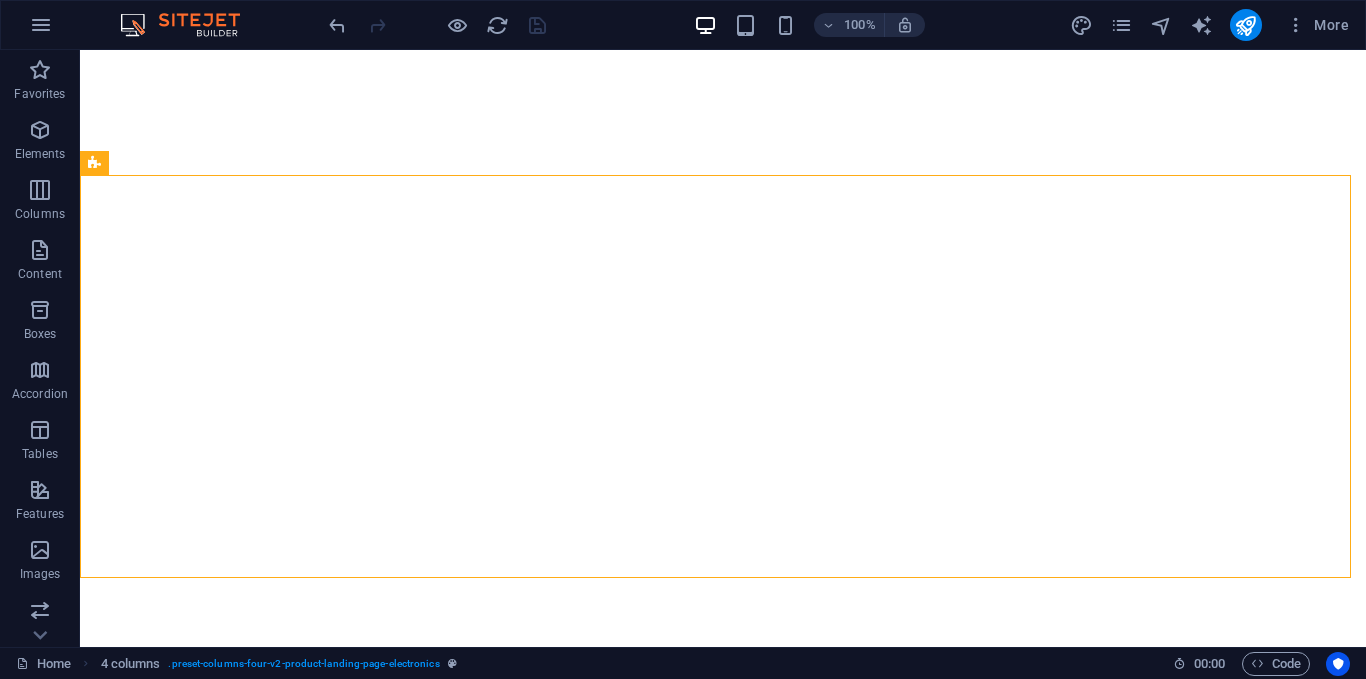scroll, scrollTop: 0, scrollLeft: 0, axis: both 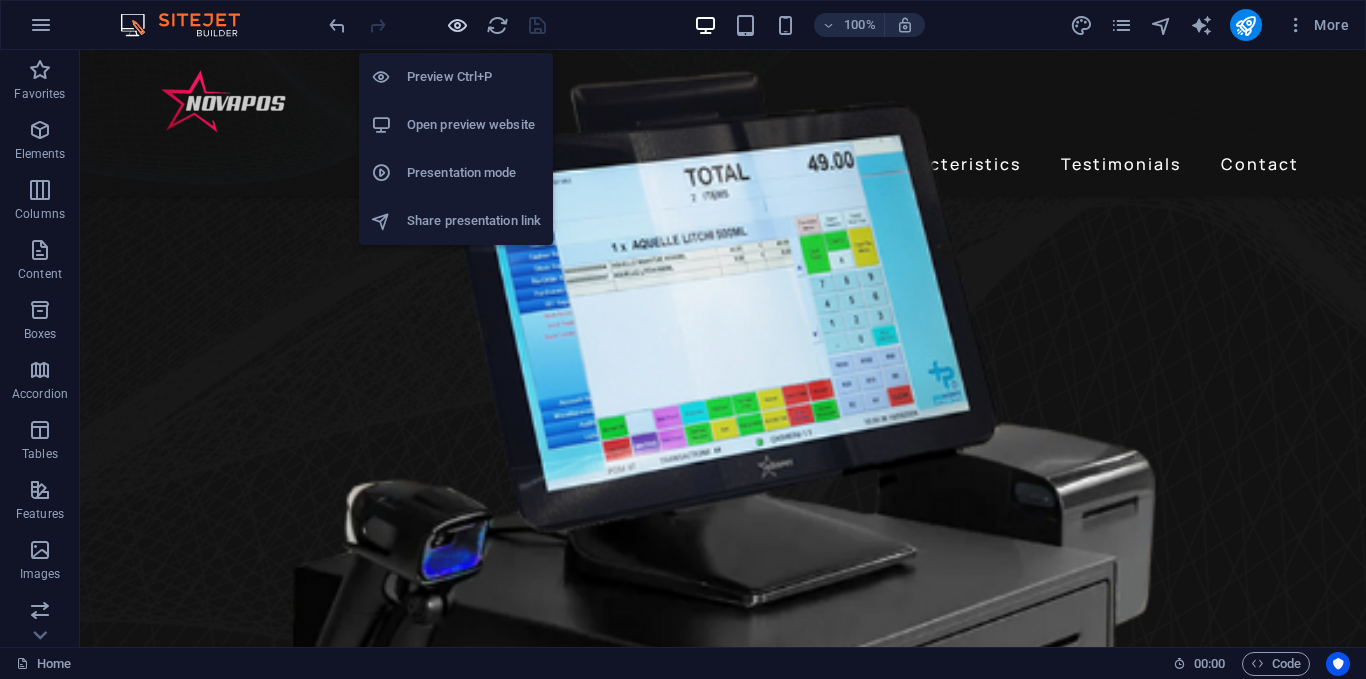 click at bounding box center (457, 25) 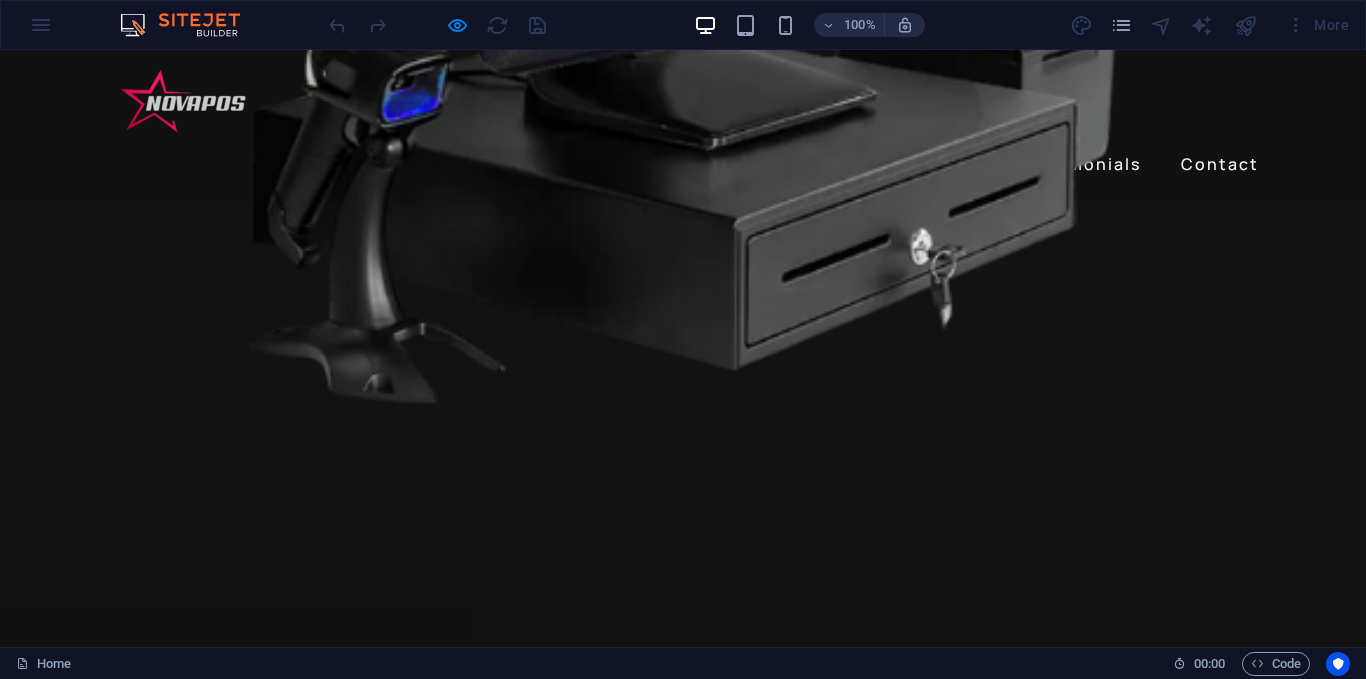scroll, scrollTop: 1100, scrollLeft: 0, axis: vertical 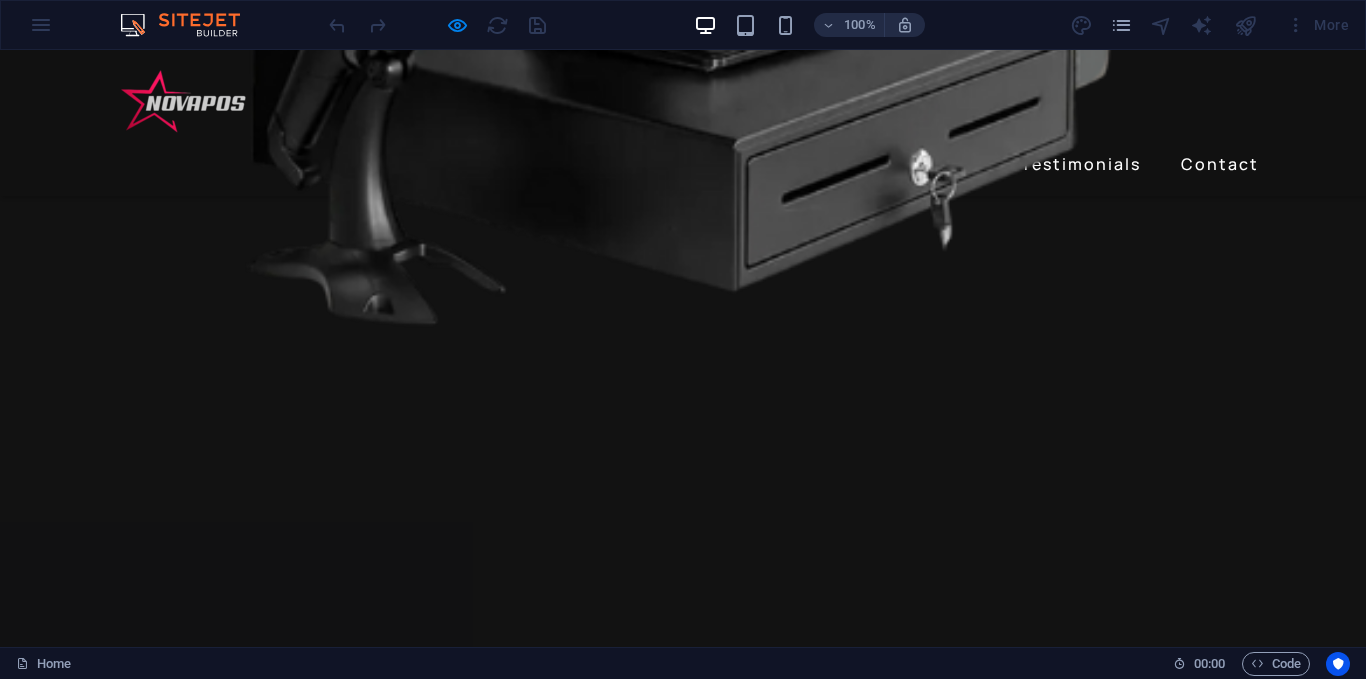 click at bounding box center (437, 25) 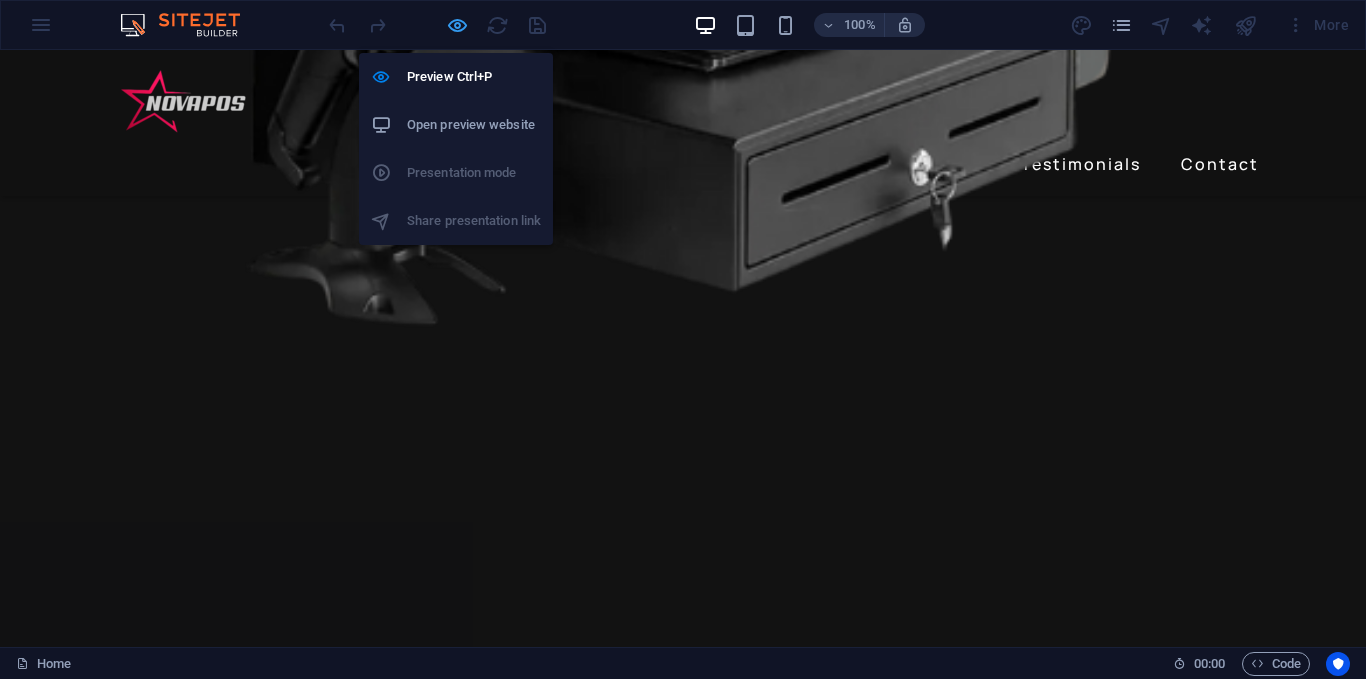 click at bounding box center (457, 25) 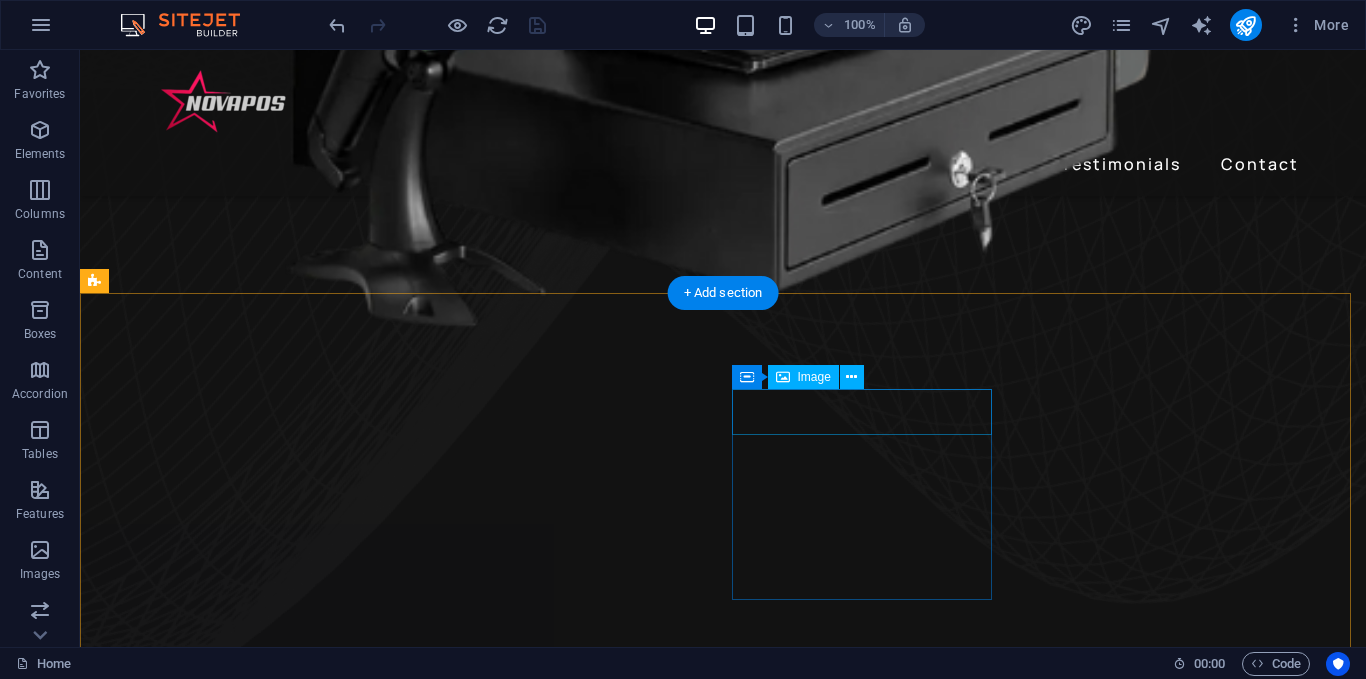 click at bounding box center (242, 2407) 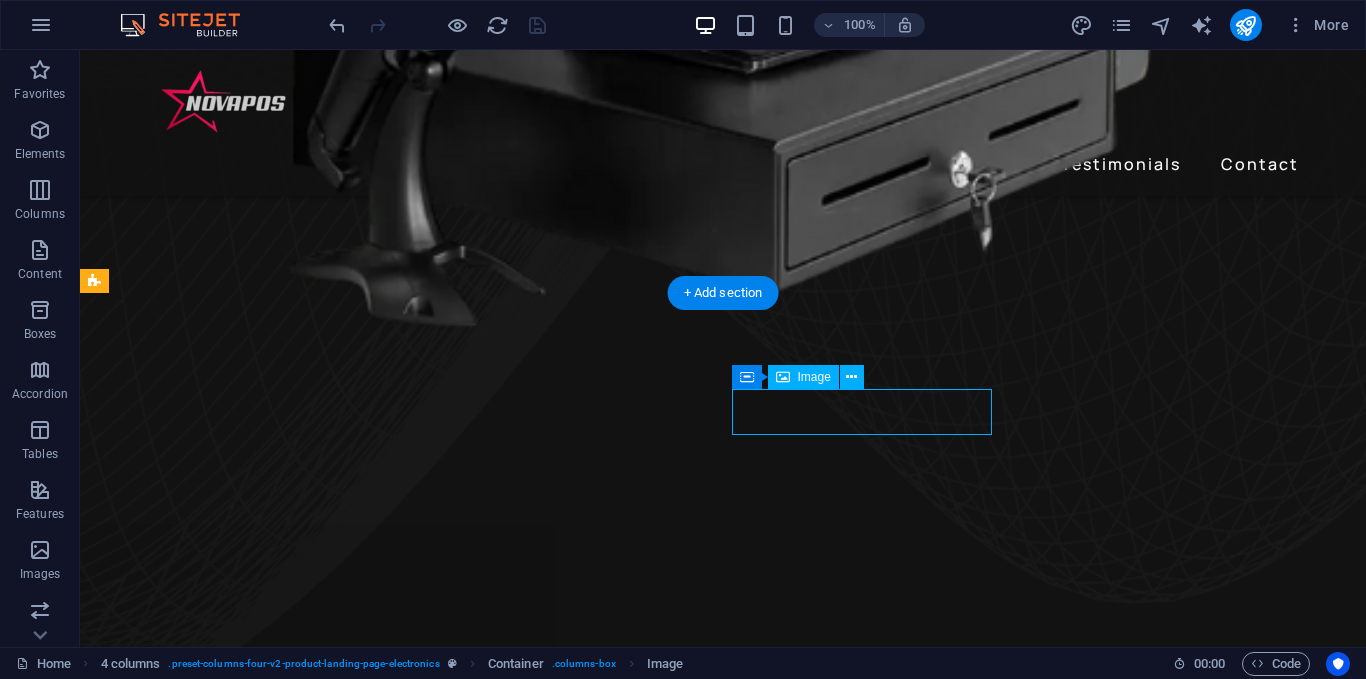 select on "px" 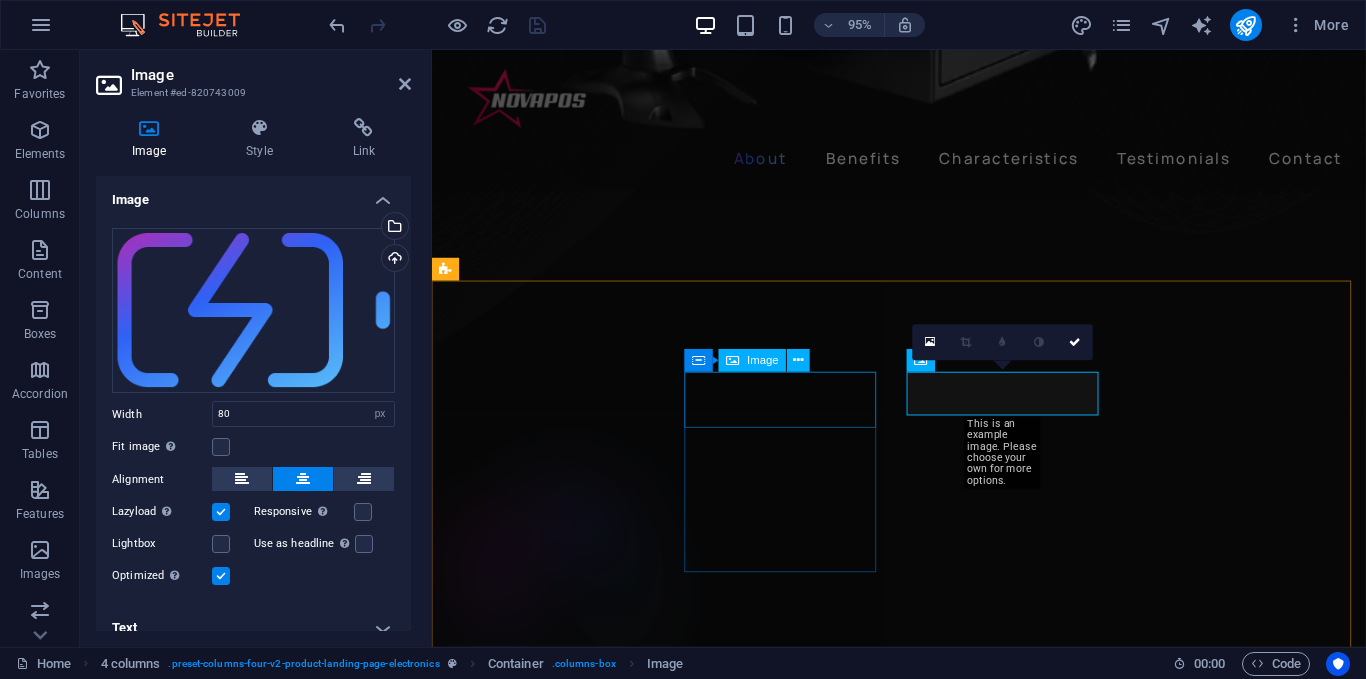 scroll, scrollTop: 918, scrollLeft: 0, axis: vertical 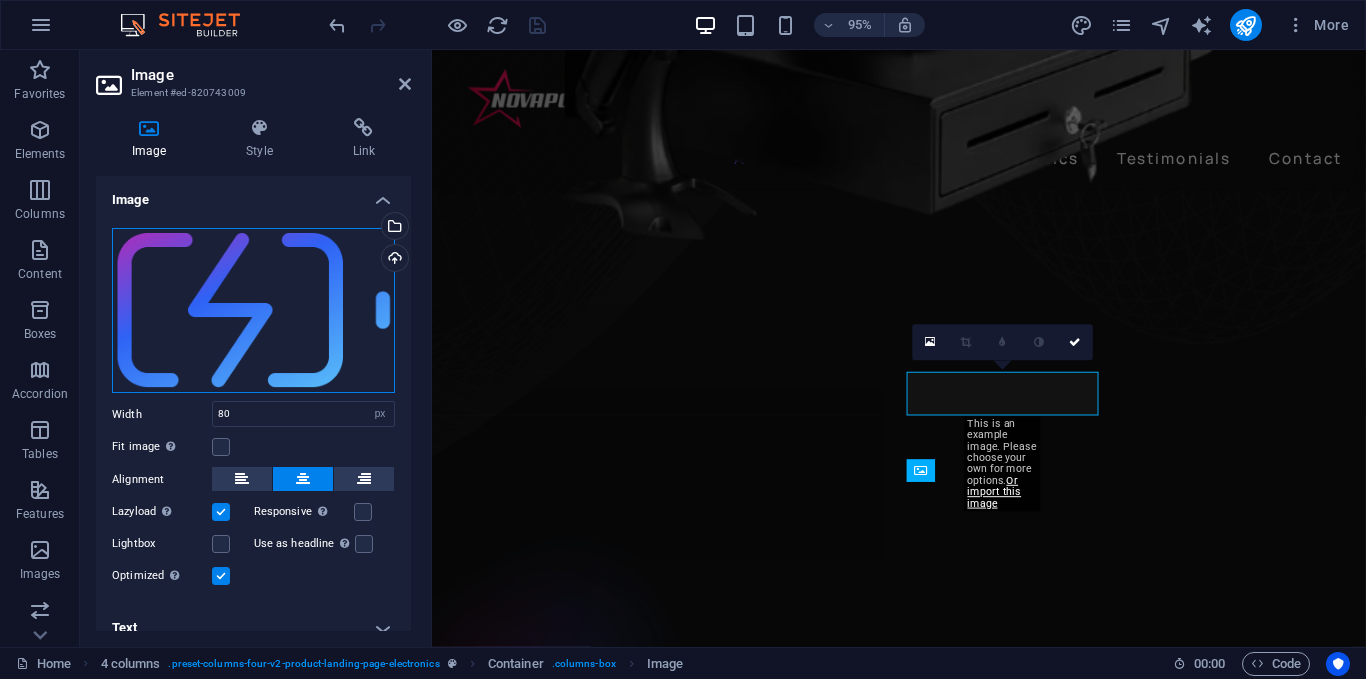 click on "Drag files here, click to choose files or select files from Files or our free stock photos & videos" at bounding box center (253, 311) 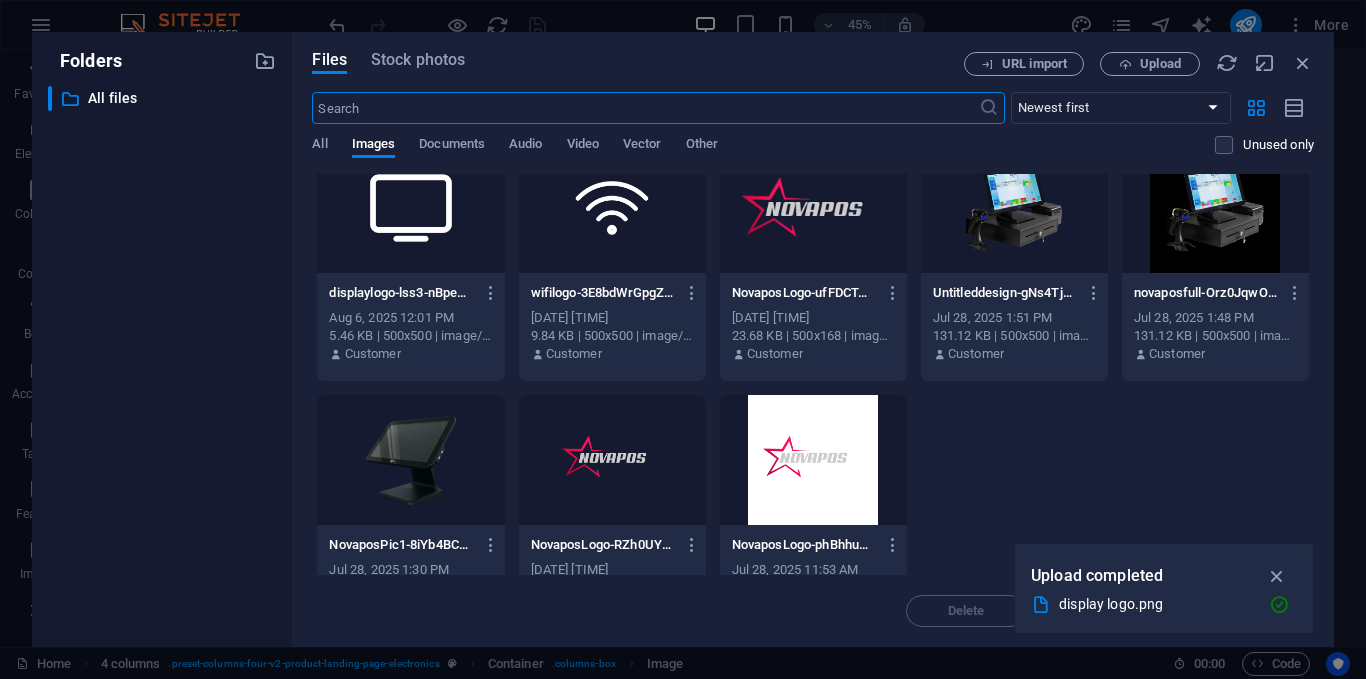 scroll, scrollTop: 0, scrollLeft: 0, axis: both 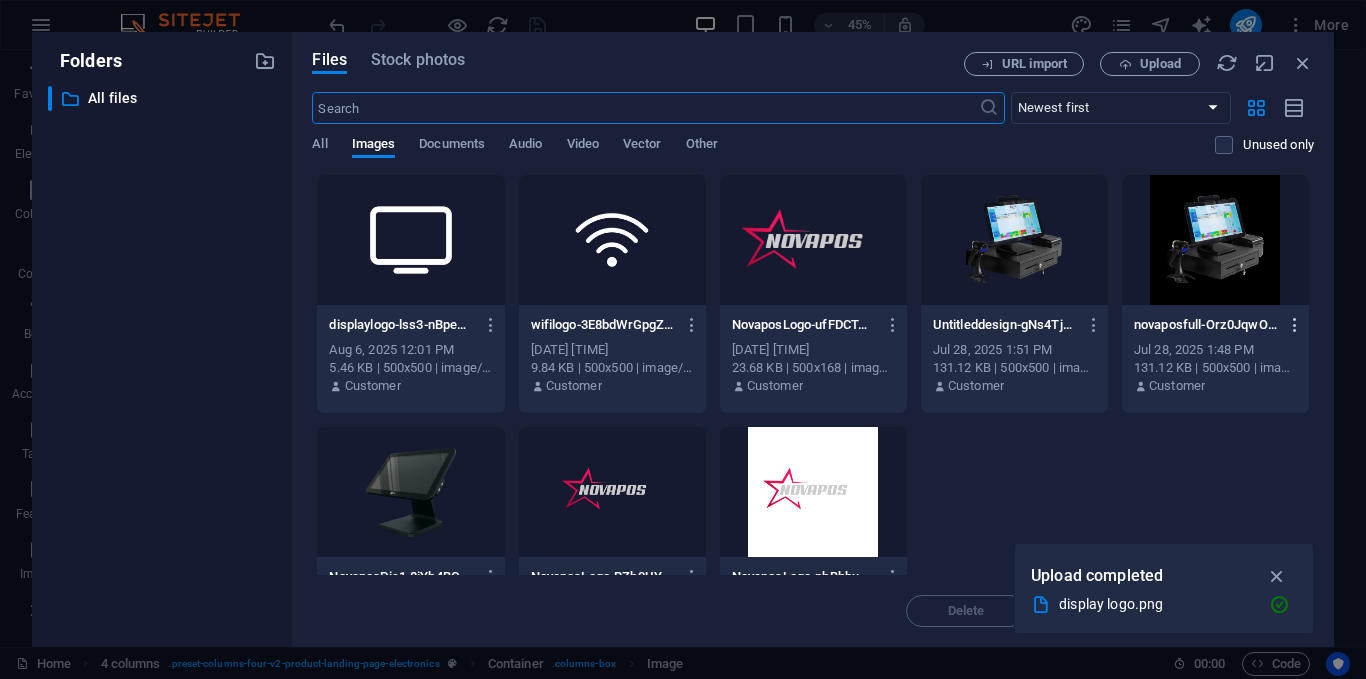 click at bounding box center [1295, 325] 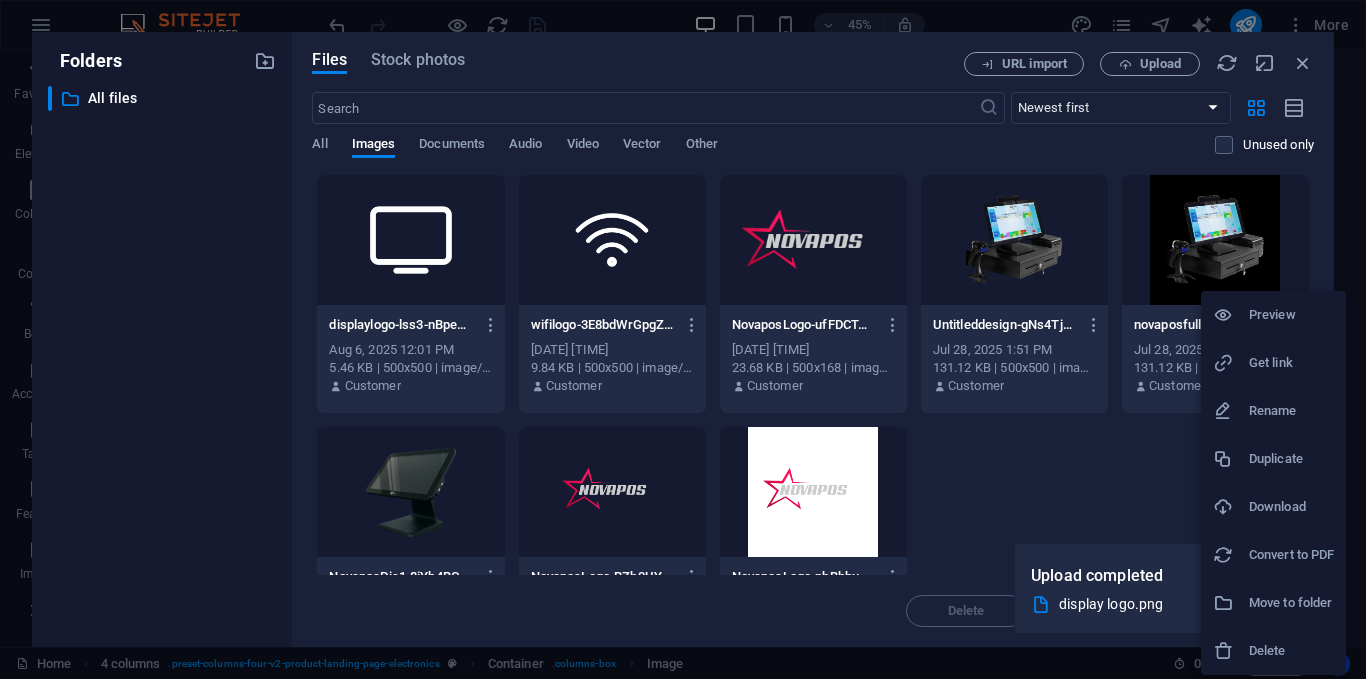 click on "Delete" at bounding box center (1273, 651) 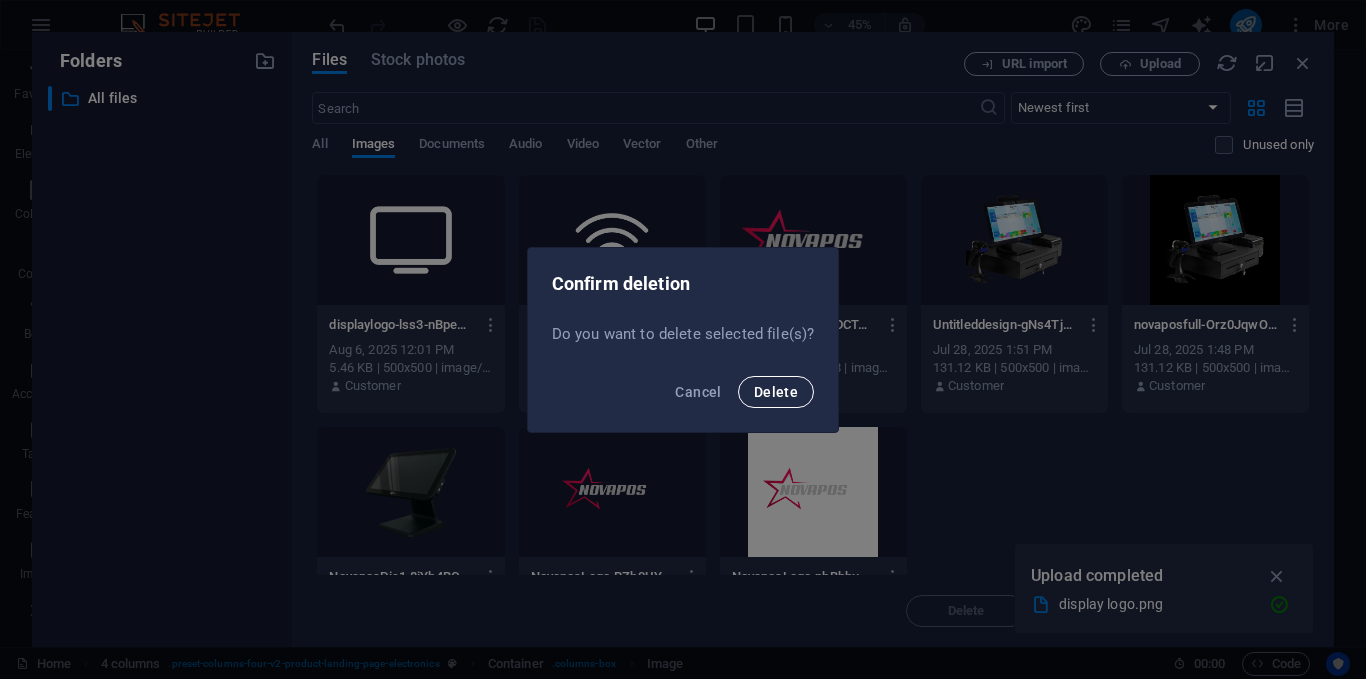 click on "Delete" at bounding box center [776, 392] 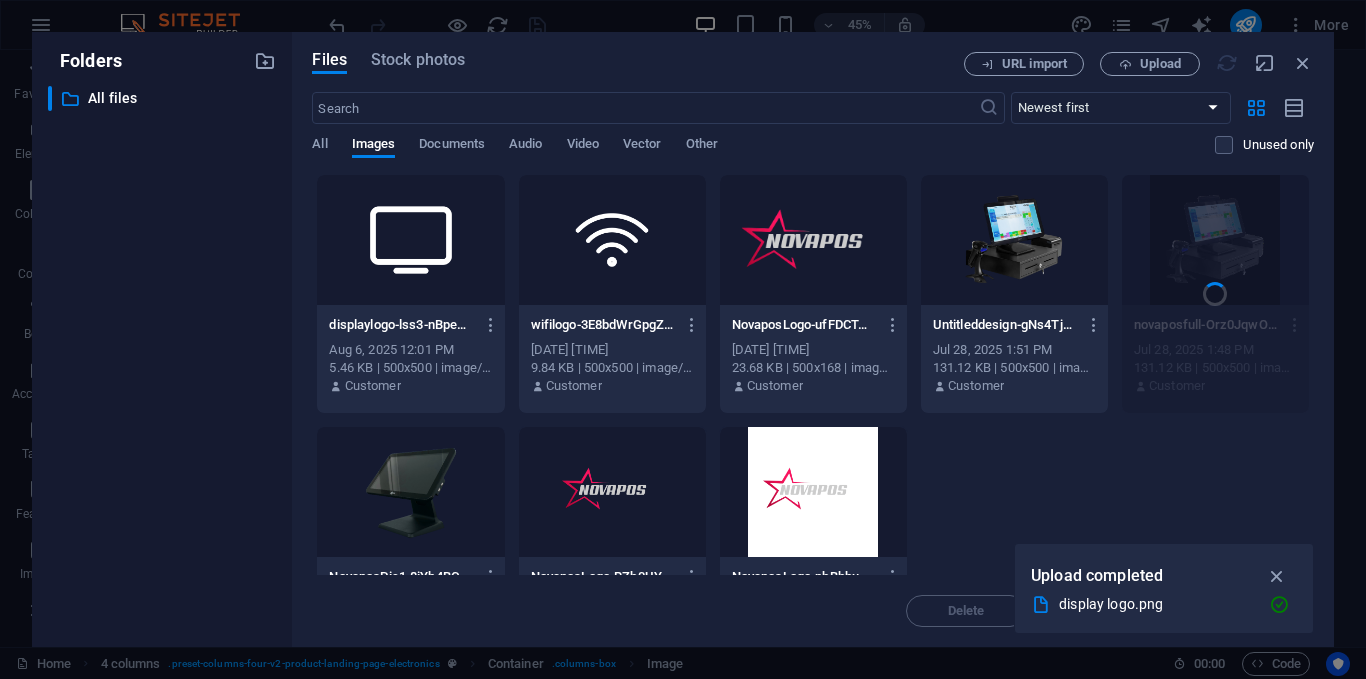 scroll, scrollTop: 91, scrollLeft: 0, axis: vertical 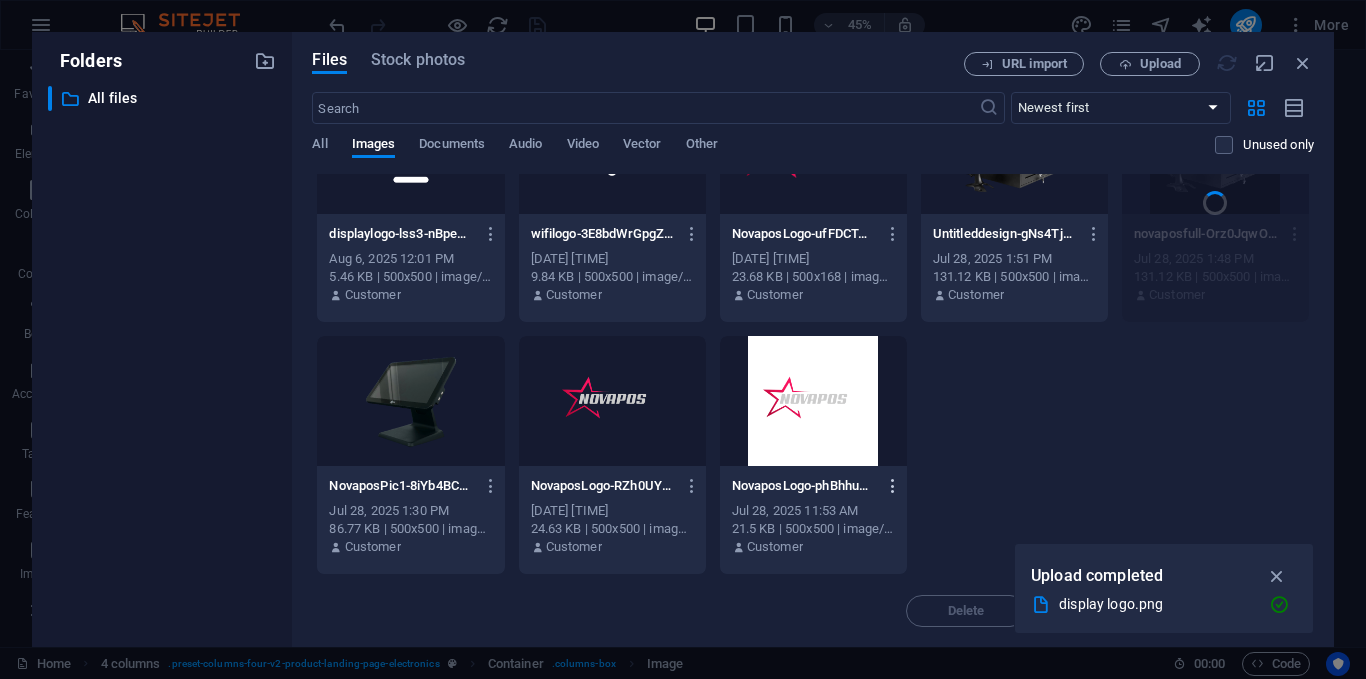 click at bounding box center (893, 486) 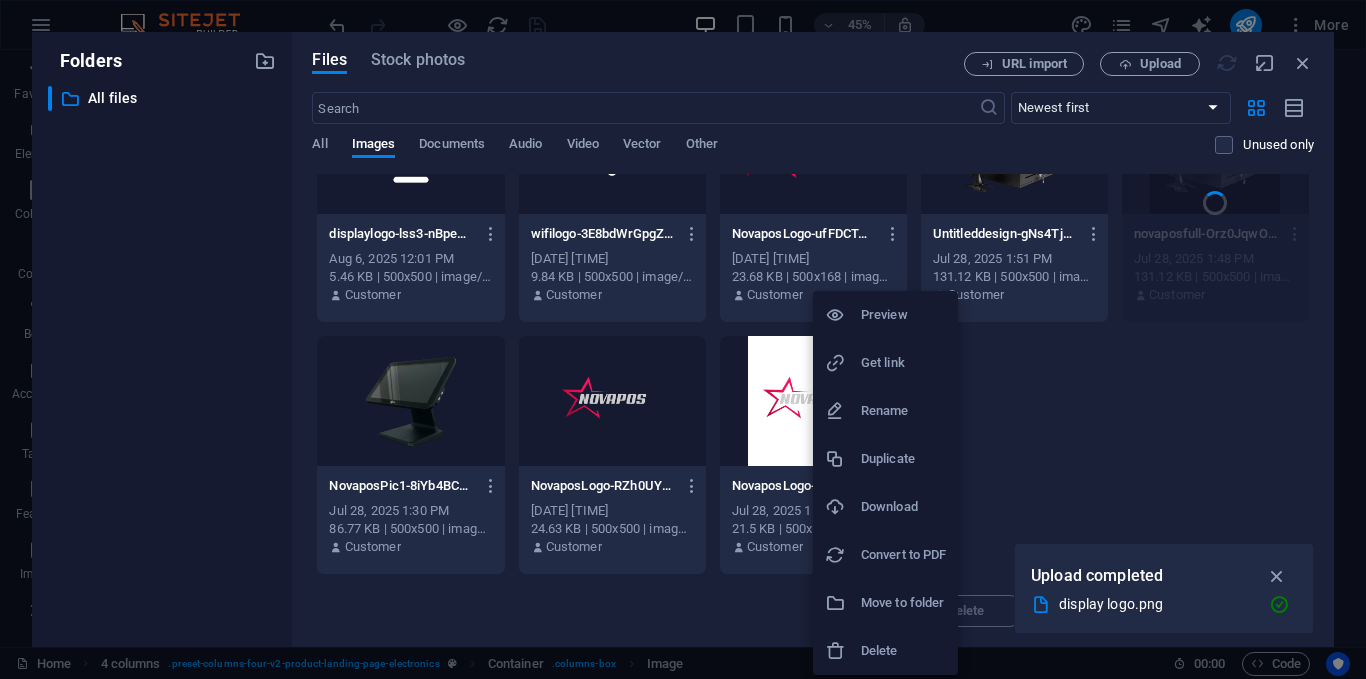 click on "Delete" at bounding box center [903, 651] 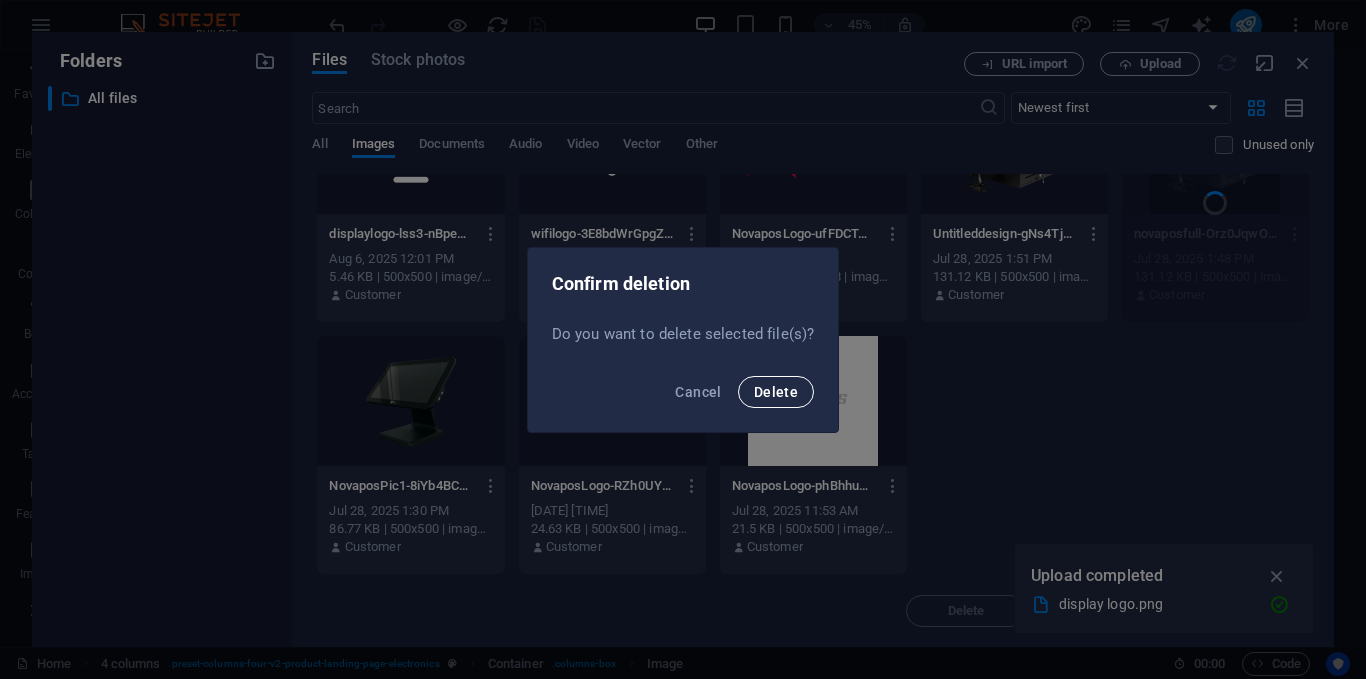 click on "Delete" at bounding box center [776, 392] 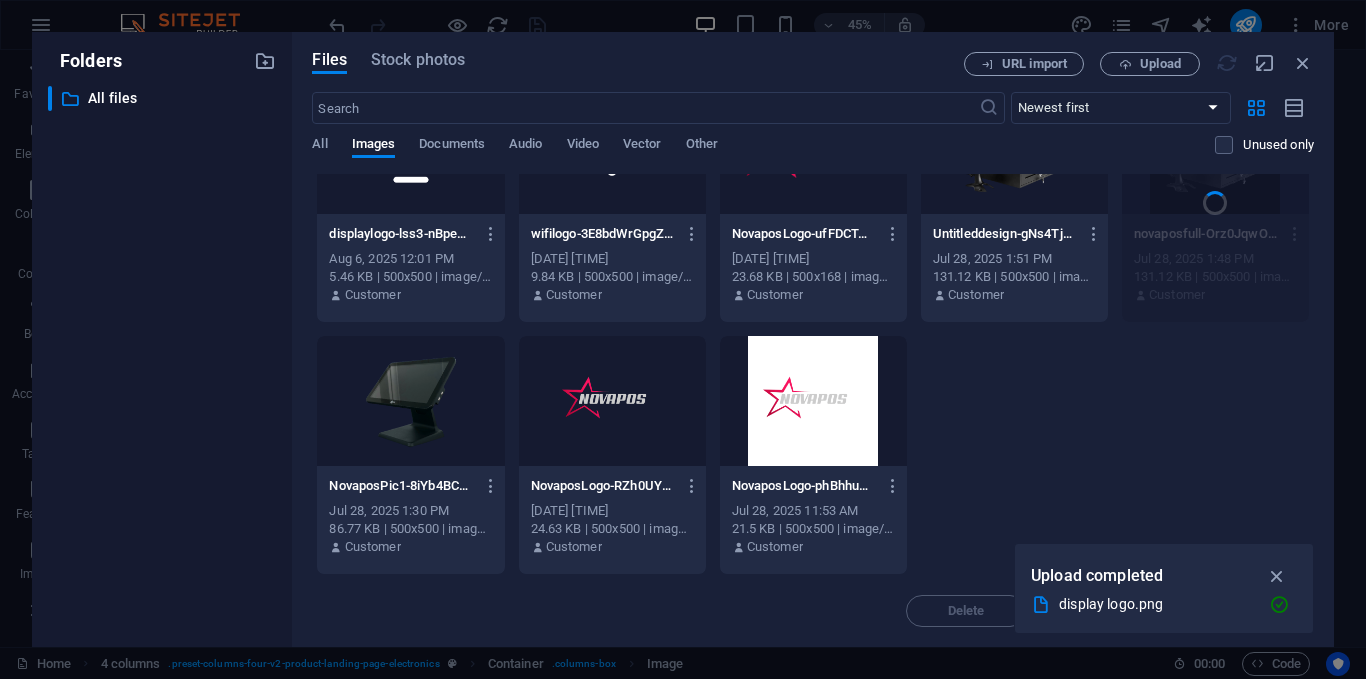 scroll, scrollTop: 0, scrollLeft: 0, axis: both 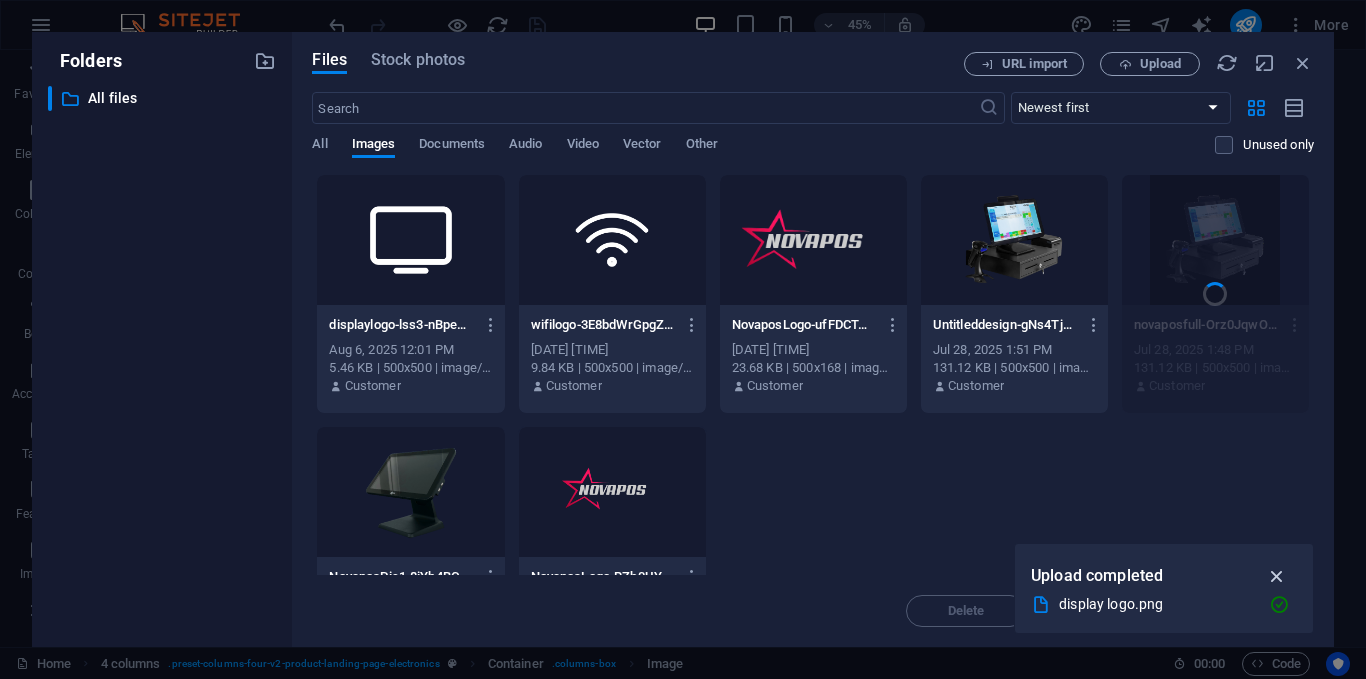 click at bounding box center [1277, 576] 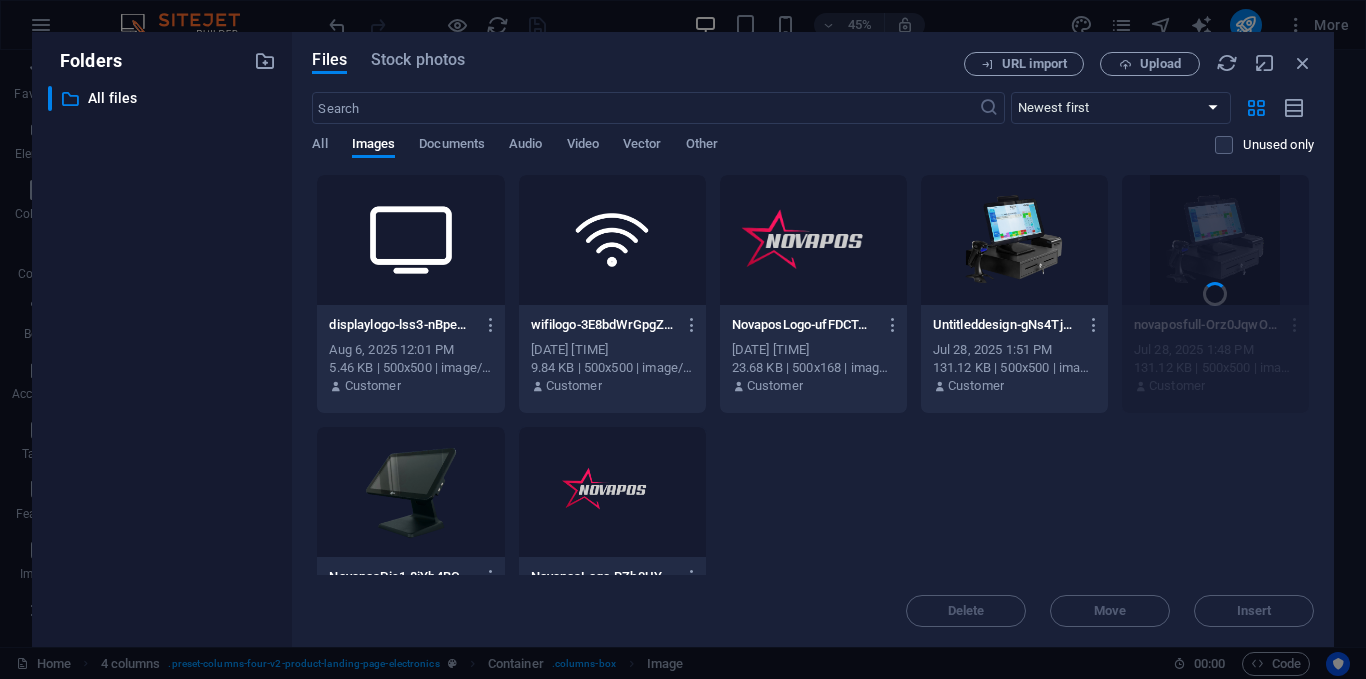 click on "Files Stock photos URL import Upload ​ Newest first Oldest first Name (A-Z) Name (Z-A) Size (0-9) Size (9-0) Resolution (0-9) Resolution (9-0) All Images Documents Audio Video Vector Other Unused only Drop files here to upload them instantlydisplaylogo-lss3-nBpeCeg0uLaVzPbFQ.png displaylogo-lss3-nBpeCeg0uLaVzPbFQ.png [DATE] [TIME] 5.46 KB | 500x500 | image/png Customer wifilogo-3E8bdWrGpgZjEl6jn0NOqg.png wifilogo-3E8bdWrGpgZjEl6jn0NOqg.png [DATE] [TIME] 9.84 KB | 500x500 | image/png Customer NovaposLogo-ufFDCTmO40irLet_hXbxsw.png NovaposLogo-ufFDCTmO40irLet_hXbxsw.png [DATE] [TIME] 23.68 KB | 500x168 | image/png Customer Untitleddesign-gNs4Tj57NfcbBFoPfhGkCQ.png Untitleddesign-gNs4Tj57NfcbBFoPfhGkCQ.png [DATE] [TIME] 131.12 KB | 500x500 | image/png Customer novaposfull-Orz0JqwOquwf-NASXoXLvA.jpg novaposfull-Orz0JqwOquwf-NASXoXLvA.jpg [DATE] [TIME] 131.12 KB | 500x500 | image/png Customer NovaposPic1-8iYb4BCa2zXt3Xyjea6lyQ.png NovaposPic1-8iYb4BCa2zXt3Xyjea6lyQ.png Customer" at bounding box center (813, 339) 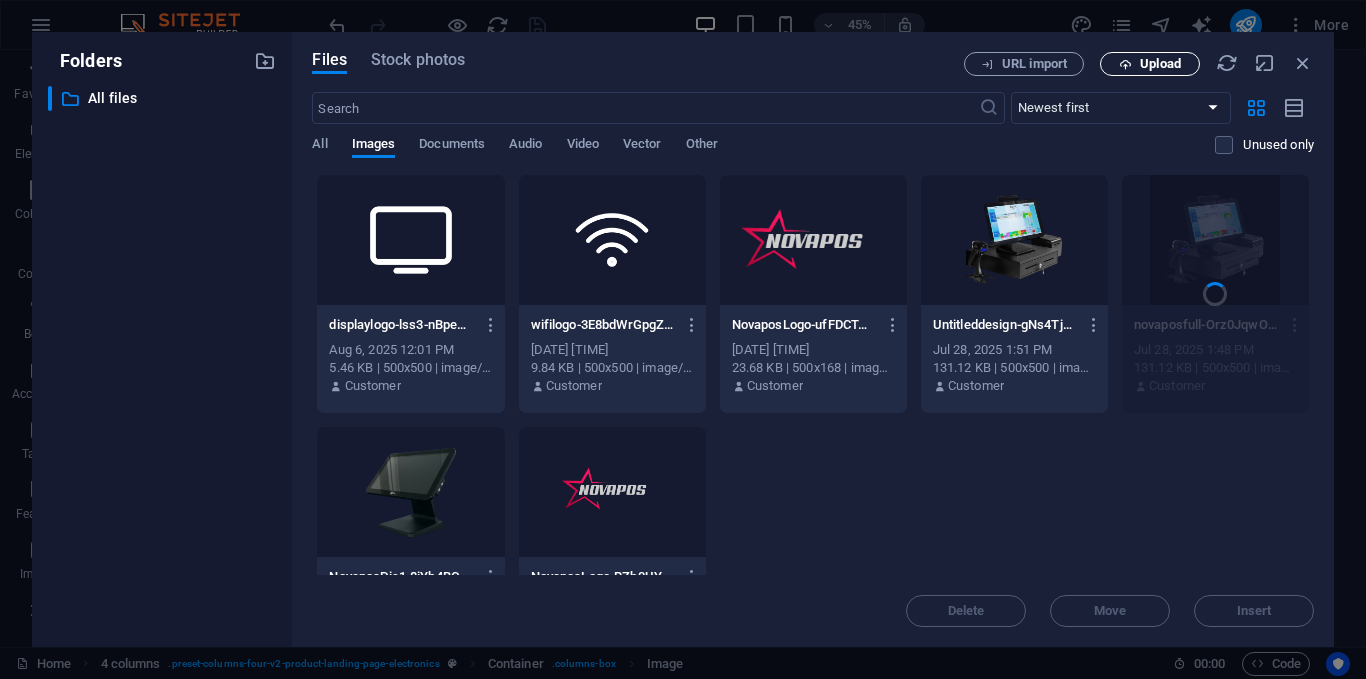 click on "Upload" at bounding box center [1150, 64] 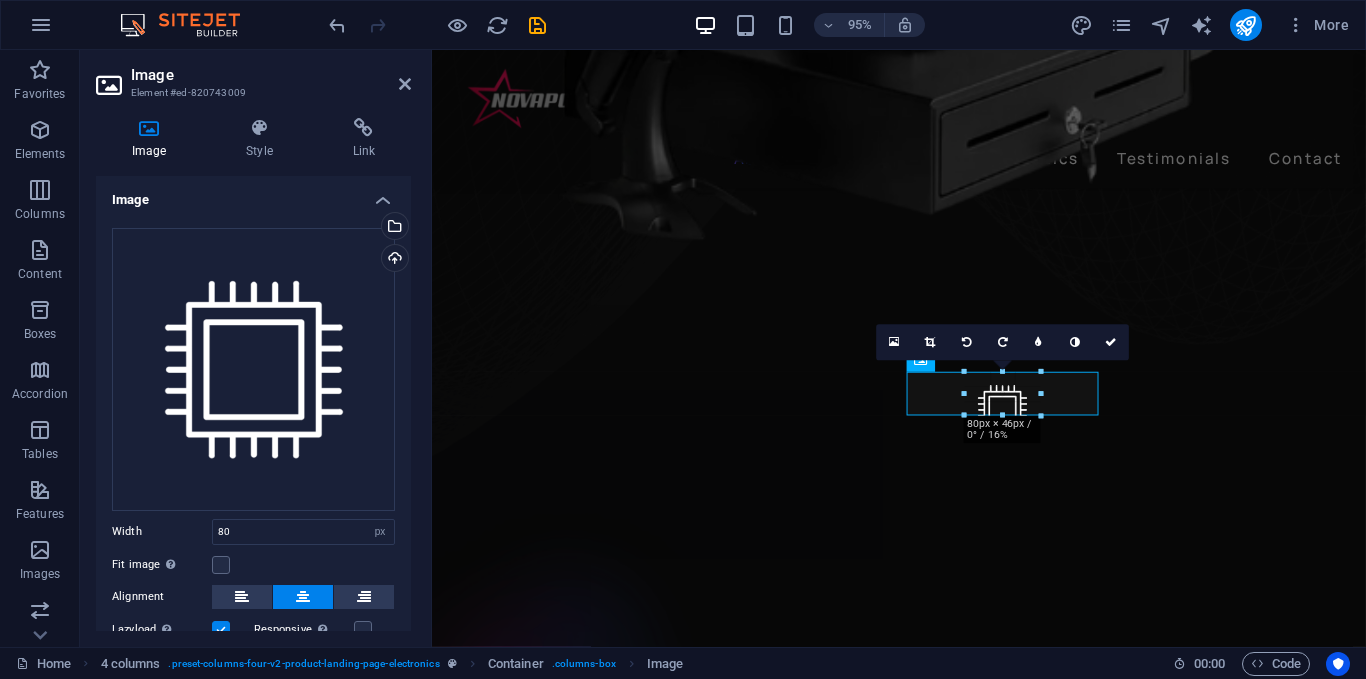 click on "180 170 160 150 140 130 120 110 100 90 80 70 60 50 40 30 20 10 0 -10 -20 -30 -40 -50 -60 -70 -80 -90 -100 -110 -120 -130 -140 -150 -160 -170 80px × 46px / 0° / 16% 16:10 16:9 4:3 1:1 1:2 0" at bounding box center [1003, 394] 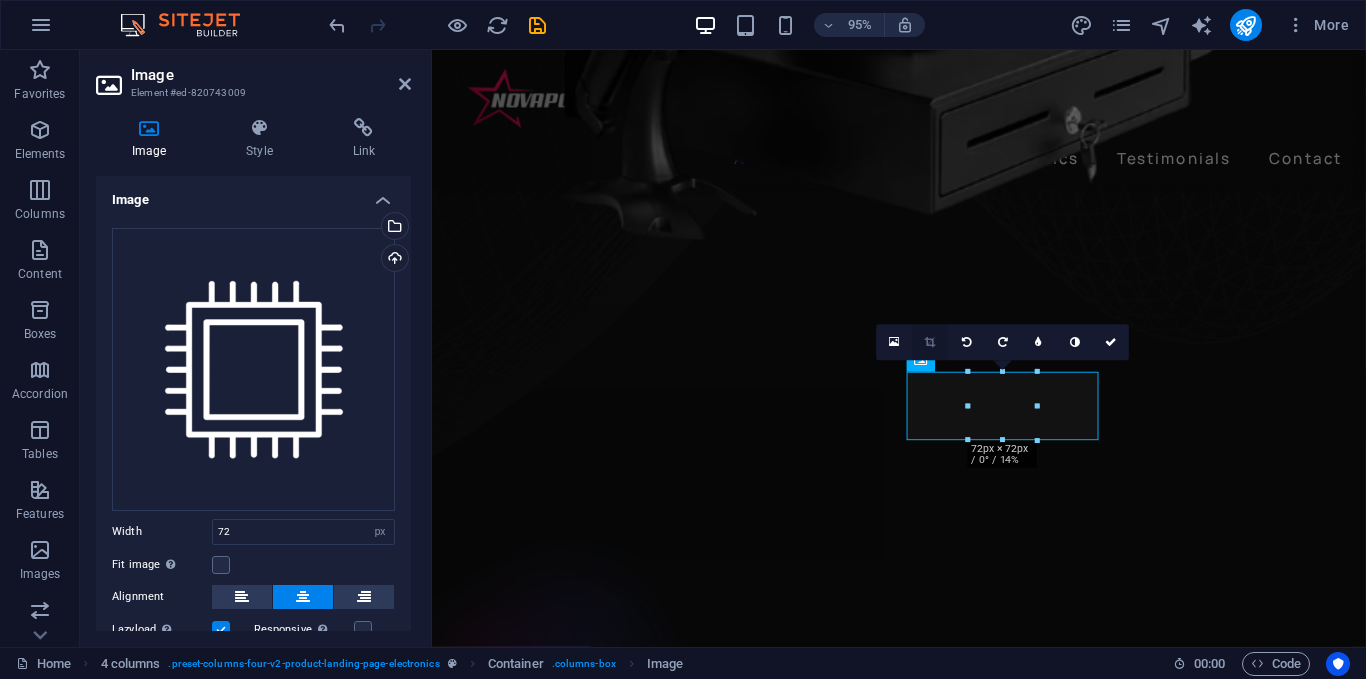 click at bounding box center [930, 342] 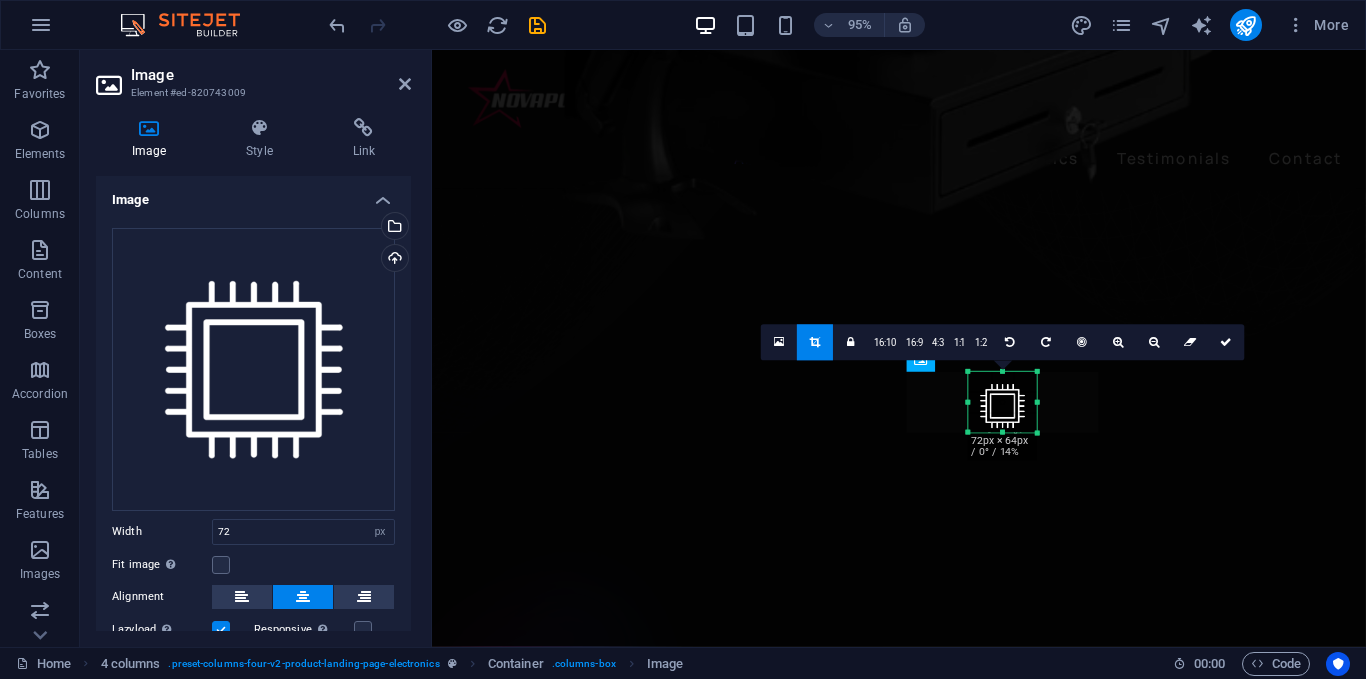 click at bounding box center (1003, 433) 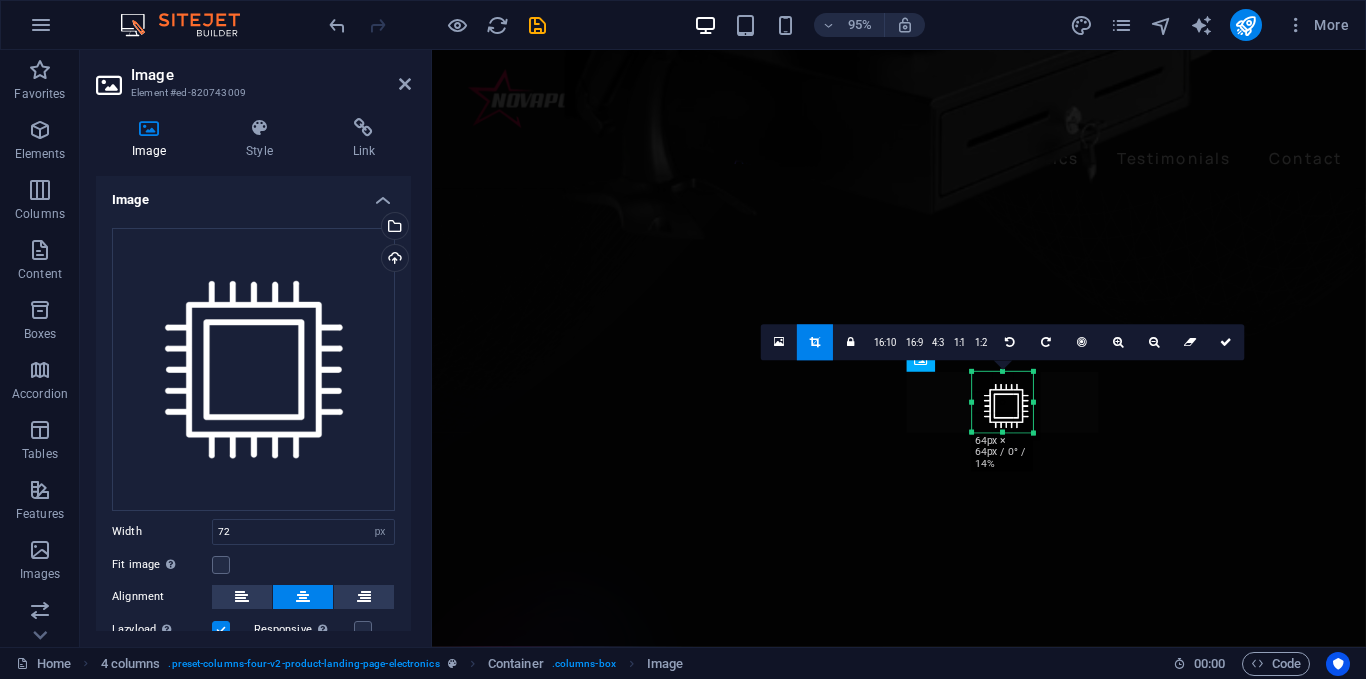 drag, startPoint x: 1037, startPoint y: 406, endPoint x: 1029, endPoint y: 420, distance: 16.124516 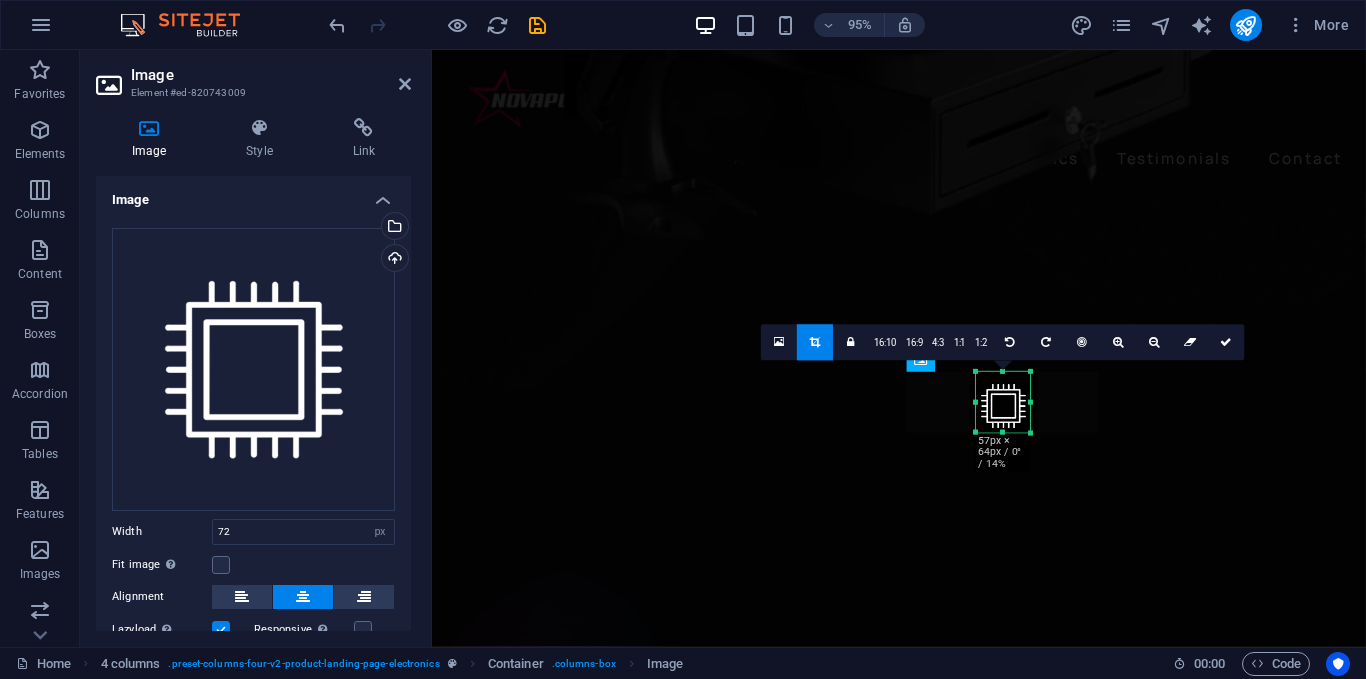 click on "180 170 160 150 140 130 120 110 100 90 80 70 60 50 40 30 20 10 0 -10 -20 -30 -40 -50 -60 -70 -80 -90 -100 -110 -120 -130 -140 -150 -160 -170 57px × 64px / 0° / 14% 16:10 16:9 4:3 1:1 1:2 0" at bounding box center (1003, 402) 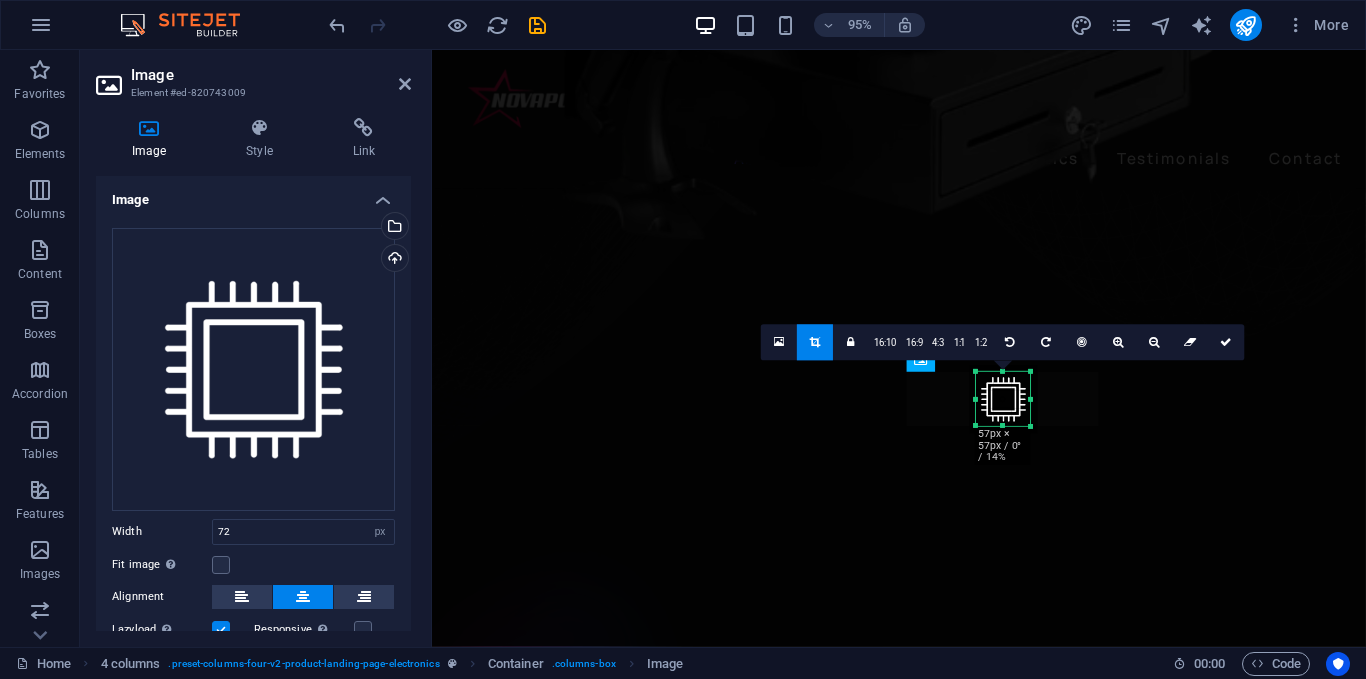 click on "180 170 160 150 140 130 120 110 100 90 80 70 60 50 40 30 20 10 0 -10 -20 -30 -40 -50 -60 -70 -80 -90 -100 -110 -120 -130 -140 -150 -160 -170 57px × 57px / 0° / 14% 16:10 16:9 4:3 1:1 1:2 0" at bounding box center (1003, 399) 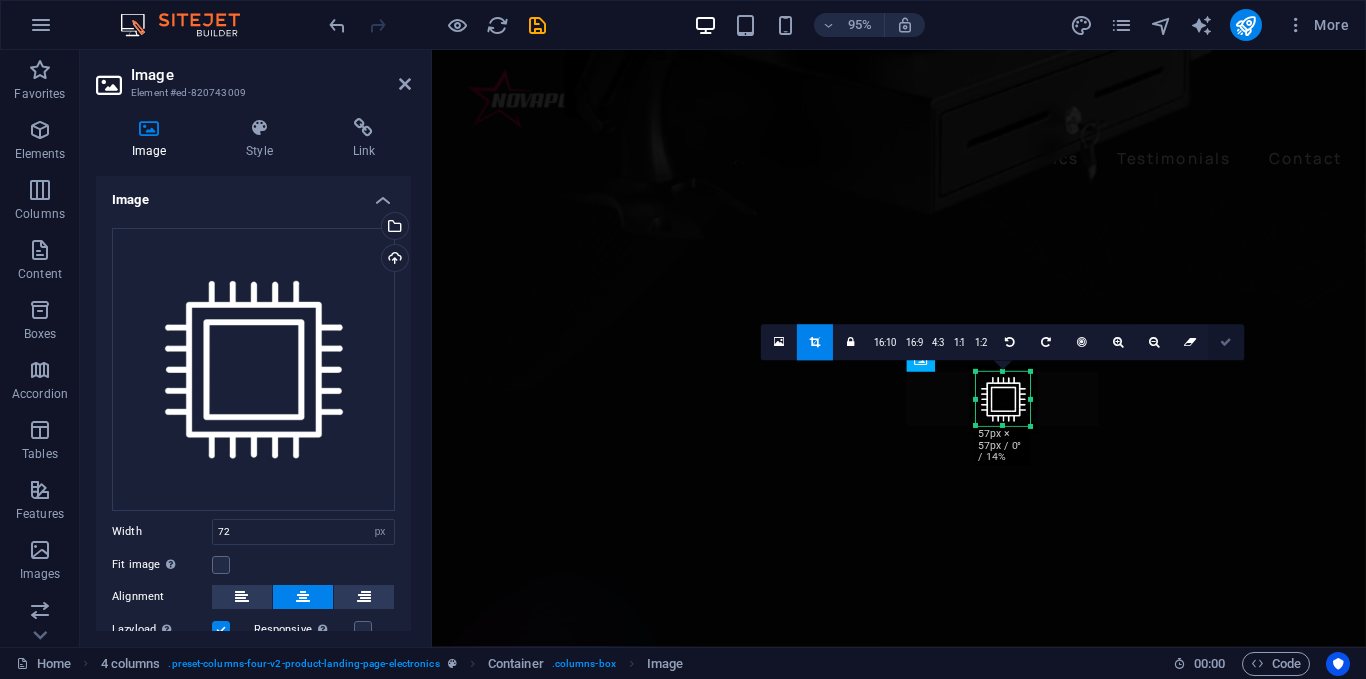 click at bounding box center [1227, 342] 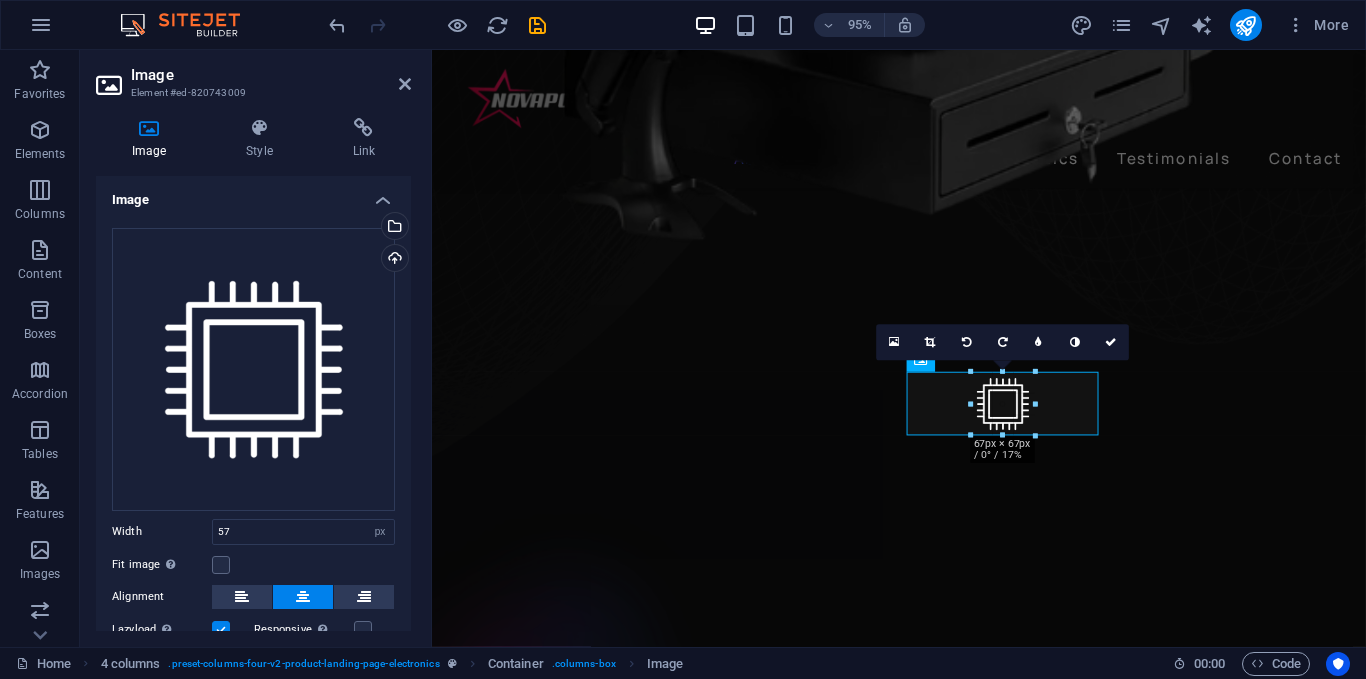drag, startPoint x: 1030, startPoint y: 426, endPoint x: 1026, endPoint y: 436, distance: 10.770329 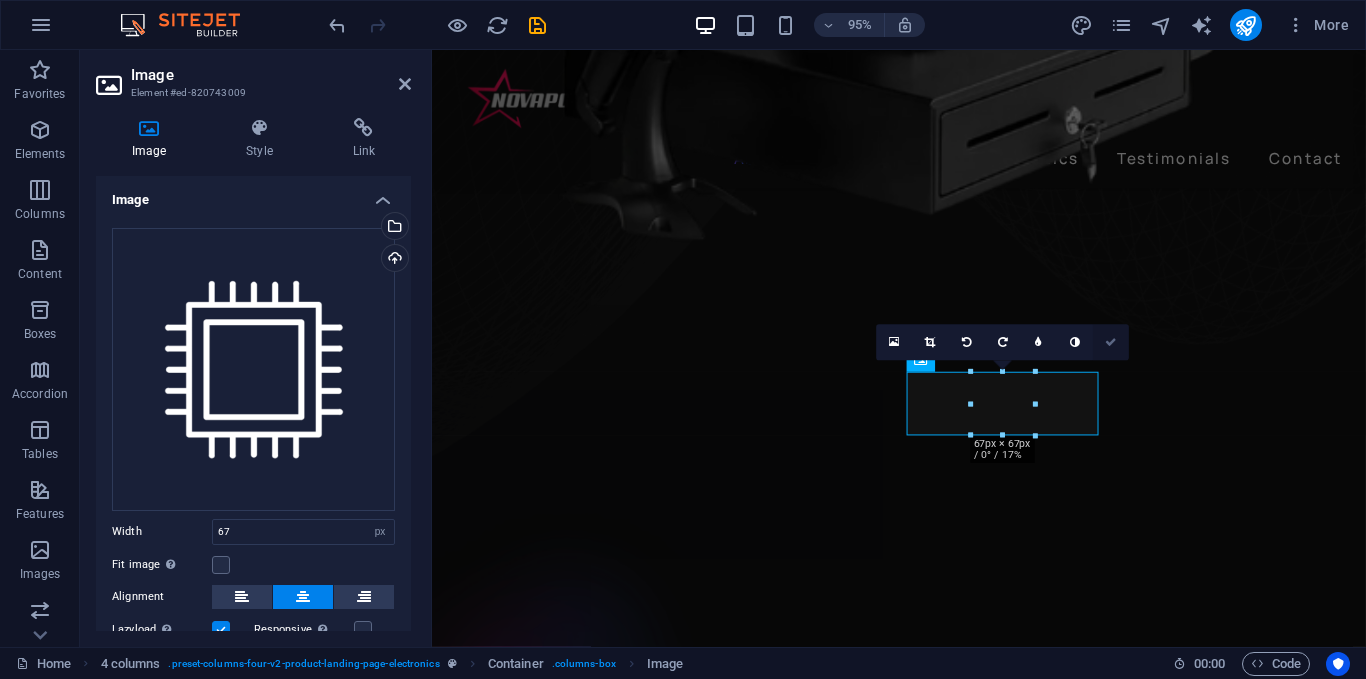 click at bounding box center [1111, 342] 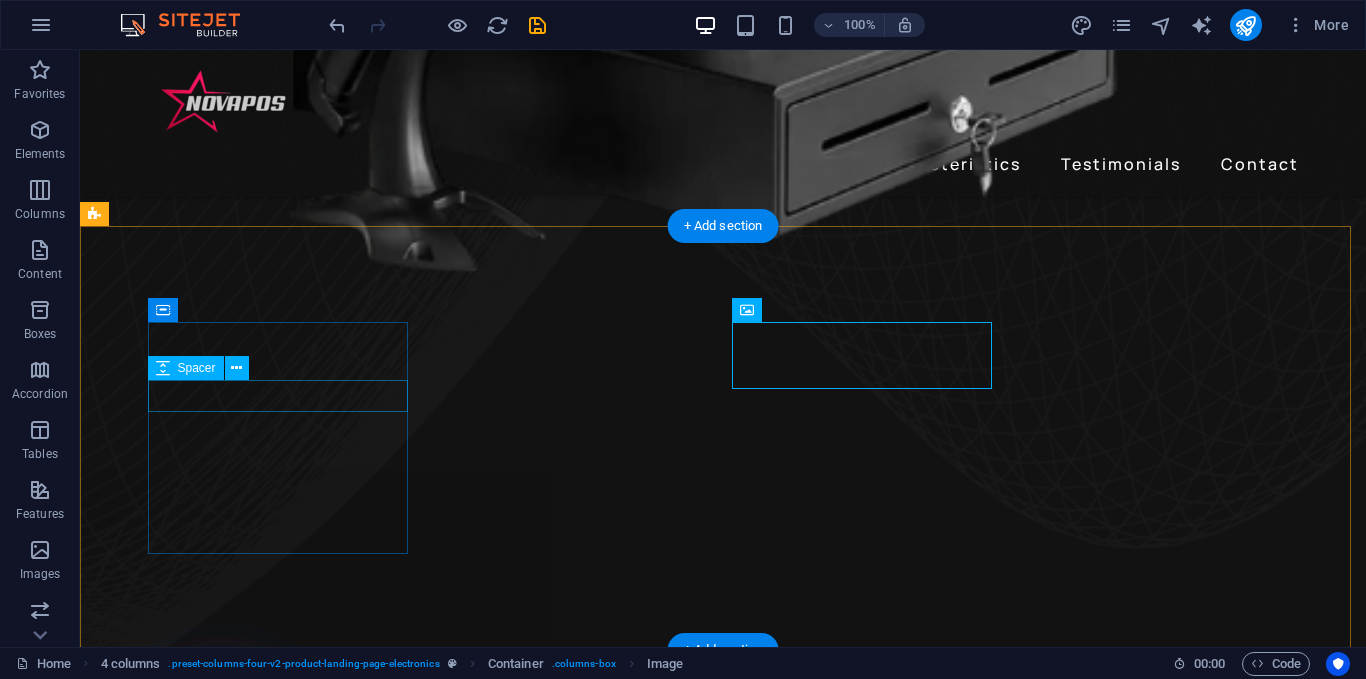scroll, scrollTop: 1118, scrollLeft: 0, axis: vertical 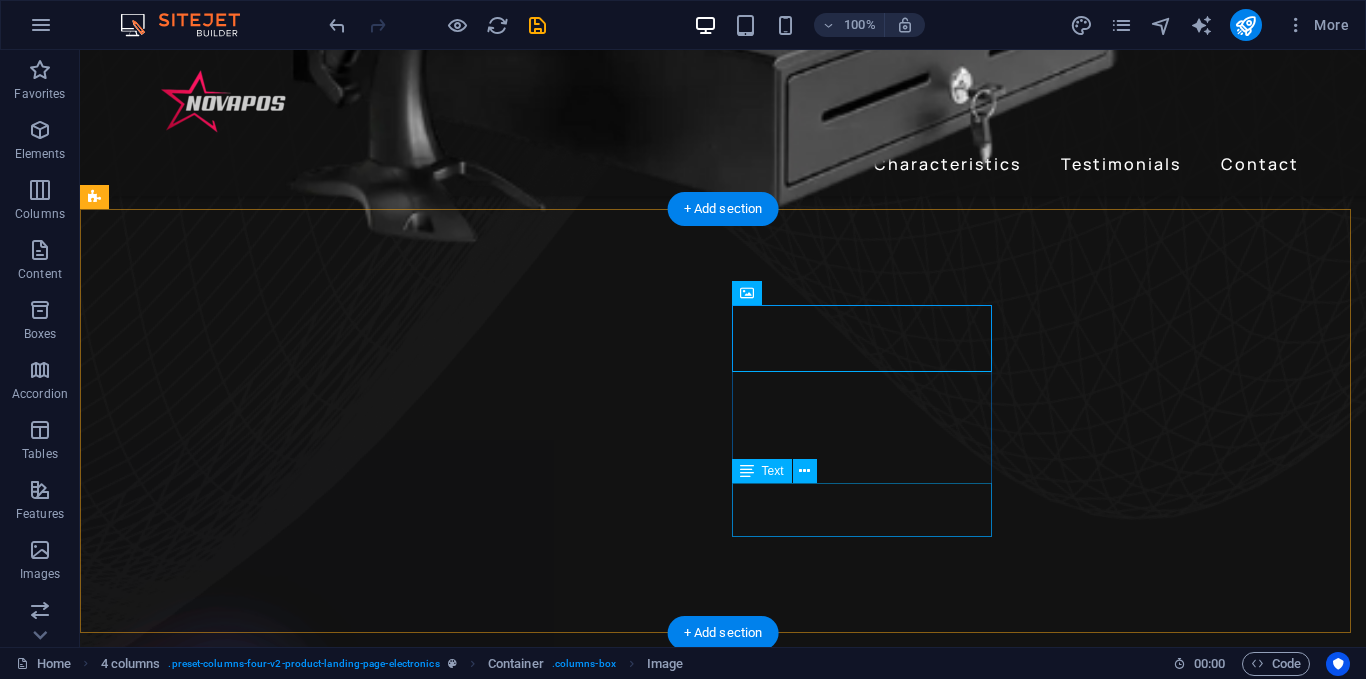 click on "24h of Listening Time" at bounding box center [242, 2505] 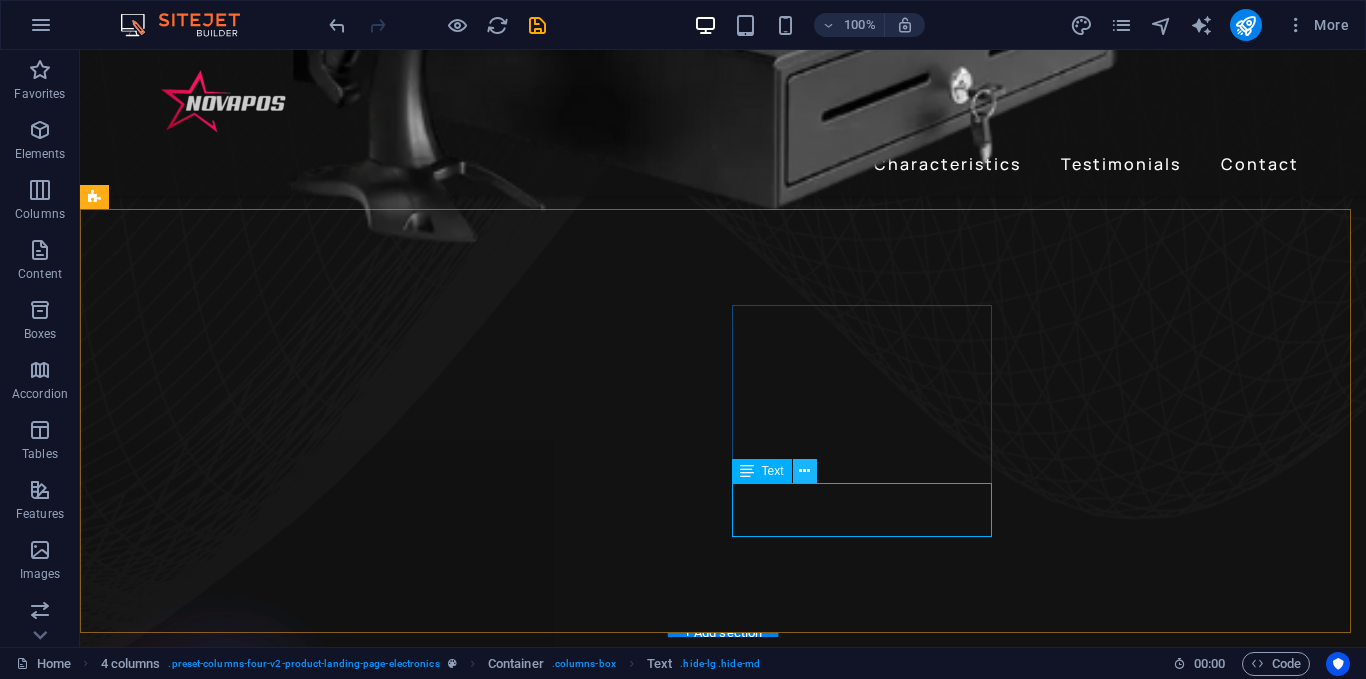 click at bounding box center [804, 471] 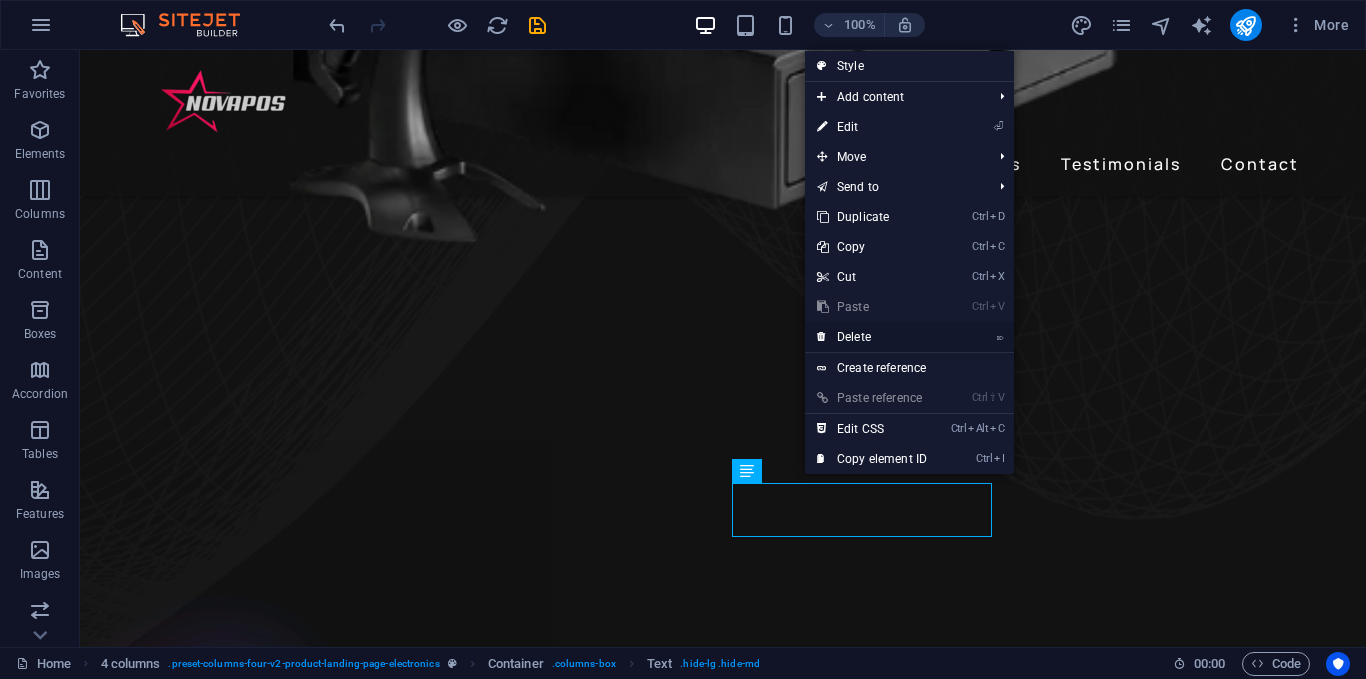 drag, startPoint x: 861, startPoint y: 337, endPoint x: 780, endPoint y: 287, distance: 95.189285 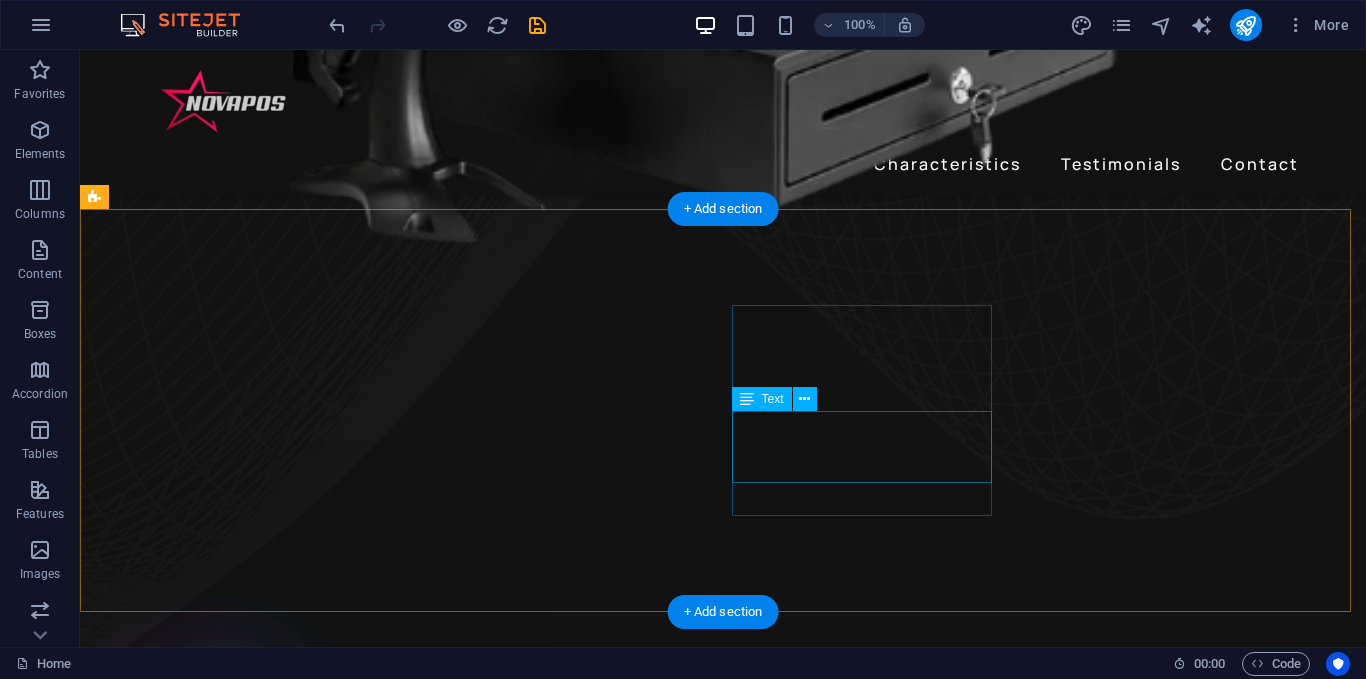 click on "24h of Listening Time" at bounding box center [242, 2442] 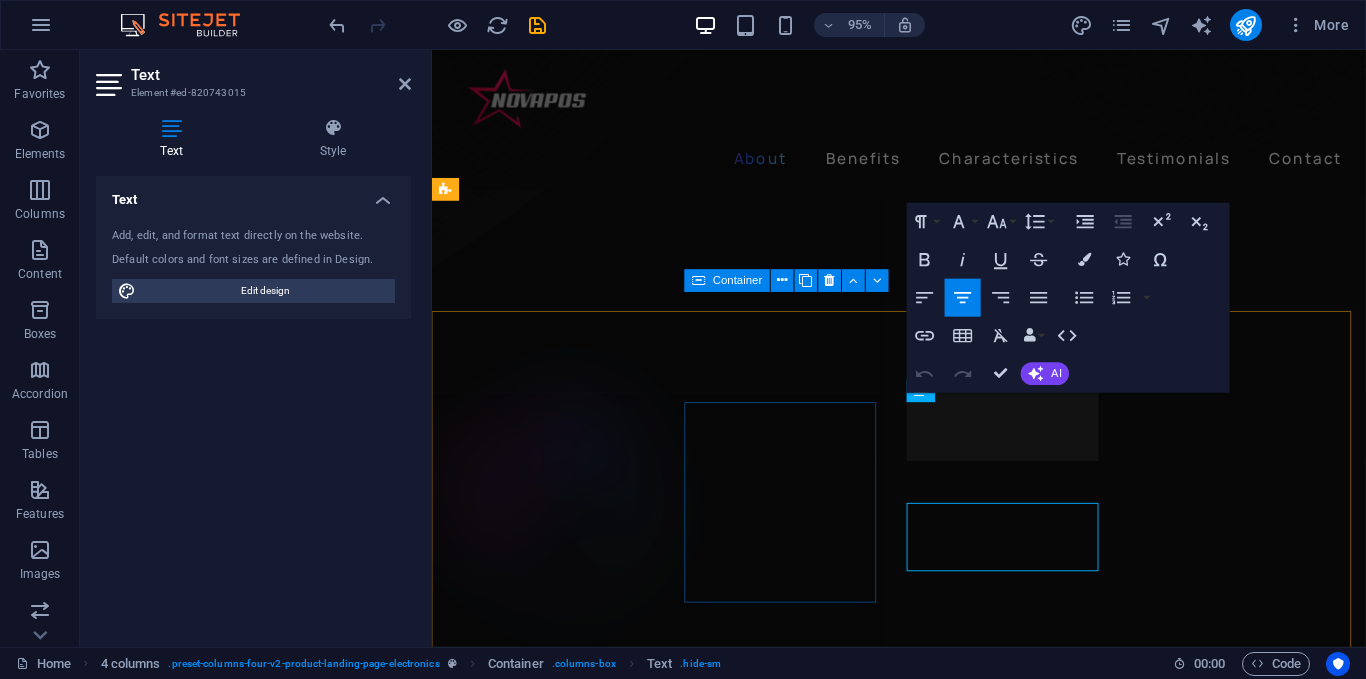 scroll, scrollTop: 1002, scrollLeft: 0, axis: vertical 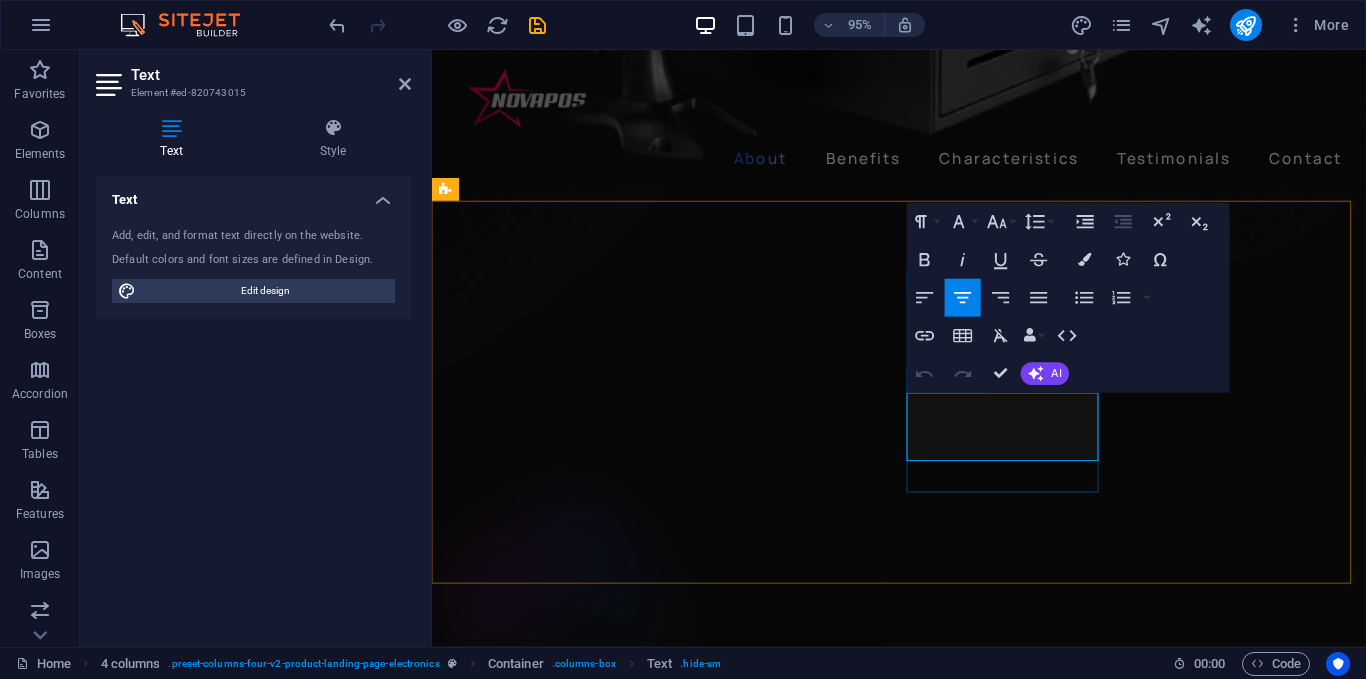 click on "24h of Listening Time" at bounding box center (567, 2386) 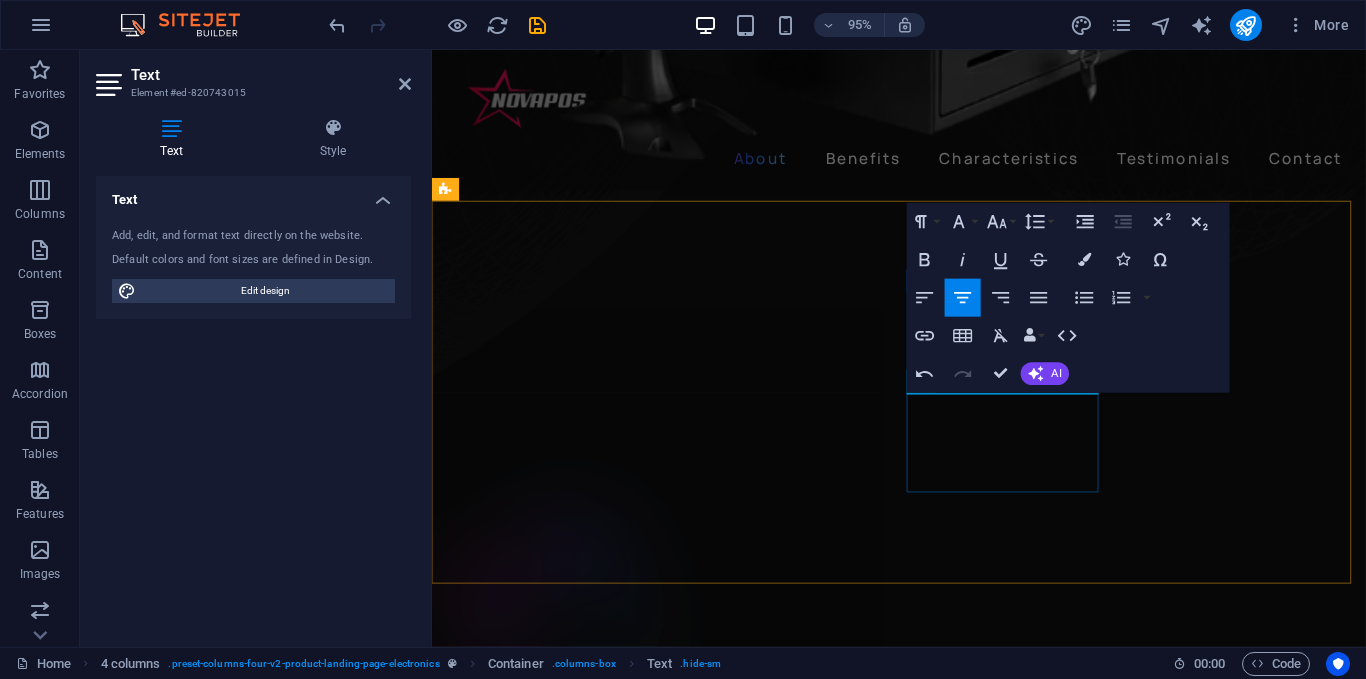 click at bounding box center (567, 2297) 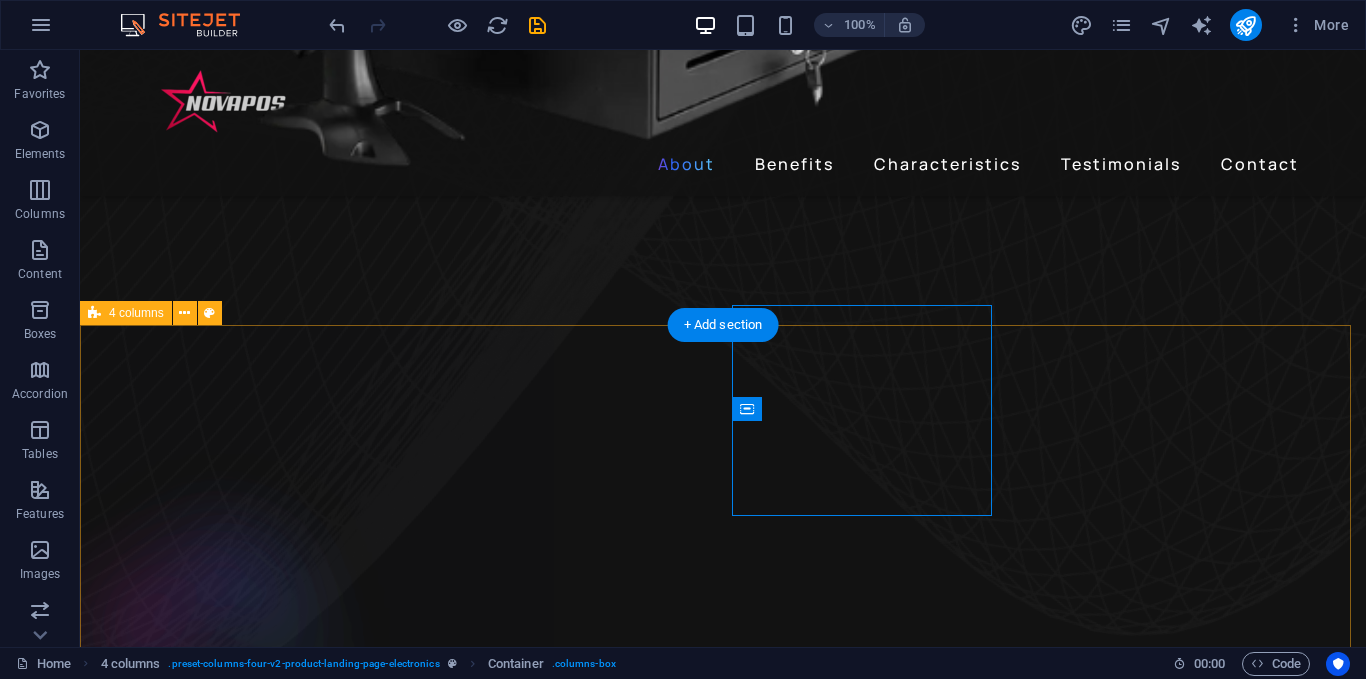 click on "Built-in Wifi
2 Line Rear Display
Premium Sound
Premium Sound" at bounding box center [723, 2208] 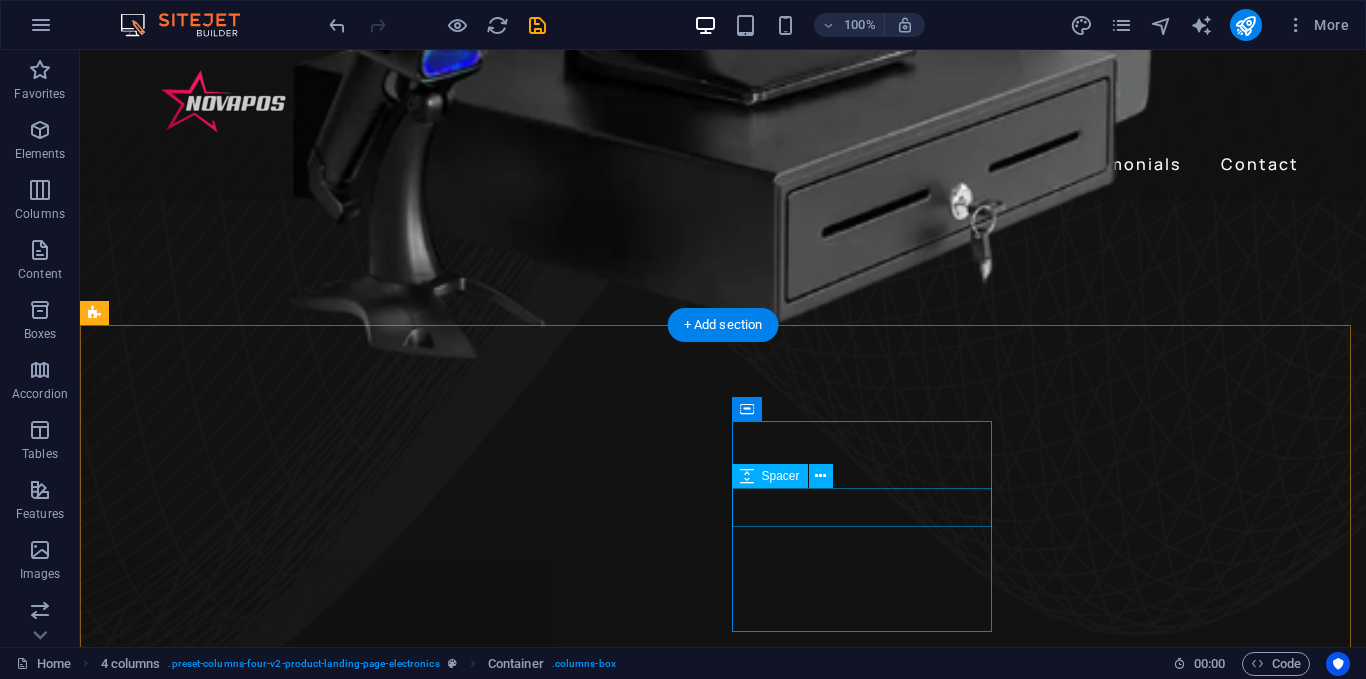 click at bounding box center (242, 2502) 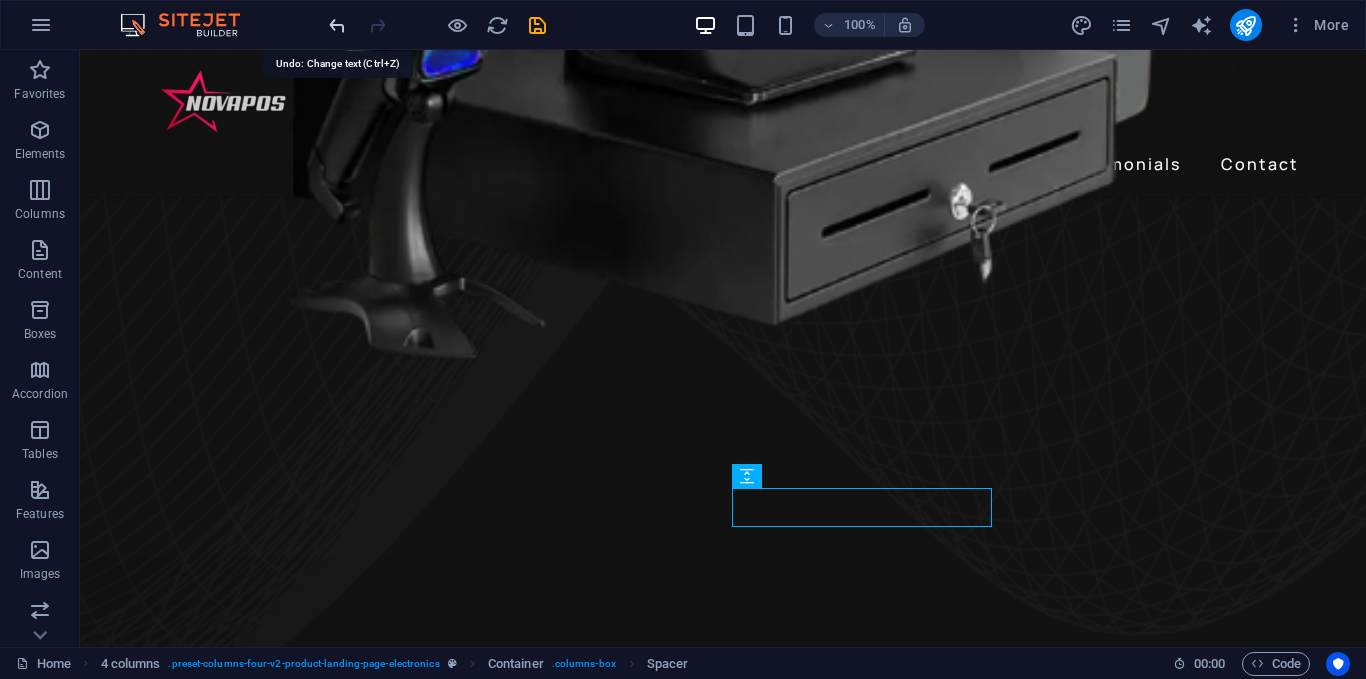 click at bounding box center (337, 25) 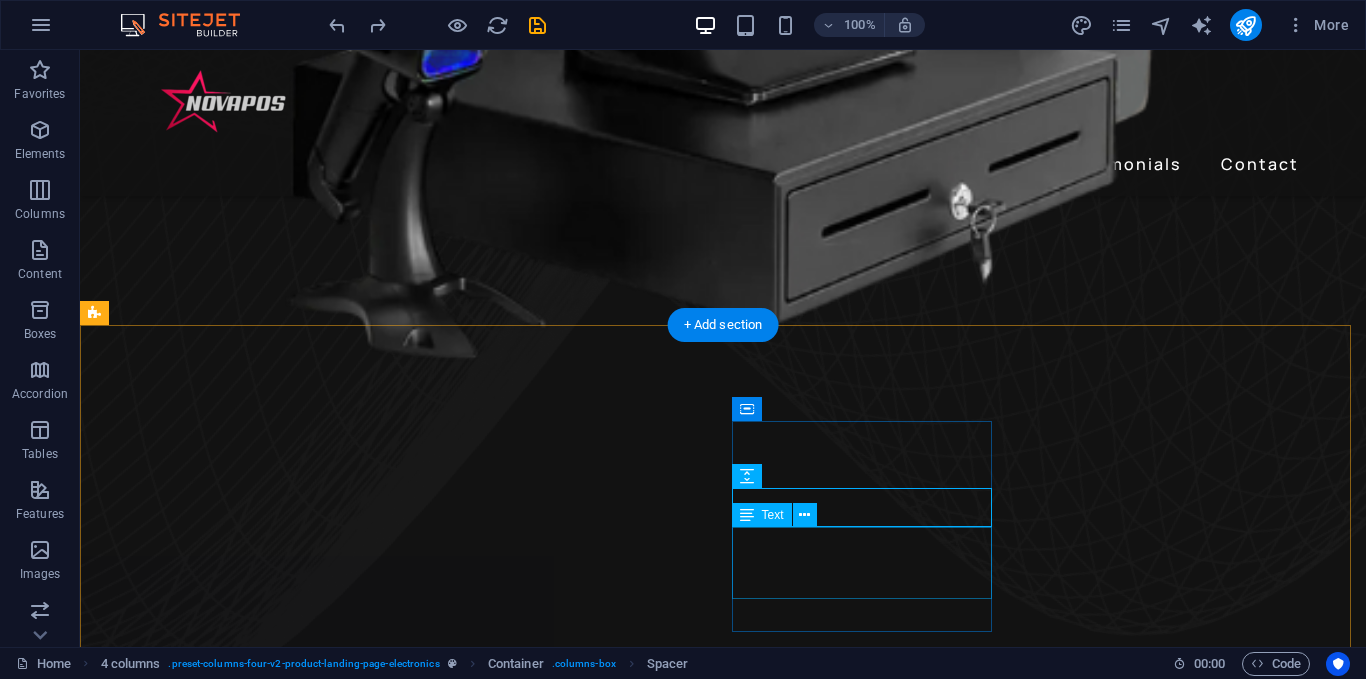 click on "24h of Listening Time" at bounding box center (242, 2558) 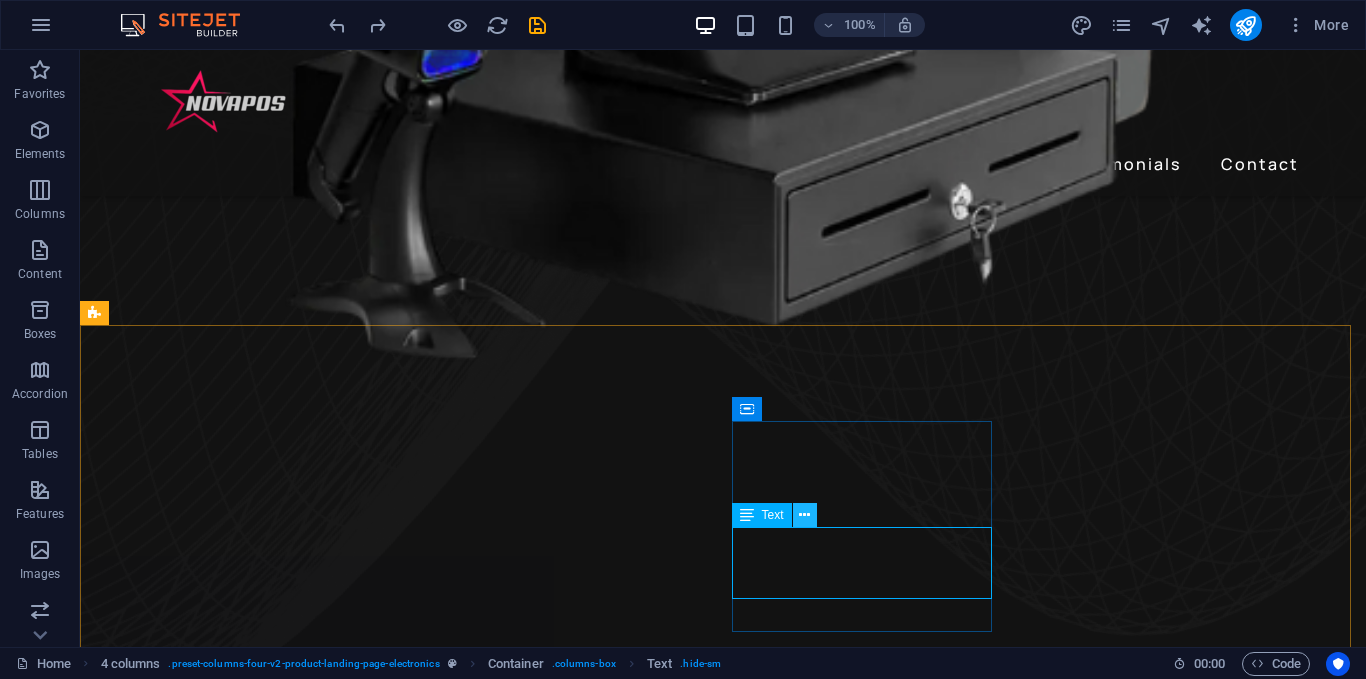 click at bounding box center [804, 515] 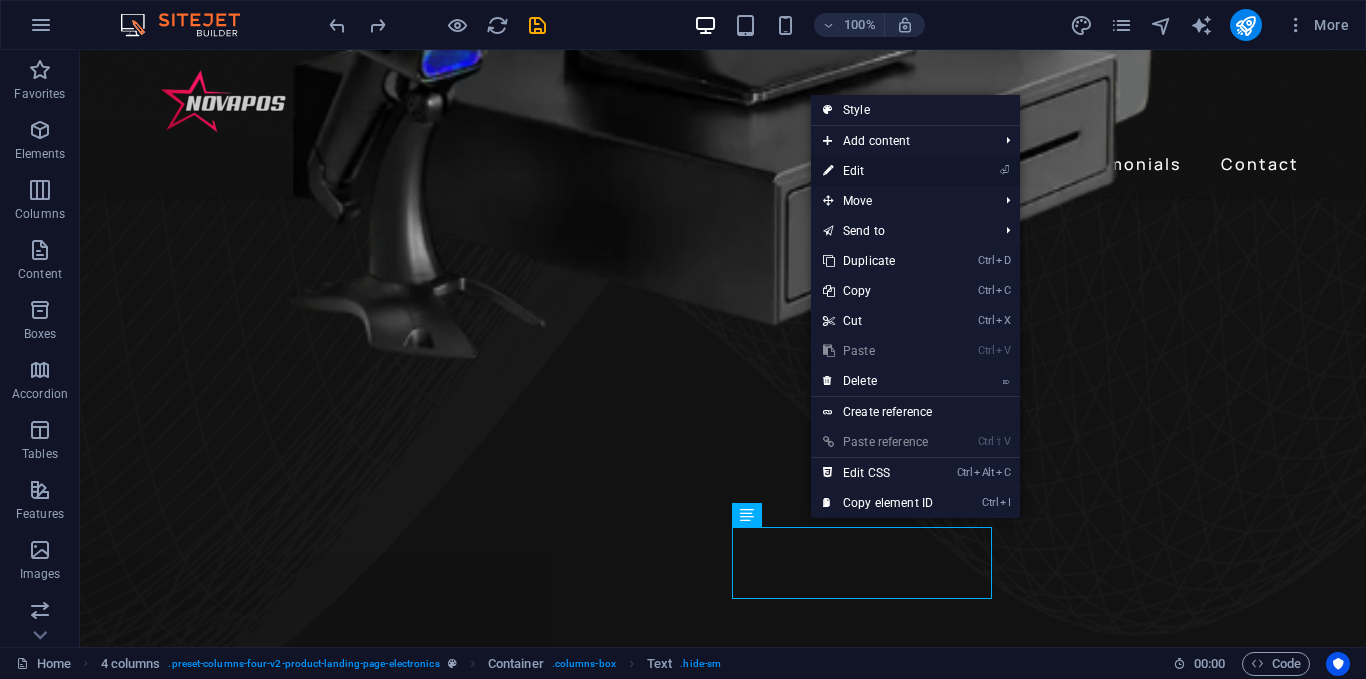 click on "⏎  Edit" at bounding box center (878, 171) 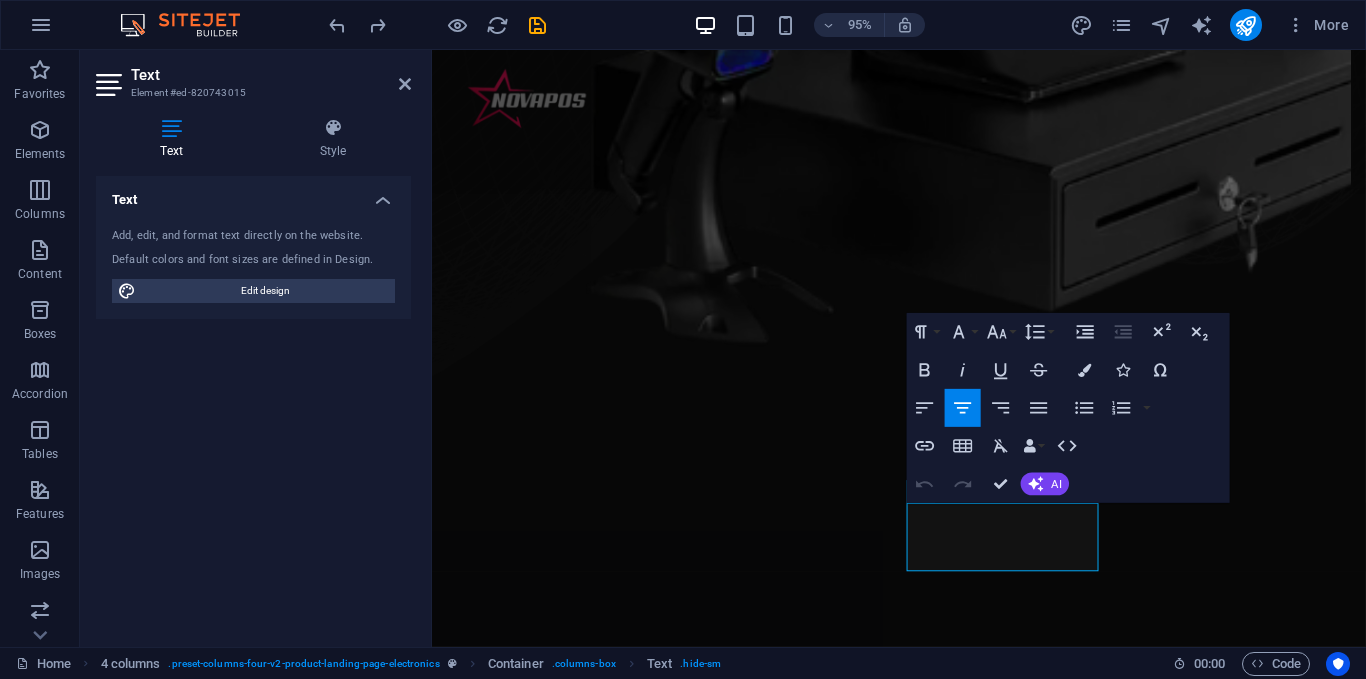 scroll, scrollTop: 886, scrollLeft: 0, axis: vertical 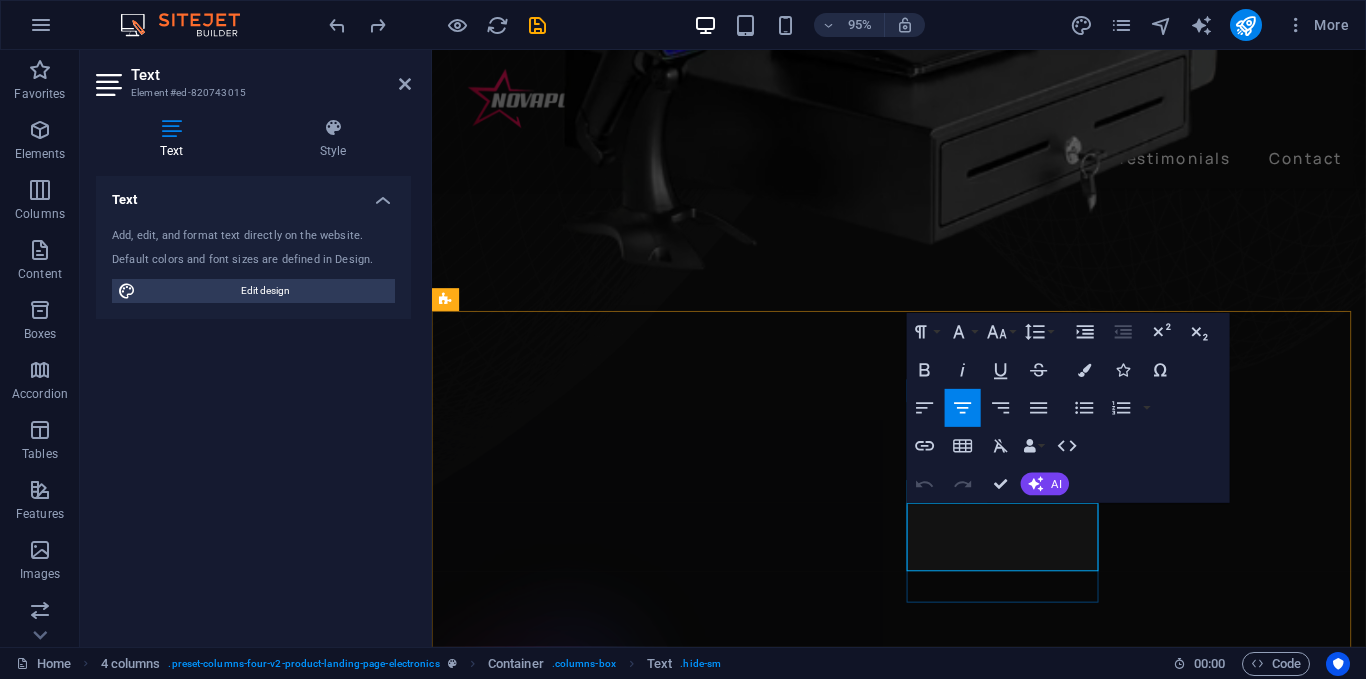 click on "24h of Listening Time" at bounding box center [567, 2502] 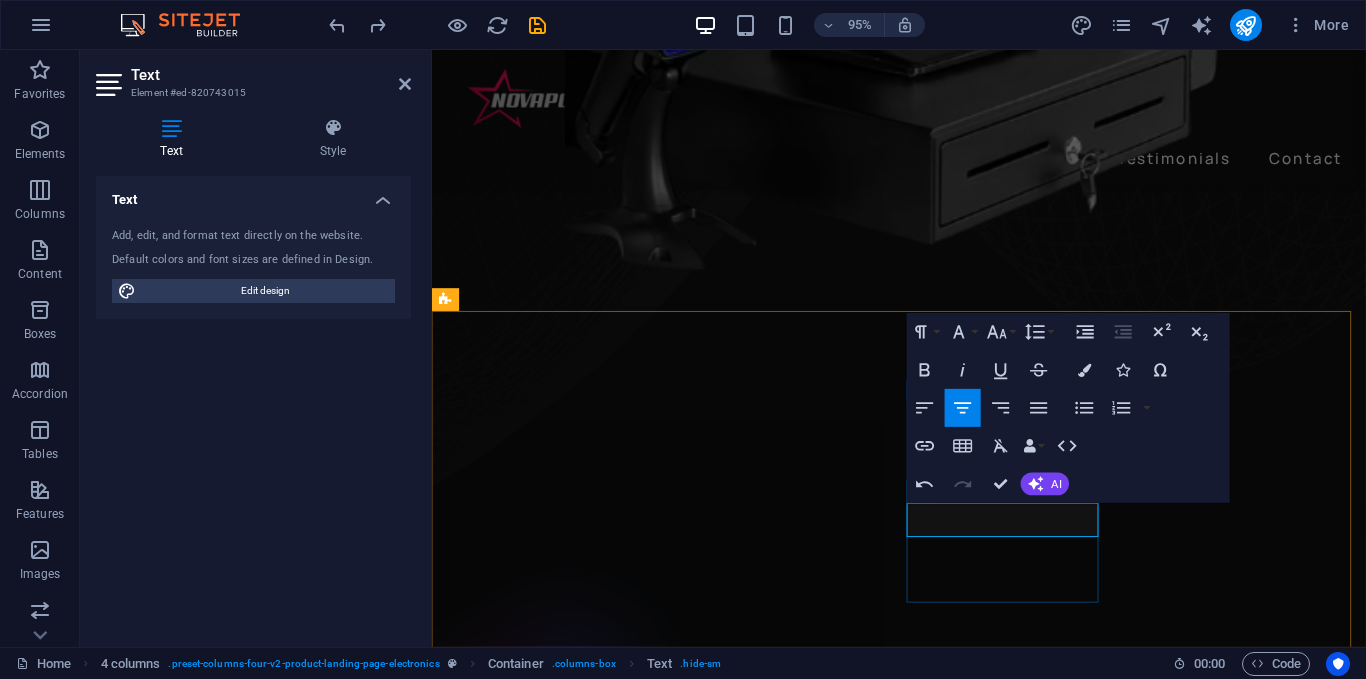 type 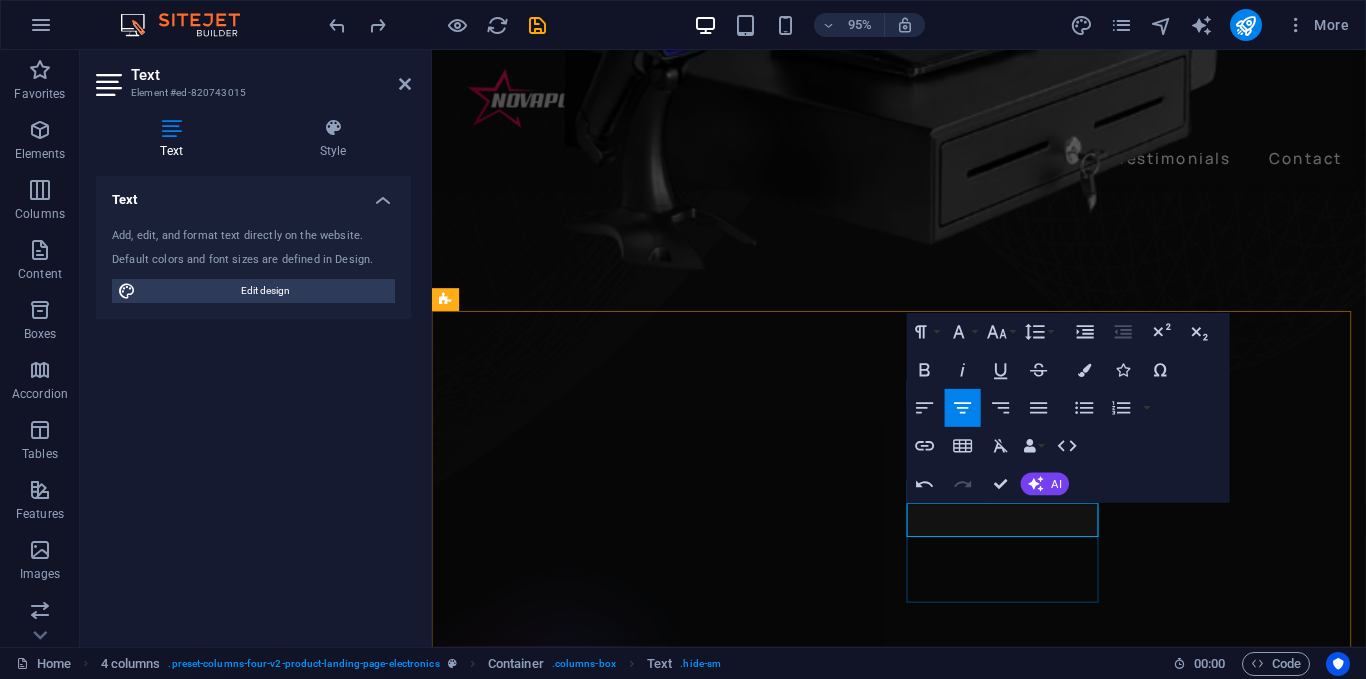 click on "Intel i3" at bounding box center [566, 2483] 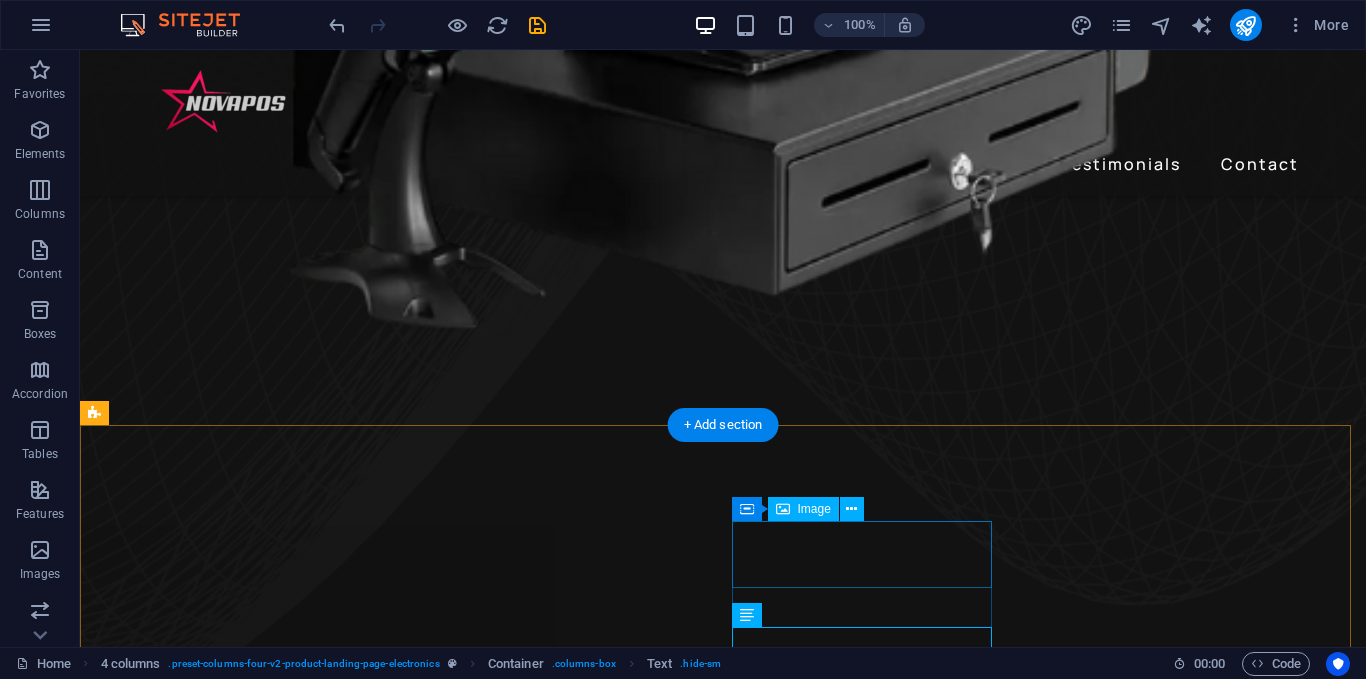 scroll, scrollTop: 1186, scrollLeft: 0, axis: vertical 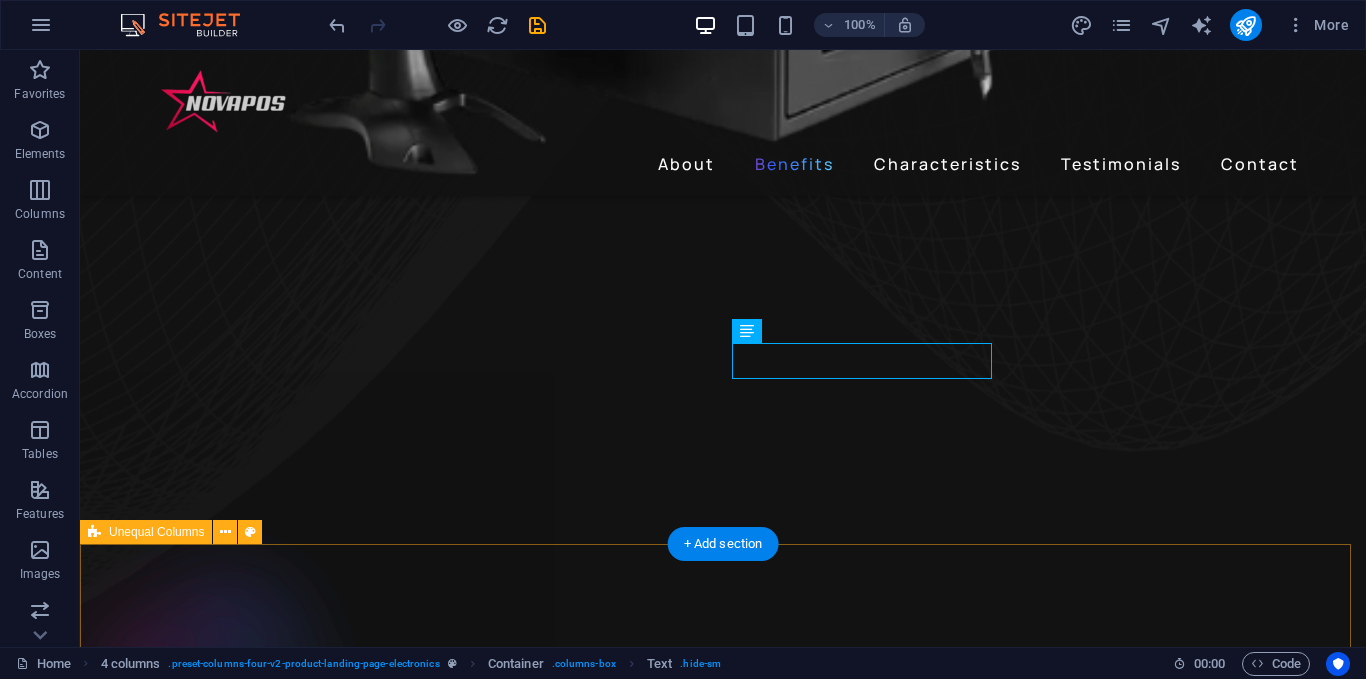 click on "Tunes out noises, tunes in voices" at bounding box center [723, 3218] 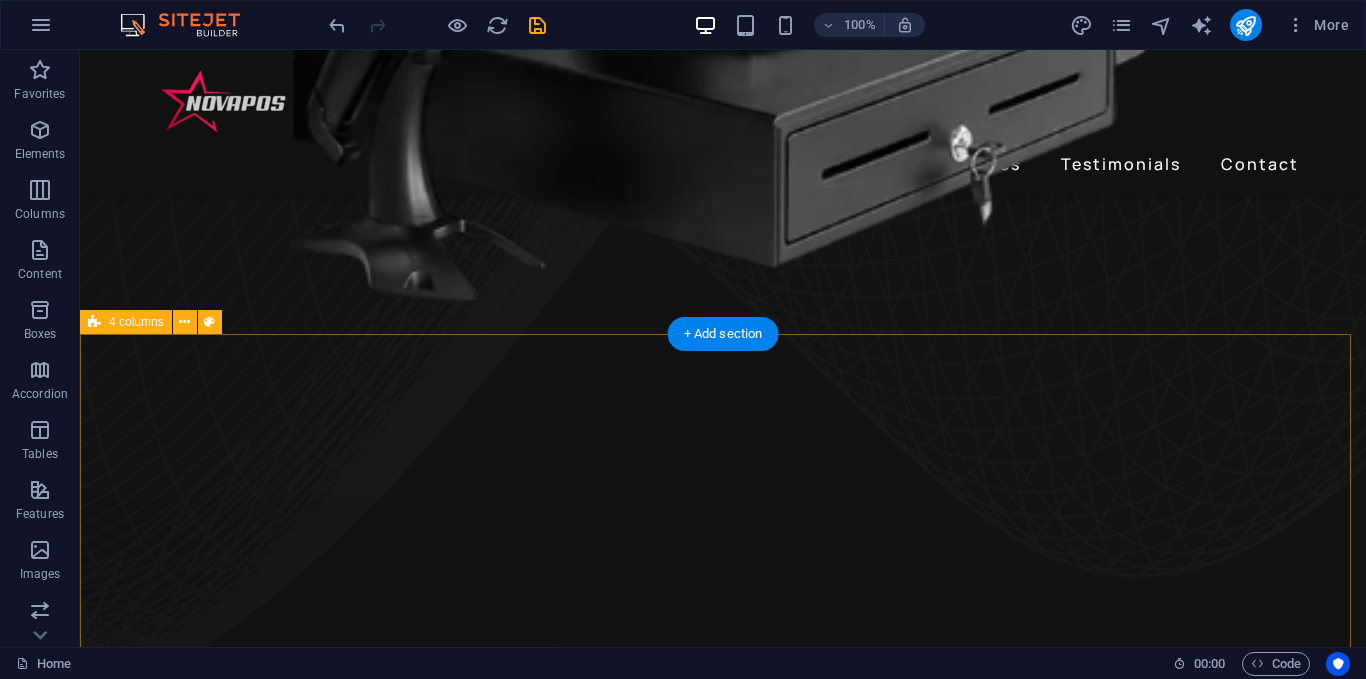 scroll, scrollTop: 1086, scrollLeft: 0, axis: vertical 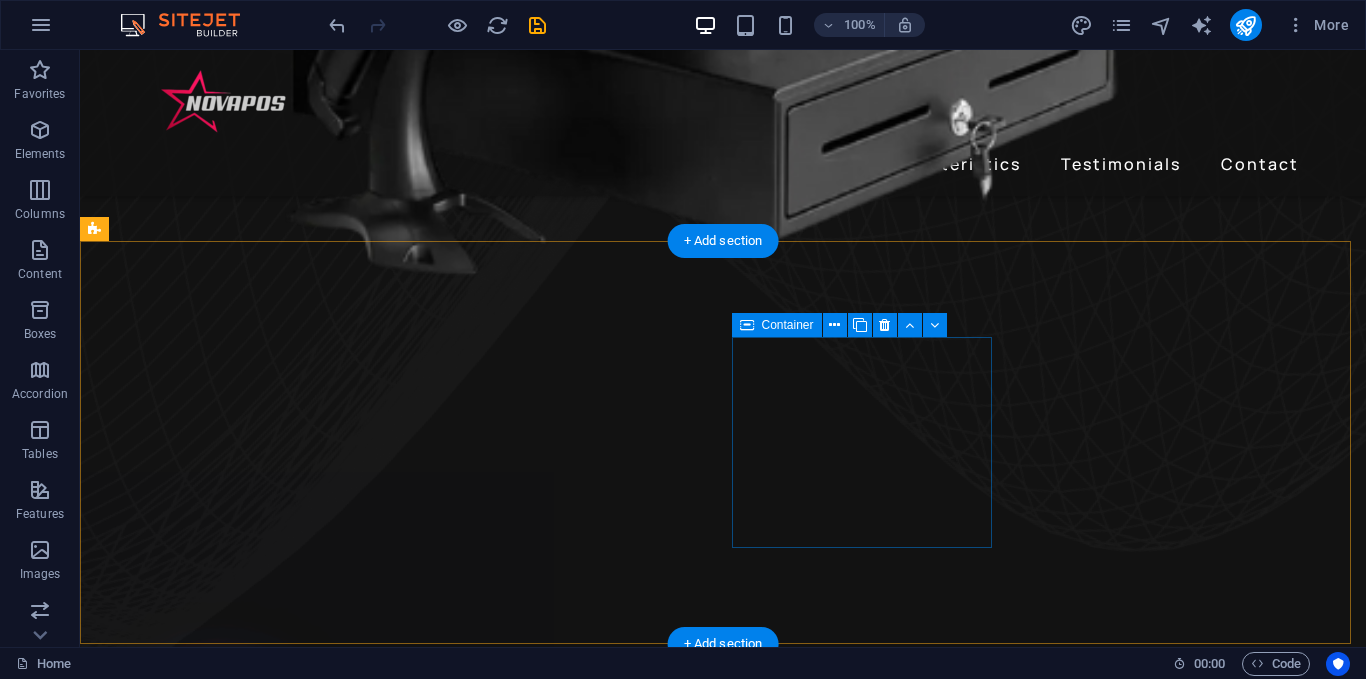 click on "Intel core i3" at bounding box center [242, 2403] 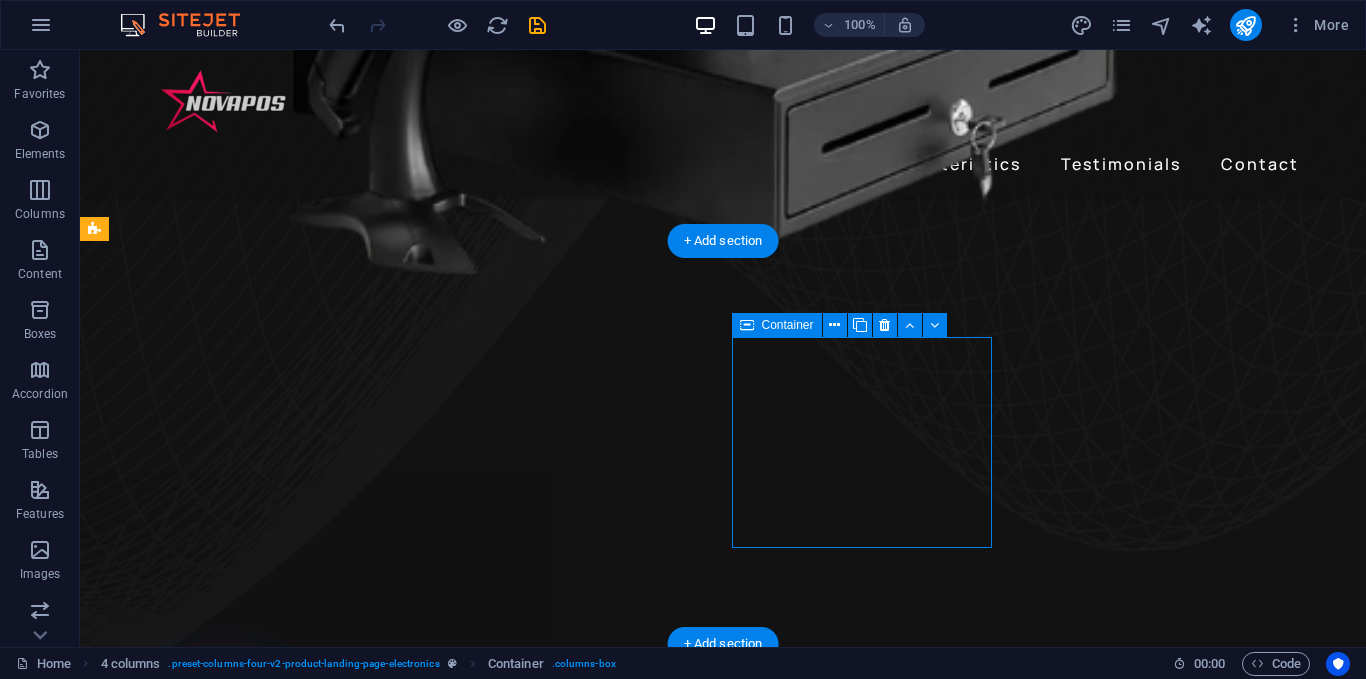 click on "Intel core i3" at bounding box center (242, 2403) 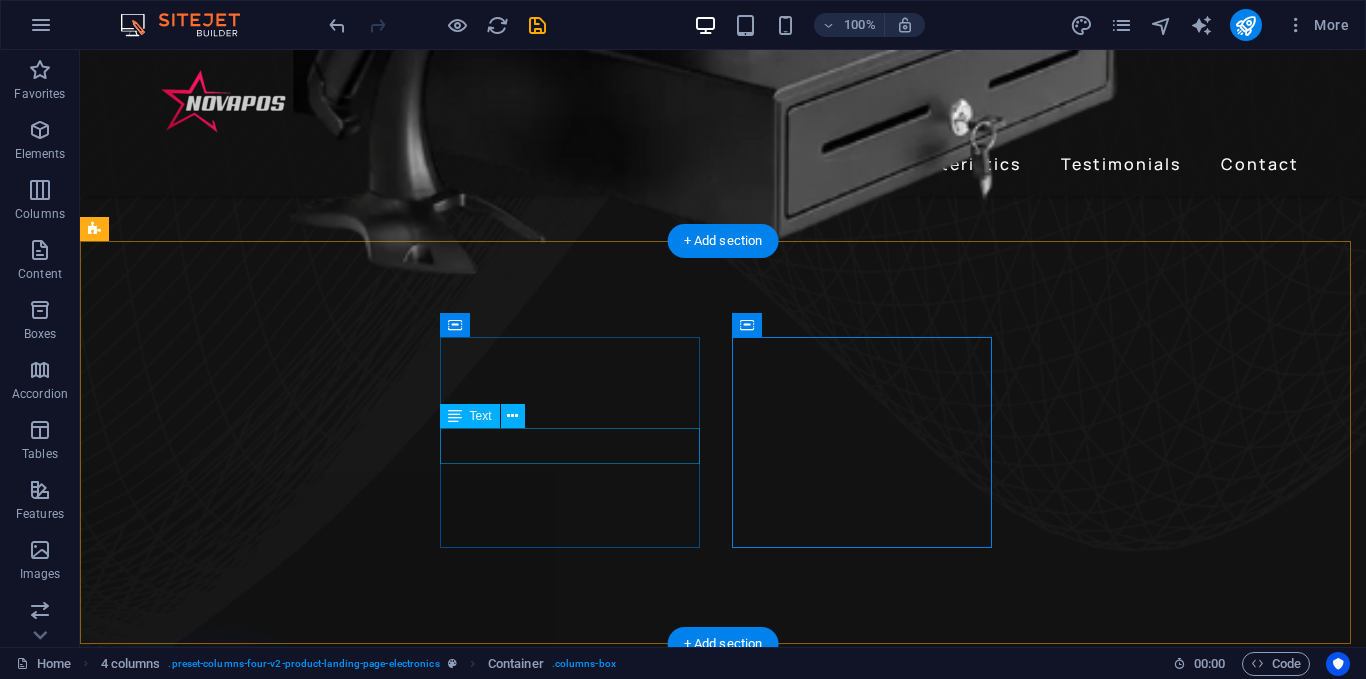 click on "2 Line Rear Display" at bounding box center (242, 2298) 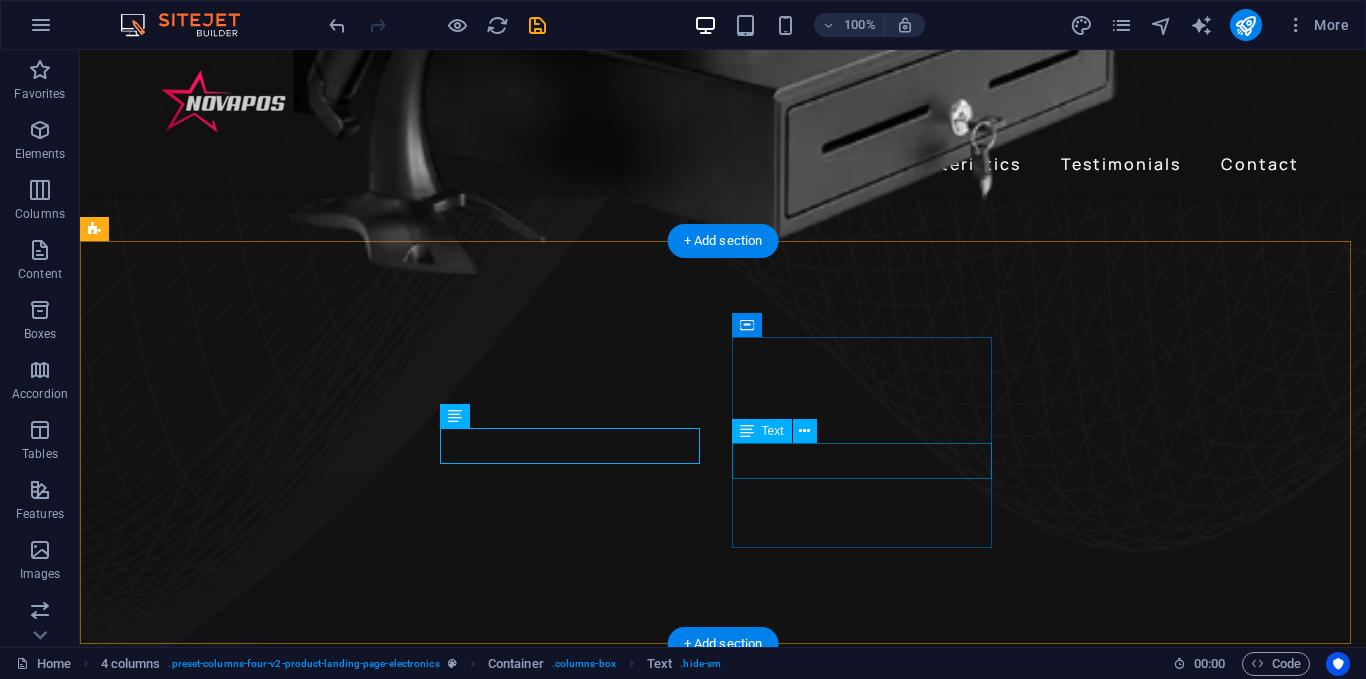 click on "Intel core i3" at bounding box center (242, 2456) 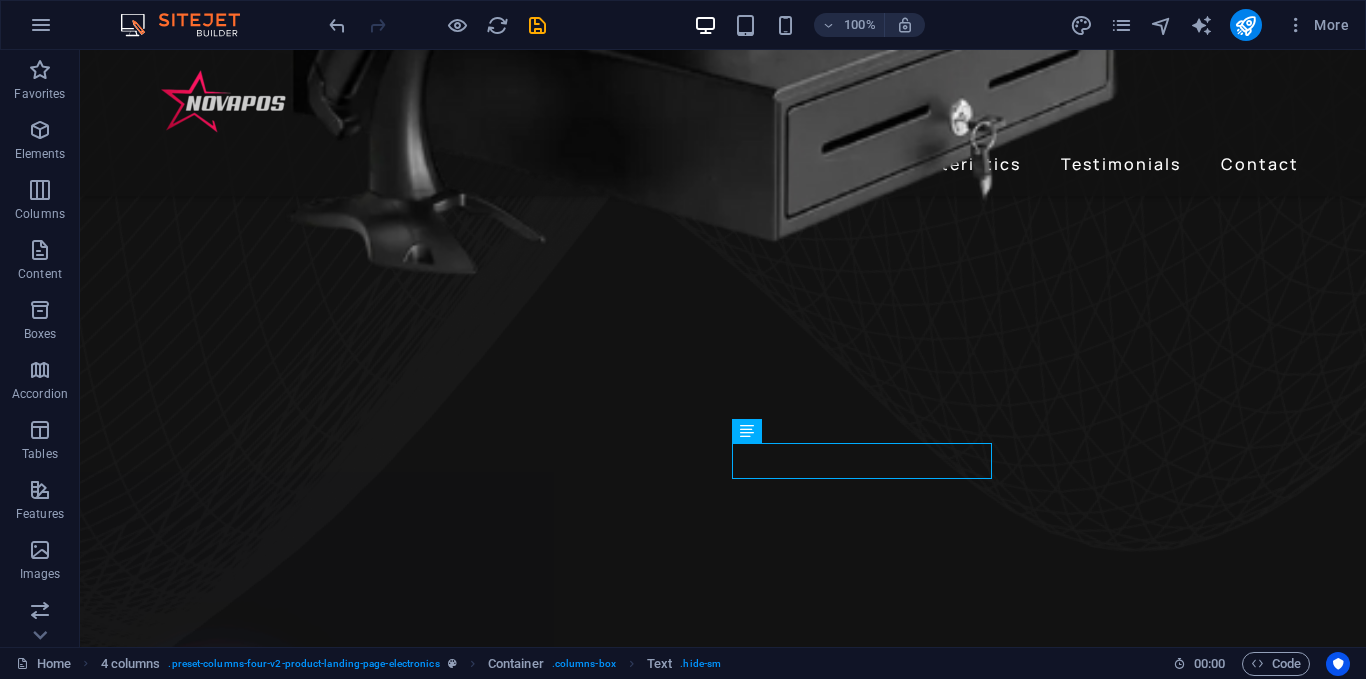click on "100% More" at bounding box center [683, 25] 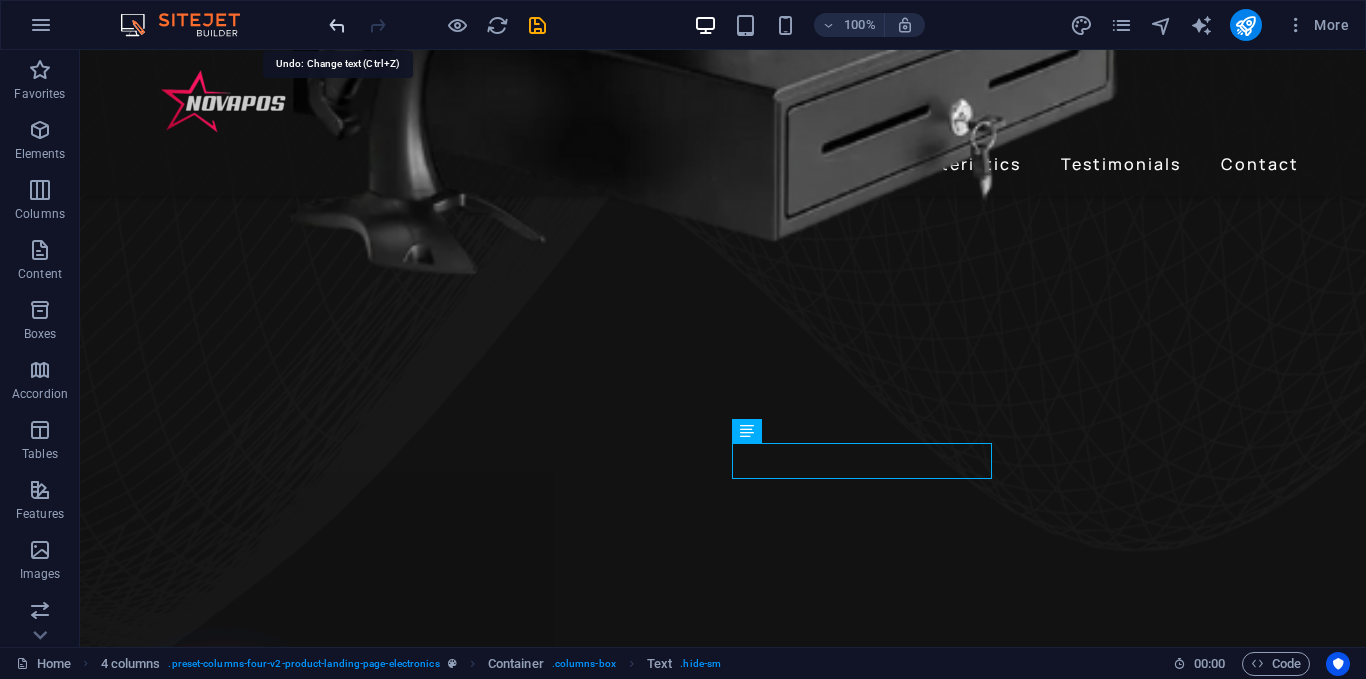 click at bounding box center [337, 25] 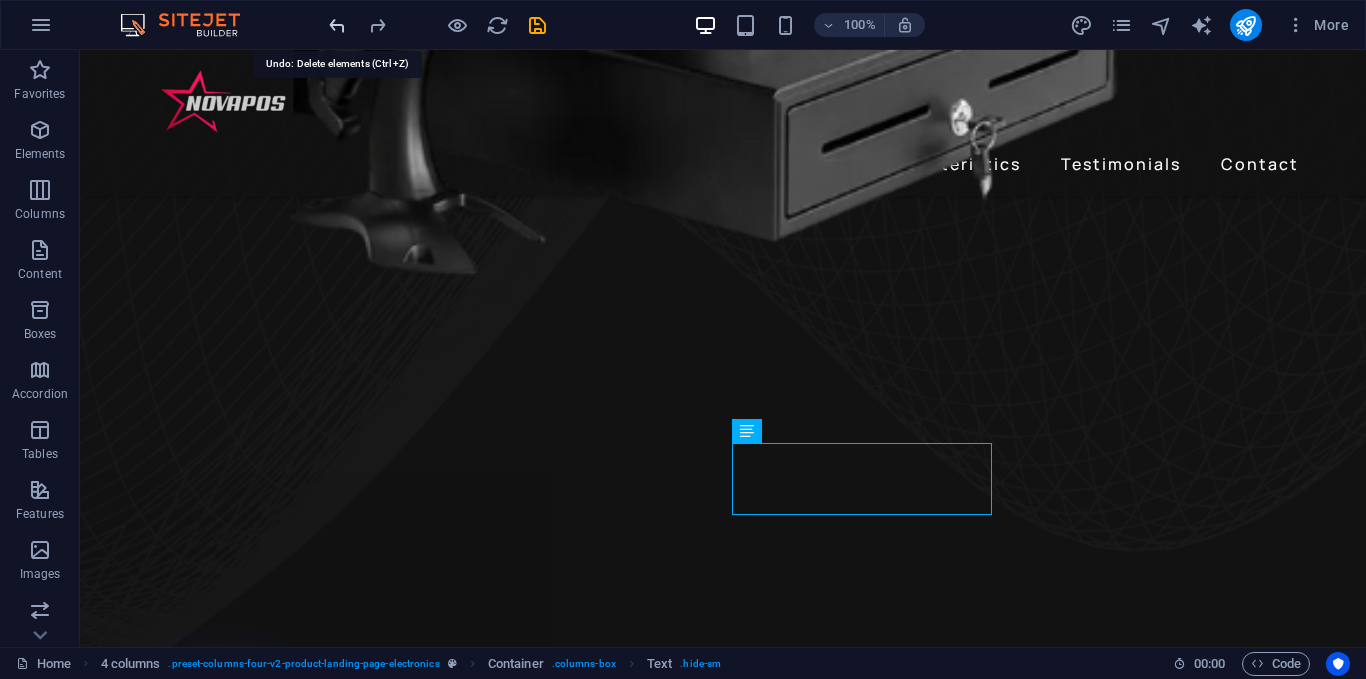 click at bounding box center [337, 25] 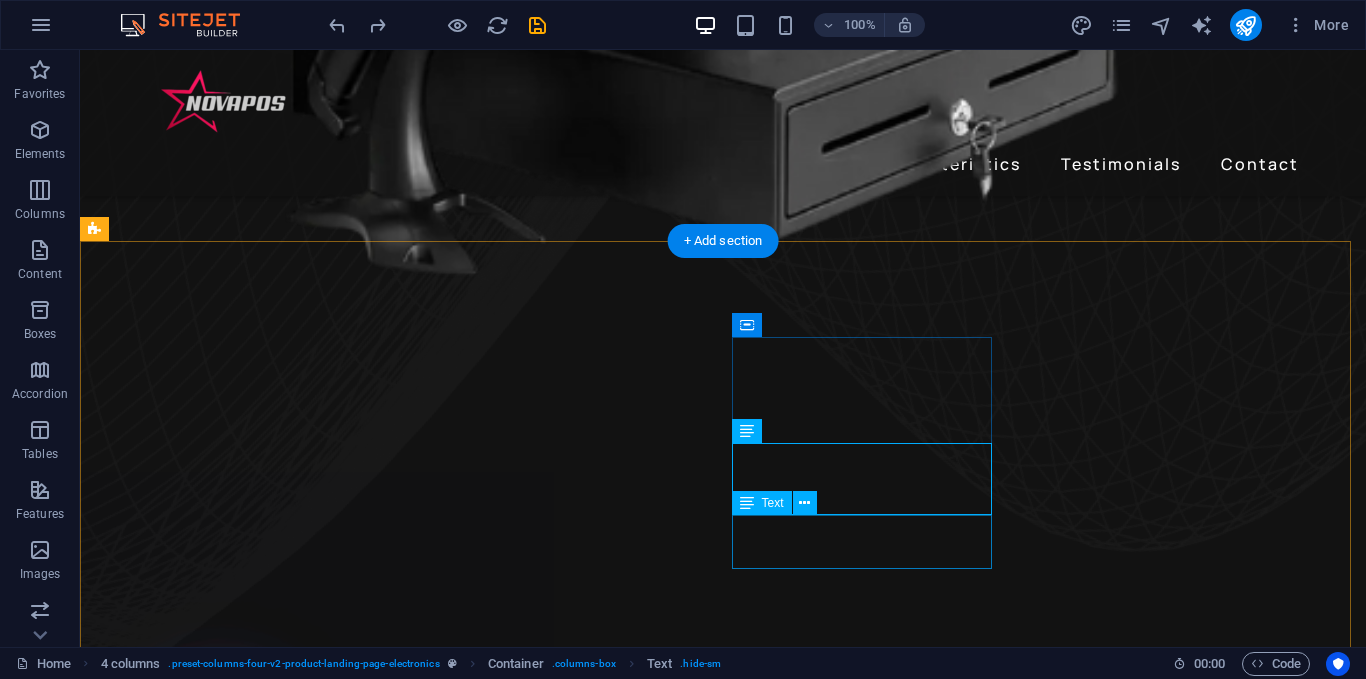 click on "24h of Listening Time" at bounding box center (242, 2537) 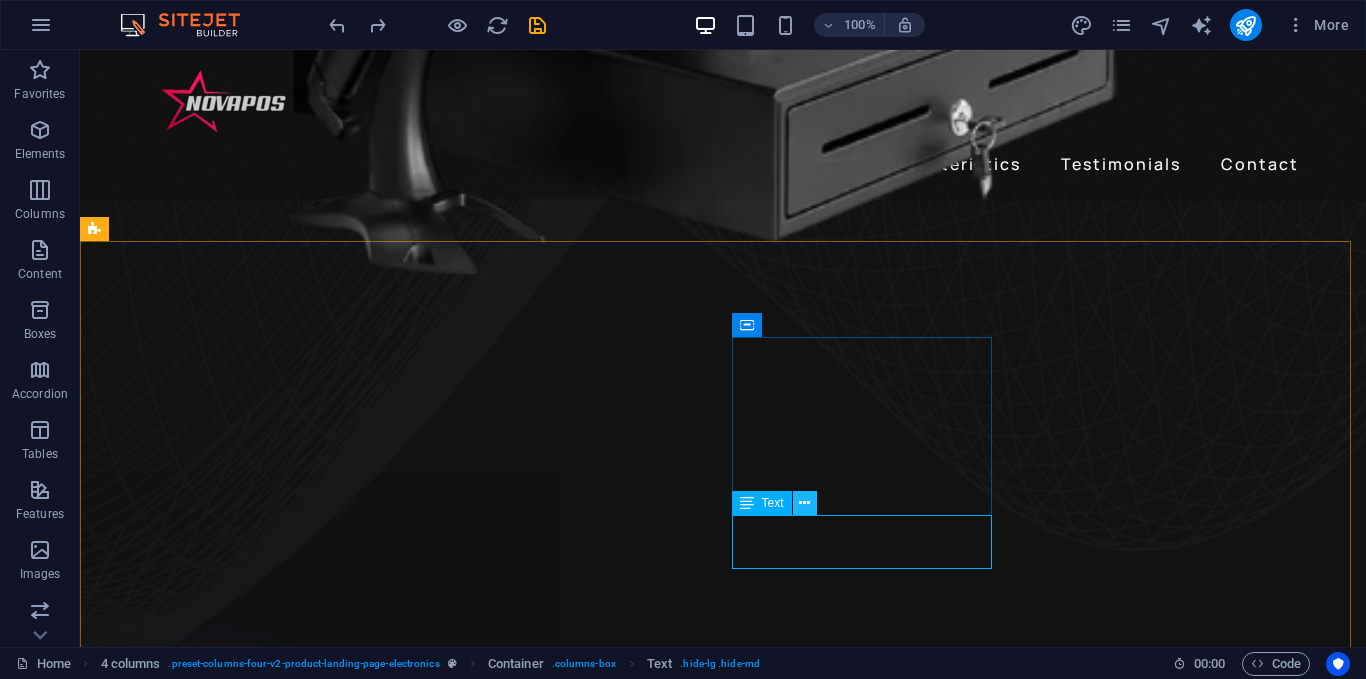 click at bounding box center [804, 503] 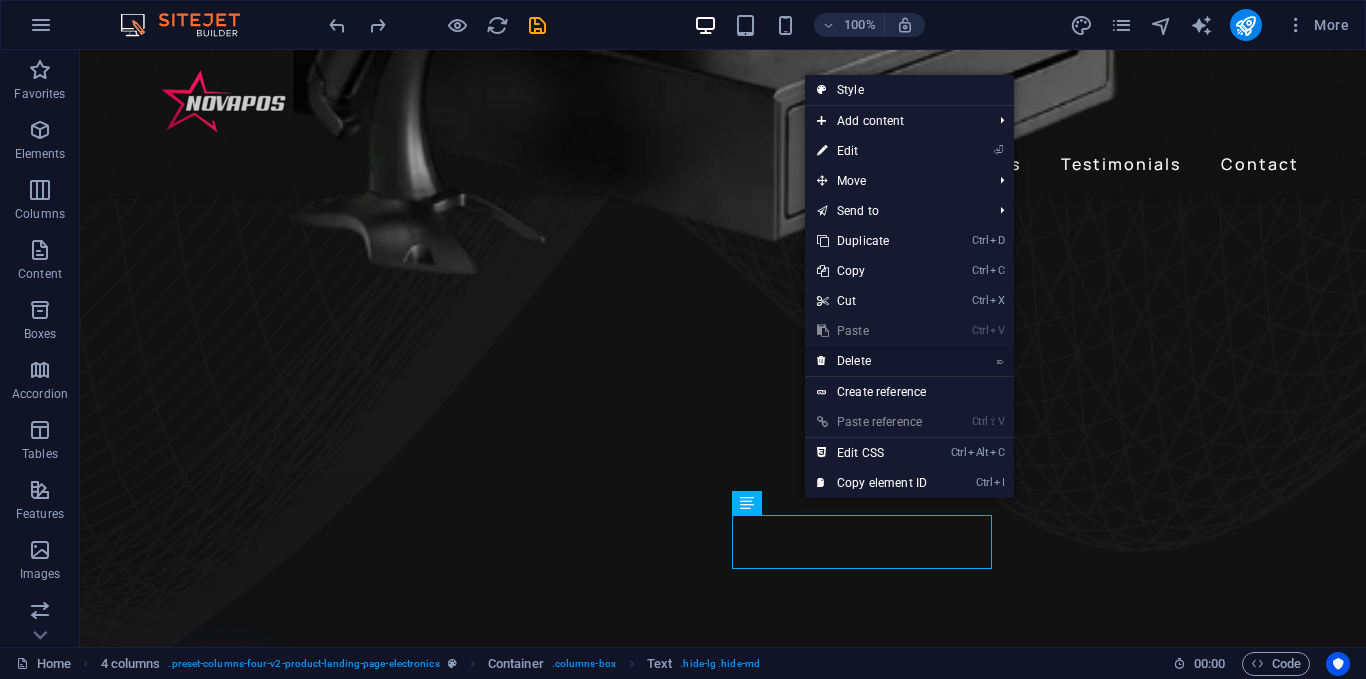 click on "⌦  Delete" at bounding box center [872, 361] 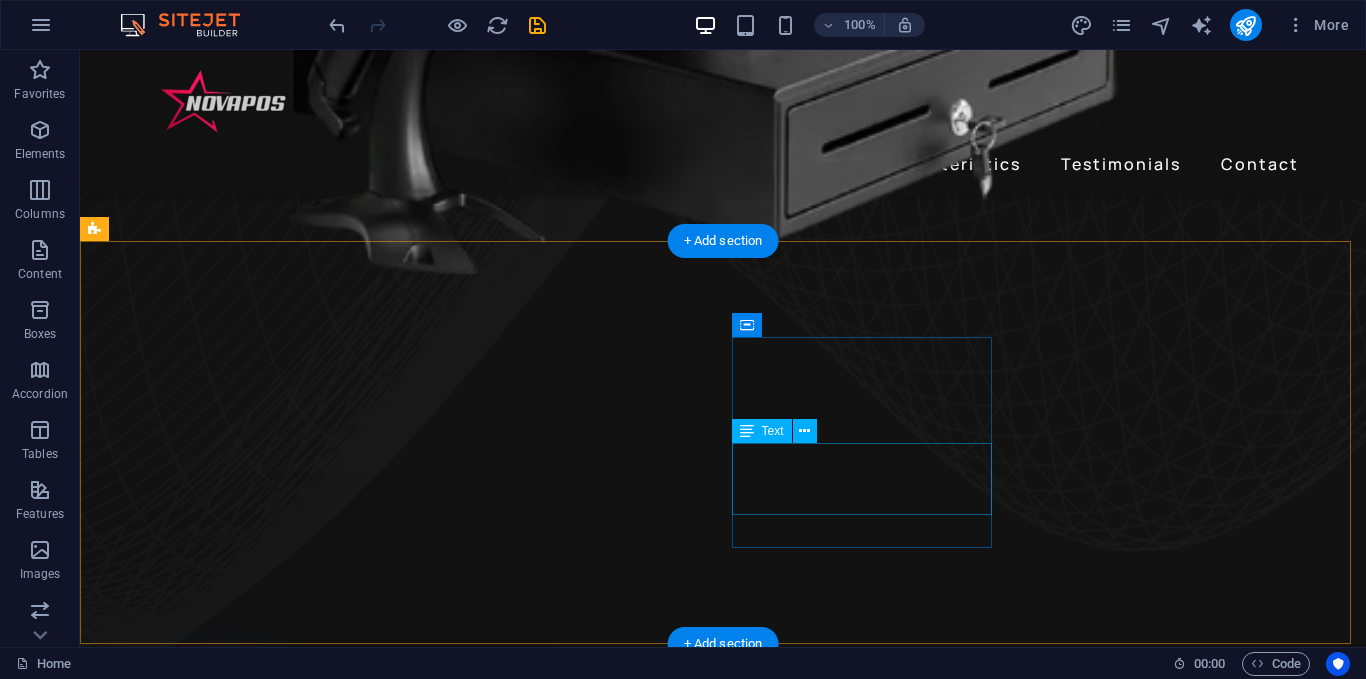 click on "24h of Listening Time" at bounding box center [242, 2474] 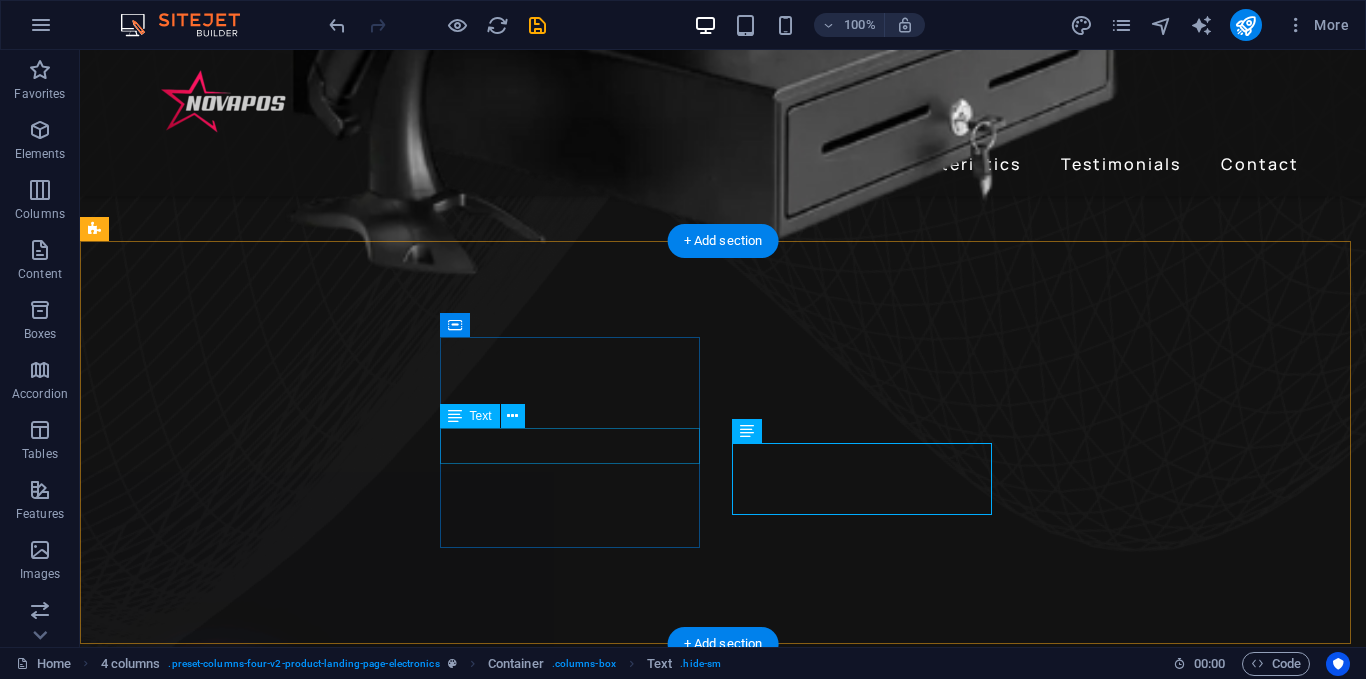 click on "2 Line Rear Display" at bounding box center [242, 2298] 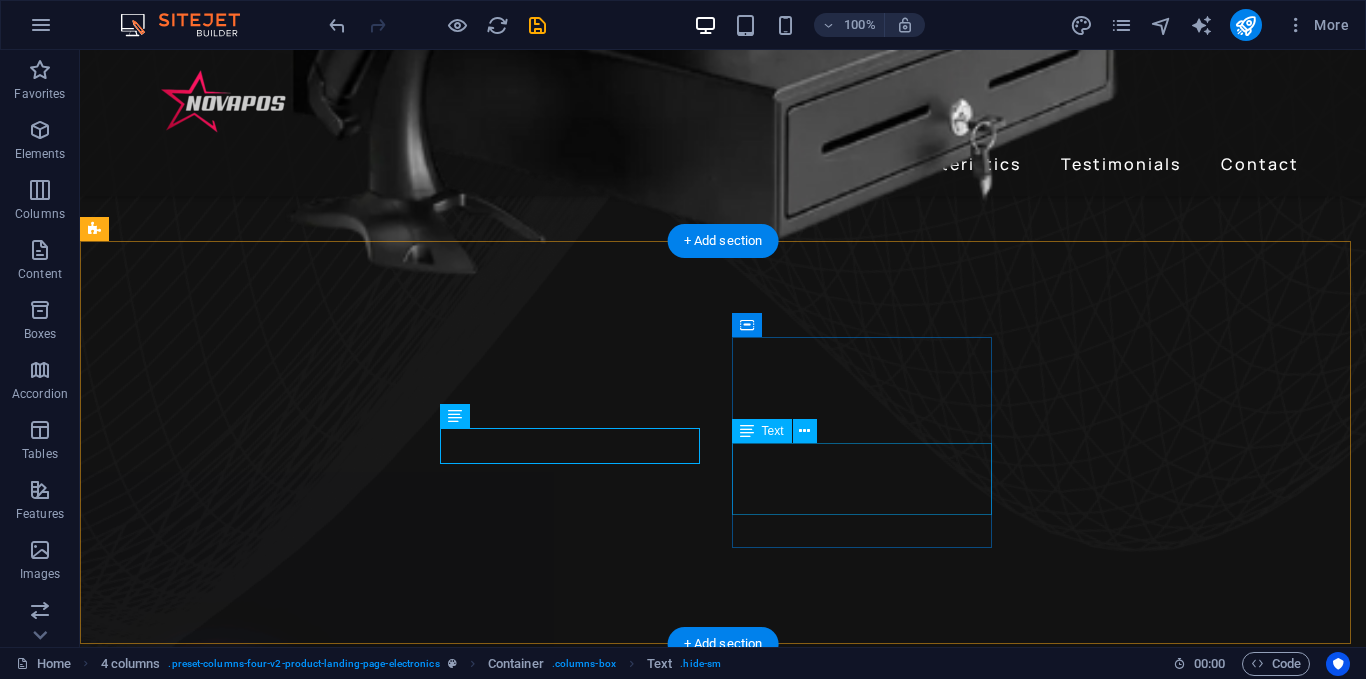 click on "24h of Listening Time" at bounding box center (242, 2474) 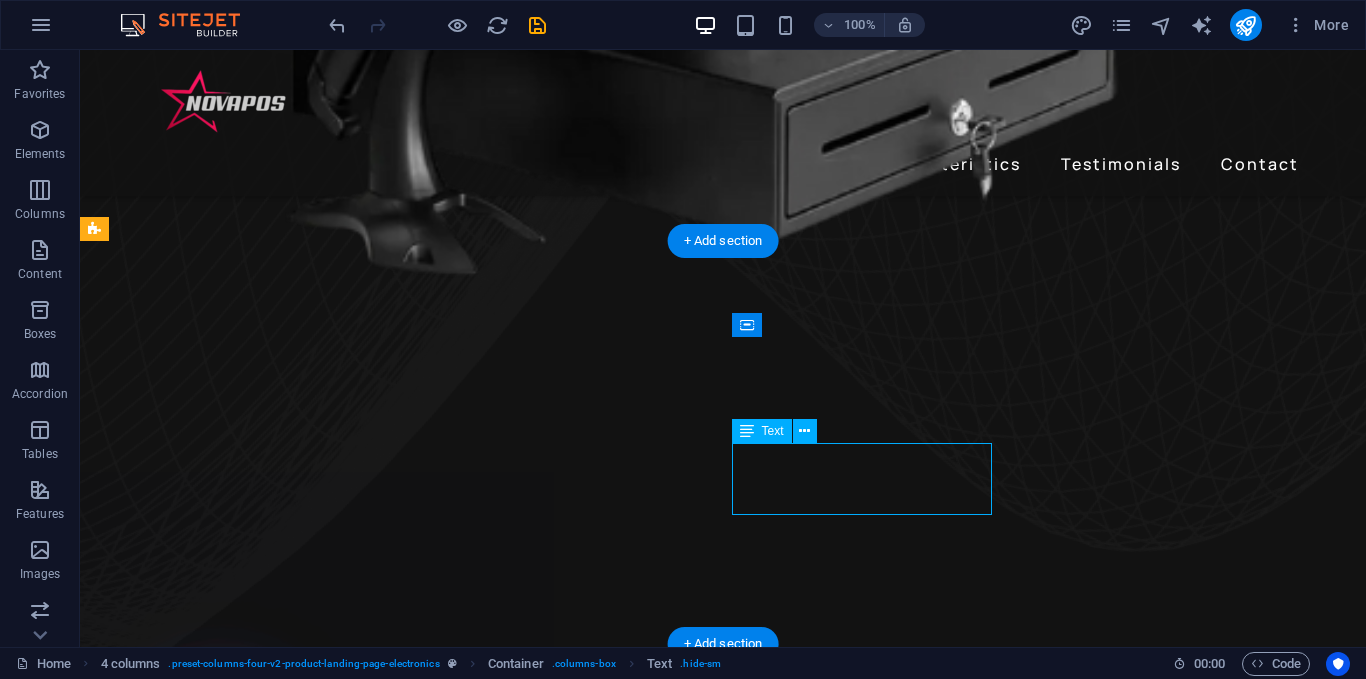 click on "24h of Listening Time" at bounding box center [242, 2474] 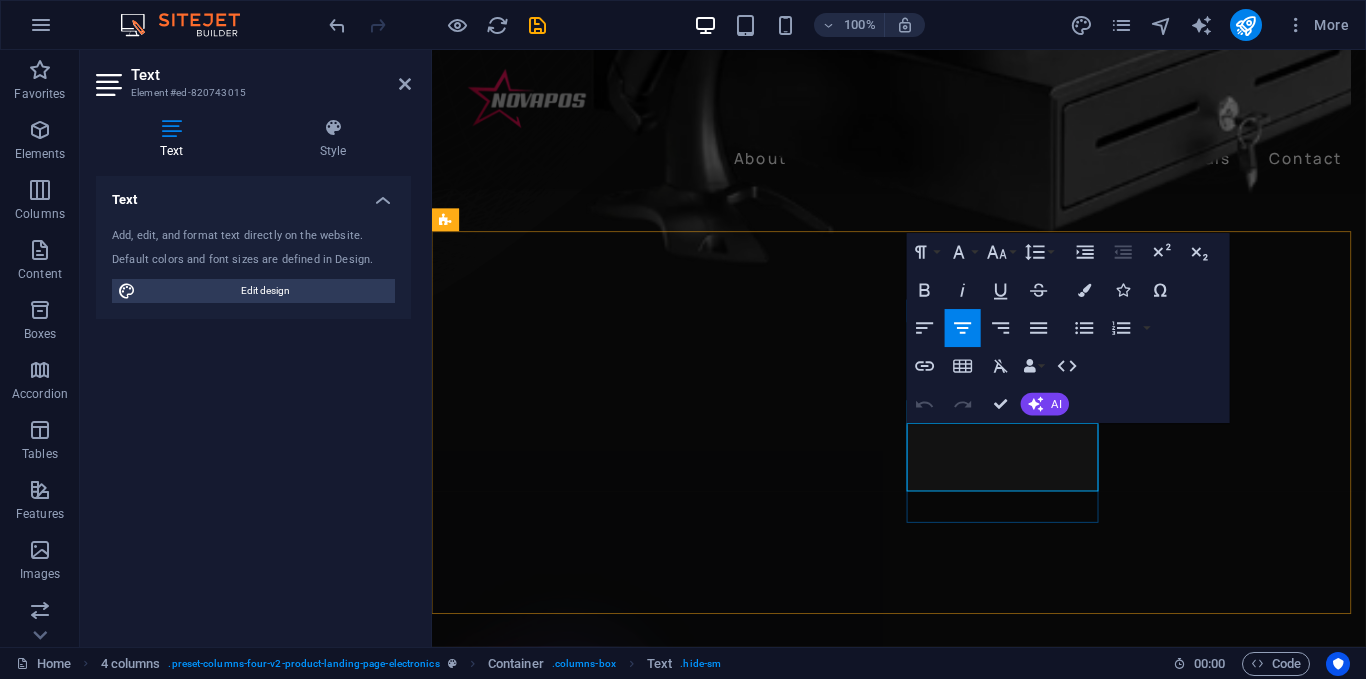 scroll, scrollTop: 970, scrollLeft: 0, axis: vertical 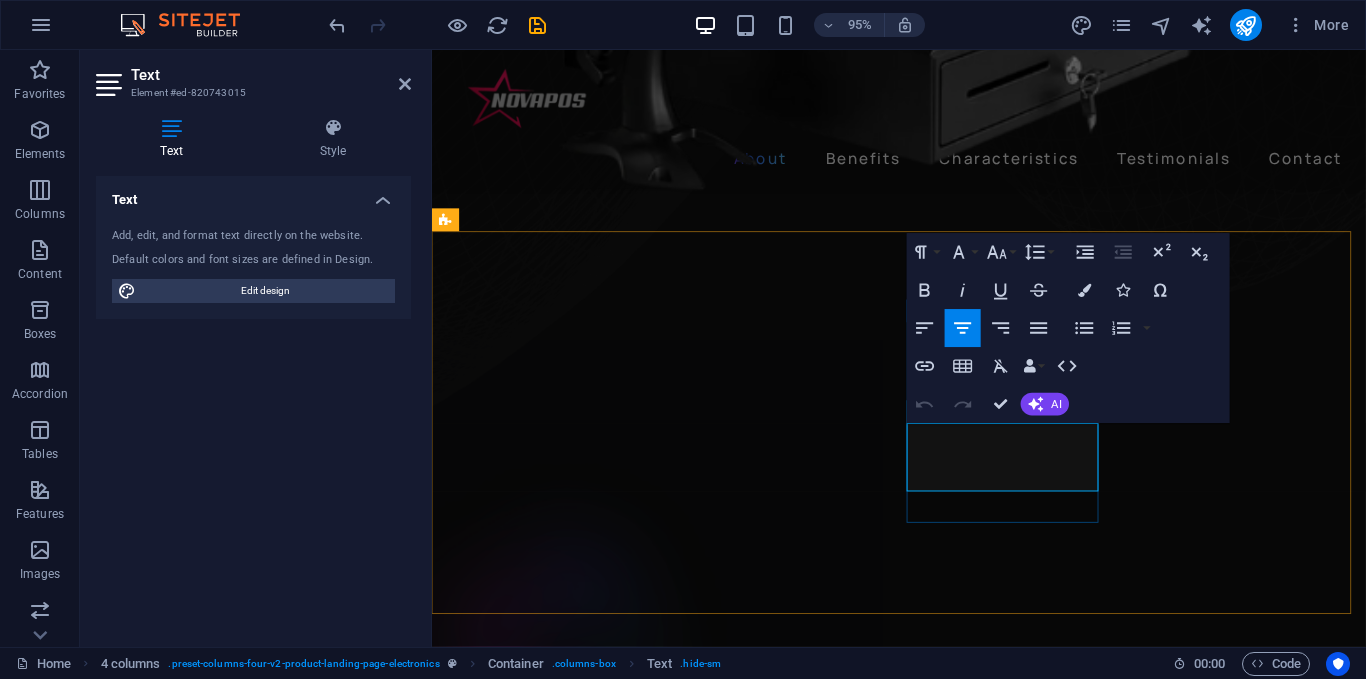 drag, startPoint x: 1117, startPoint y: 497, endPoint x: 1348, endPoint y: 473, distance: 232.24341 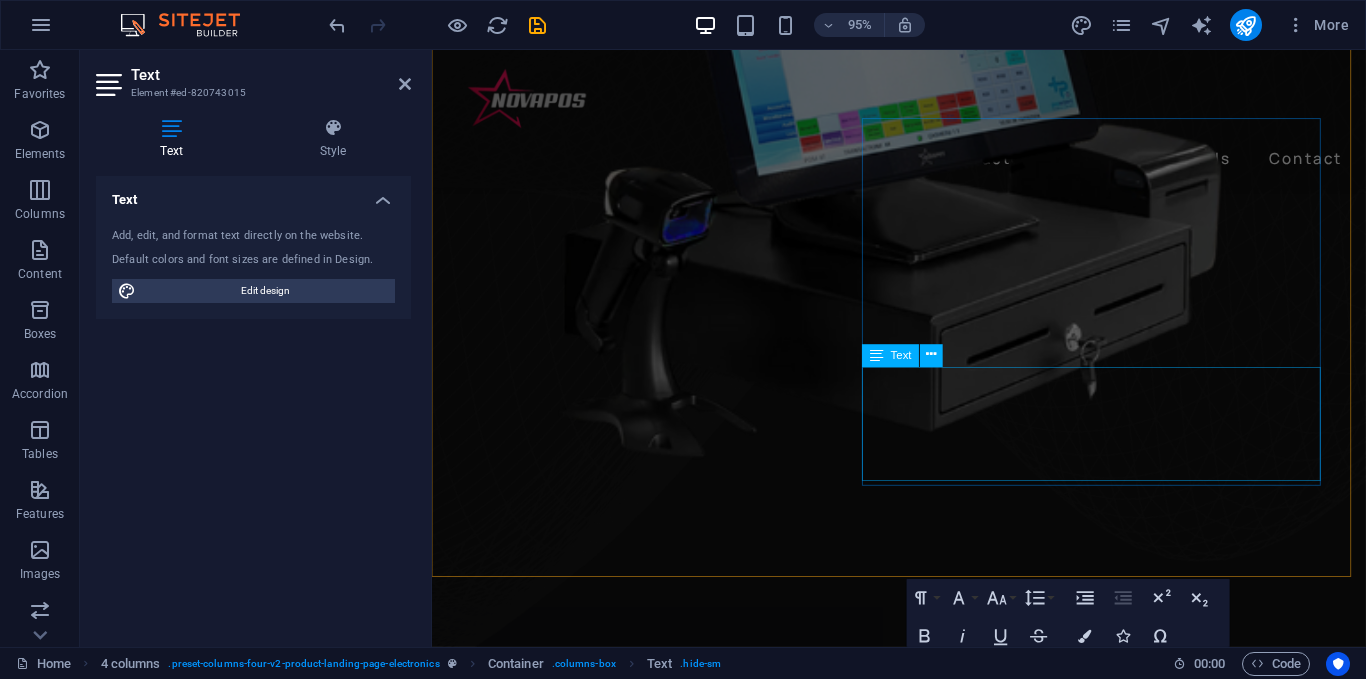 scroll, scrollTop: 770, scrollLeft: 0, axis: vertical 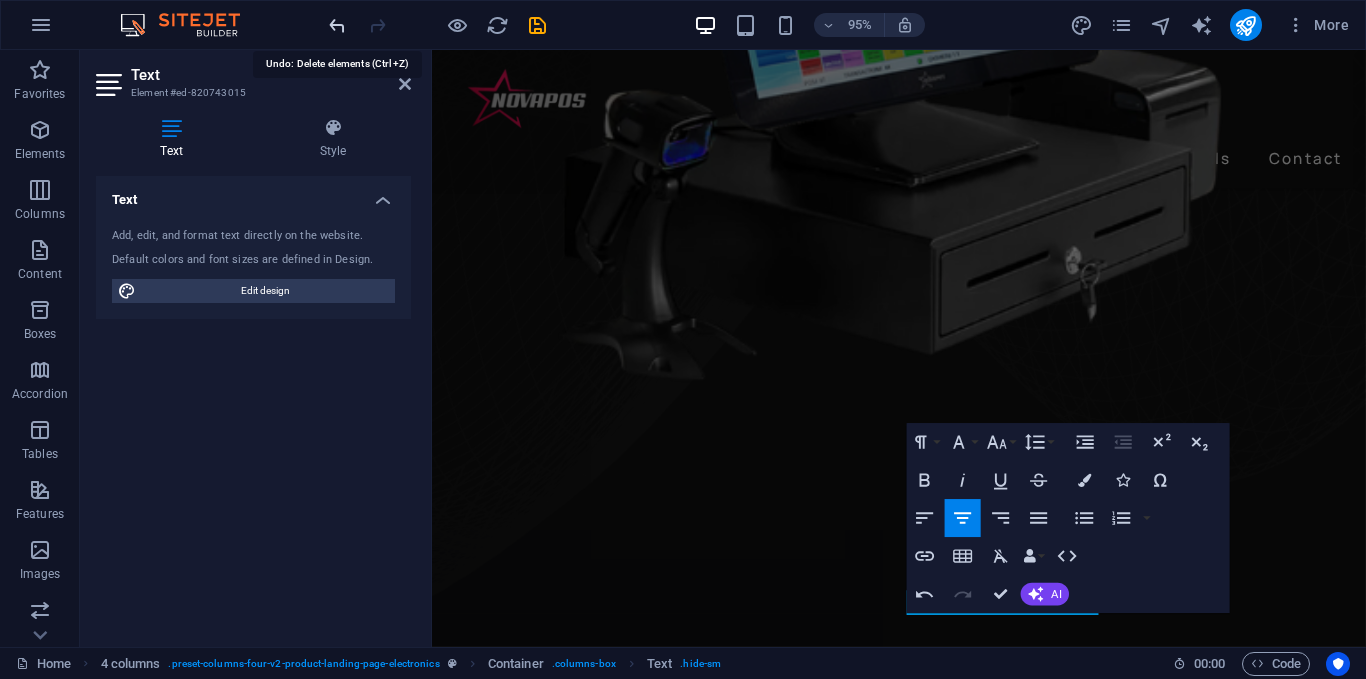 click at bounding box center [337, 25] 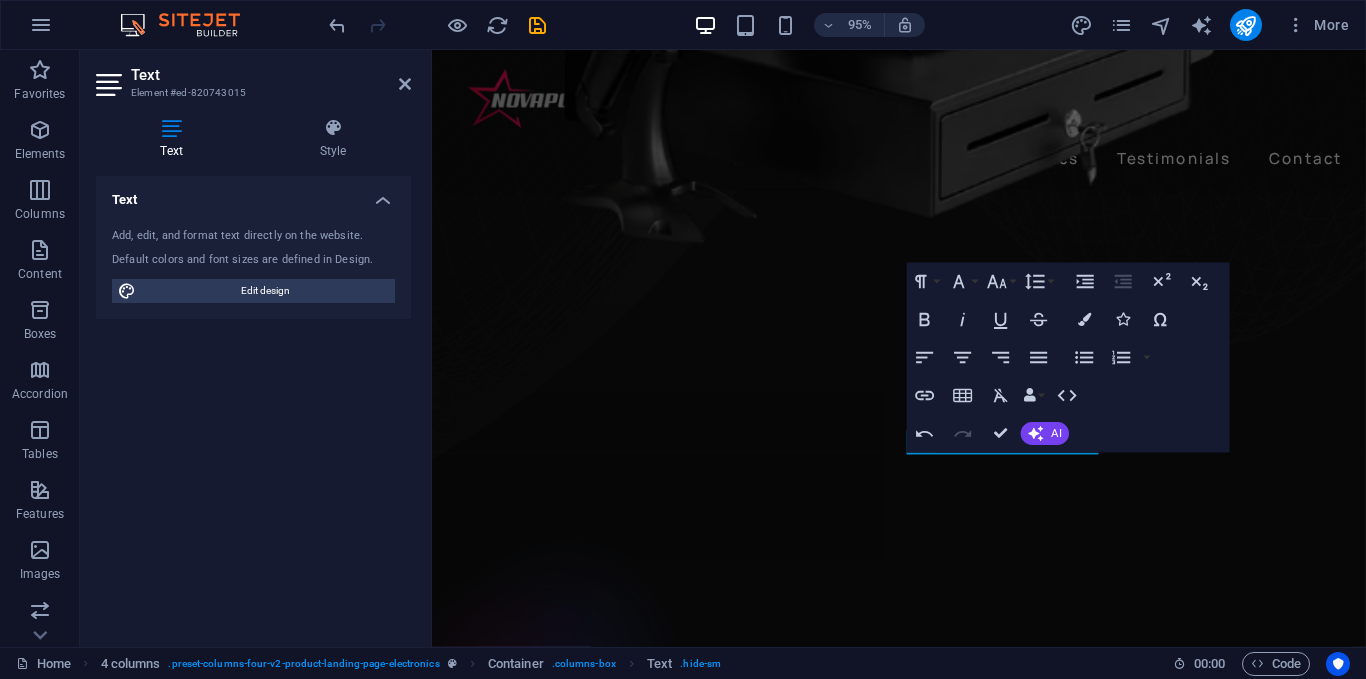 scroll, scrollTop: 970, scrollLeft: 0, axis: vertical 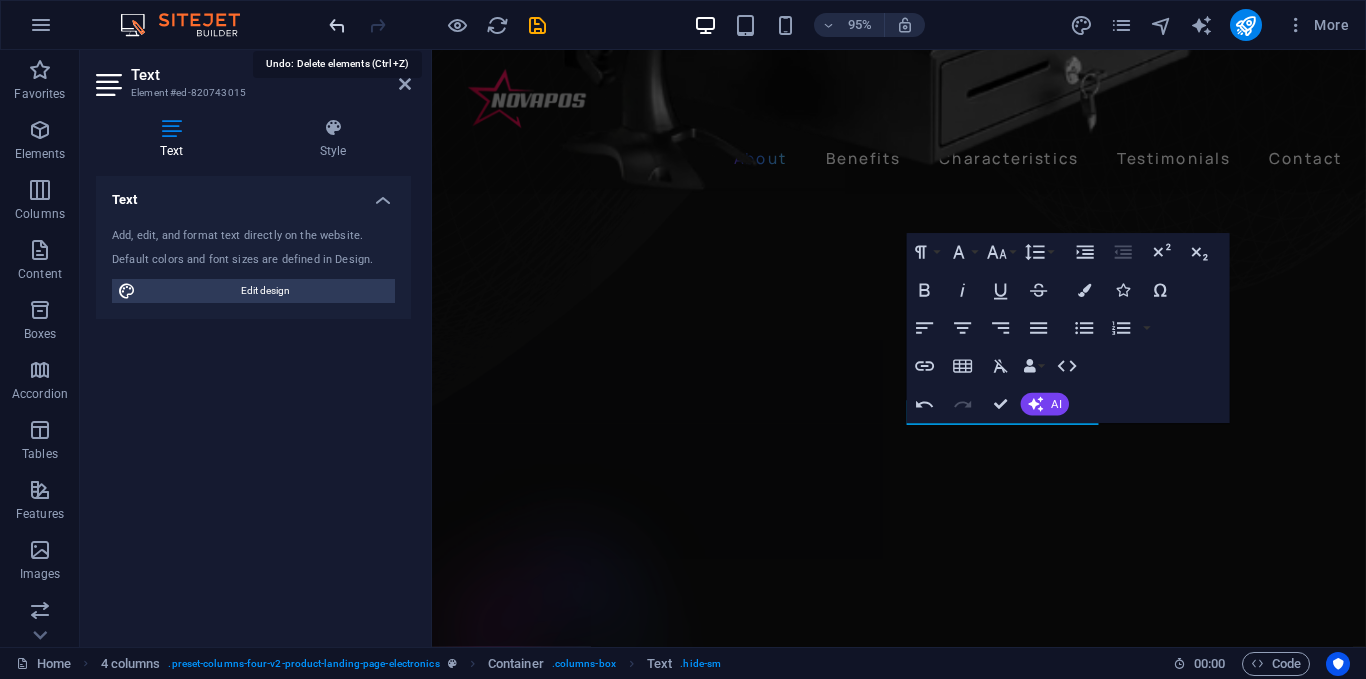 click at bounding box center [337, 25] 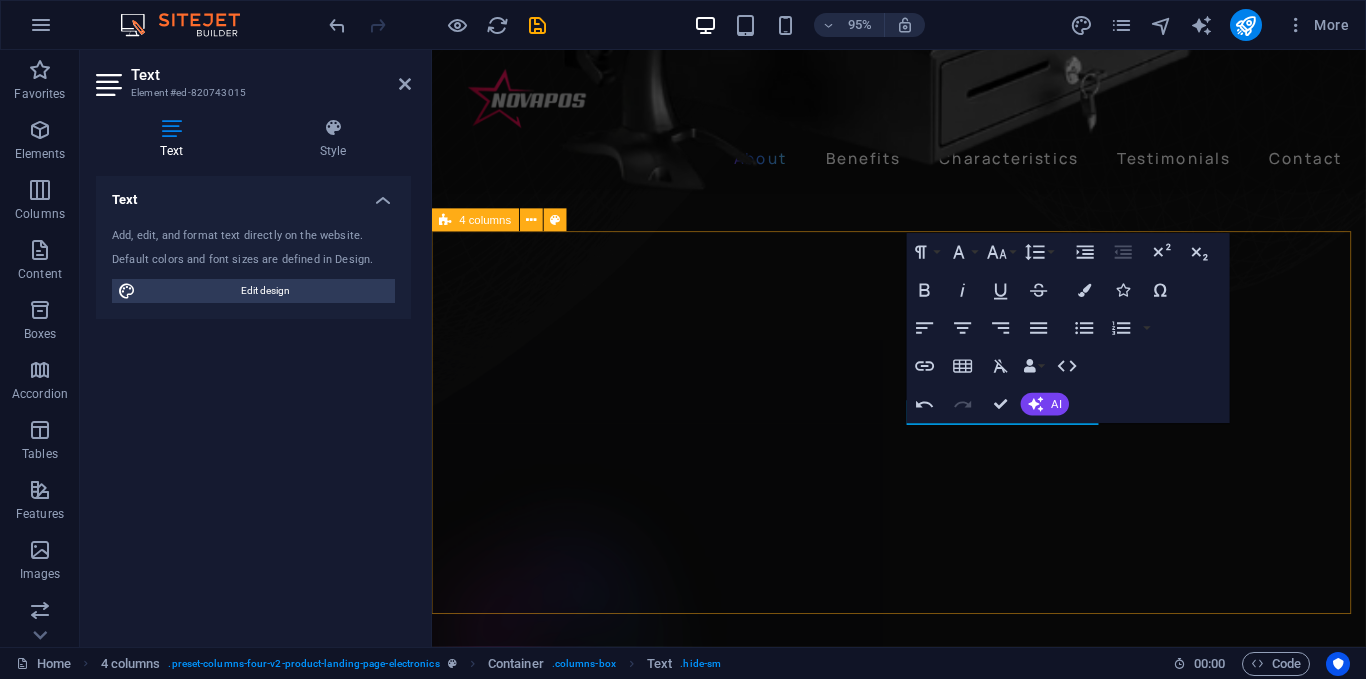 click at bounding box center (567, 2329) 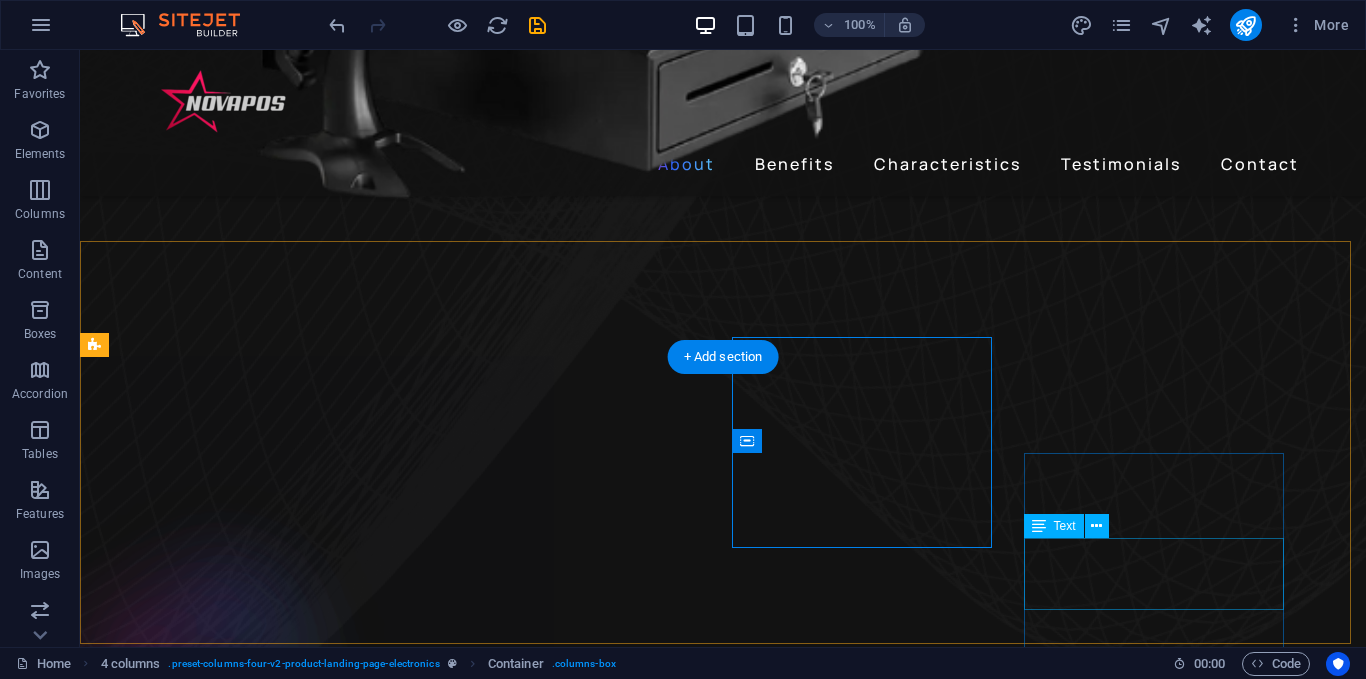 click on "Premium Sound" at bounding box center [242, 2459] 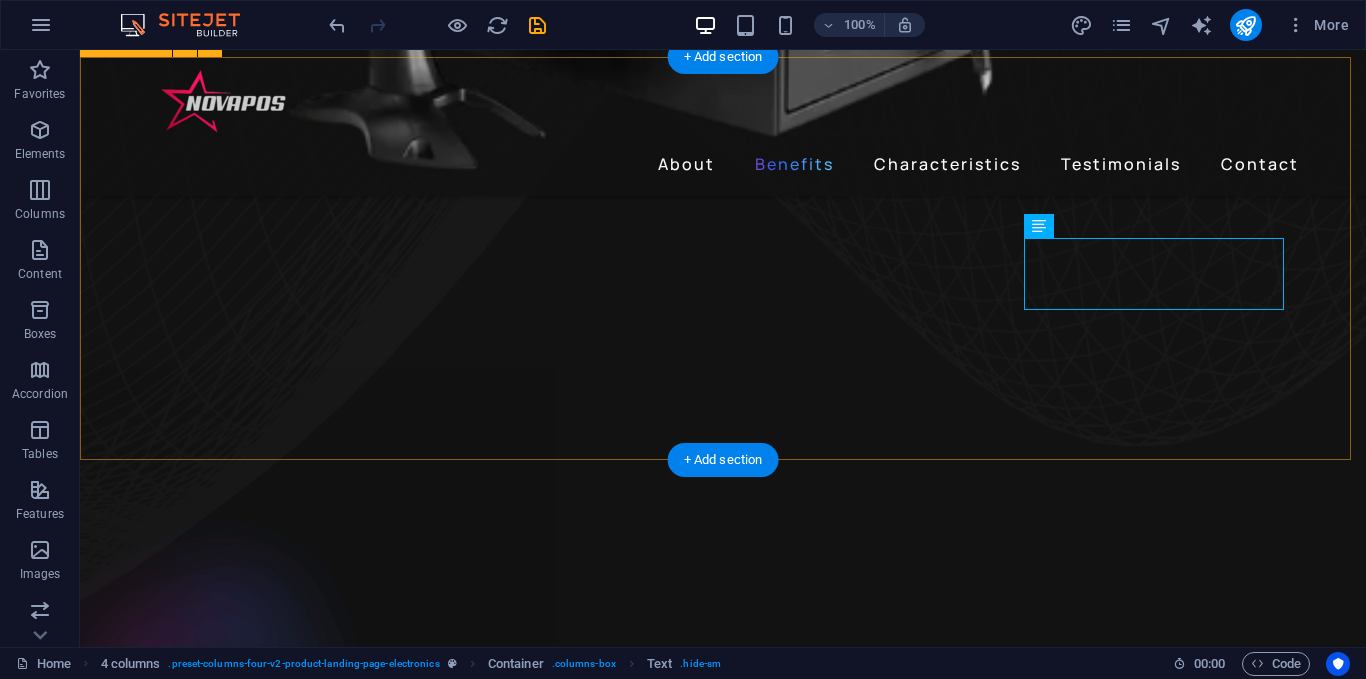 scroll, scrollTop: 1170, scrollLeft: 0, axis: vertical 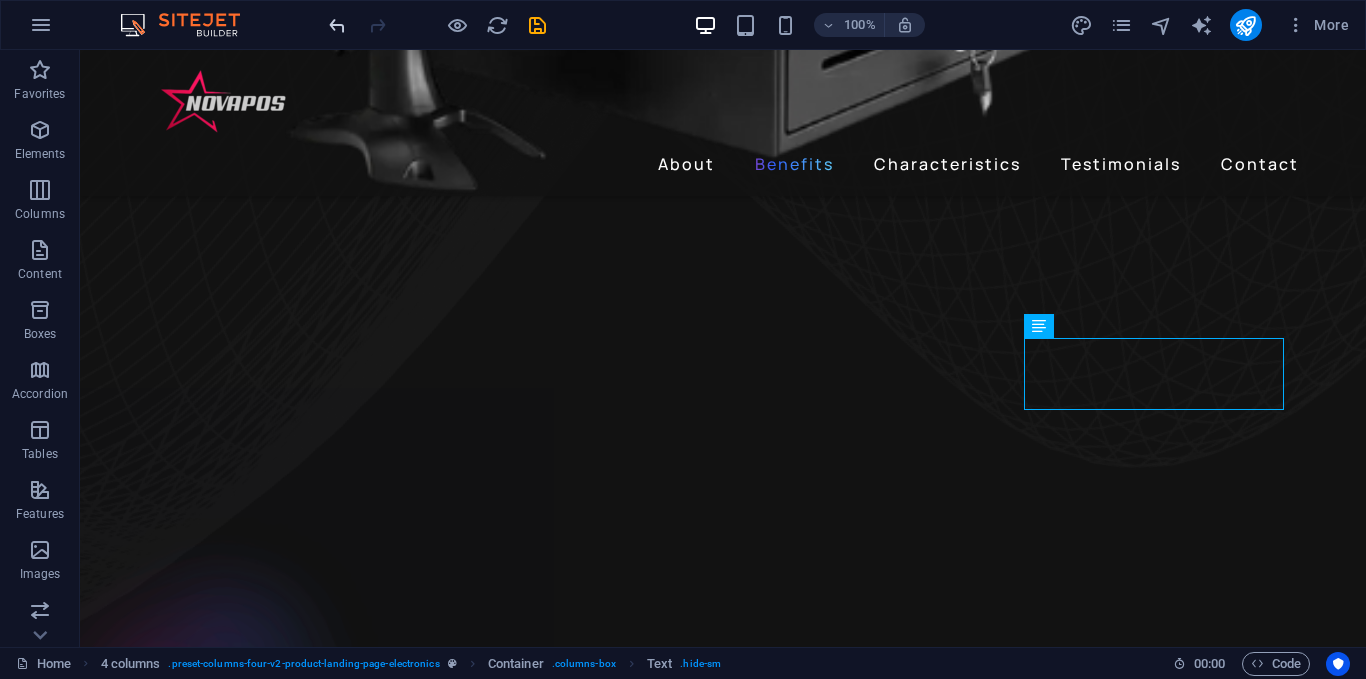 click at bounding box center (337, 25) 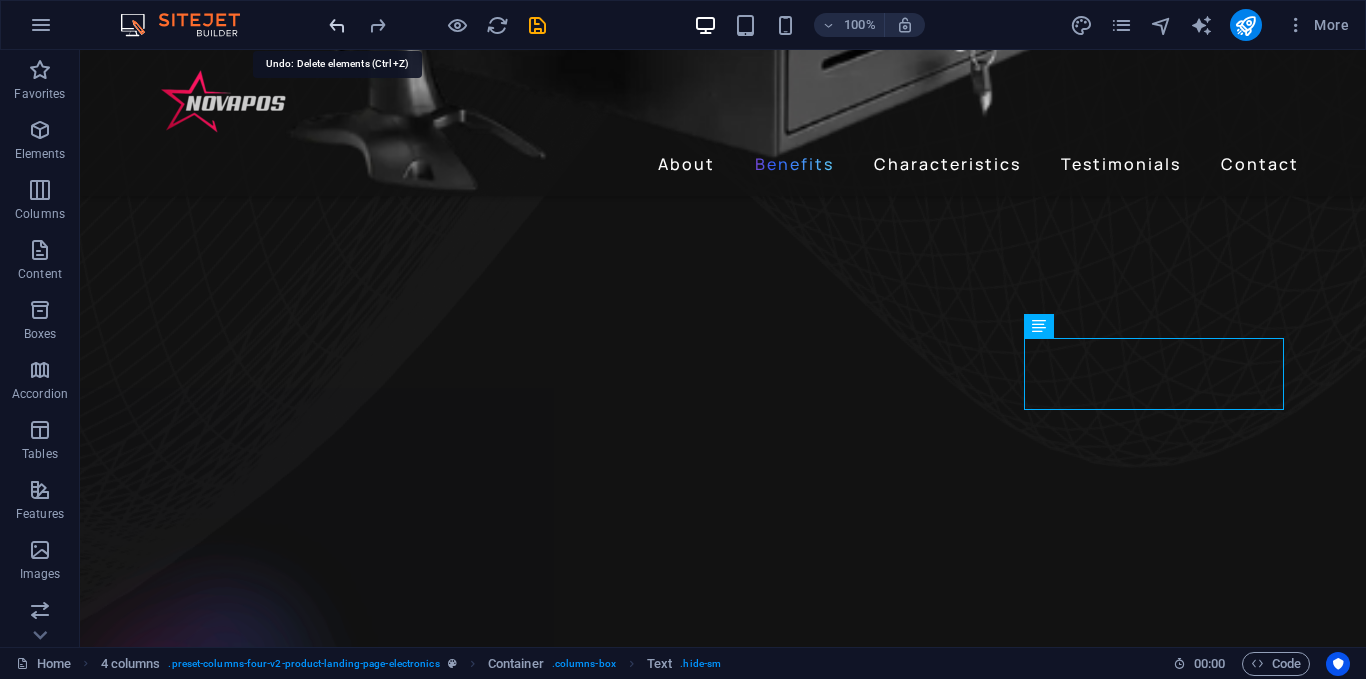 click at bounding box center (337, 25) 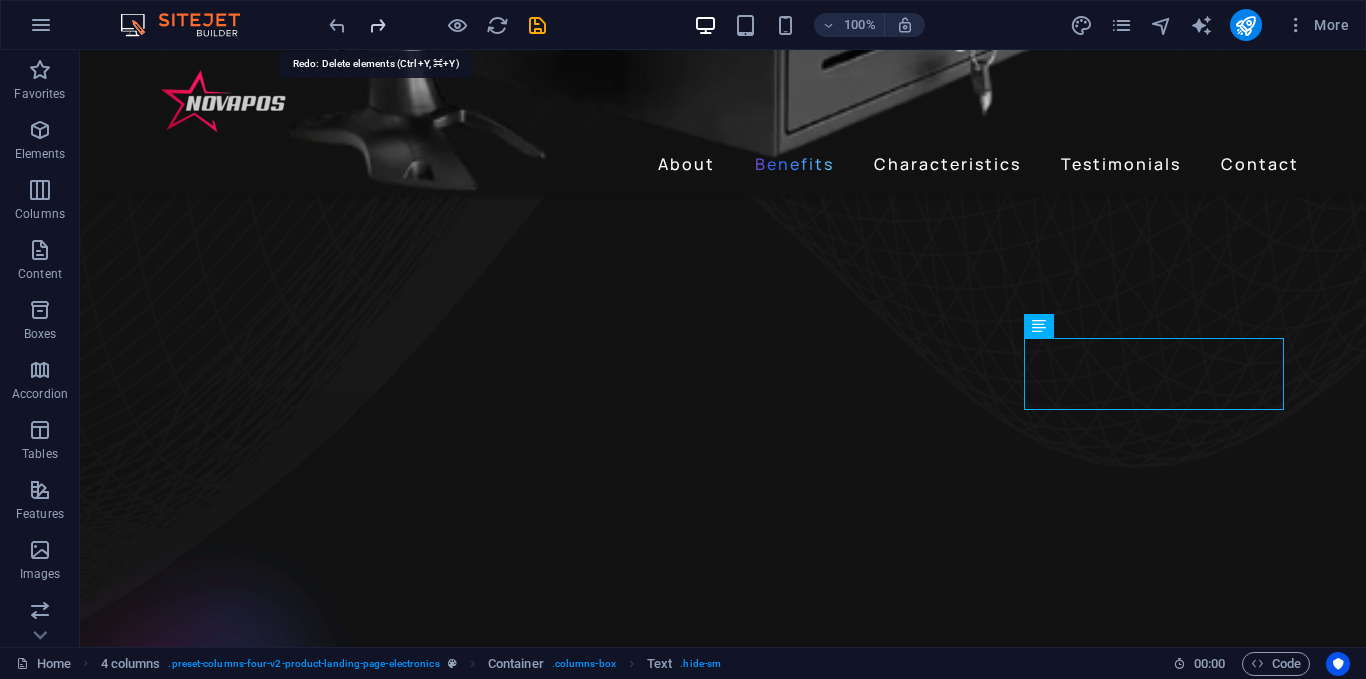 click at bounding box center [377, 25] 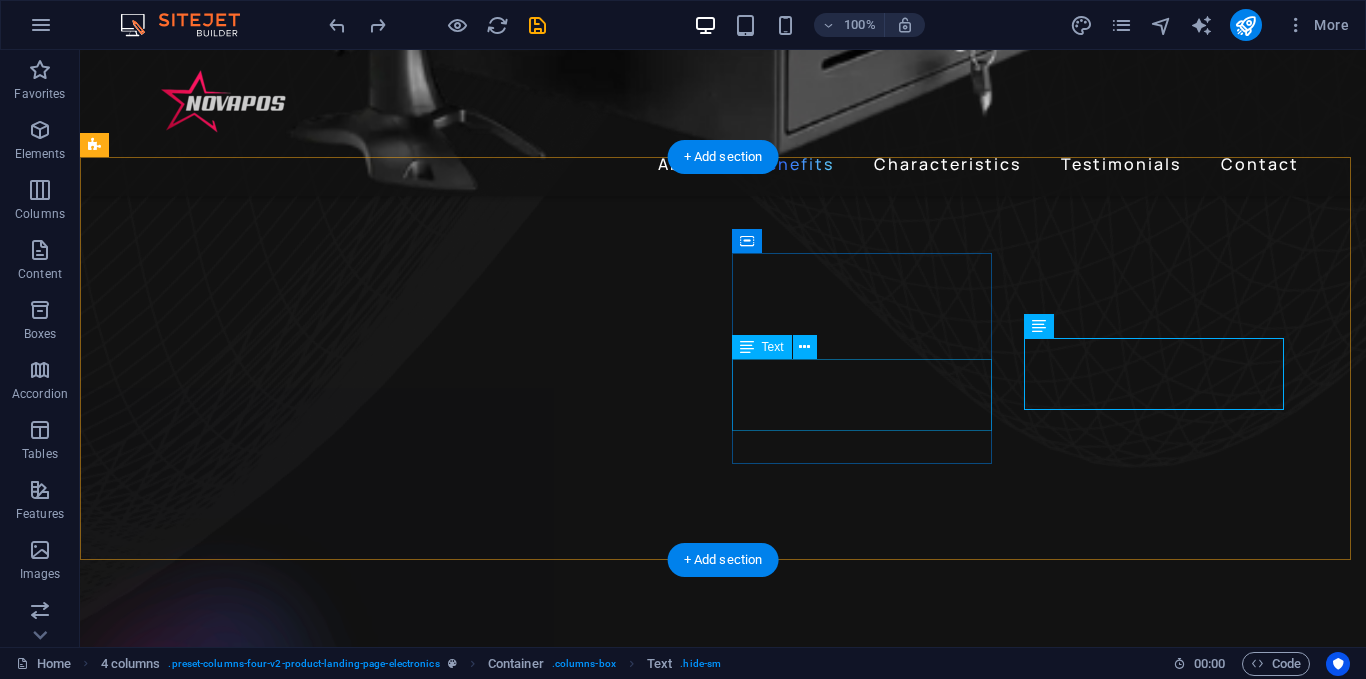 click on "24h of Listening Time" at bounding box center (242, 2390) 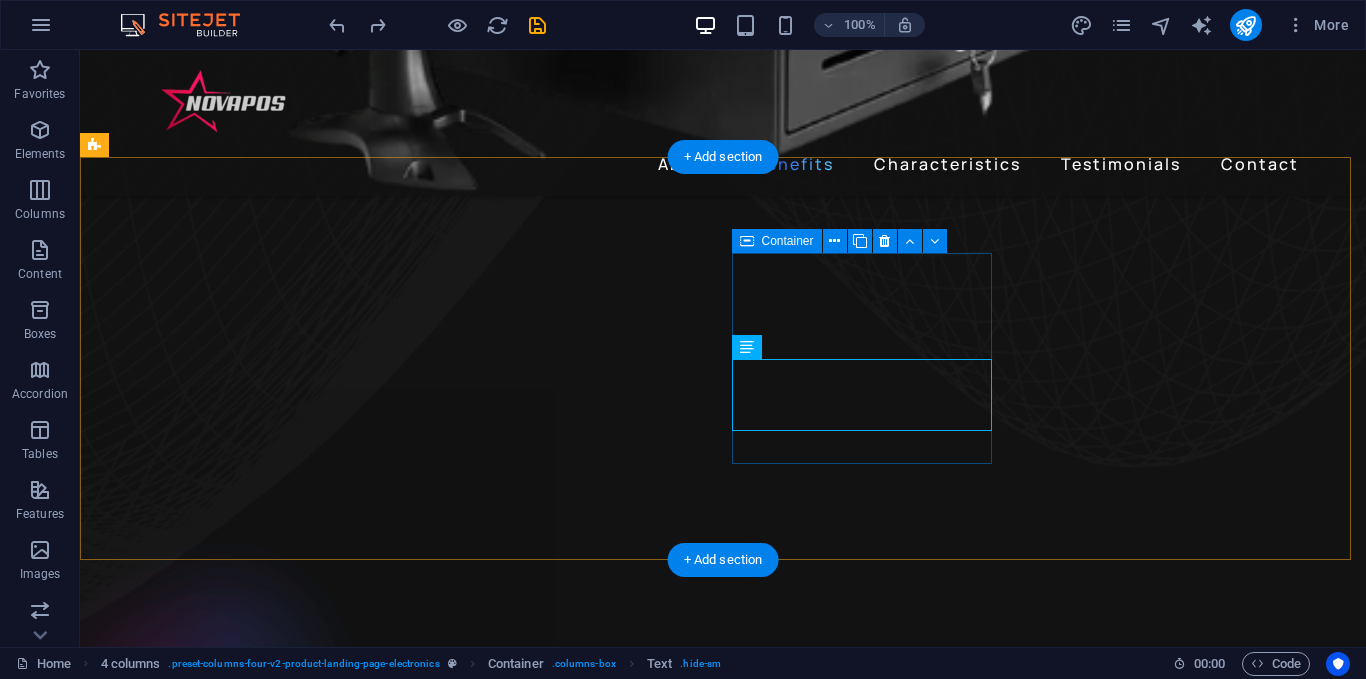 scroll, scrollTop: 1054, scrollLeft: 0, axis: vertical 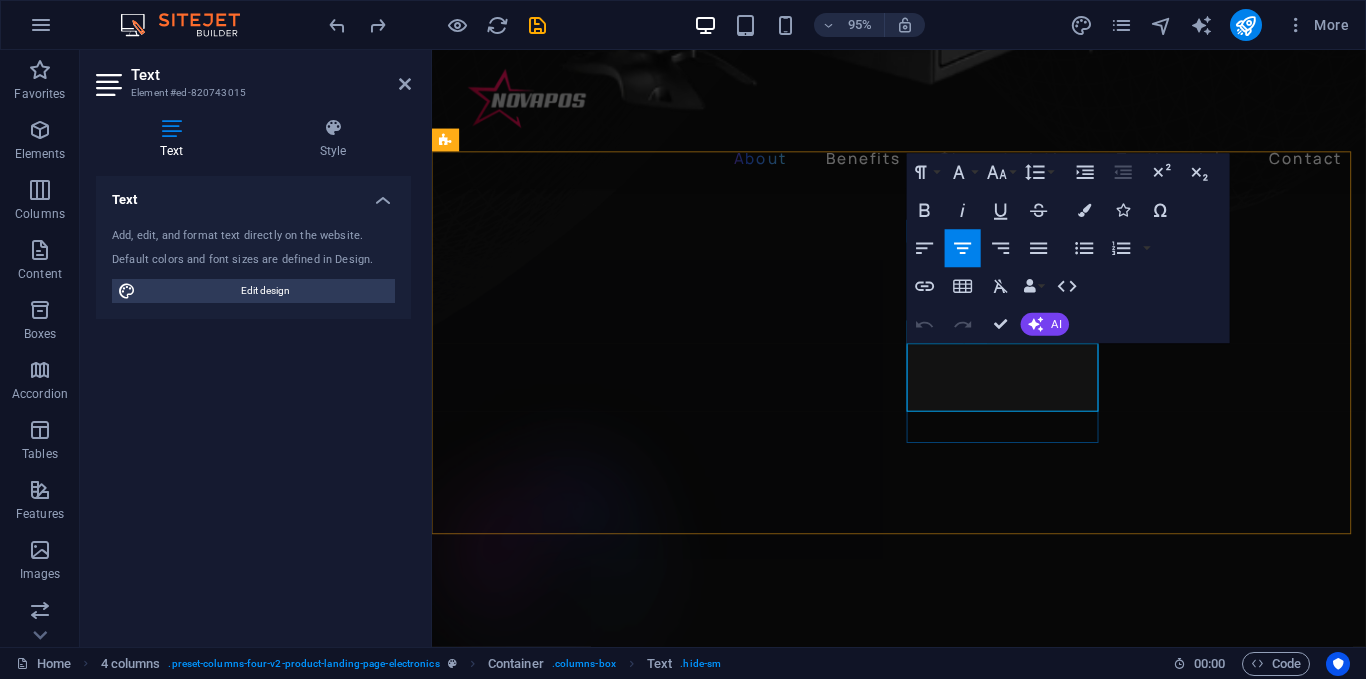 click on "24h of Listening Time" at bounding box center [567, 2334] 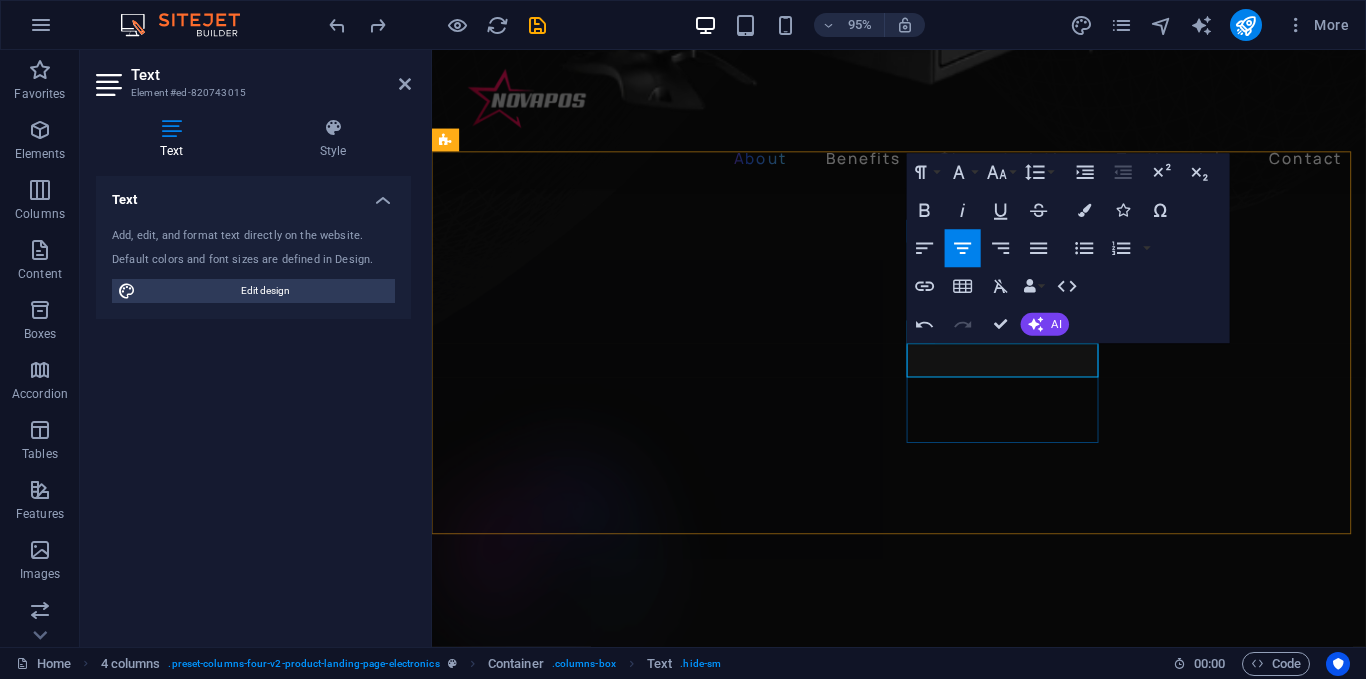 type 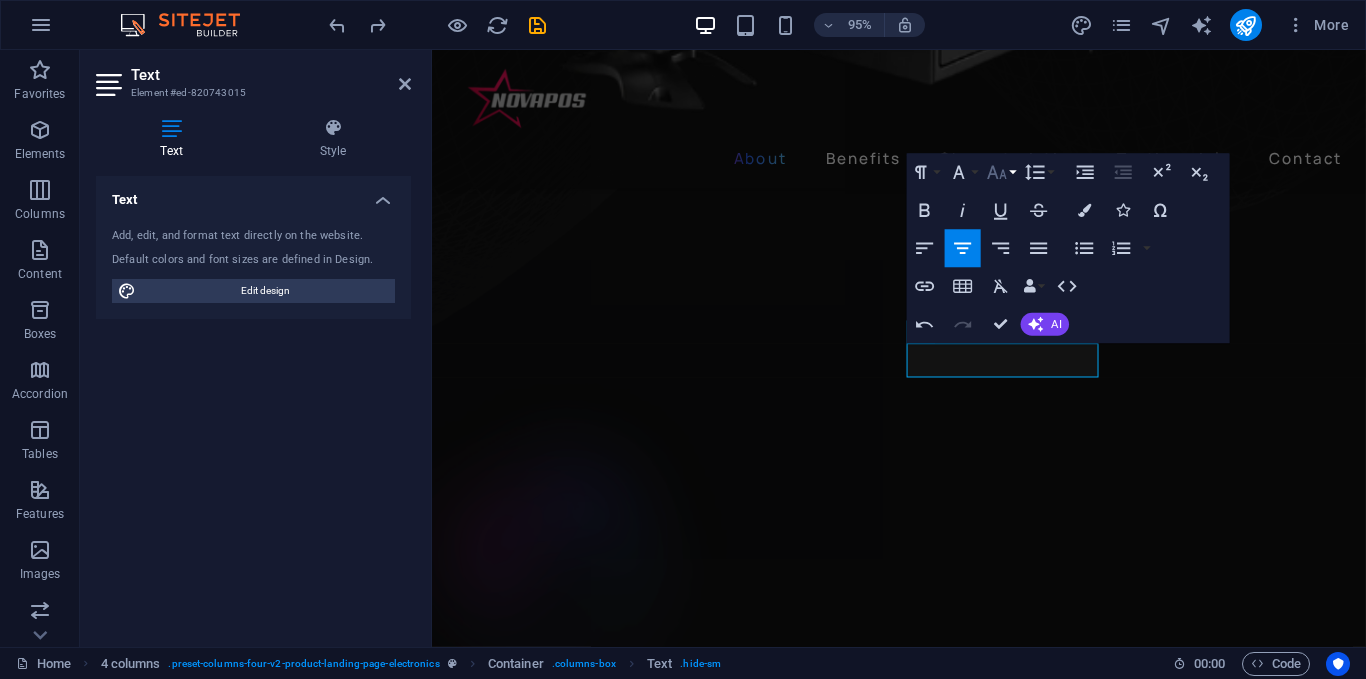 click 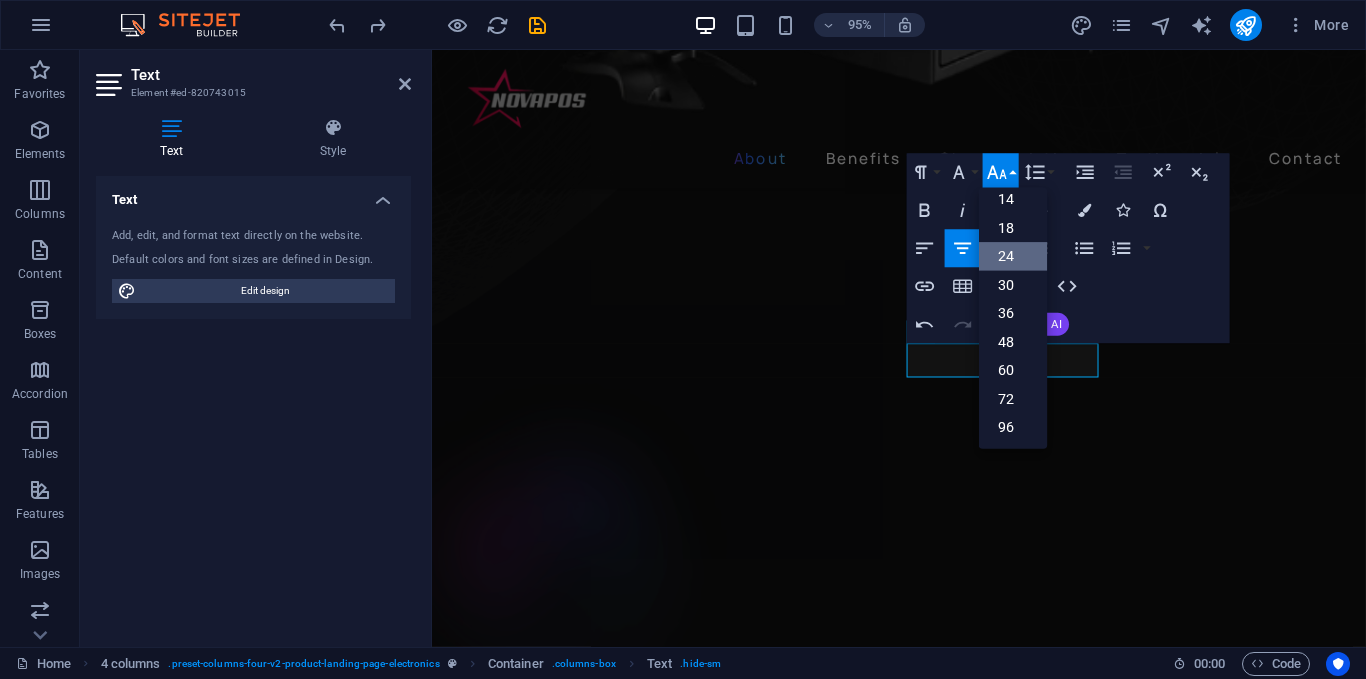 scroll, scrollTop: 161, scrollLeft: 0, axis: vertical 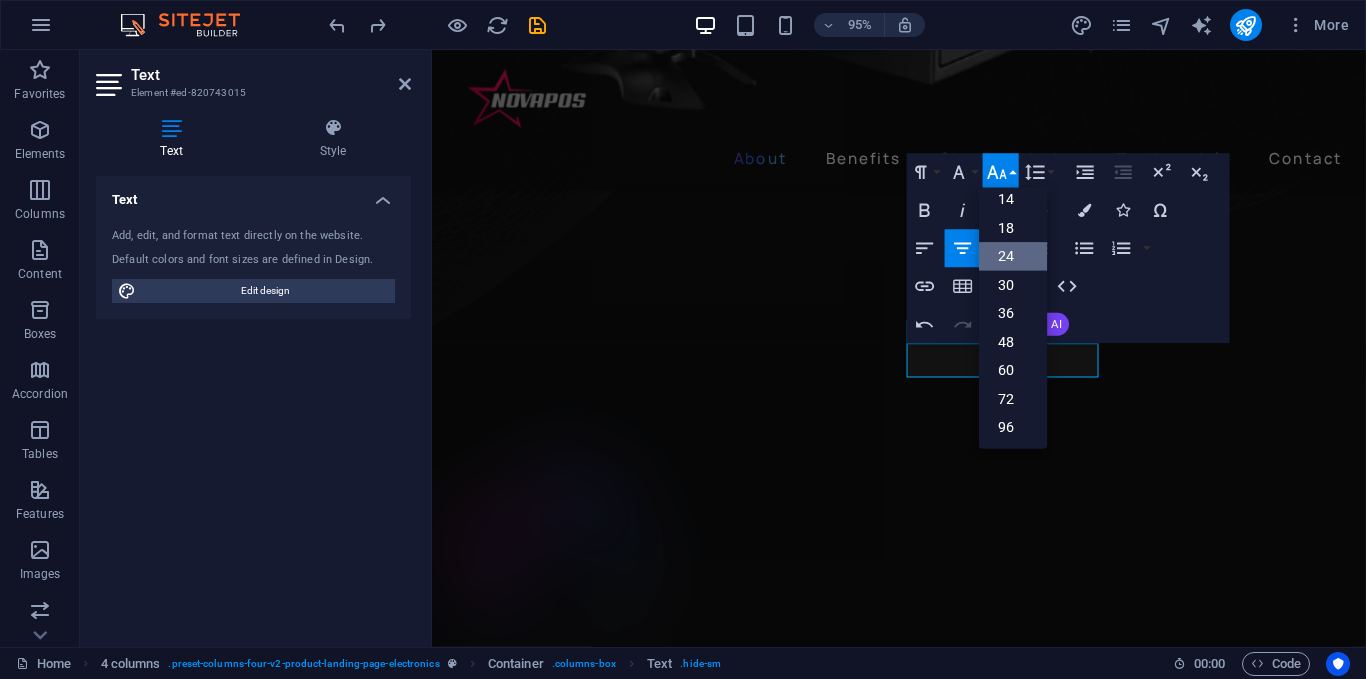 click on "Paragraph Format Normal Heading 1 Heading 2 Heading 3 Heading 4 Heading 5 Heading 6 Code Font Family Arial Georgia Impact Tahoma Times New Roman Verdana Manrope Font Size 8 9 10 11 12 14 18 24 30 36 48 60 72 96 Line Height Default Single 1.15 1.5 Double Increase Indent Decrease Indent Superscript Subscript Bold Italic Underline Strikethrough Colors Icons Special Characters Align Left Align Center Align Right Align Justify Unordered List   Default Circle Disc Square    Ordered List   Default Lower Alpha Lower Greek Lower Roman Upper Alpha Upper Roman    Insert Link Insert Table Clear Formatting Data Bindings Company First name Last name Street ZIP code City Email Phone Mobile Fax Custom field 1 Custom field 2 Custom field 3 Custom field 4 Custom field 5 Custom field 6 HTML Undo Redo Confirm (Ctrl+⏎) AI Improve Make shorter Make longer Fix spelling & grammar Translate to English Generate text" at bounding box center (1068, 249) 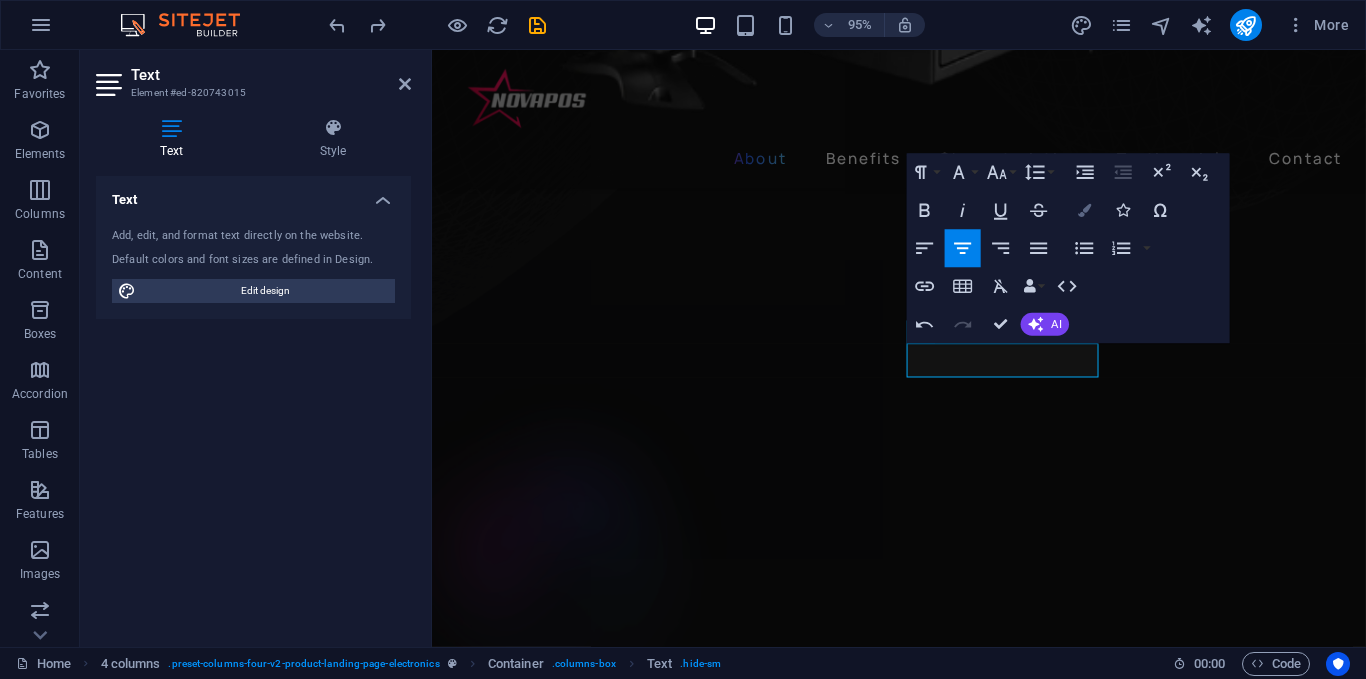 click at bounding box center [1084, 210] 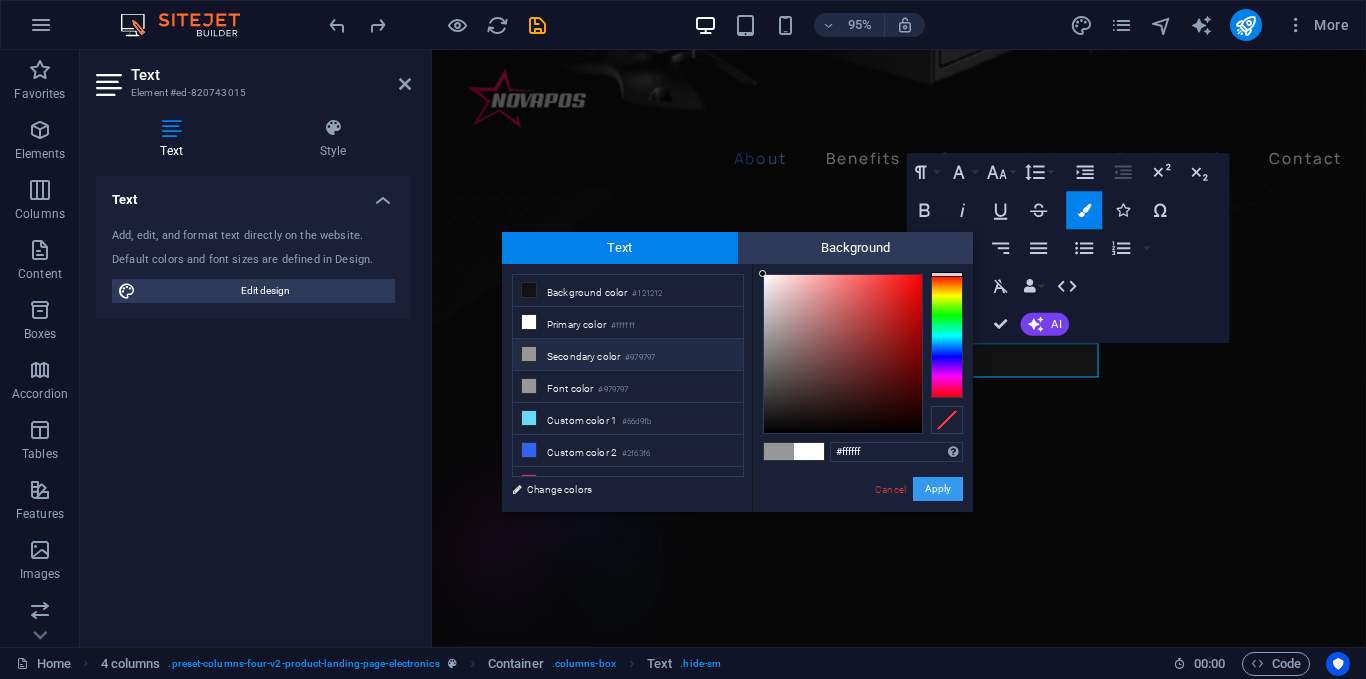 click on "Apply" at bounding box center (938, 489) 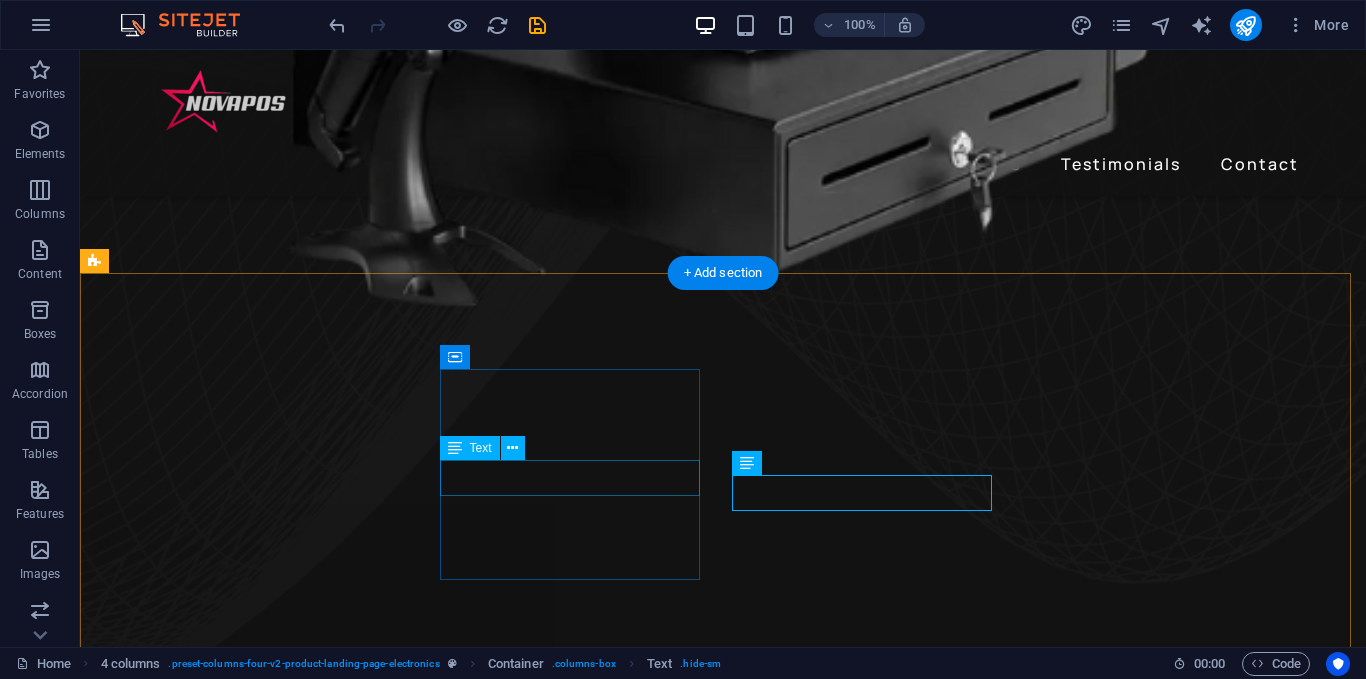 click on "2 Line Rear Display" at bounding box center (242, 2330) 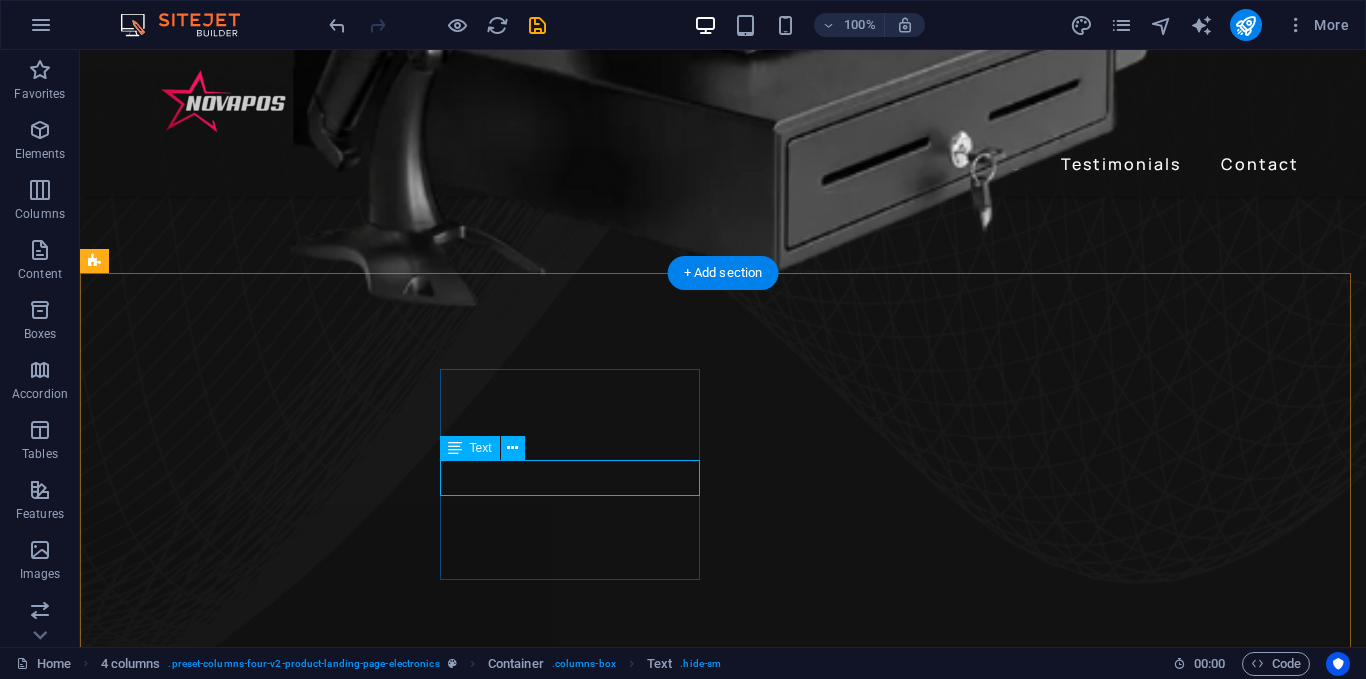 click on "2 Line Rear Display" at bounding box center [242, 2330] 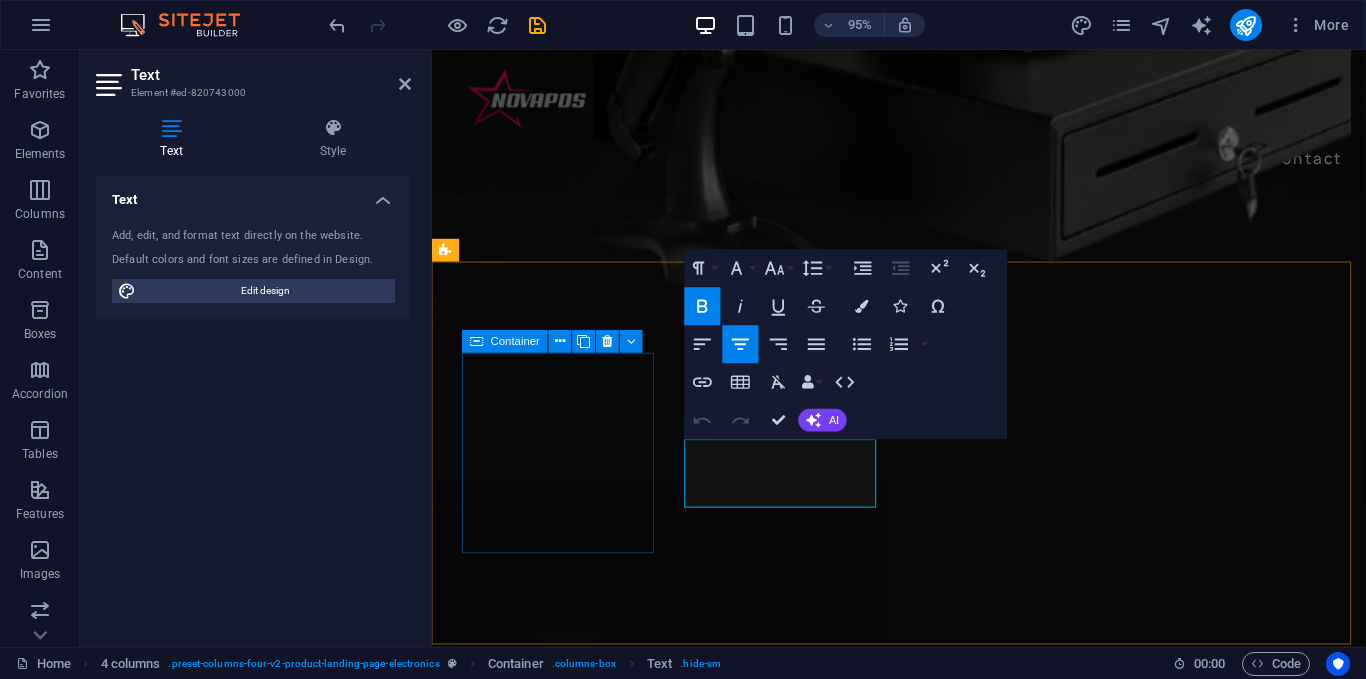 scroll, scrollTop: 938, scrollLeft: 0, axis: vertical 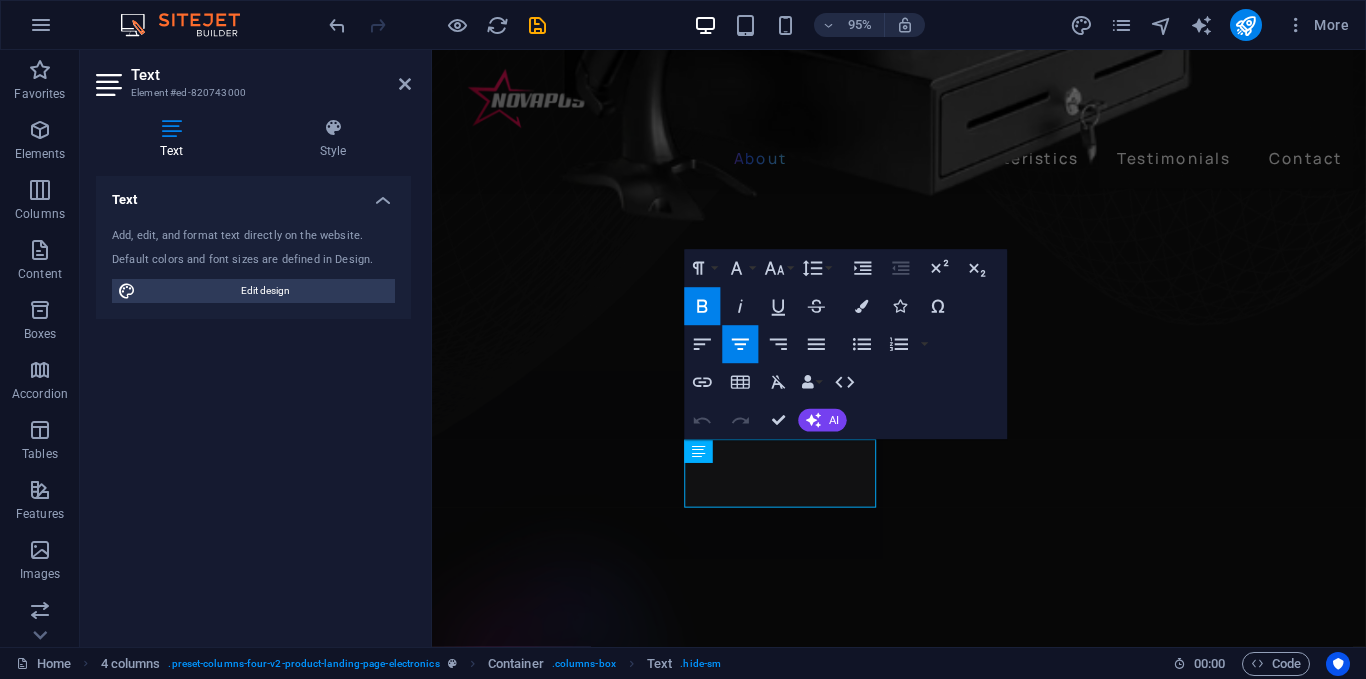 click on "Paragraph Format Normal Heading 1 Heading 2 Heading 3 Heading 4 Heading 5 Heading 6 Code Font Family Arial Georgia Impact Tahoma Times New Roman Verdana Manrope Font Size 8 9 10 11 12 14 18 24 30 36 48 60 72 96 Line Height Default Single 1.15 1.5 Double Increase Indent Decrease Indent Superscript Subscript Bold Italic Underline Strikethrough Colors Icons Special Characters Align Left Align Center Align Right Align Justify Unordered List   Default Circle Disc Square    Ordered List   Default Lower Alpha Lower Greek Lower Roman Upper Alpha Upper Roman    Insert Link Insert Table Clear Formatting Data Bindings Company First name Last name Street ZIP code City Email Phone Mobile Fax Custom field 1 Custom field 2 Custom field 3 Custom field 4 Custom field 5 Custom field 6 HTML Undo Redo Confirm (Ctrl+⏎) AI Improve Make shorter Make longer Fix spelling & grammar Translate to English Generate text" at bounding box center [846, 345] 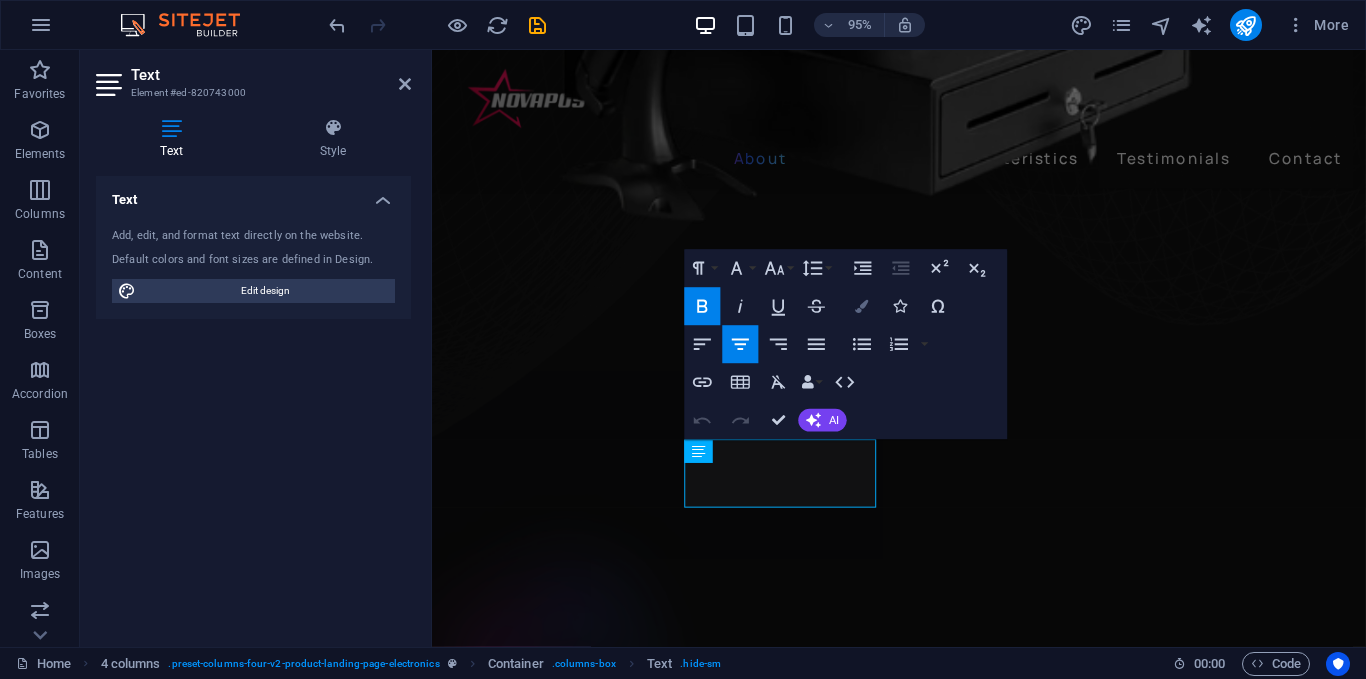 click at bounding box center (862, 306) 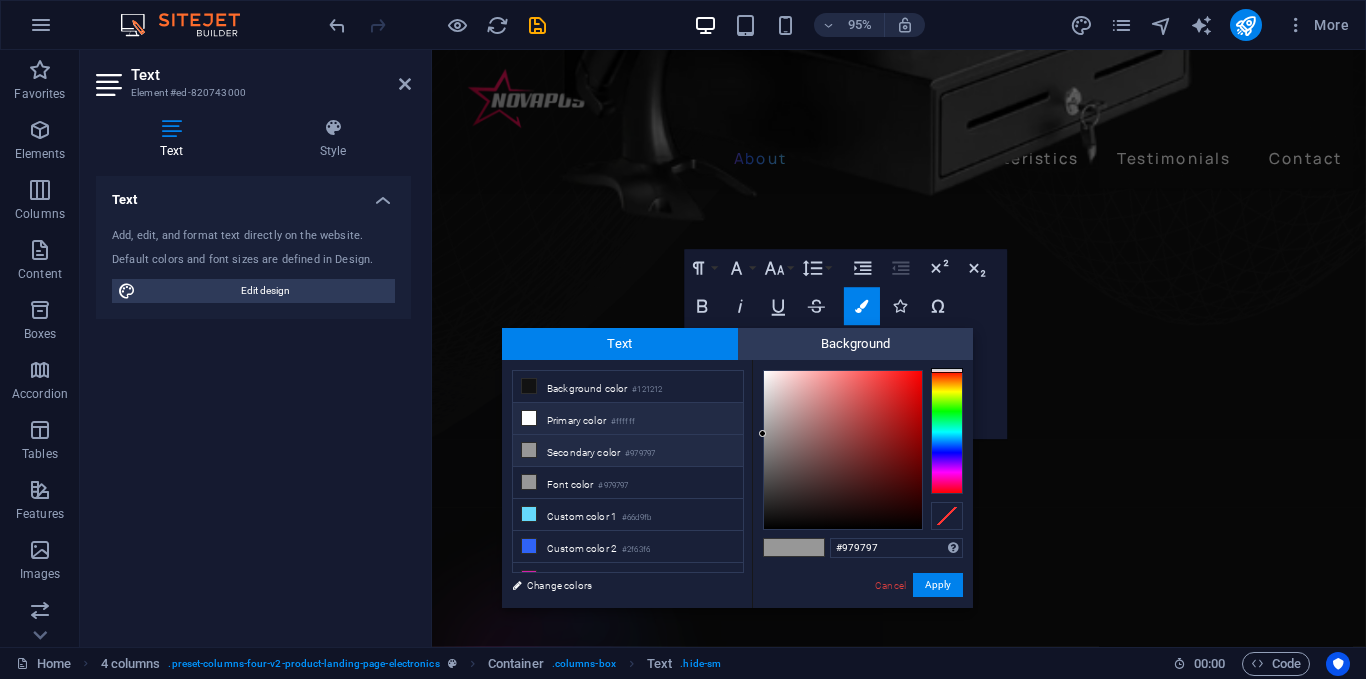 click on "Primary color
#ffffff" at bounding box center (628, 419) 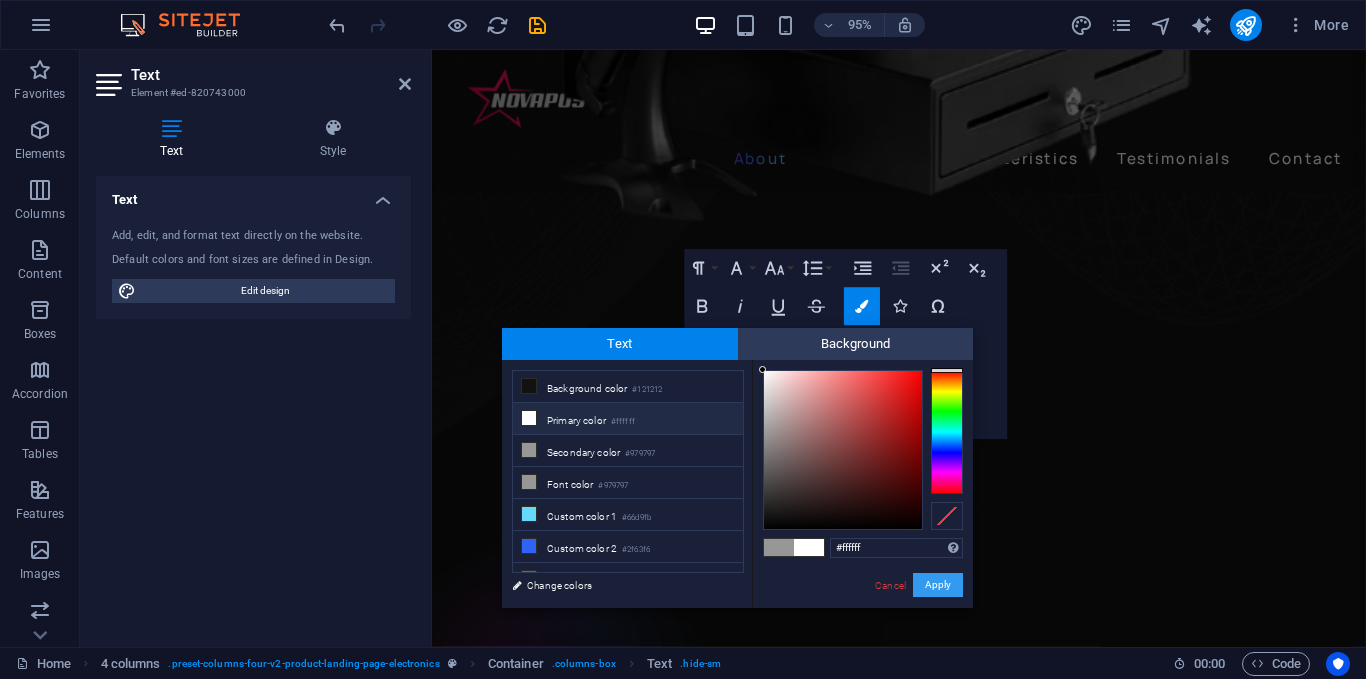 click on "Apply" at bounding box center (938, 585) 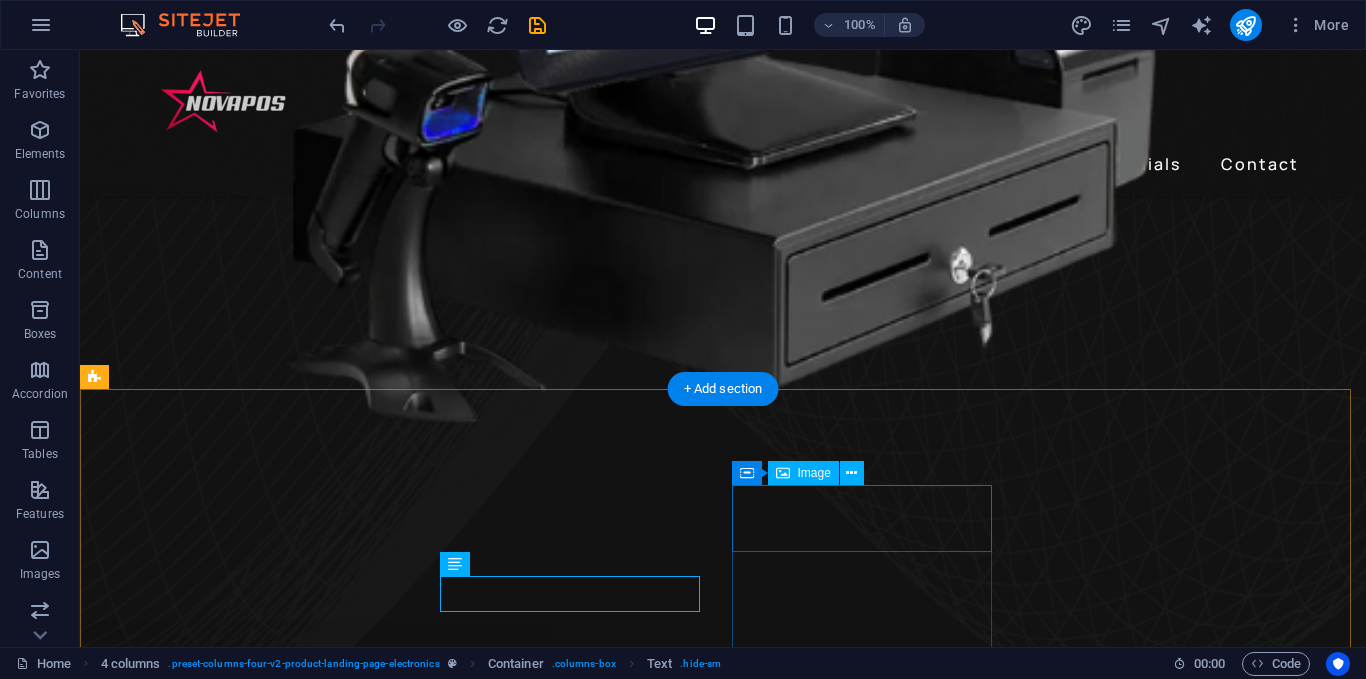 scroll, scrollTop: 1138, scrollLeft: 0, axis: vertical 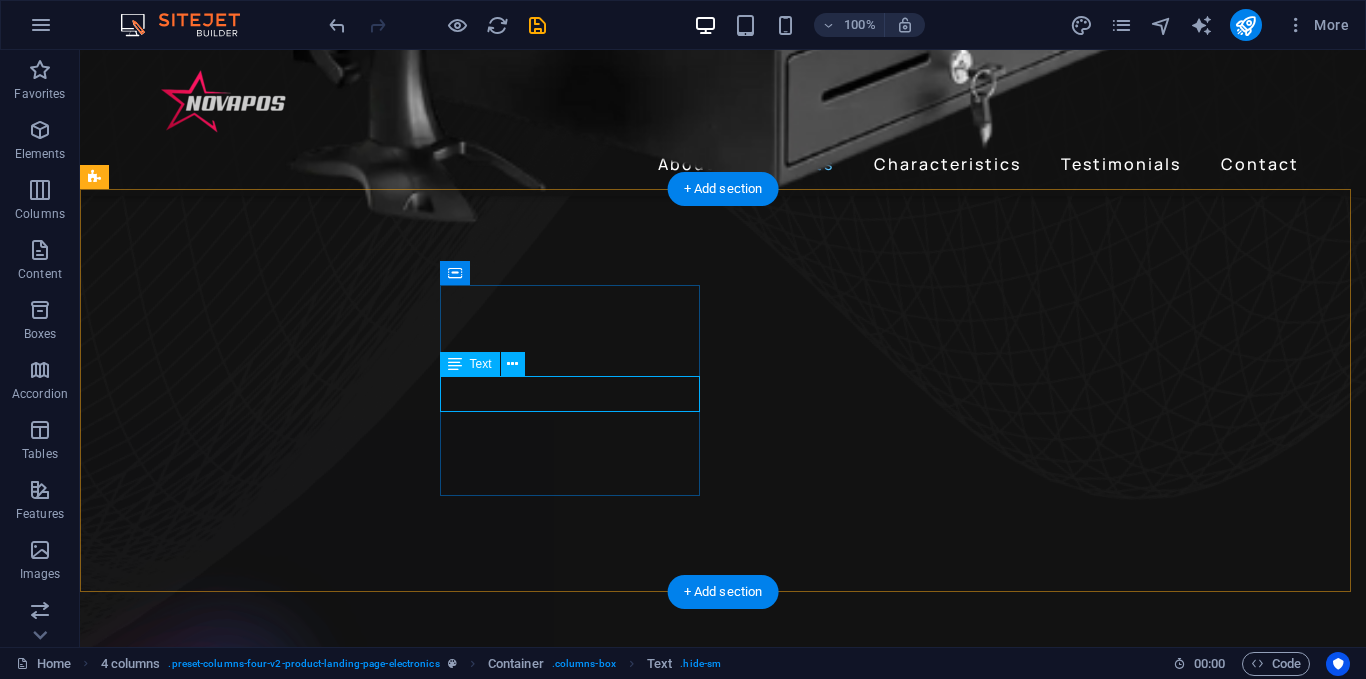 click on "2 Line Rear Display" at bounding box center [242, 2246] 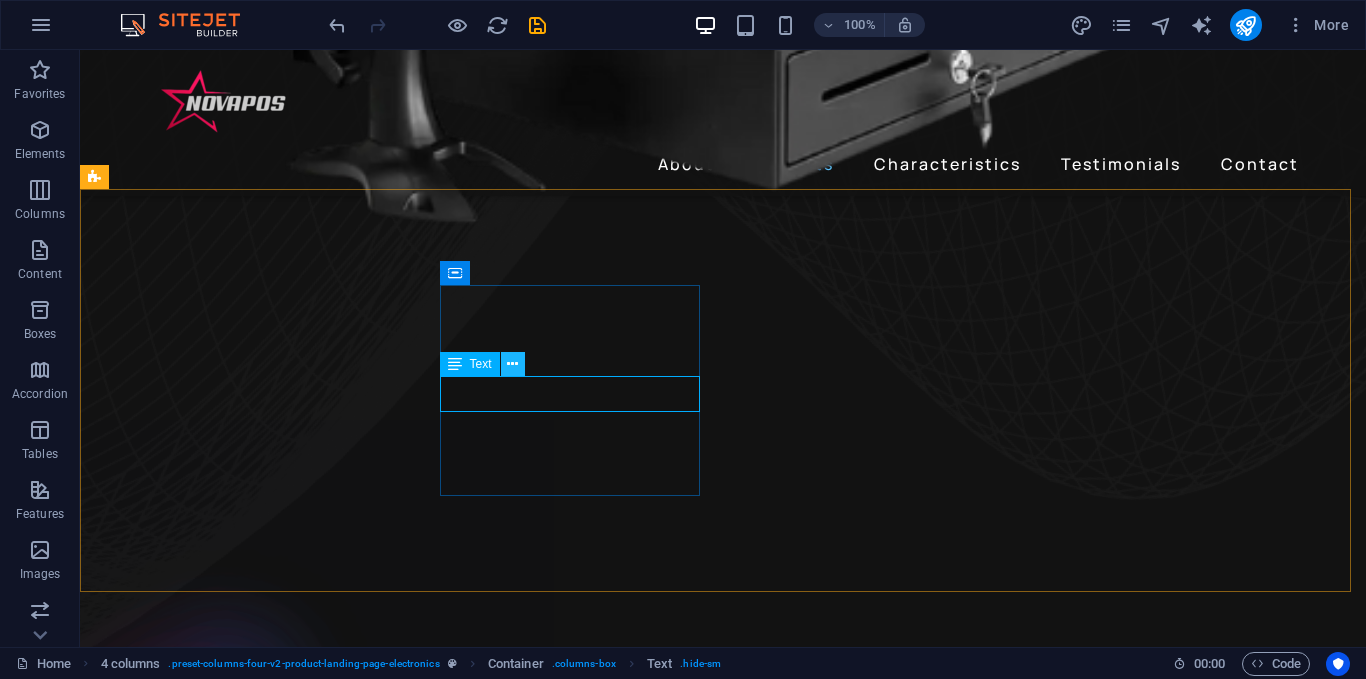 click at bounding box center [512, 364] 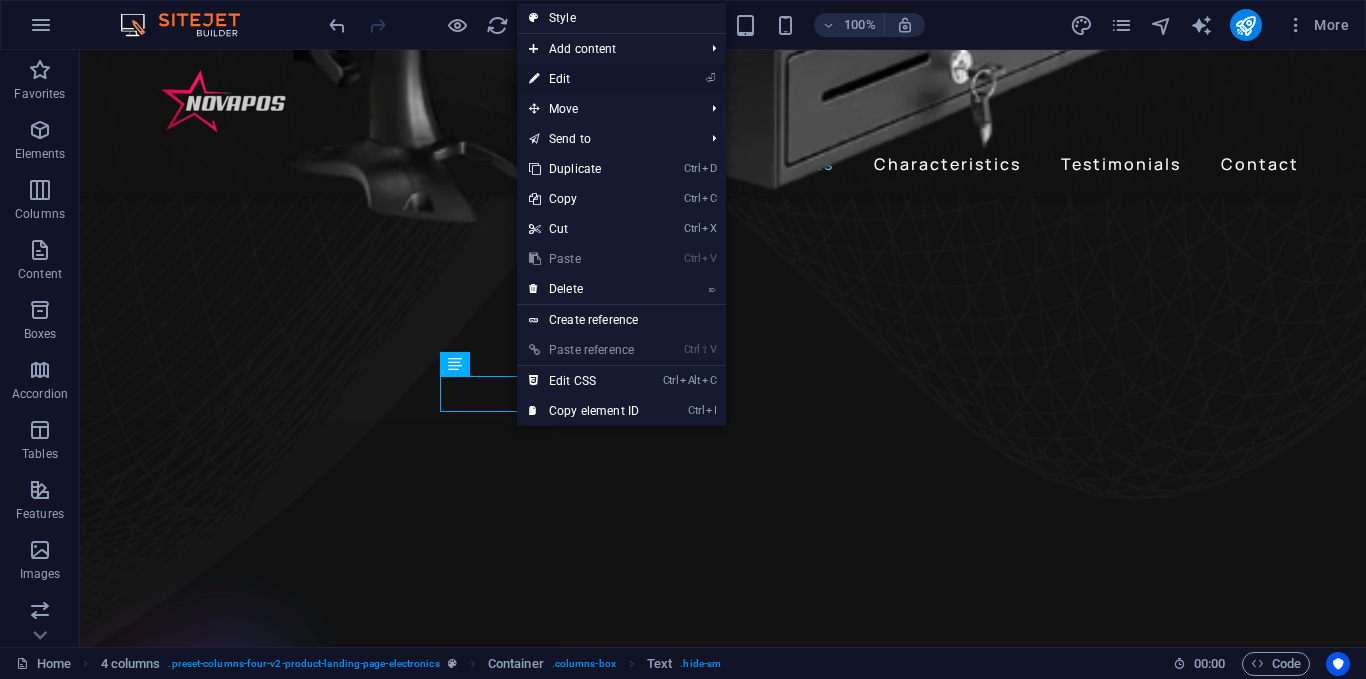 click on "⏎  Edit" at bounding box center (584, 79) 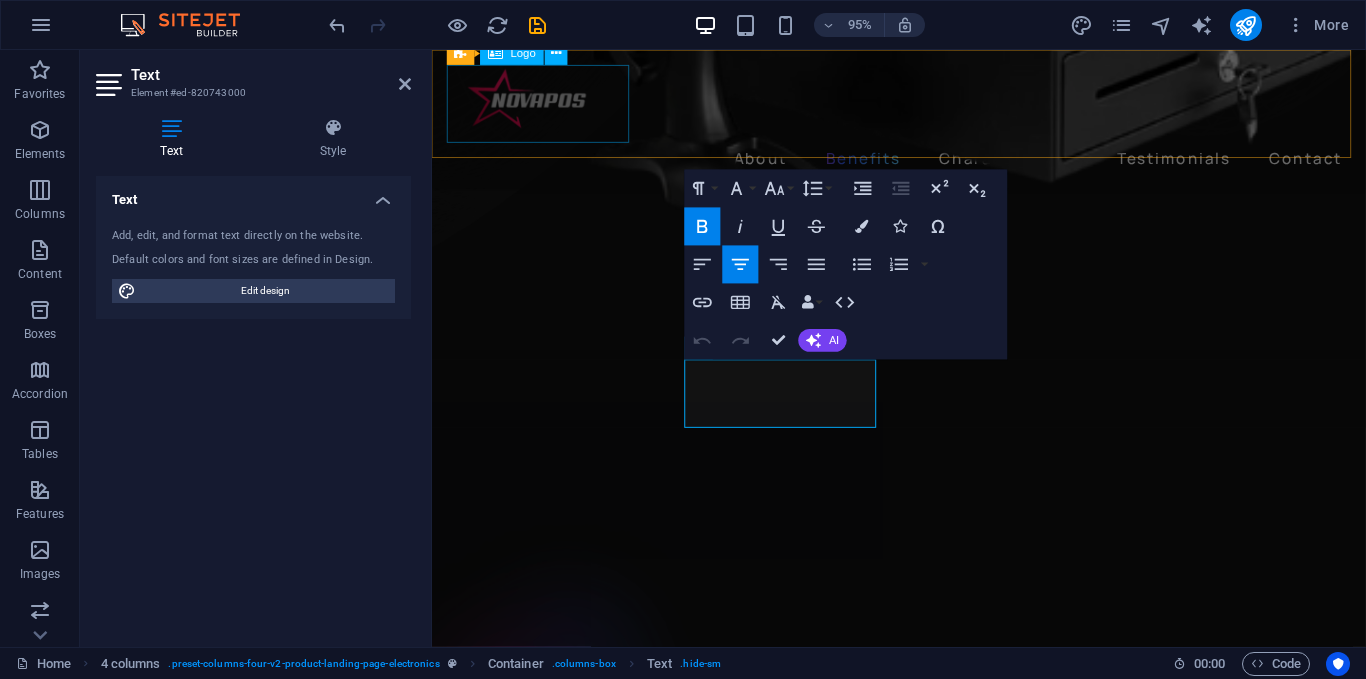 scroll, scrollTop: 1022, scrollLeft: 0, axis: vertical 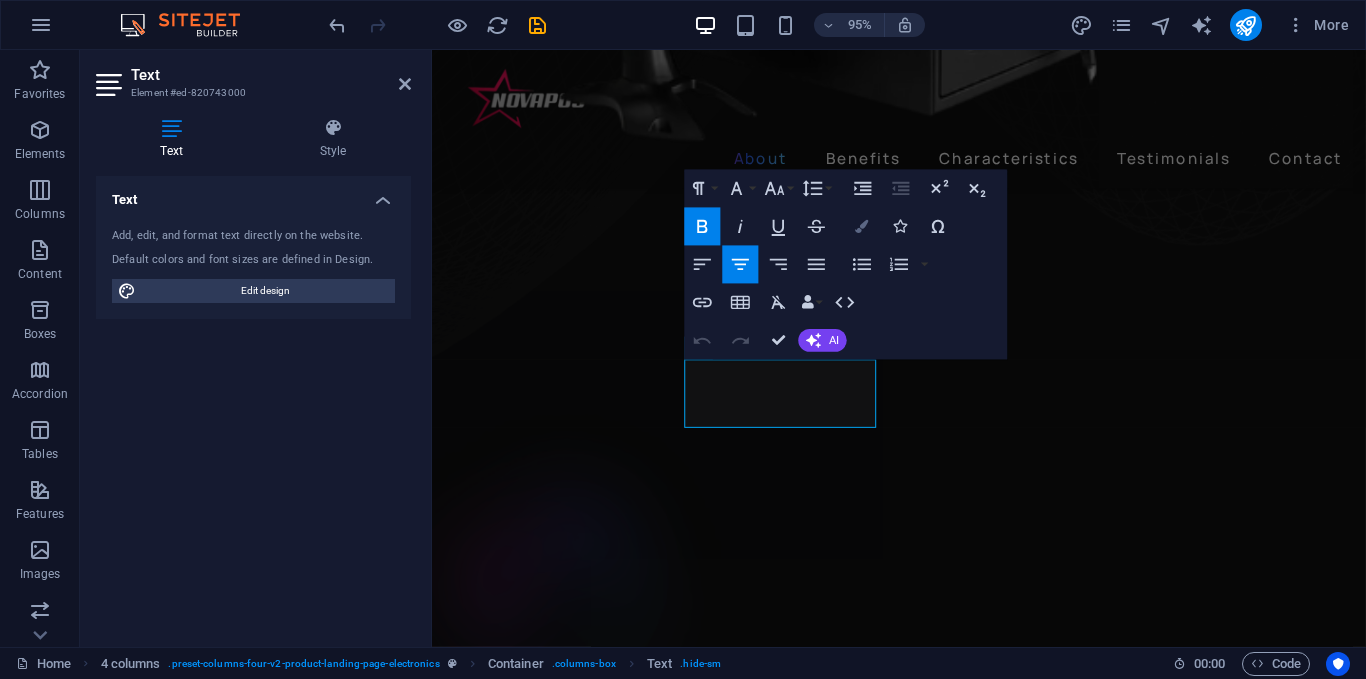 click at bounding box center [862, 226] 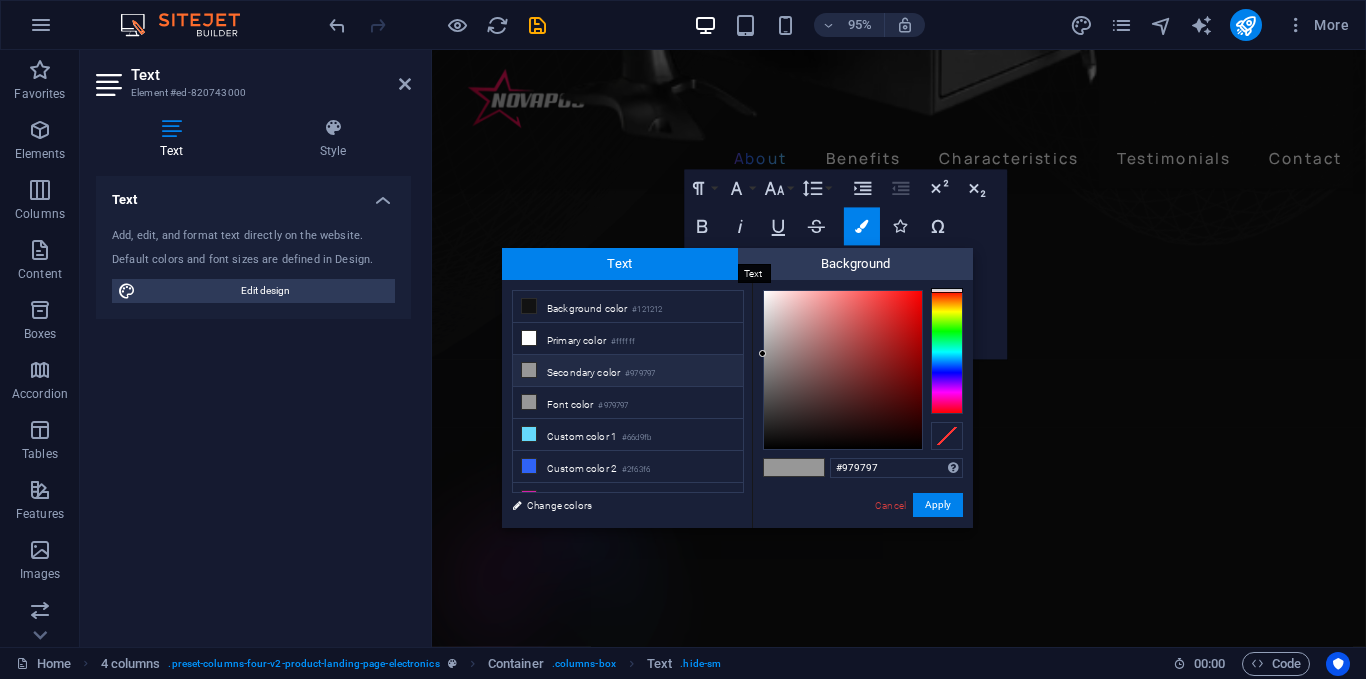 click on "Text" at bounding box center (620, 264) 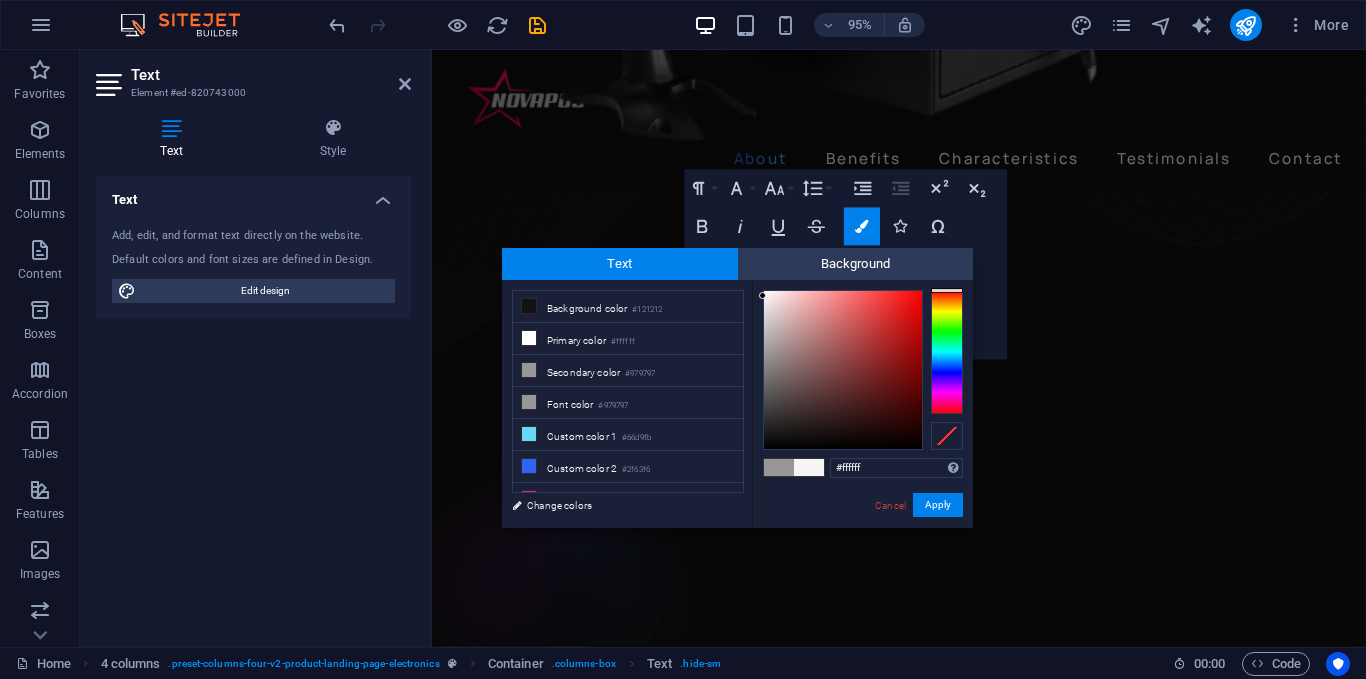 drag, startPoint x: 766, startPoint y: 350, endPoint x: 759, endPoint y: 289, distance: 61.400326 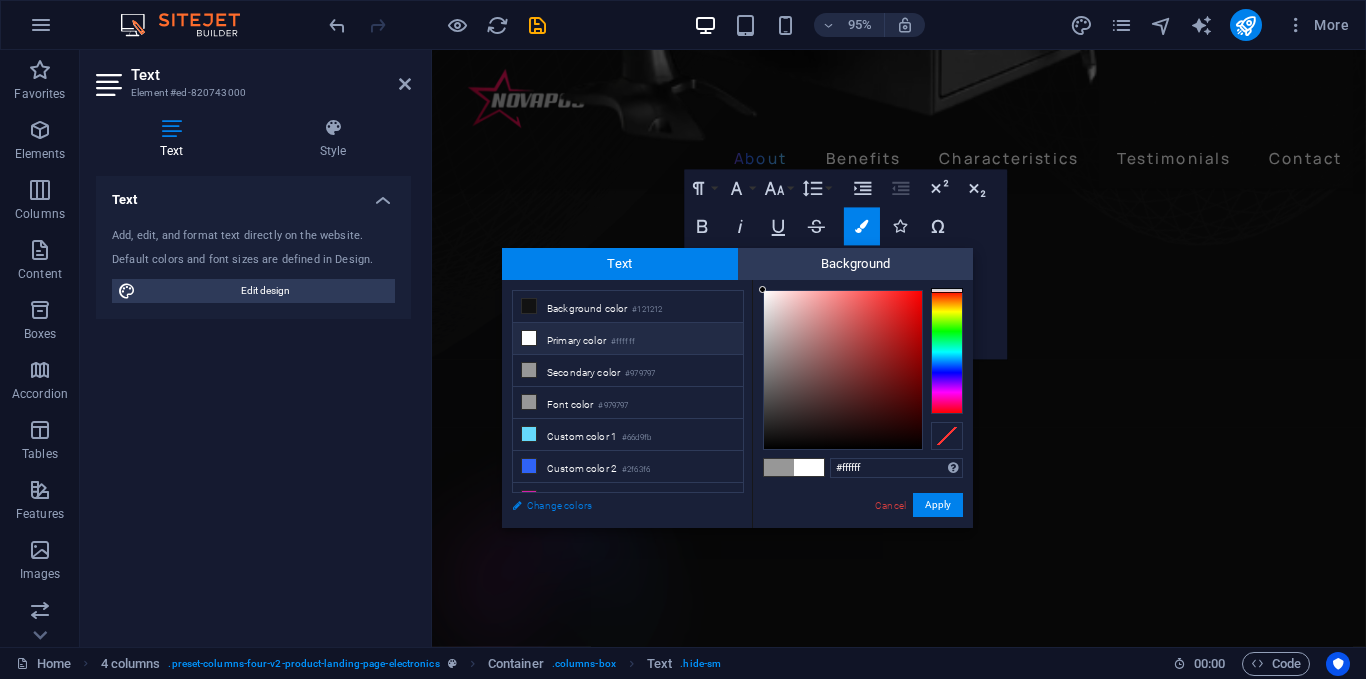 click on "Change colors" at bounding box center [618, 505] 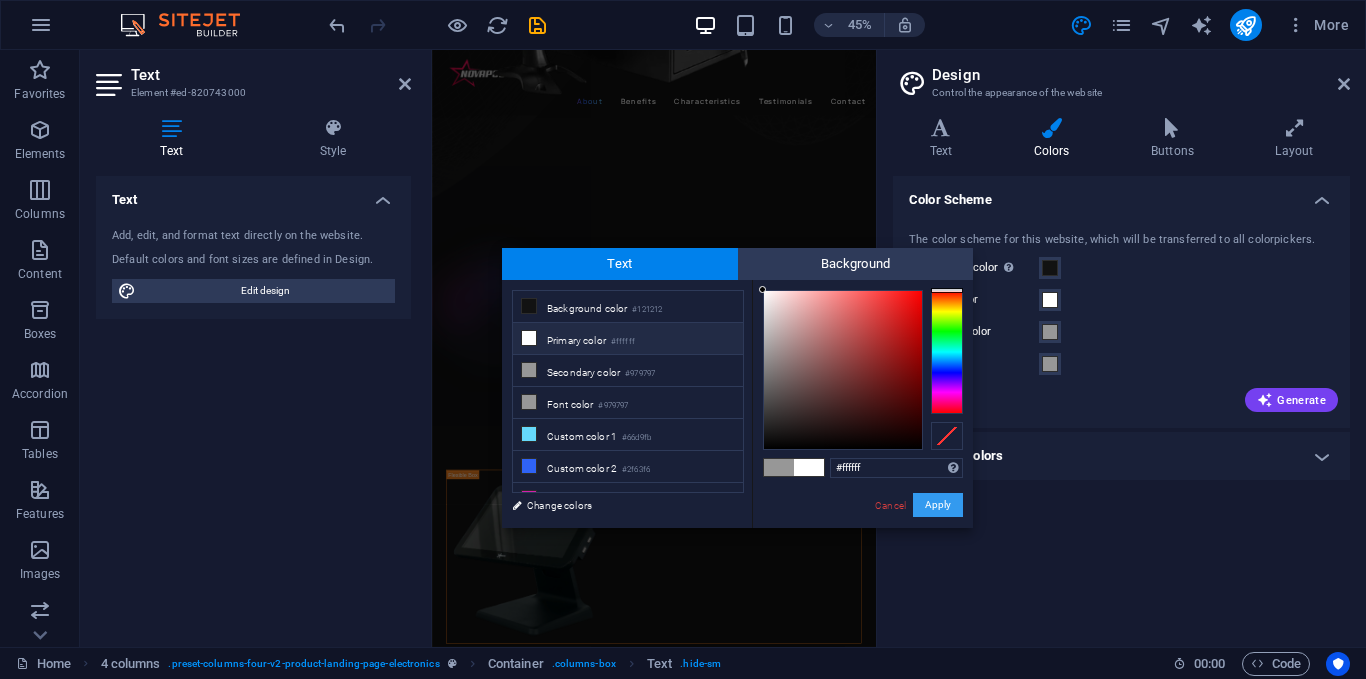 click on "Apply" at bounding box center (938, 505) 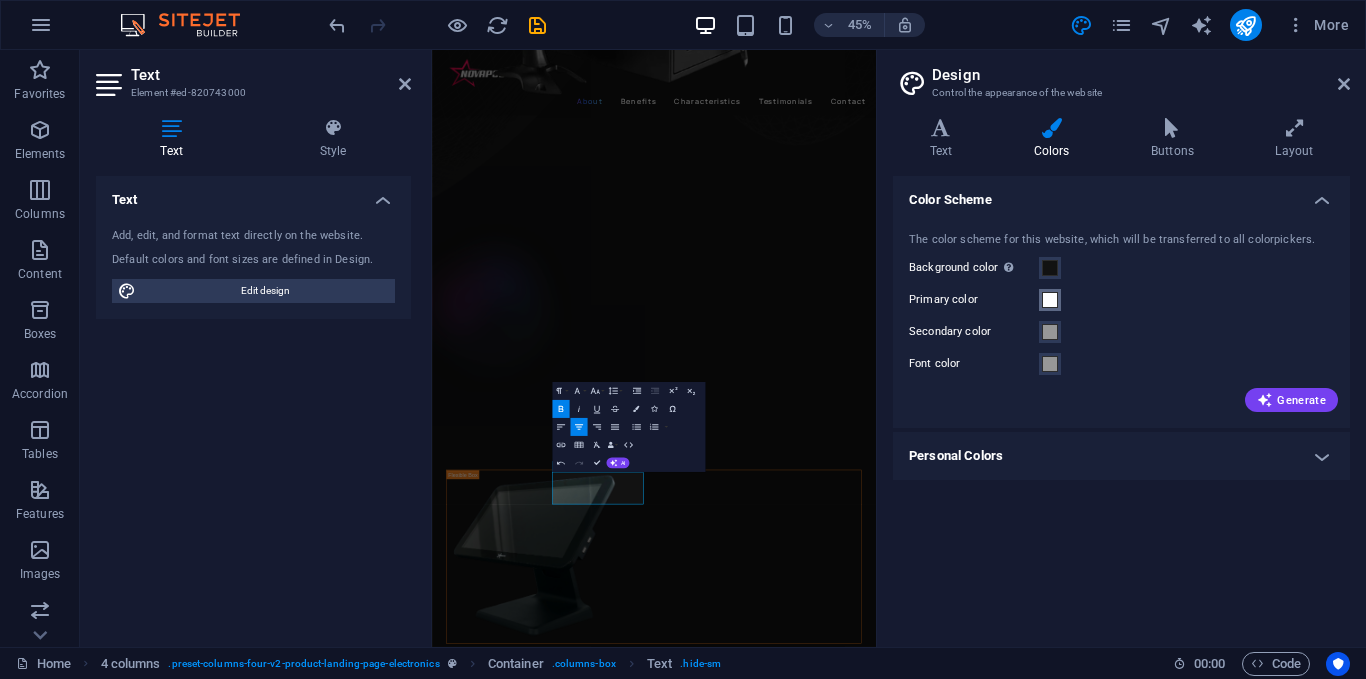 click at bounding box center (1050, 300) 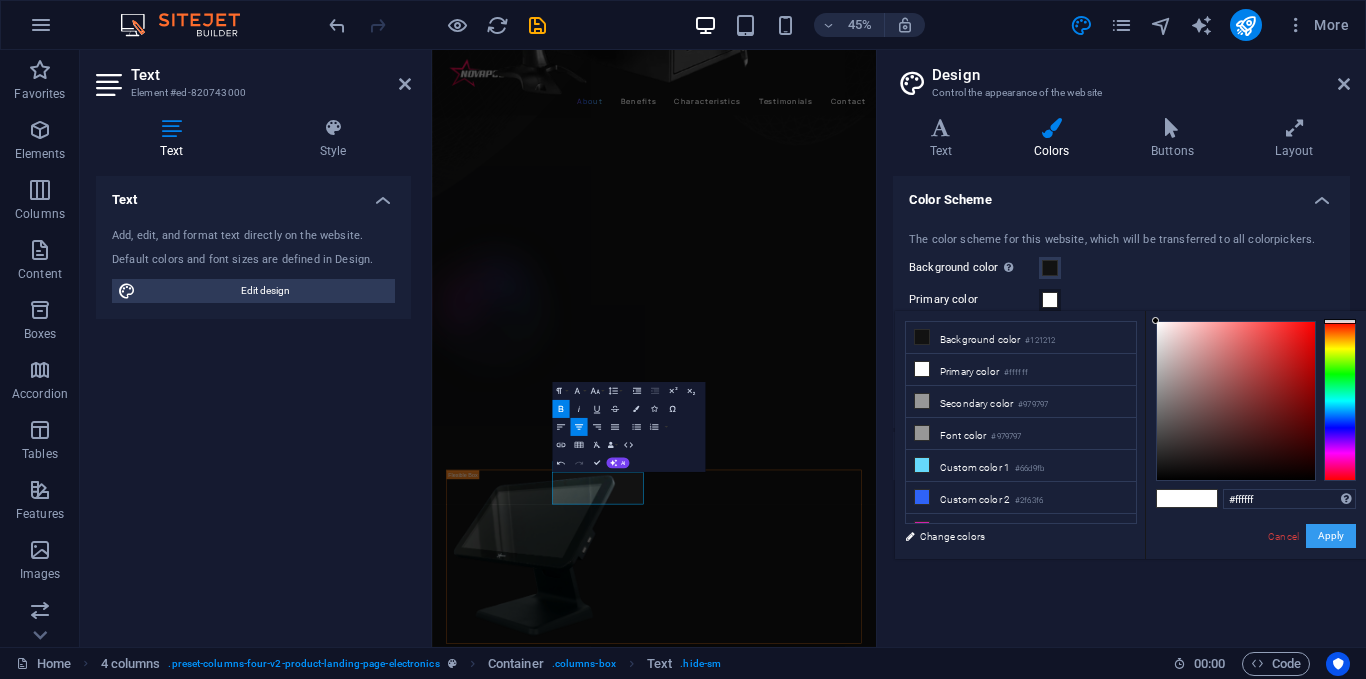 click on "Apply" at bounding box center (1331, 536) 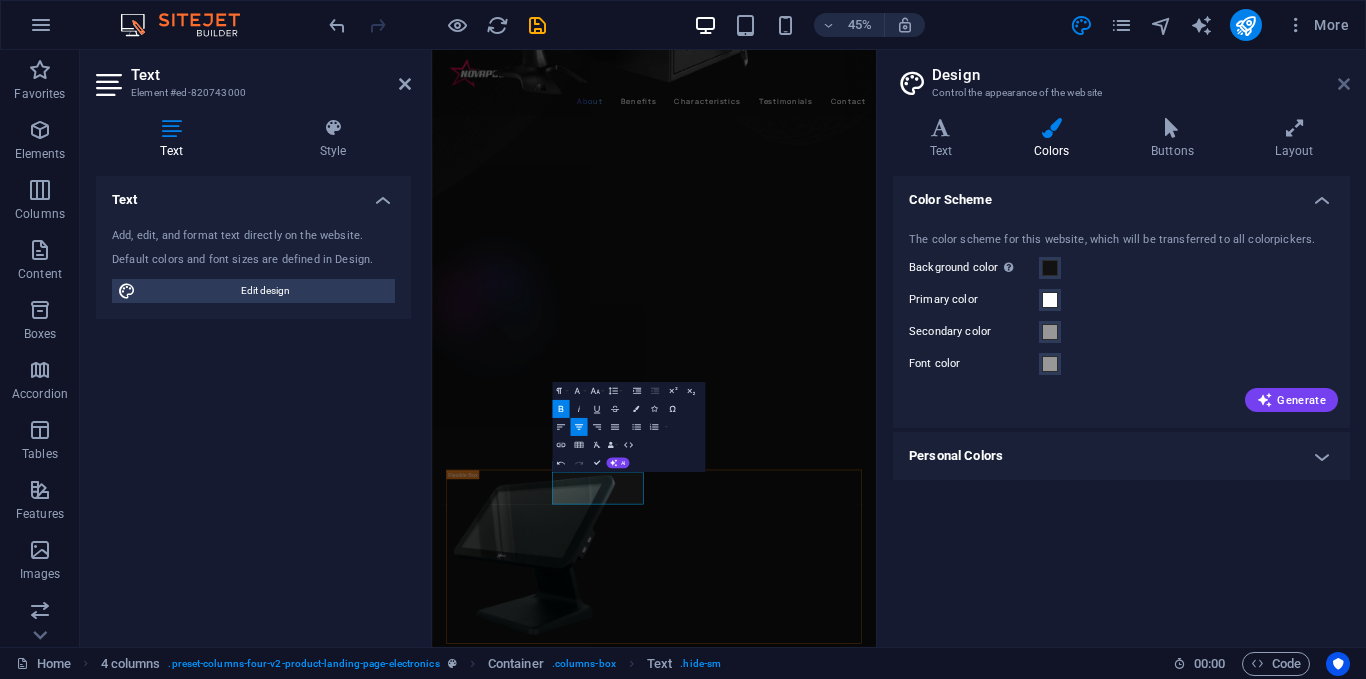 click at bounding box center [1344, 84] 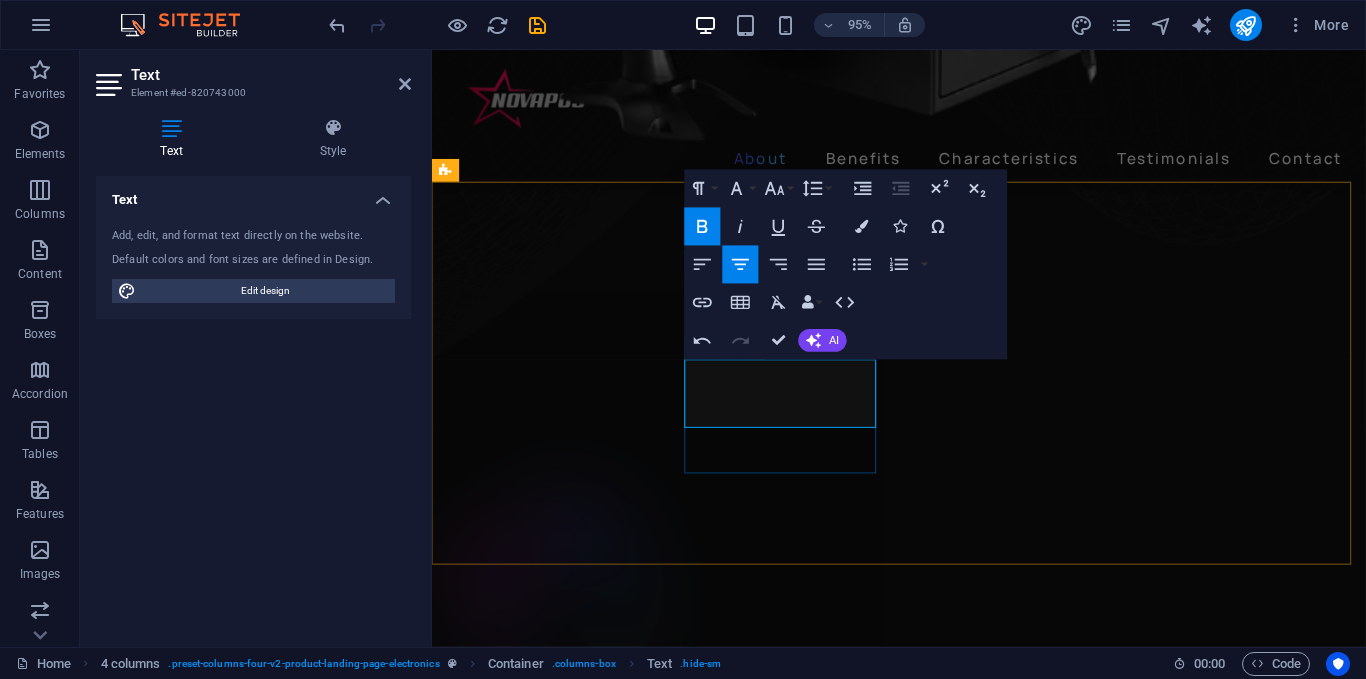 click on "​ ​ 2 Line Rear Display" at bounding box center [566, 2171] 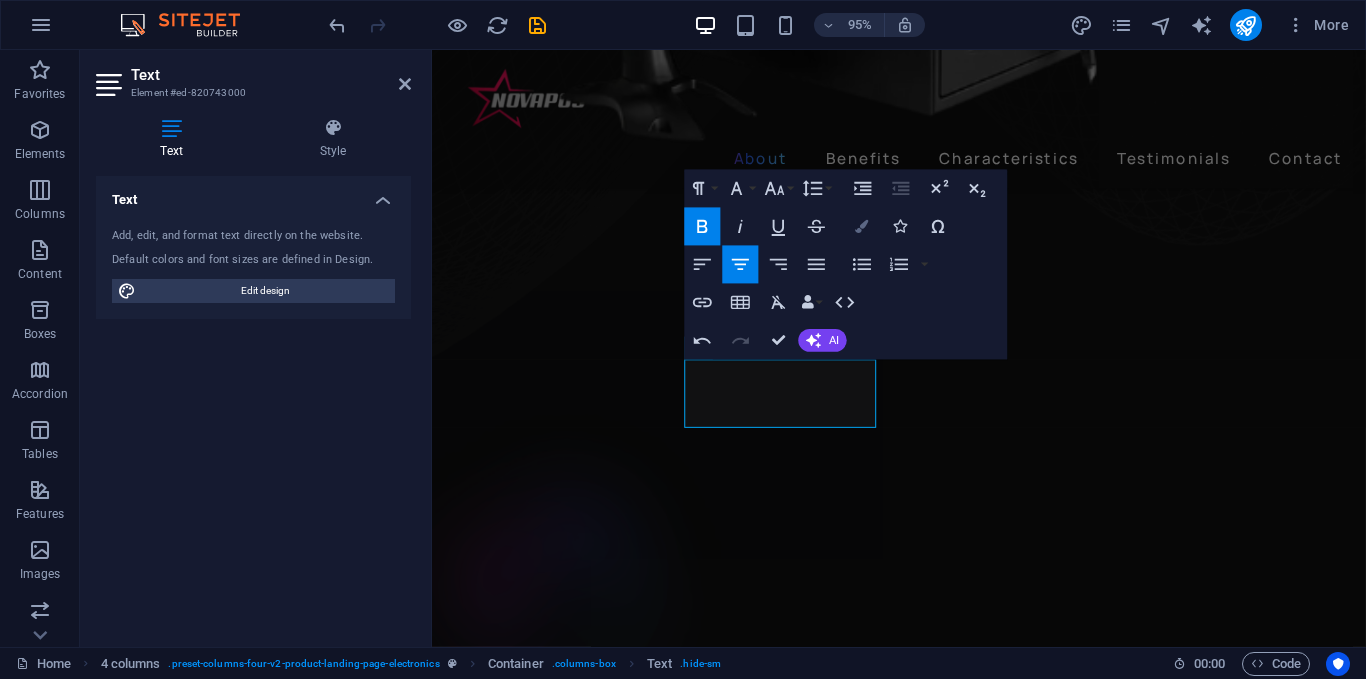 click at bounding box center [862, 226] 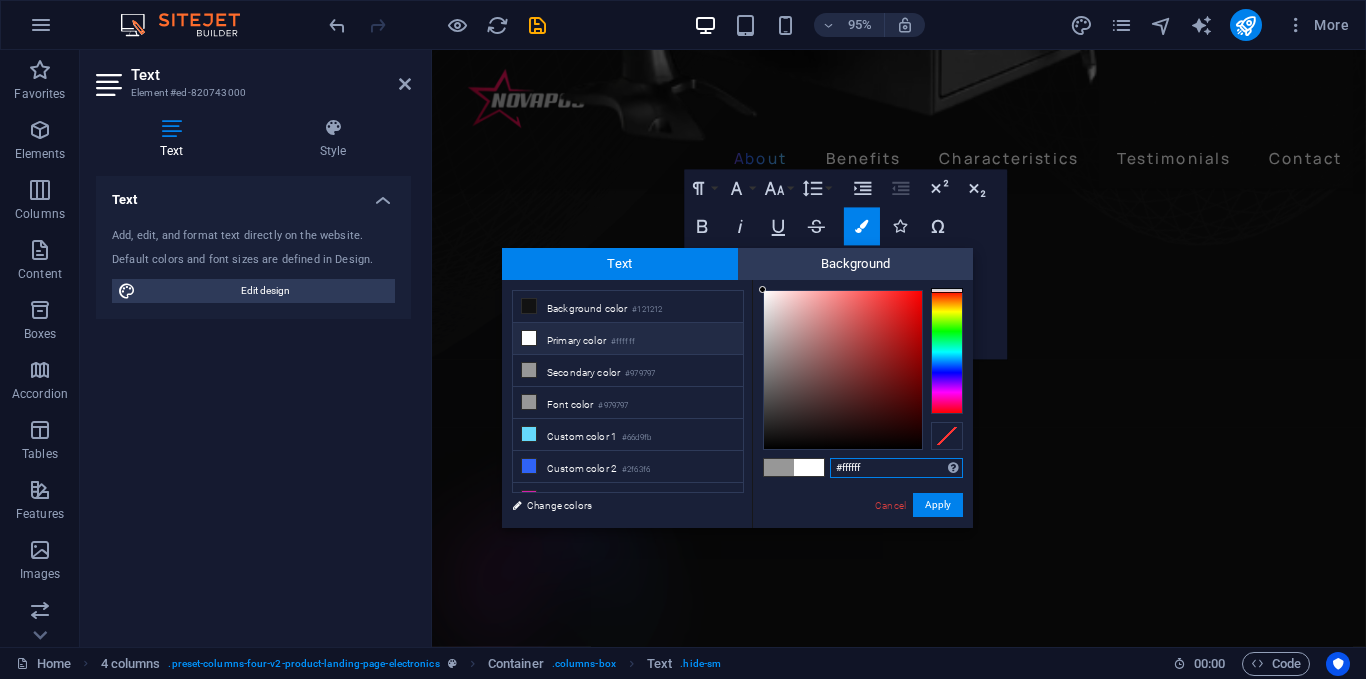 drag, startPoint x: 772, startPoint y: 346, endPoint x: 753, endPoint y: 294, distance: 55.362442 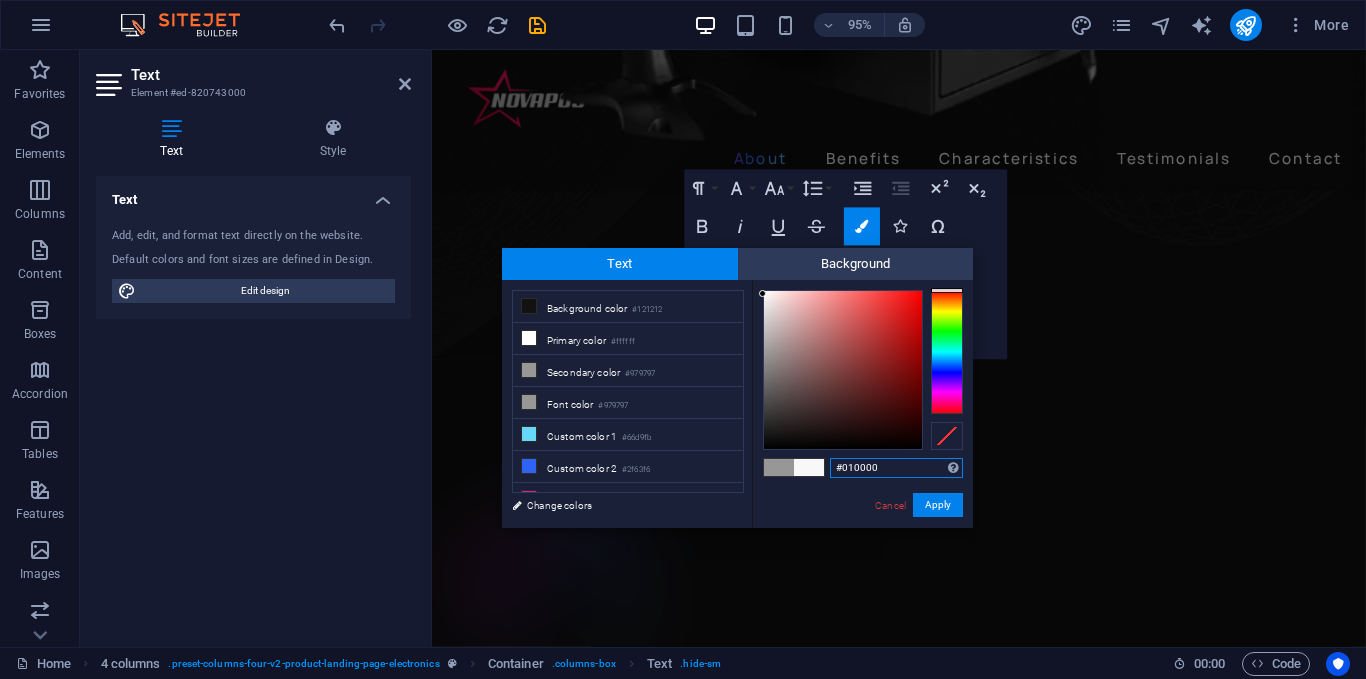 type on "#000000" 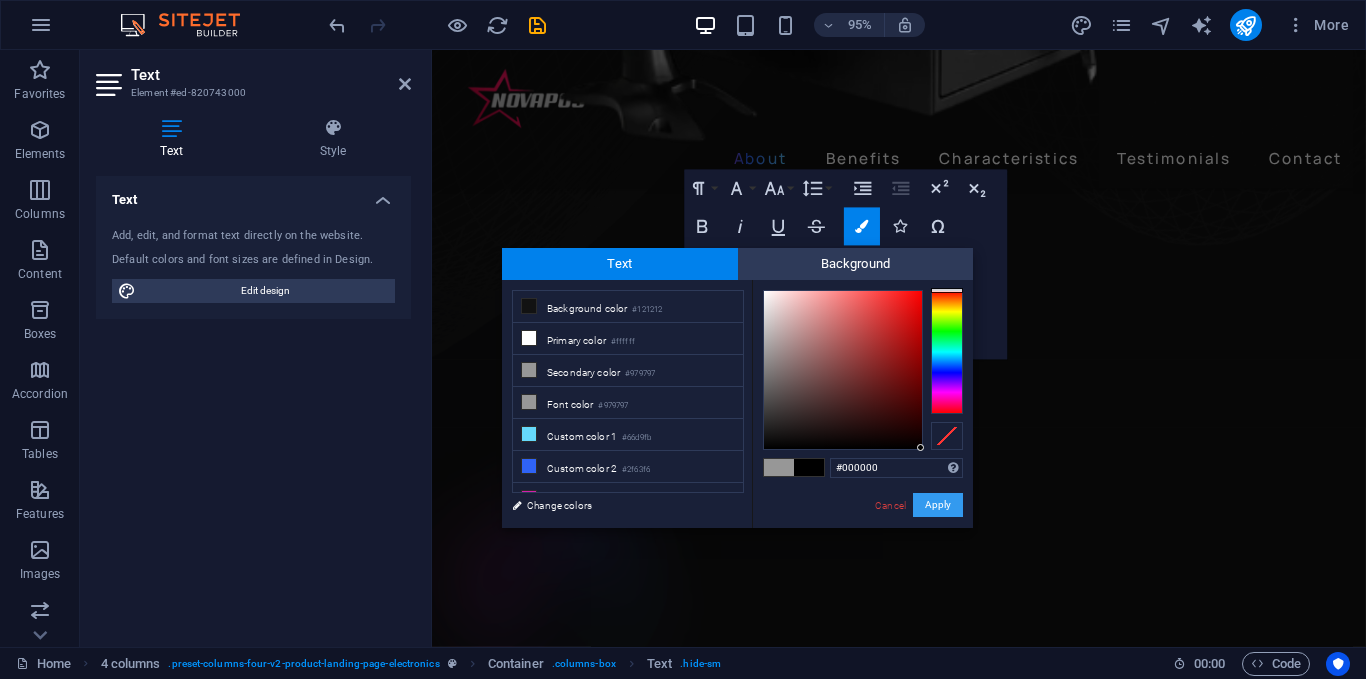 click on "Apply" at bounding box center [938, 505] 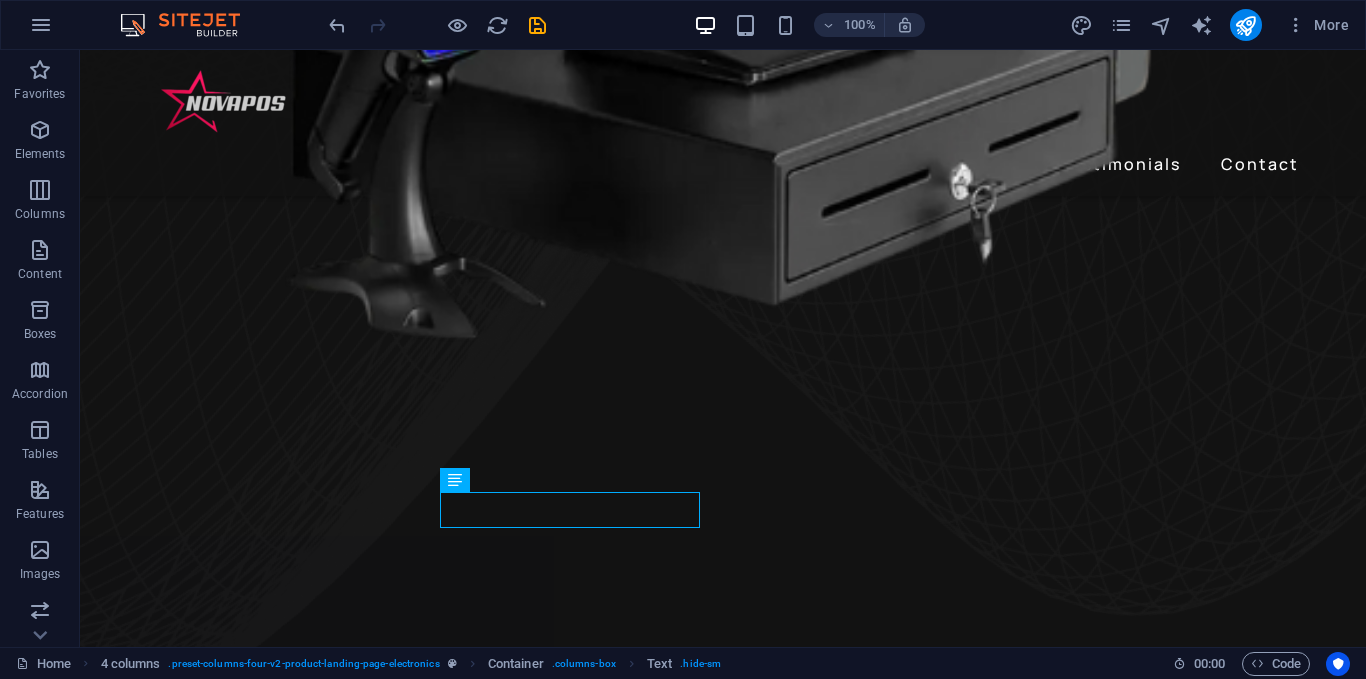 click on "H1   Banner   Banner   Container   Container   Slider   Container   Slider   Unequal Columns   Container   Slider   Unequal Columns   Container   Container   Image   Container   Text   Spacer   Button   Spacer   Unequal Columns   Container   Image   Unequal Columns   Container   Container   H2   Container   Spacer   Text   Menu Bar   4 columns   Container   Image   Container   Spacer   Text   Text   Unequal Columns   Container   Image   Container   Text   Container   Spacer   Container   Image   Spacer   Container   Container   Image   Text   Text   Text   Menu   Spacer   Container   Logo   Text   Text" at bounding box center (723, 348) 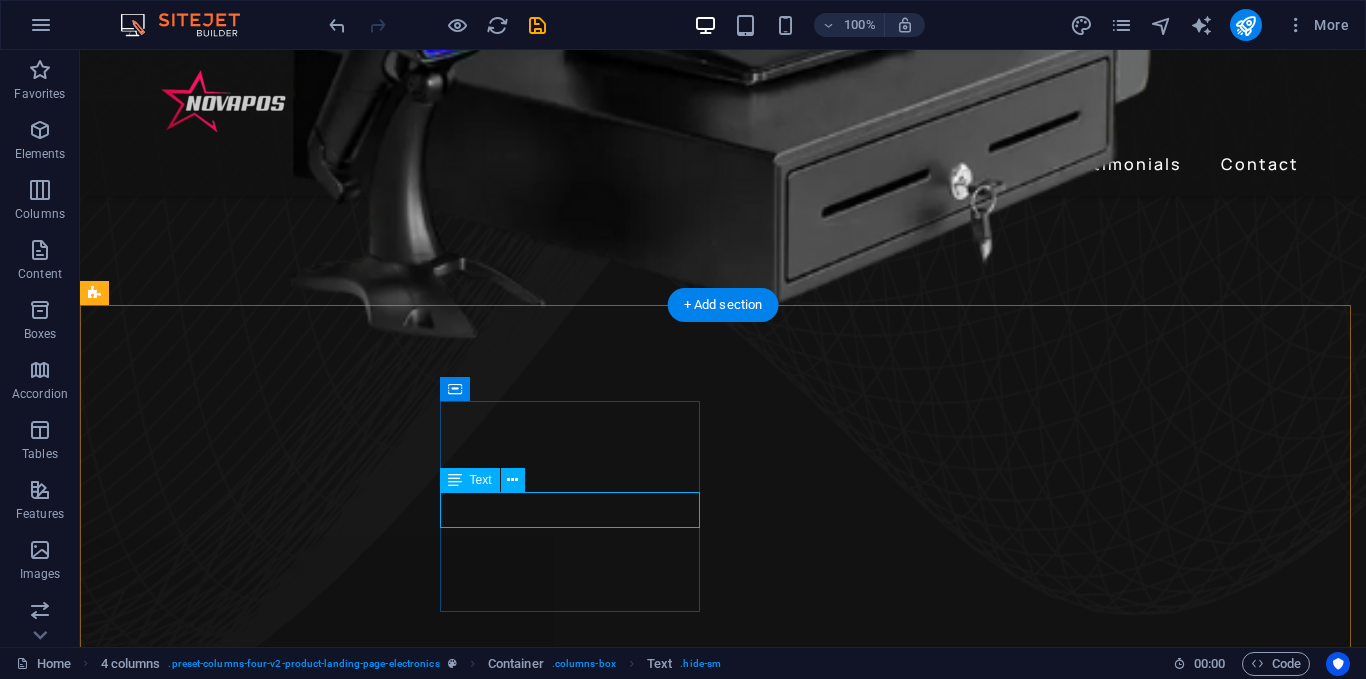 click on "2 Line Rear Display" at bounding box center (242, 2362) 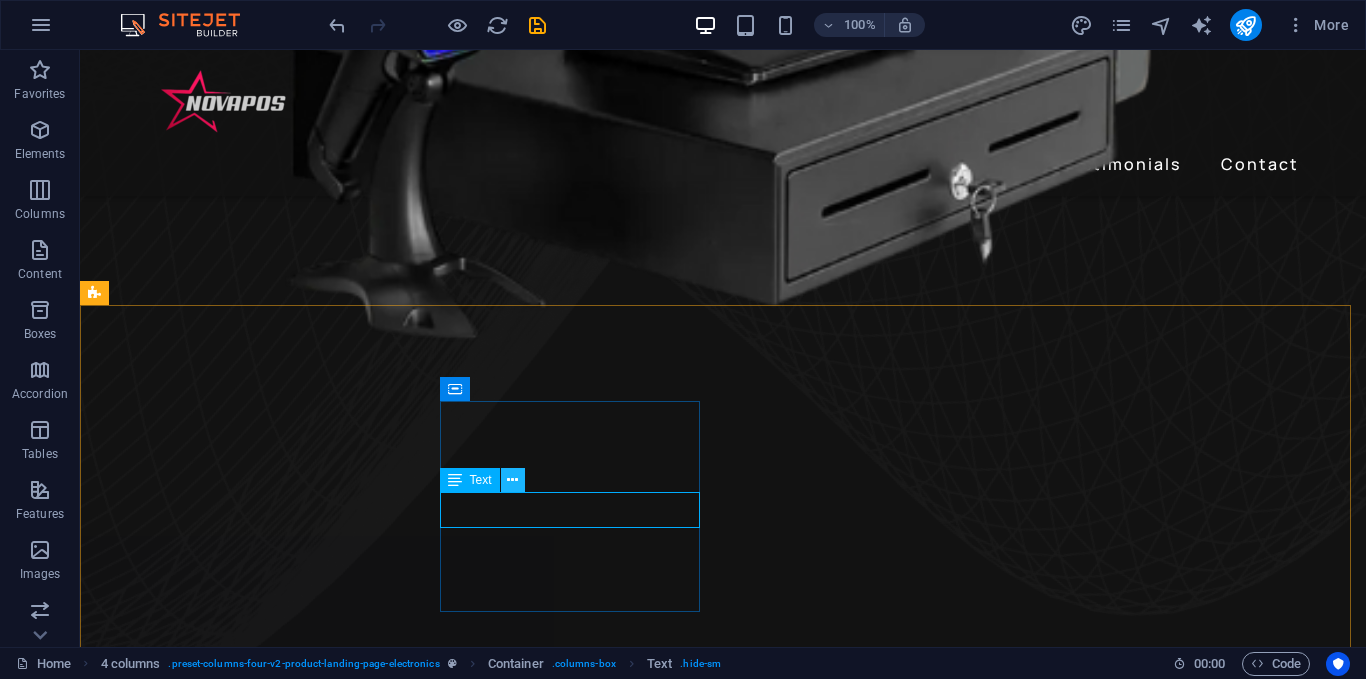 click at bounding box center (512, 480) 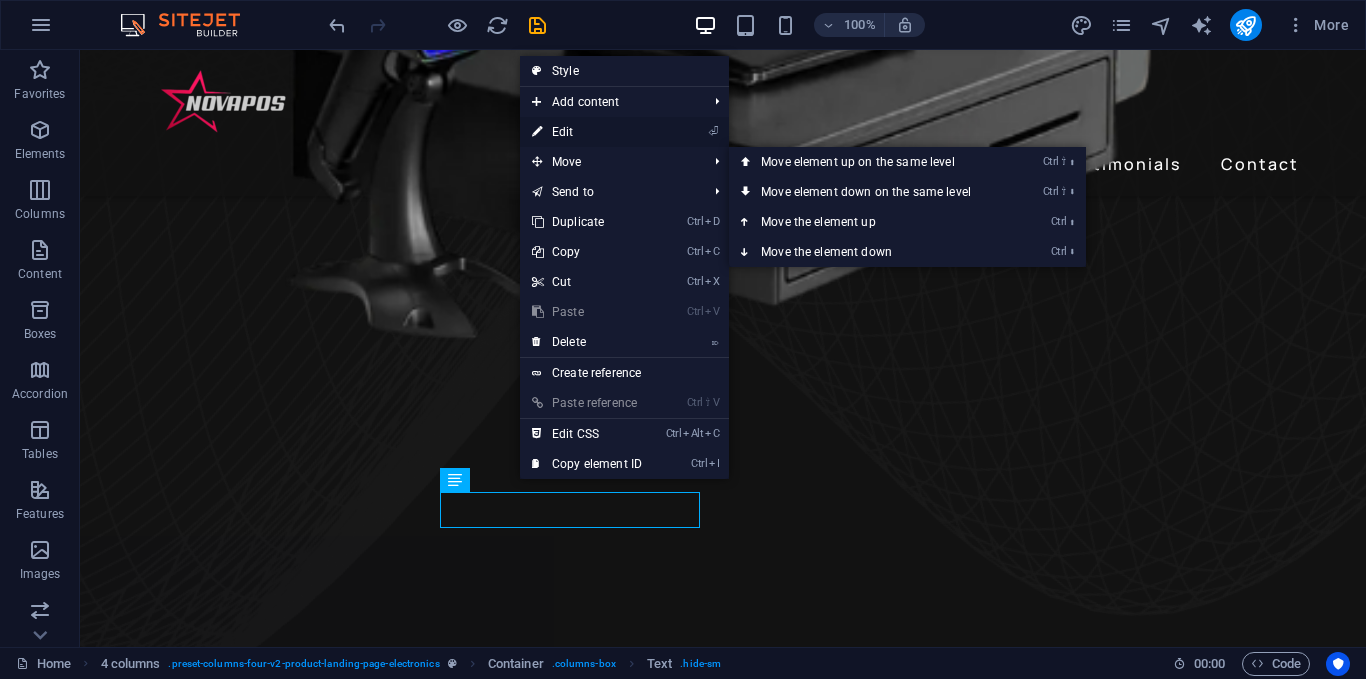 click on "⏎  Edit" at bounding box center [587, 132] 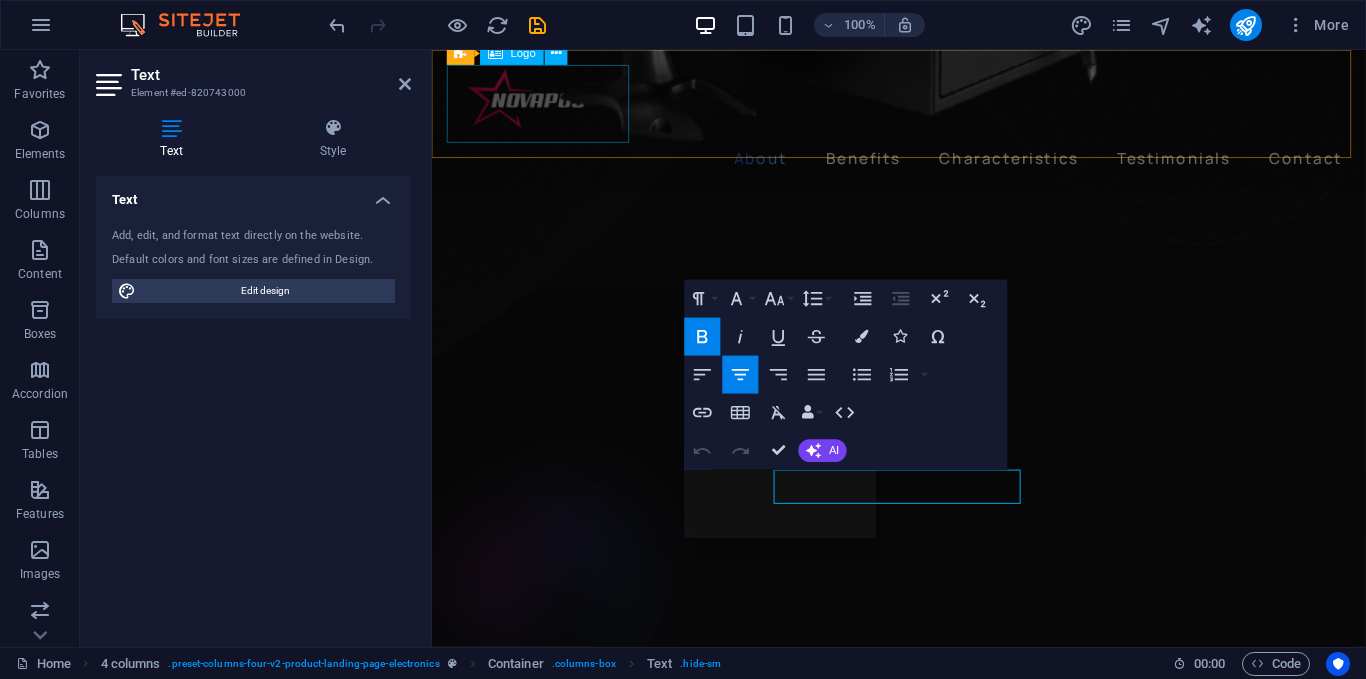 scroll, scrollTop: 906, scrollLeft: 0, axis: vertical 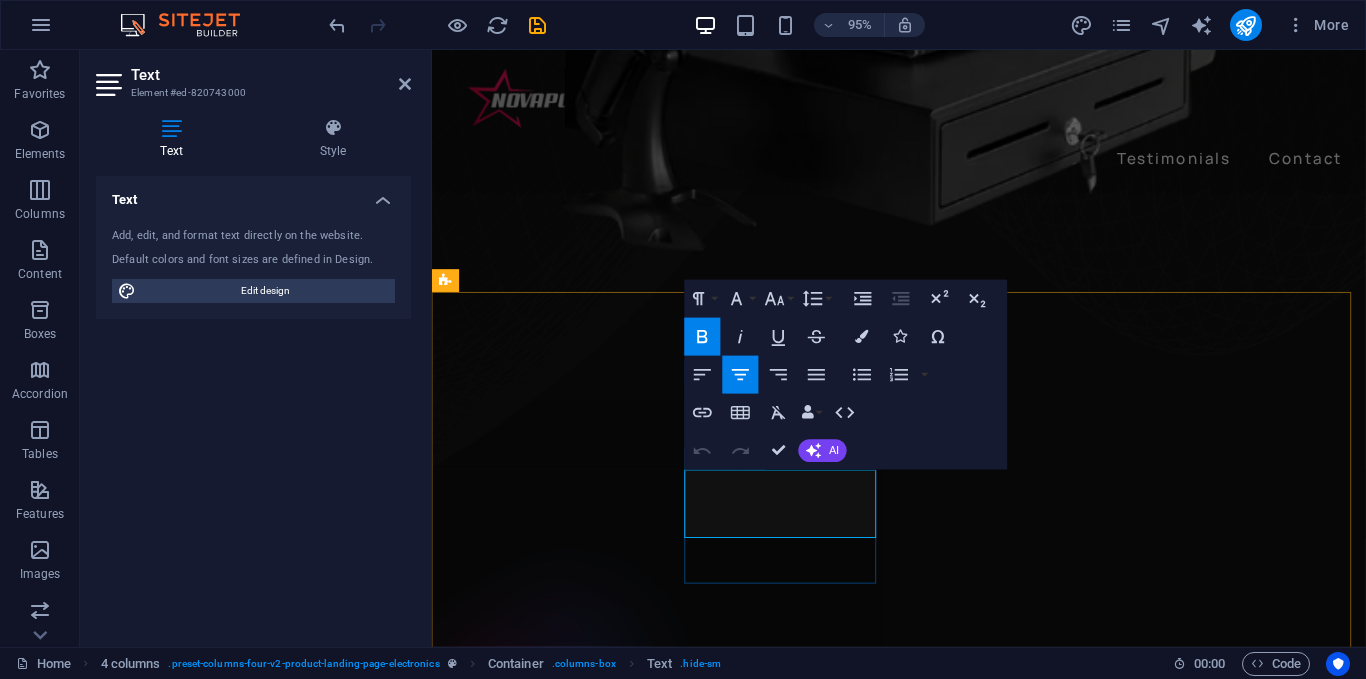 drag, startPoint x: 865, startPoint y: 545, endPoint x: 726, endPoint y: 504, distance: 144.92067 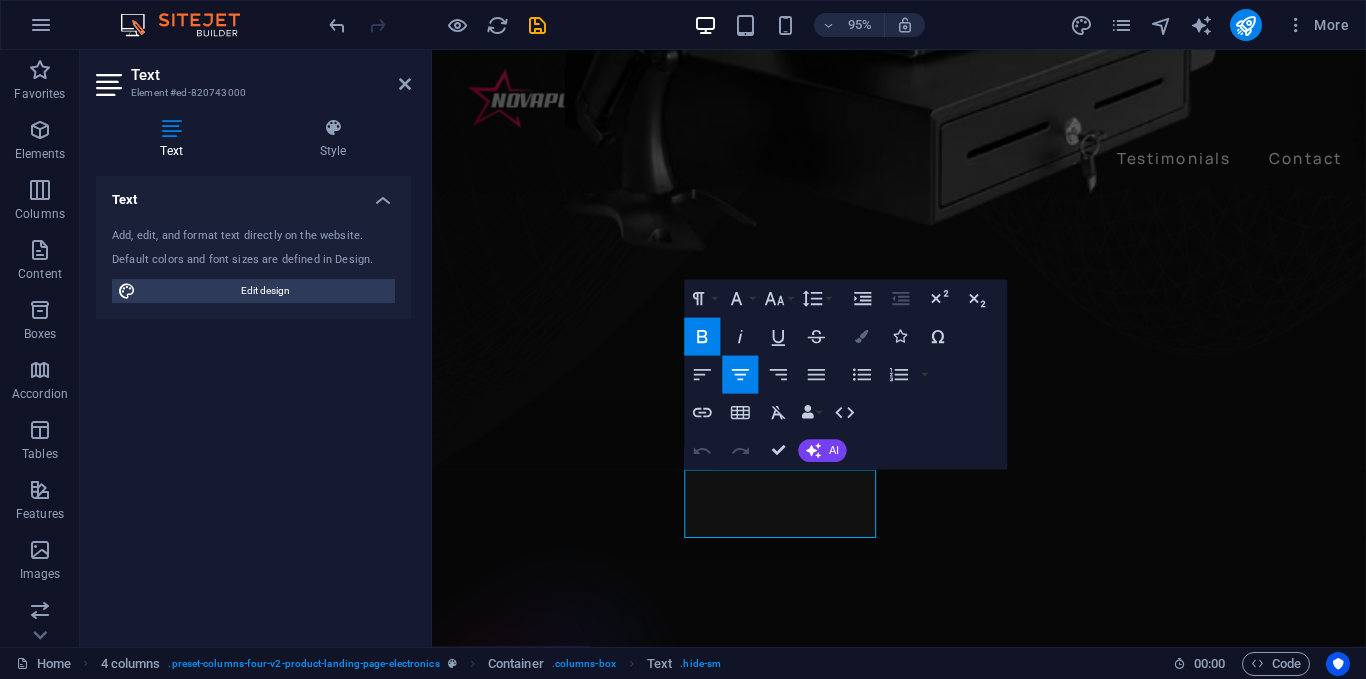 click at bounding box center [862, 336] 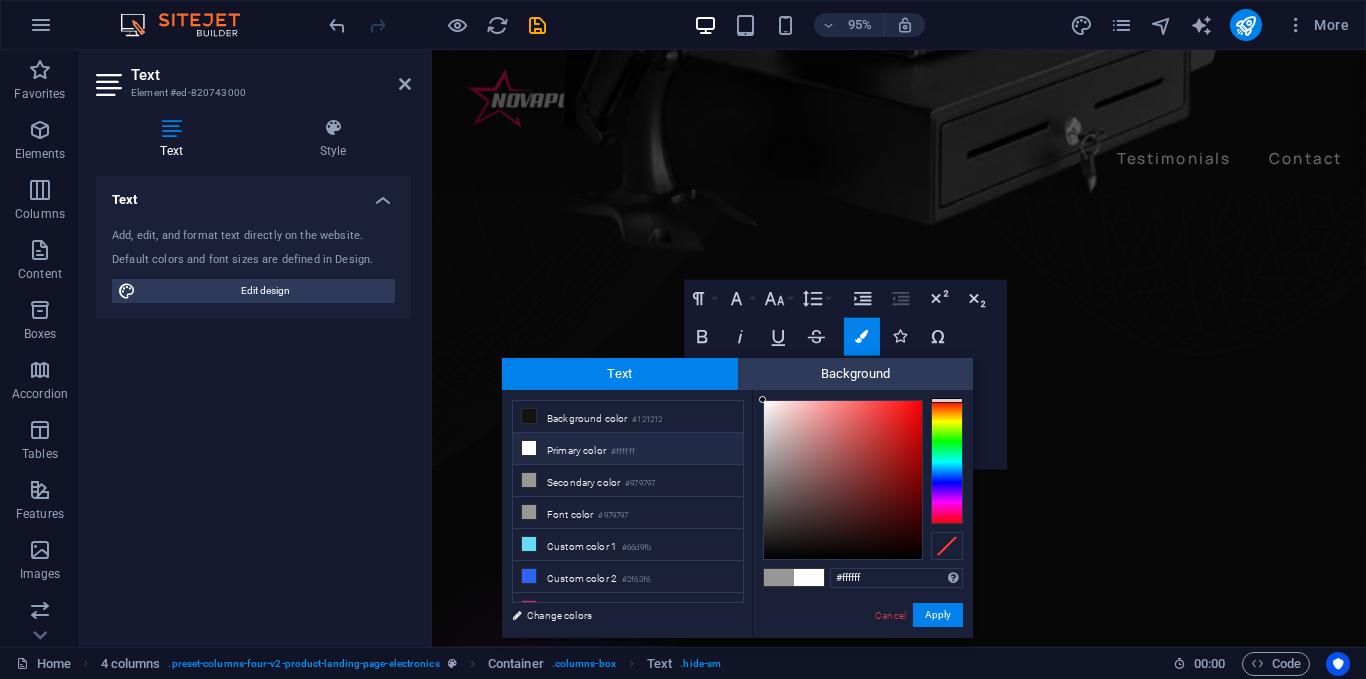 drag, startPoint x: 778, startPoint y: 415, endPoint x: 747, endPoint y: 390, distance: 39.824615 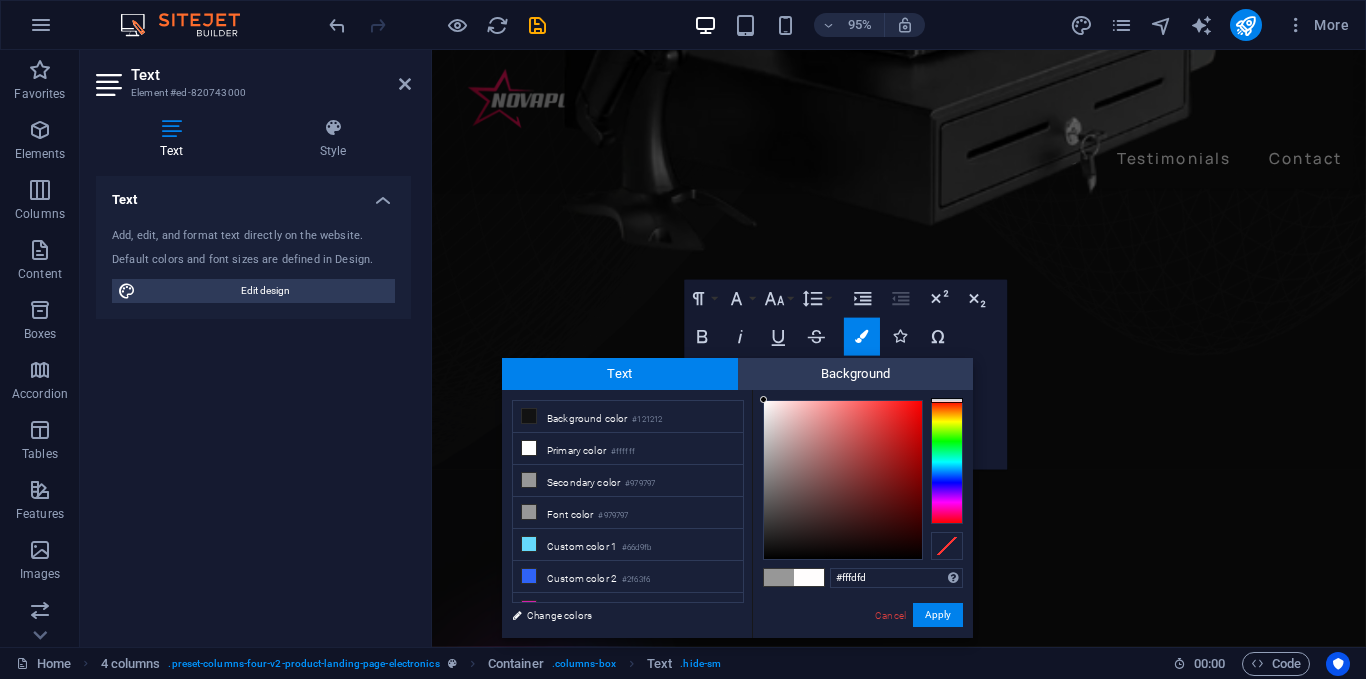 click on "#fffdfd Supported formats #0852ed rgb(8, 82, 237) rgba(8, 82, 237, 90%) hsv(221,97,93) hsl(221, 93%, 48%) Cancel Apply" at bounding box center (862, 659) 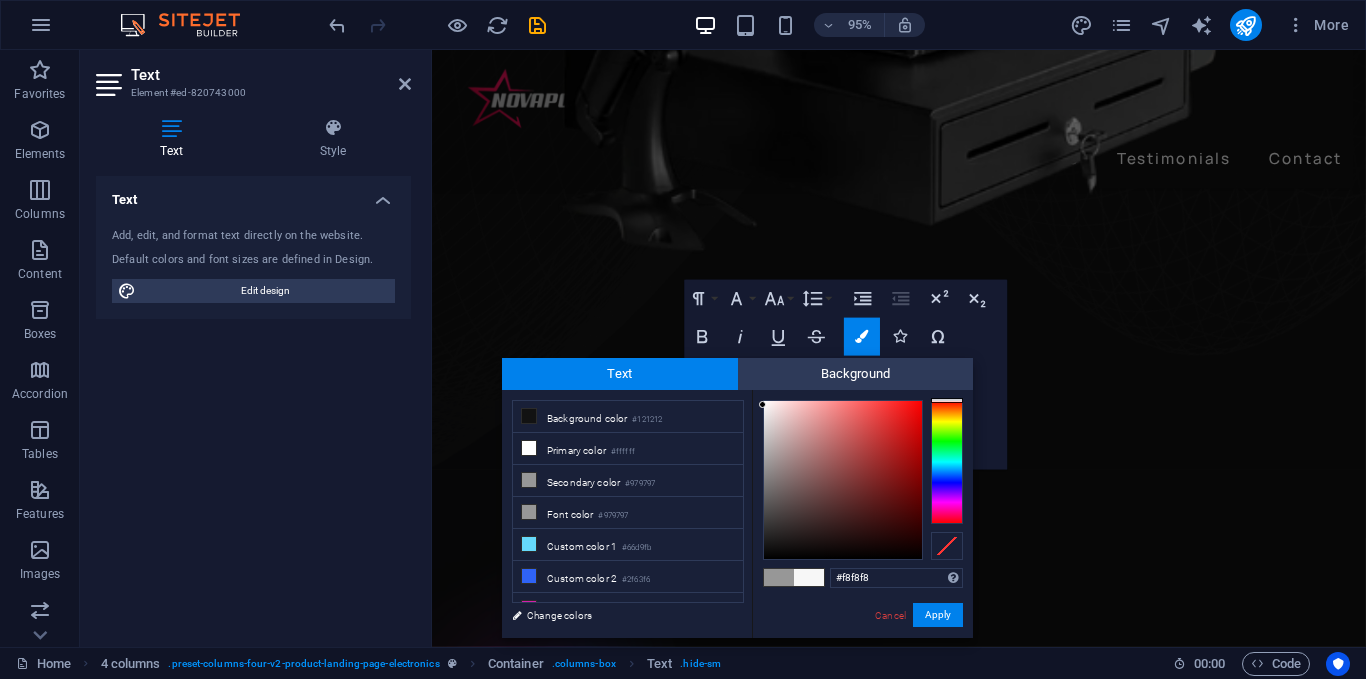 type on "#fafafa" 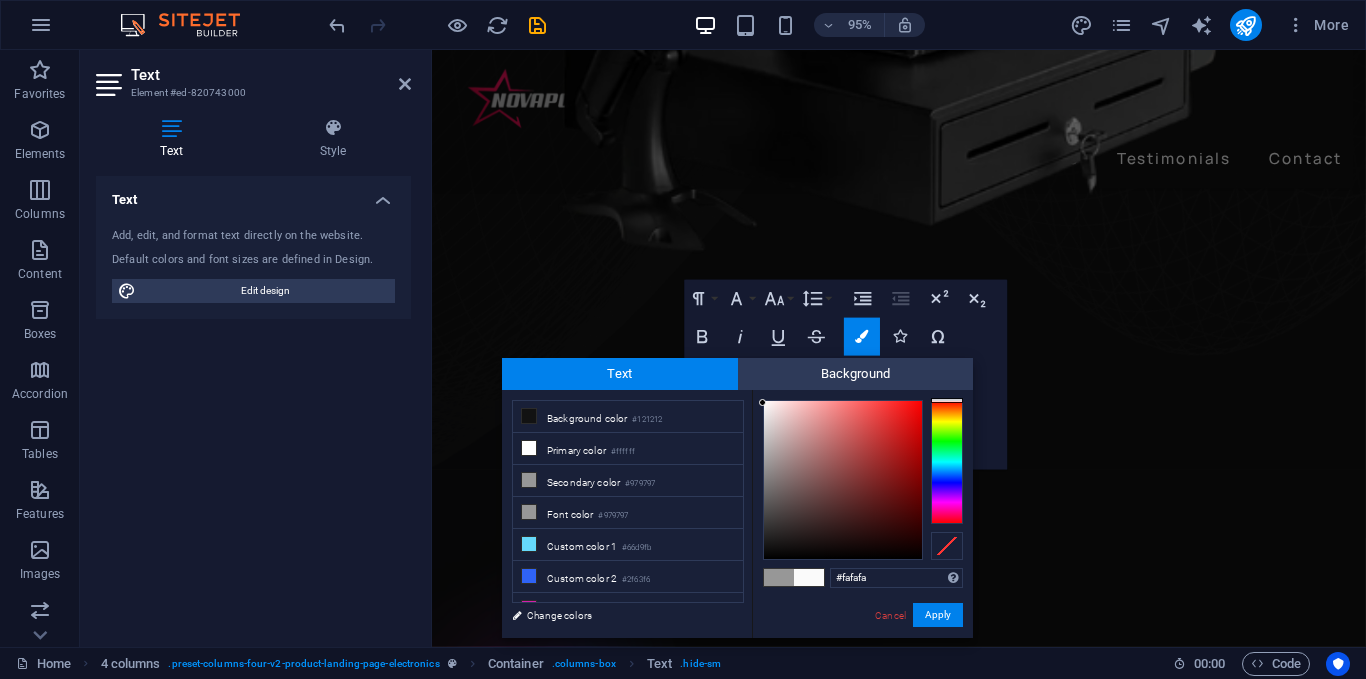 click at bounding box center [762, 402] 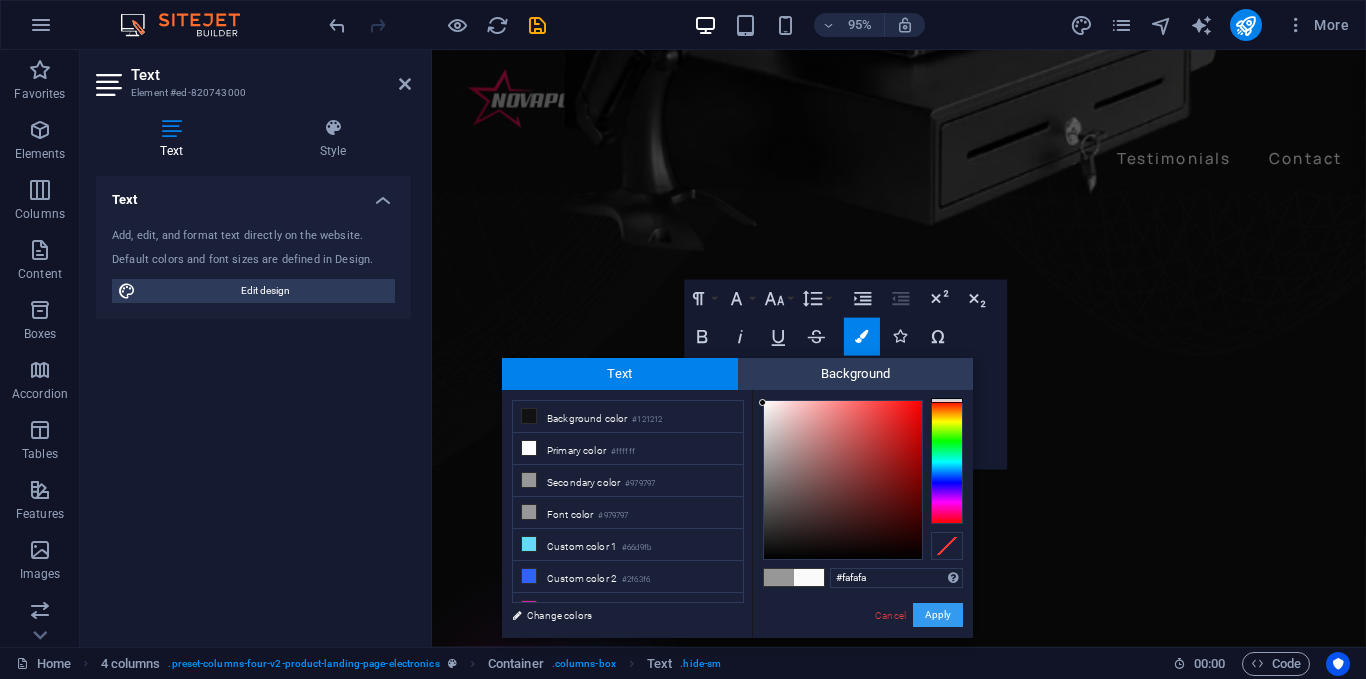 click on "Apply" at bounding box center (938, 615) 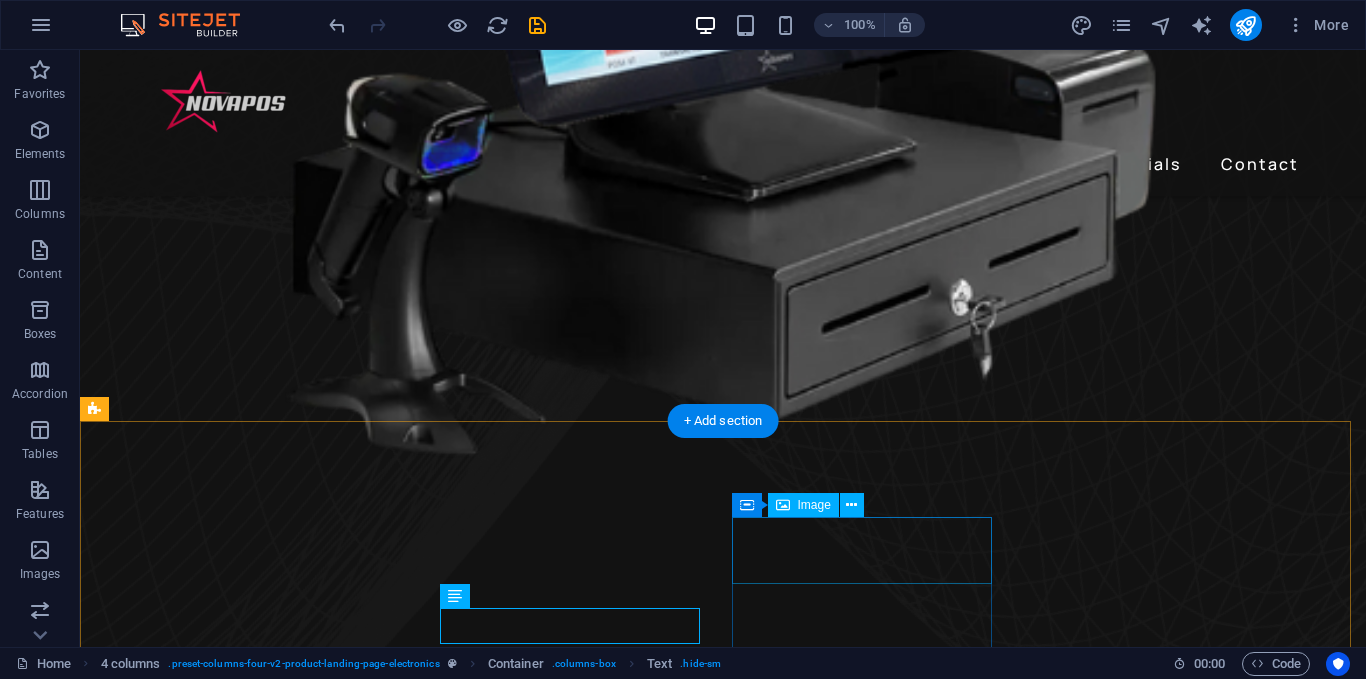scroll, scrollTop: 1106, scrollLeft: 0, axis: vertical 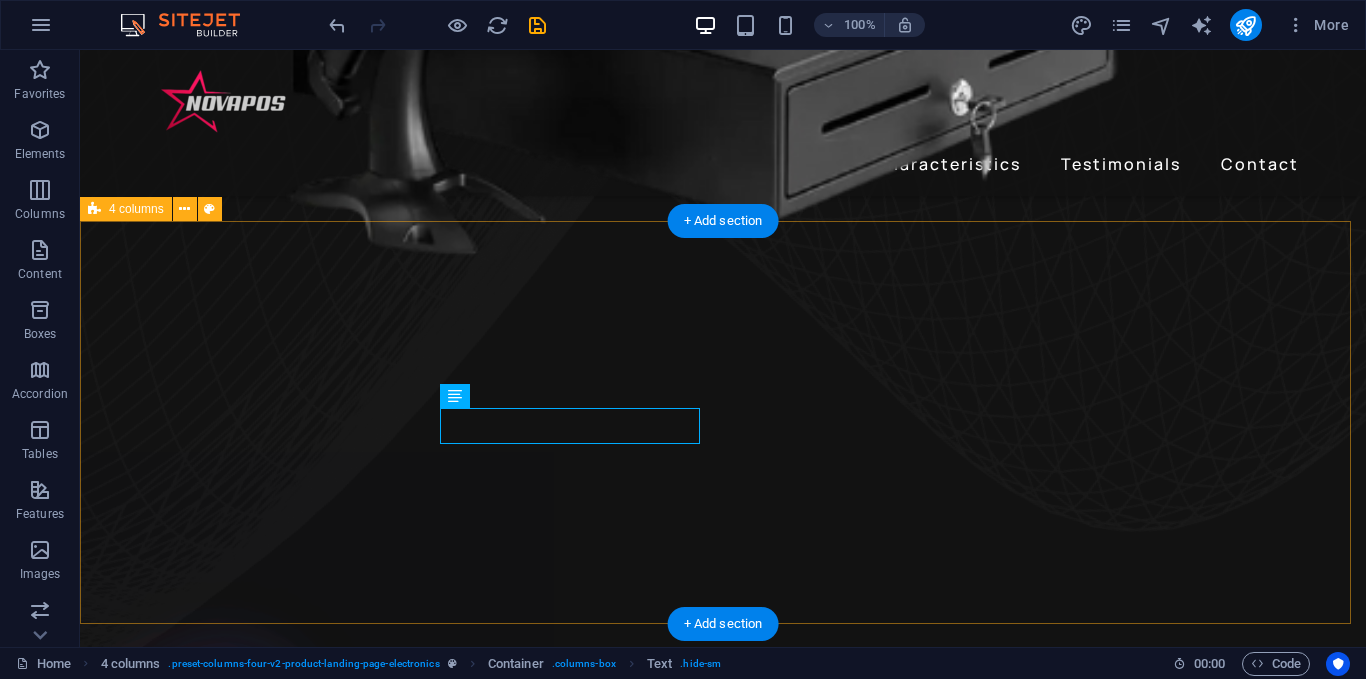 click on "Built-in Wifi
2 Line Rear Display Intel Core i3
Premium Sound
Premium Sound" at bounding box center [723, 2354] 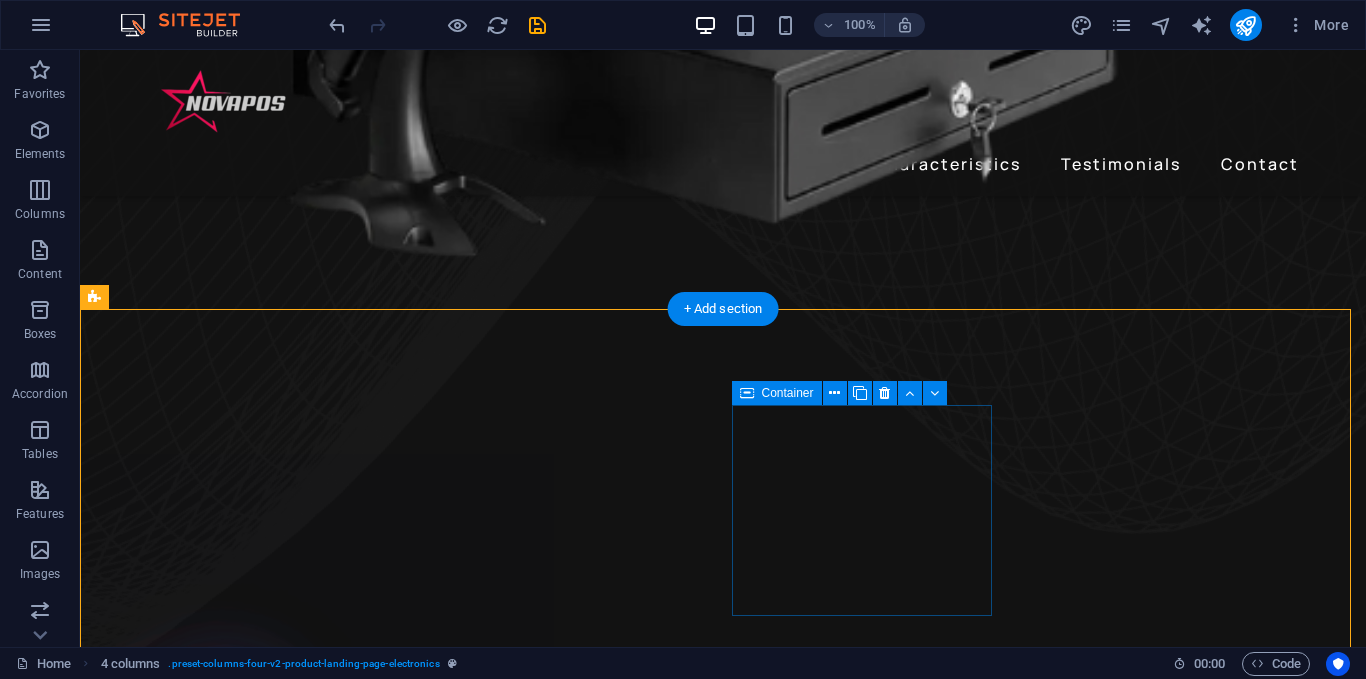 scroll, scrollTop: 1106, scrollLeft: 0, axis: vertical 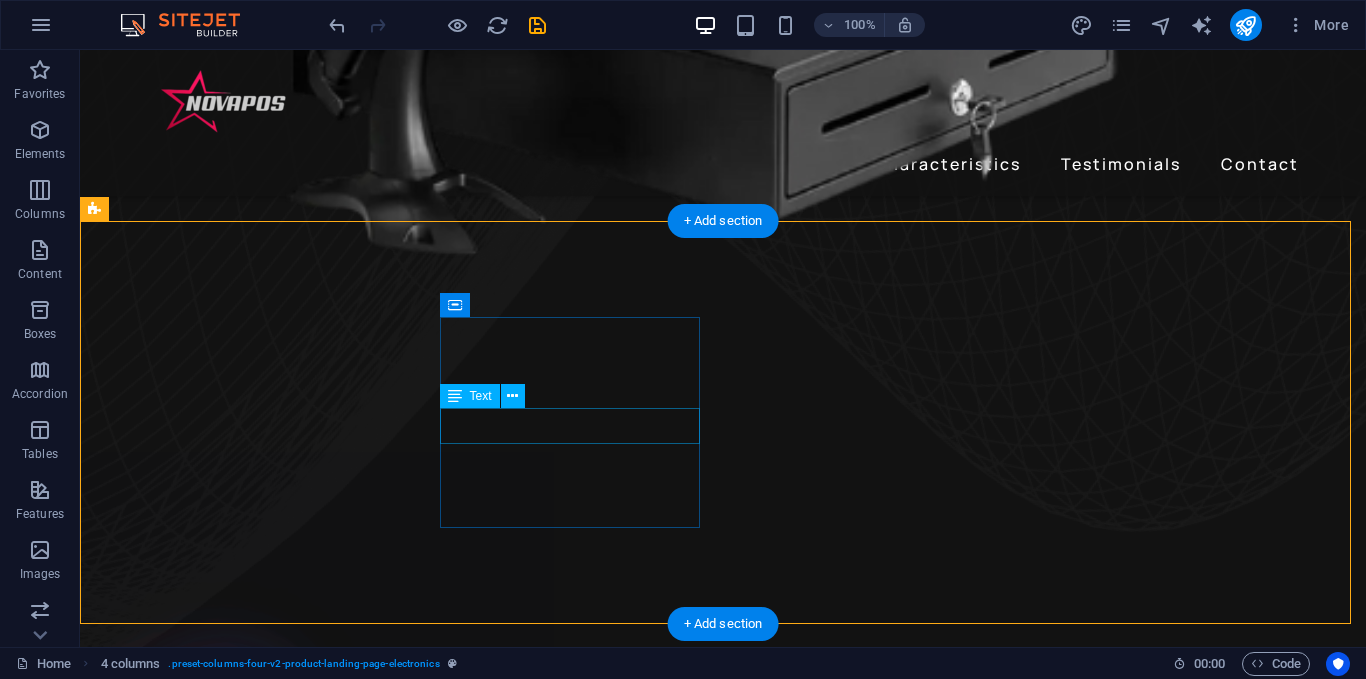 click on "2 Line Rear Display" at bounding box center (242, 2278) 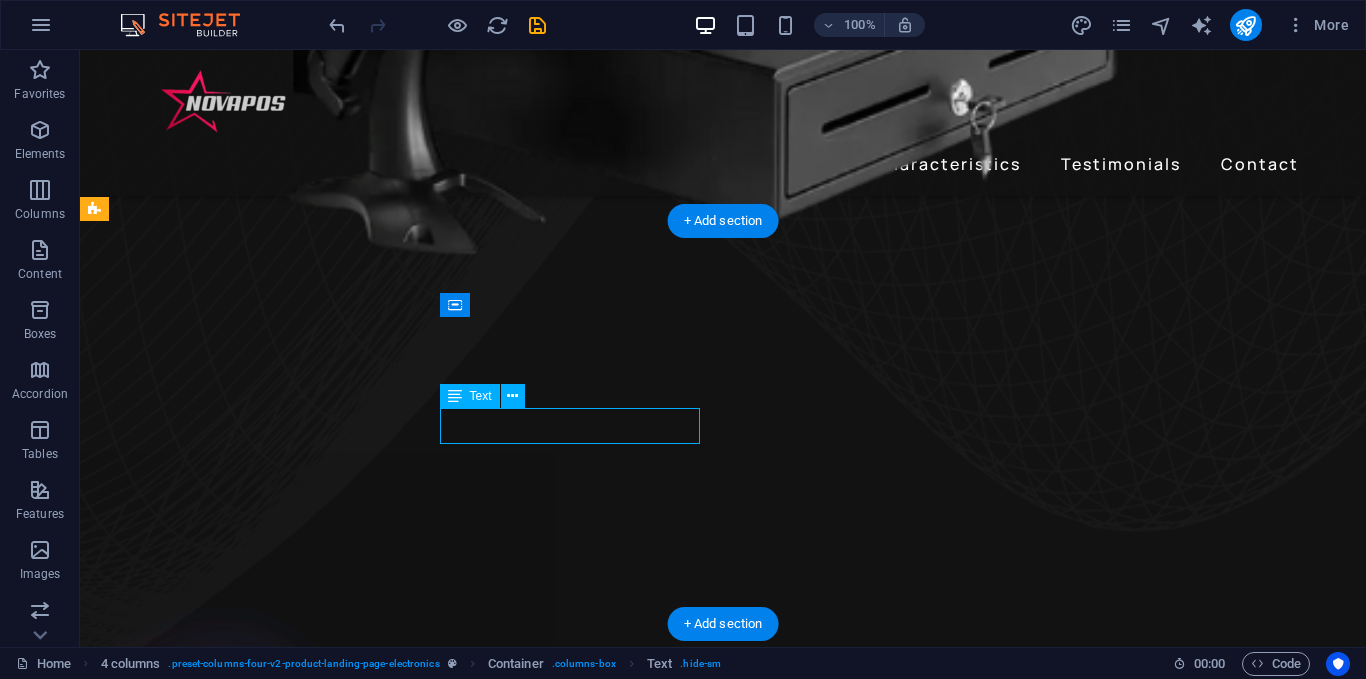 click on "2 Line Rear Display" at bounding box center [242, 2278] 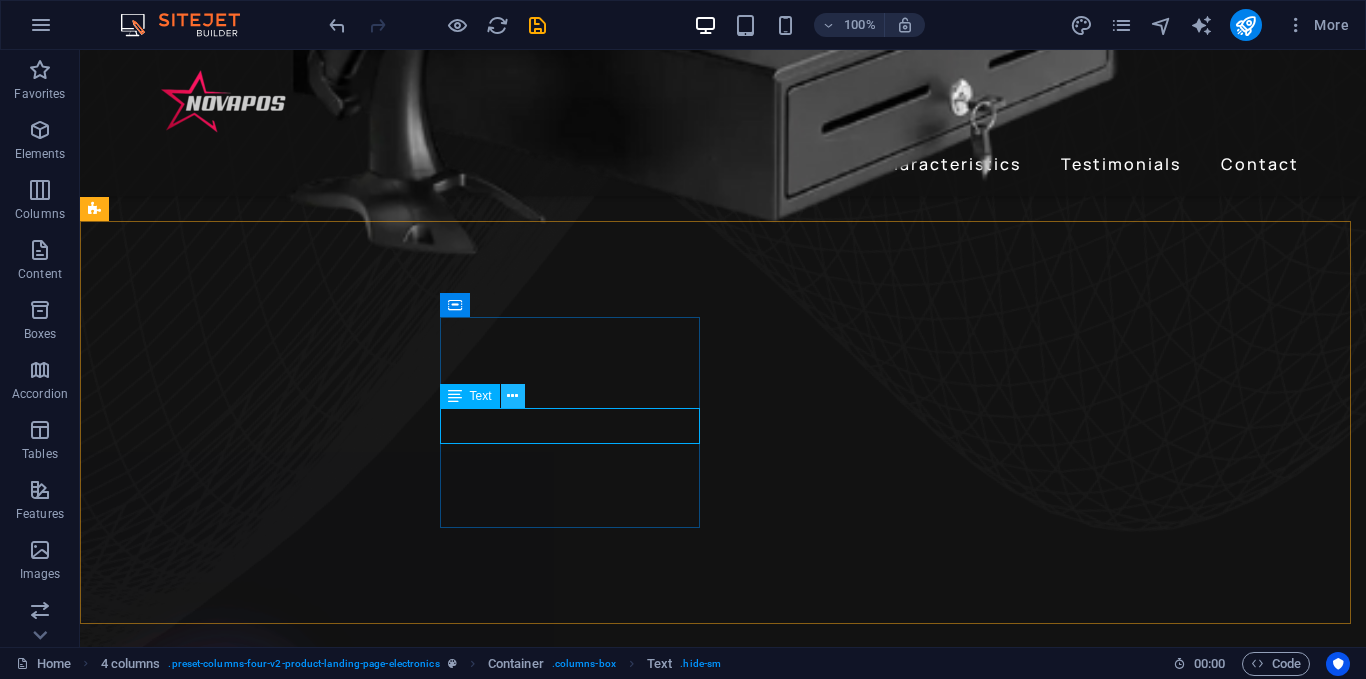 click at bounding box center [512, 396] 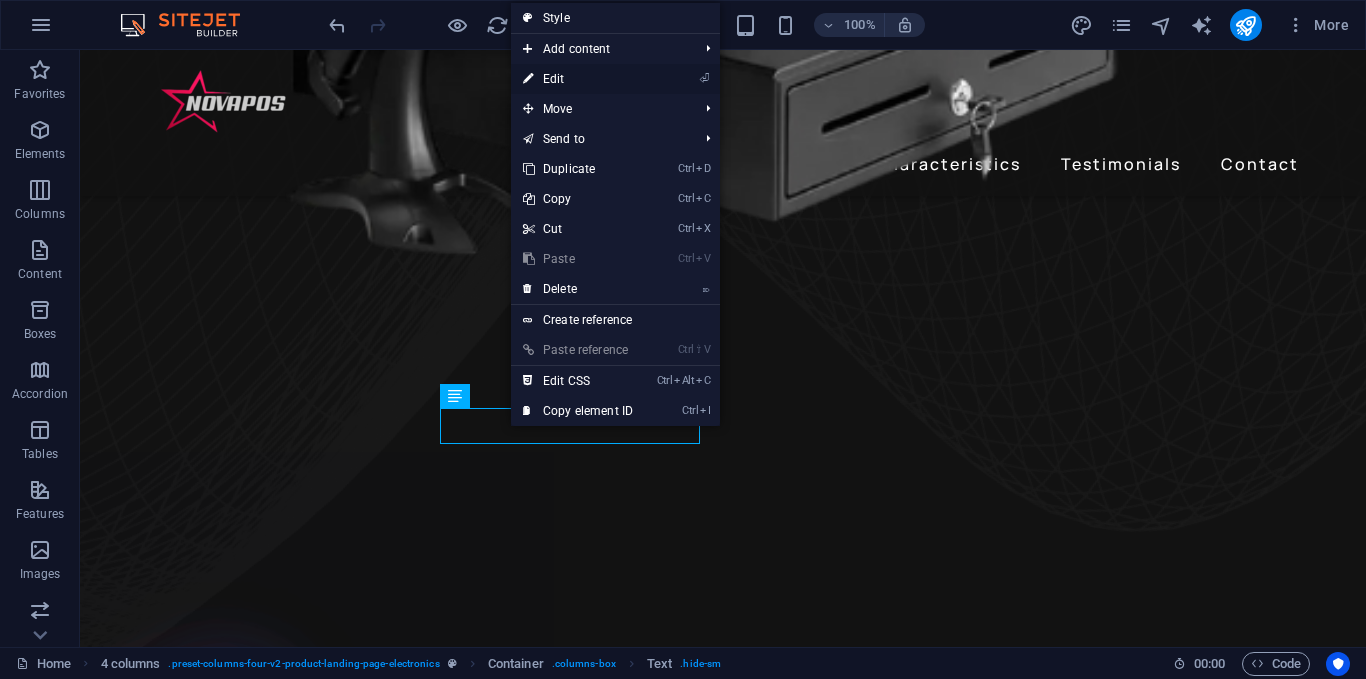 click on "⏎  Edit" at bounding box center [578, 79] 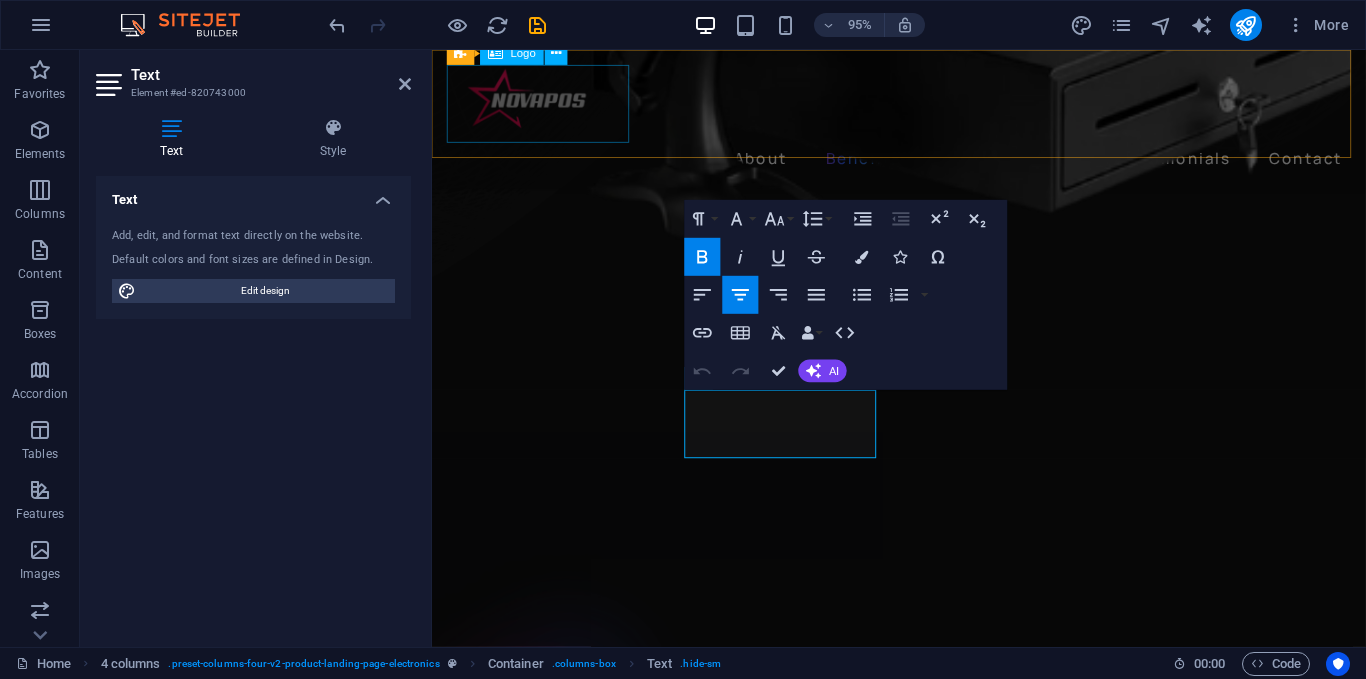 scroll, scrollTop: 990, scrollLeft: 0, axis: vertical 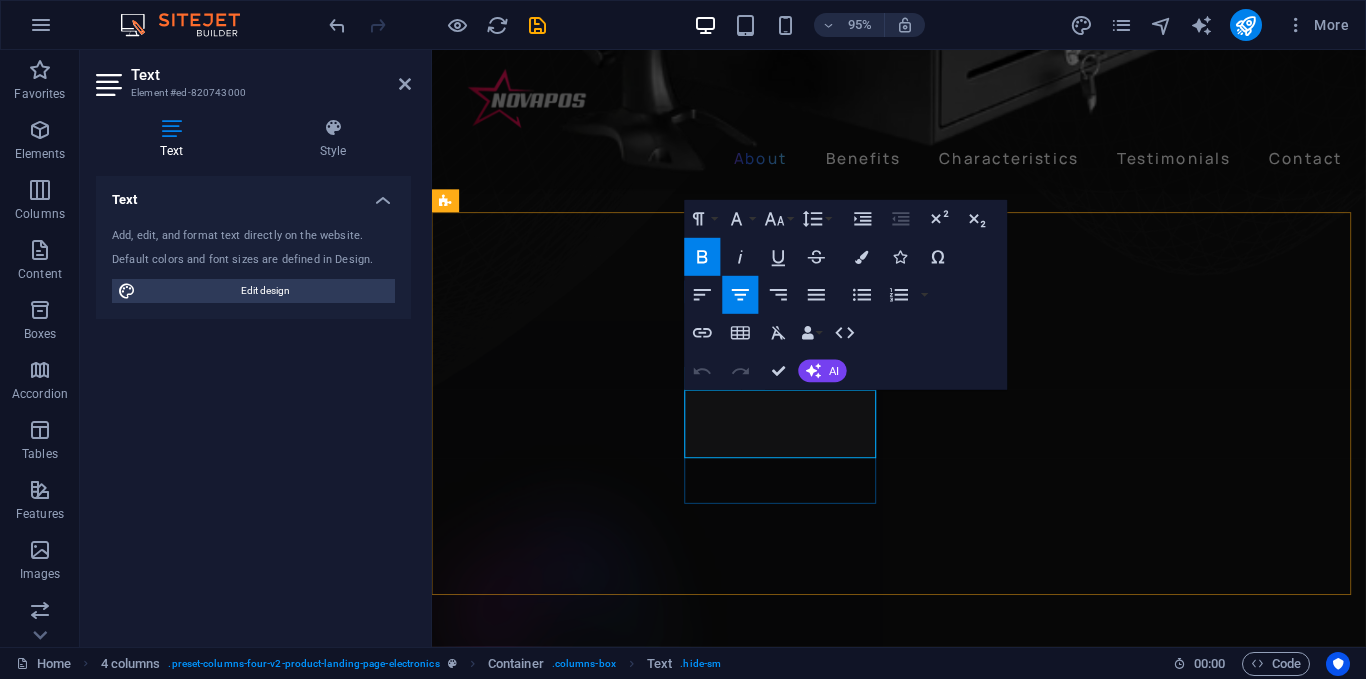 drag, startPoint x: 850, startPoint y: 458, endPoint x: 725, endPoint y: 408, distance: 134.62912 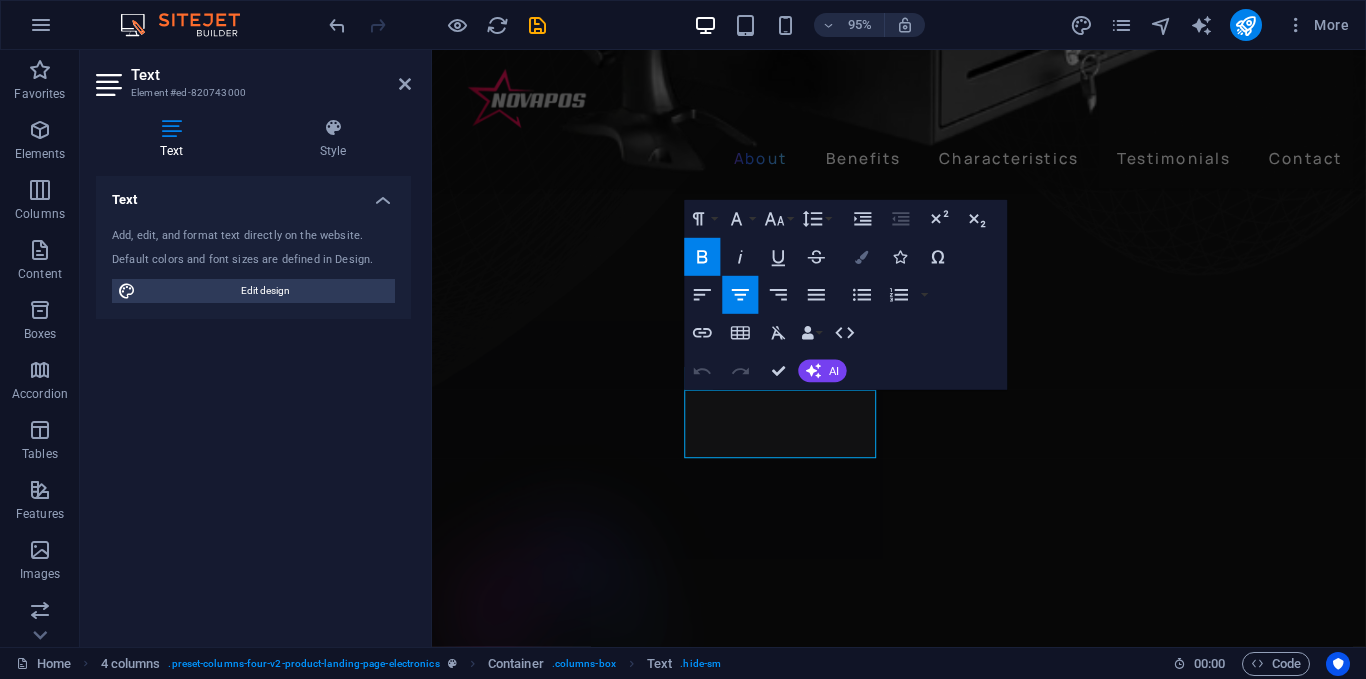 click at bounding box center [862, 256] 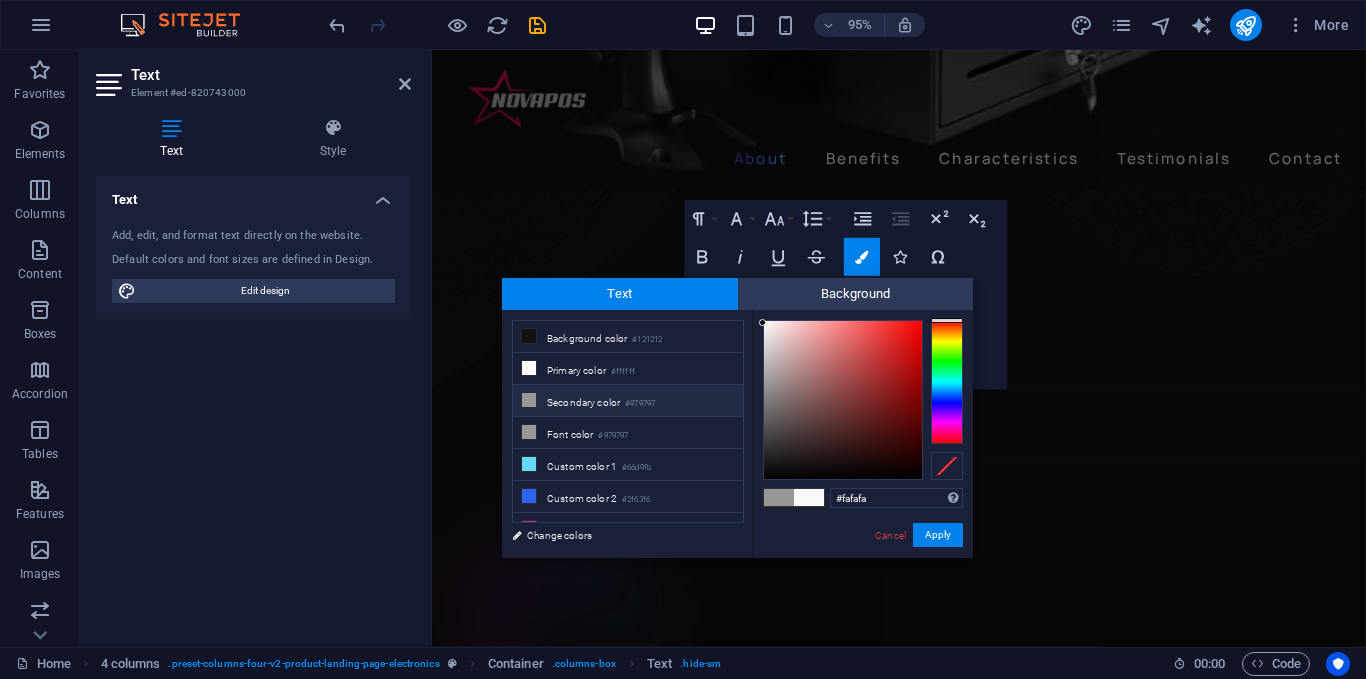 click on "Secondary color
#979797" at bounding box center (628, 401) 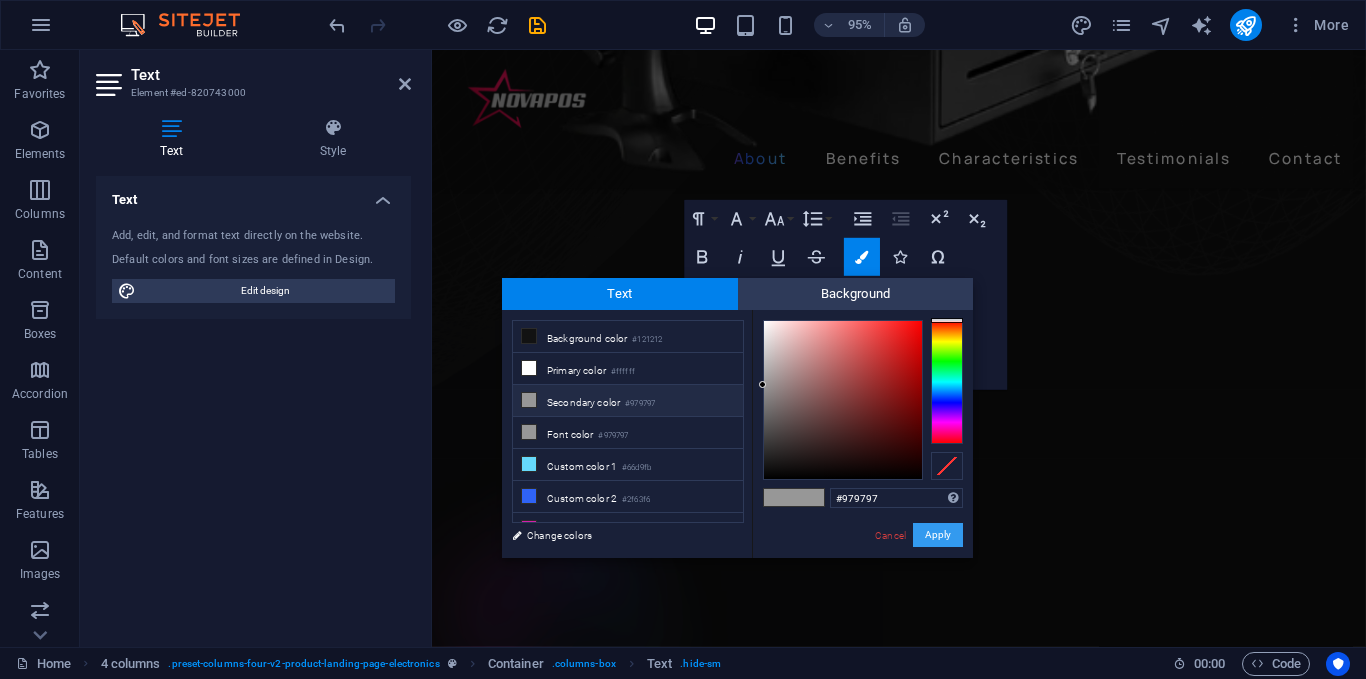 click on "Apply" at bounding box center [938, 535] 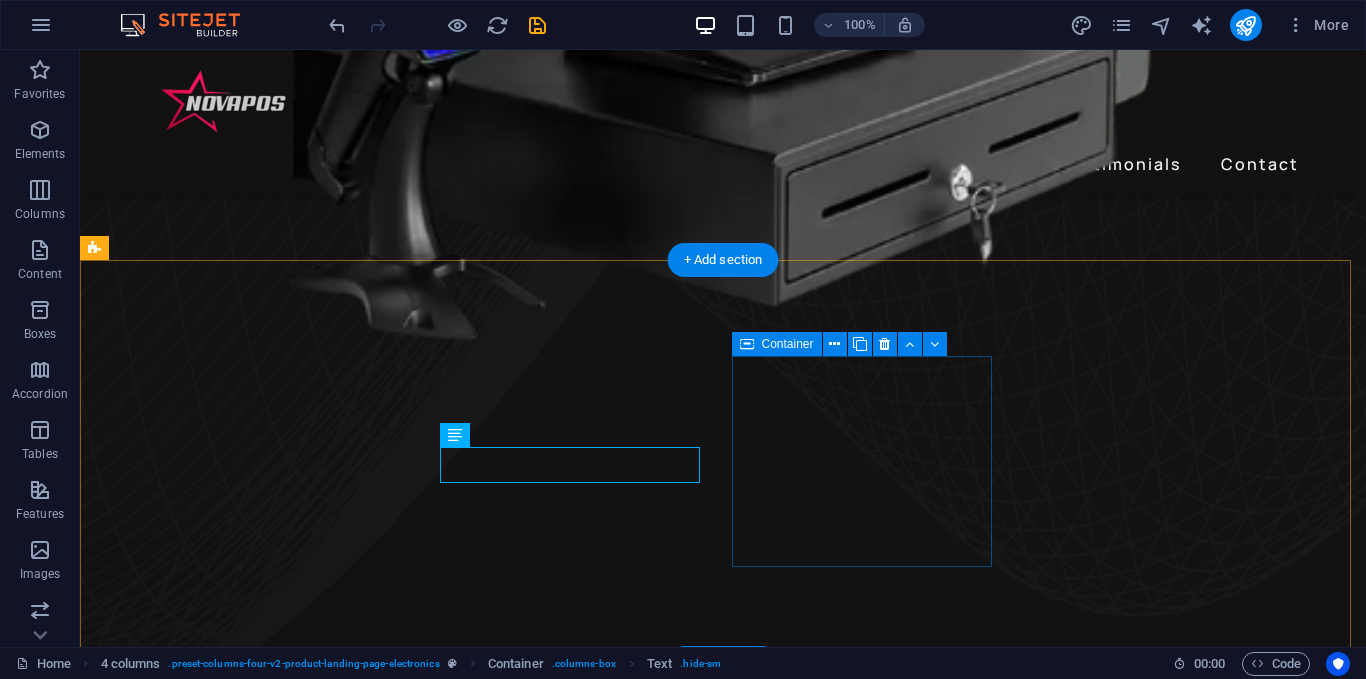 scroll, scrollTop: 1090, scrollLeft: 0, axis: vertical 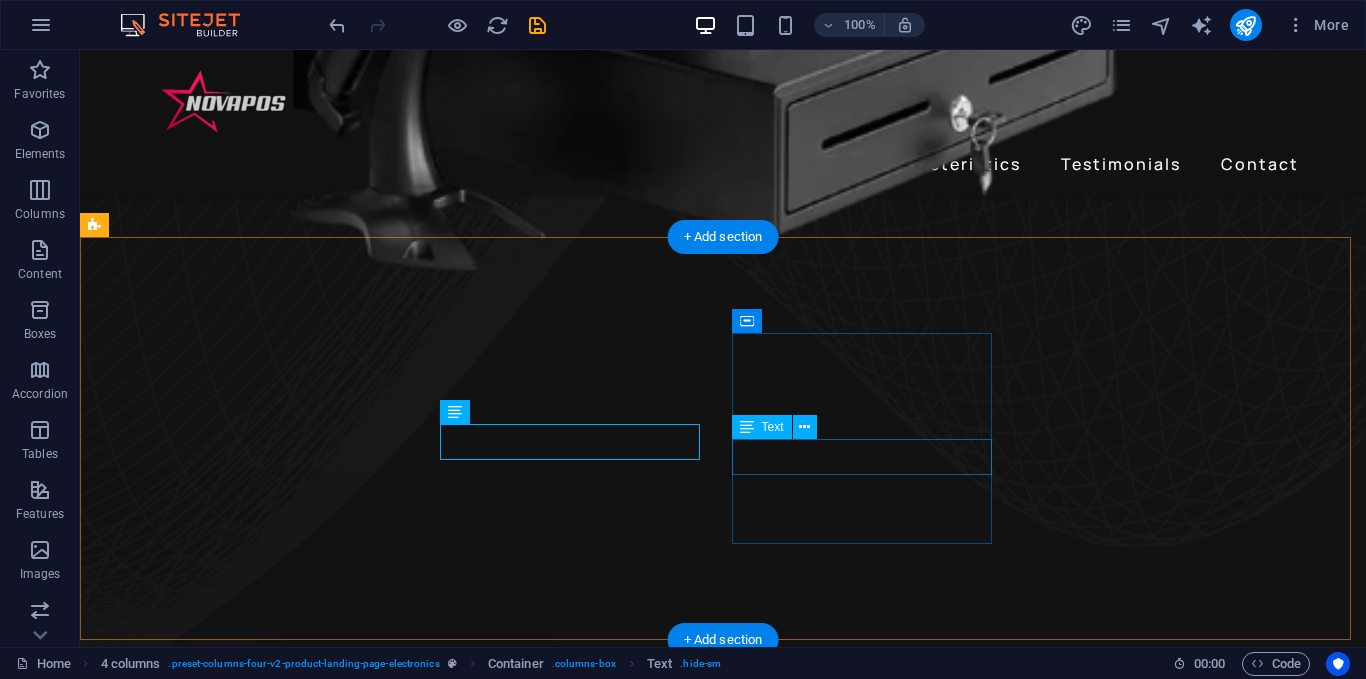 click on "Intel Core i3" at bounding box center (242, 2452) 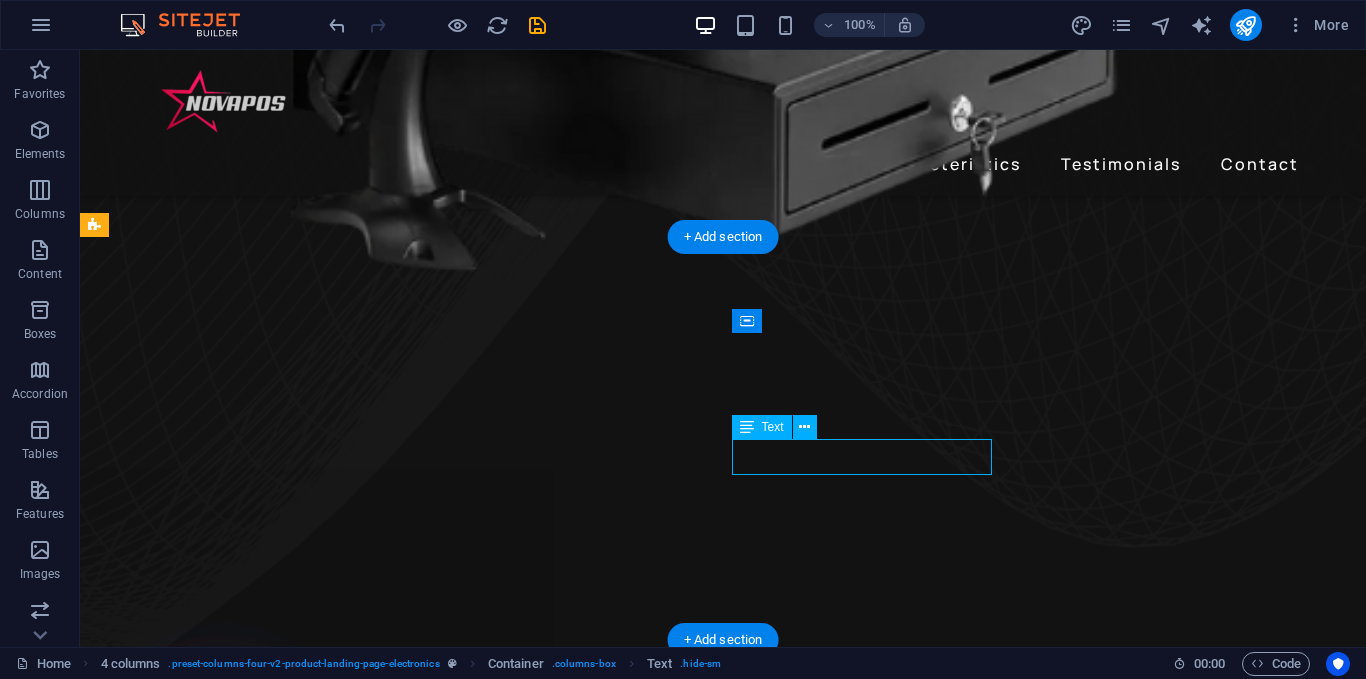click on "Intel Core i3" at bounding box center (242, 2452) 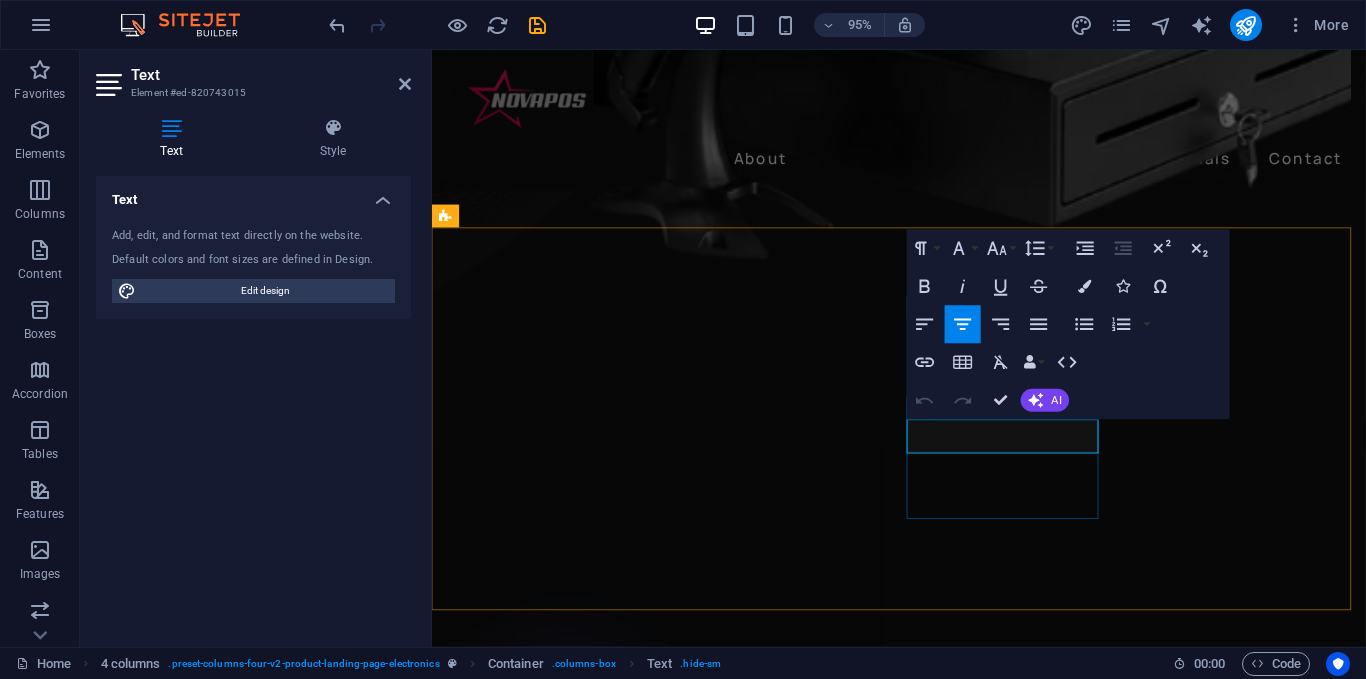 scroll, scrollTop: 974, scrollLeft: 0, axis: vertical 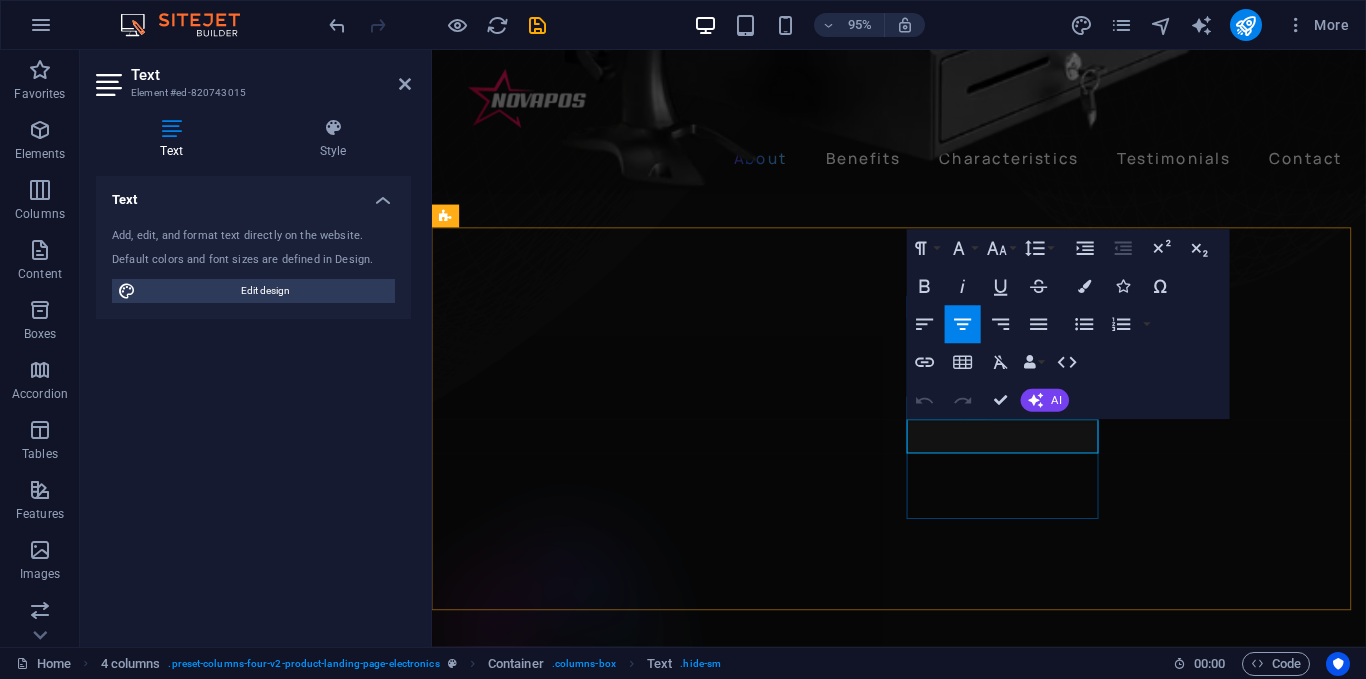 drag, startPoint x: 1105, startPoint y: 461, endPoint x: 955, endPoint y: 460, distance: 150.00333 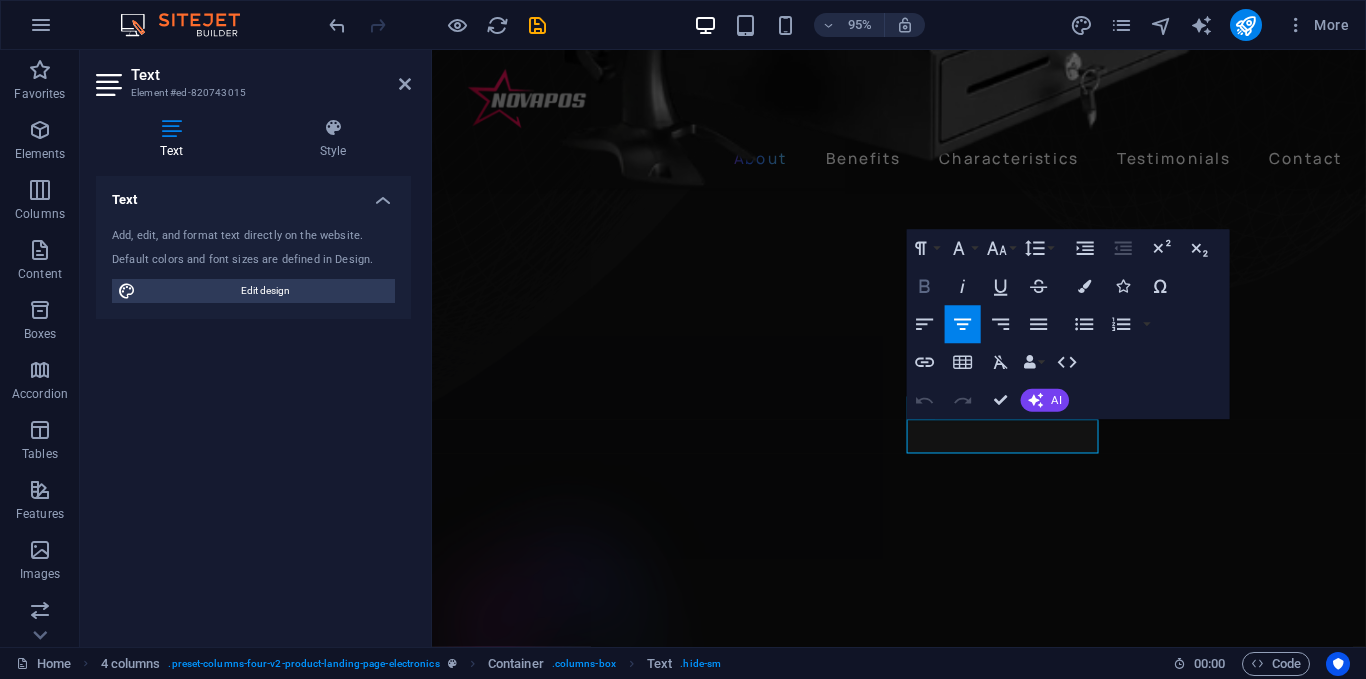 click 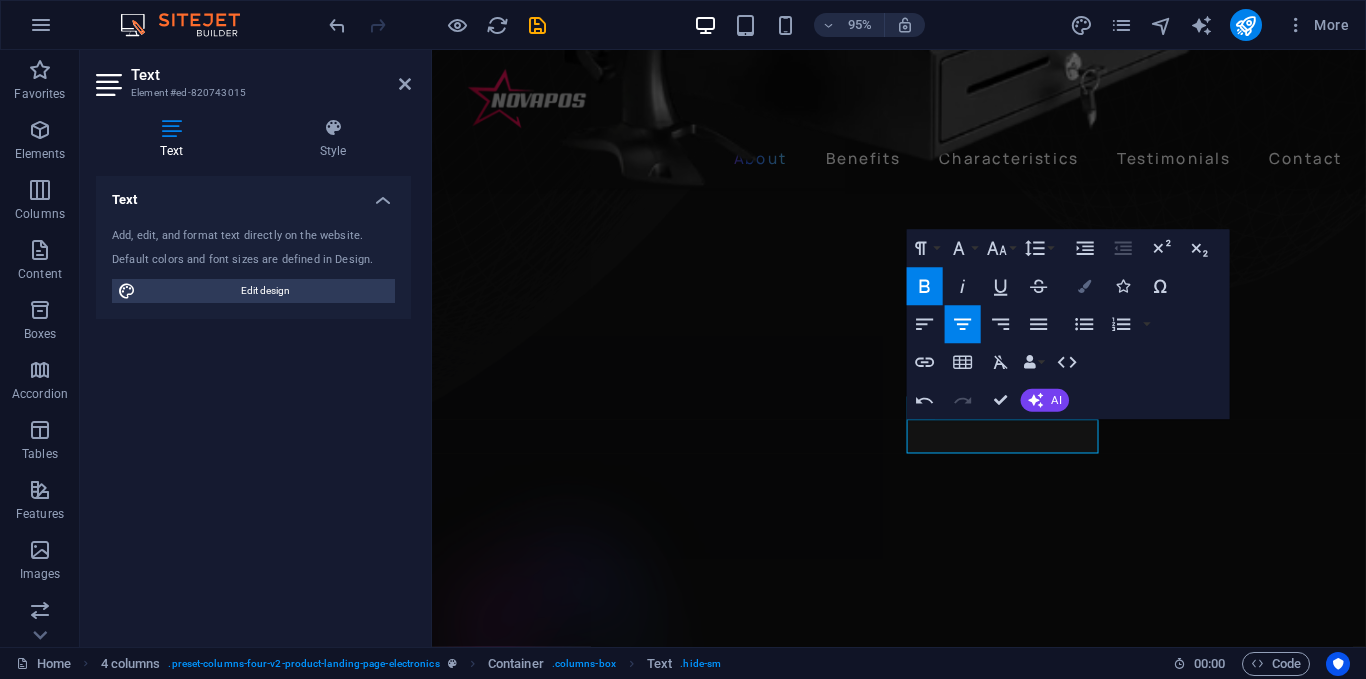 click on "Colors" at bounding box center (1085, 287) 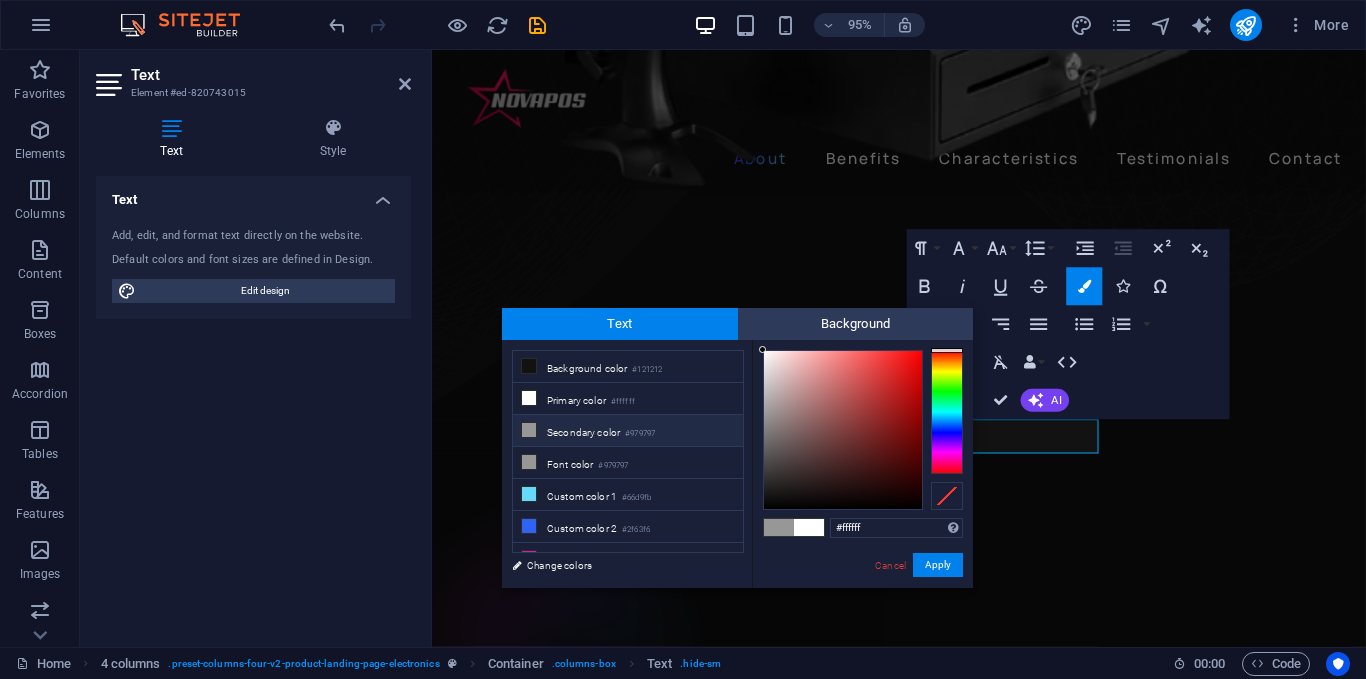 click on "Secondary color
#979797" at bounding box center (628, 431) 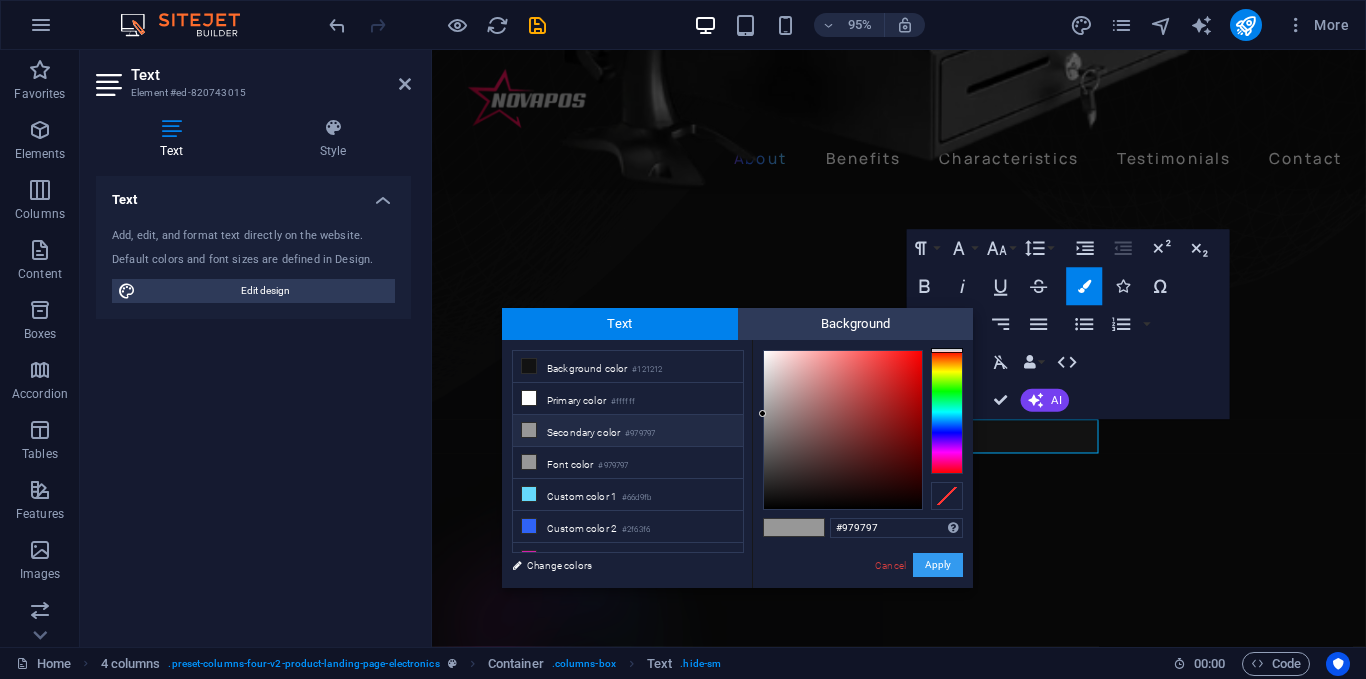 click on "Apply" at bounding box center (938, 565) 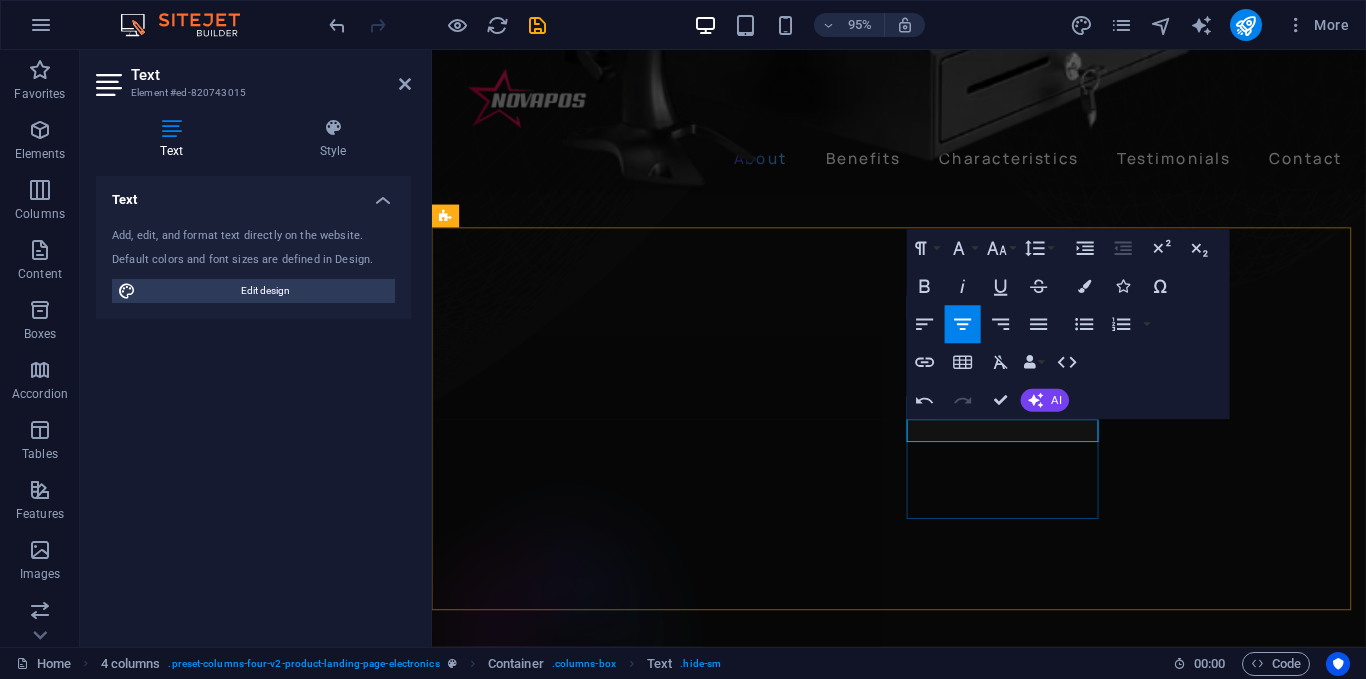 drag, startPoint x: 1096, startPoint y: 456, endPoint x: 942, endPoint y: 468, distance: 154.46683 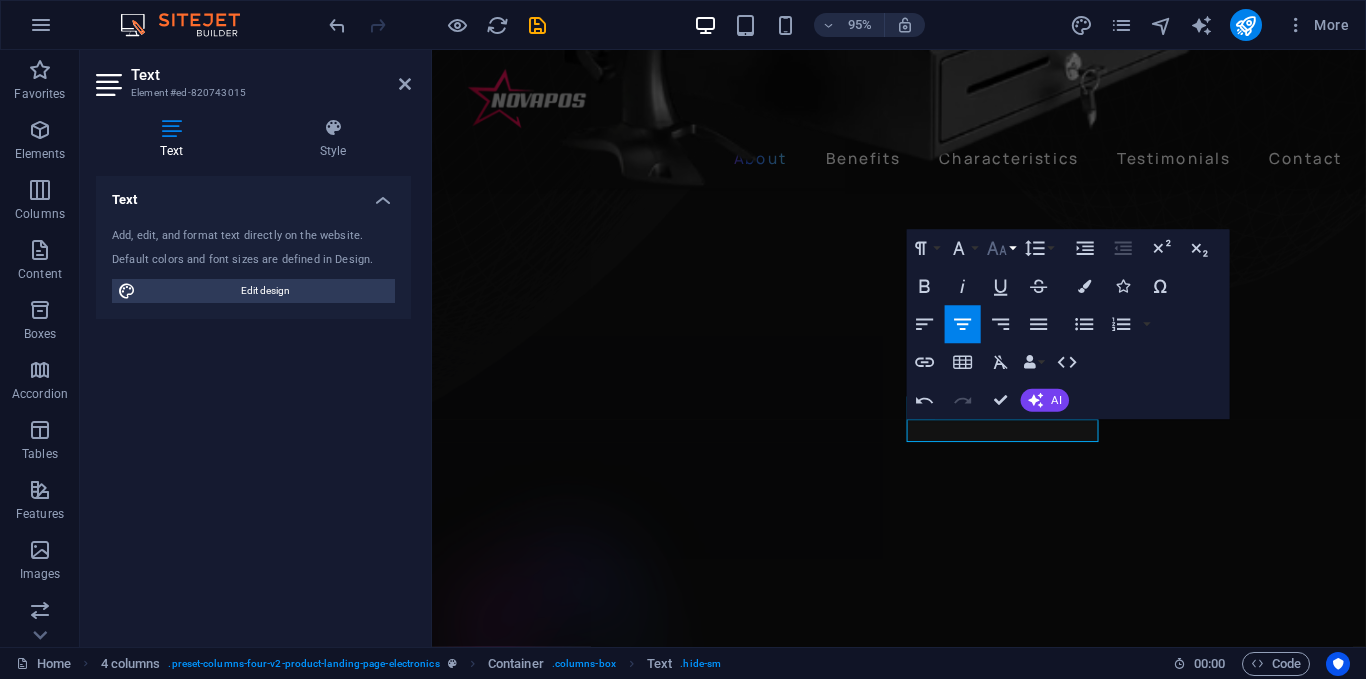click on "Font Size" at bounding box center [1001, 249] 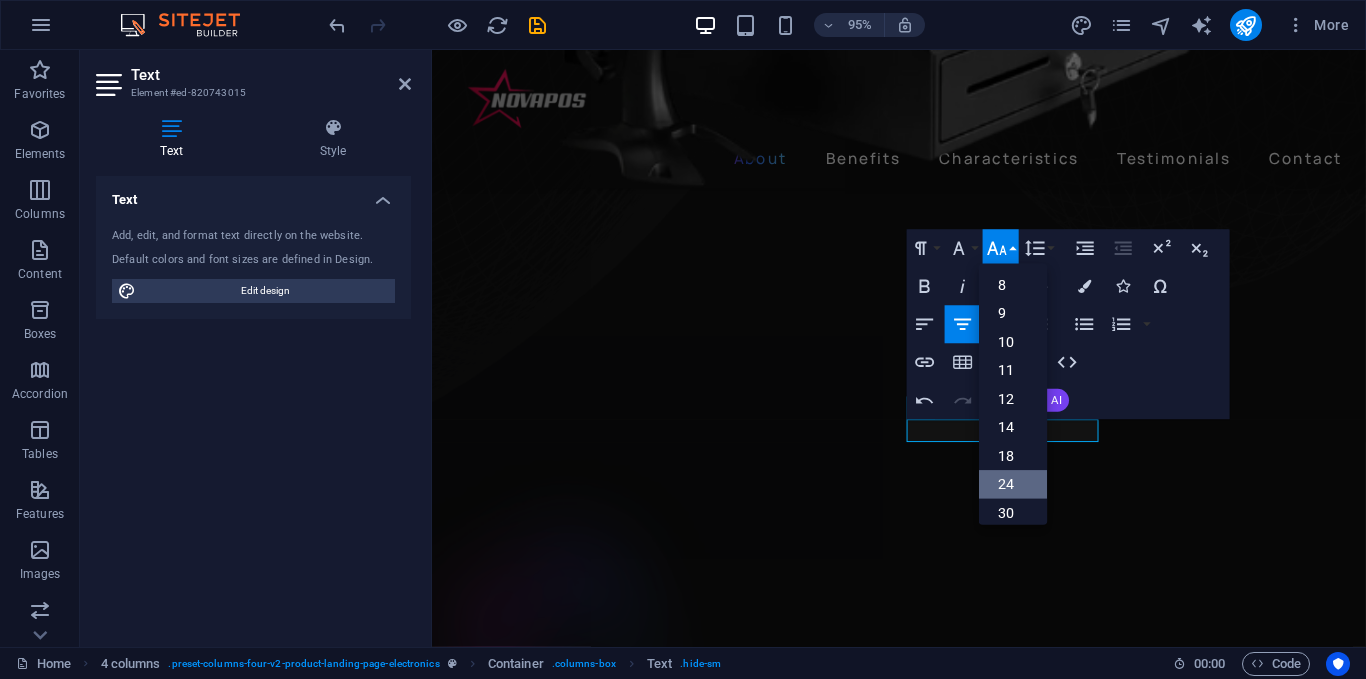 click on "24" at bounding box center [1013, 485] 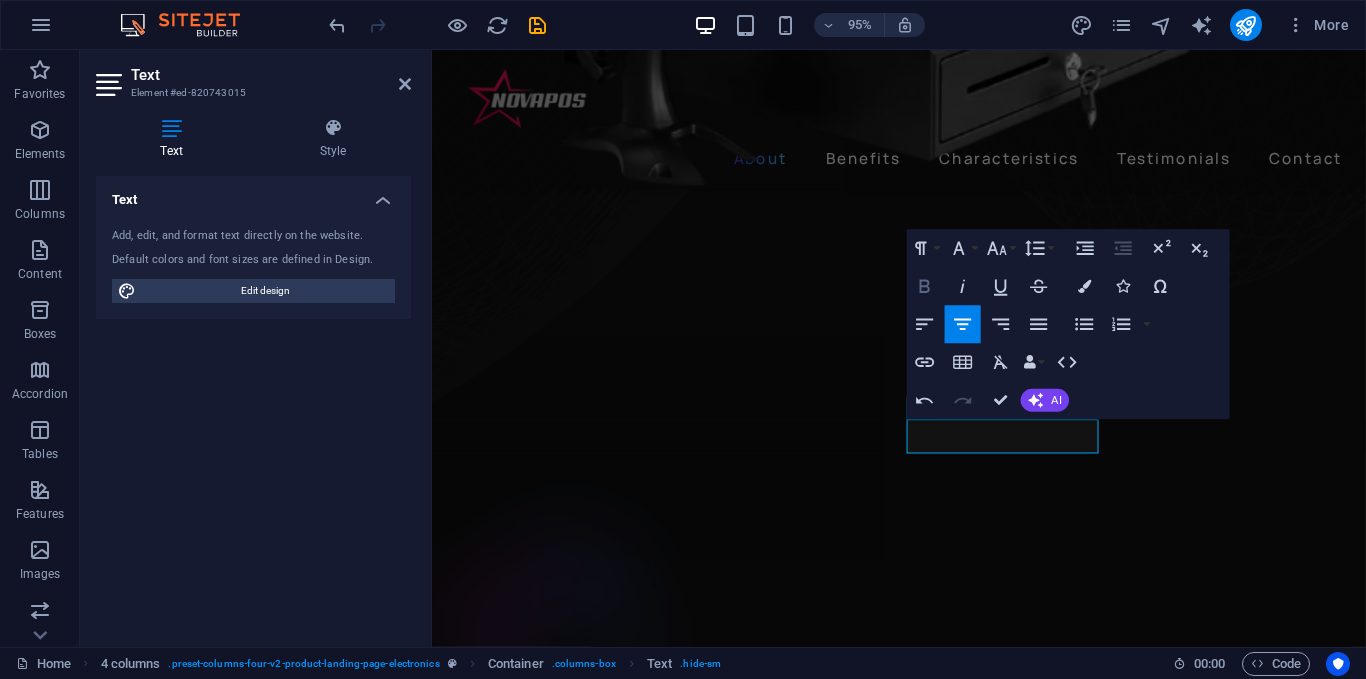 click 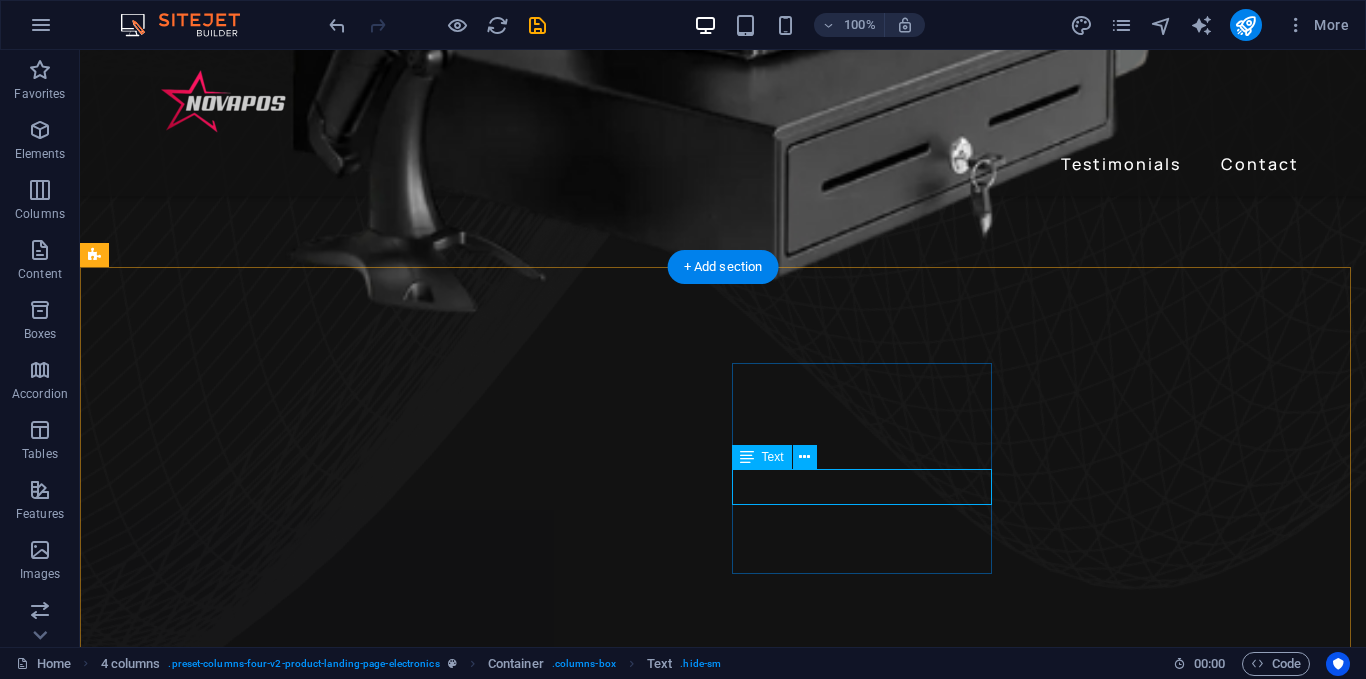 scroll, scrollTop: 1074, scrollLeft: 0, axis: vertical 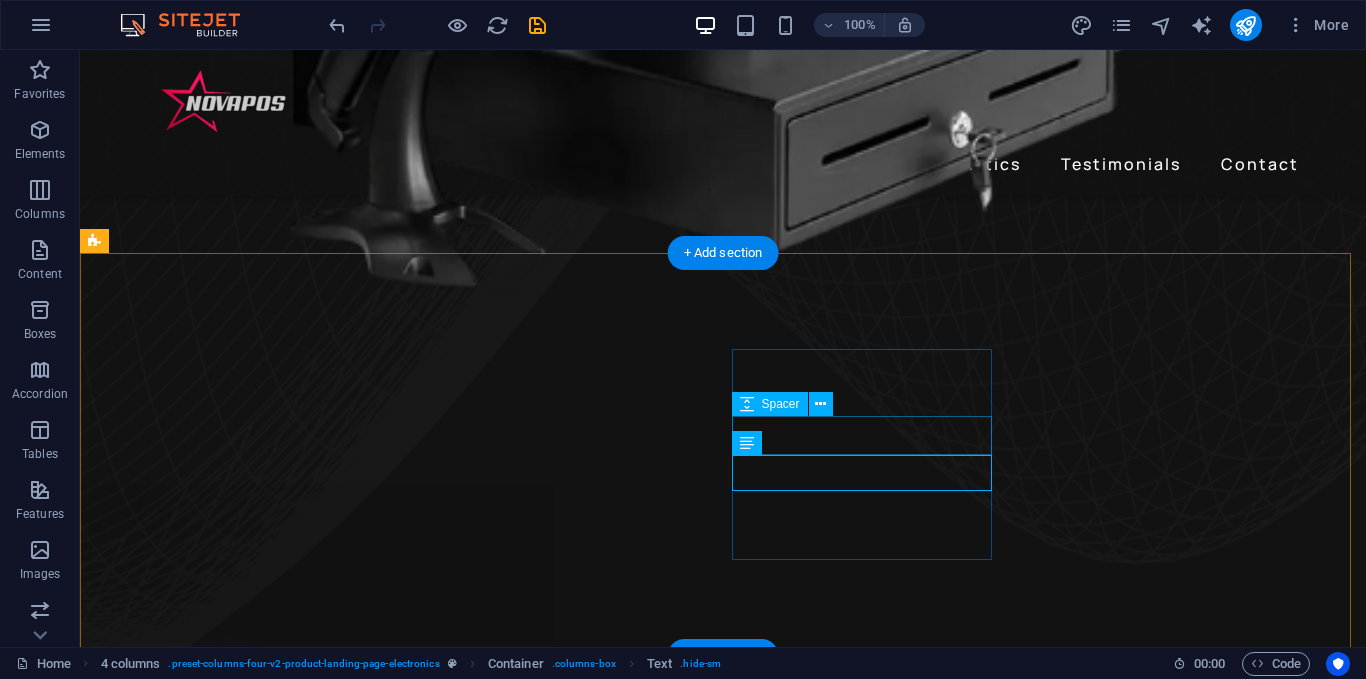 click at bounding box center [242, 2430] 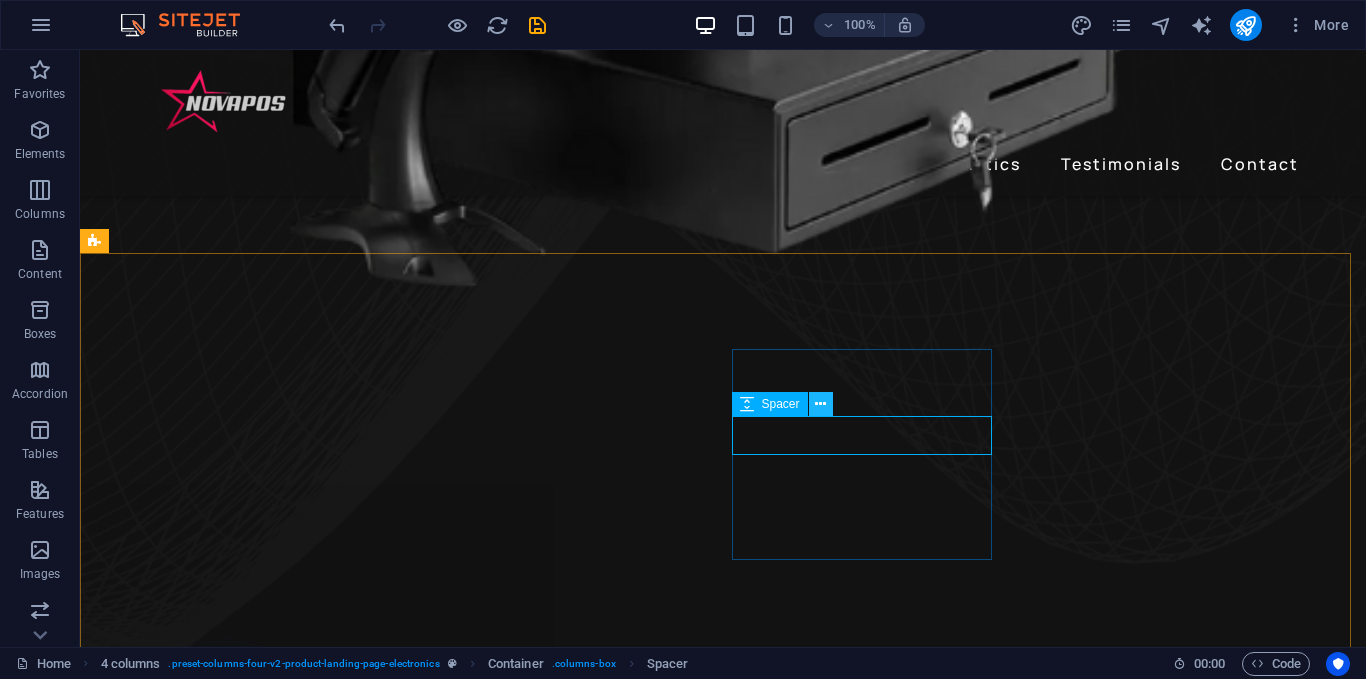 click at bounding box center [820, 404] 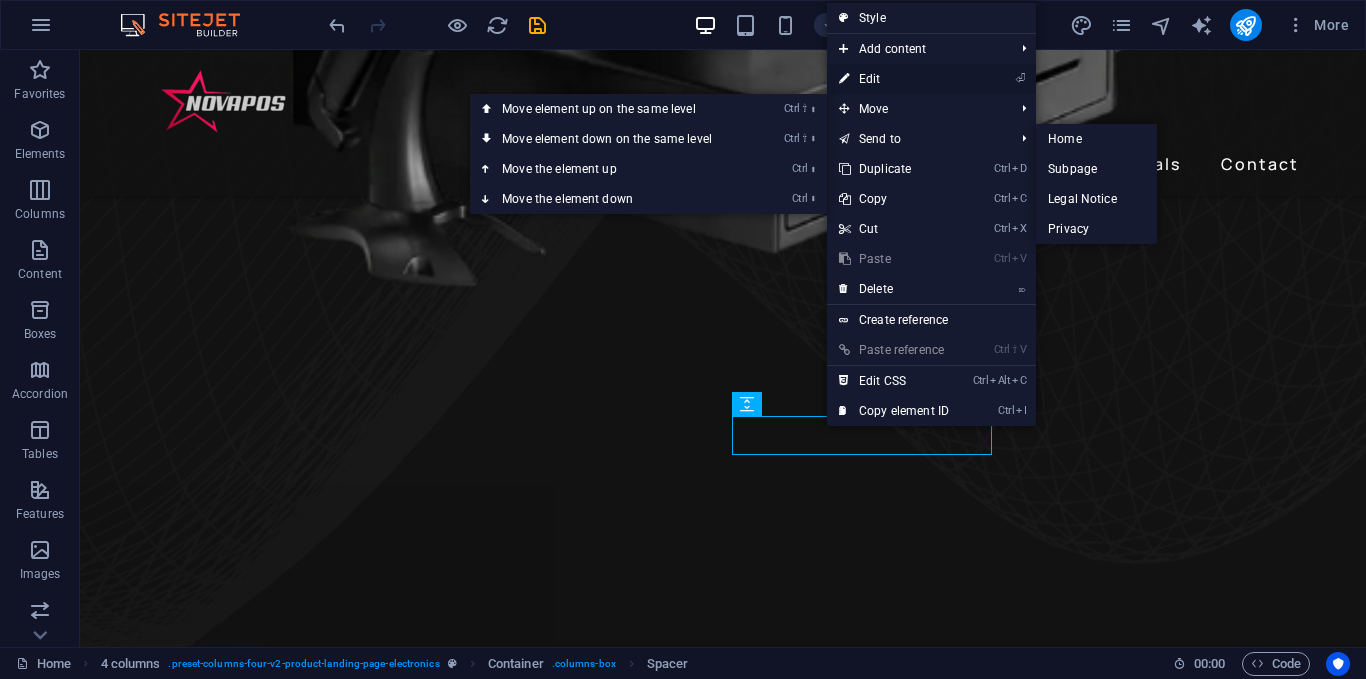 click on "⏎  Edit" at bounding box center (894, 79) 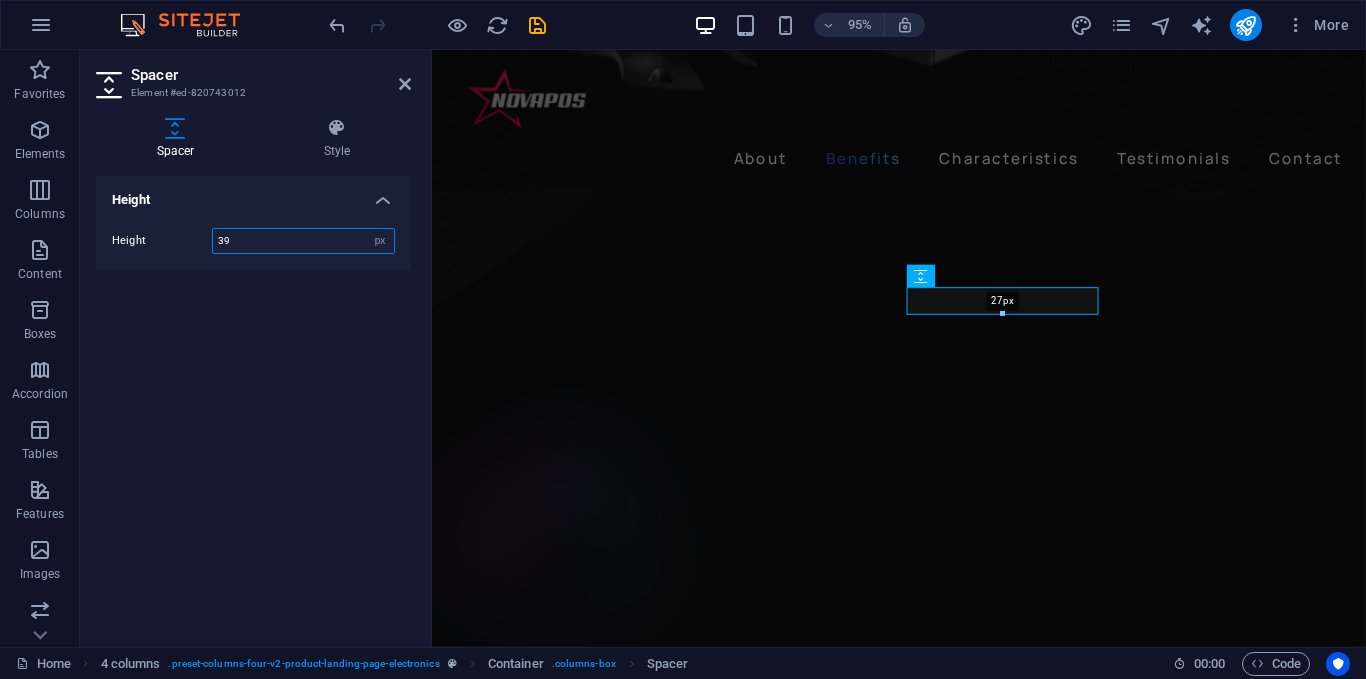 drag, startPoint x: 1002, startPoint y: 321, endPoint x: 1001, endPoint y: 311, distance: 10.049875 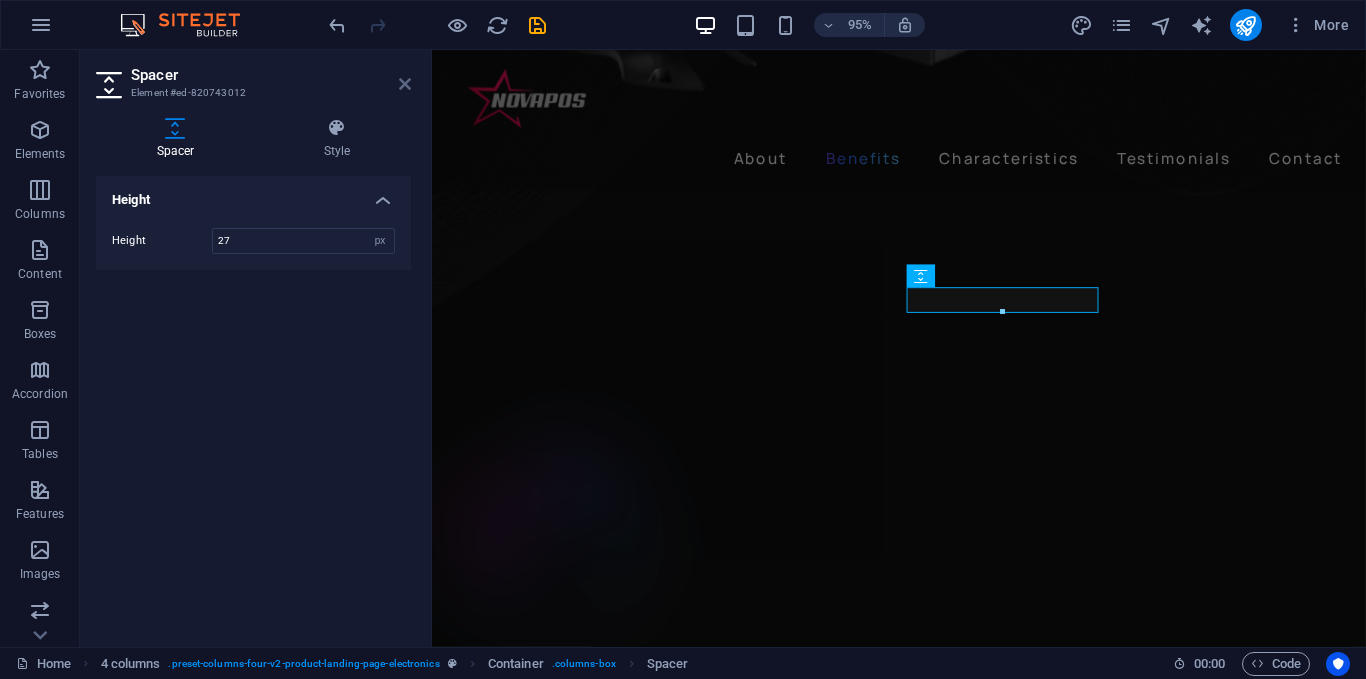 click on "Spacer Element #ed-820743012" at bounding box center (253, 76) 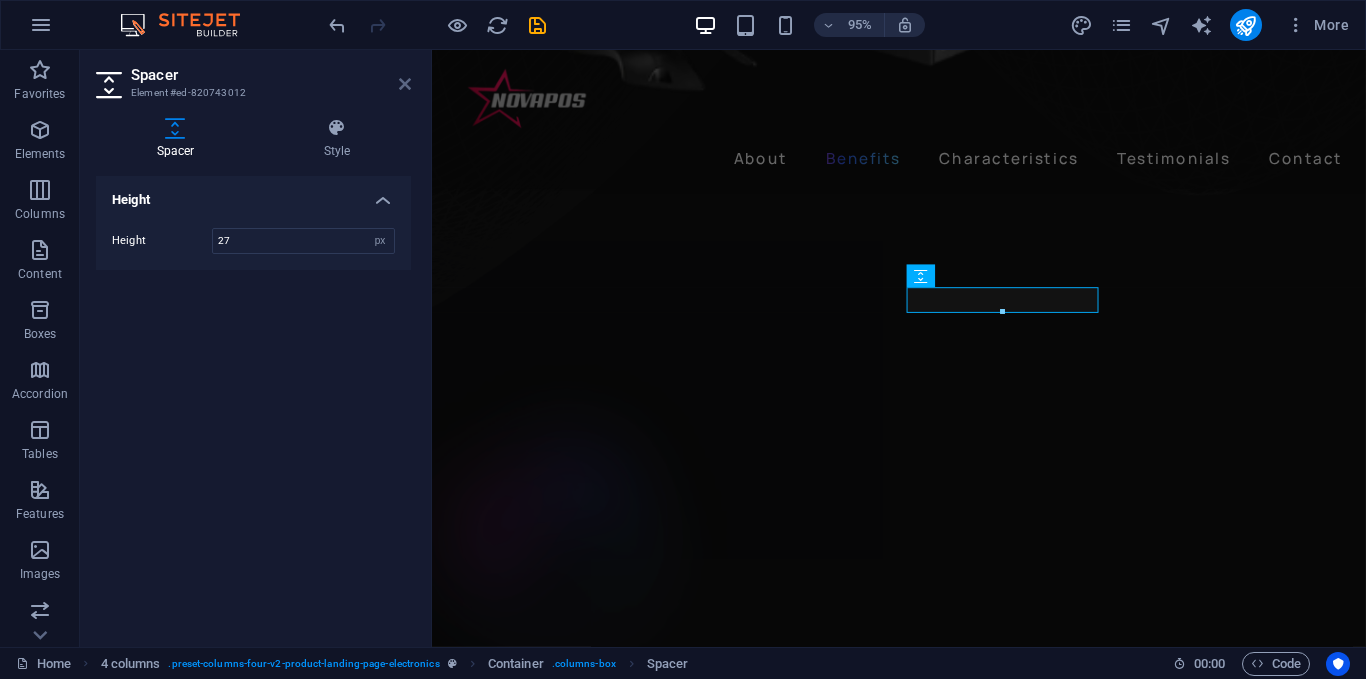 click at bounding box center (405, 84) 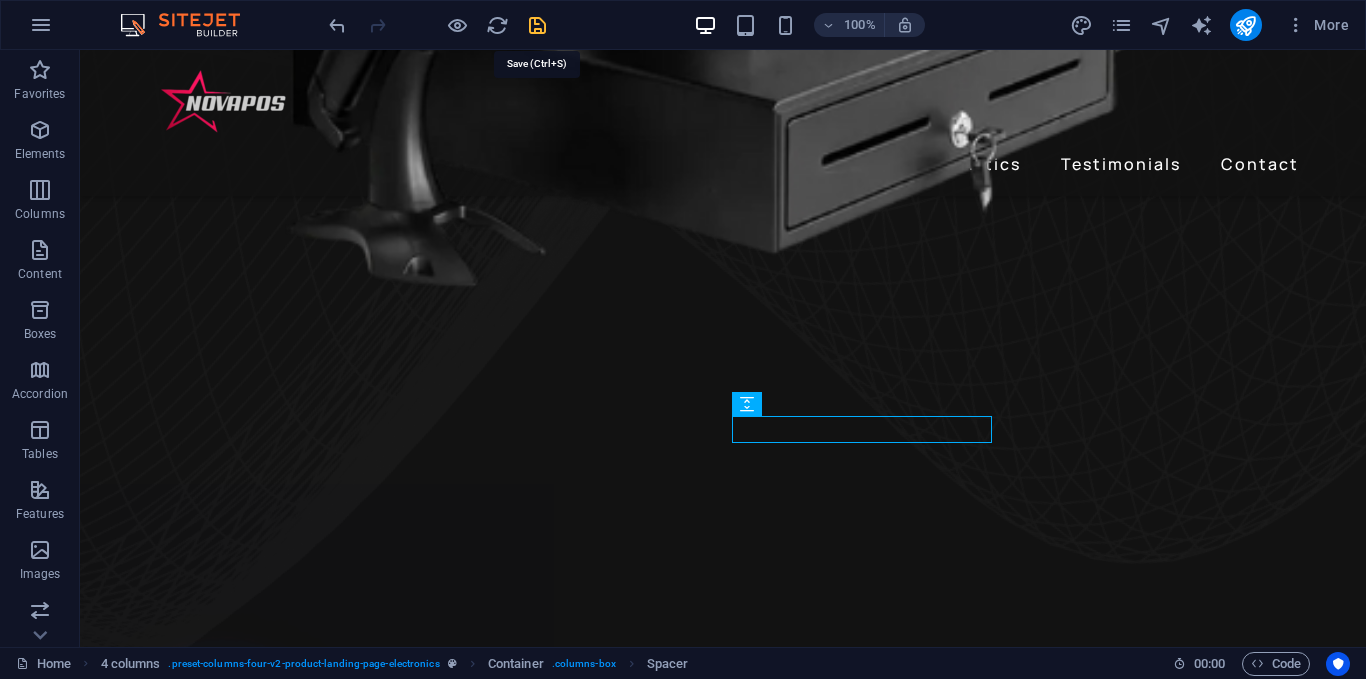 click at bounding box center (537, 25) 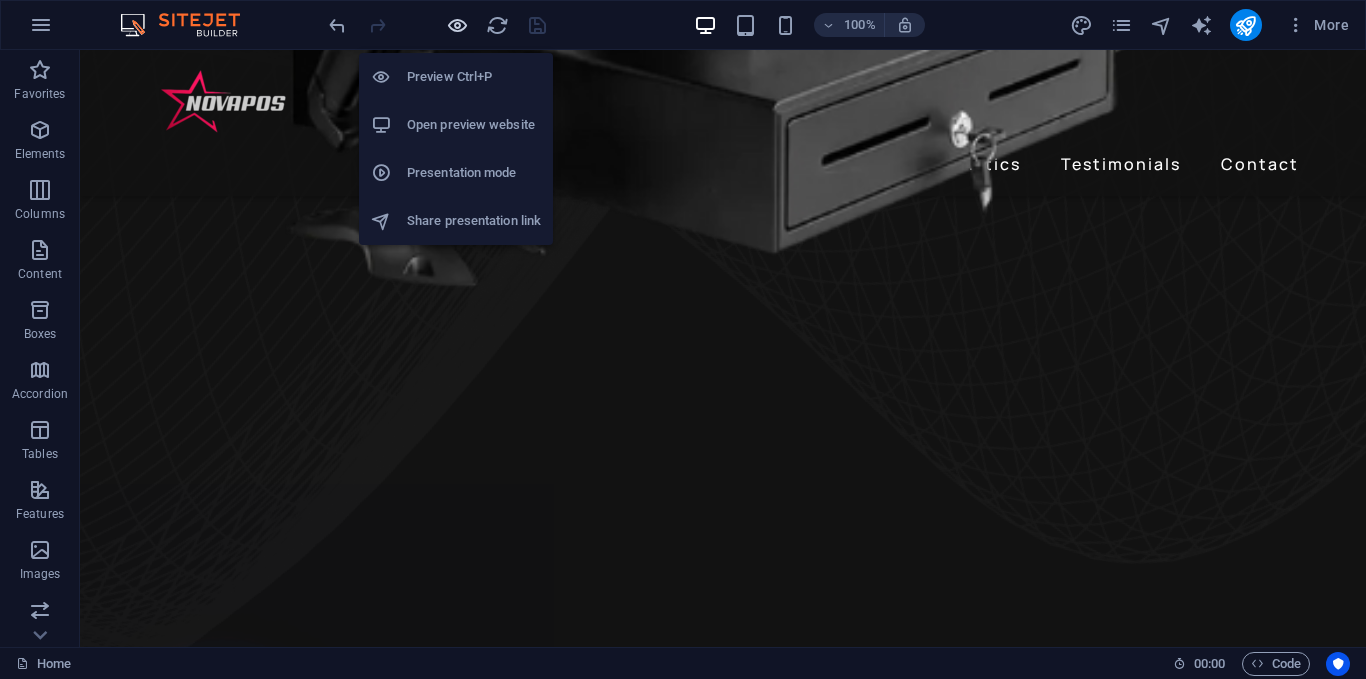 click at bounding box center (457, 25) 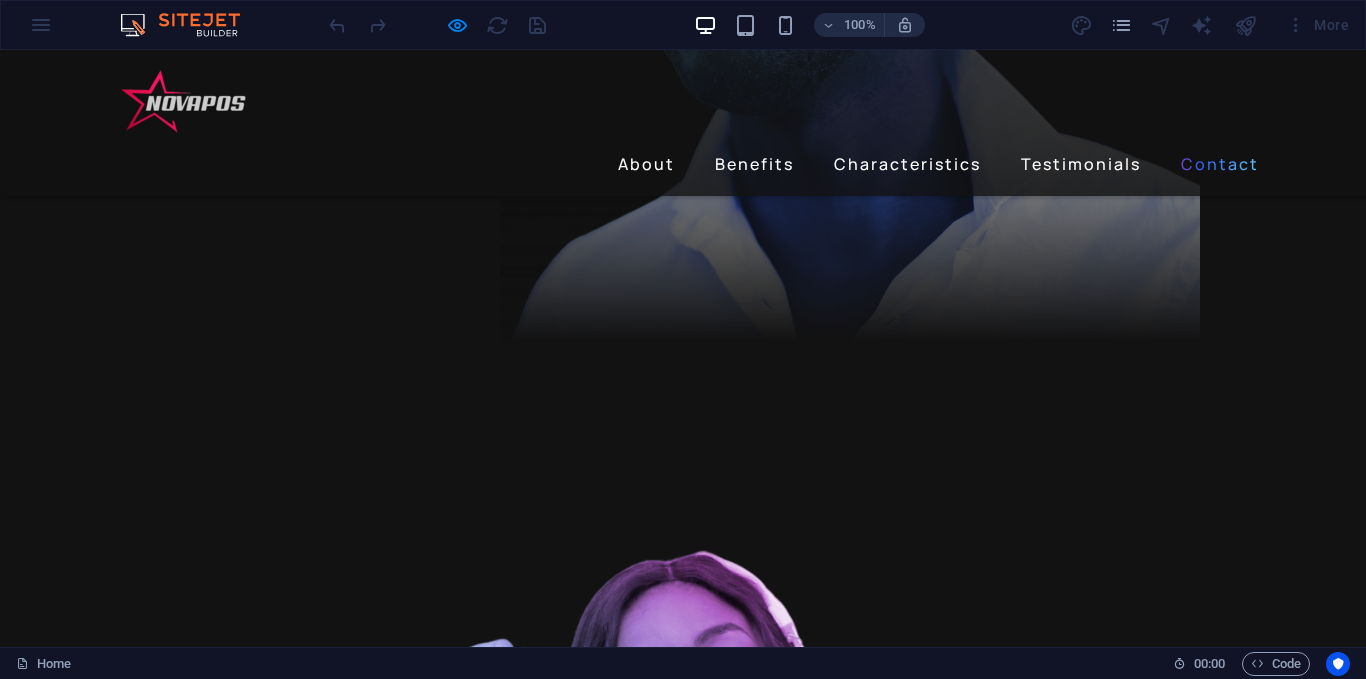 scroll, scrollTop: 4513, scrollLeft: 0, axis: vertical 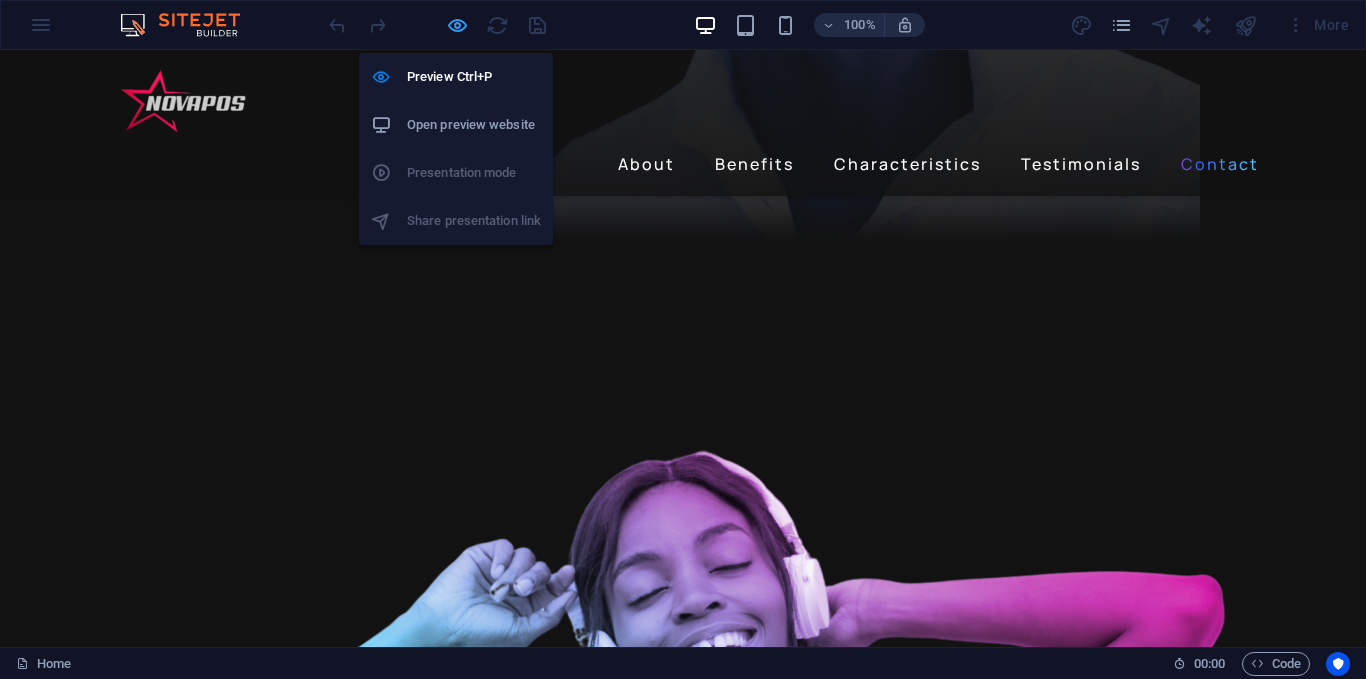 click at bounding box center [457, 25] 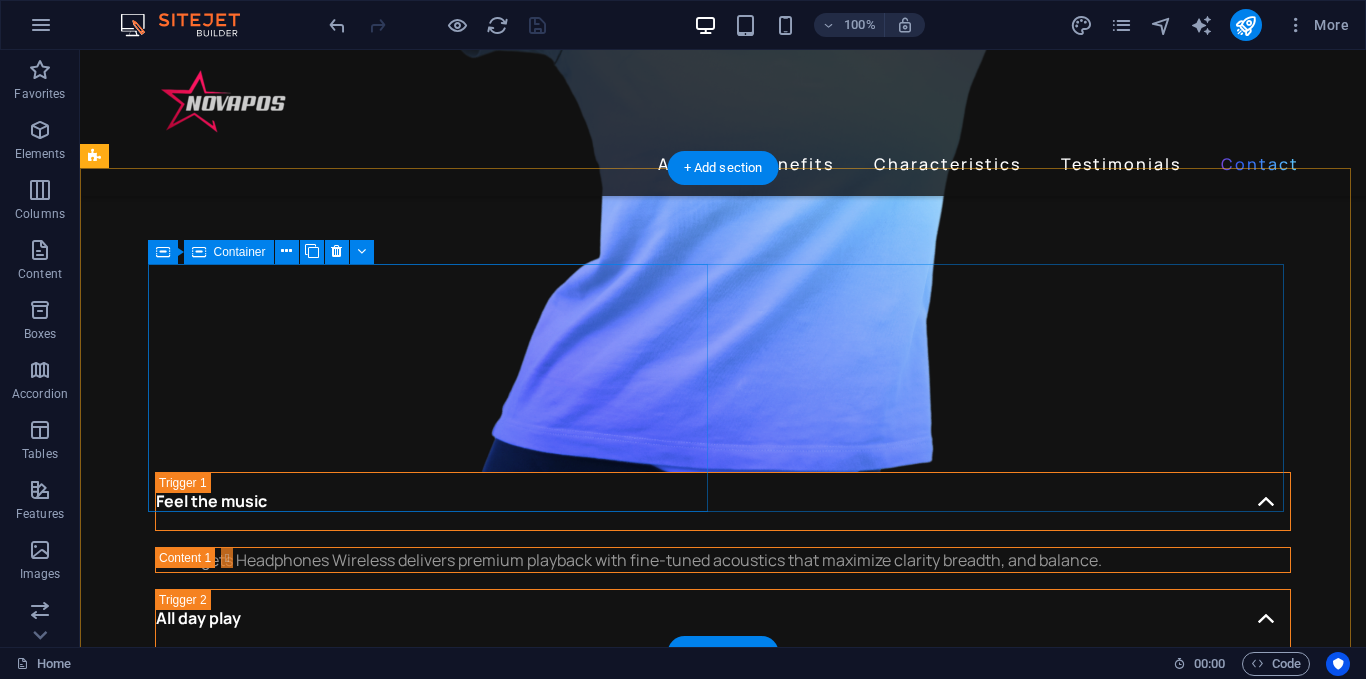 scroll, scrollTop: 5469, scrollLeft: 0, axis: vertical 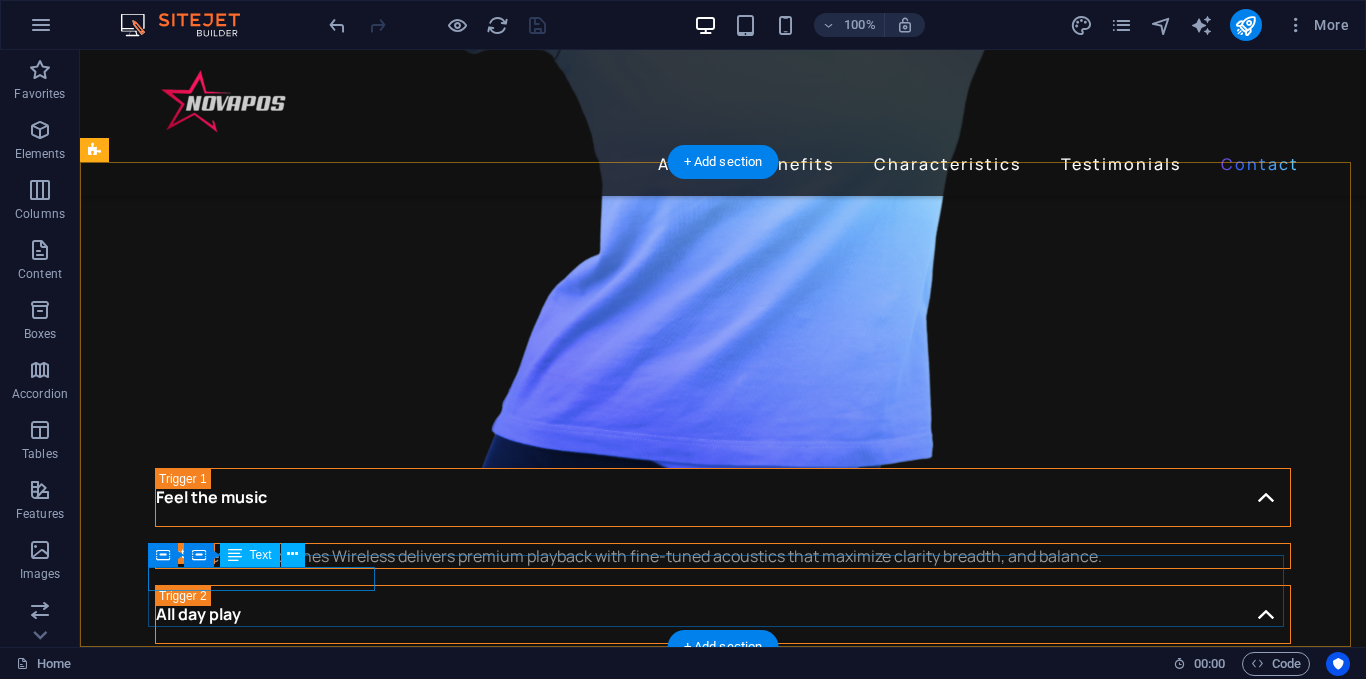 click on "2022 Gadgets. All rights reserved" at bounding box center (719, 10983) 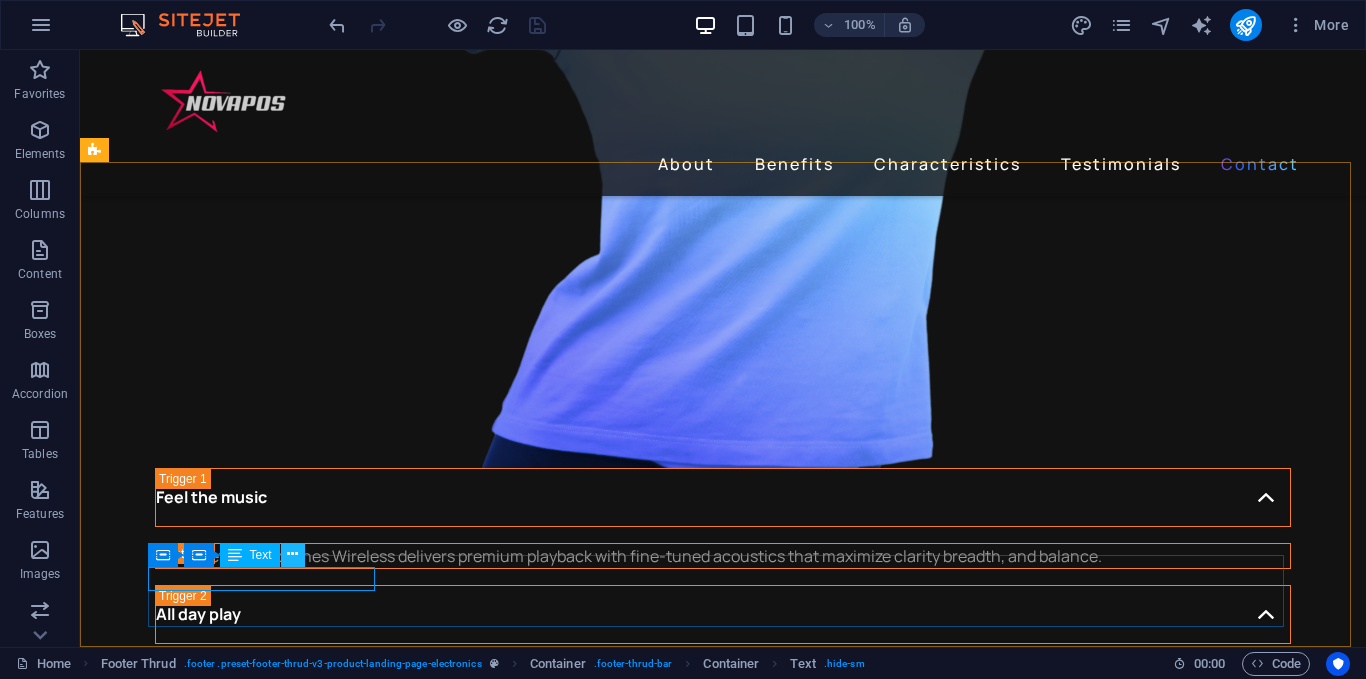 click at bounding box center (292, 554) 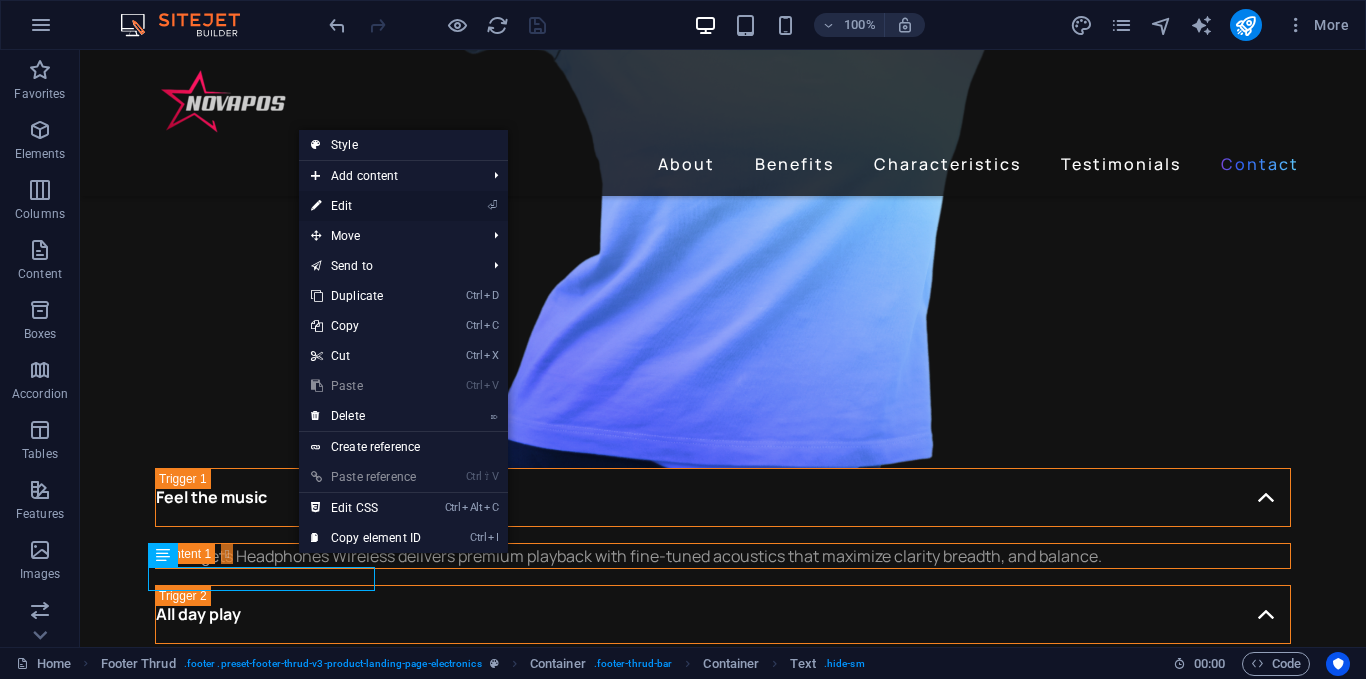click on "⏎  Edit" at bounding box center [366, 206] 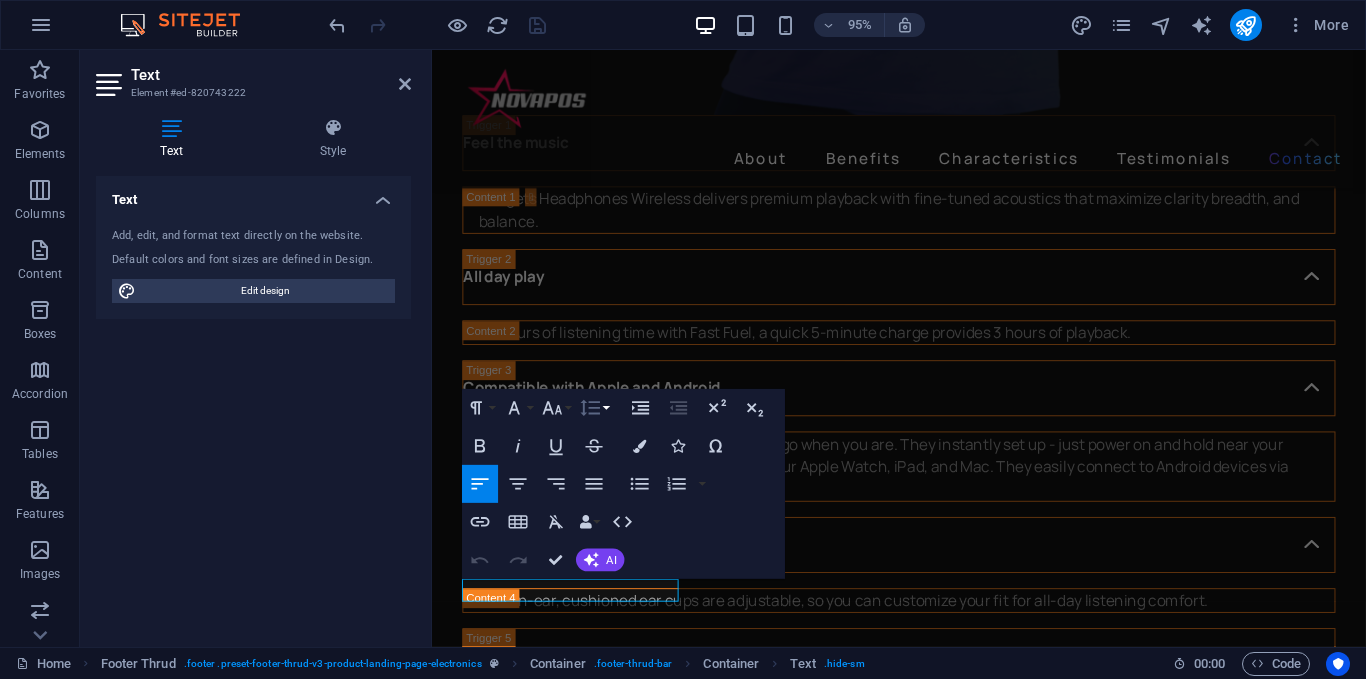 scroll, scrollTop: 5558, scrollLeft: 0, axis: vertical 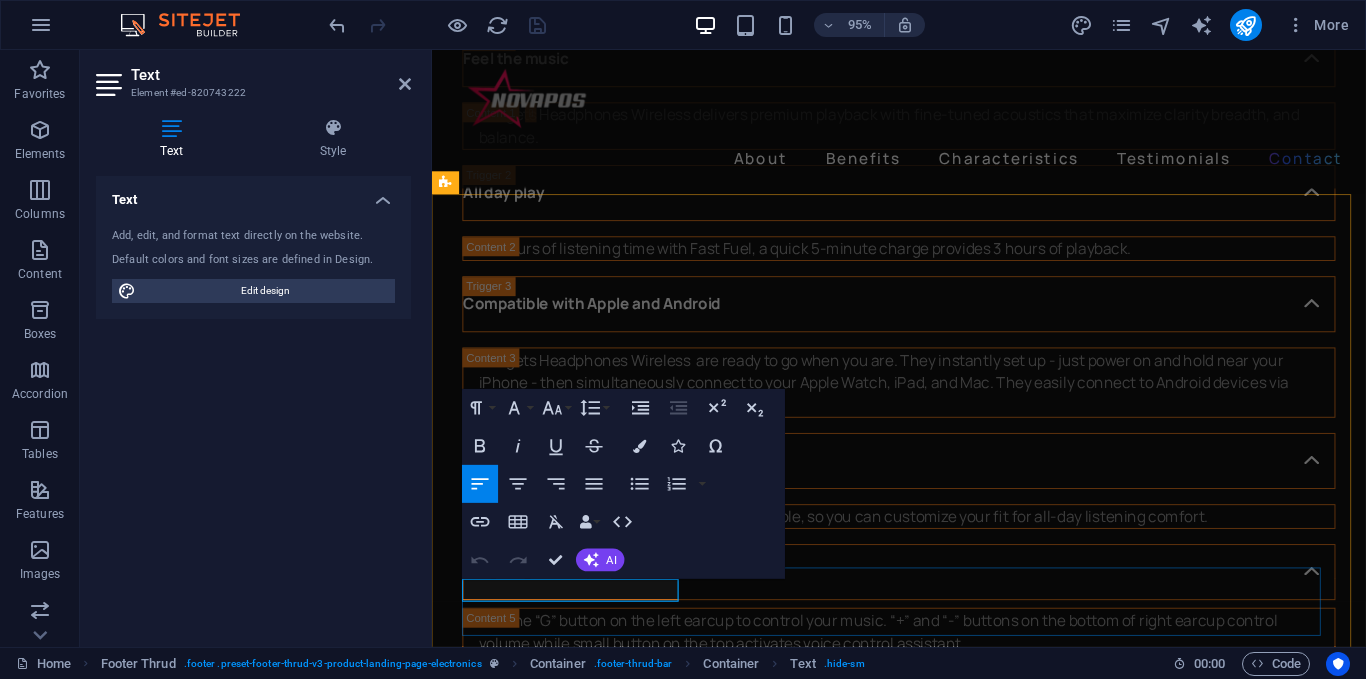 click on "2022 Gadgets. All rights reserved" at bounding box center (570, 9534) 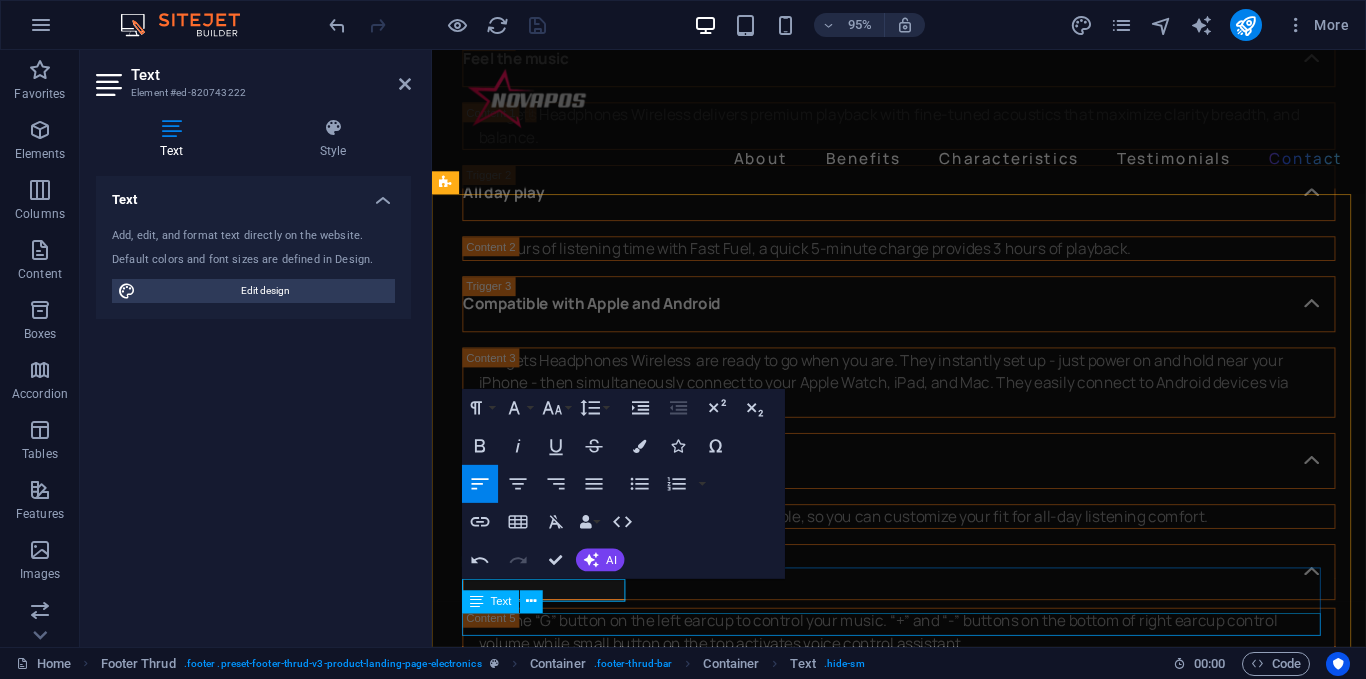 type 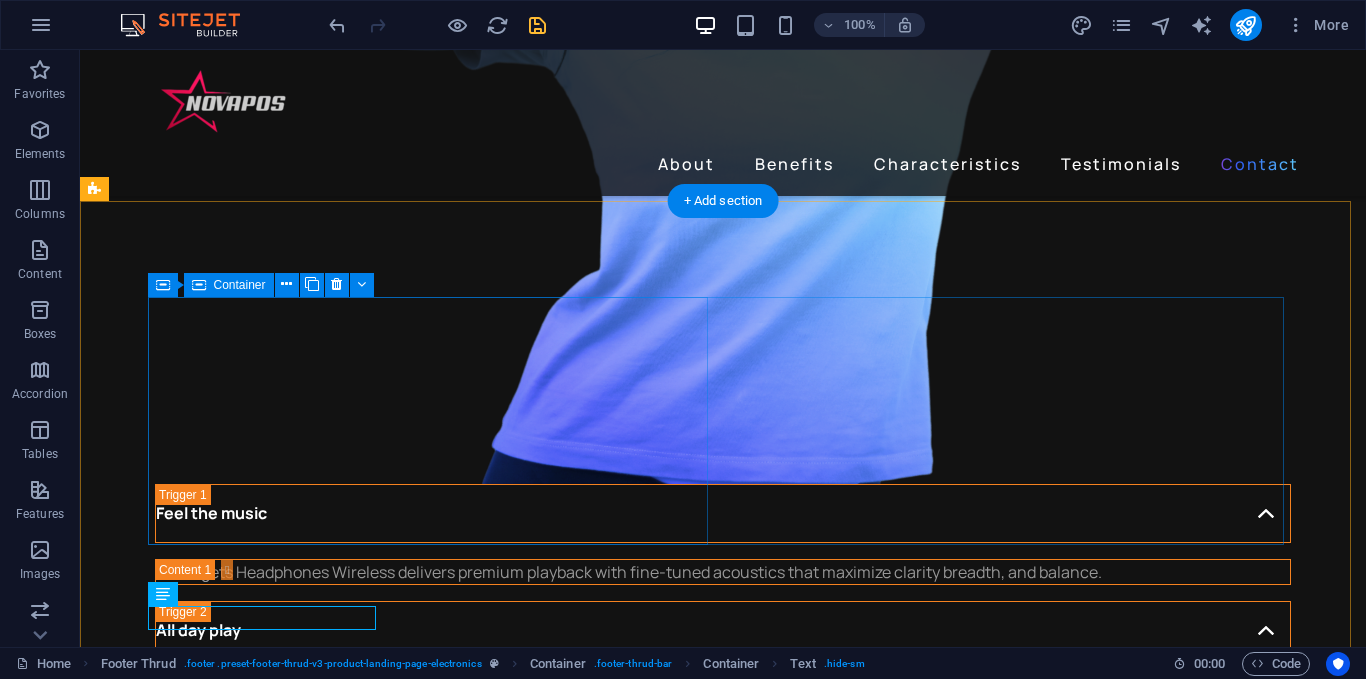 scroll, scrollTop: 5469, scrollLeft: 0, axis: vertical 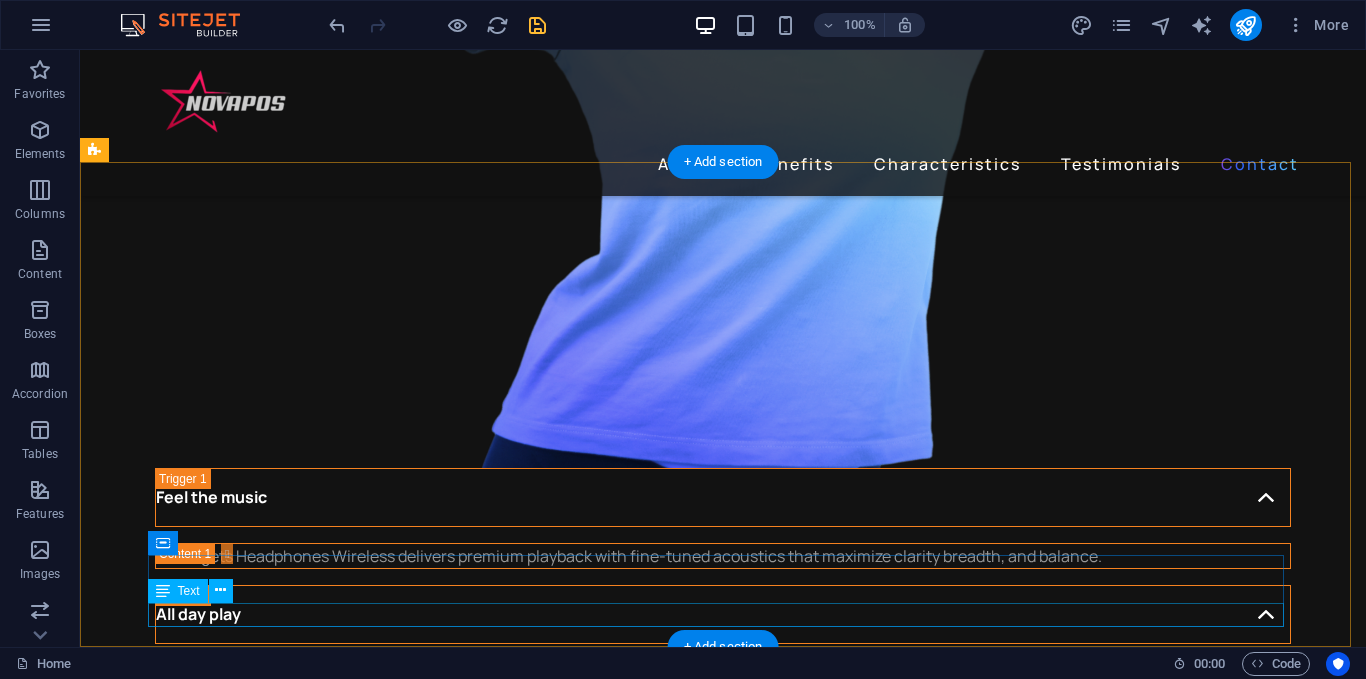 click on "2022 Gadgets. All rights reserved" at bounding box center [723, 11247] 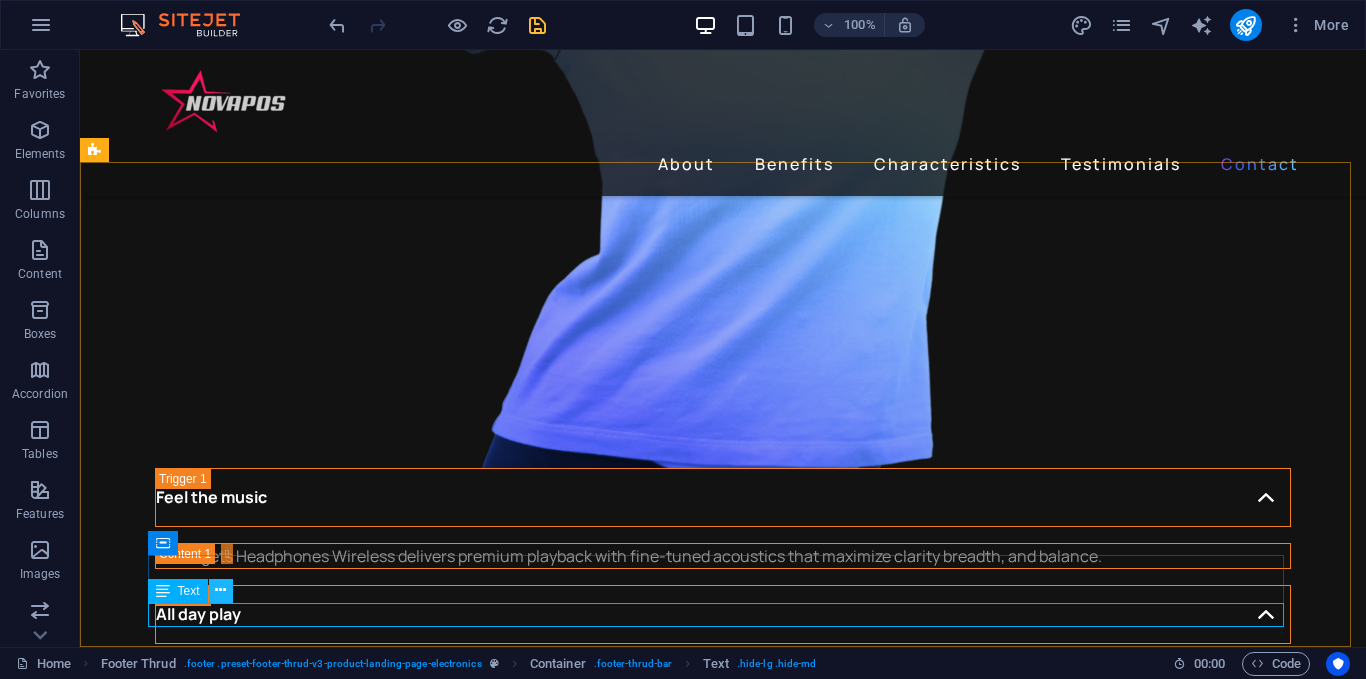 click at bounding box center [220, 590] 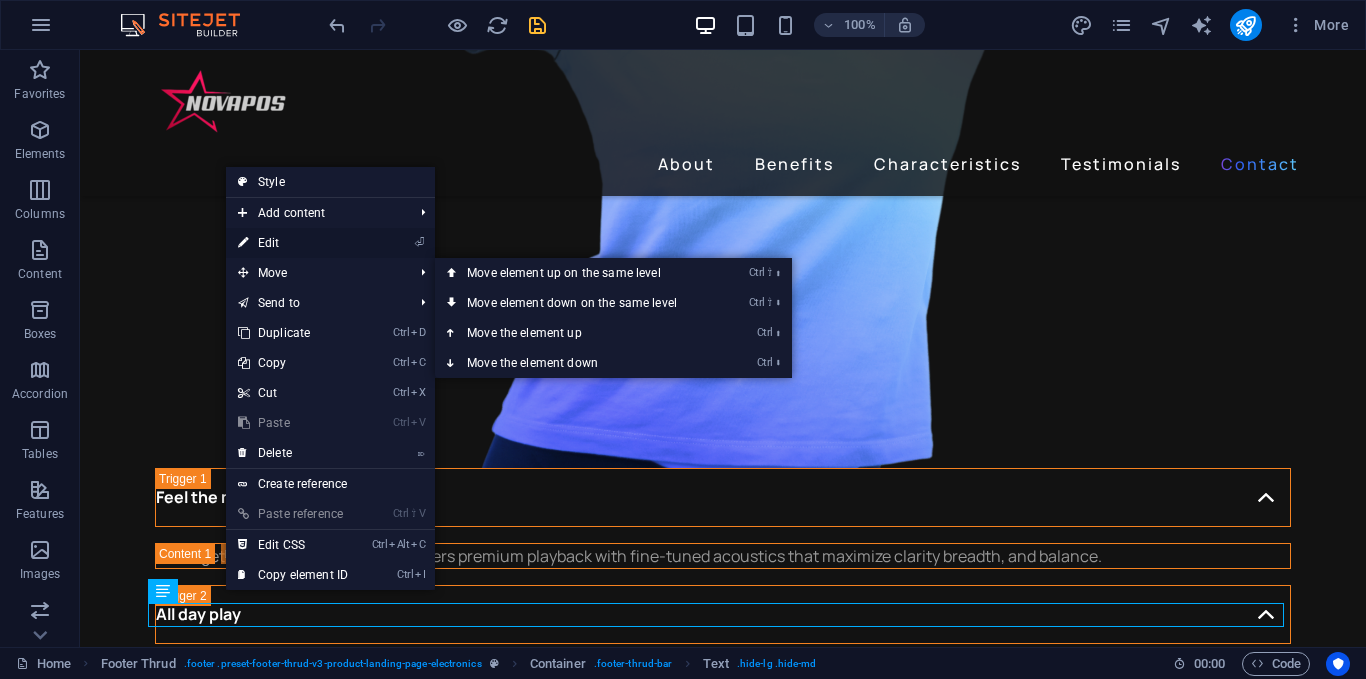 click on "⏎  Edit" at bounding box center [293, 243] 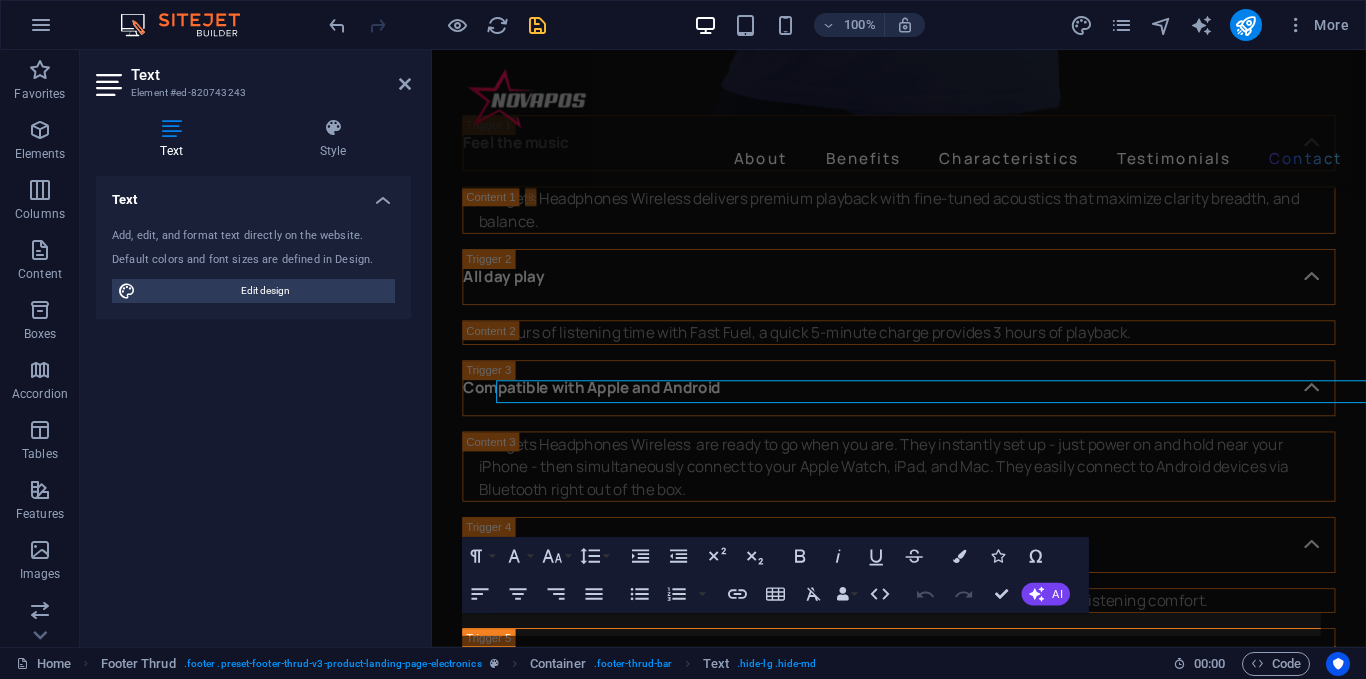 scroll, scrollTop: 5558, scrollLeft: 0, axis: vertical 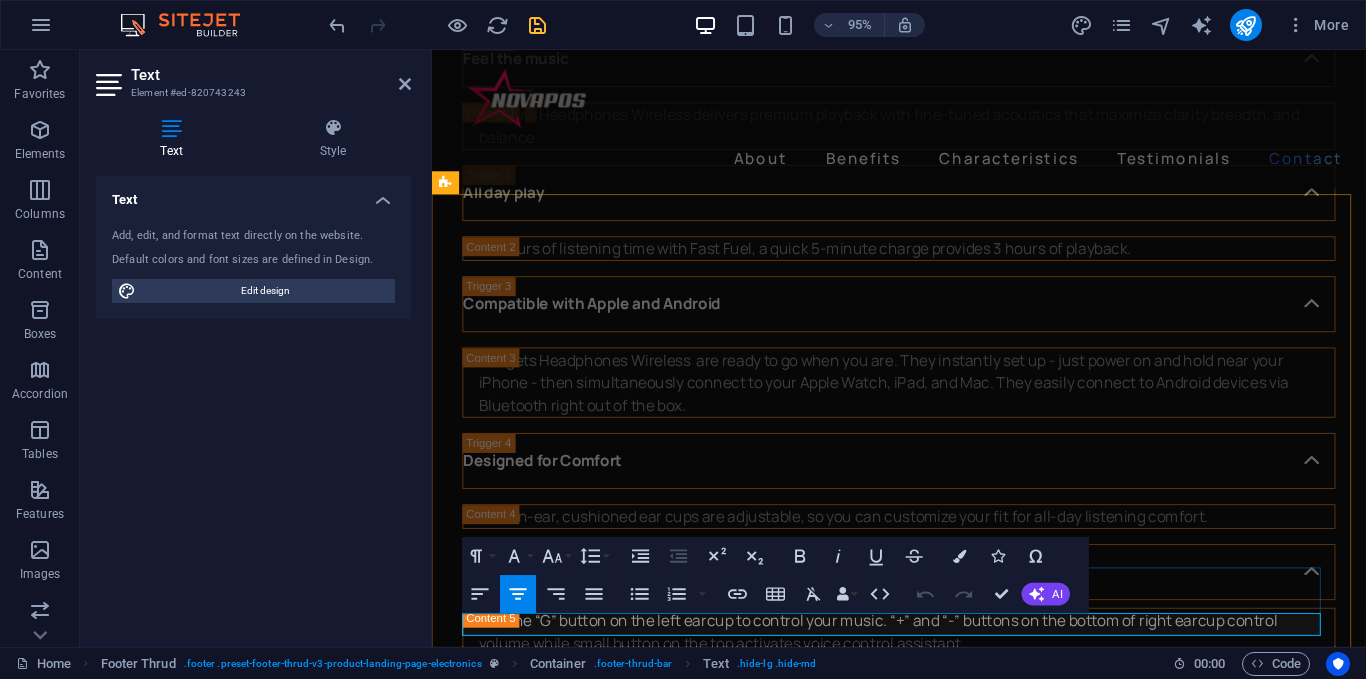 click on "2022 Gadgets. All rights reserved" at bounding box center (924, 9798) 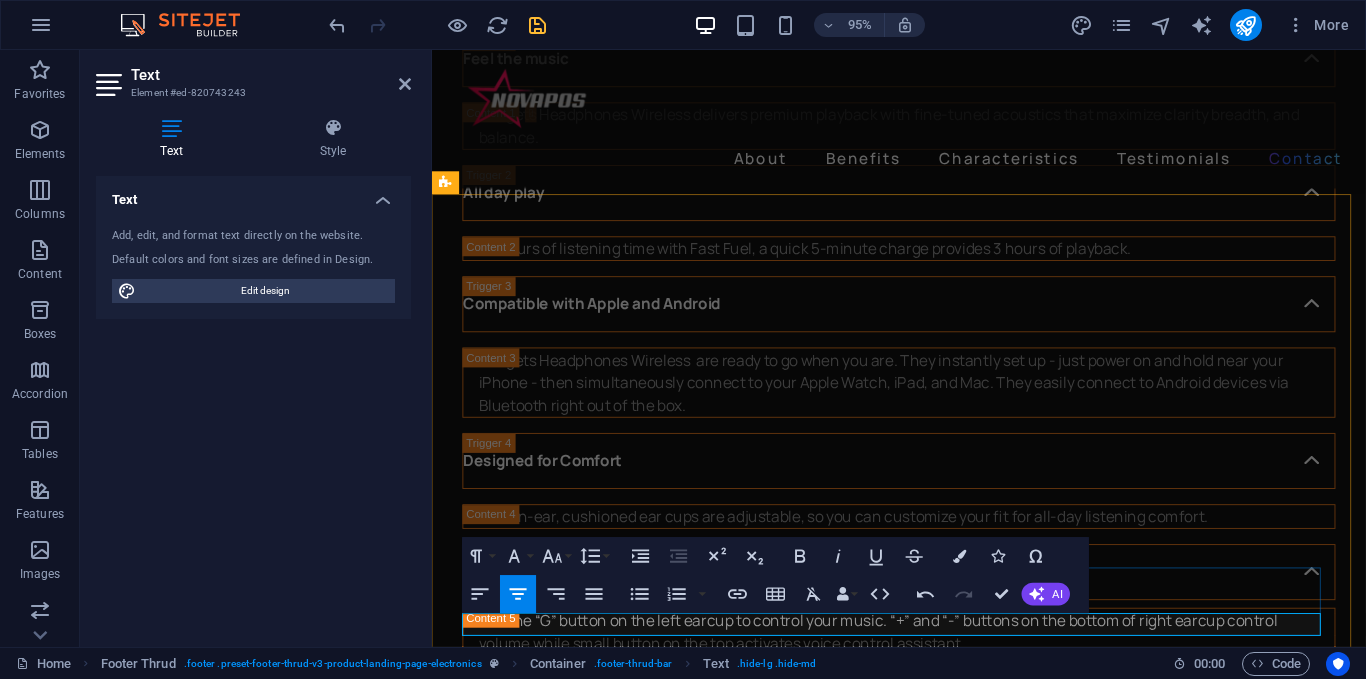 type 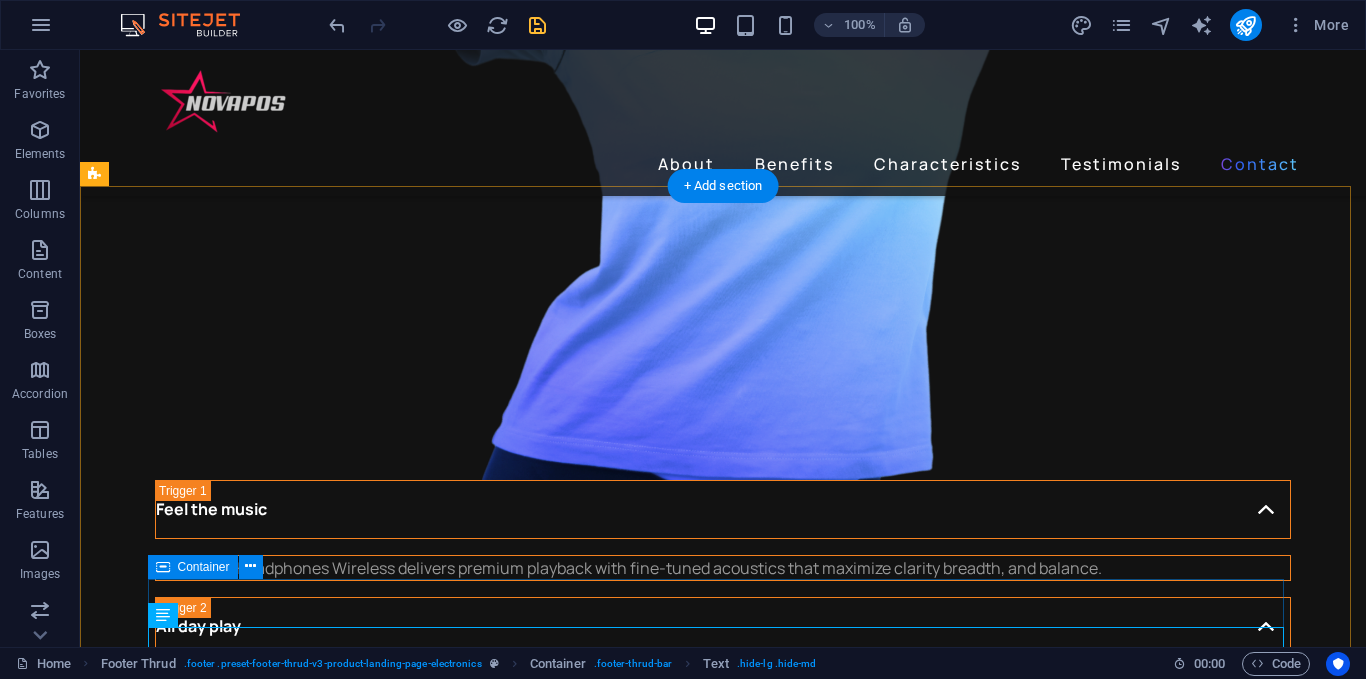 scroll, scrollTop: 5469, scrollLeft: 0, axis: vertical 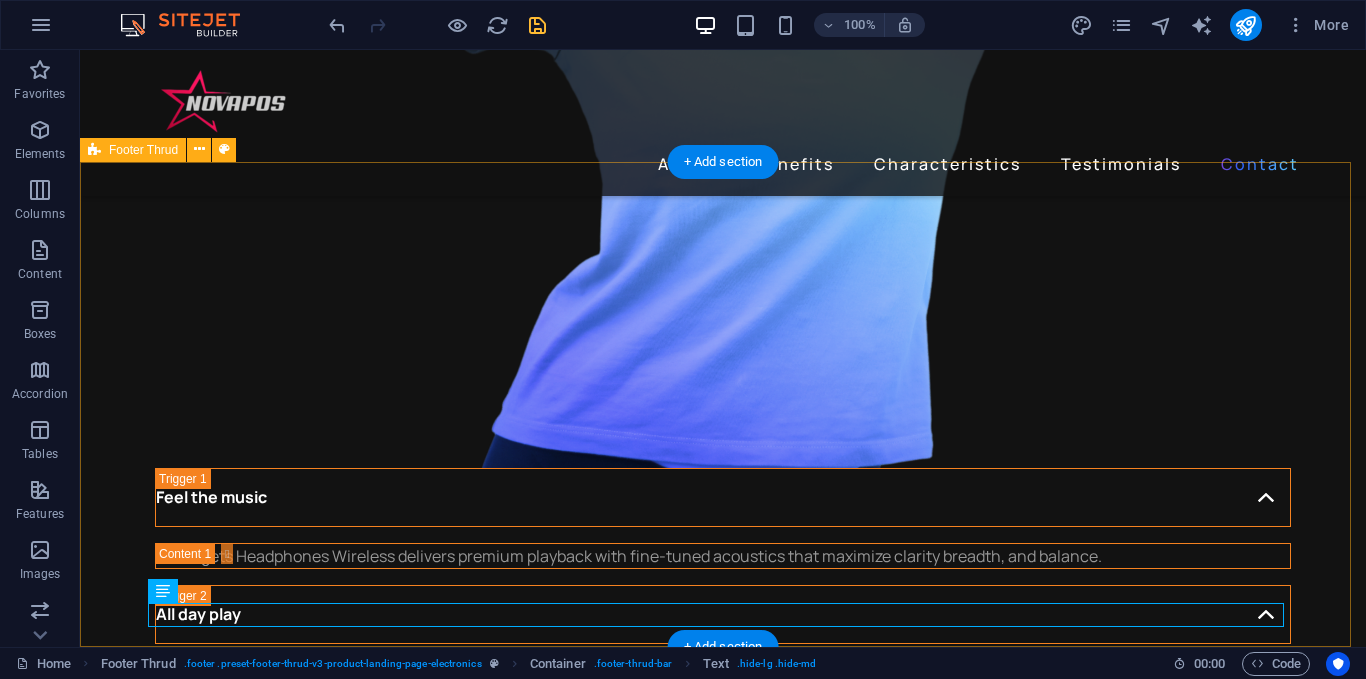 click on "Lorem ipsum dolor sit amet, consectetur adipiscing elit. Eu felis gravida a, gravida tortor sit venenatis. About Benefit Characteristics Testimonials Contact Mail Us: [EMAIL] Call Us: [PHONE] [STREET], [CITY], [POSTAL_CODE]
2022 Novapos. All rights reserved  2022 Novapos. All rights reserved" at bounding box center (723, 10858) 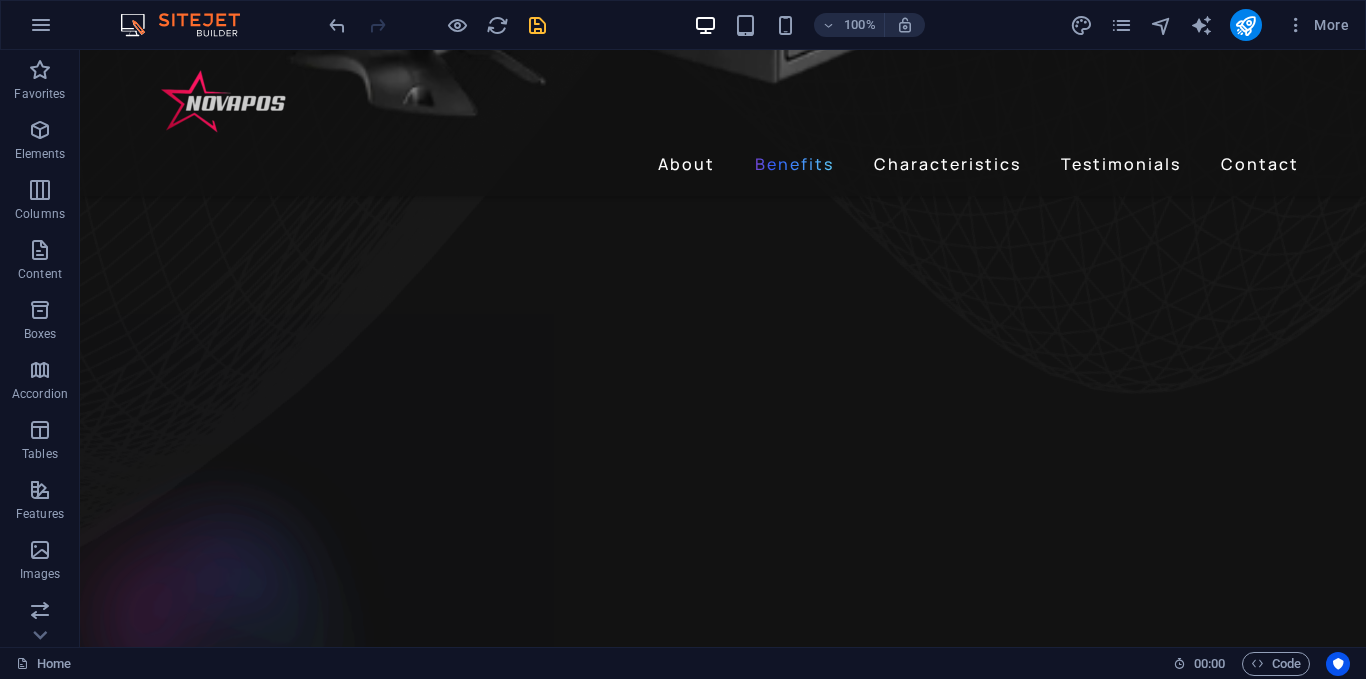 scroll, scrollTop: 1200, scrollLeft: 0, axis: vertical 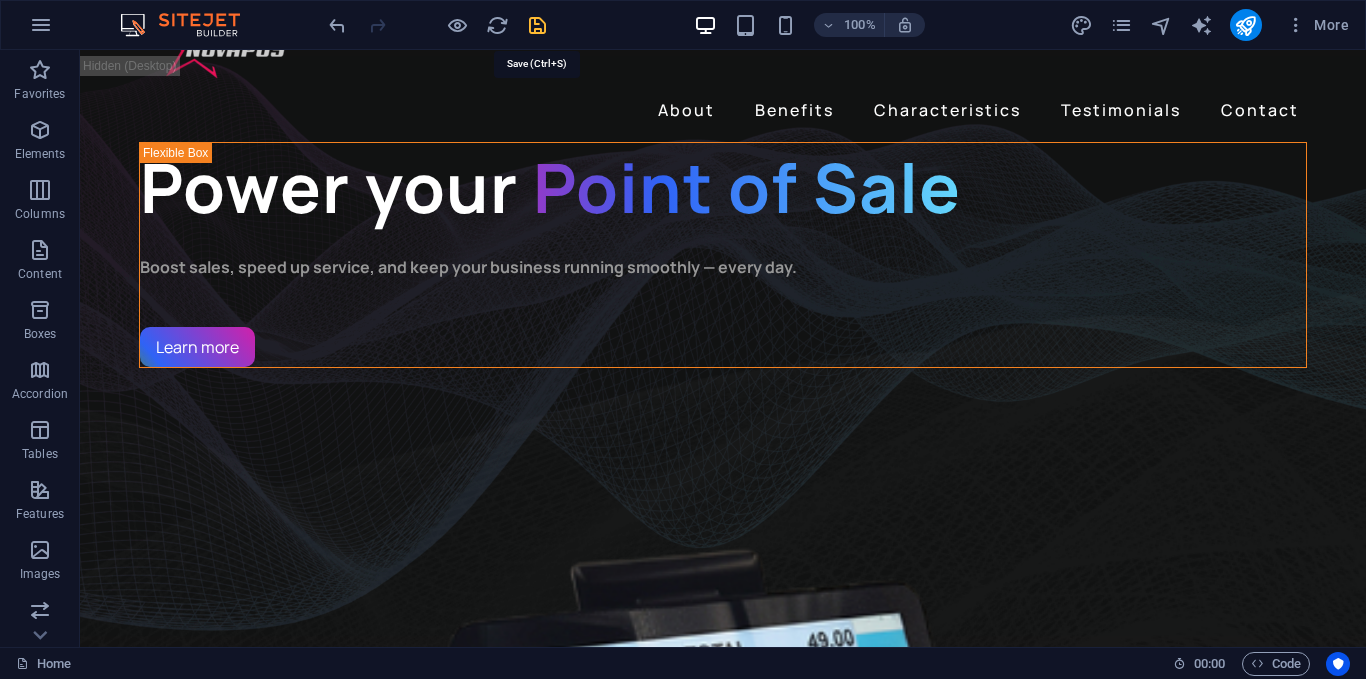 click at bounding box center [537, 25] 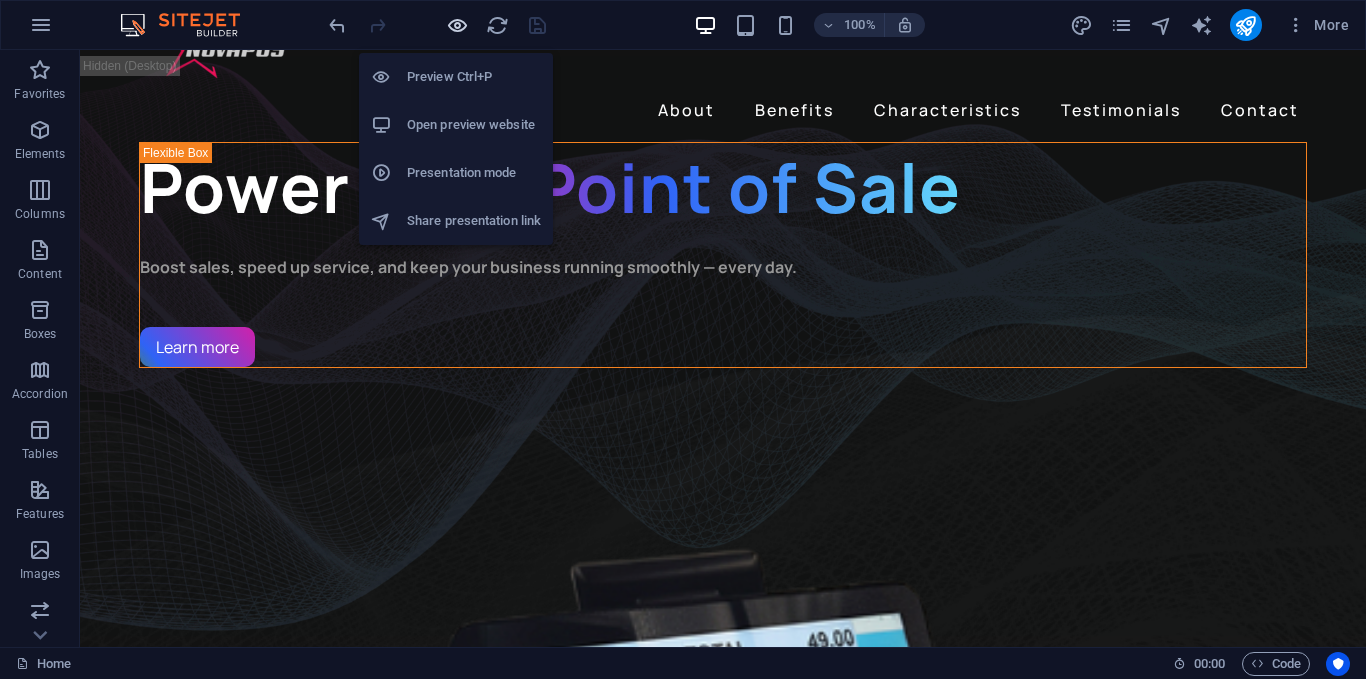 click at bounding box center [457, 25] 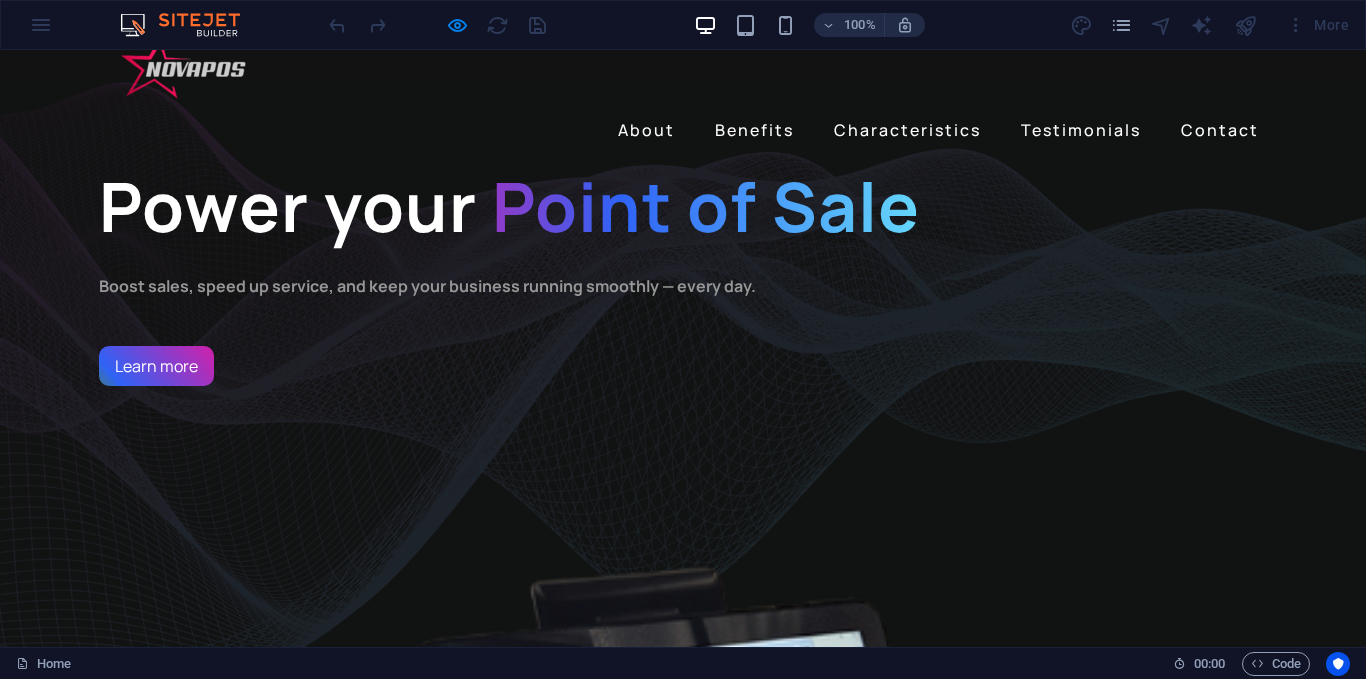 scroll, scrollTop: 0, scrollLeft: 0, axis: both 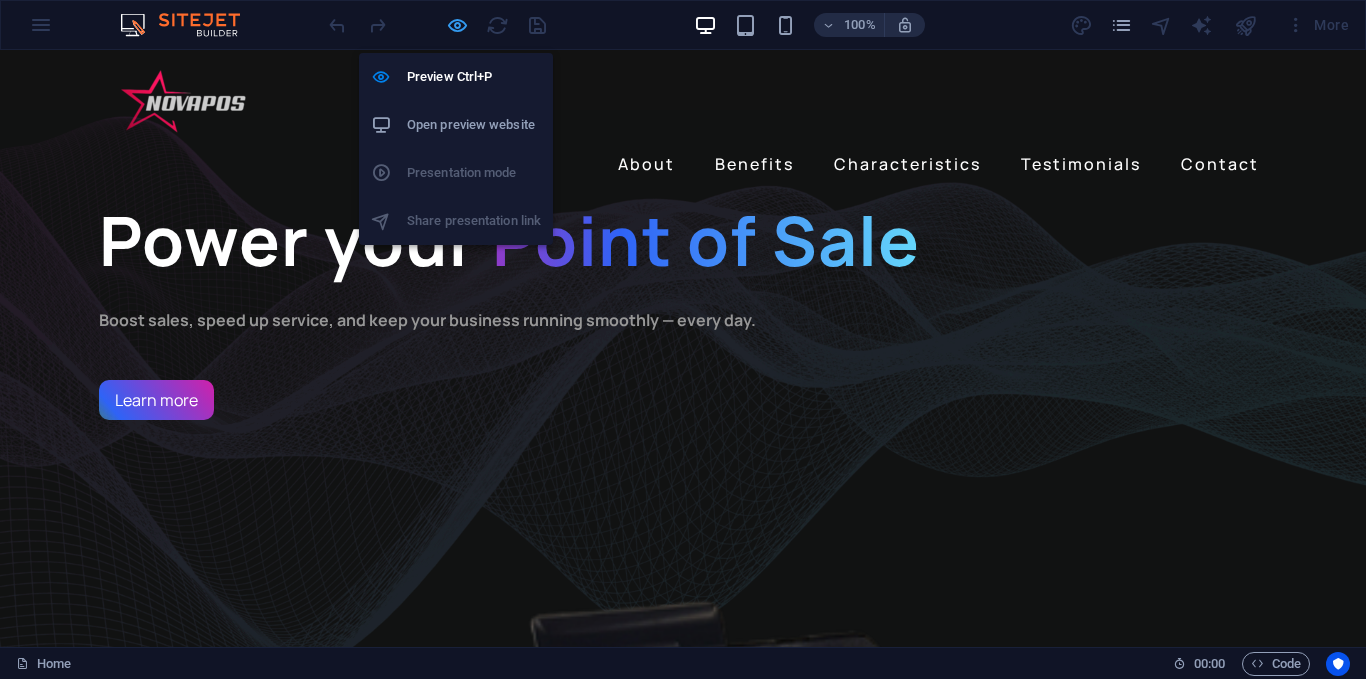 click at bounding box center [457, 25] 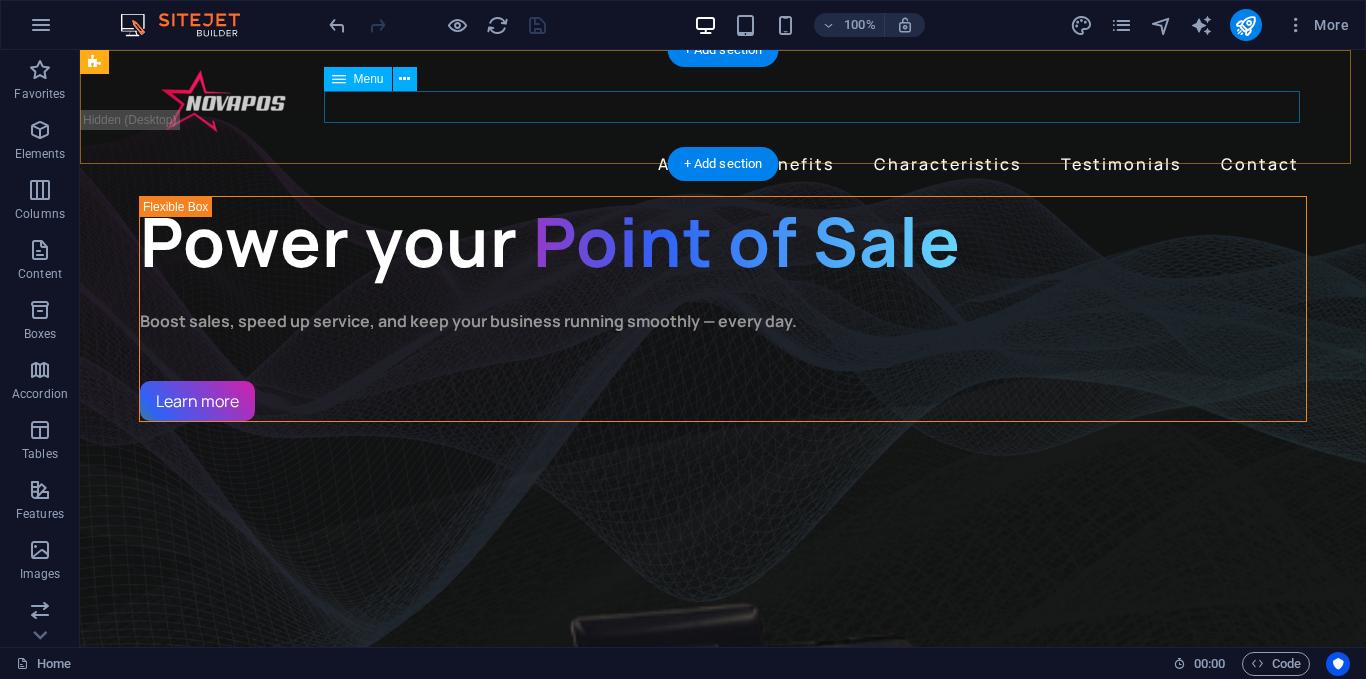 click on "About Benefits Characteristics Testimonials Contact" at bounding box center (723, 164) 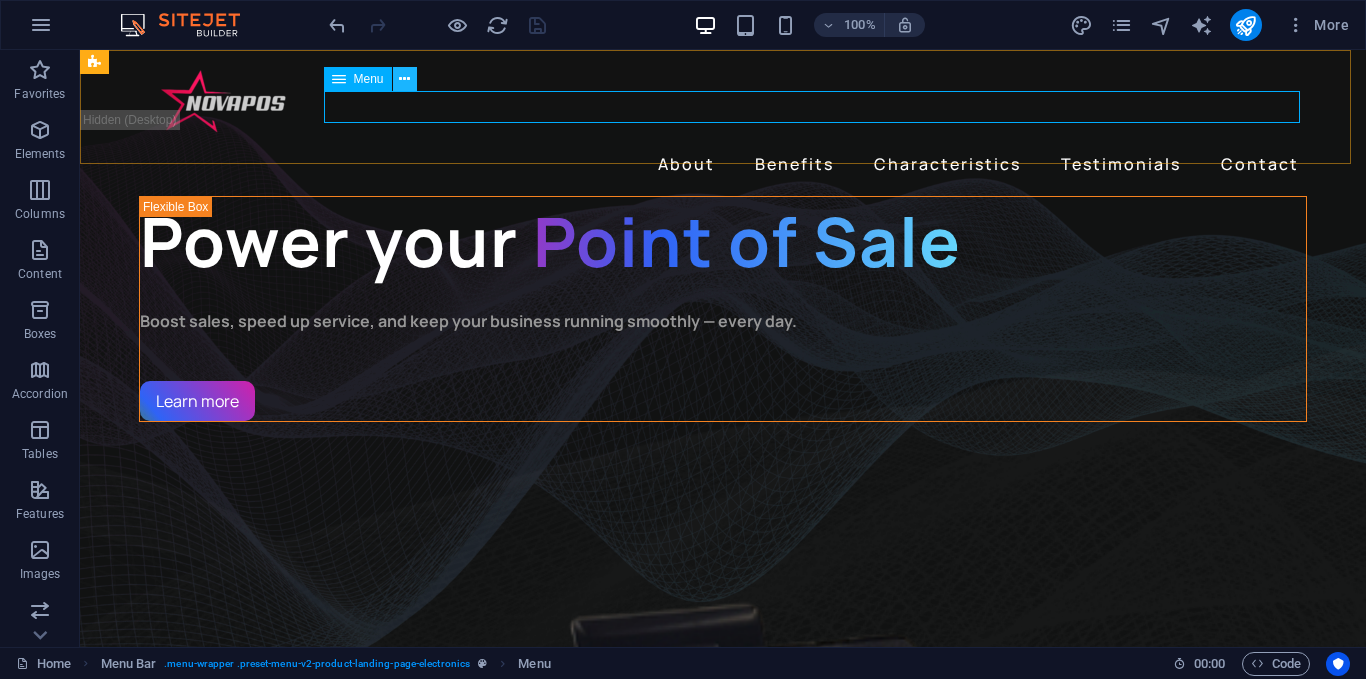 click at bounding box center (404, 79) 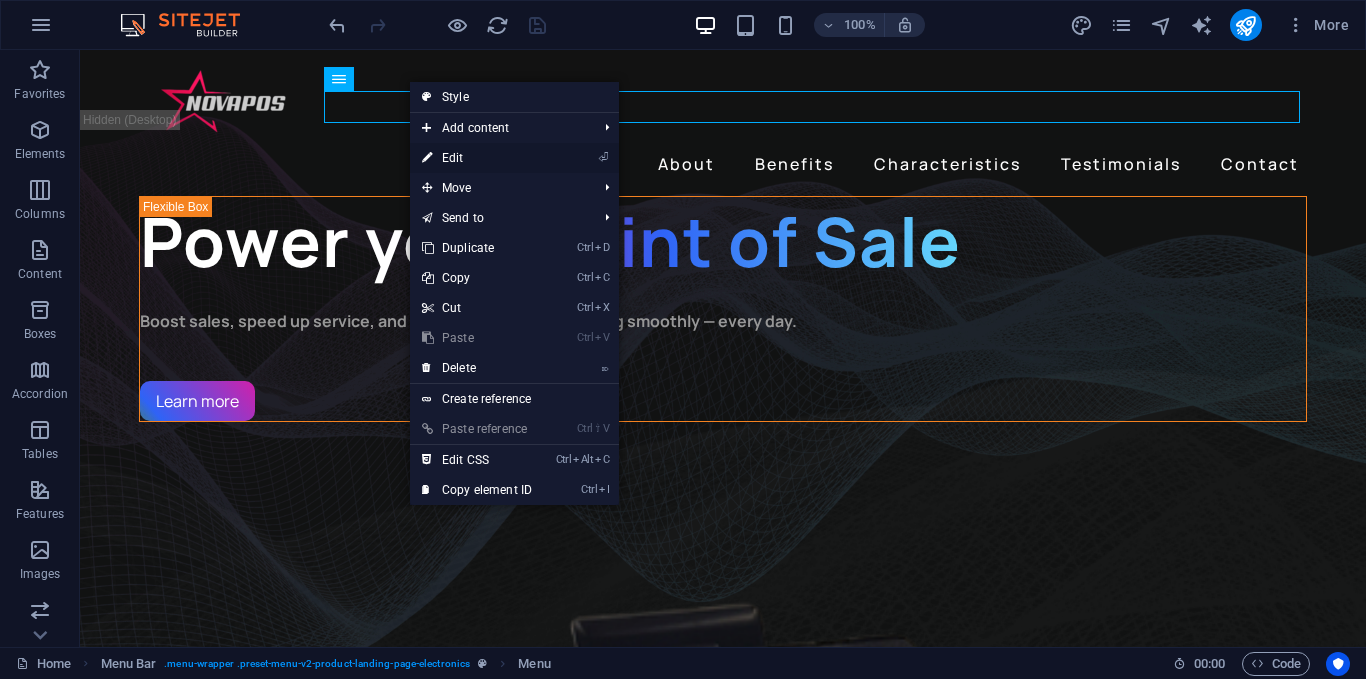 drag, startPoint x: 45, startPoint y: 117, endPoint x: 475, endPoint y: 162, distance: 432.34824 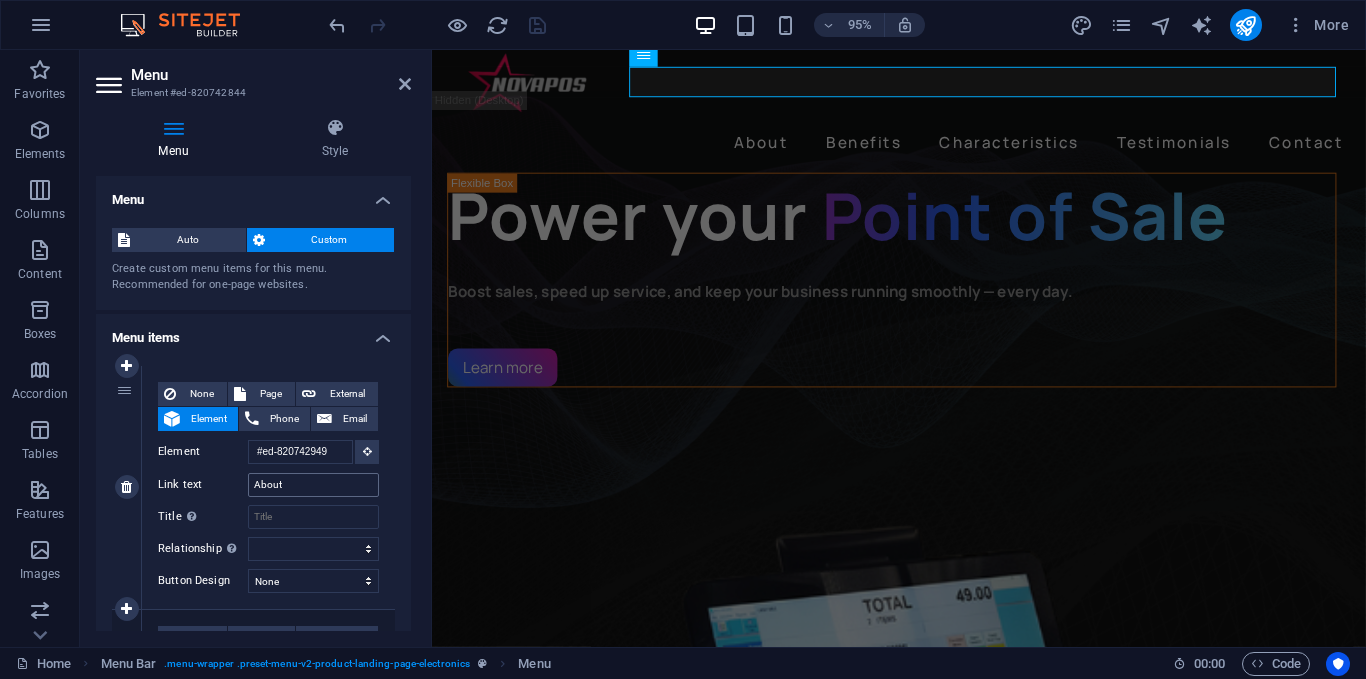scroll, scrollTop: 0, scrollLeft: 0, axis: both 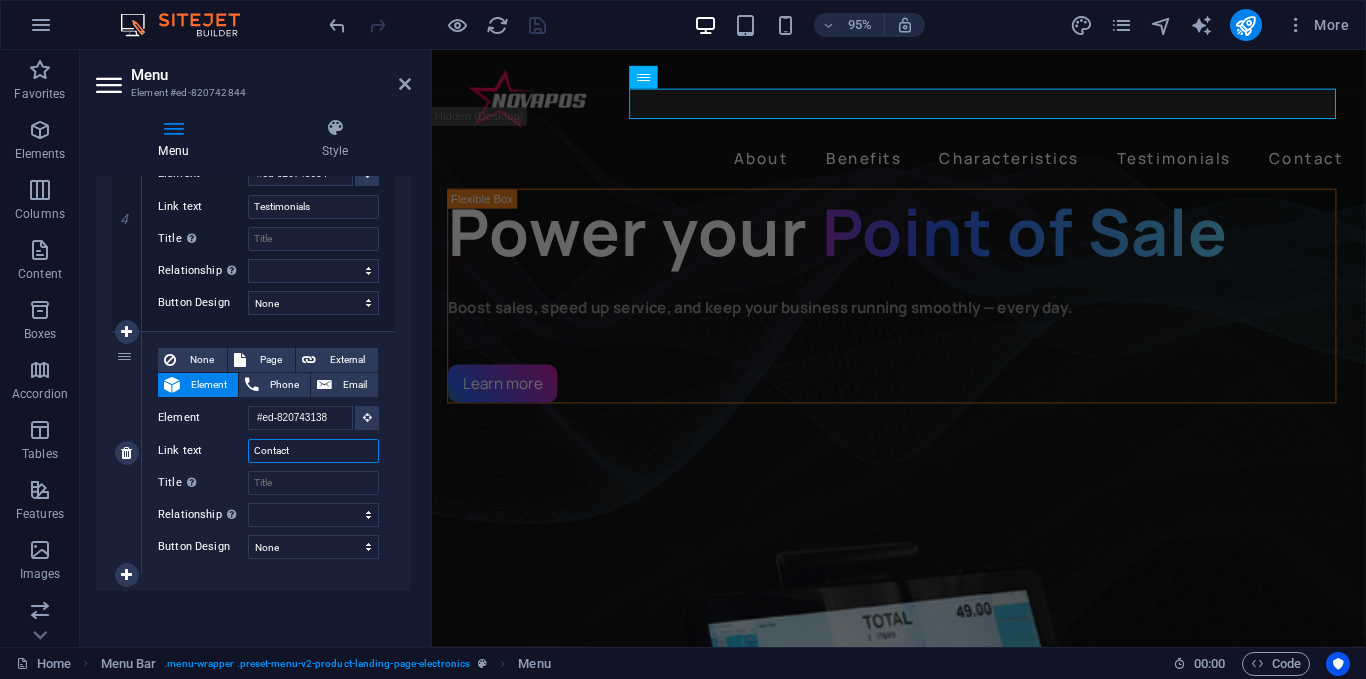 click on "Contact" at bounding box center (313, 451) 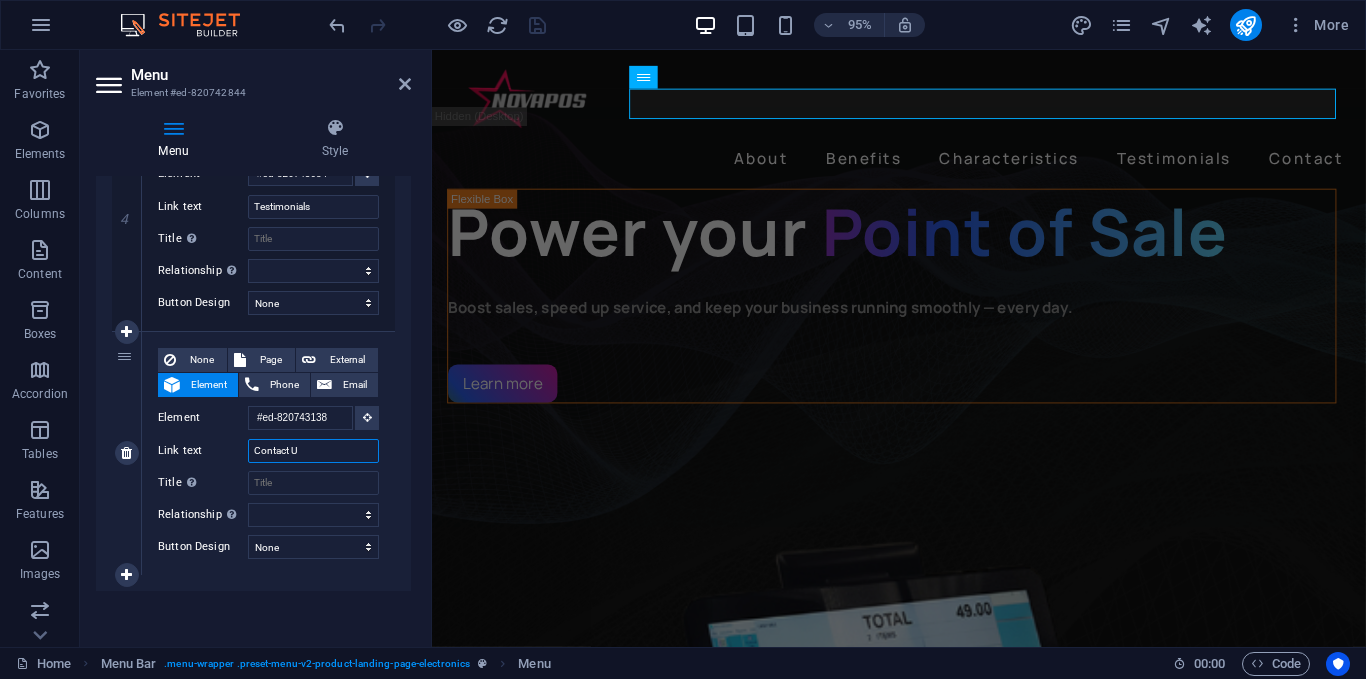 type on "Contact Us" 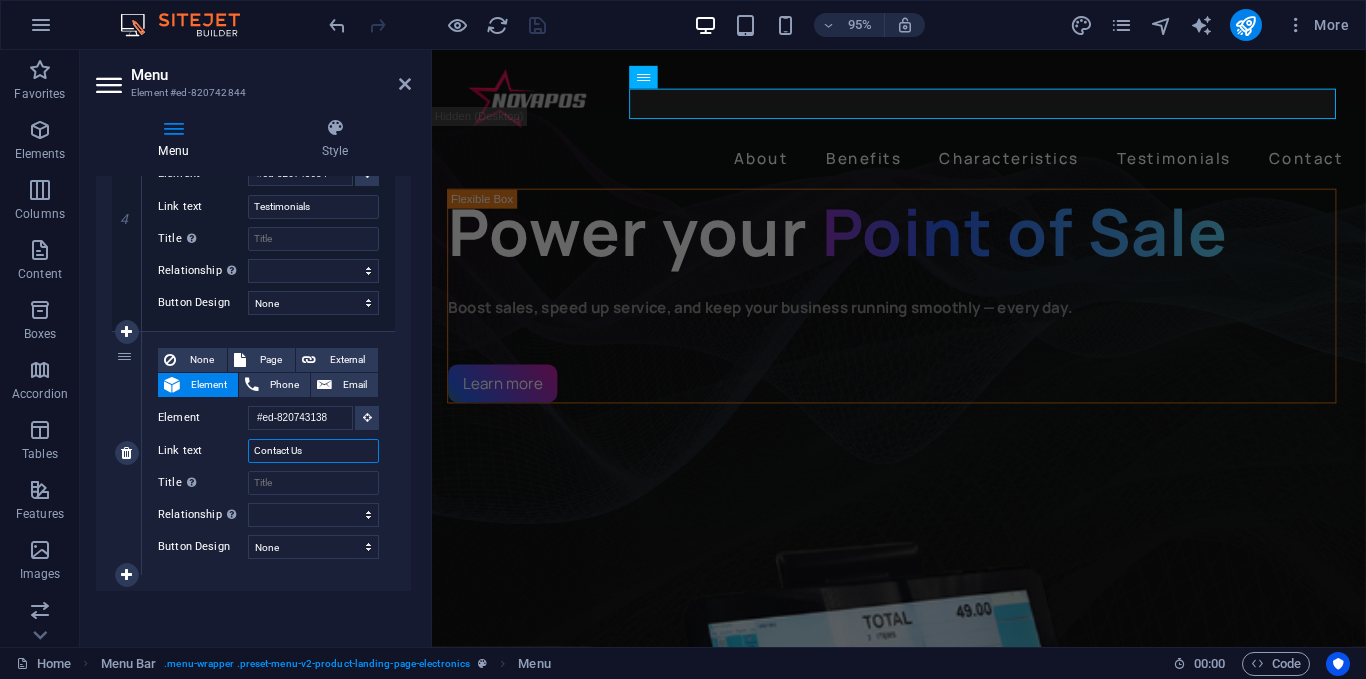 select 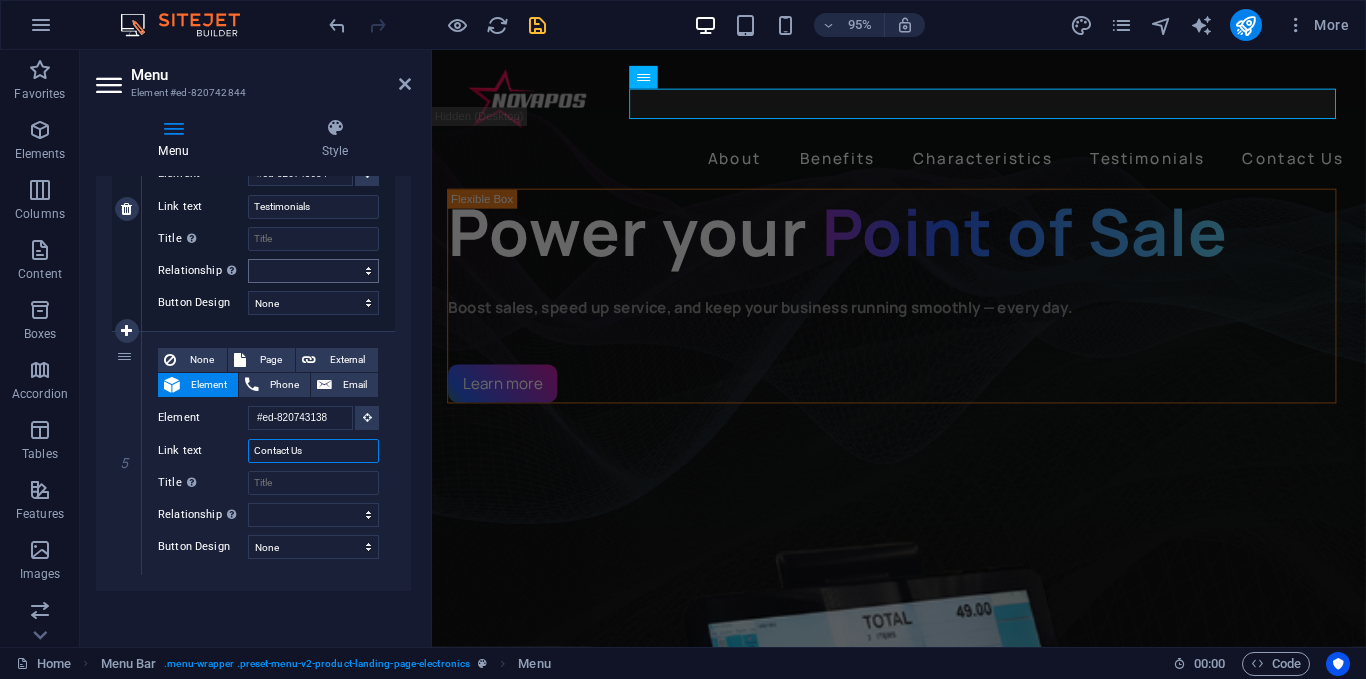 scroll, scrollTop: 0, scrollLeft: 0, axis: both 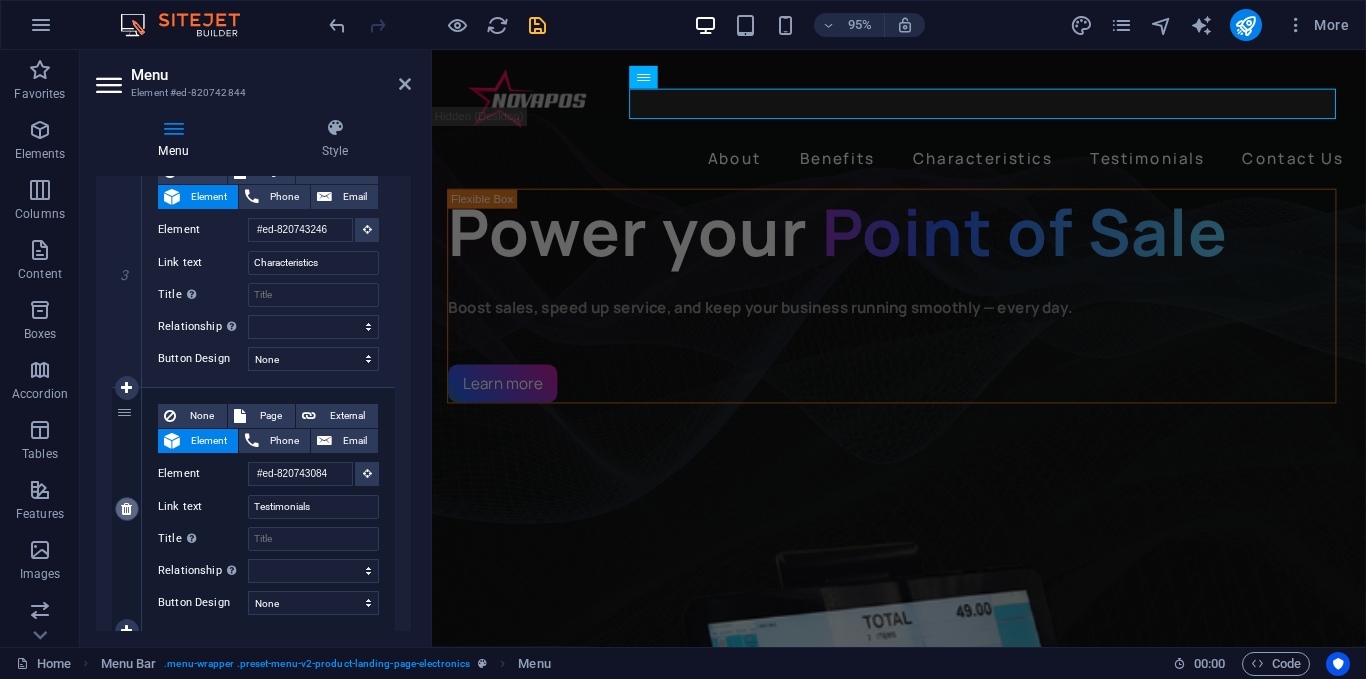type on "Contact Us" 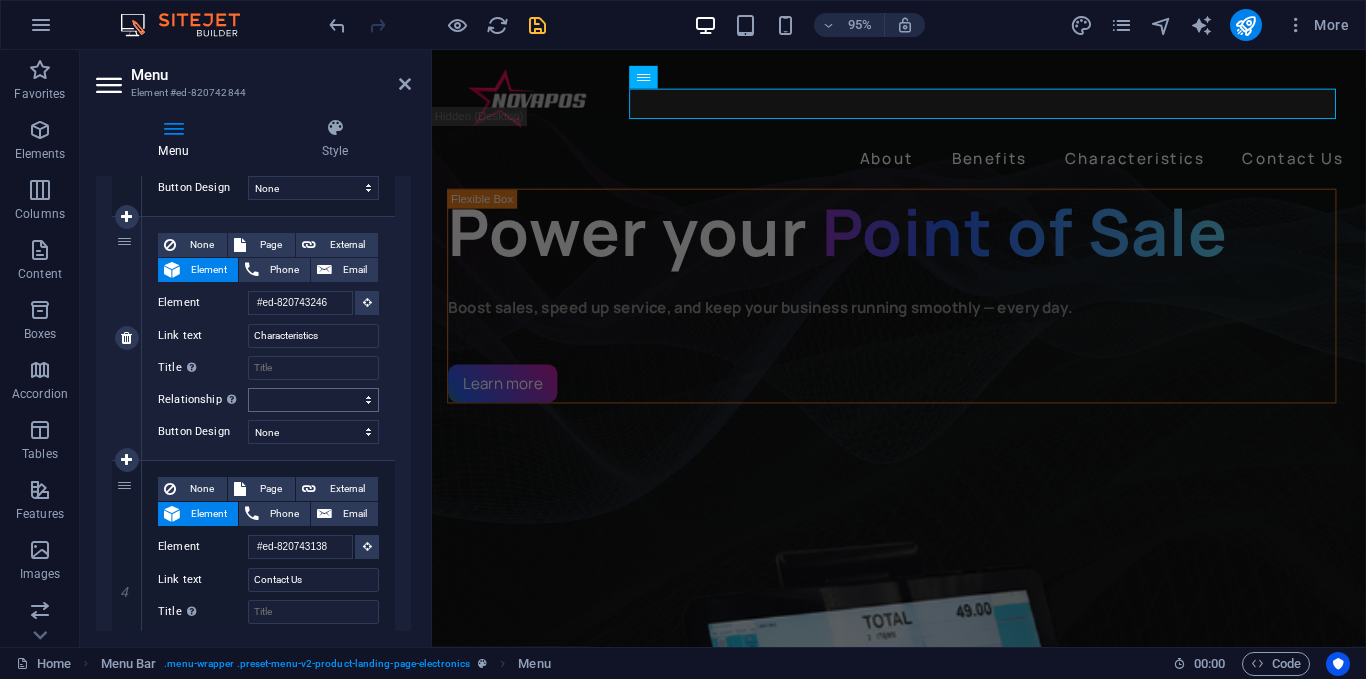 scroll, scrollTop: 610, scrollLeft: 0, axis: vertical 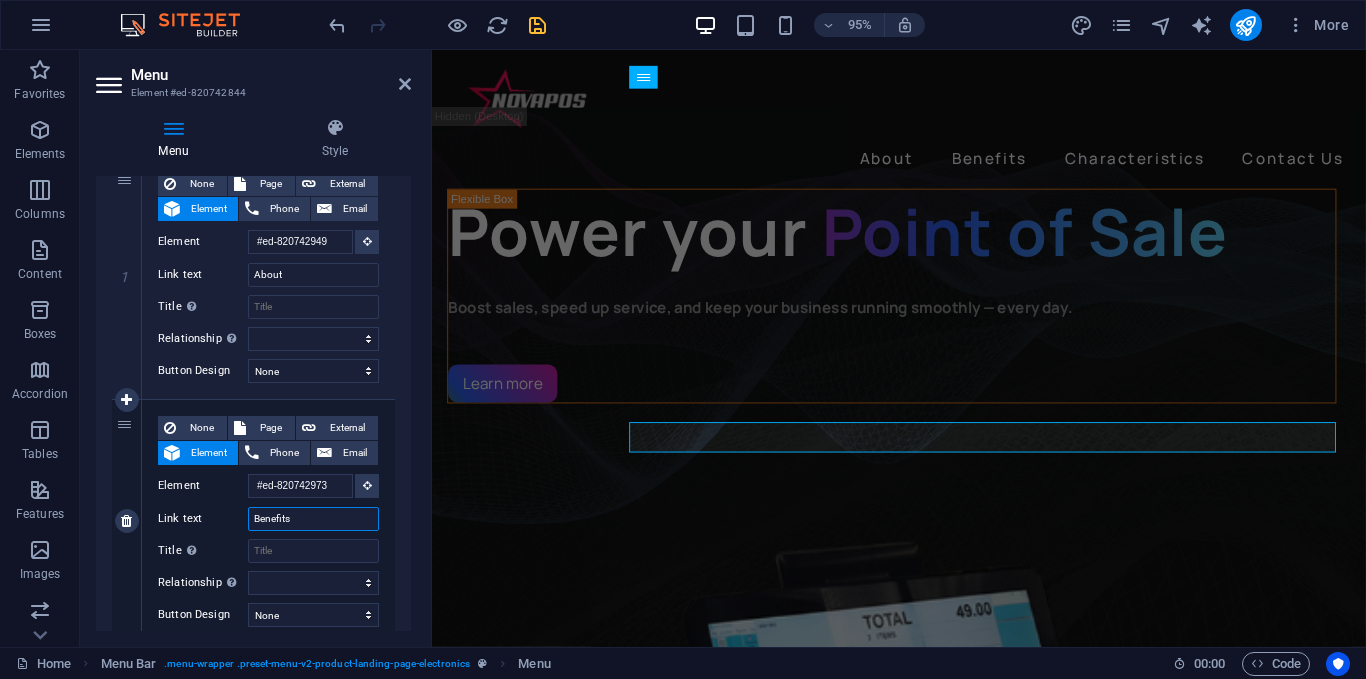 click on "Benefits" at bounding box center (313, 519) 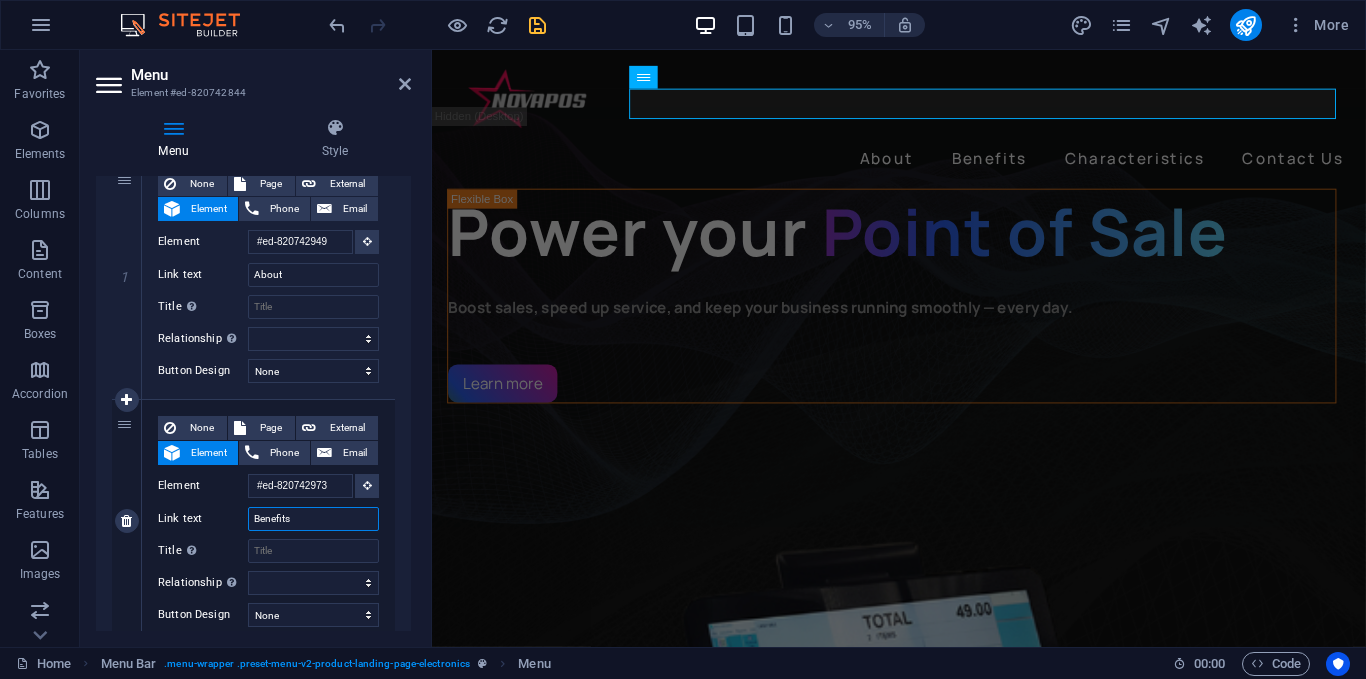drag, startPoint x: 323, startPoint y: 522, endPoint x: 217, endPoint y: 520, distance: 106.01887 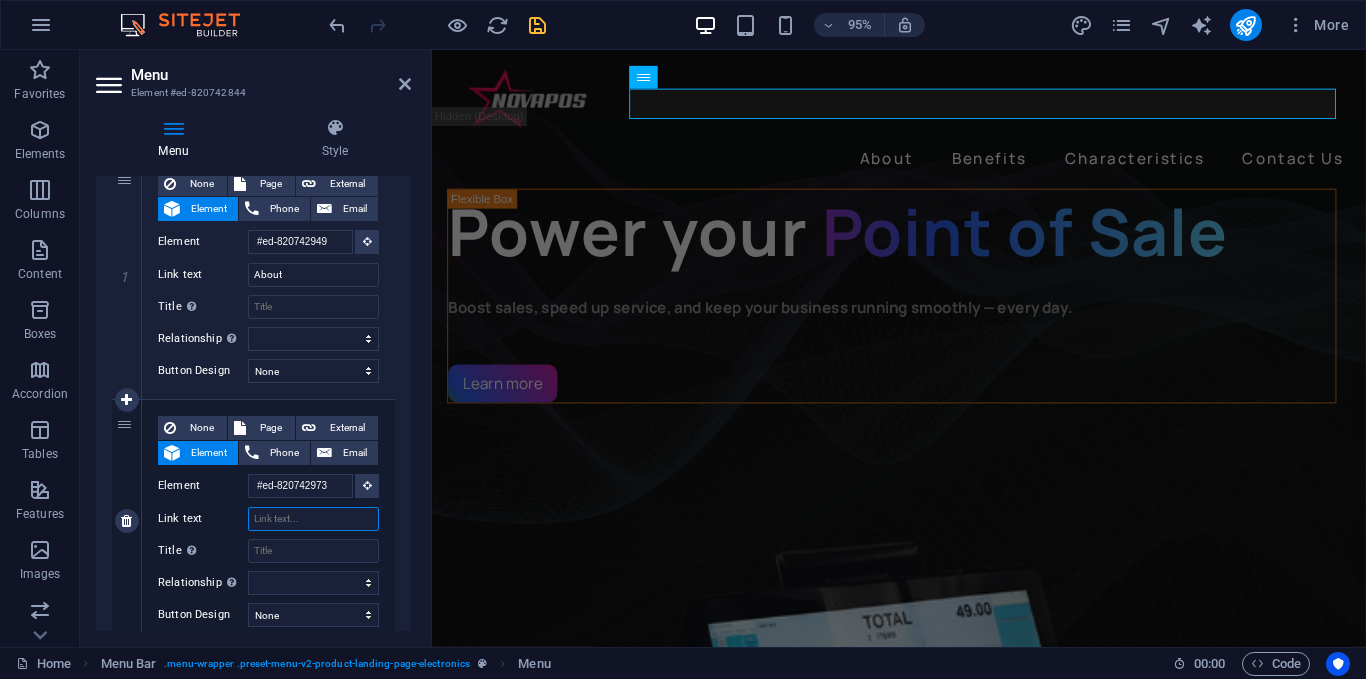 select 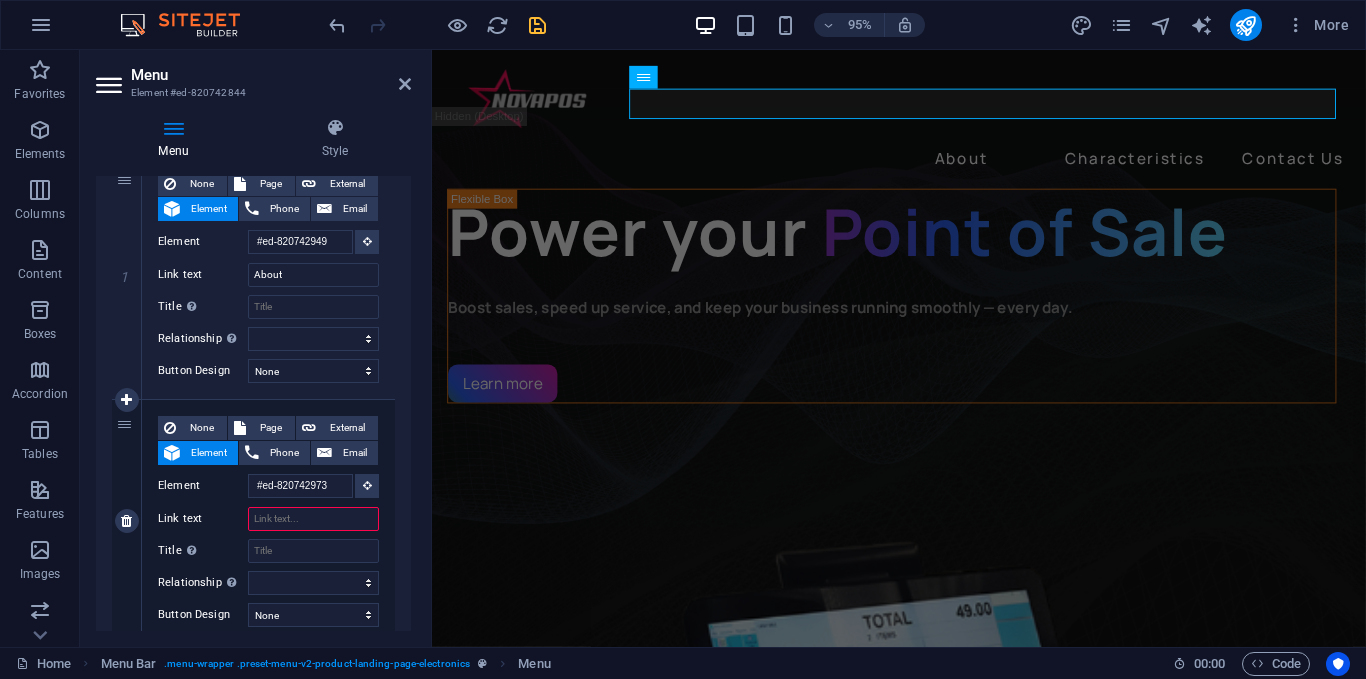 type on "P" 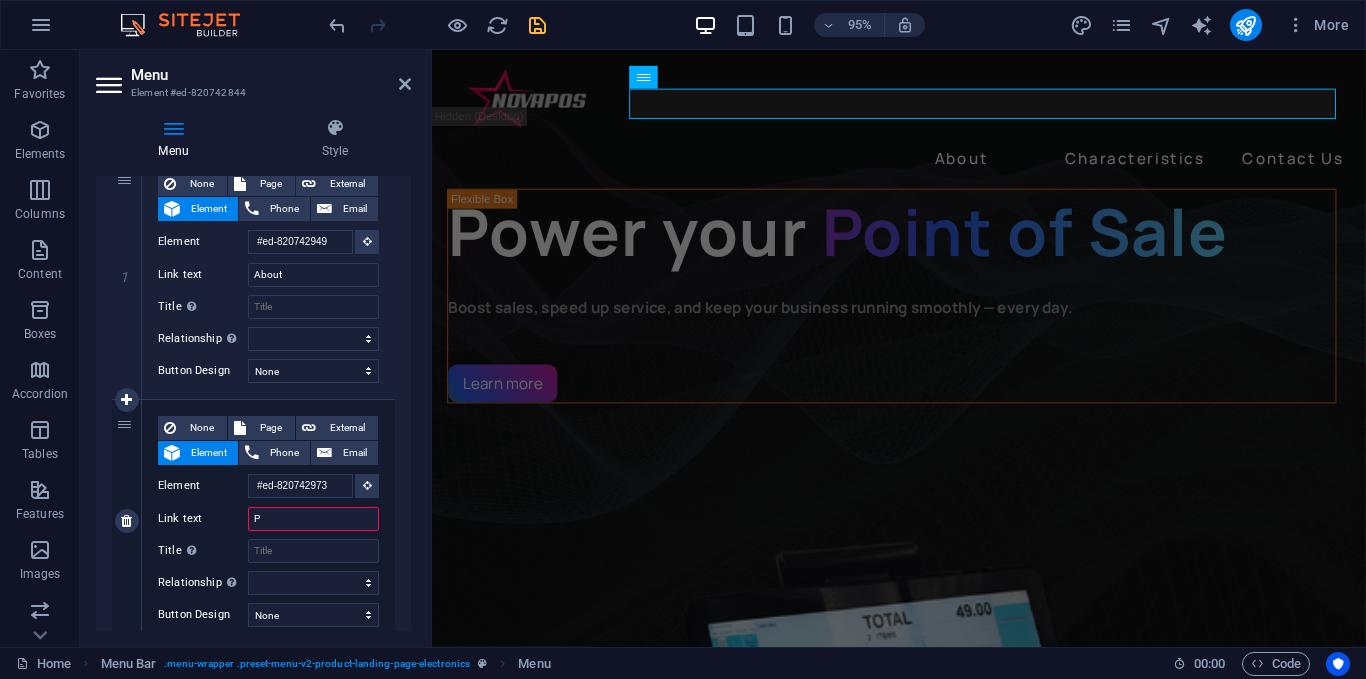 select 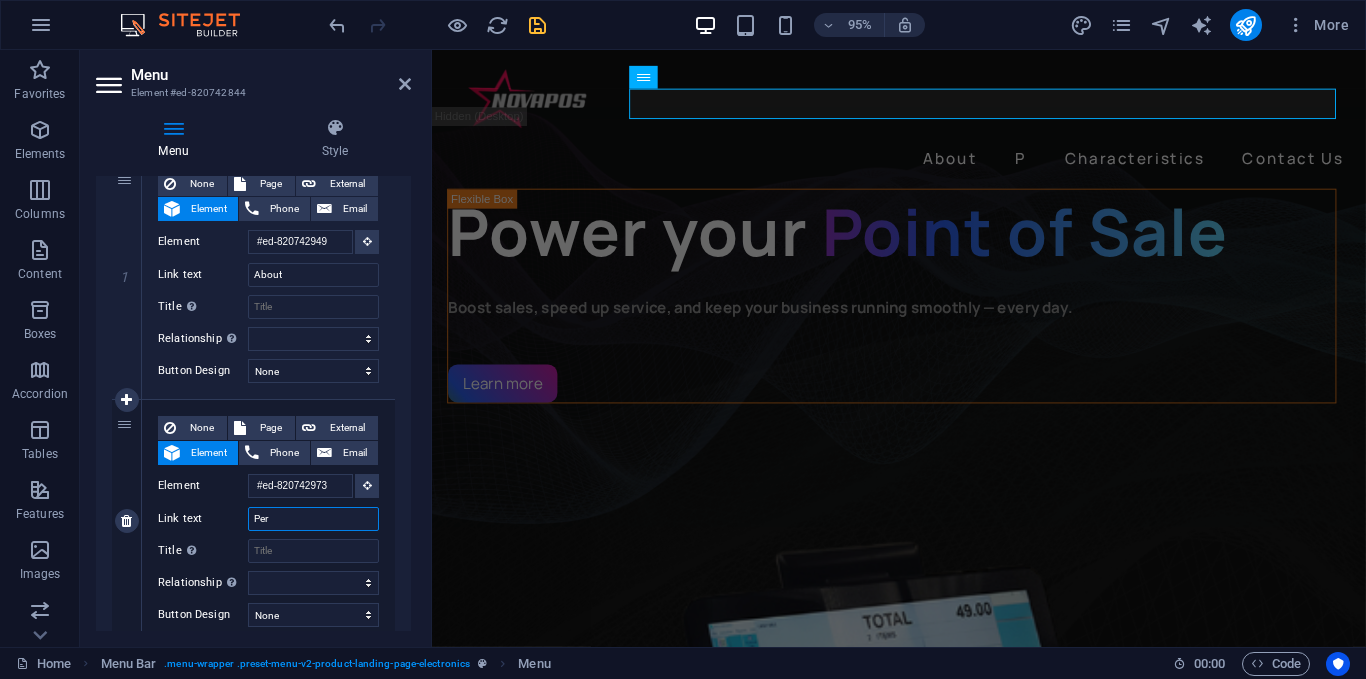 type on "Peri" 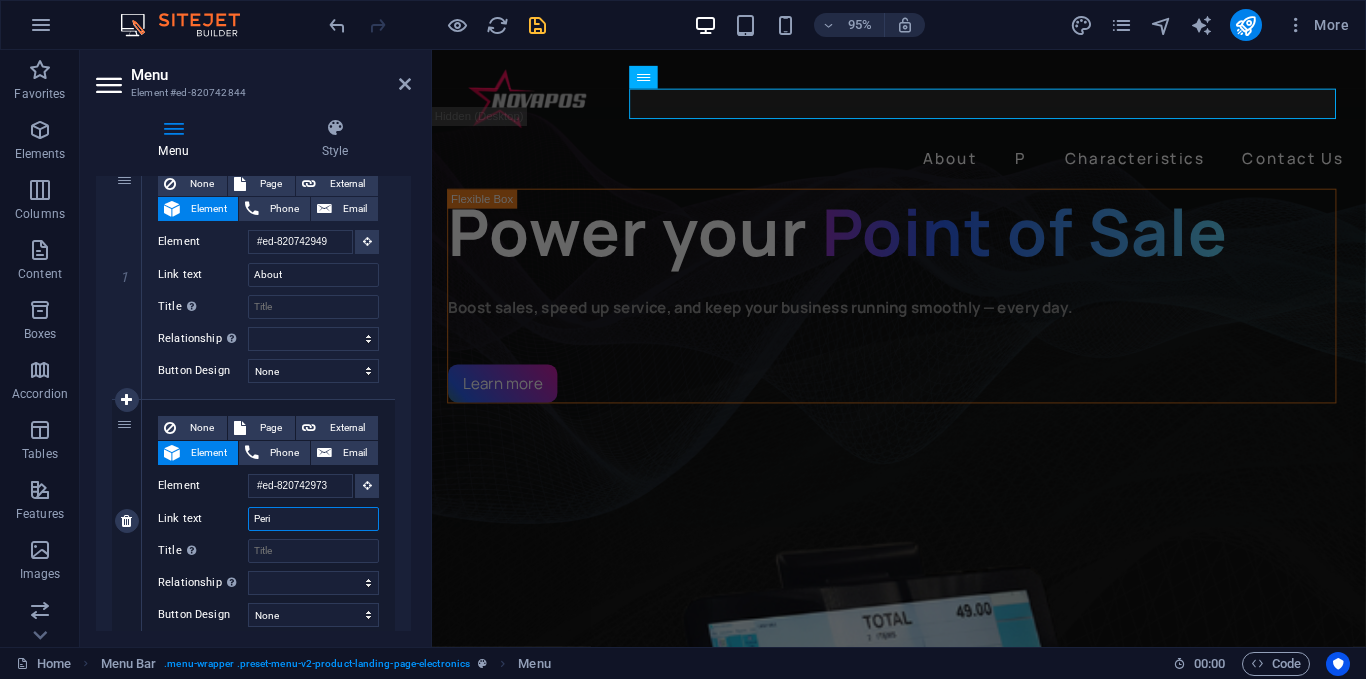 select 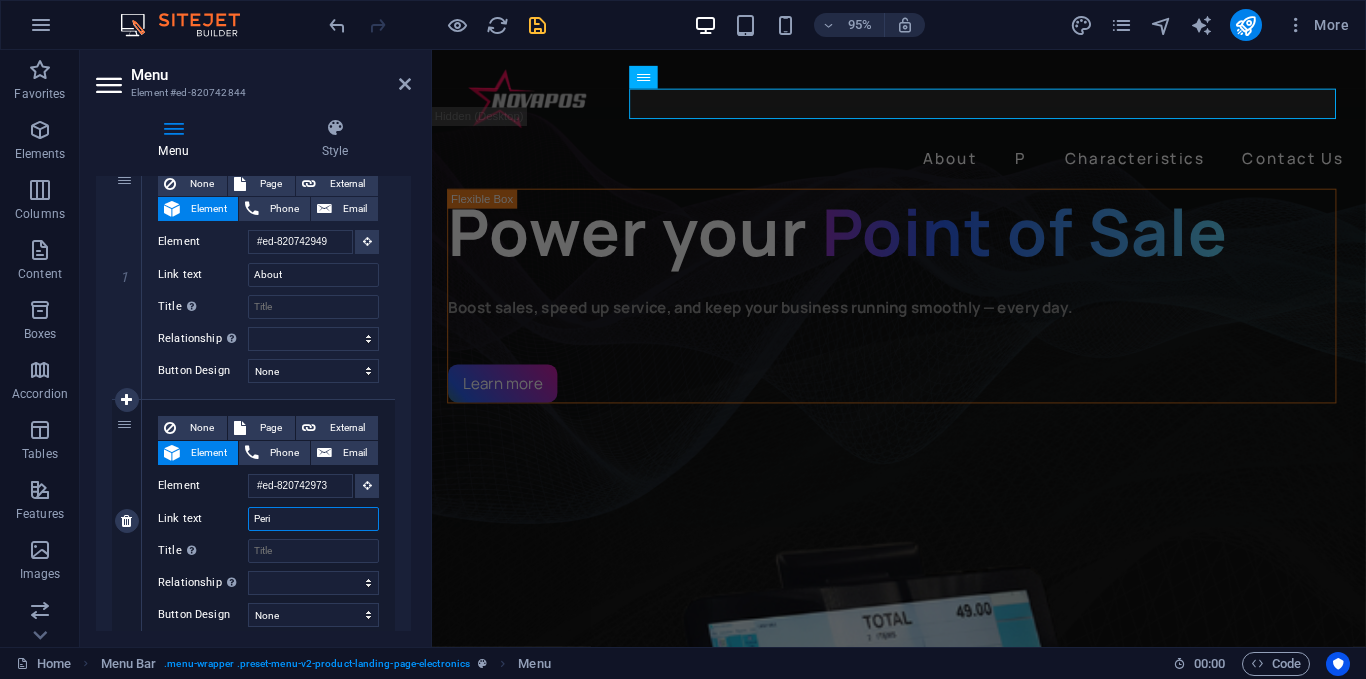 select 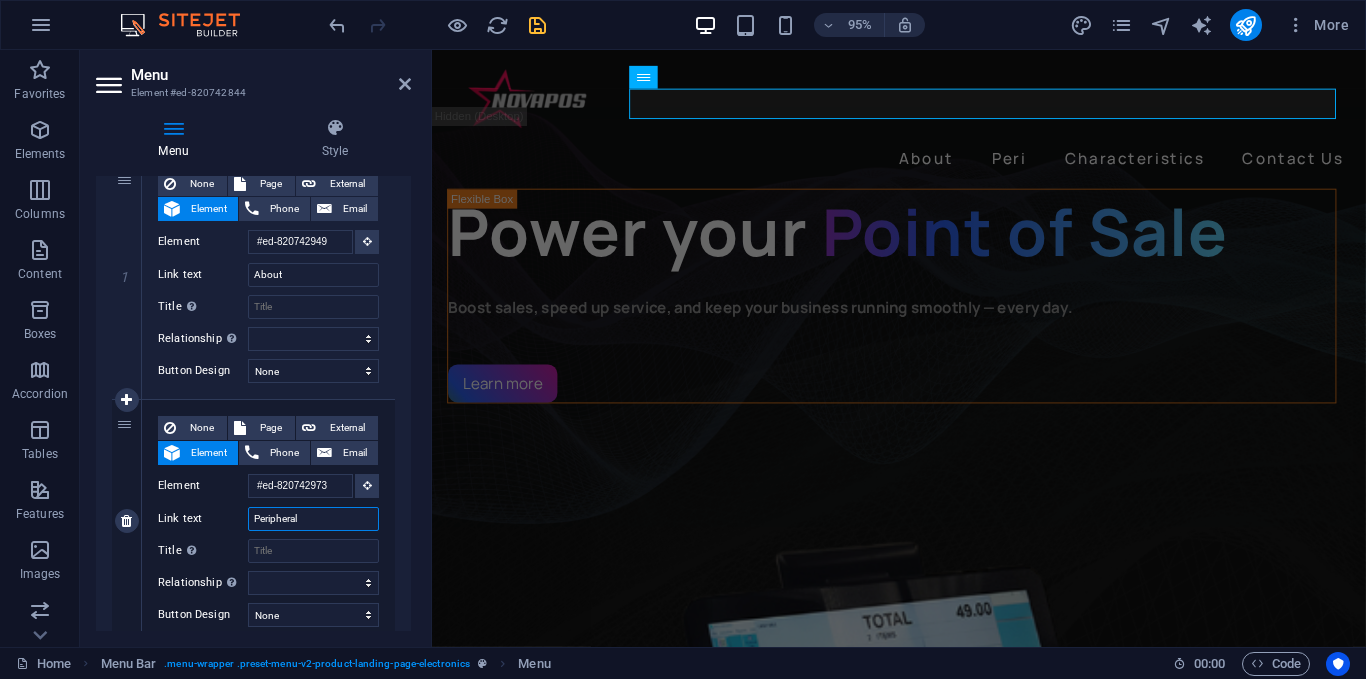 type on "Peripherals" 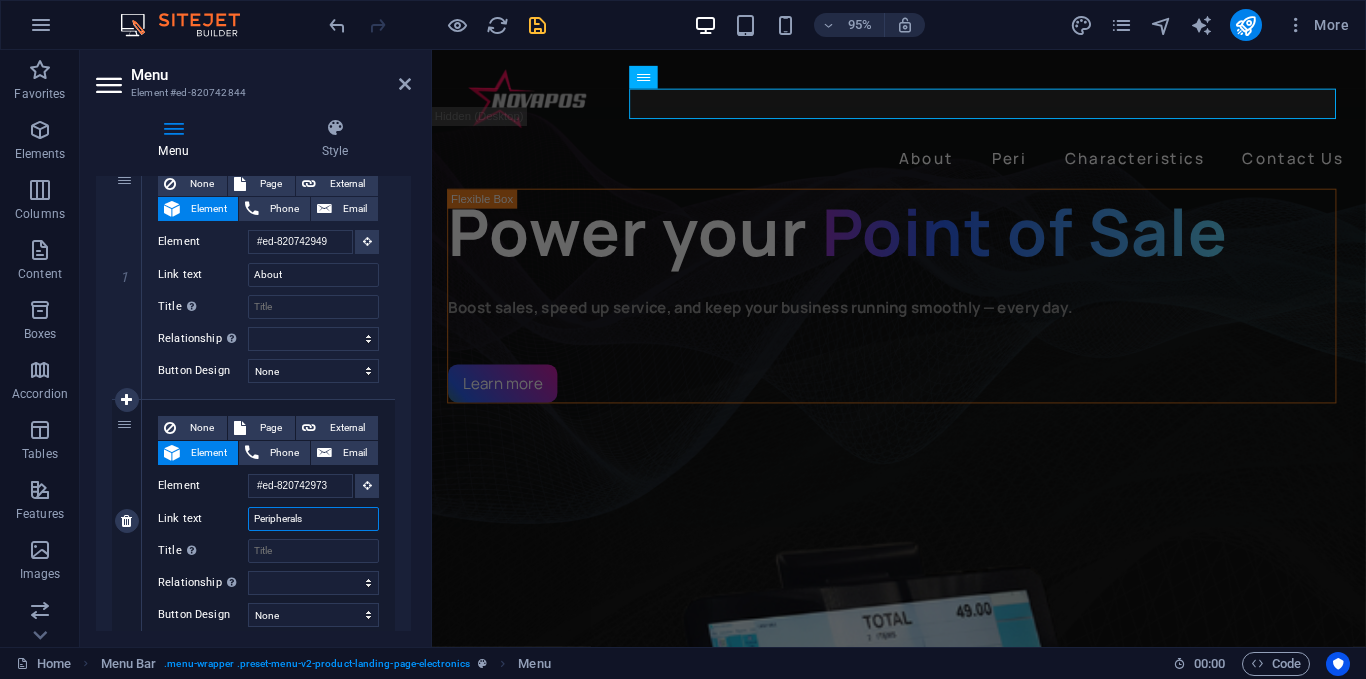 select 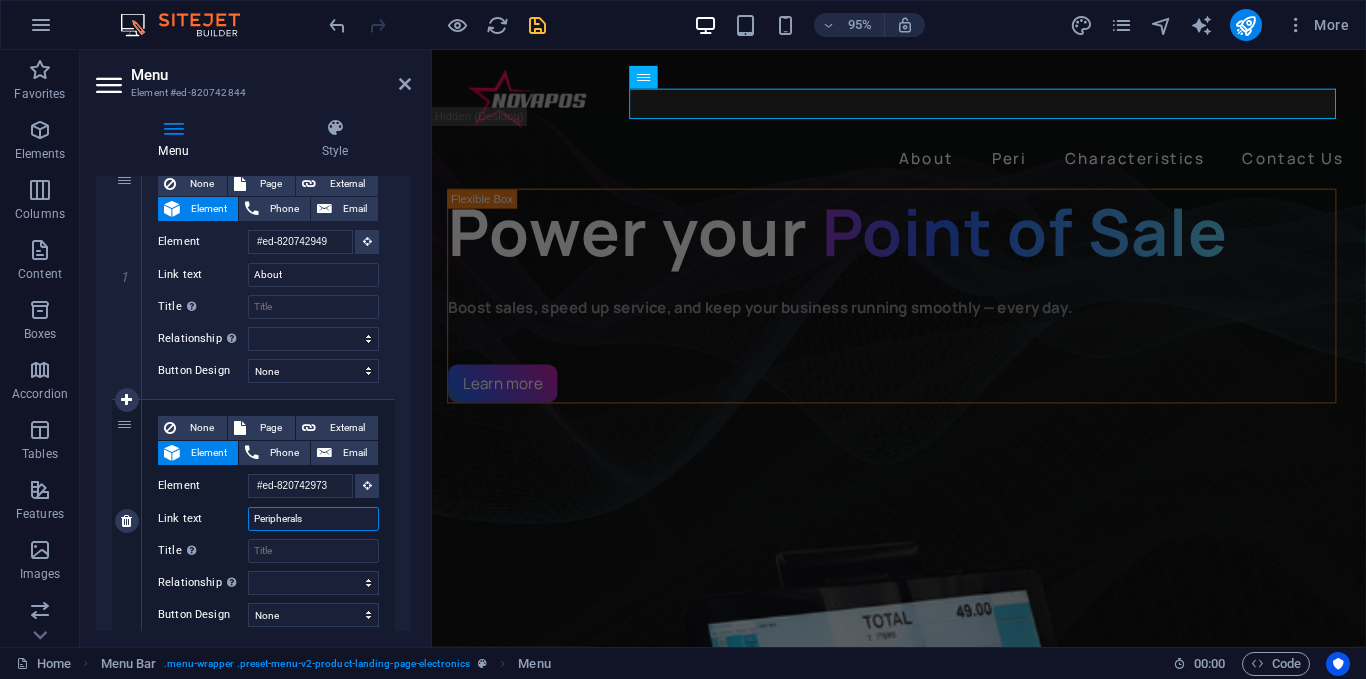 select 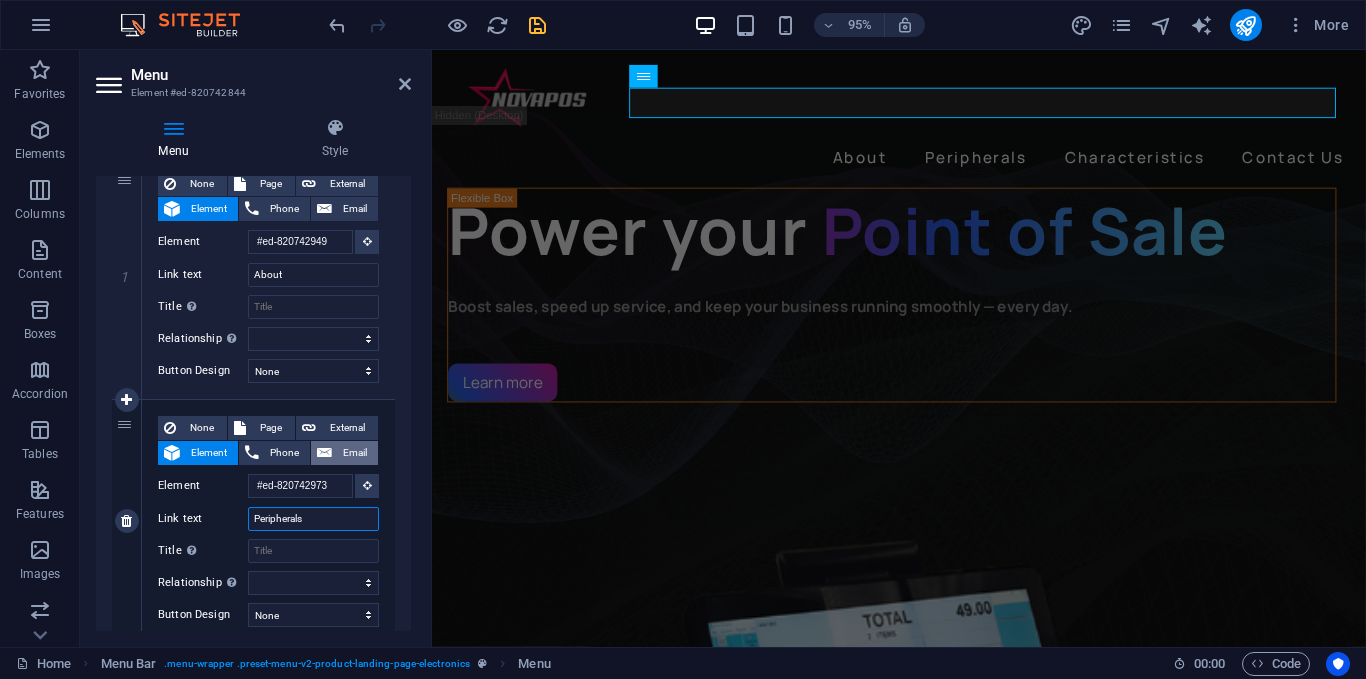 scroll, scrollTop: 0, scrollLeft: 0, axis: both 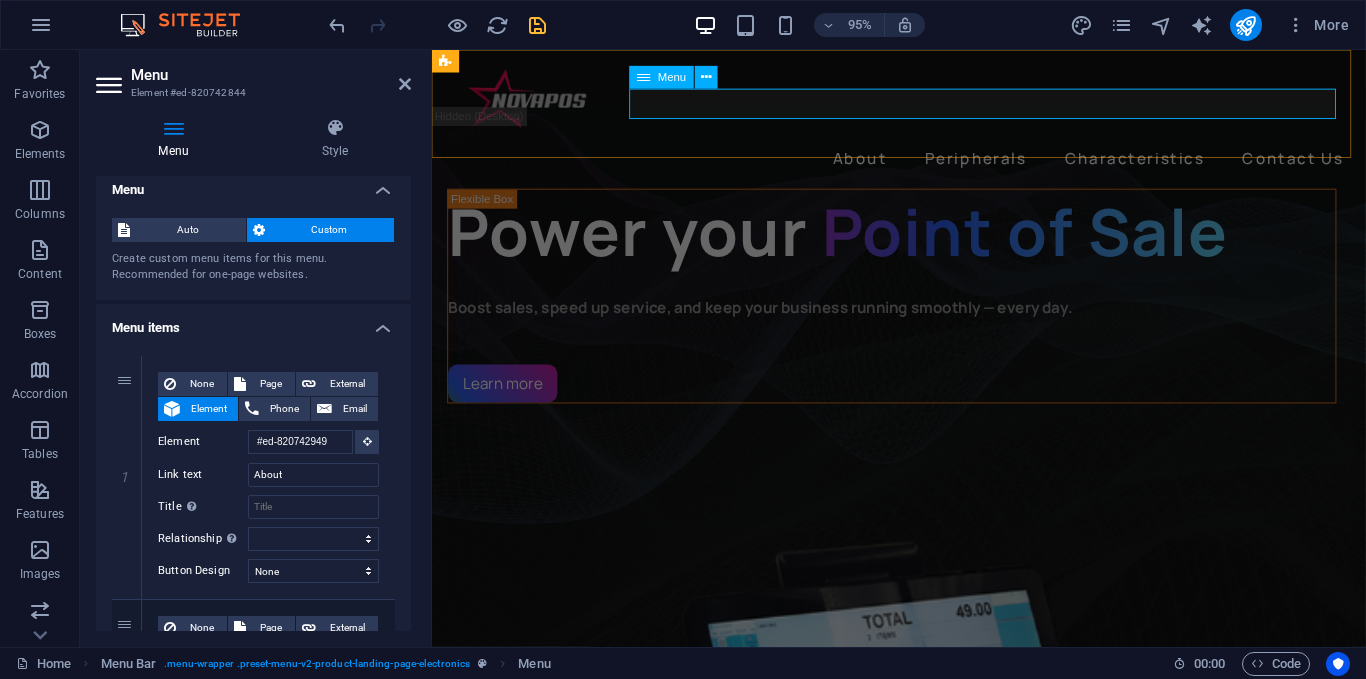 type on "Peripherals" 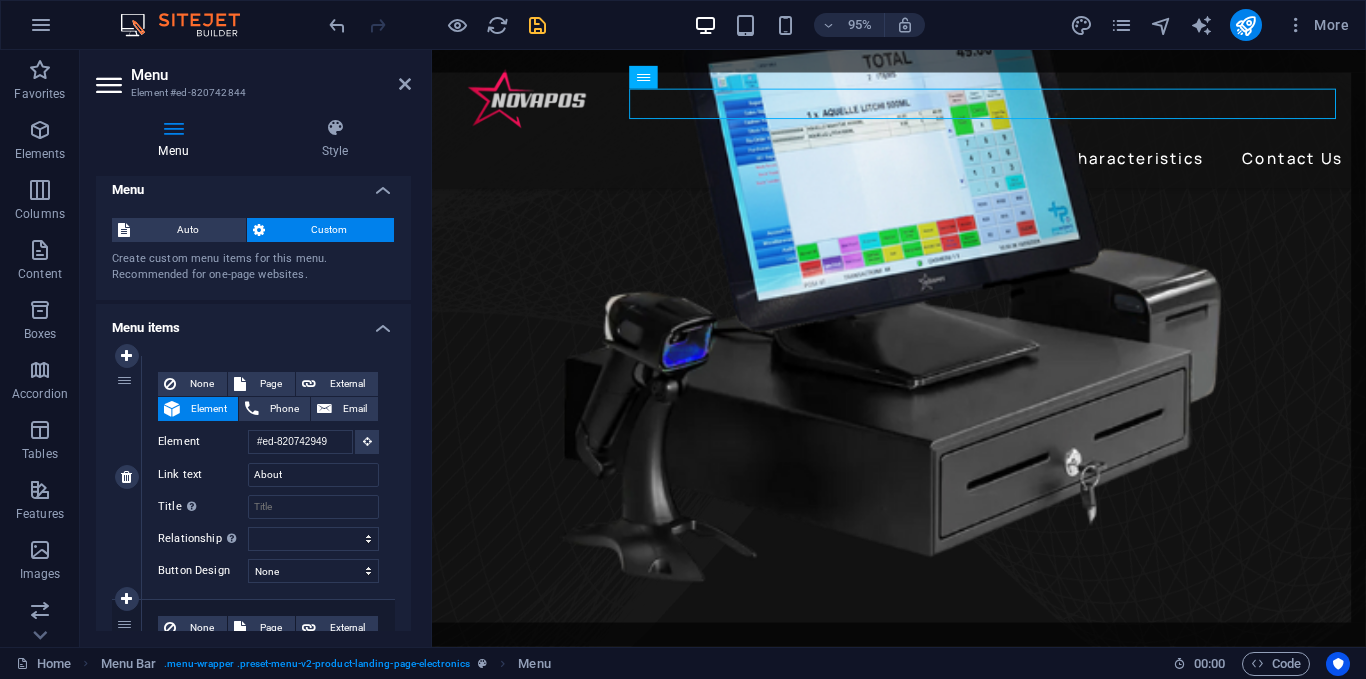 scroll, scrollTop: 0, scrollLeft: 0, axis: both 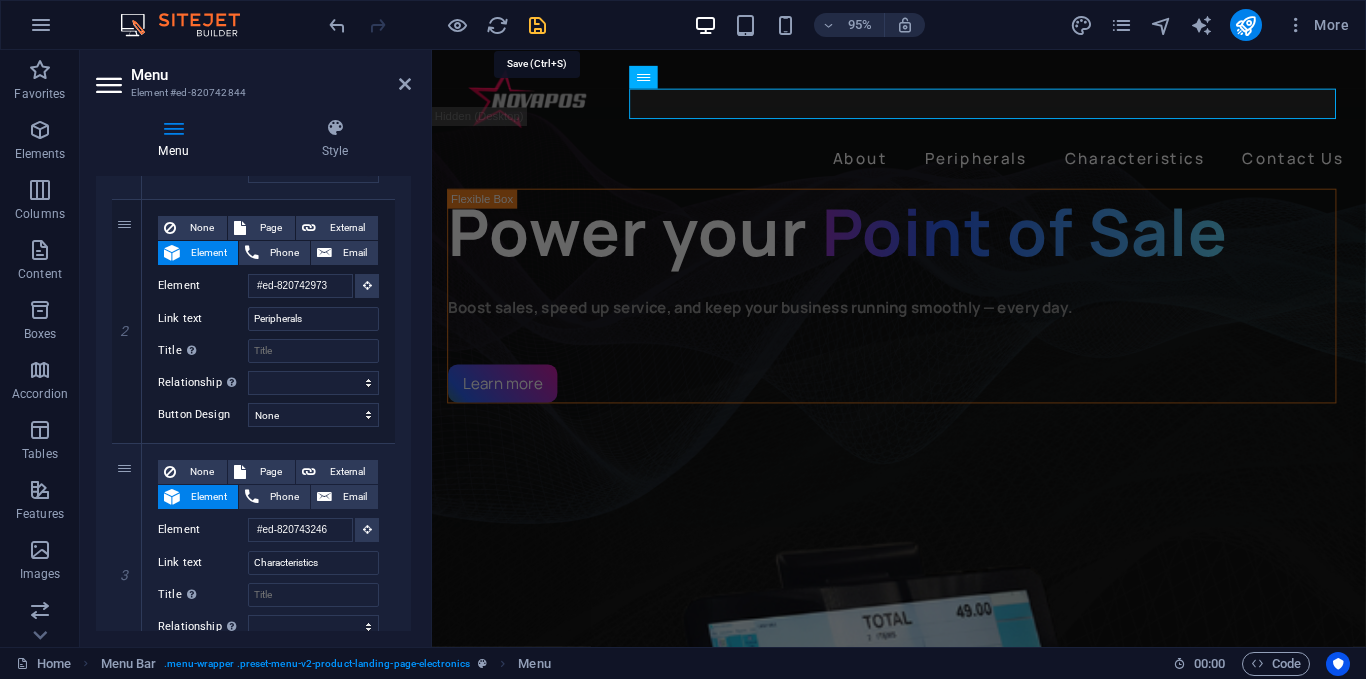 click at bounding box center [537, 25] 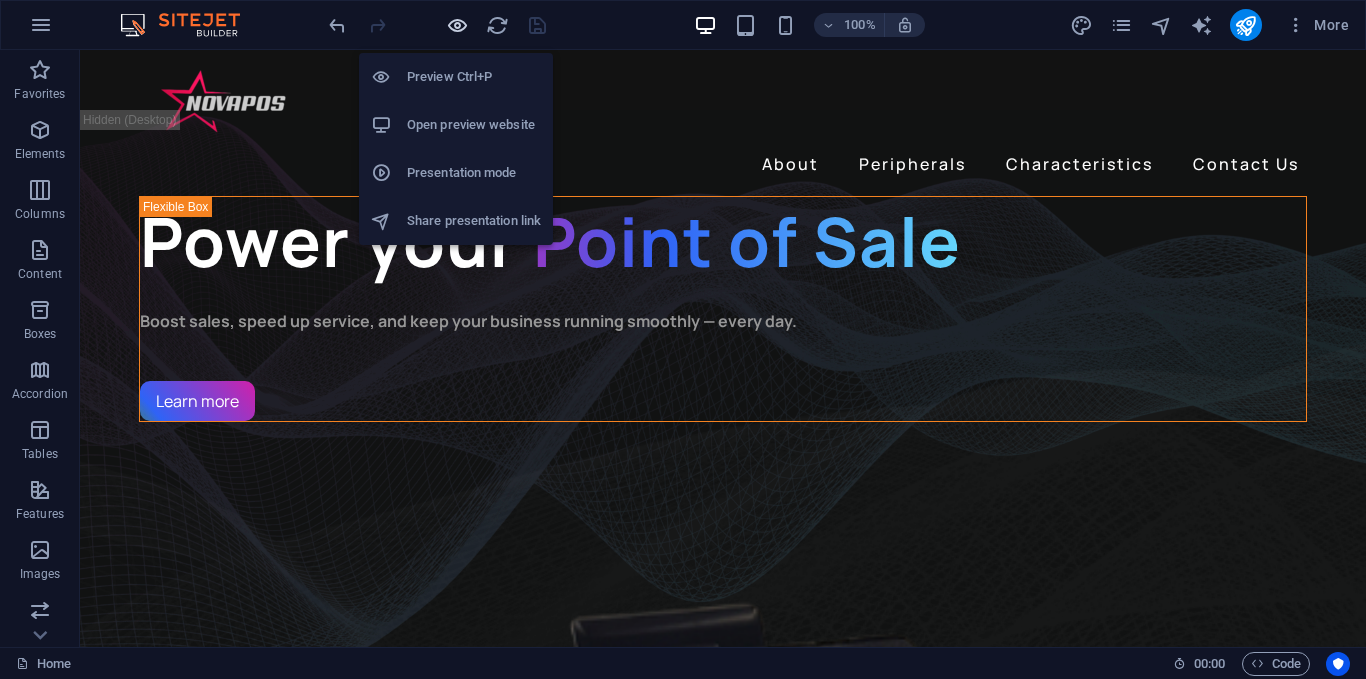 click at bounding box center (457, 25) 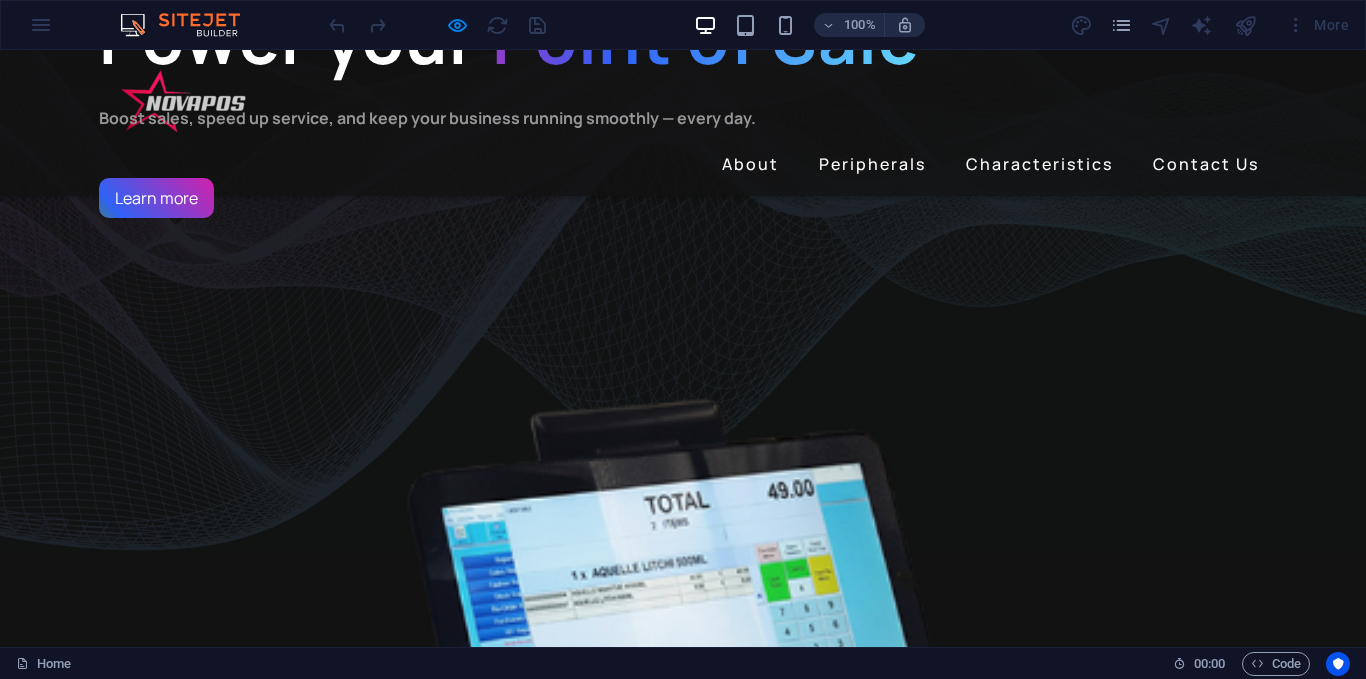 scroll, scrollTop: 0, scrollLeft: 0, axis: both 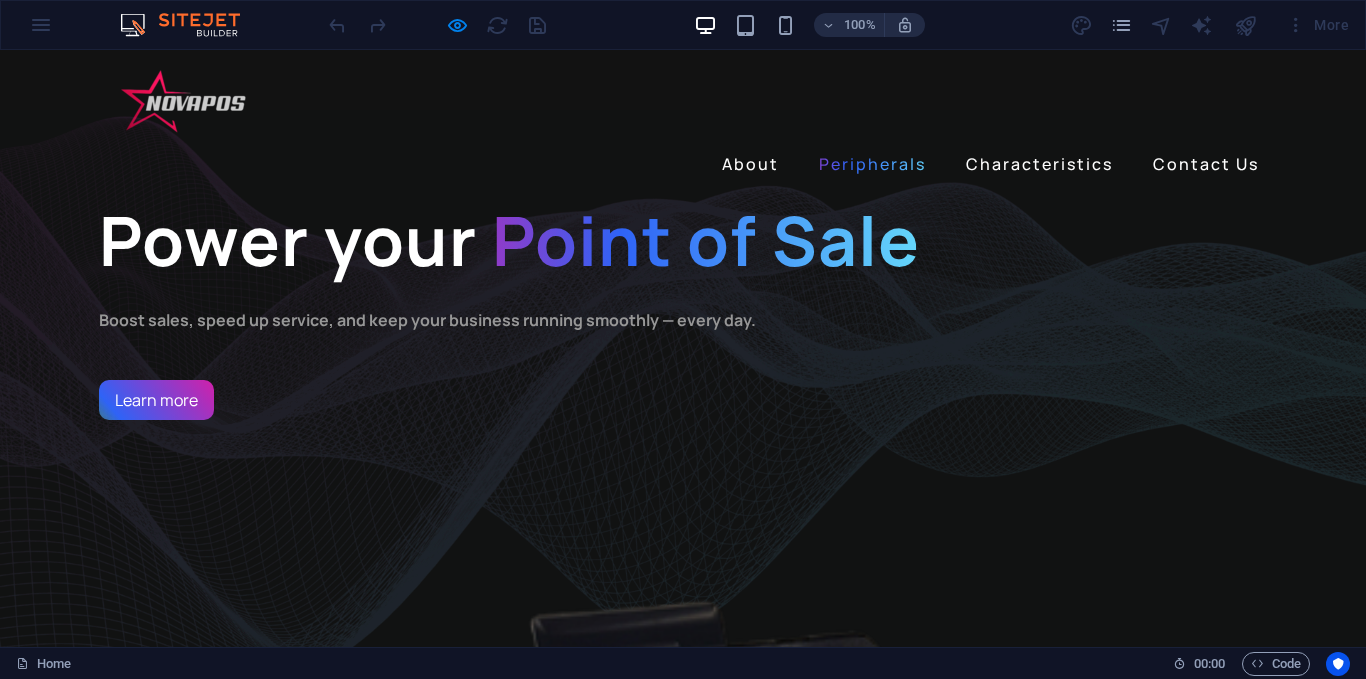 click on "Peripherals" at bounding box center (872, 164) 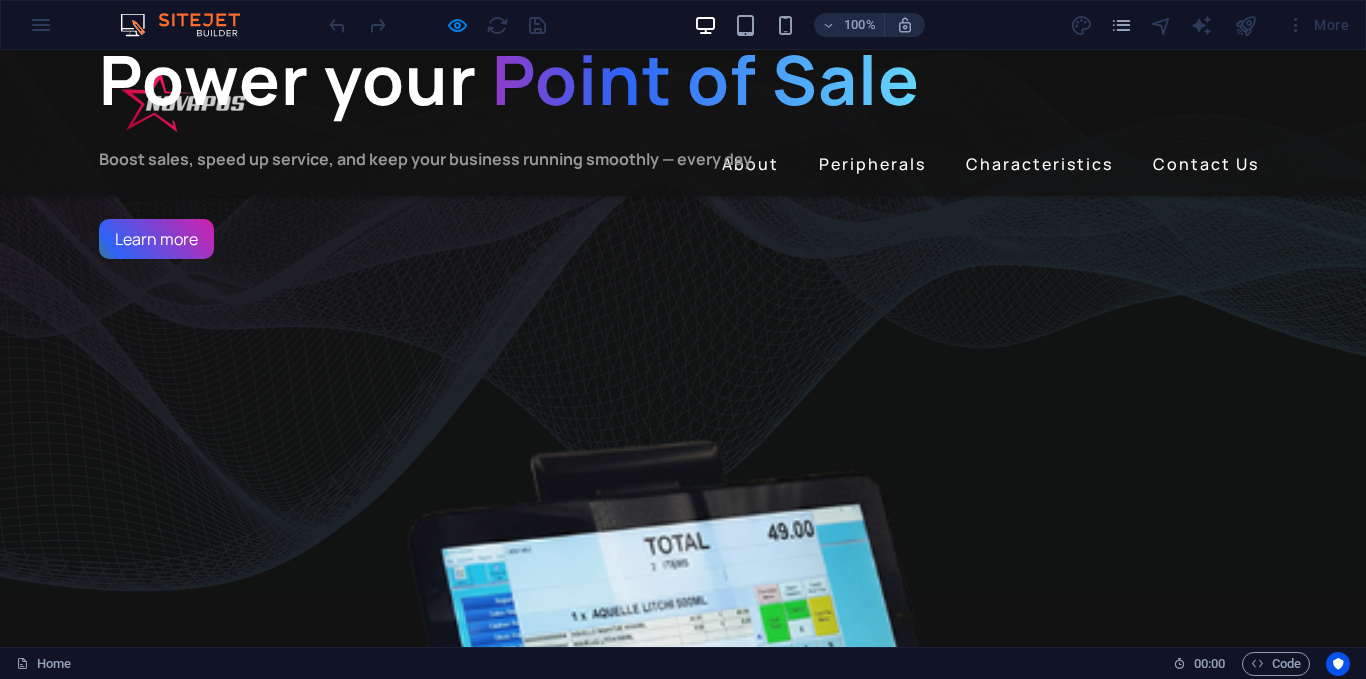 scroll, scrollTop: 100, scrollLeft: 0, axis: vertical 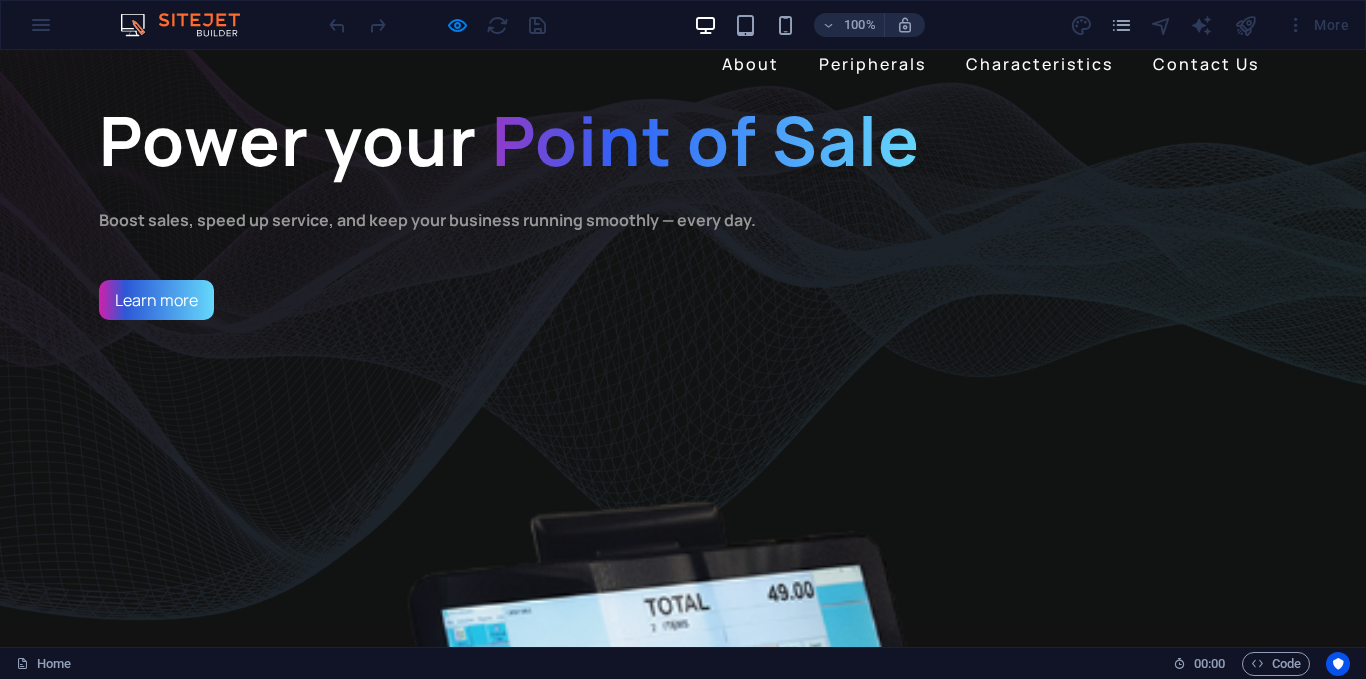 click on "Learn more" at bounding box center (156, 300) 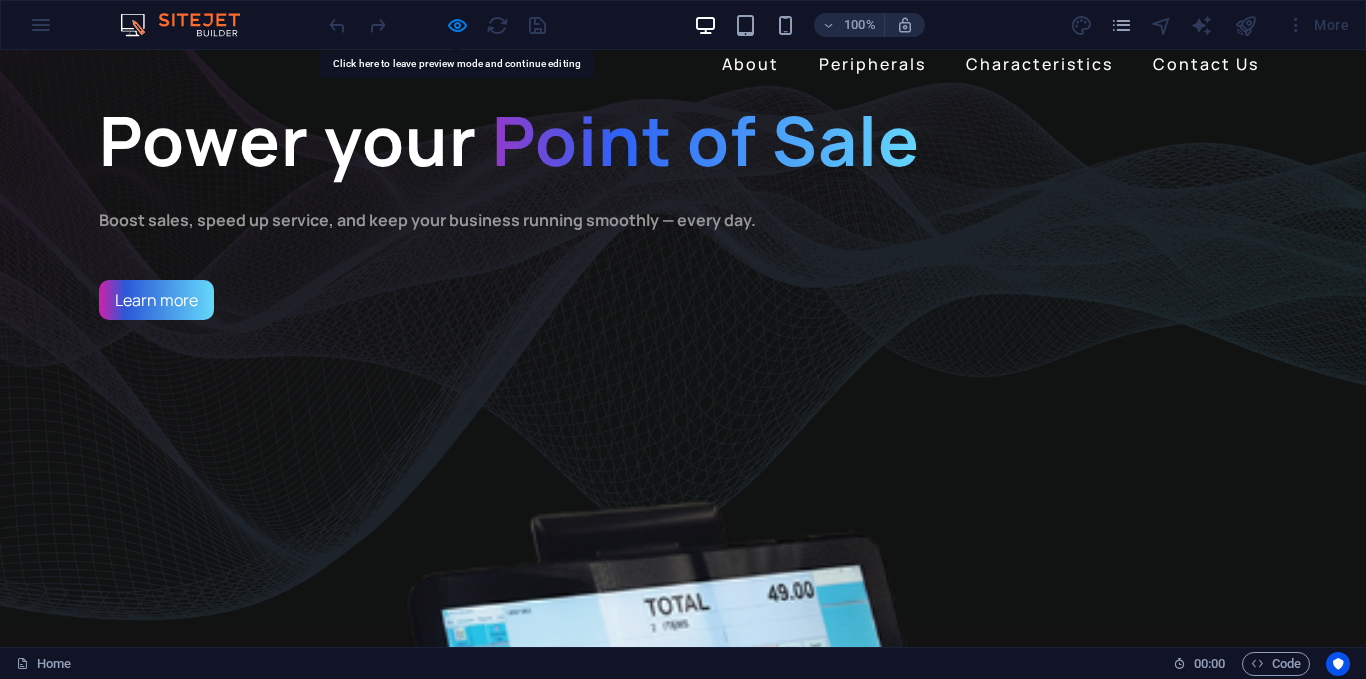 click on "Learn more" at bounding box center (156, 300) 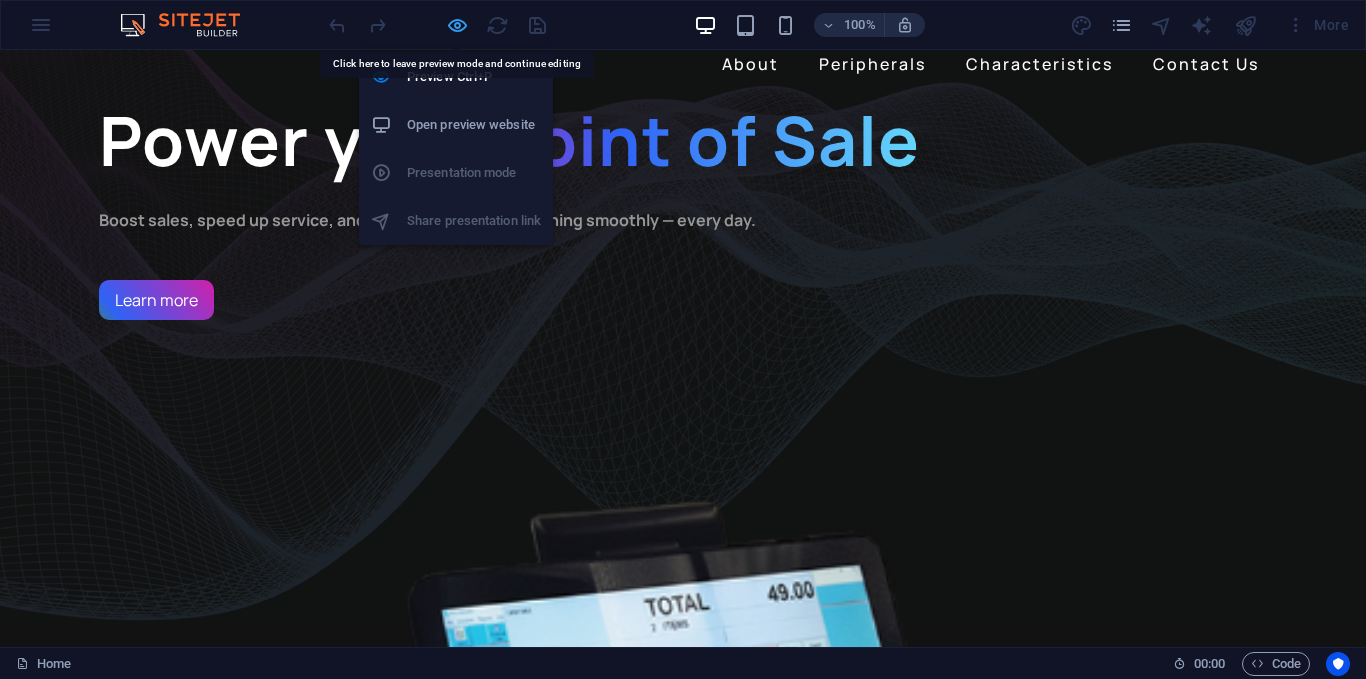 click at bounding box center (457, 25) 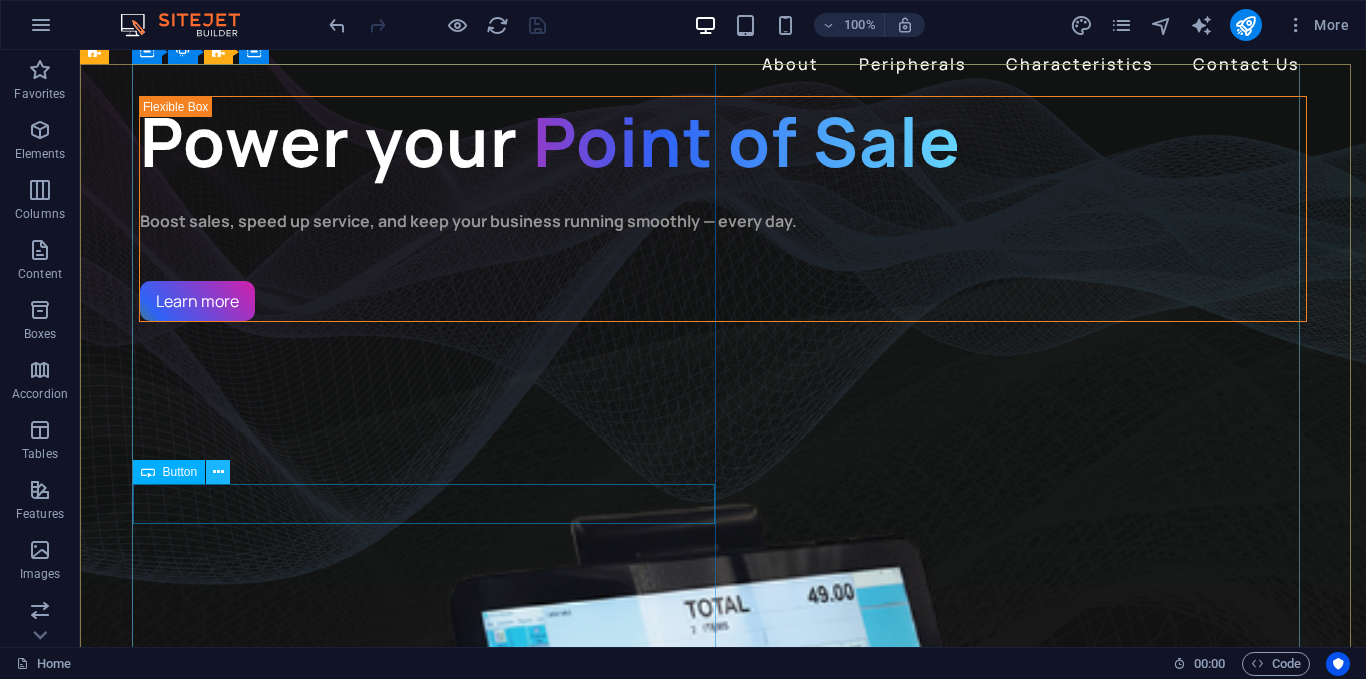 click at bounding box center (218, 472) 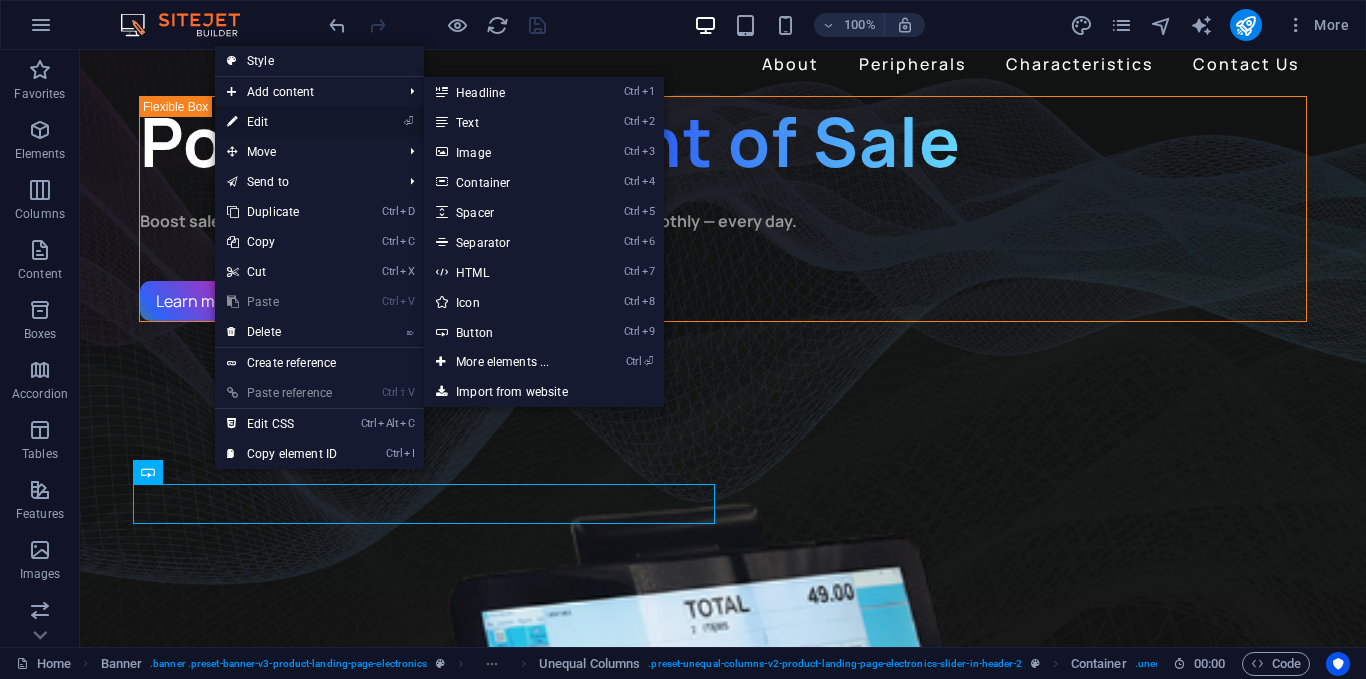 click on "⏎  Edit" at bounding box center (282, 122) 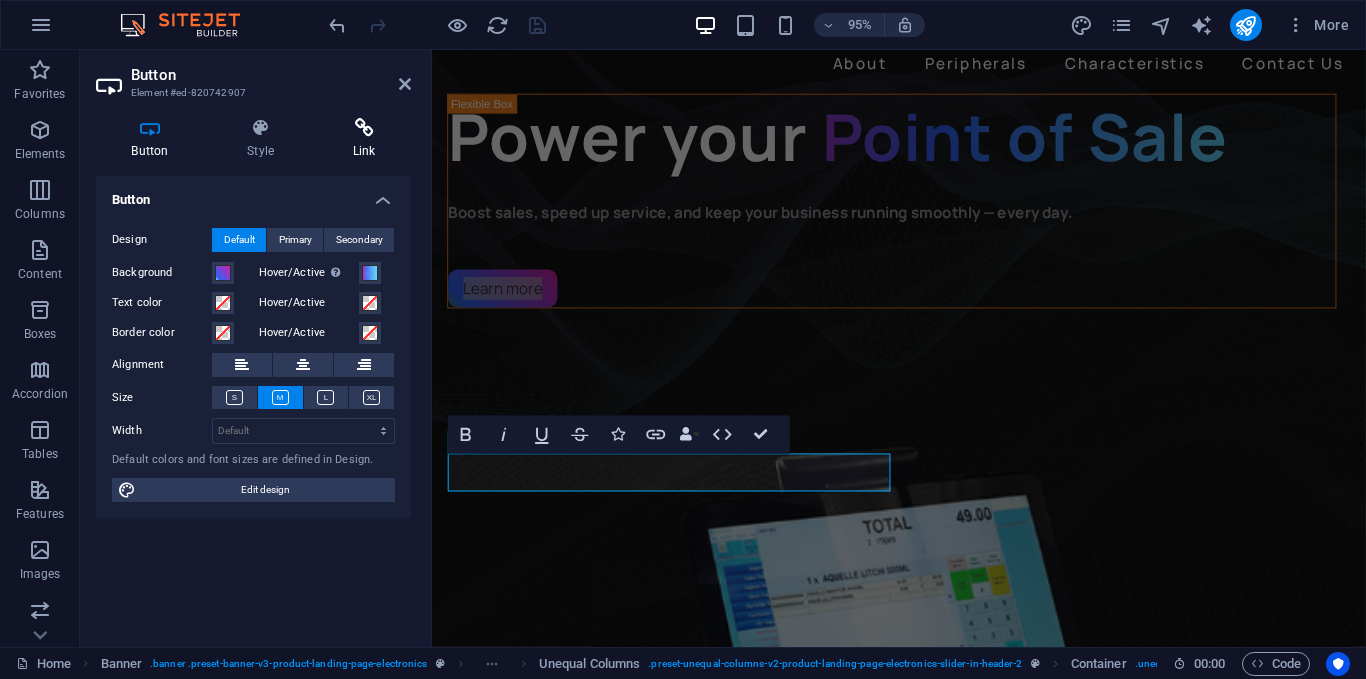 click on "Link" at bounding box center (364, 139) 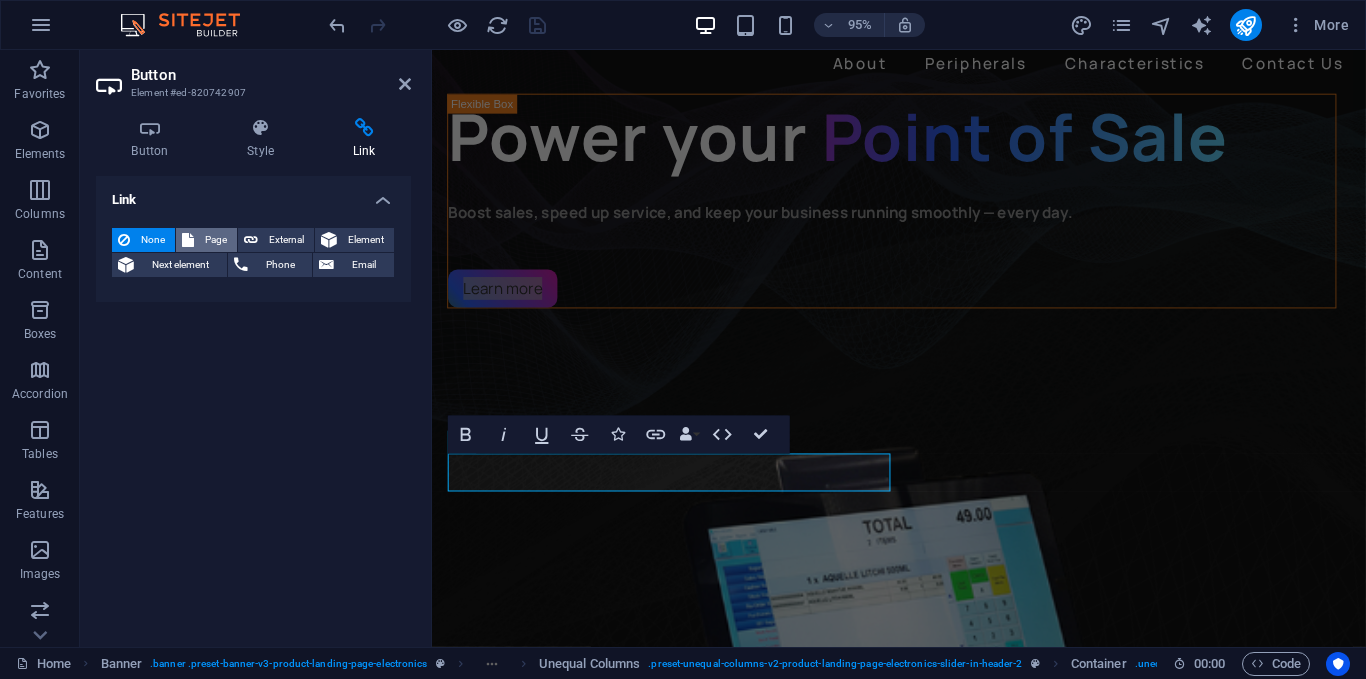 click on "Page" at bounding box center [215, 240] 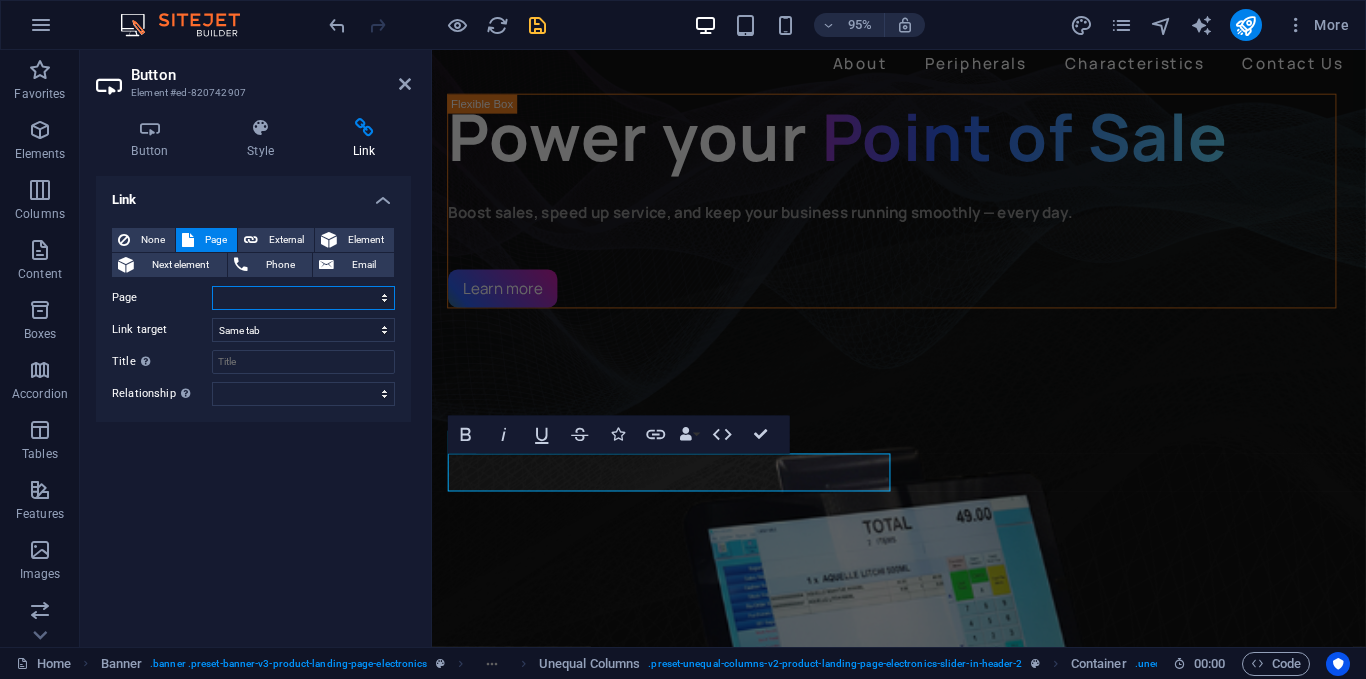 click on "Home Subpage Legal Notice Privacy" at bounding box center [303, 298] 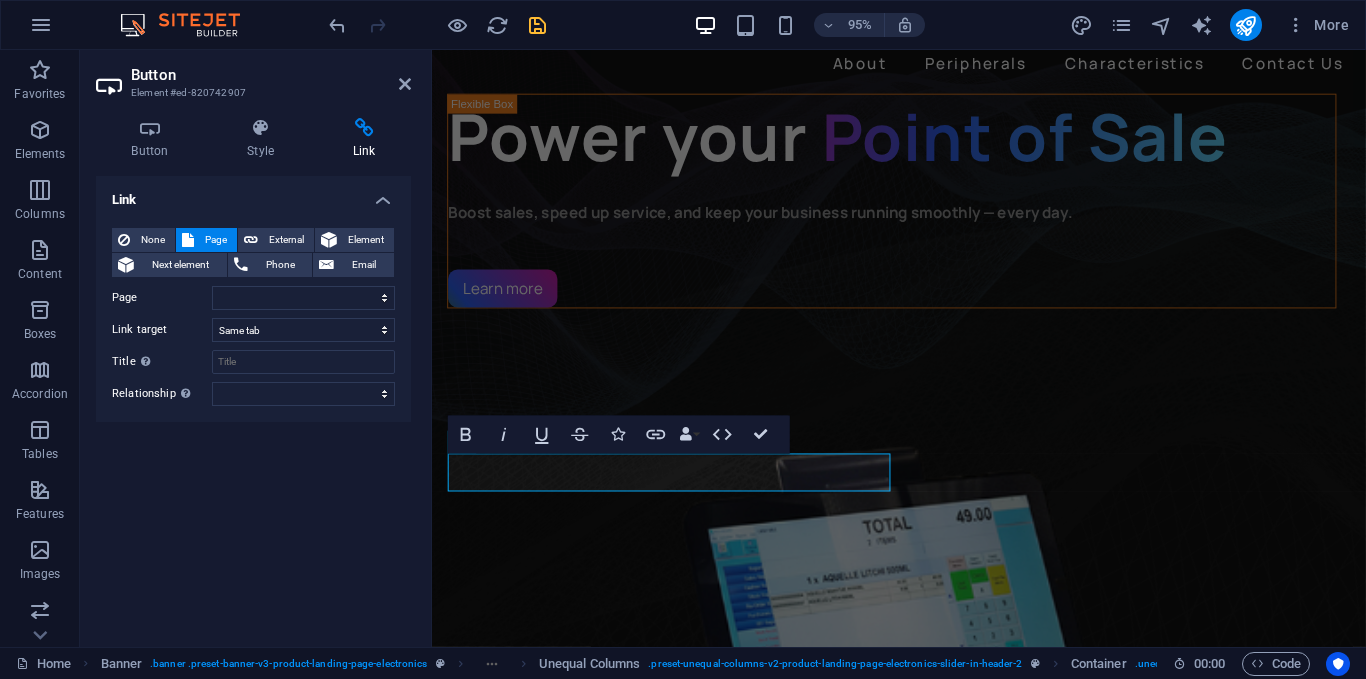 click on "Link None Page External Element Next element Phone Email Page Home Subpage Legal Notice Privacy Element
URL Phone Email Link target New tab Same tab Overlay Title Additional link description, should not be the same as the link text. The title is most often shown as a tooltip text when the mouse moves over the element. Leave empty if uncertain. Relationship Sets the  relationship of this link to the link target . For example, the value "nofollow" instructs search engines not to follow the link. Can be left empty. alternate author bookmark external help license next nofollow noreferrer noopener prev search tag" at bounding box center [253, 403] 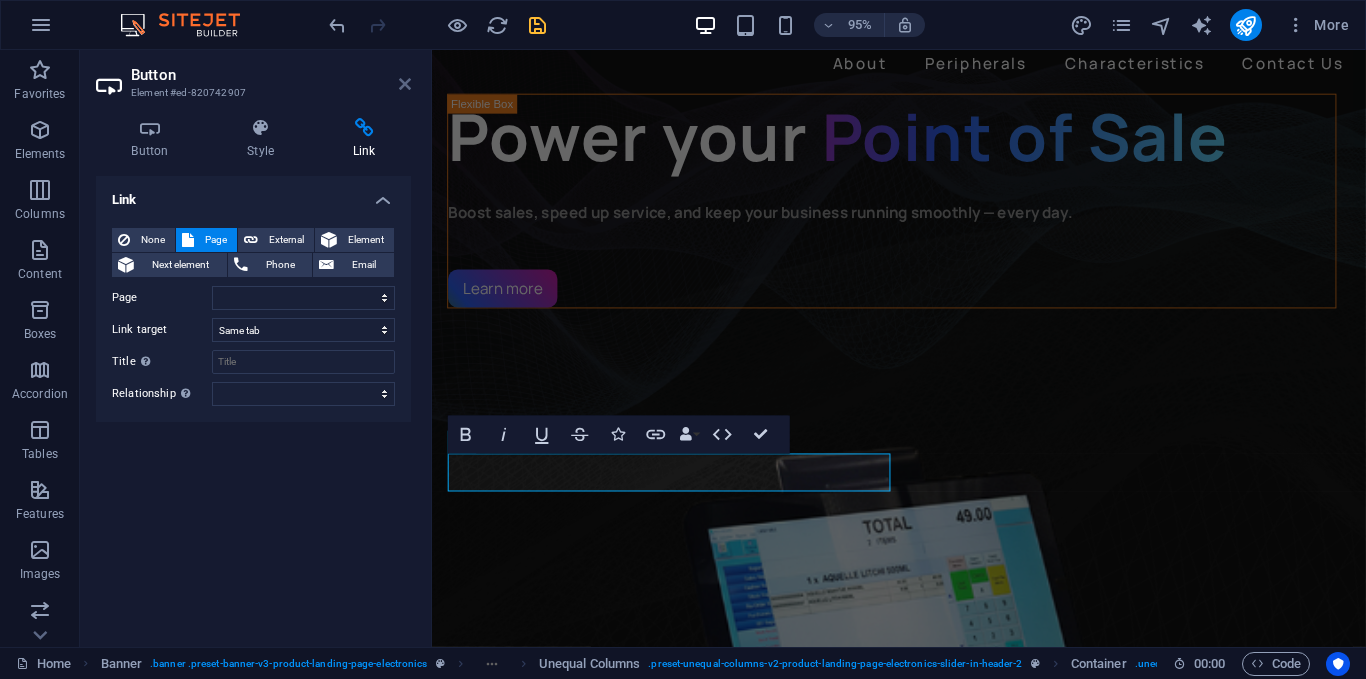 click at bounding box center [405, 84] 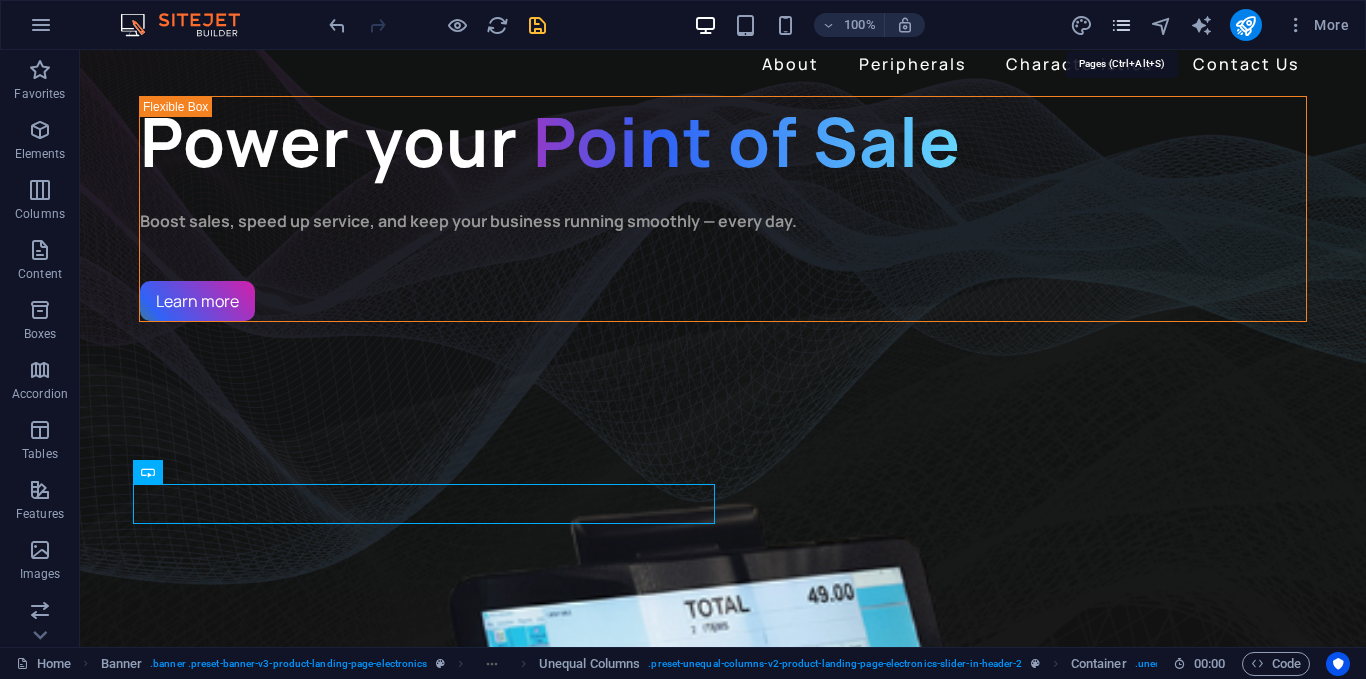 click at bounding box center [1121, 25] 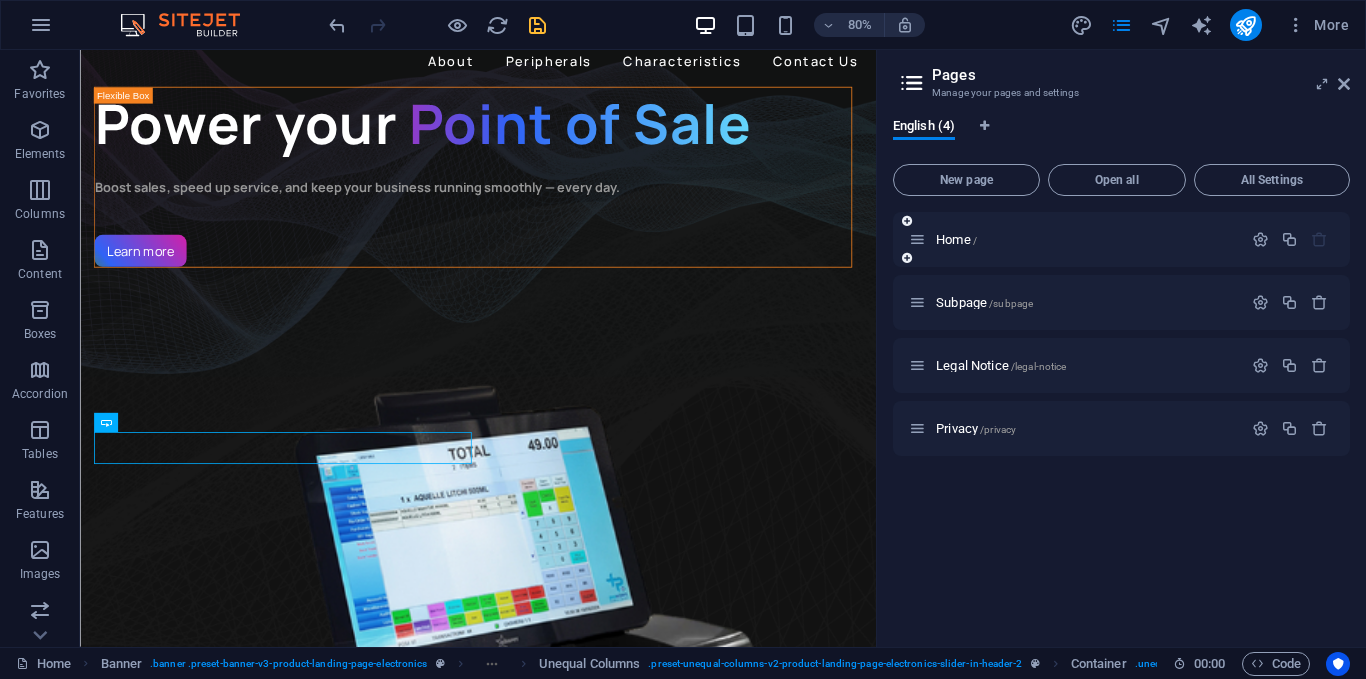 click on "Home /" at bounding box center (1075, 239) 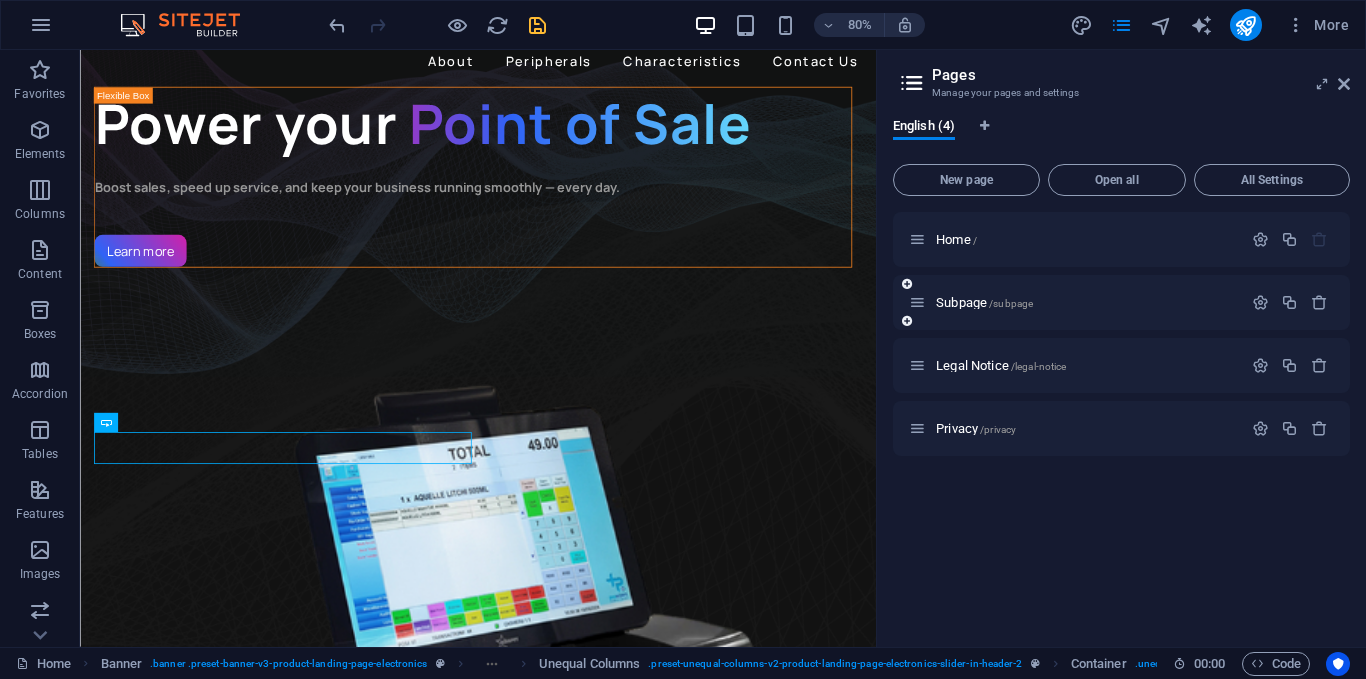 click on "Subpage /subpage" at bounding box center [1075, 302] 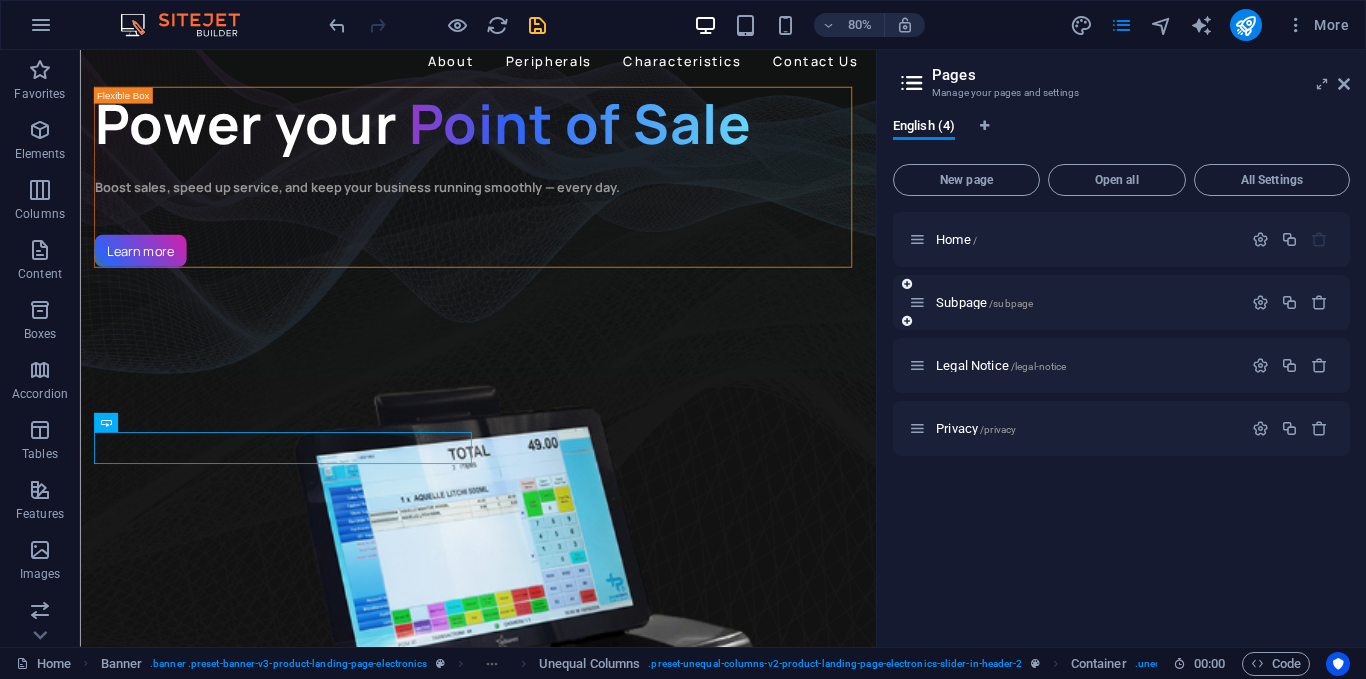 click on "Subpage /subpage" at bounding box center [1121, 302] 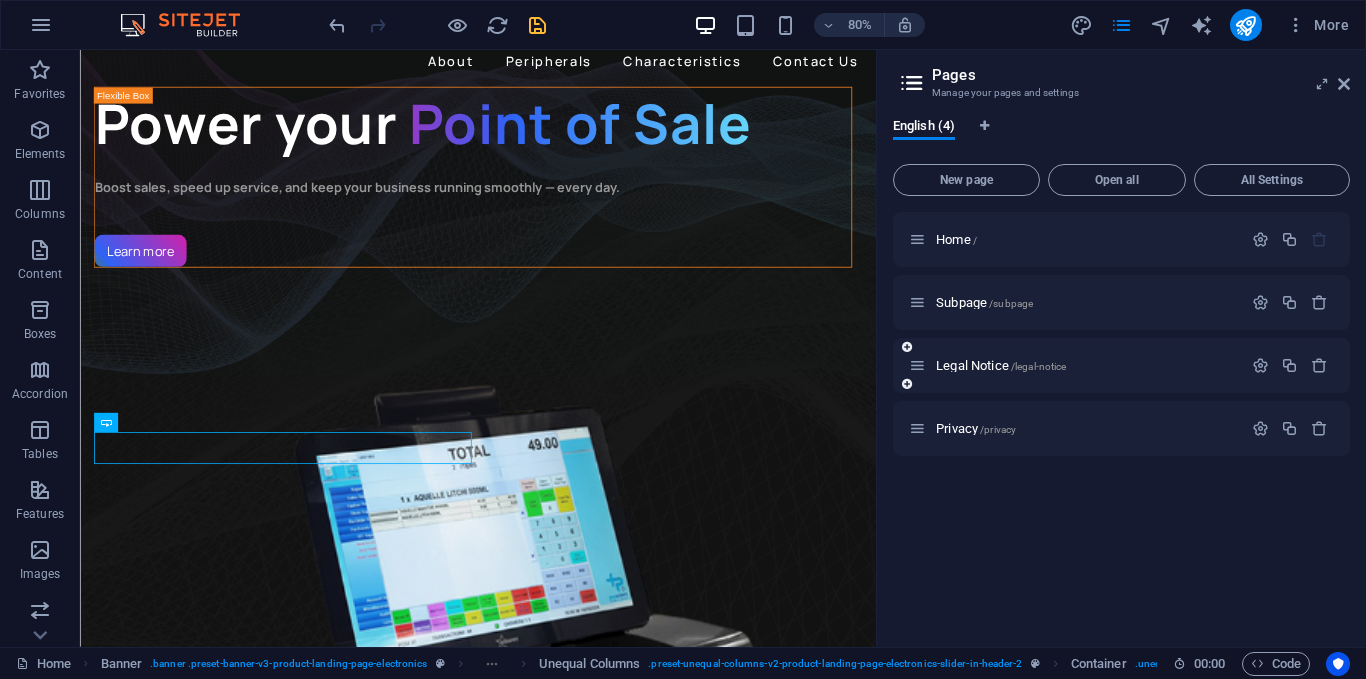 click on "Legal Notice /legal-notice" at bounding box center [1121, 365] 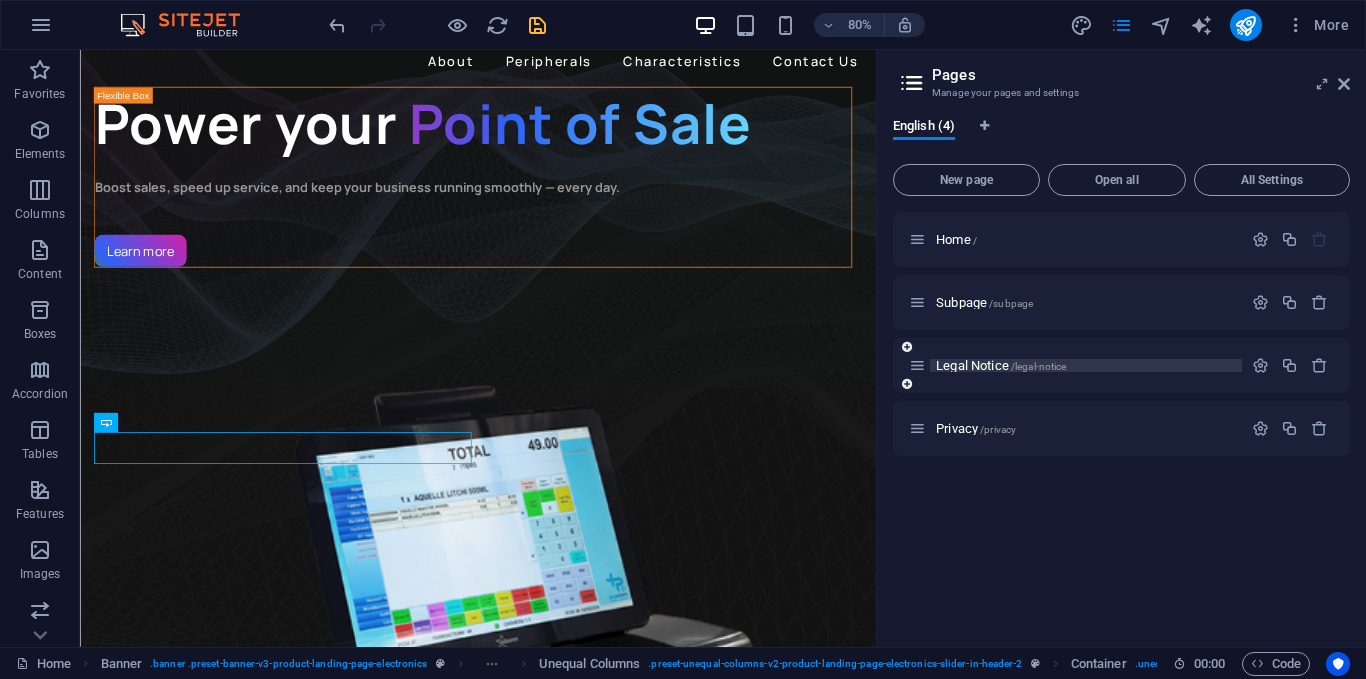 click on "Legal Notice /legal-notice" at bounding box center [1001, 365] 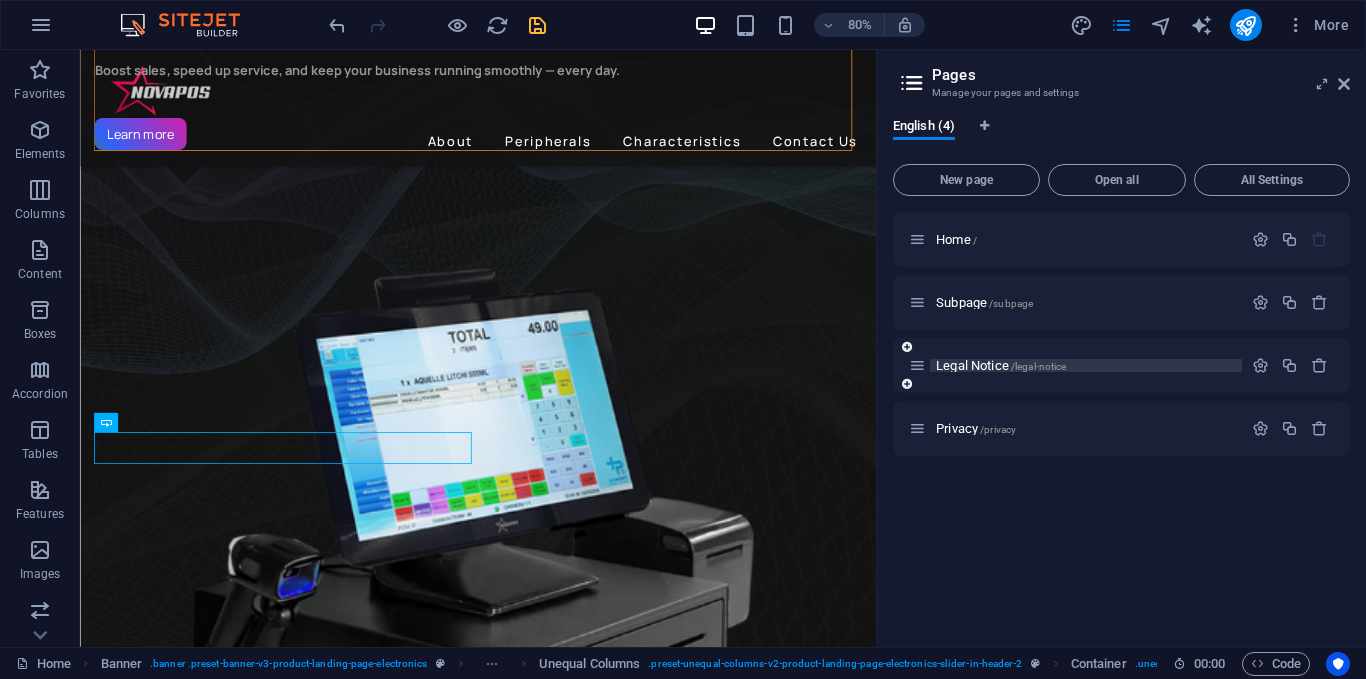 scroll, scrollTop: 0, scrollLeft: 0, axis: both 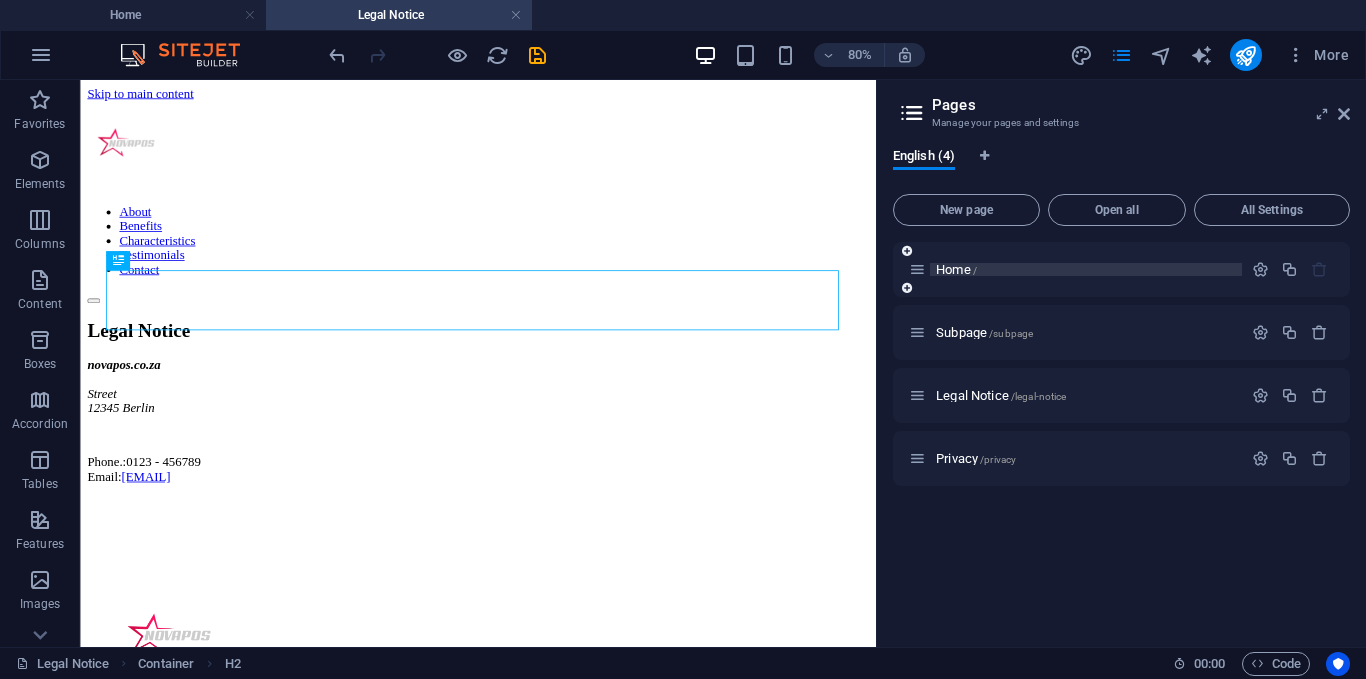 click on "Home /" at bounding box center [956, 269] 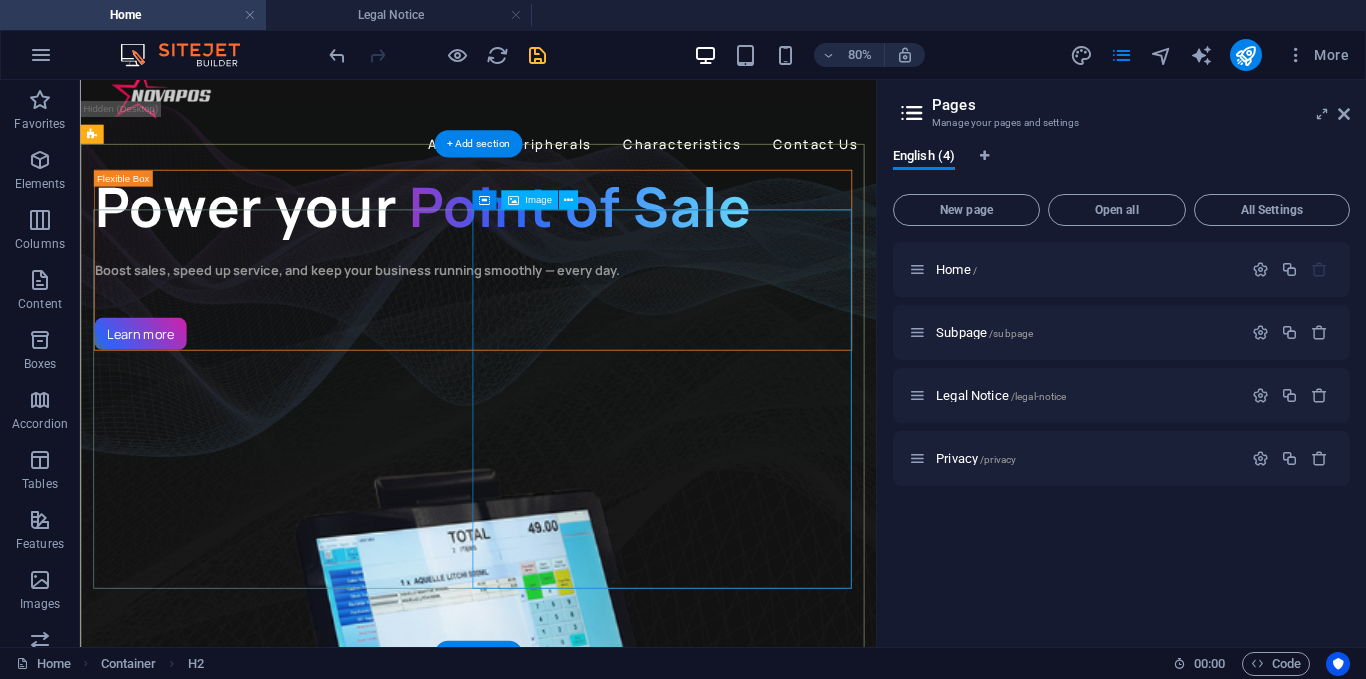 scroll, scrollTop: 0, scrollLeft: 0, axis: both 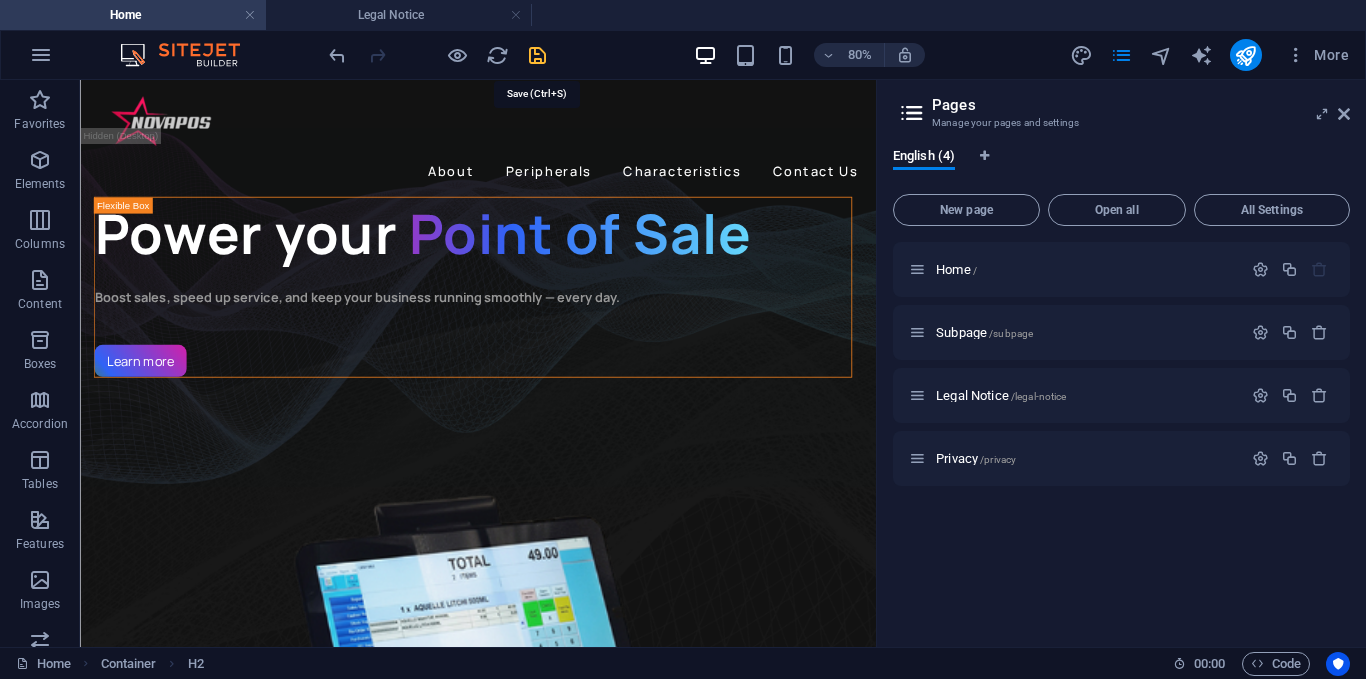 drag, startPoint x: 539, startPoint y: 59, endPoint x: 458, endPoint y: 5, distance: 97.349884 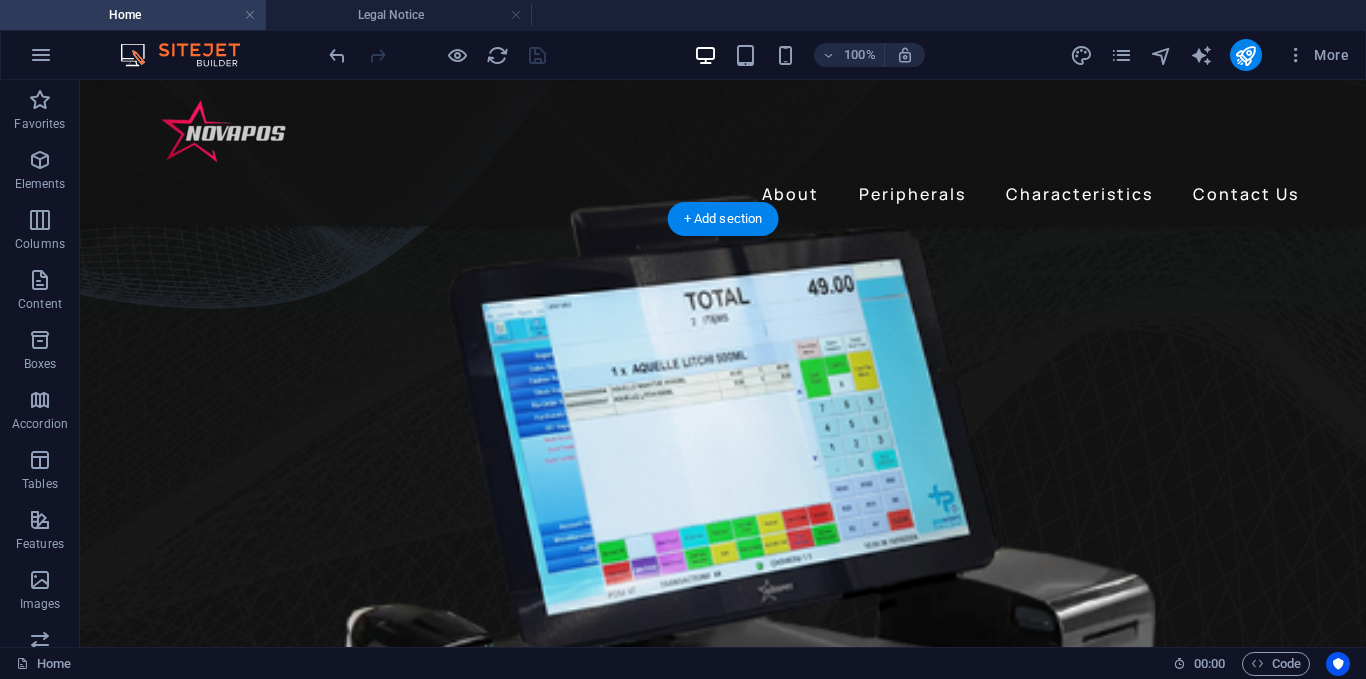 scroll, scrollTop: 100, scrollLeft: 0, axis: vertical 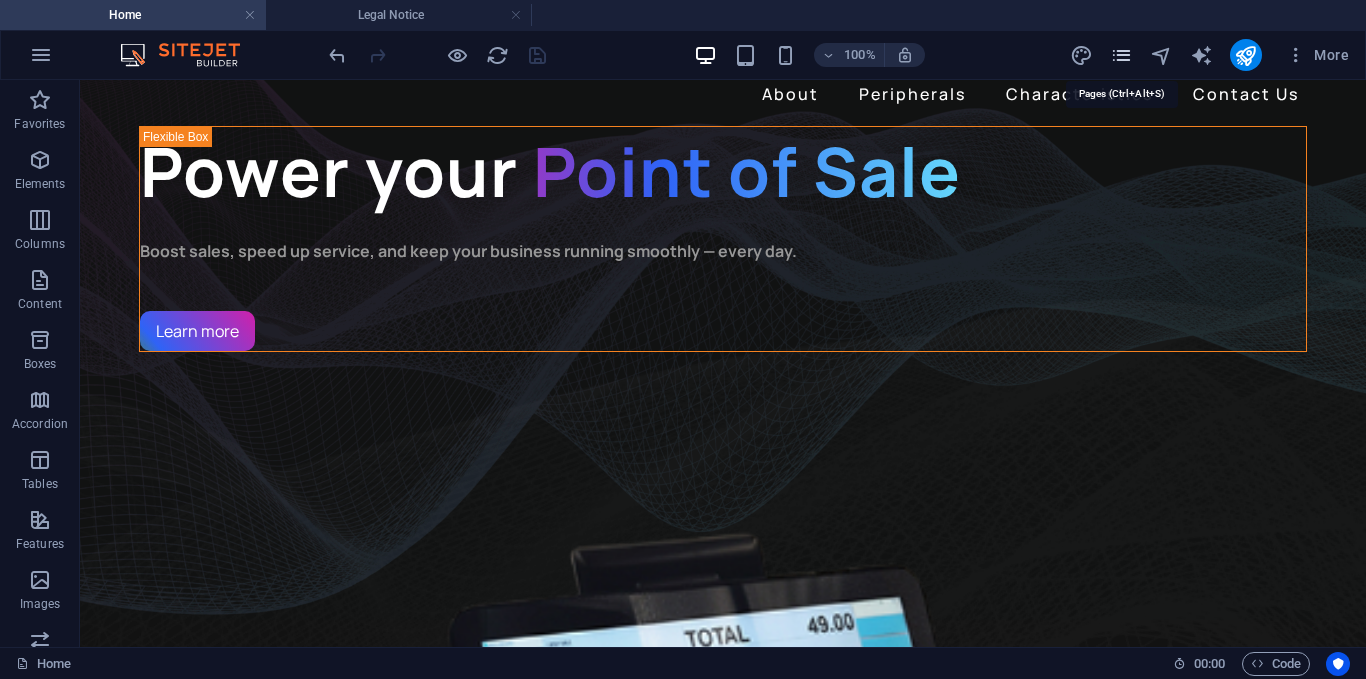 click at bounding box center [1121, 55] 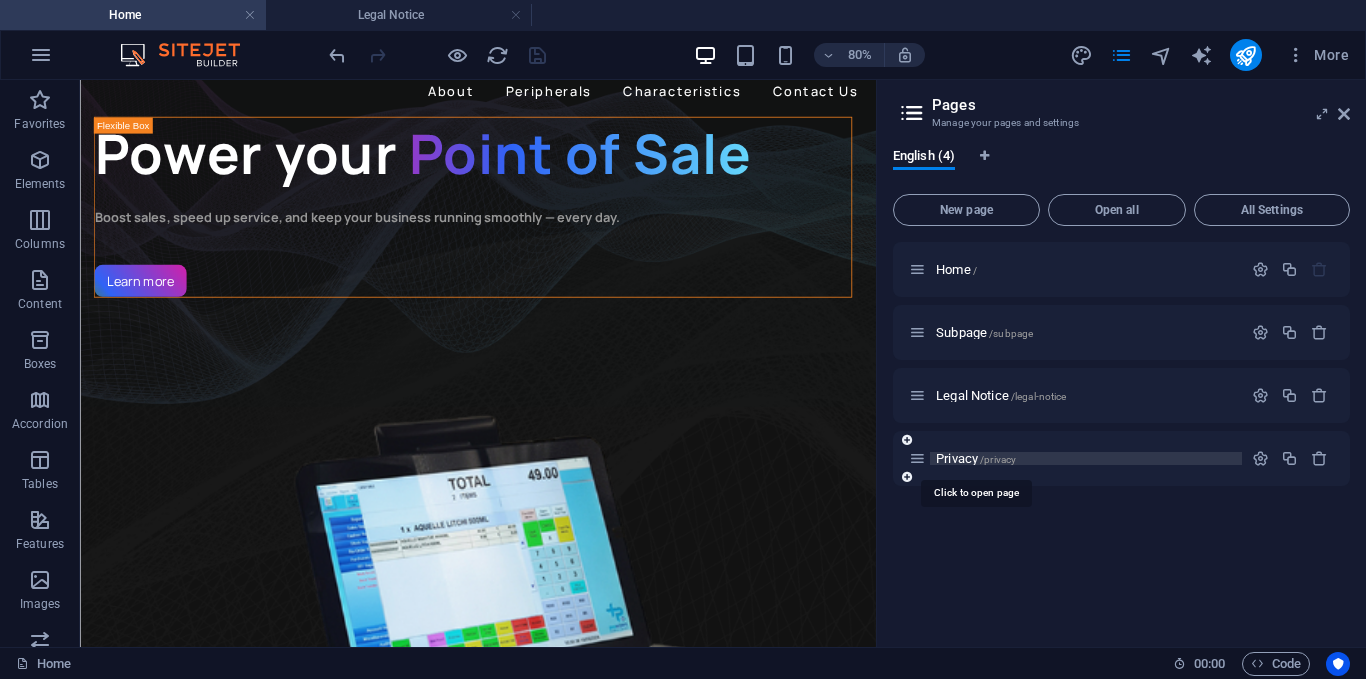 click on "Privacy /privacy" at bounding box center (976, 458) 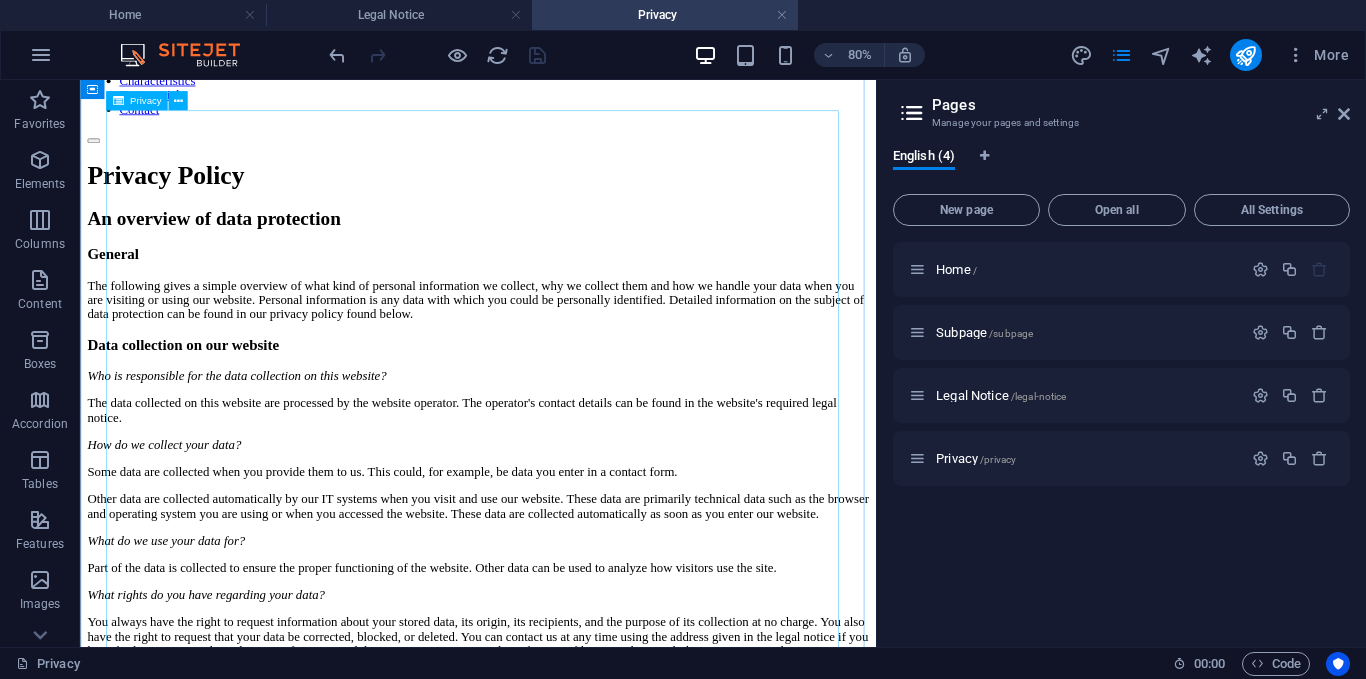 scroll, scrollTop: 0, scrollLeft: 0, axis: both 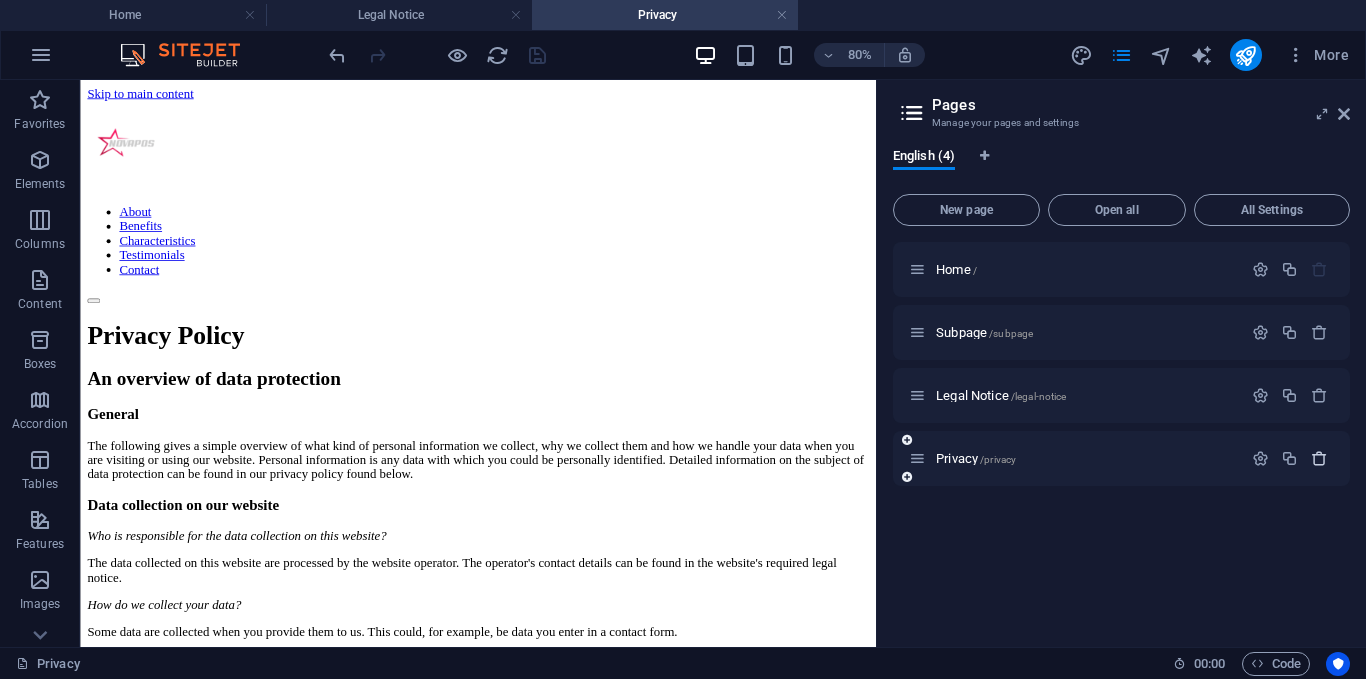 click at bounding box center (1319, 458) 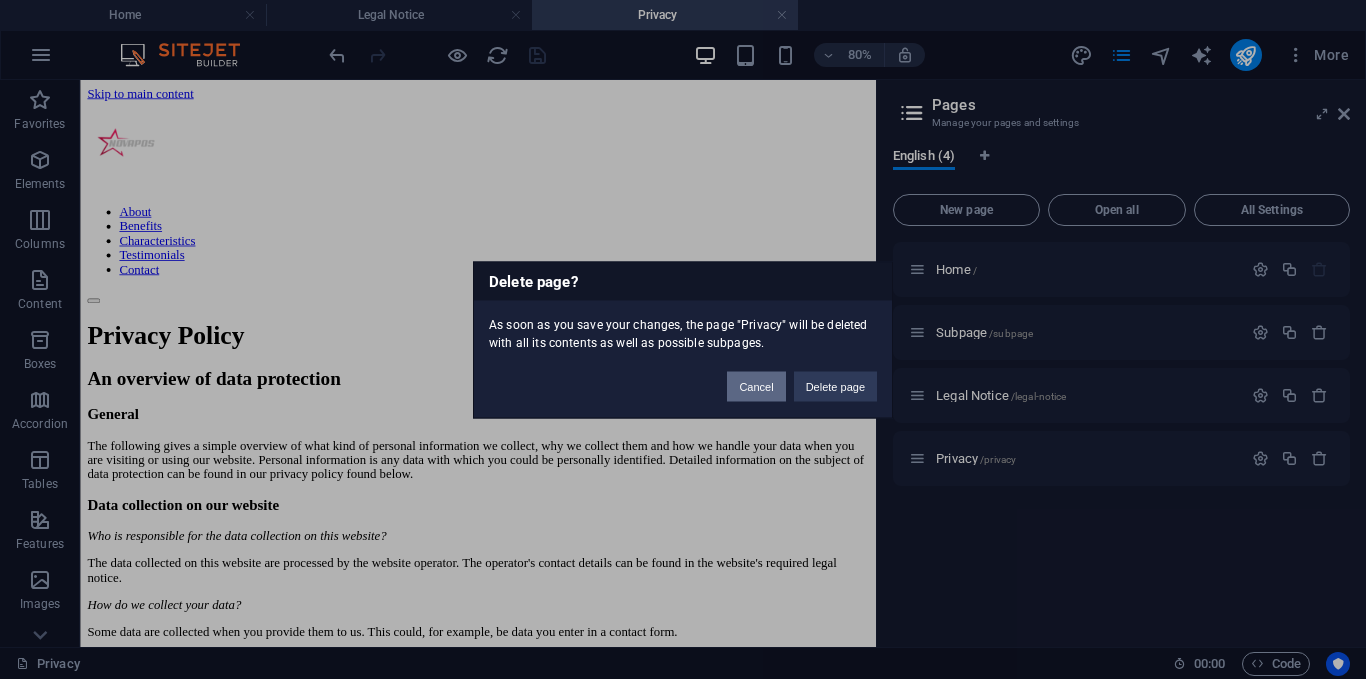 click on "Cancel" at bounding box center (756, 386) 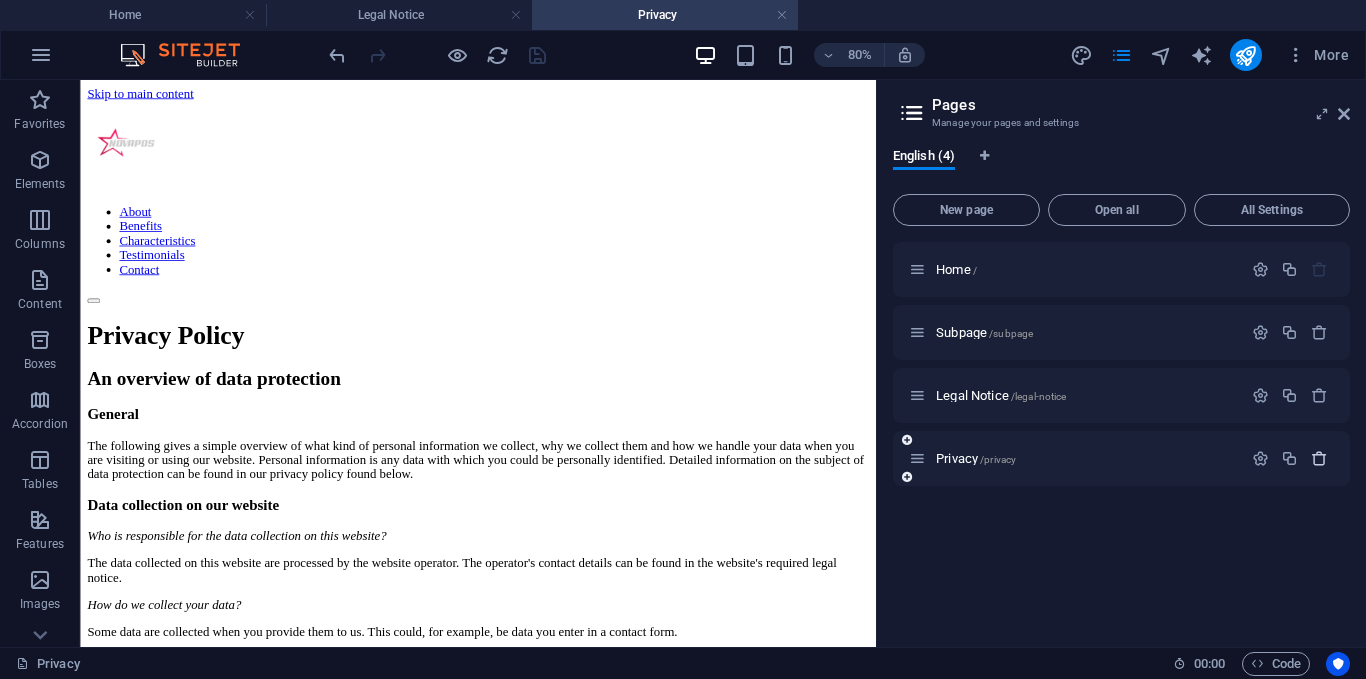 click at bounding box center [1319, 458] 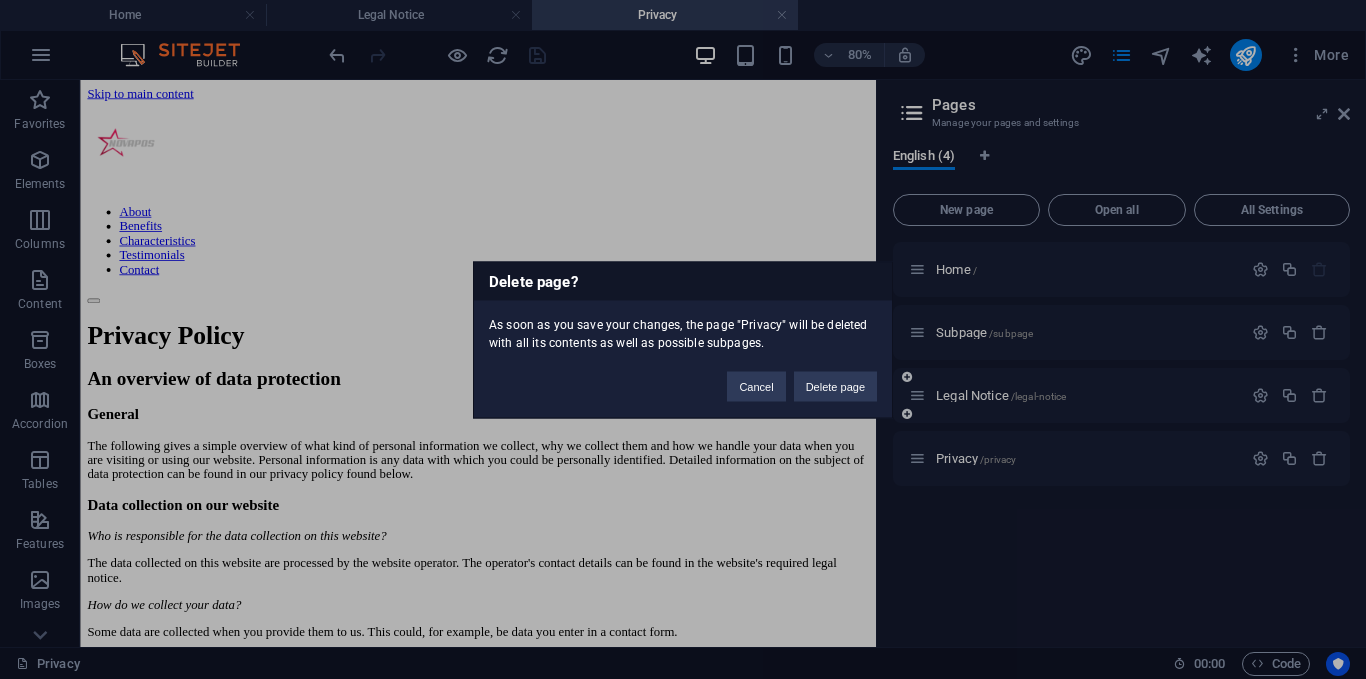 click on "Delete page" at bounding box center [835, 386] 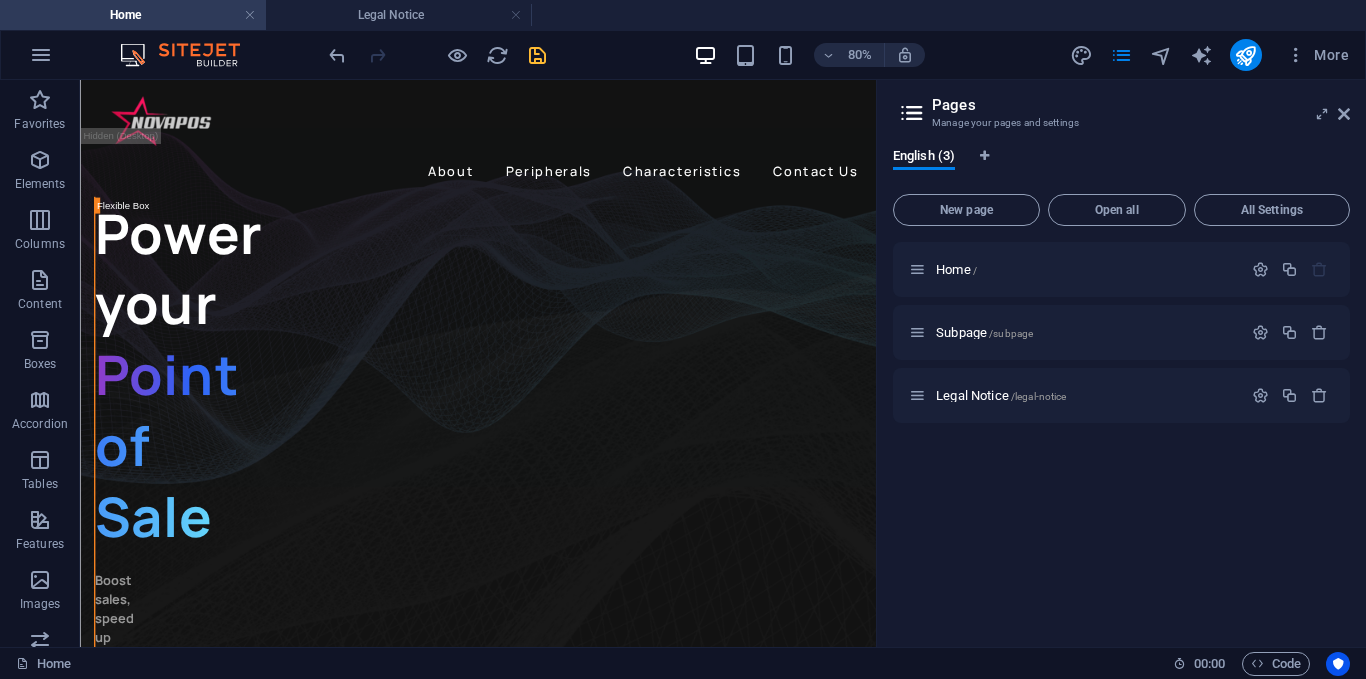 scroll, scrollTop: 100, scrollLeft: 0, axis: vertical 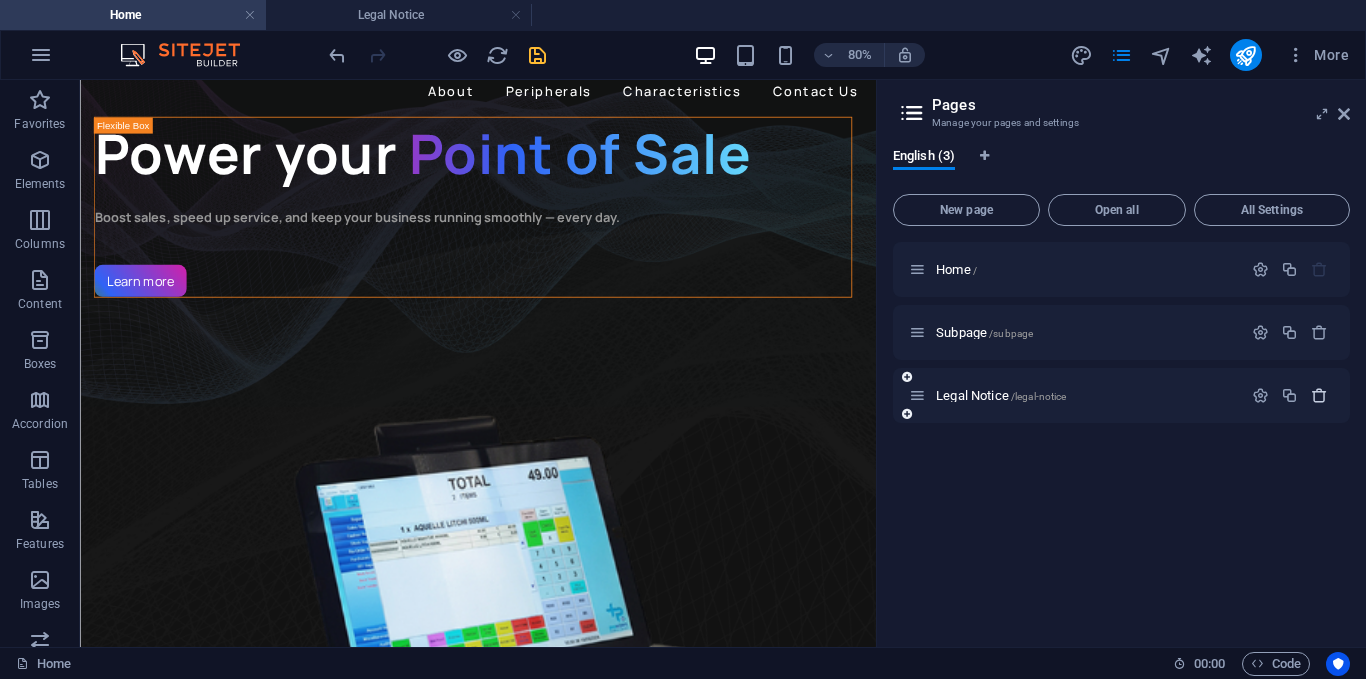 click at bounding box center [1319, 395] 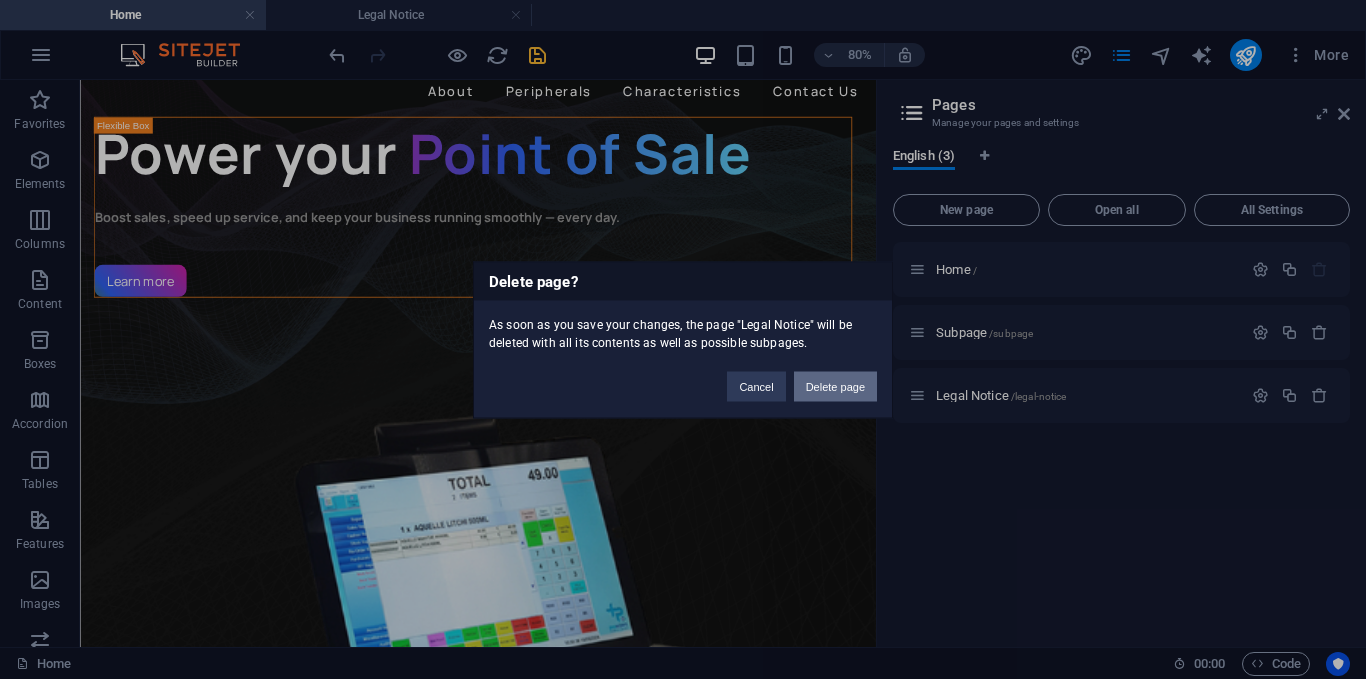 click on "Delete page" at bounding box center [835, 386] 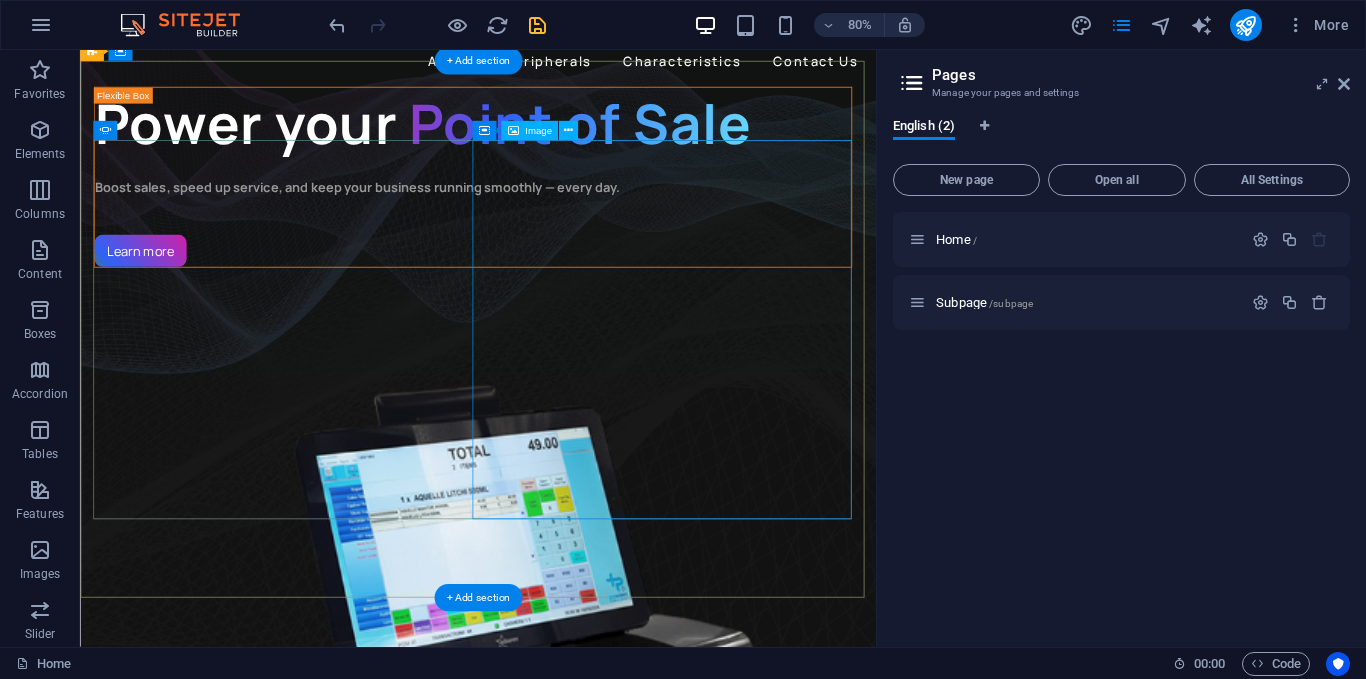 scroll, scrollTop: 0, scrollLeft: 0, axis: both 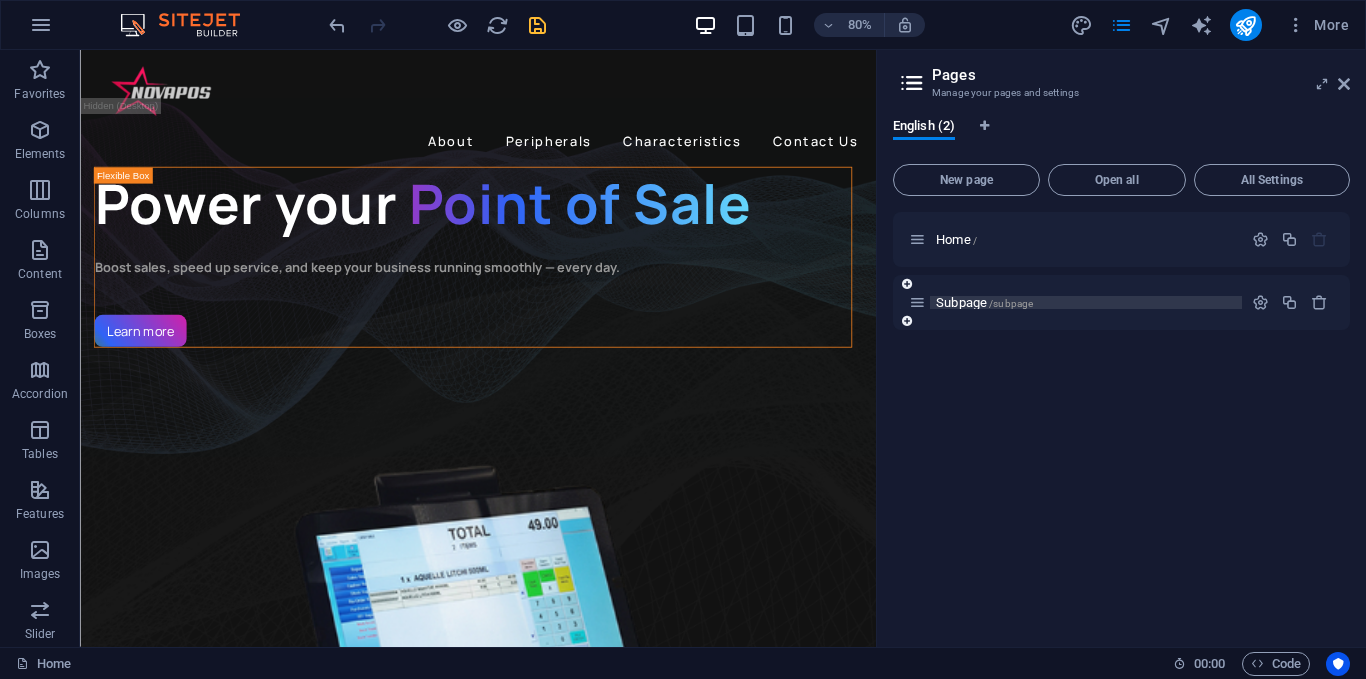 click on "Subpage /subpage" at bounding box center [984, 302] 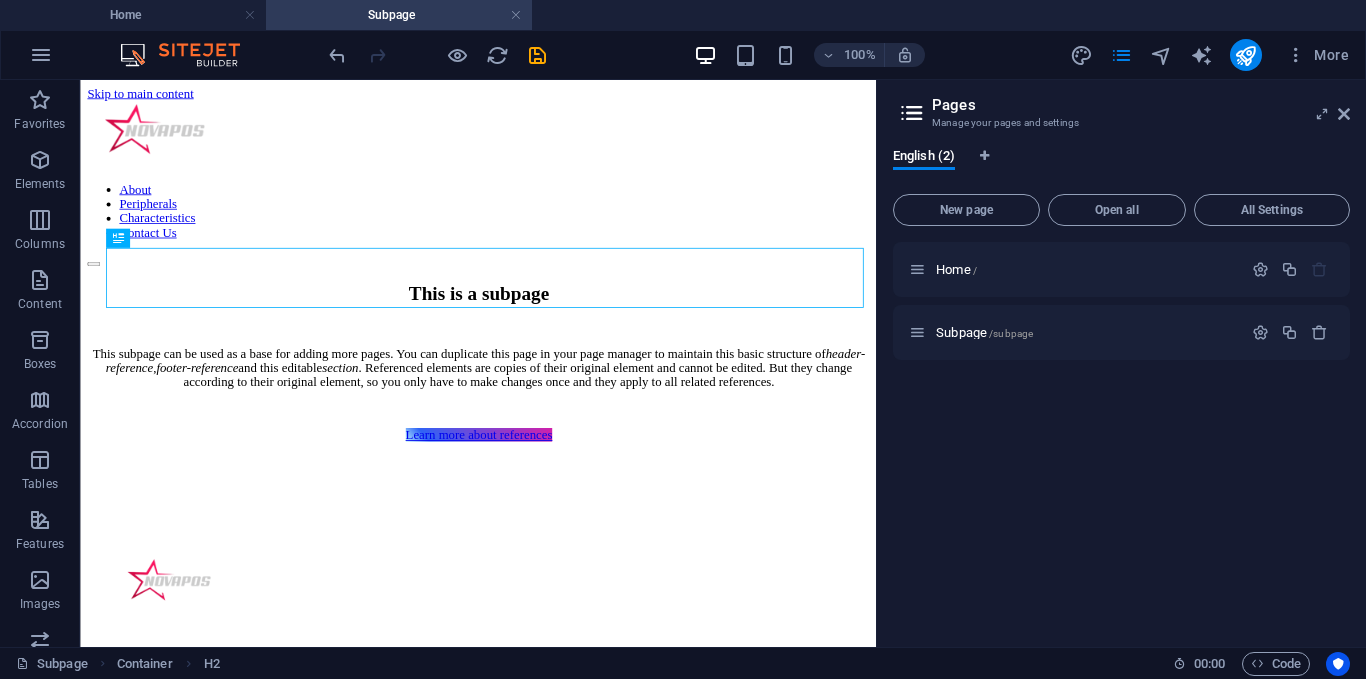scroll, scrollTop: 0, scrollLeft: 0, axis: both 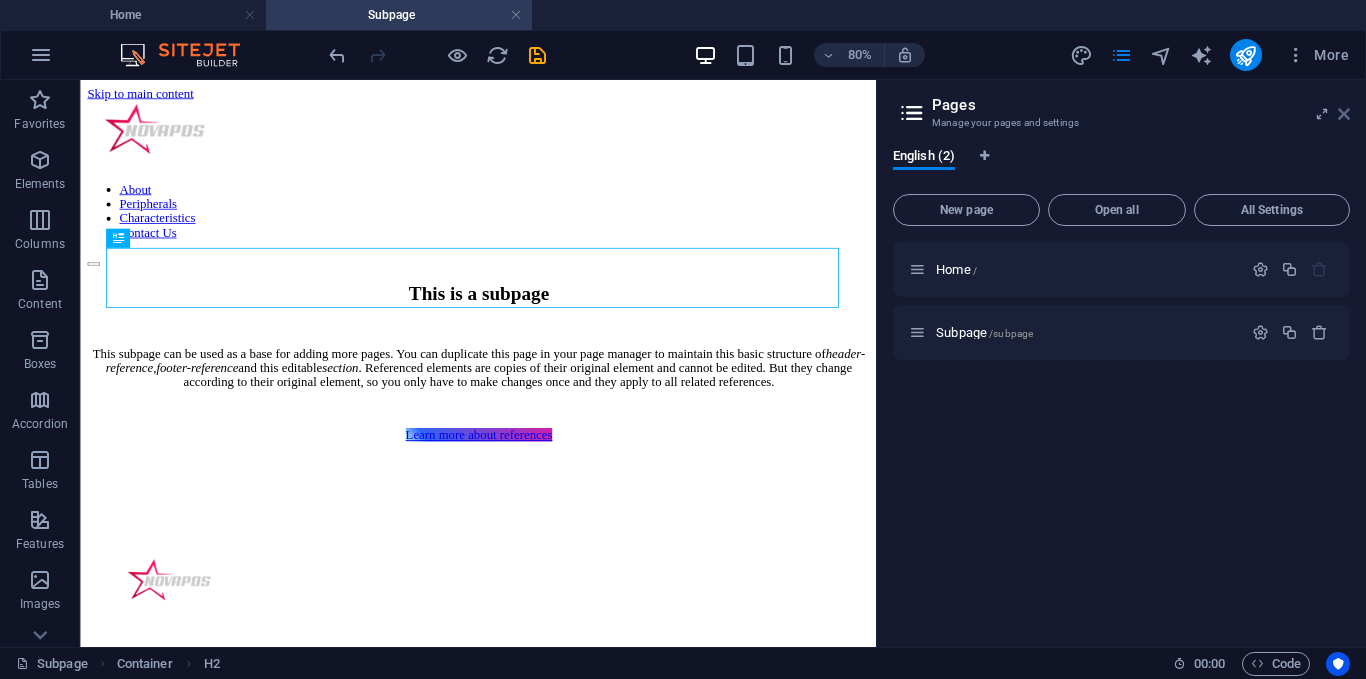 click at bounding box center [1344, 114] 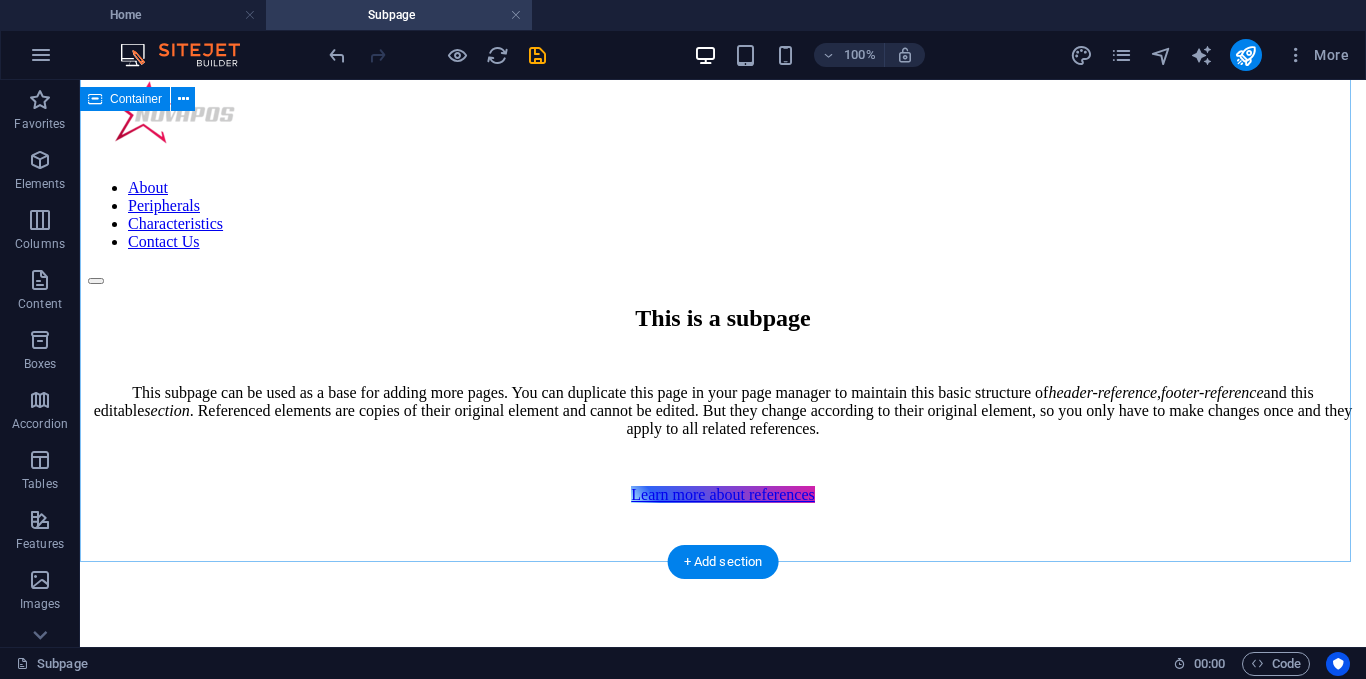 scroll, scrollTop: 0, scrollLeft: 0, axis: both 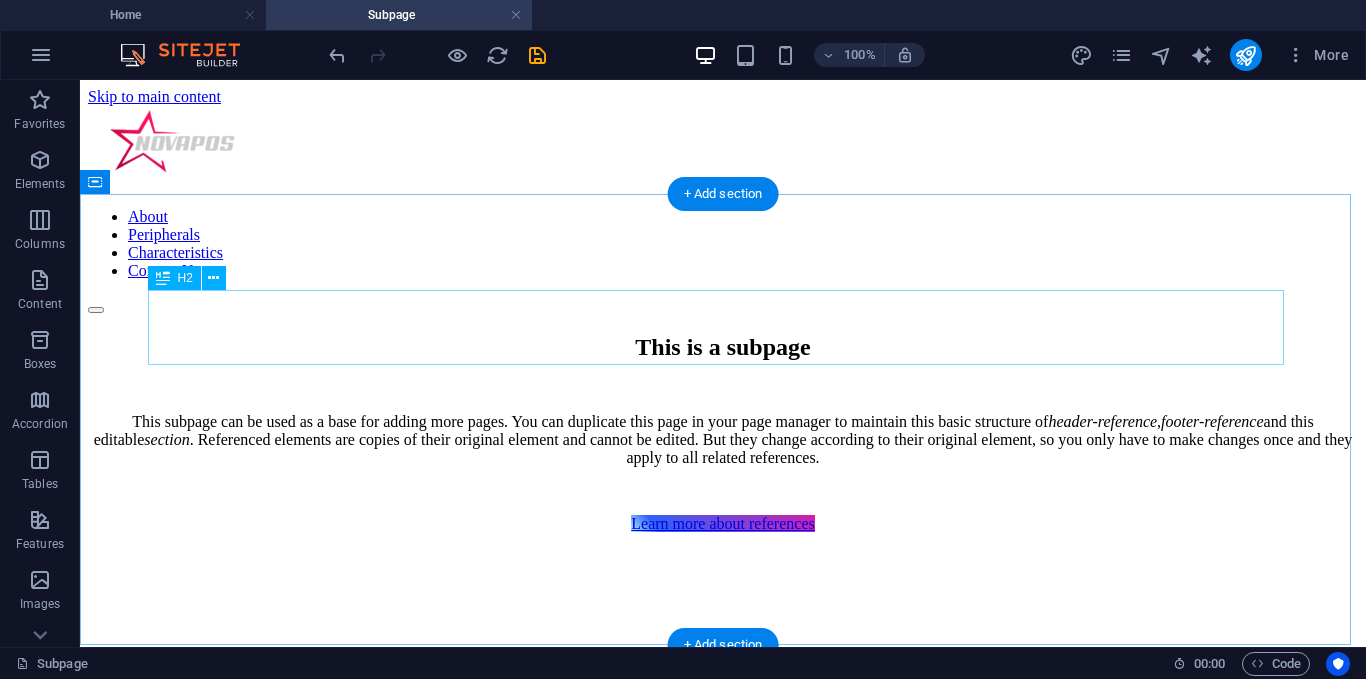 click on "This is a subpage" at bounding box center [723, 347] 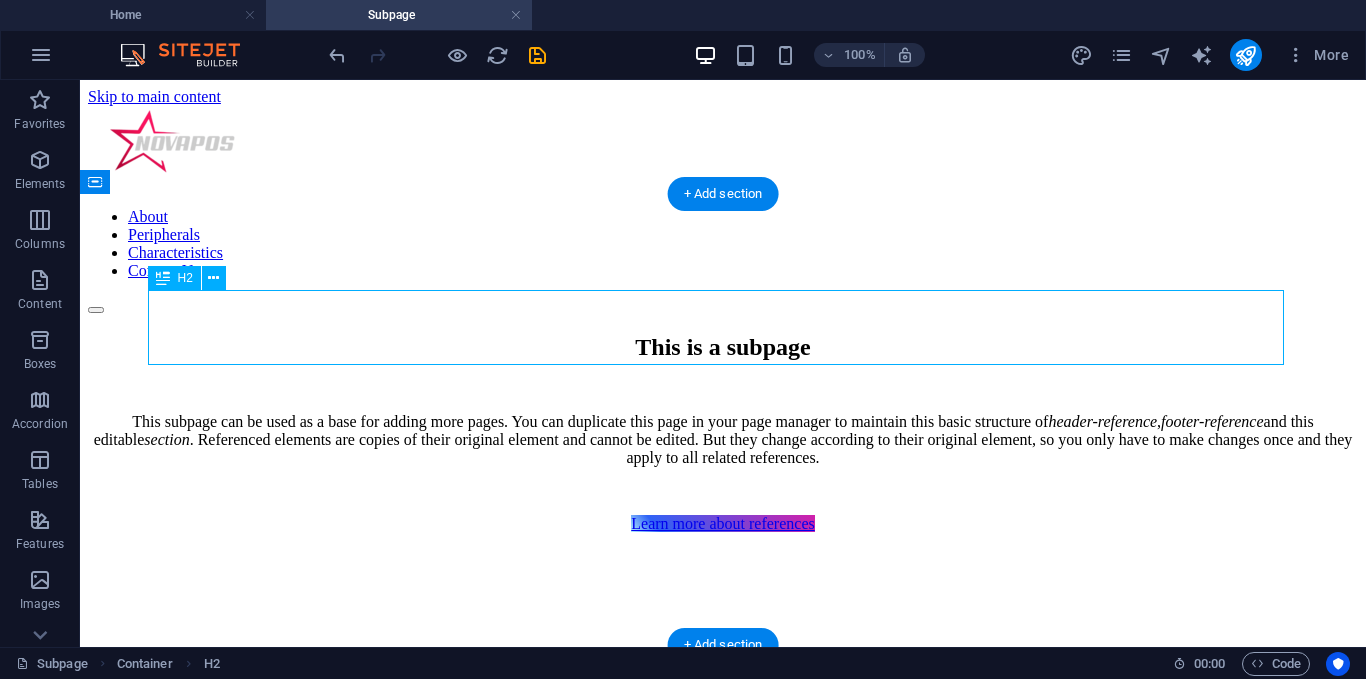 drag, startPoint x: 969, startPoint y: 335, endPoint x: 641, endPoint y: 348, distance: 328.2575 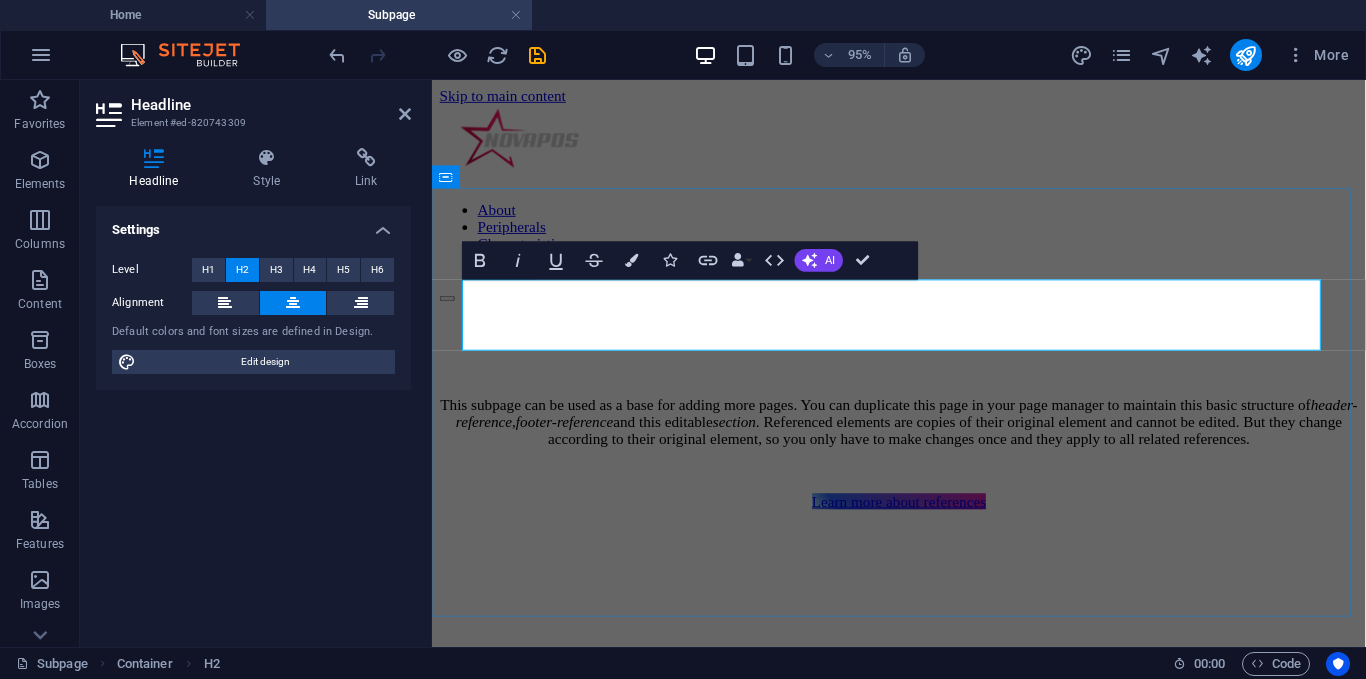 type 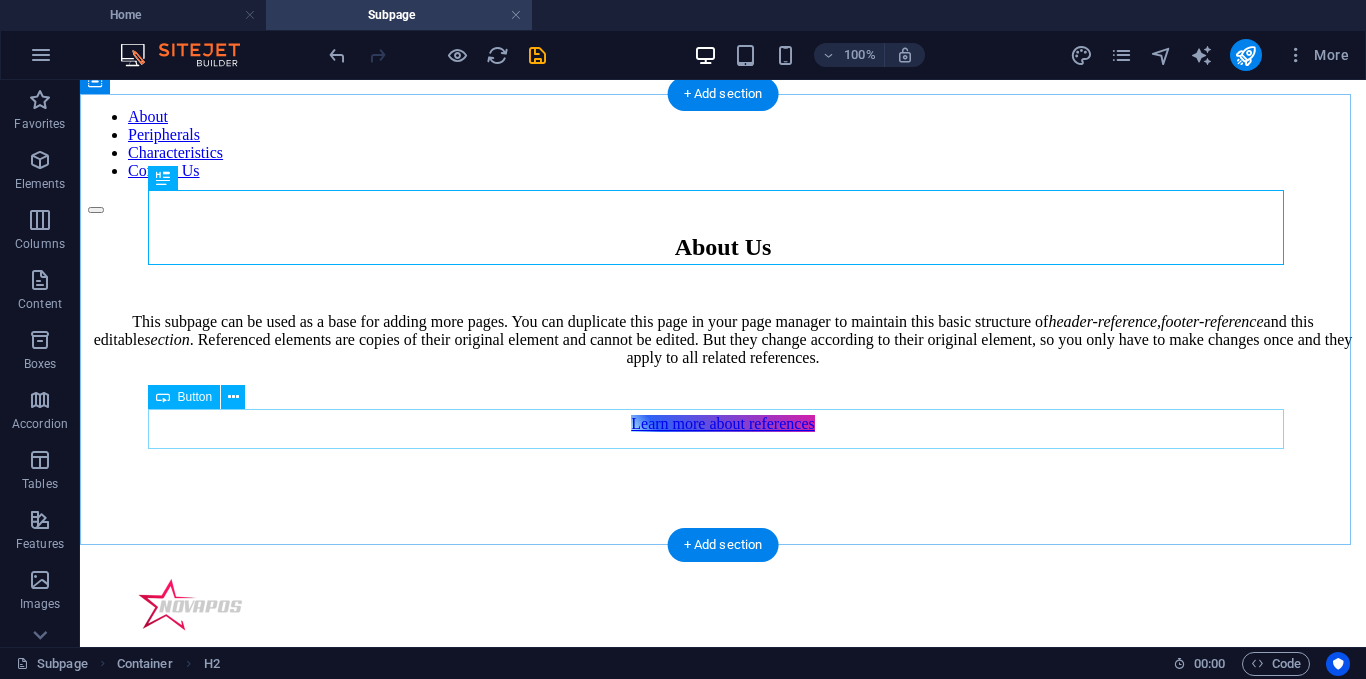 scroll, scrollTop: 0, scrollLeft: 0, axis: both 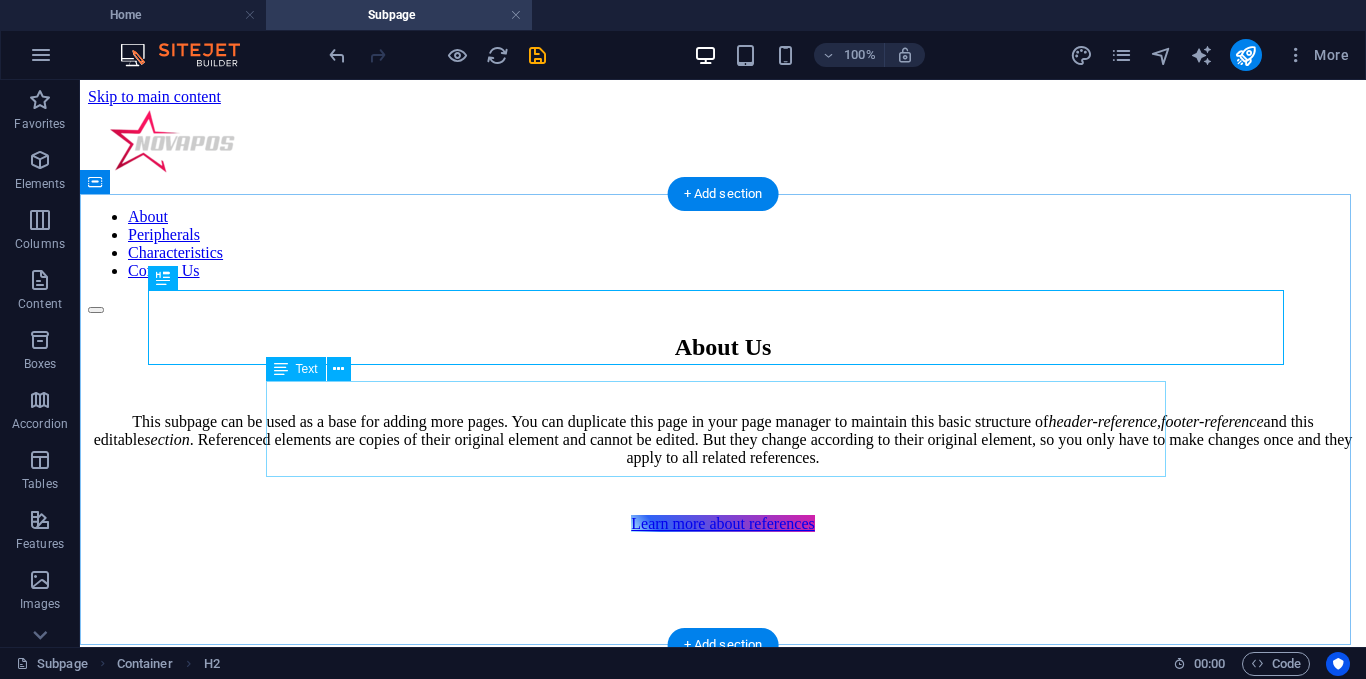 click on "This subpage can be used as a base for adding more pages. You can duplicate this page in your page manager to maintain this basic structure of  header-reference ,  footer-reference  and this editable  section . Referenced elements are copies of their original element and cannot be edited. But they change according to their original element, so you only have to make changes once and they apply to all related references." at bounding box center [723, 440] 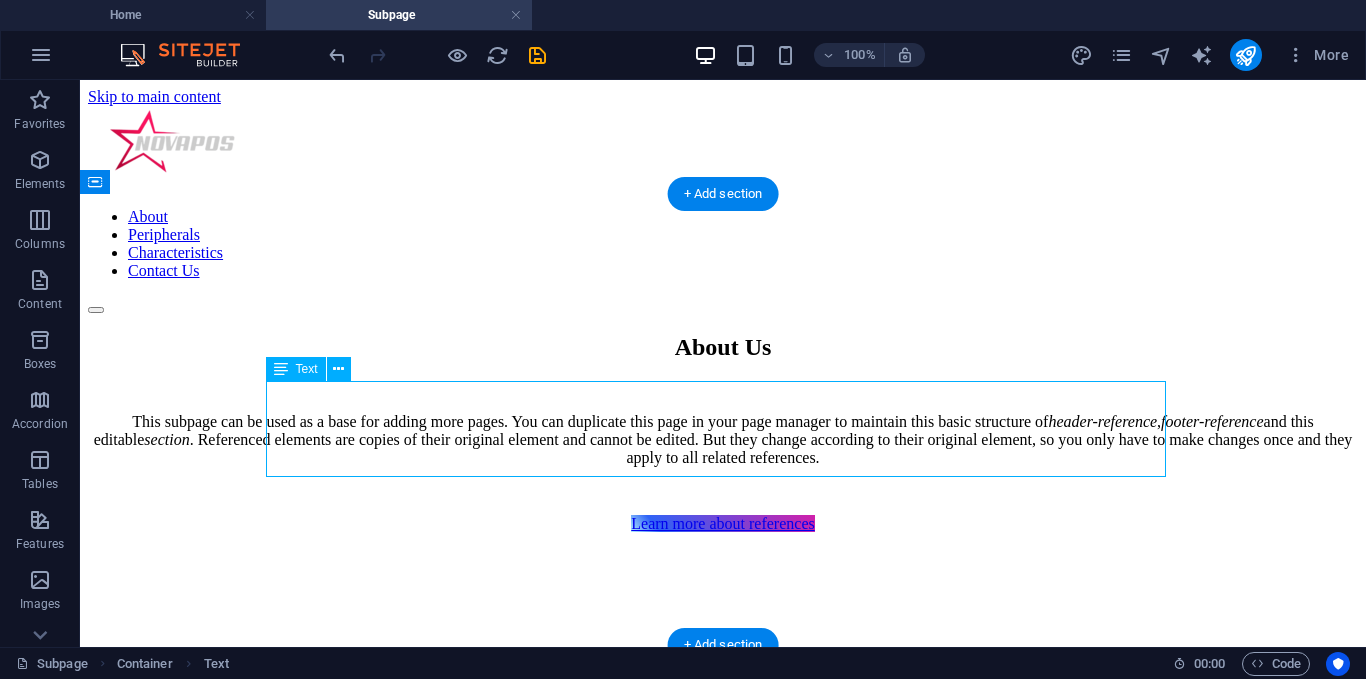 click on "This subpage can be used as a base for adding more pages. You can duplicate this page in your page manager to maintain this basic structure of  header-reference ,  footer-reference  and this editable  section . Referenced elements are copies of their original element and cannot be edited. But they change according to their original element, so you only have to make changes once and they apply to all related references." at bounding box center [723, 440] 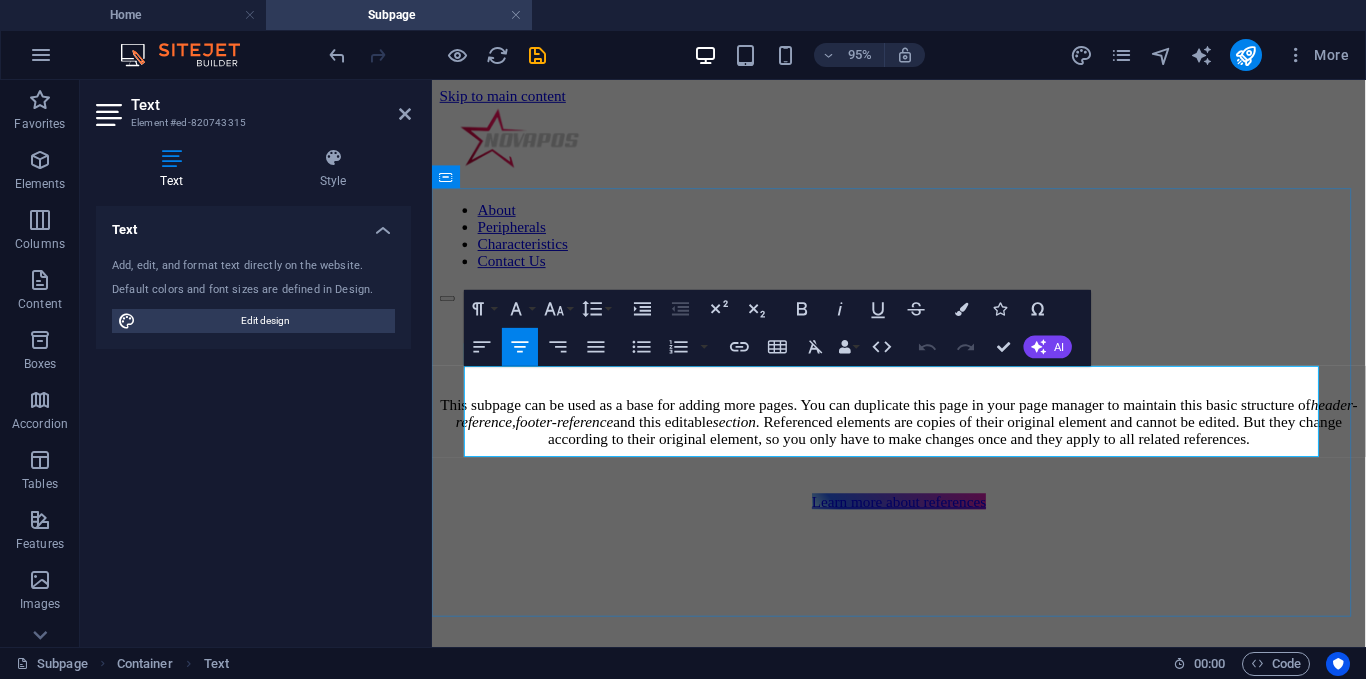 click on "This subpage can be used as a base for adding more pages. You can duplicate this page in your page manager to maintain this basic structure of  header-reference ,  footer-reference  and this editable  section . Referenced elements are copies of their original element and cannot be edited. But they change according to their original element, so you only have to make changes once and they apply to all related references." at bounding box center (923, 440) 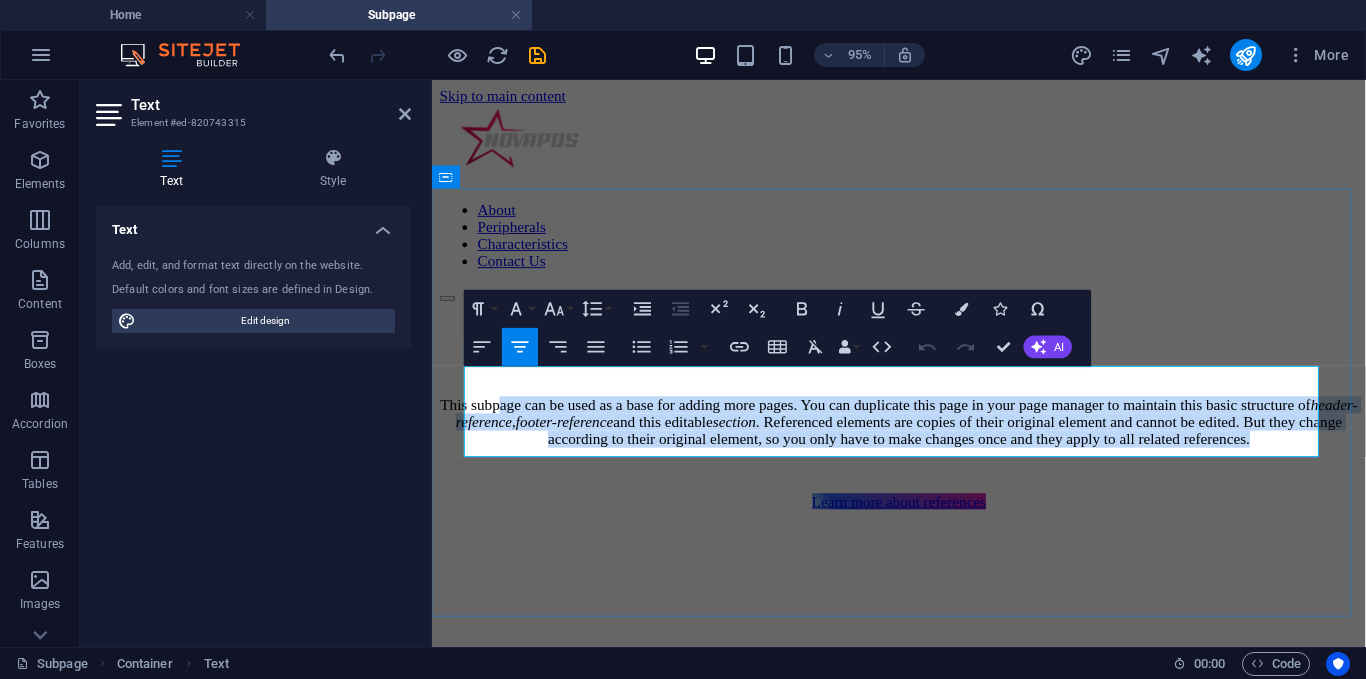 drag, startPoint x: 1155, startPoint y: 468, endPoint x: 539, endPoint y: 398, distance: 619.96454 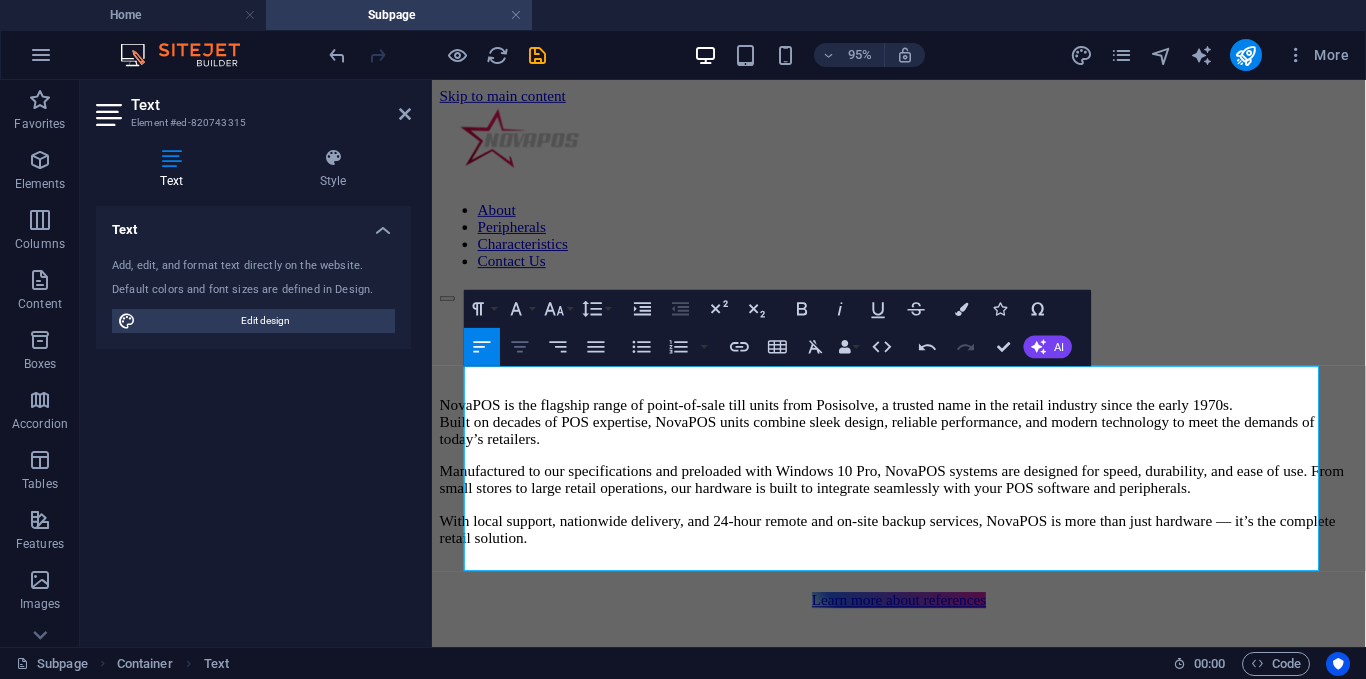 click 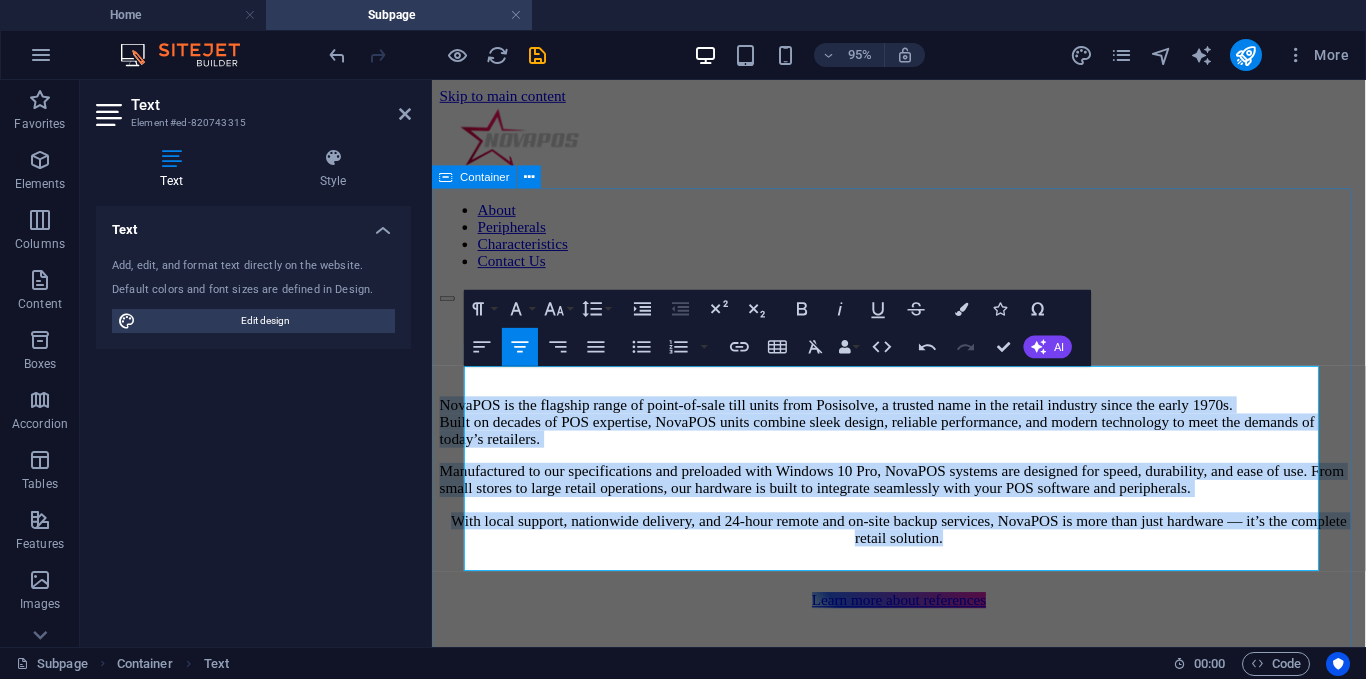 drag, startPoint x: 1101, startPoint y: 588, endPoint x: 451, endPoint y: 396, distance: 677.764 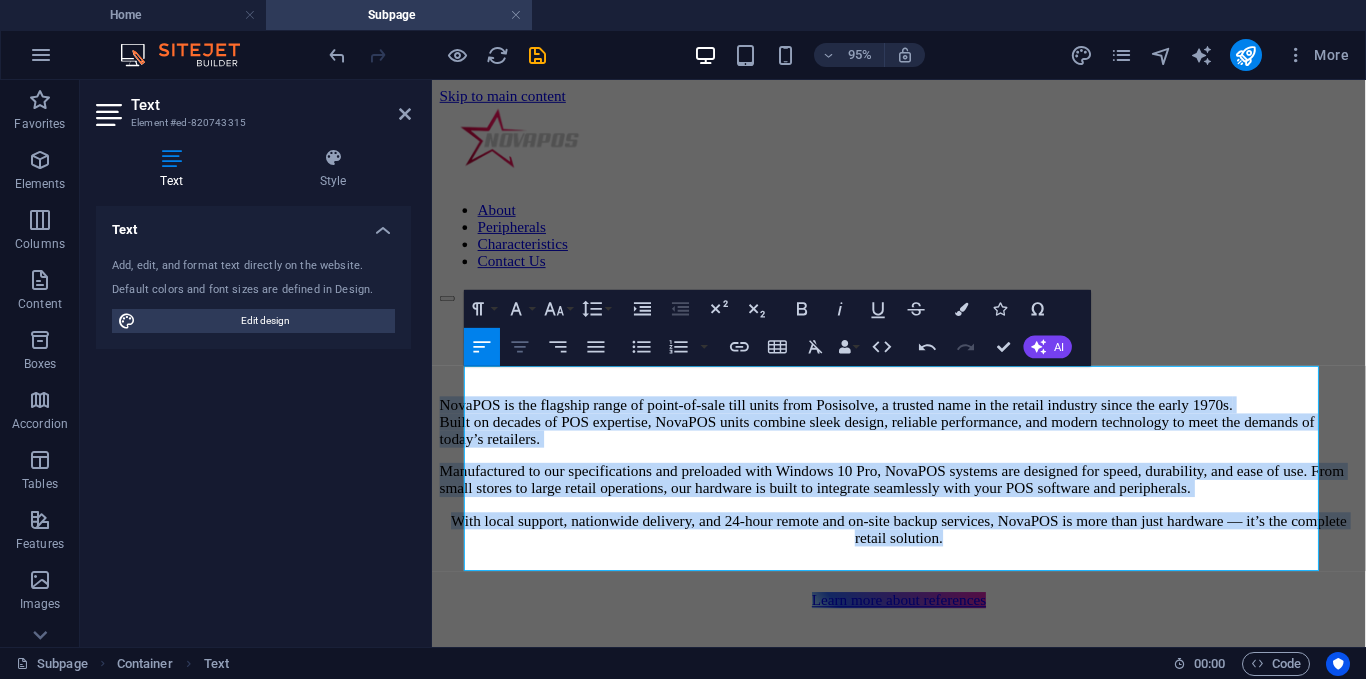 click 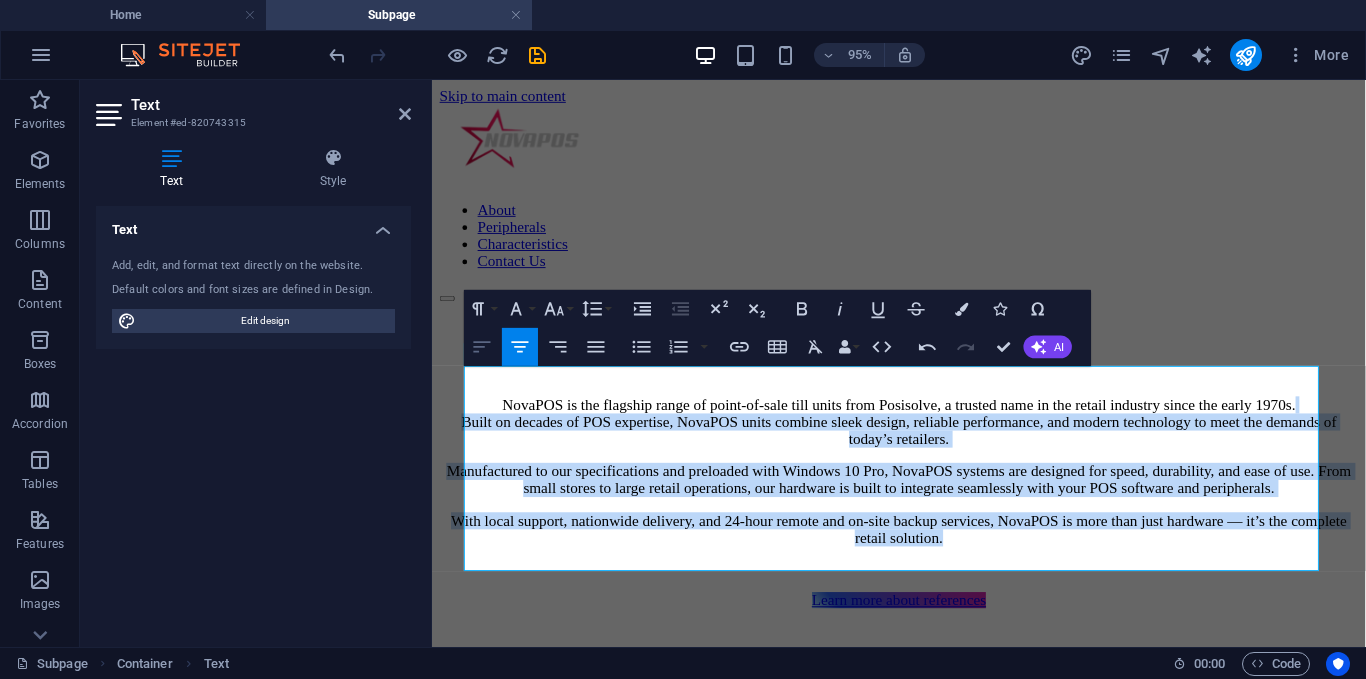 click 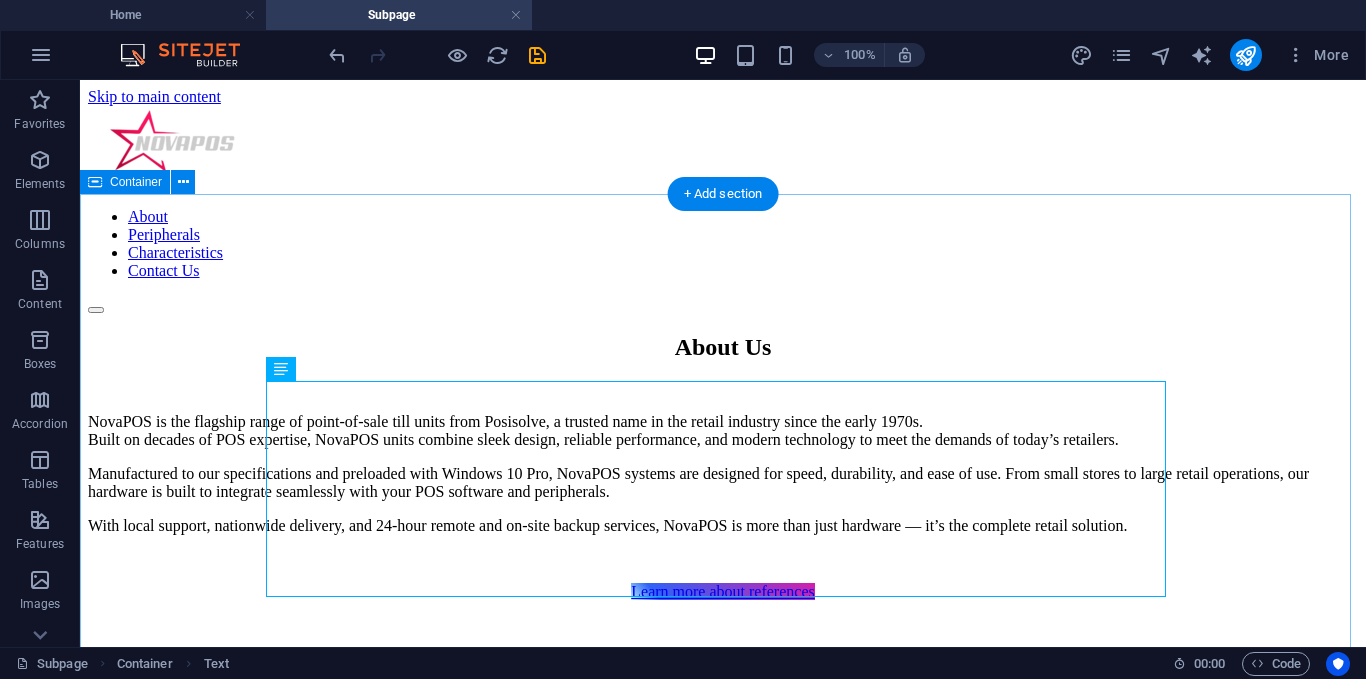 click on "About Us NovaPOS is the flagship range of point-of-sale till units from Posisolve, a trusted name in the retail industry since the early 1970s. Built on decades of POS expertise, NovaPOS units combine sleek design, reliable performance, and modern technology to meet the demands of today’s retailers. Manufactured to our specifications and preloaded with Windows 10 Pro, NovaPOS systems are designed for speed, durability, and ease of use. From small stores to large retail operations, our hardware is built to integrate seamlessly with your POS software and peripherals. With local support, nationwide delivery, and 24-hour remote and on-site backup services, NovaPOS is more than just hardware — it’s the complete retail solution. Learn more about references" at bounding box center (723, 467) 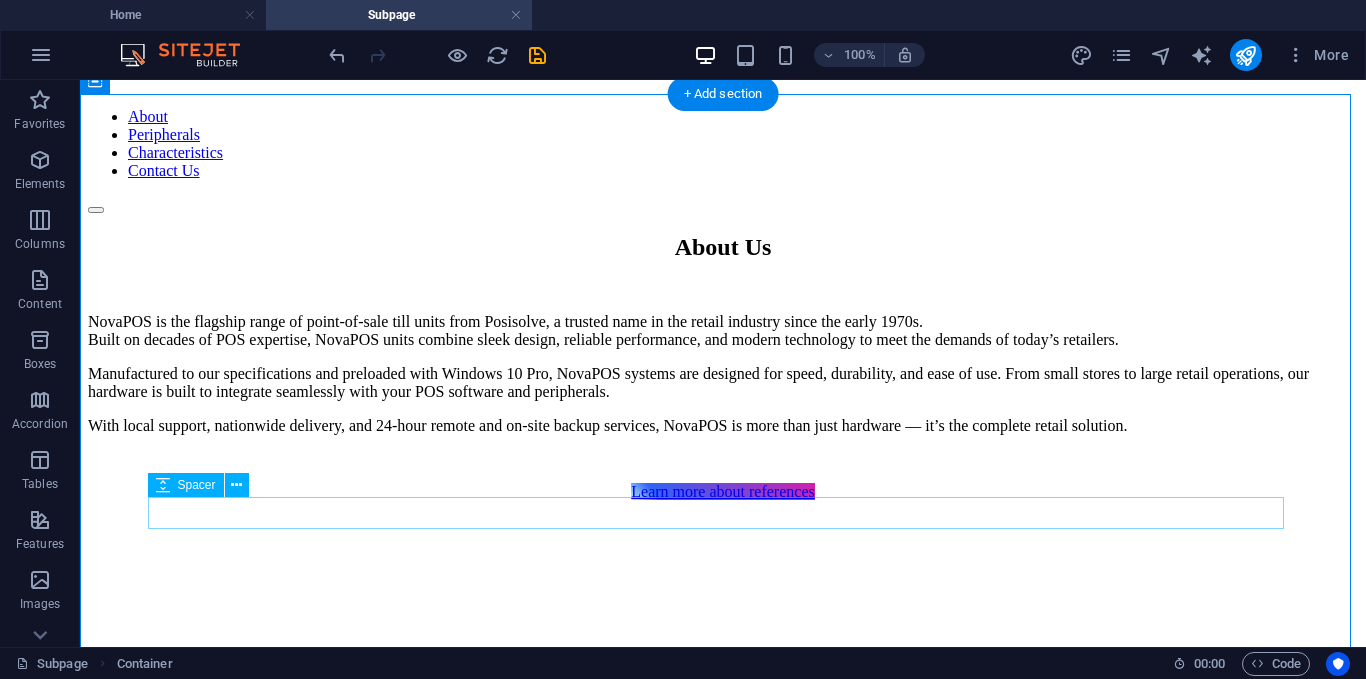 scroll, scrollTop: 0, scrollLeft: 0, axis: both 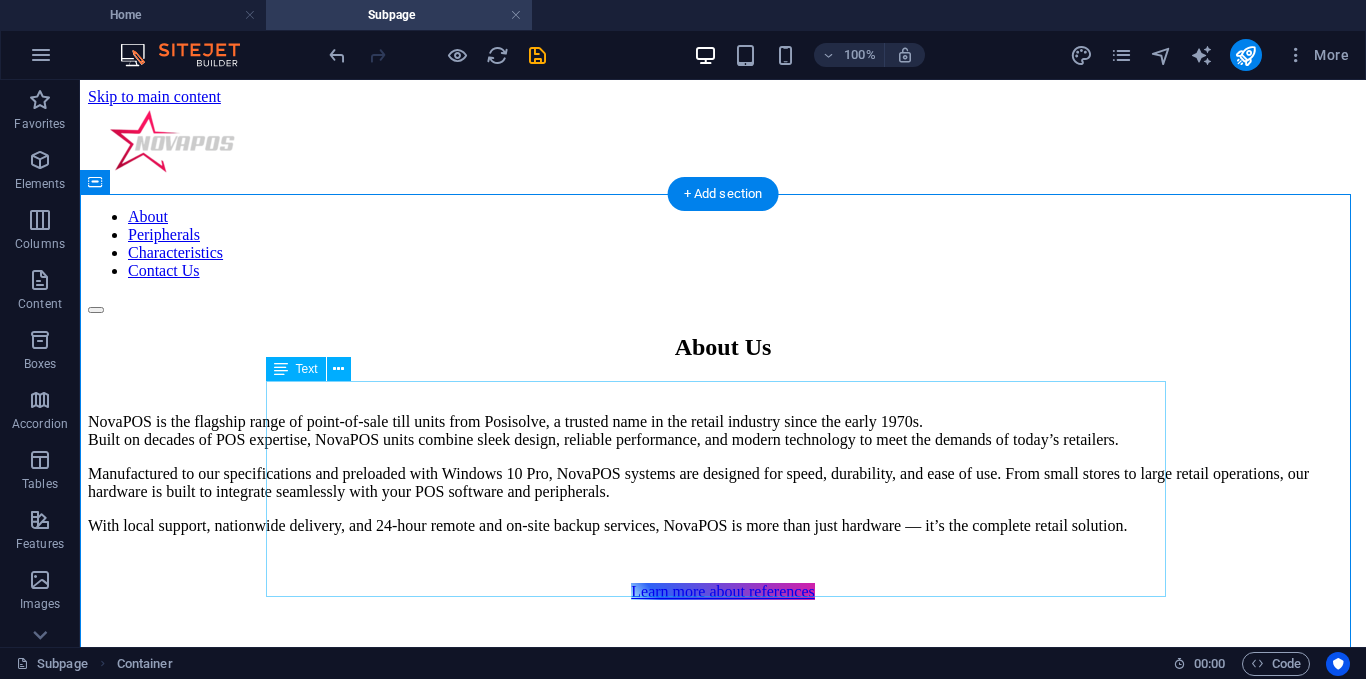 click on "NovaPOS is the flagship range of point-of-sale till units from Posisolve, a trusted name in the retail industry since the early 1970s. Built on decades of POS expertise, NovaPOS units combine sleek design, reliable performance, and modern technology to meet the demands of today’s retailers. Manufactured to our specifications and preloaded with Windows 10 Pro, NovaPOS systems are designed for speed, durability, and ease of use. From small stores to large retail operations, our hardware is built to integrate seamlessly with your POS software and peripherals. With local support, nationwide delivery, and 24-hour remote and on-site backup services, NovaPOS is more than just hardware — it’s the complete retail solution." at bounding box center [723, 474] 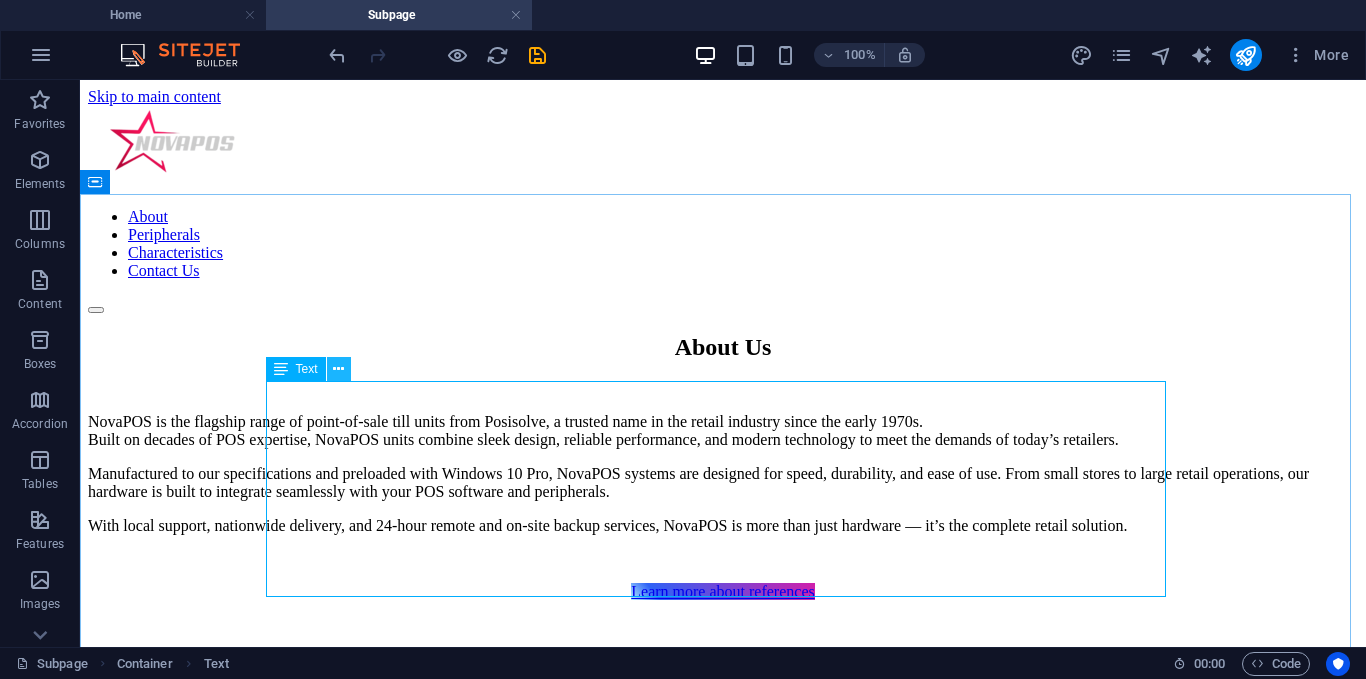 click at bounding box center (338, 369) 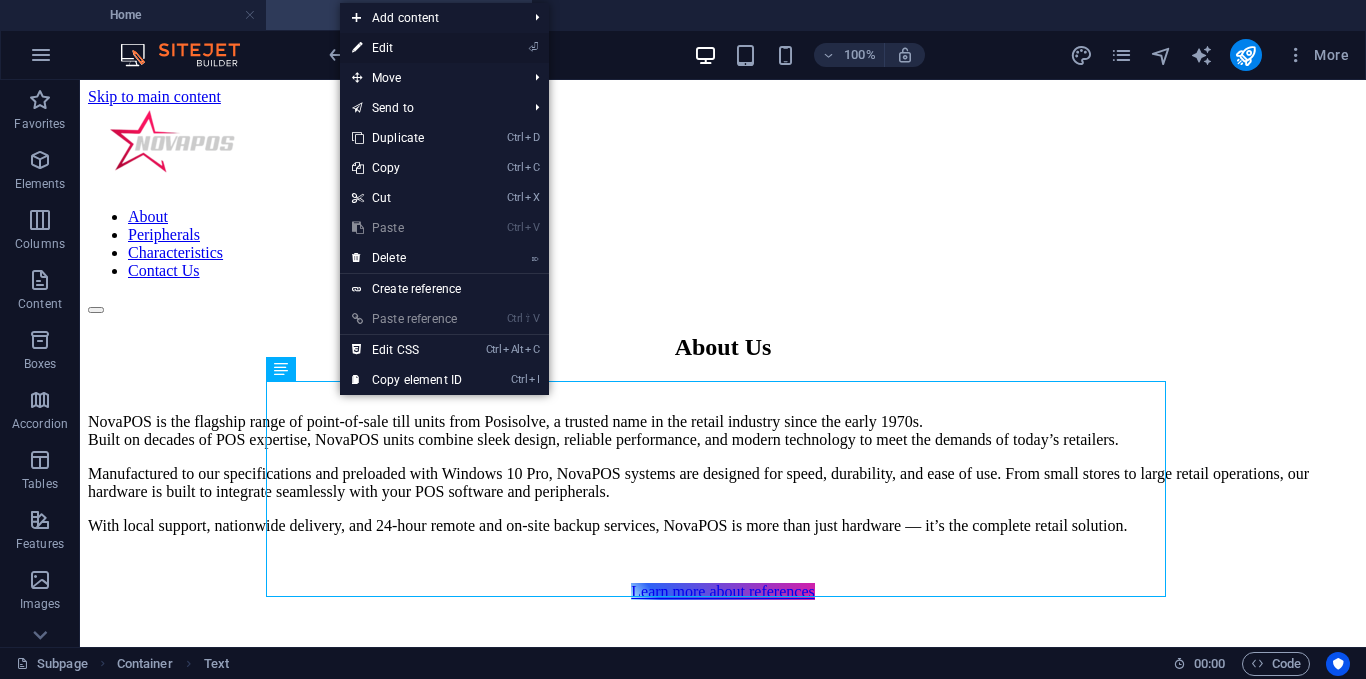 click on "⏎  Edit" at bounding box center [407, 48] 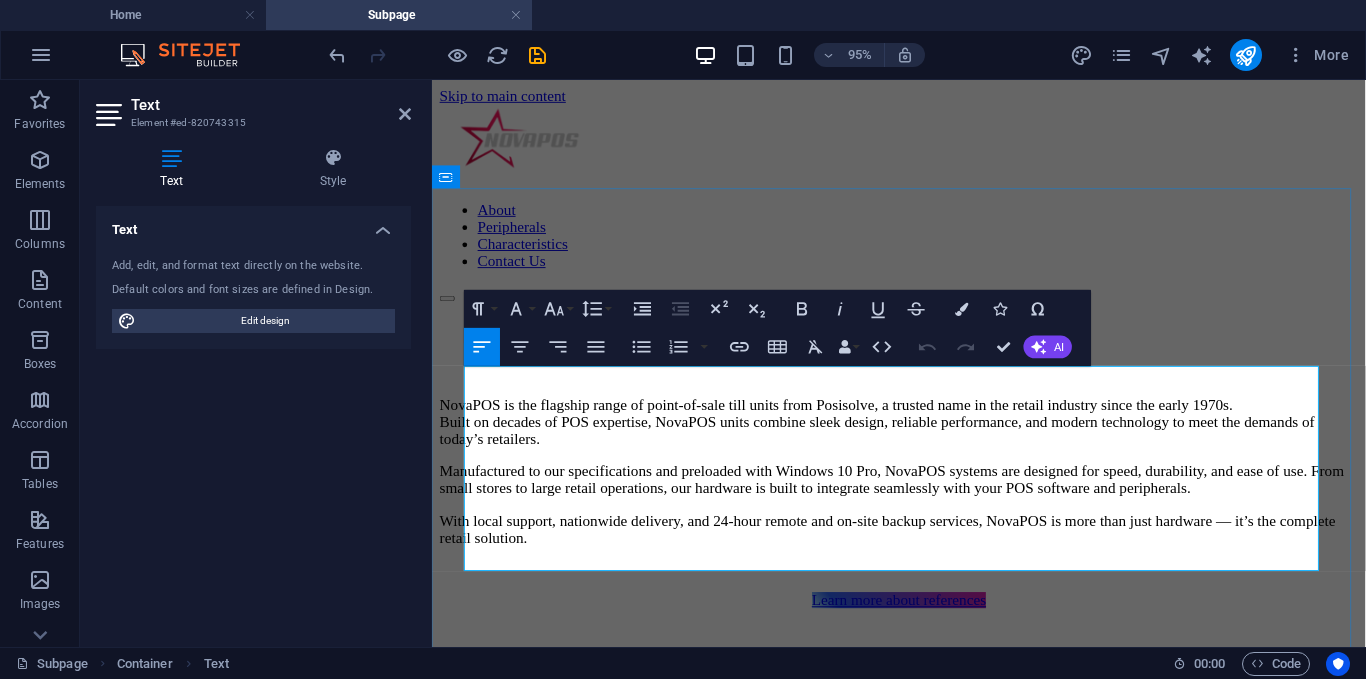 click on "With local support, nationwide delivery, and 24-hour remote and on-site backup services, NovaPOS is more than just hardware — it’s the complete retail solution." at bounding box center [923, 553] 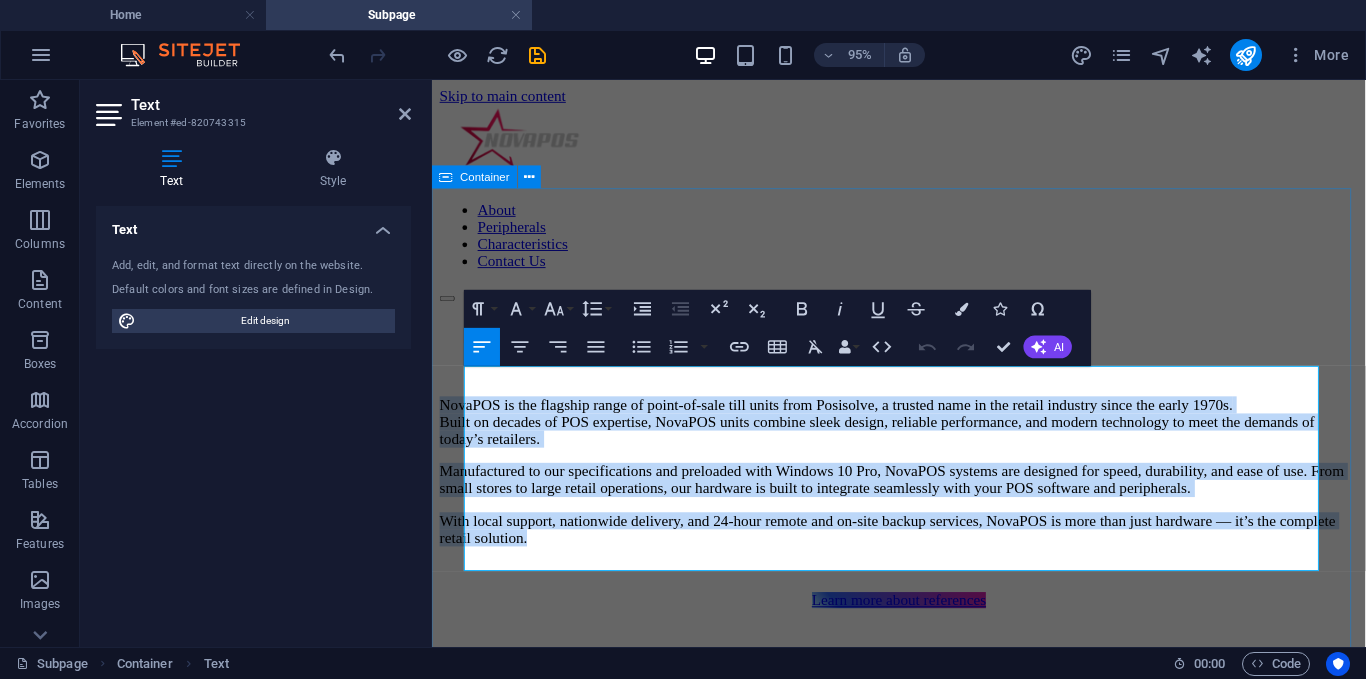drag, startPoint x: 803, startPoint y: 582, endPoint x: 447, endPoint y: 383, distance: 407.84433 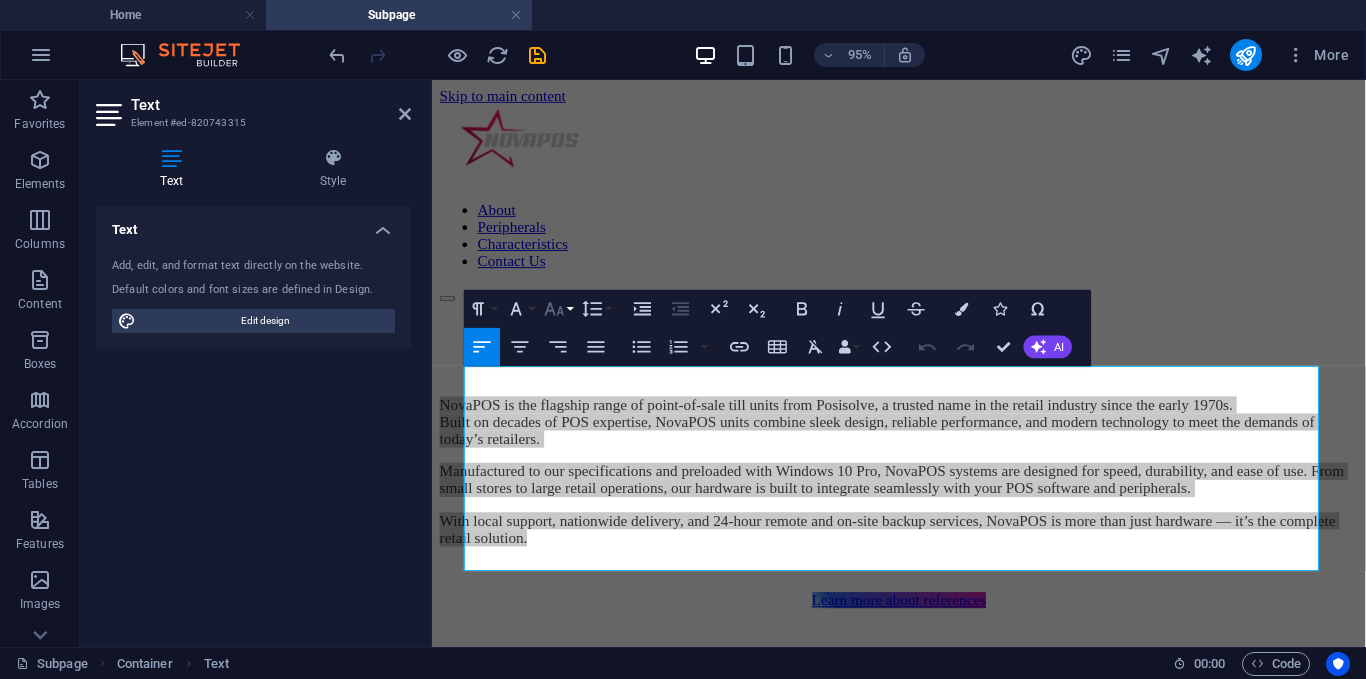 click 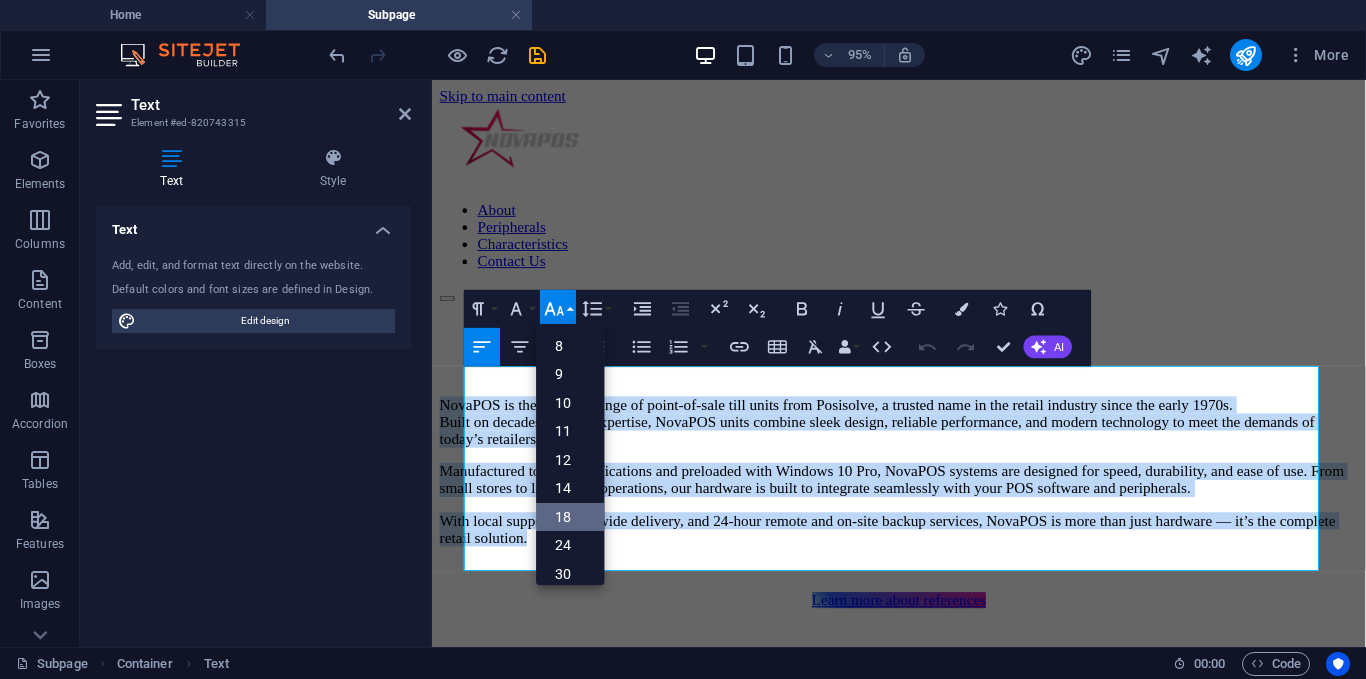 click on "18" at bounding box center [571, 517] 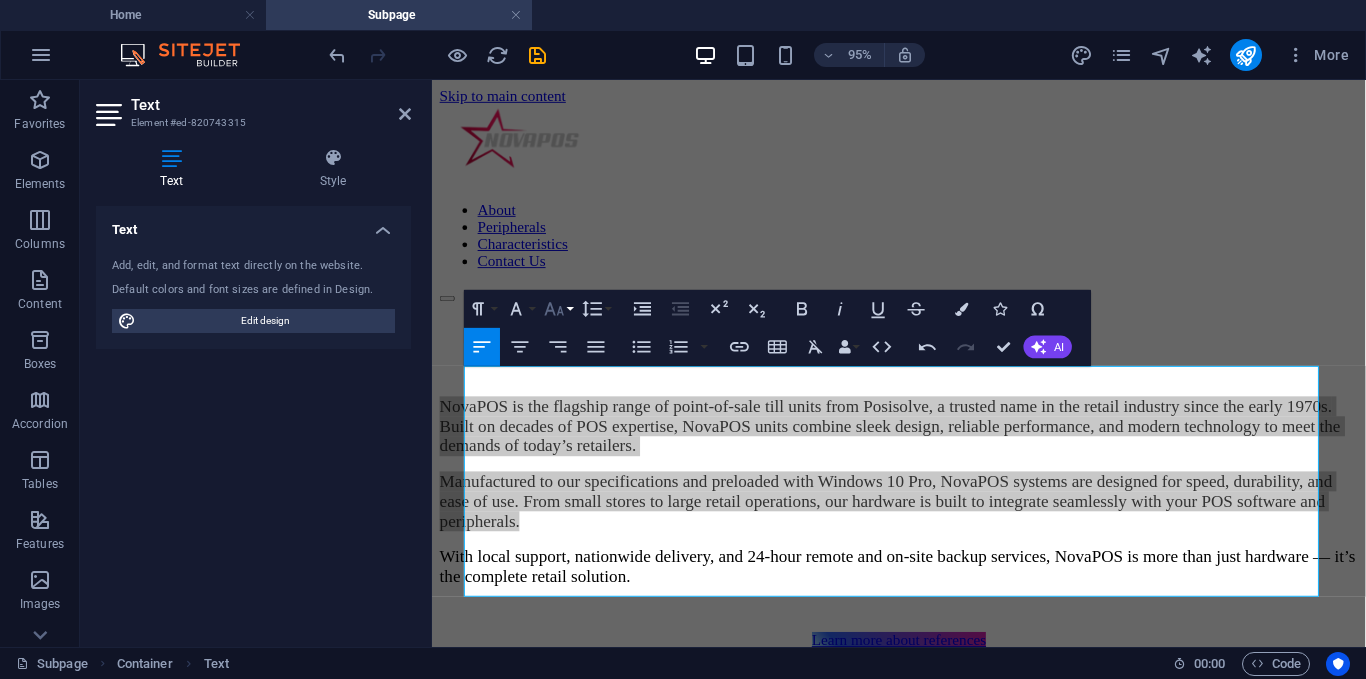 click 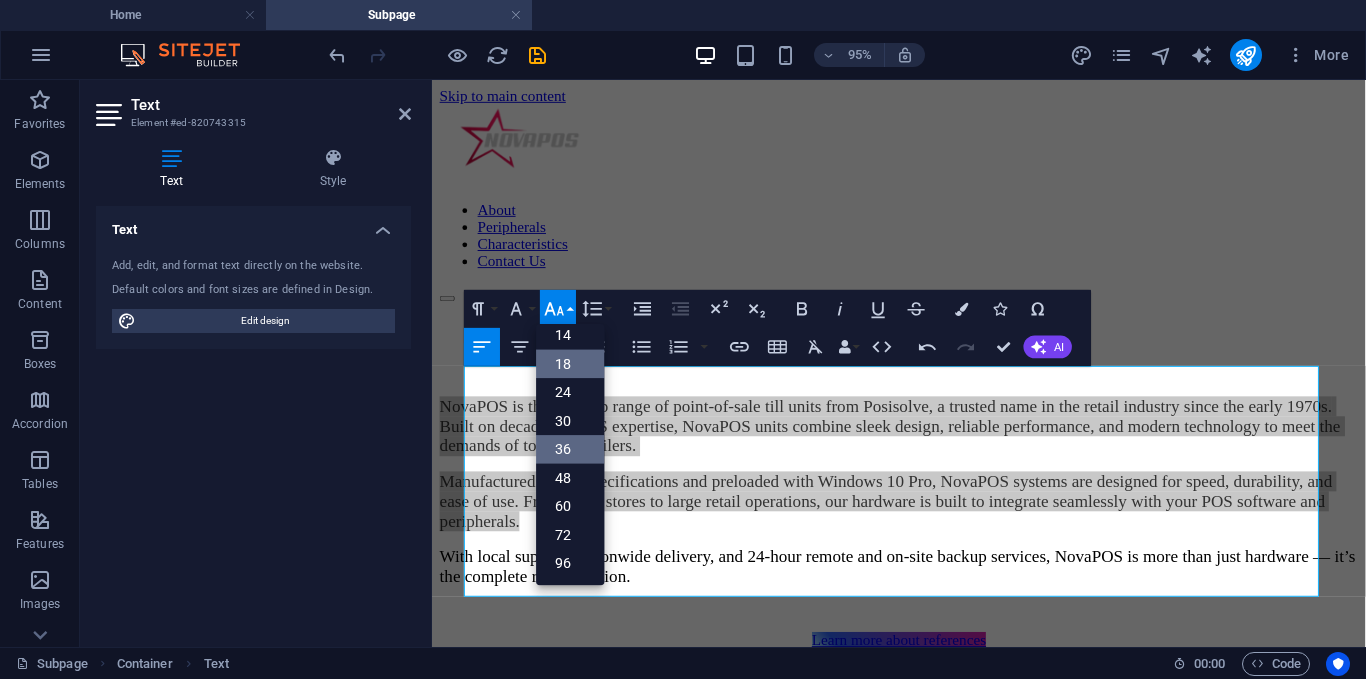 scroll, scrollTop: 0, scrollLeft: 0, axis: both 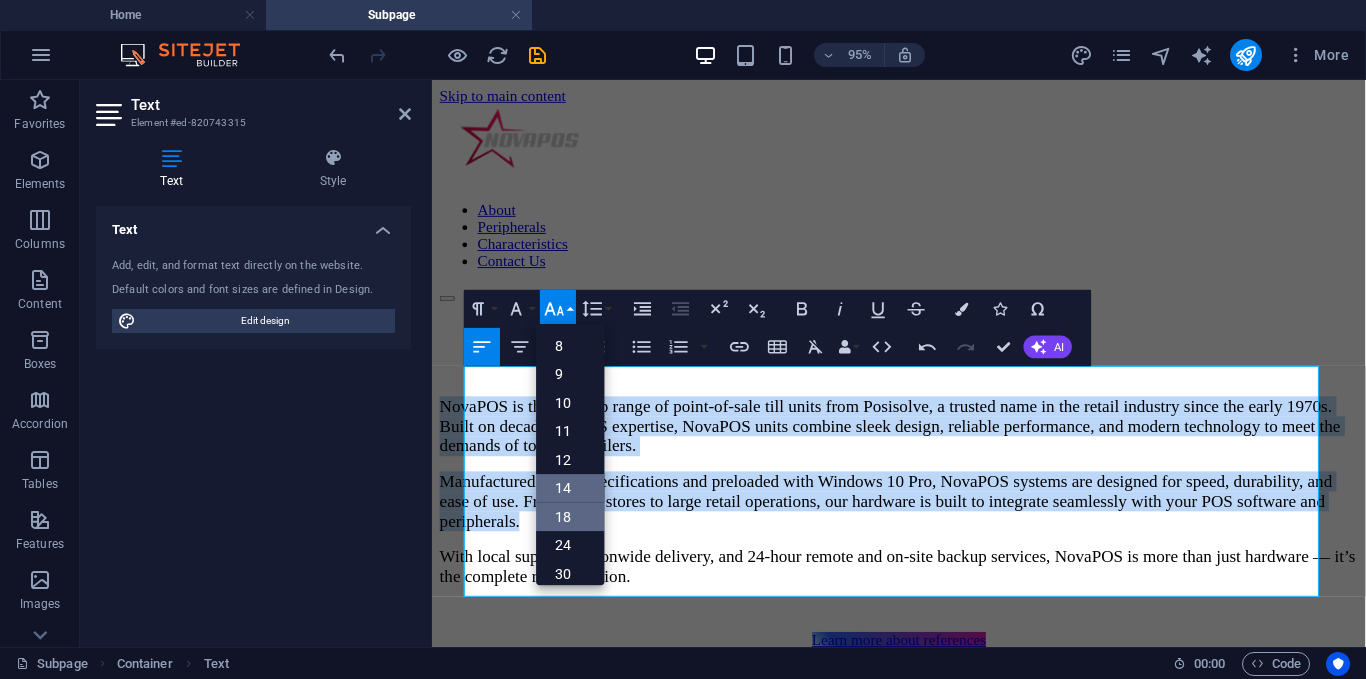 click on "14" at bounding box center (571, 489) 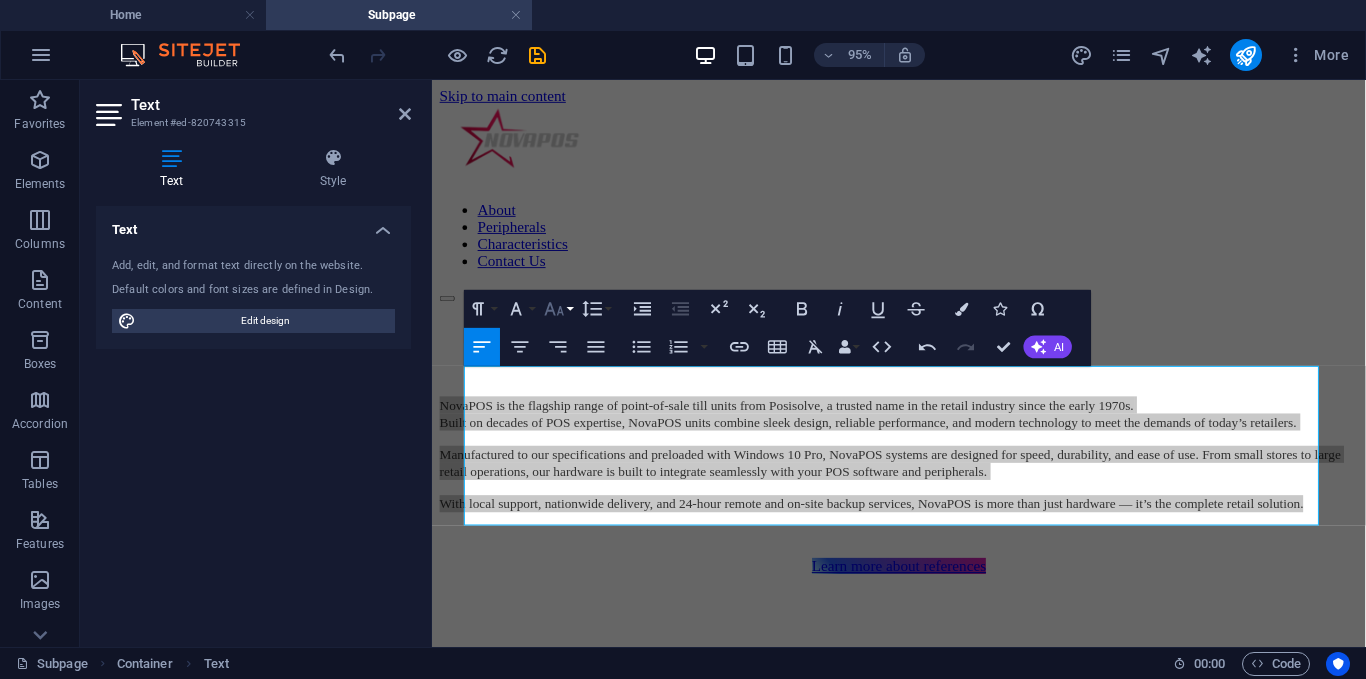 click 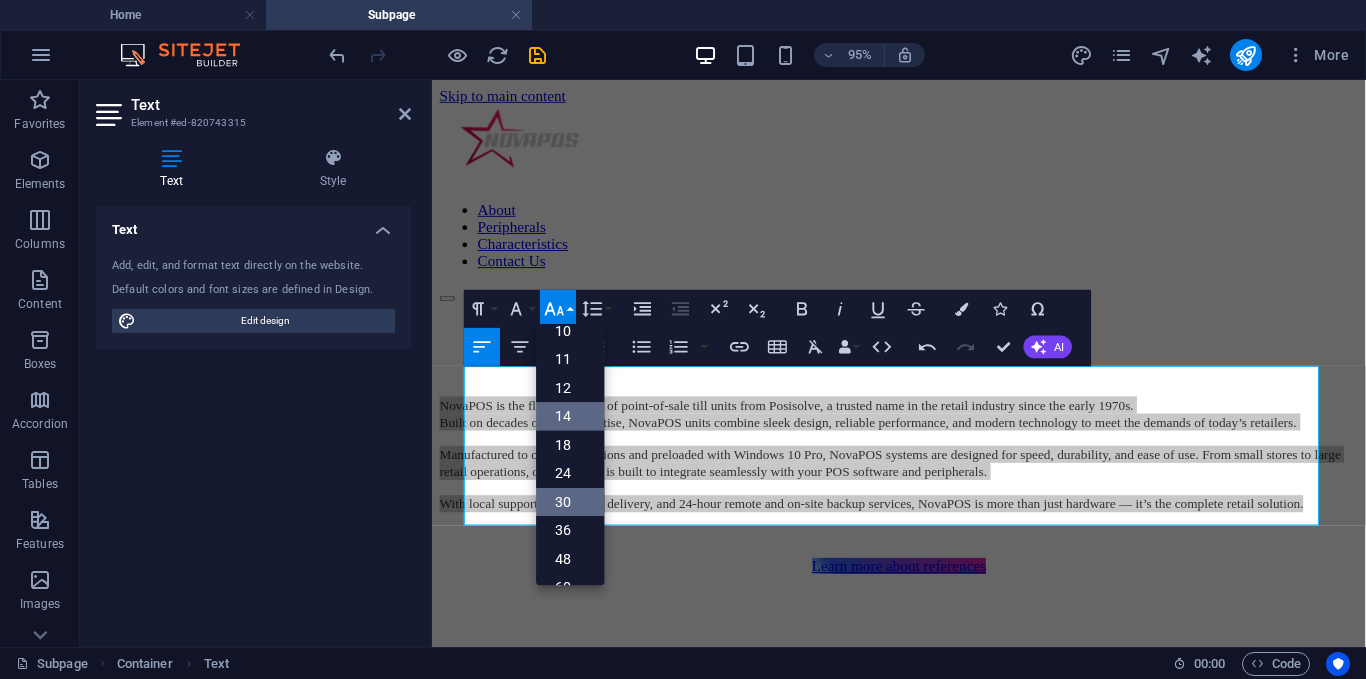 scroll, scrollTop: 0, scrollLeft: 0, axis: both 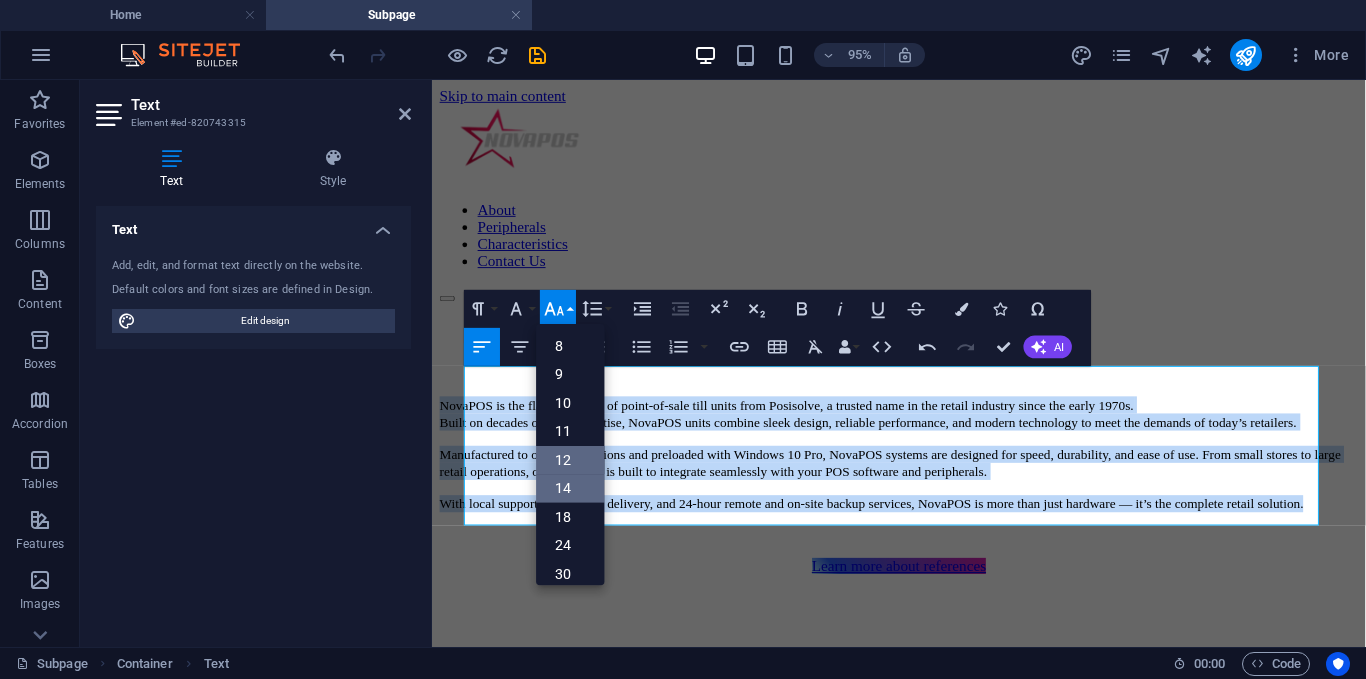 click on "12" at bounding box center [571, 460] 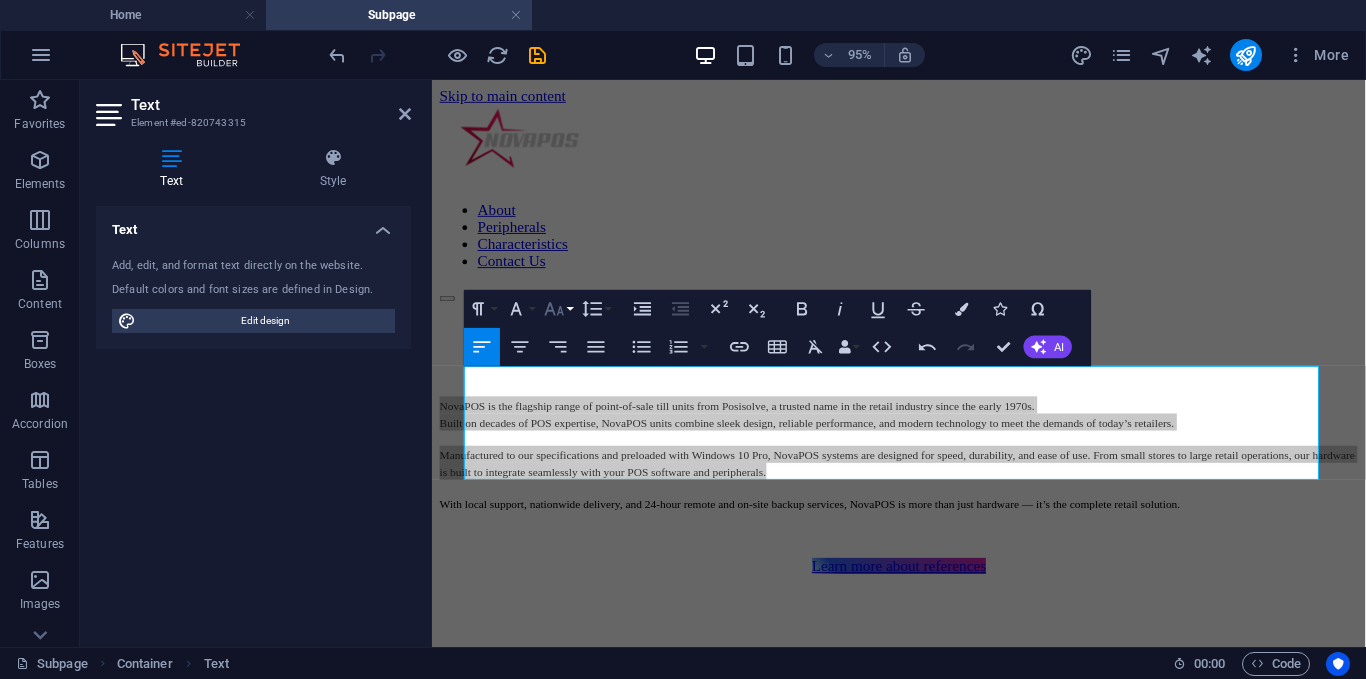 click 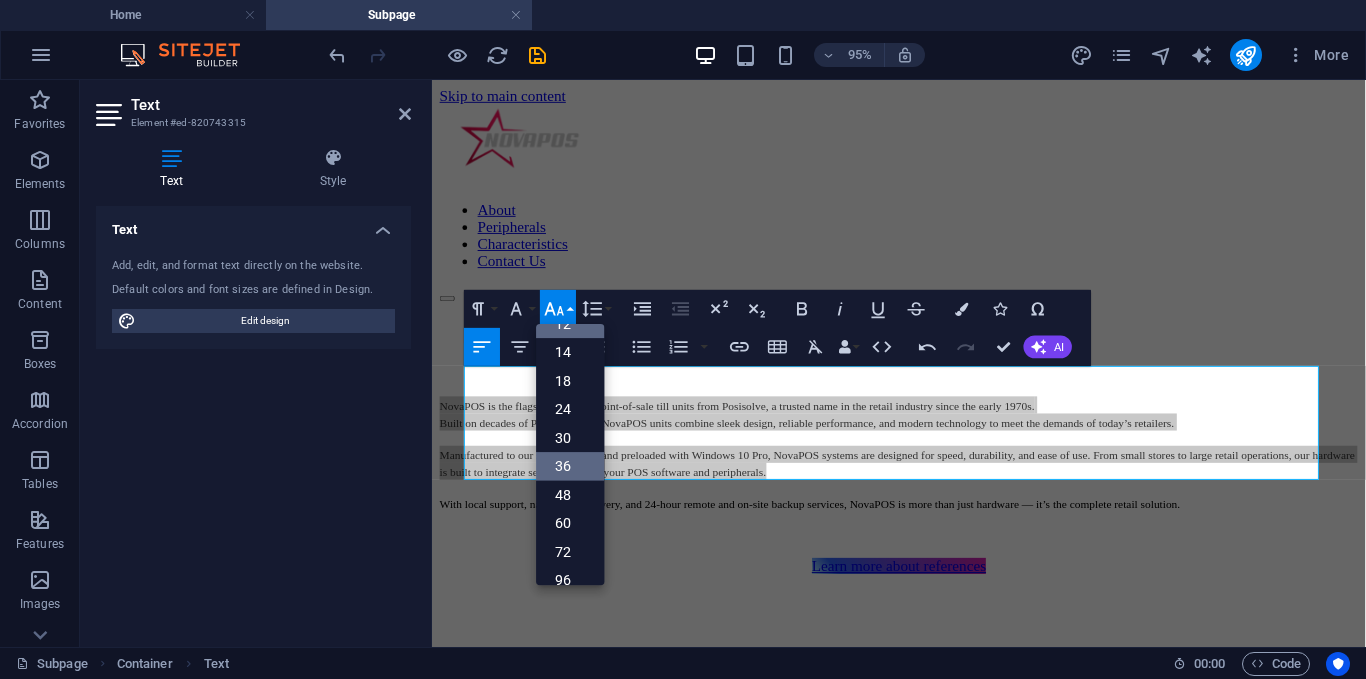 scroll, scrollTop: 43, scrollLeft: 0, axis: vertical 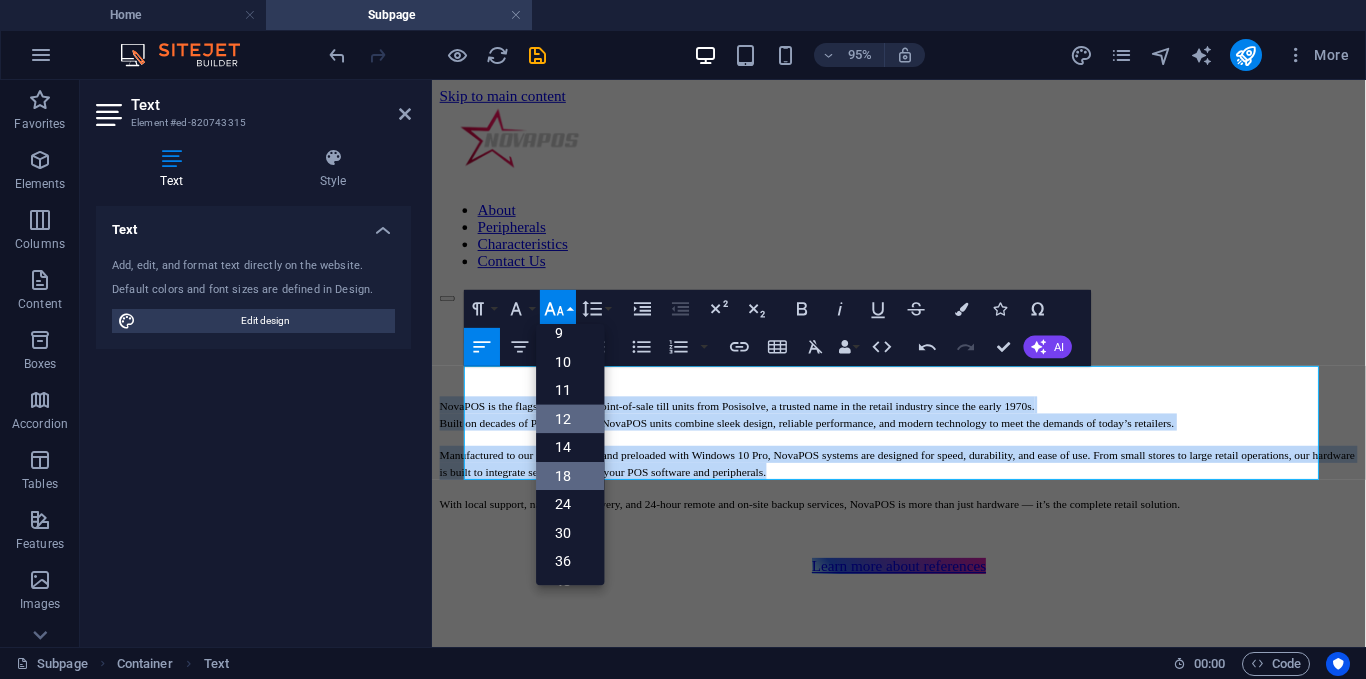 click on "18" at bounding box center [571, 476] 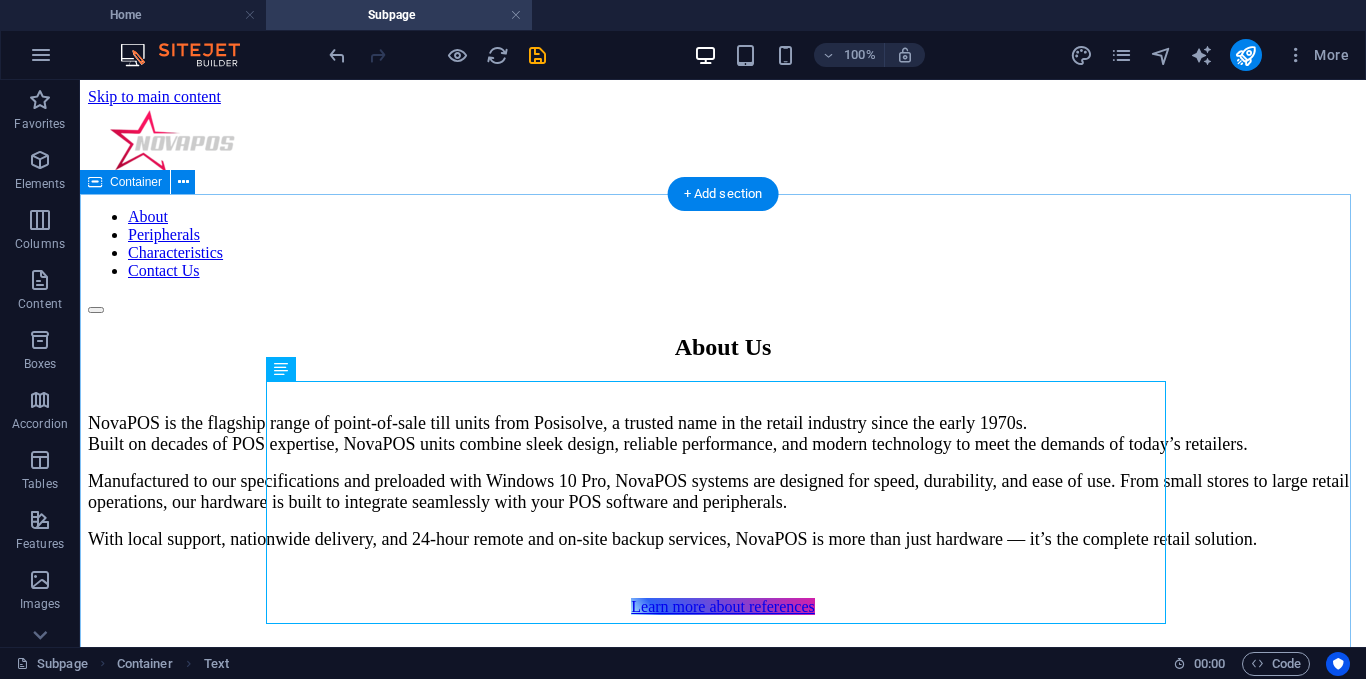click on "About Us NovaPOS is the flagship range of point-of-sale till units from Posisolve, a trusted name in the retail industry since the early 1970s. Built on decades of POS expertise, NovaPOS units combine sleek design, reliable performance, and modern technology to meet the demands of today’s retailers. Manufactured to our specifications and preloaded with Windows 10 Pro, NovaPOS systems are designed for speed, durability, and ease of use. From small stores to large retail operations, our hardware is built to integrate seamlessly with your POS software and peripherals. With local support, nationwide delivery, and 24-hour remote and on-site backup services, NovaPOS is more than just hardware — it’s the complete retail solution. Learn more about references" at bounding box center [723, 475] 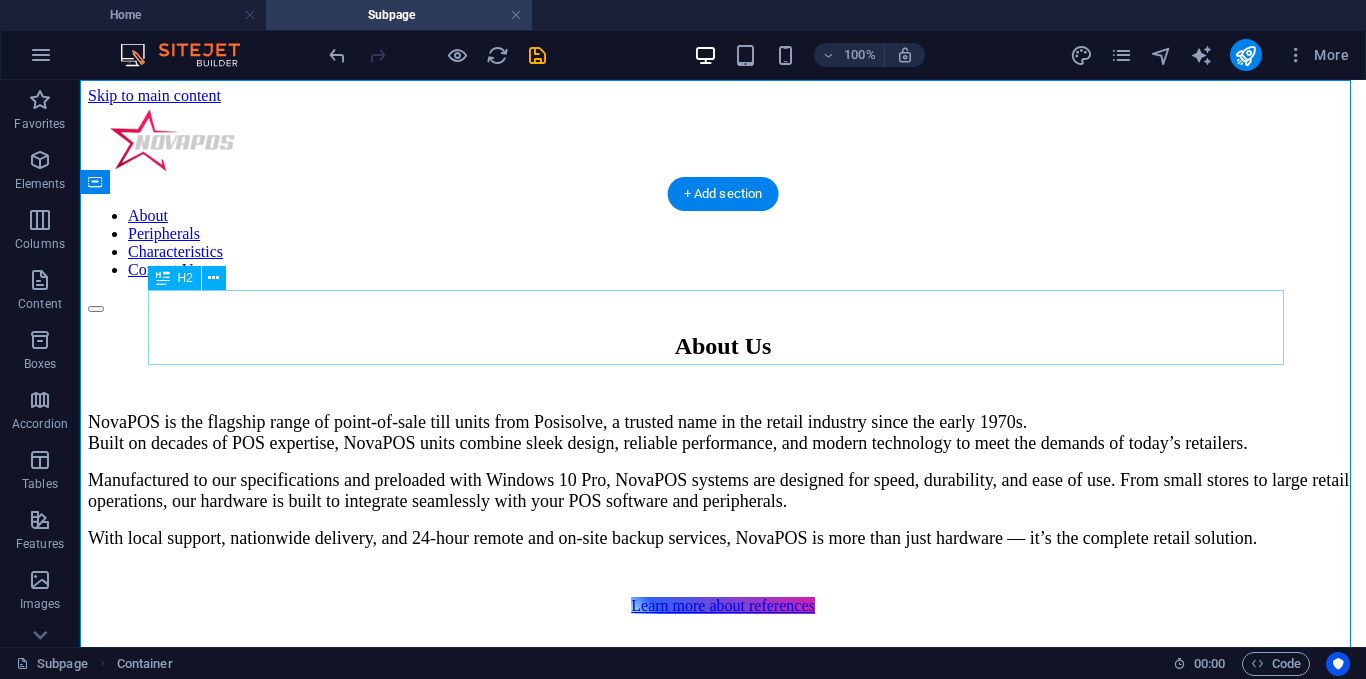 scroll, scrollTop: 0, scrollLeft: 0, axis: both 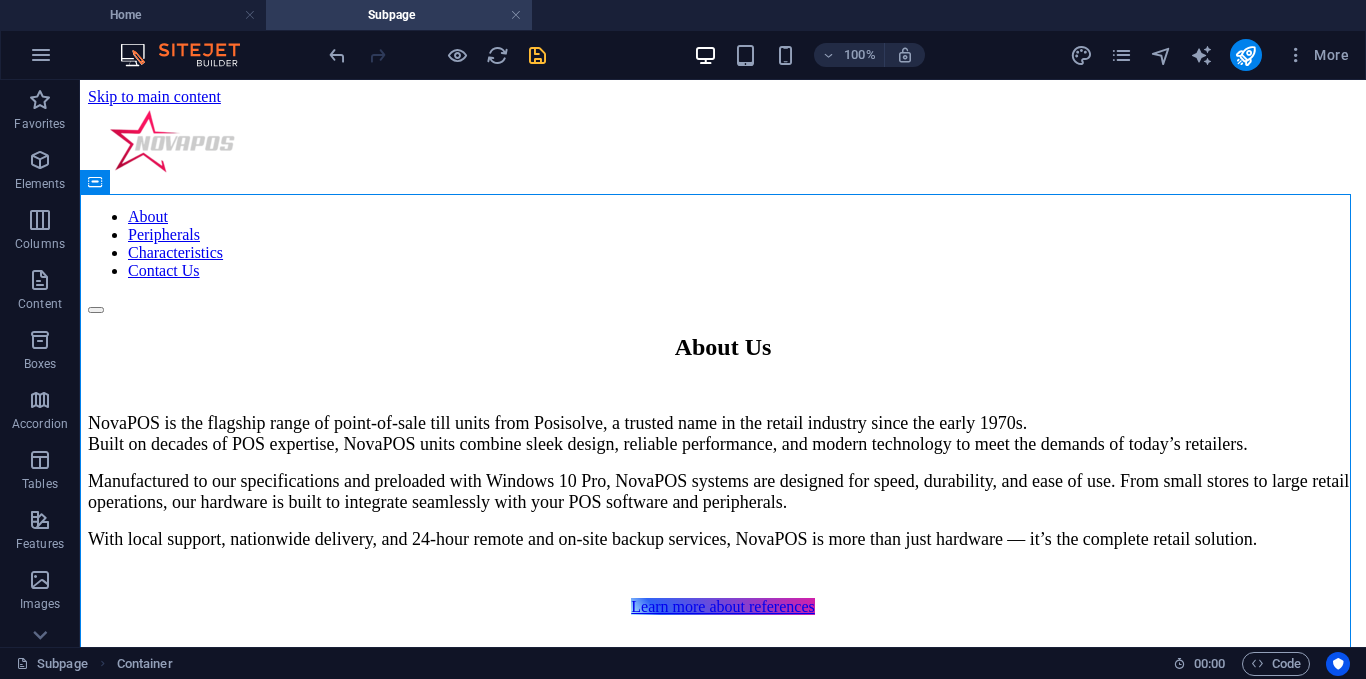 click at bounding box center [537, 55] 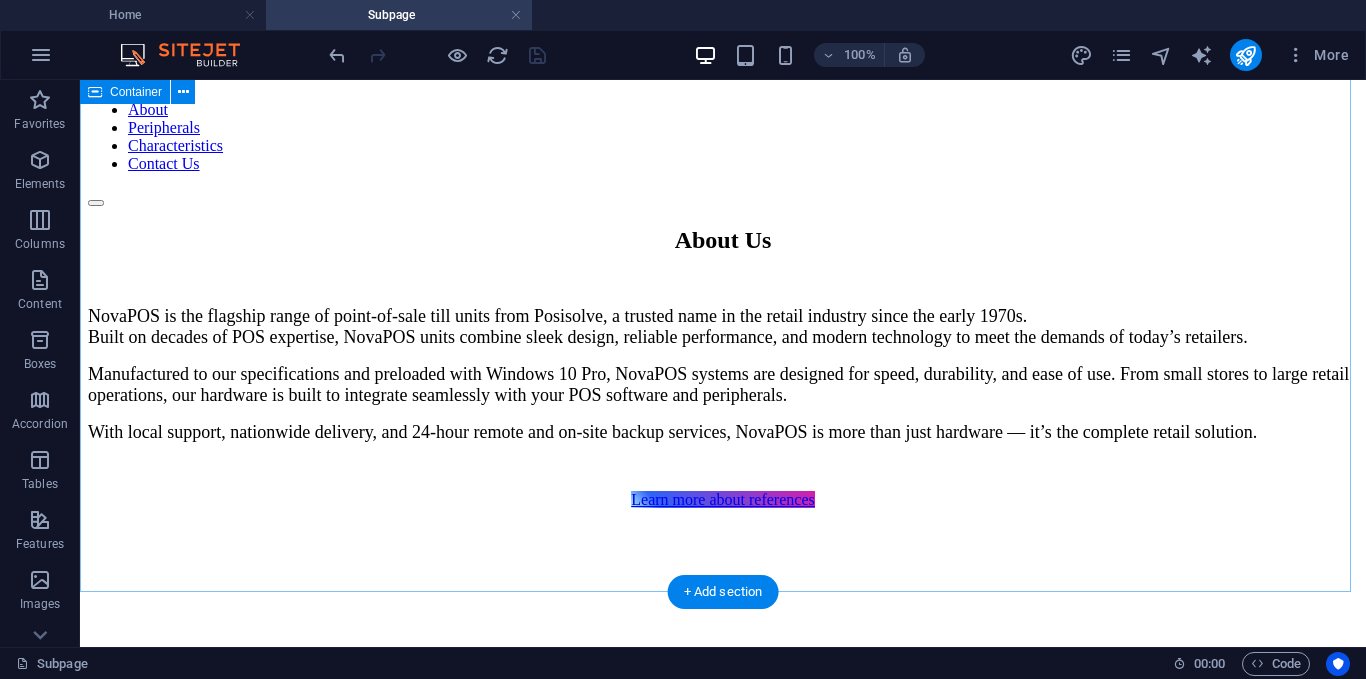 scroll, scrollTop: 0, scrollLeft: 0, axis: both 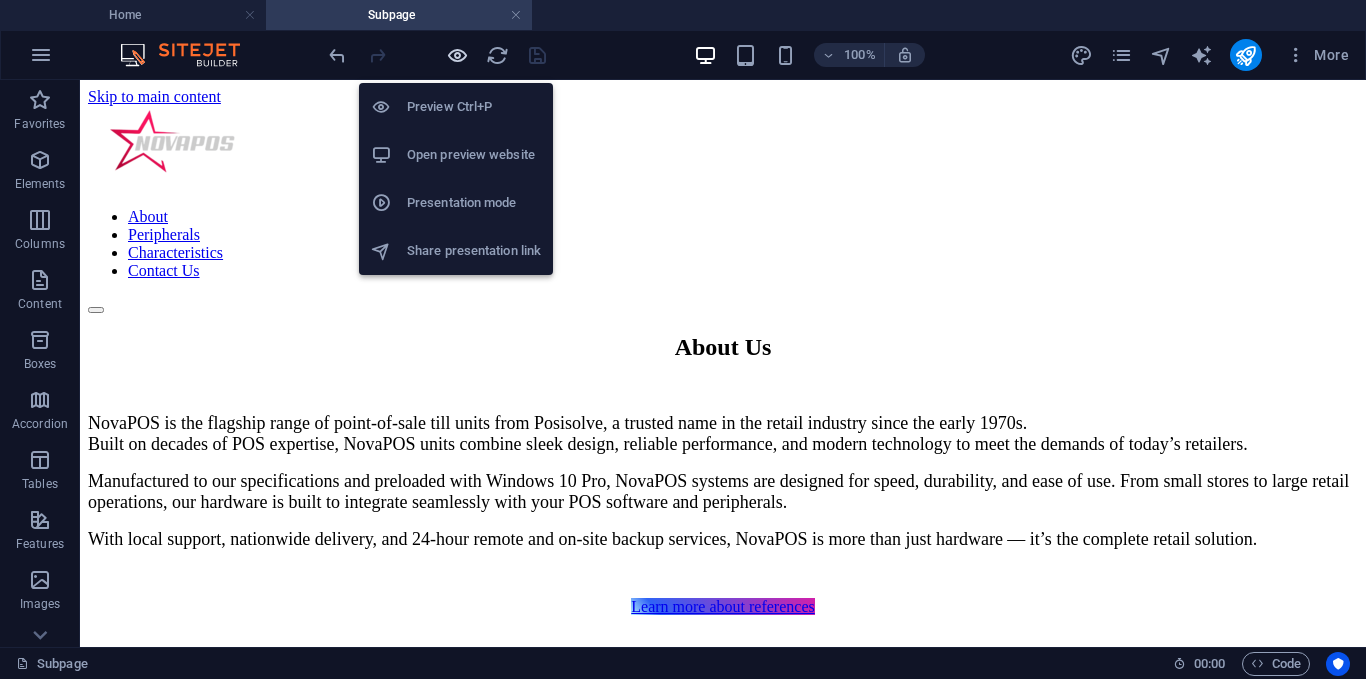 click at bounding box center [457, 55] 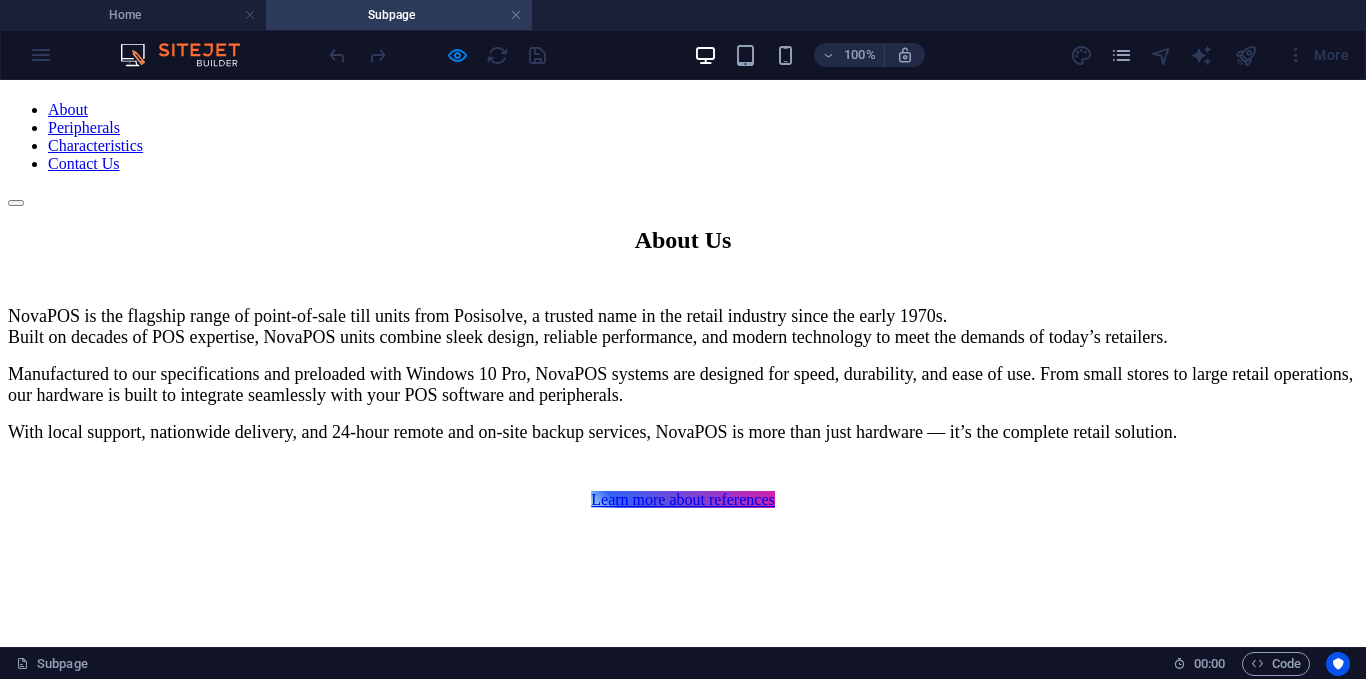 scroll, scrollTop: 0, scrollLeft: 0, axis: both 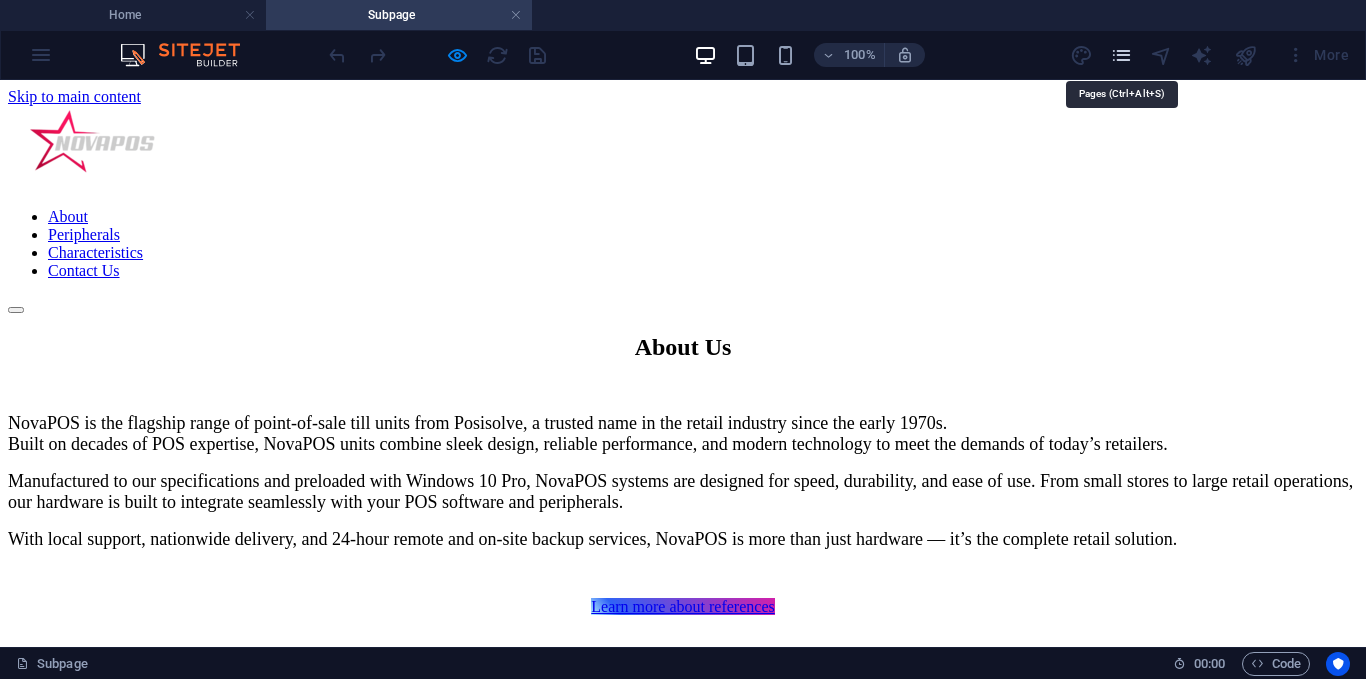 click at bounding box center [1121, 55] 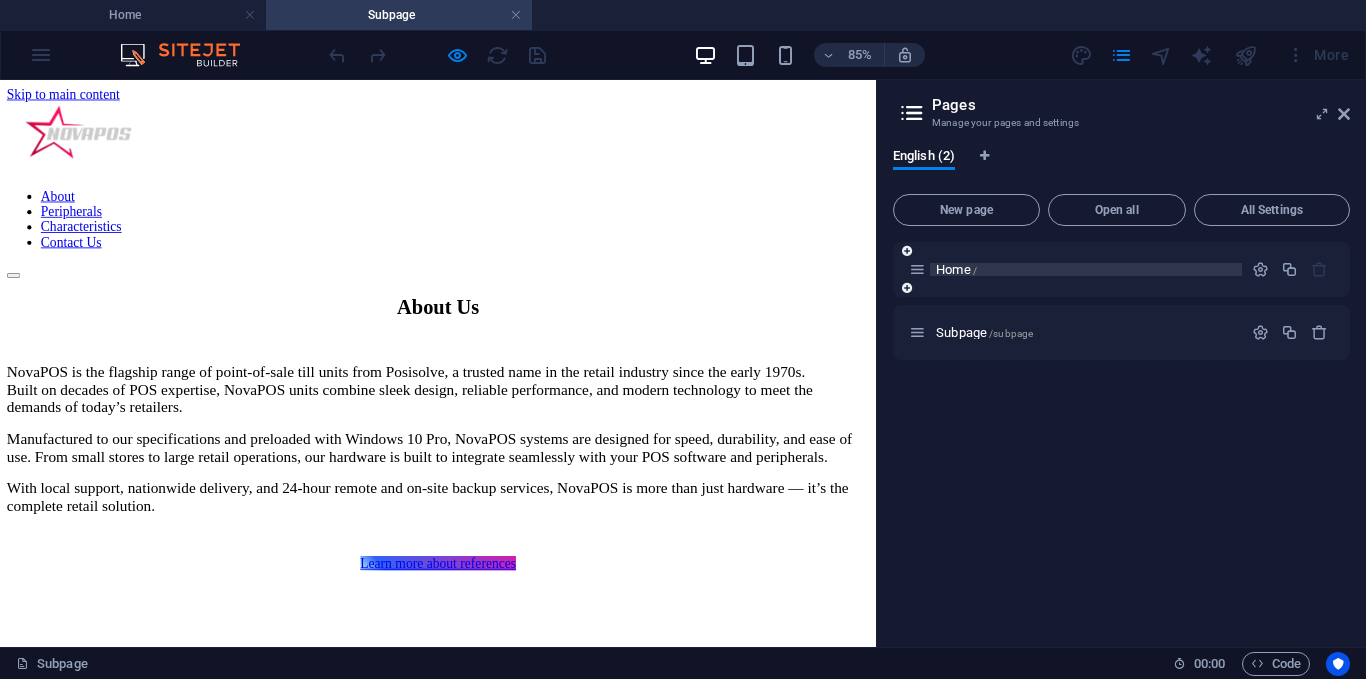 click on "Home /" at bounding box center [956, 269] 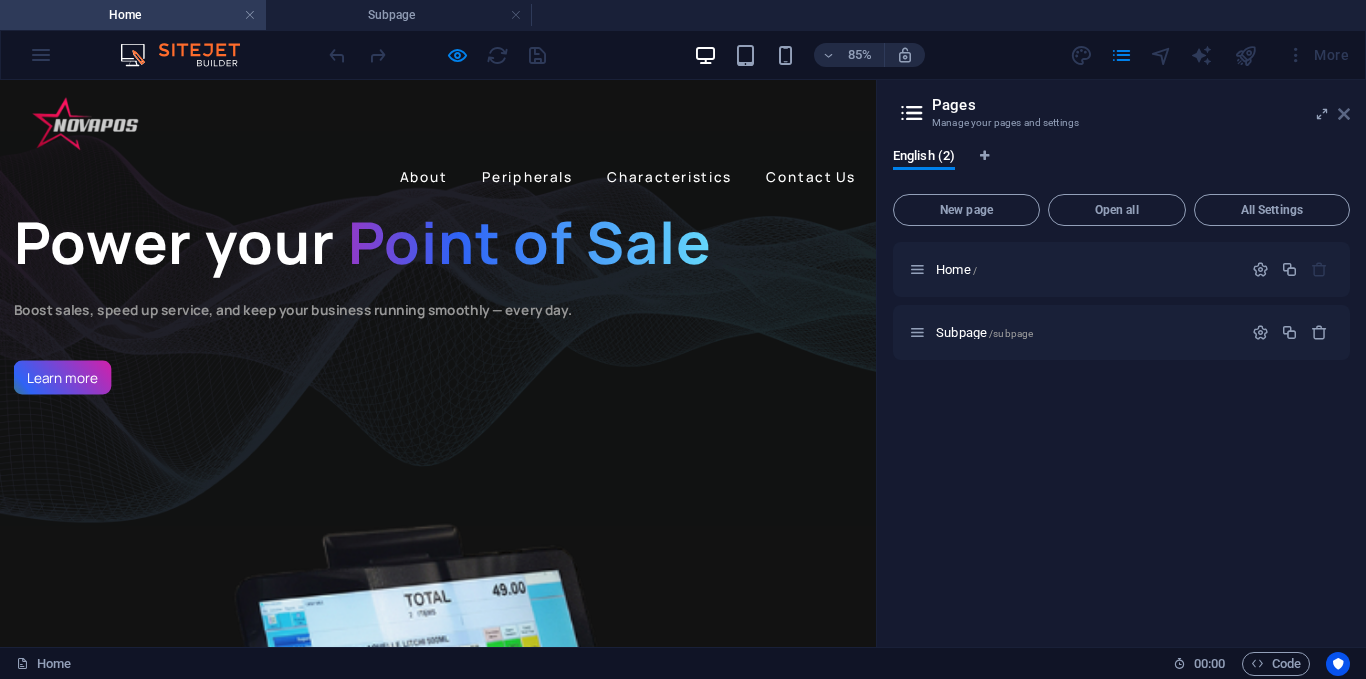click at bounding box center (1344, 114) 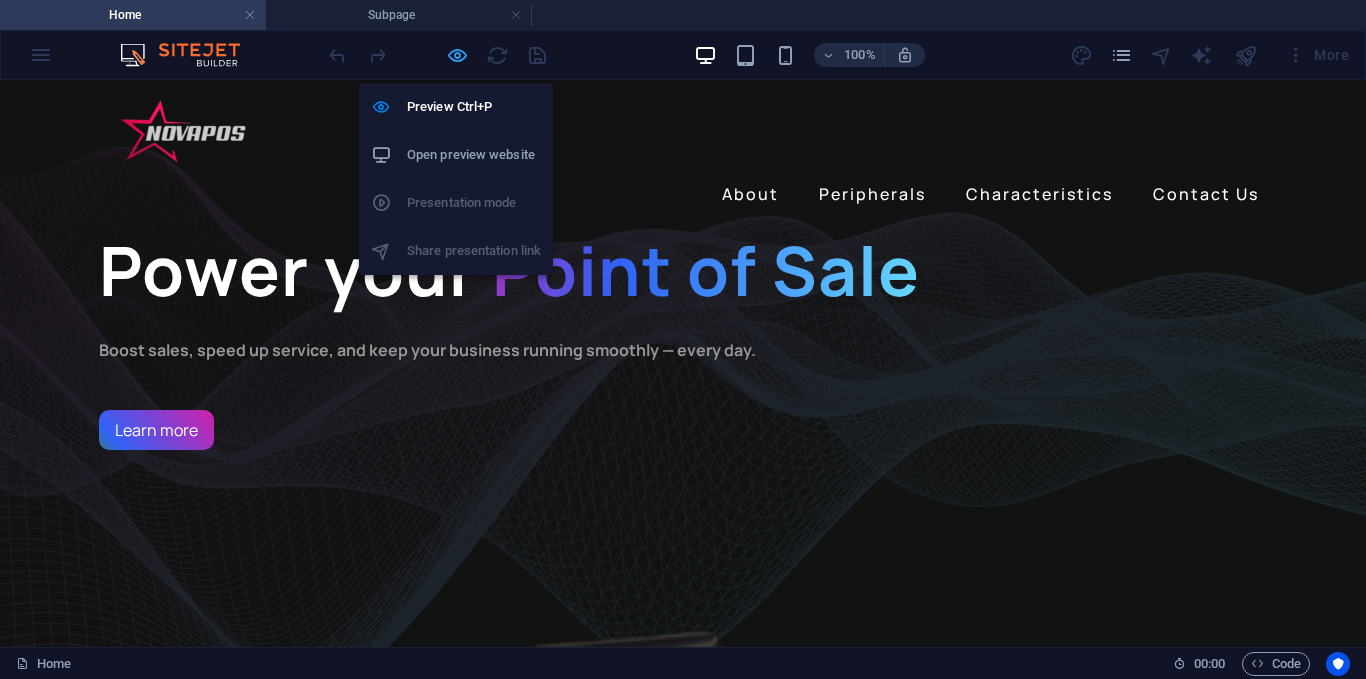 click at bounding box center (457, 55) 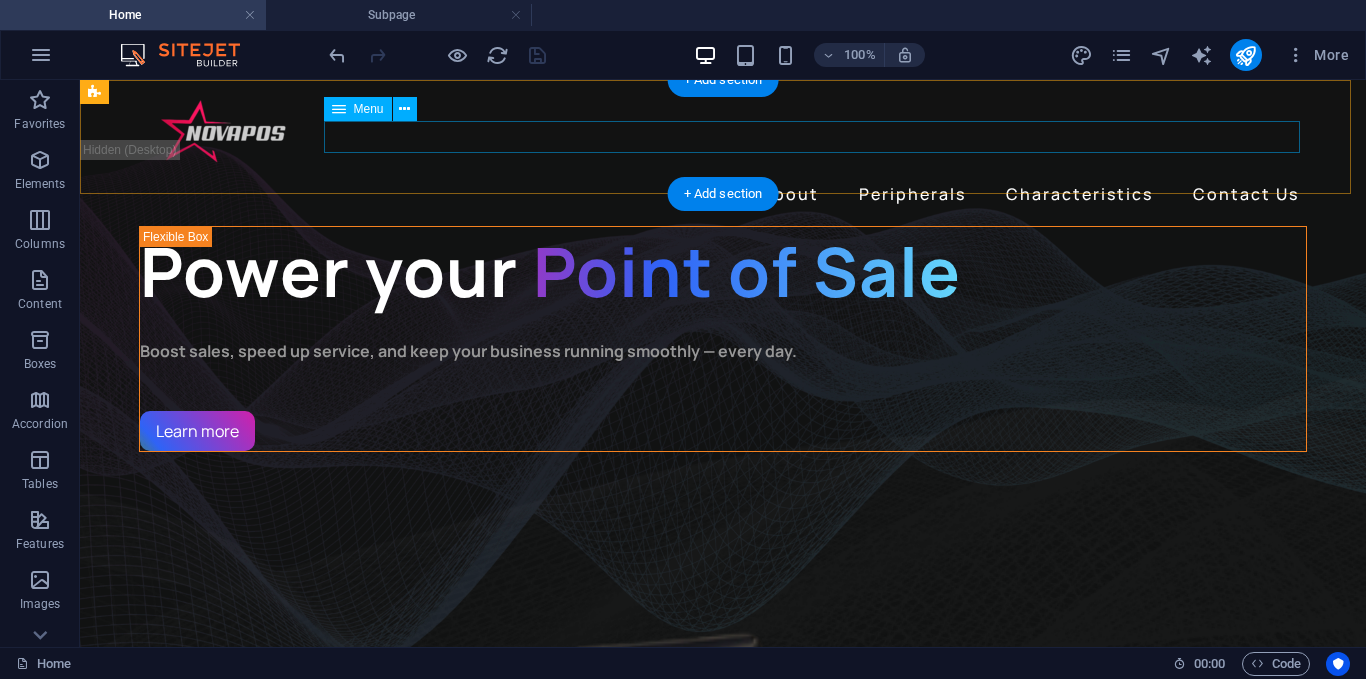click on "About Peripherals Characteristics Contact Us" at bounding box center (723, 194) 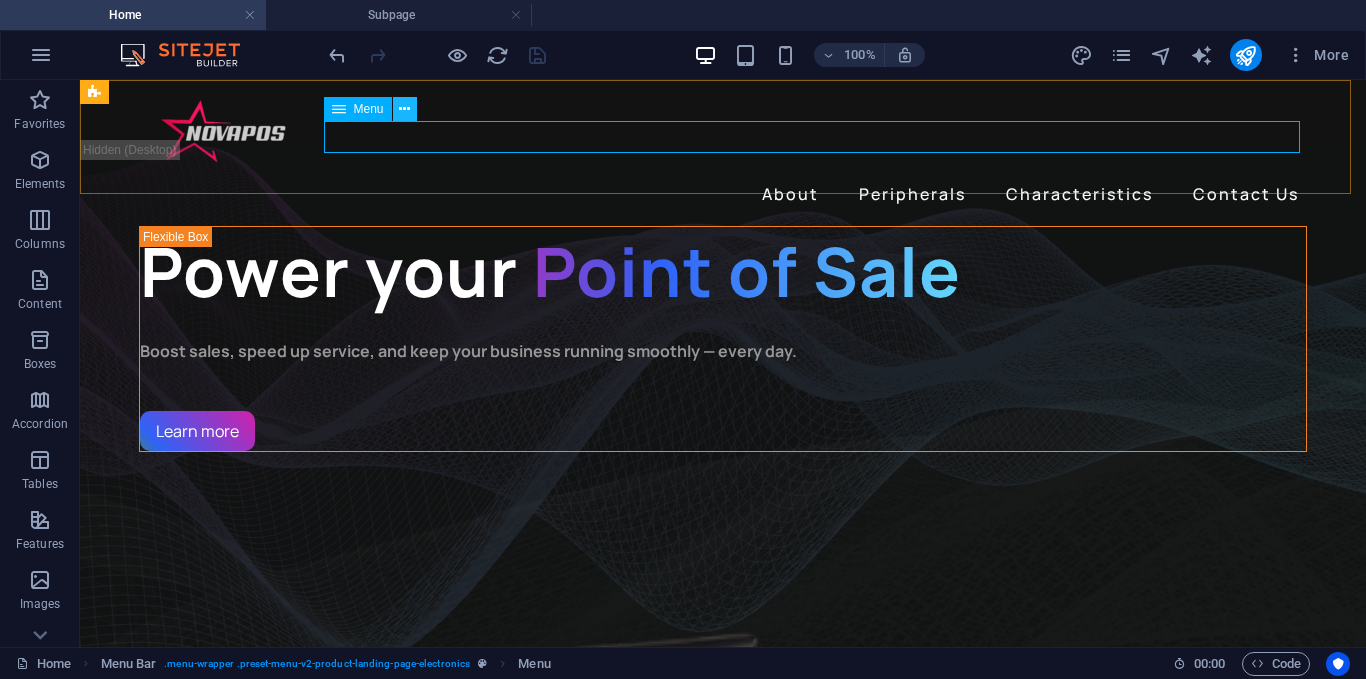 click at bounding box center [404, 109] 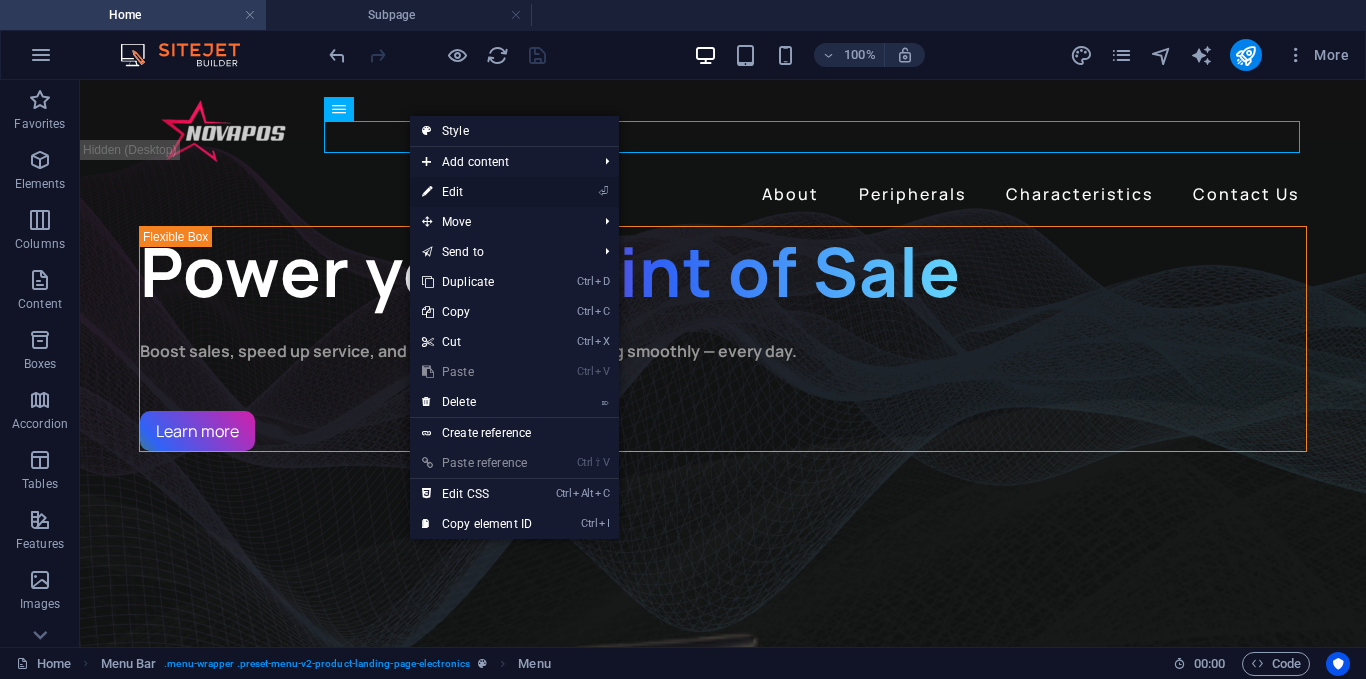 click on "⏎  Edit" at bounding box center [477, 192] 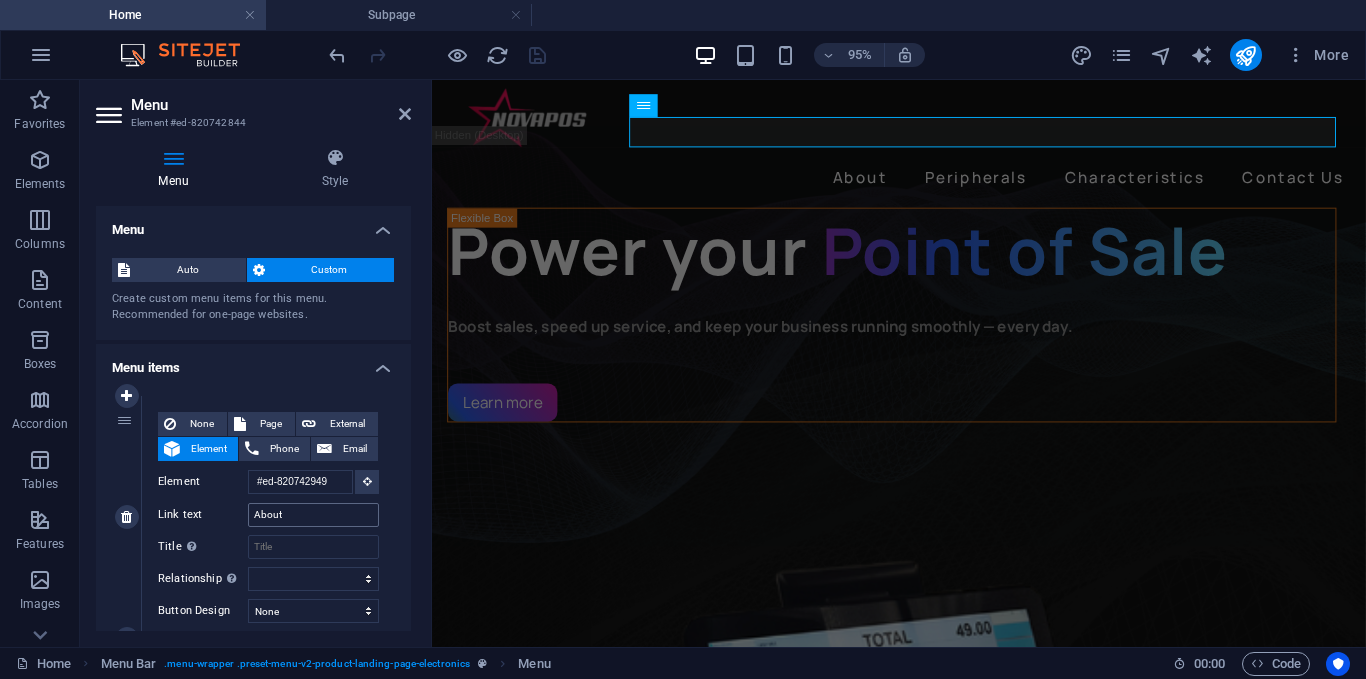 scroll, scrollTop: 0, scrollLeft: 0, axis: both 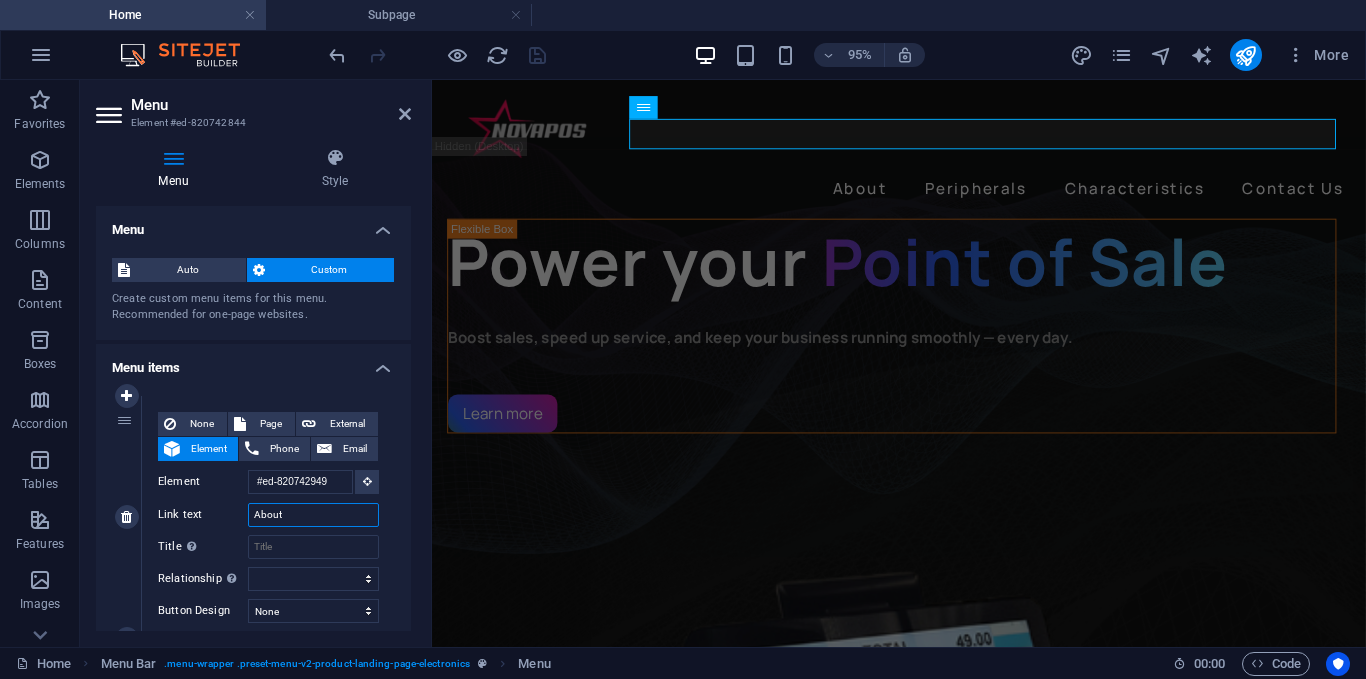 click on "About" at bounding box center (313, 515) 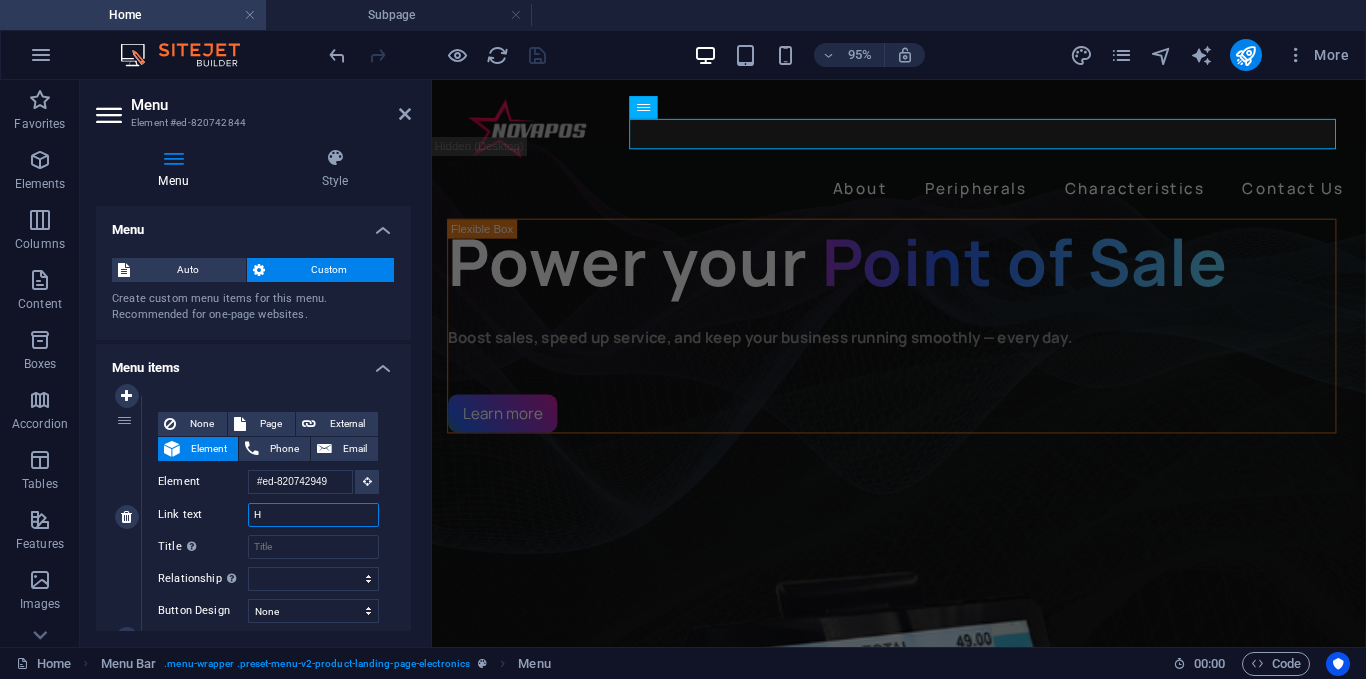 select 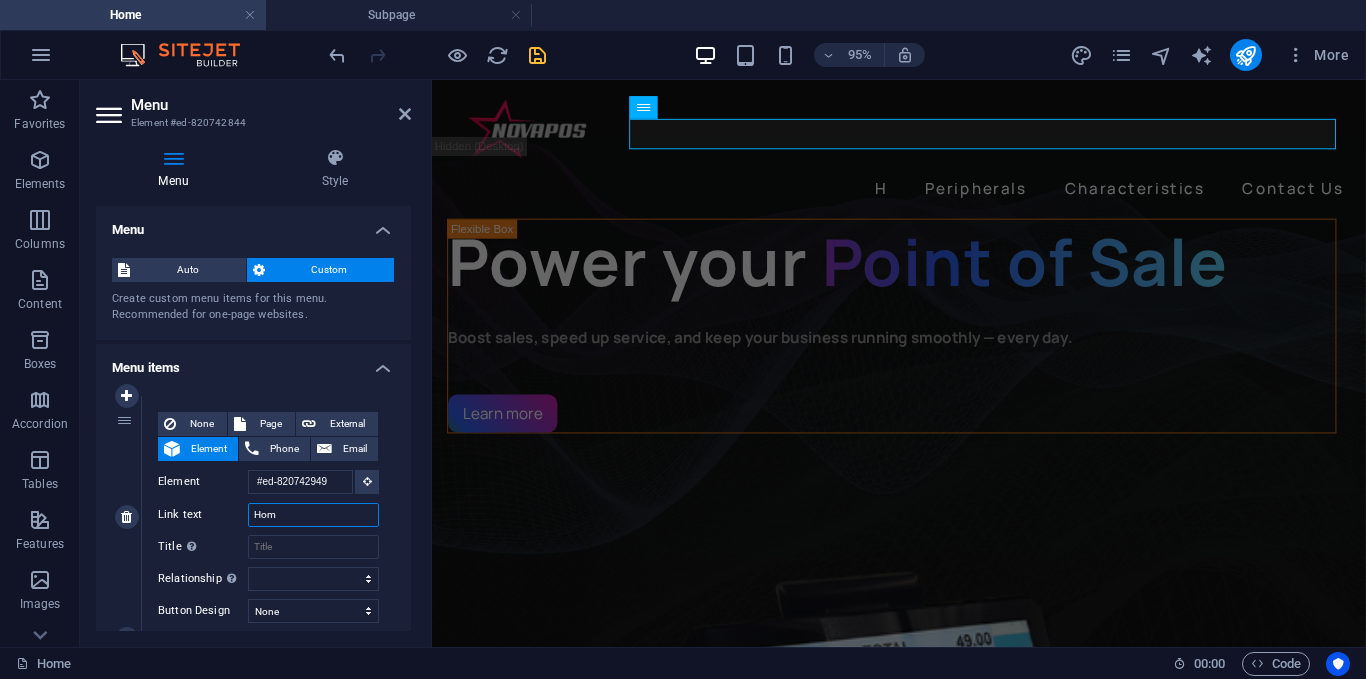 type on "Home" 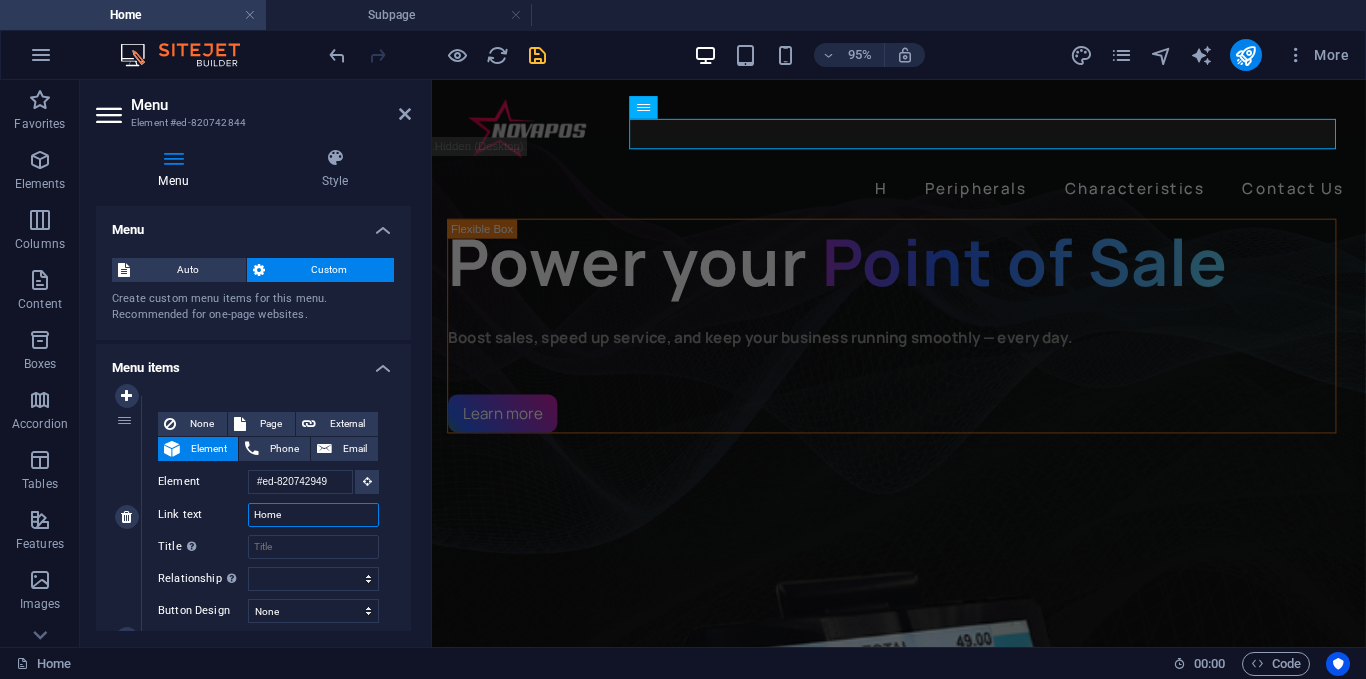 select 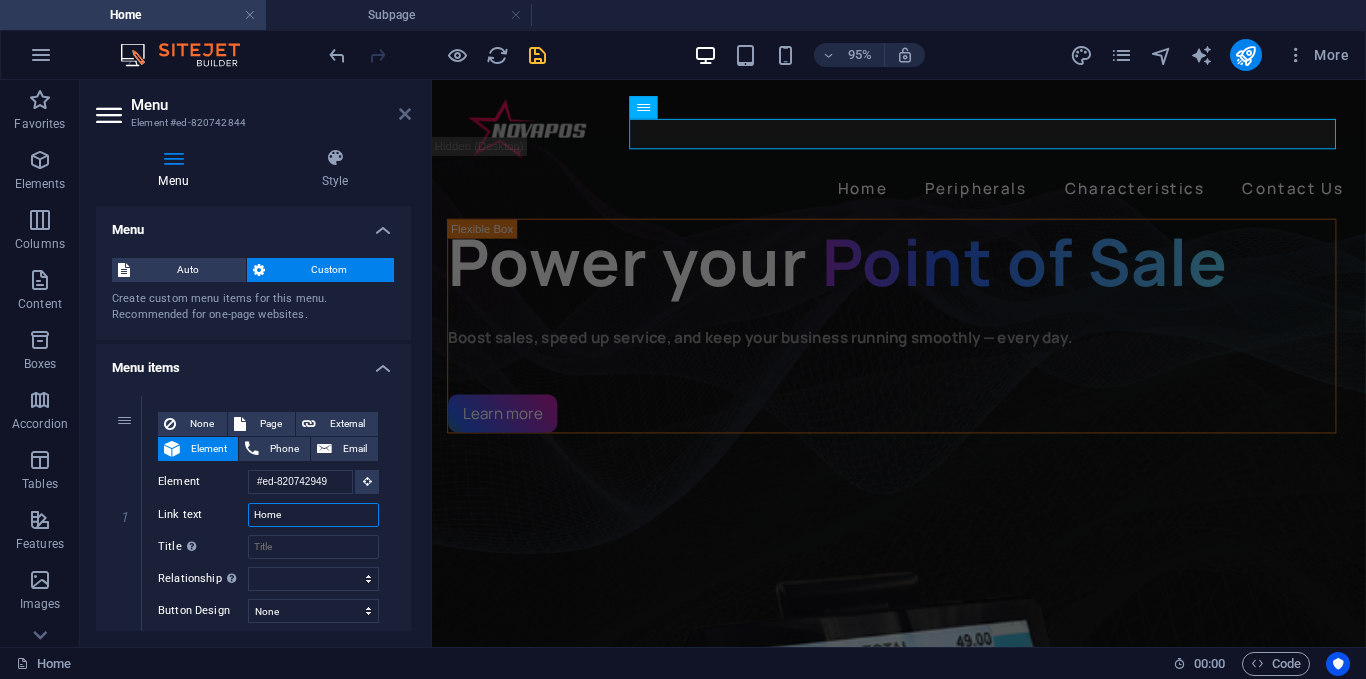 type on "Home" 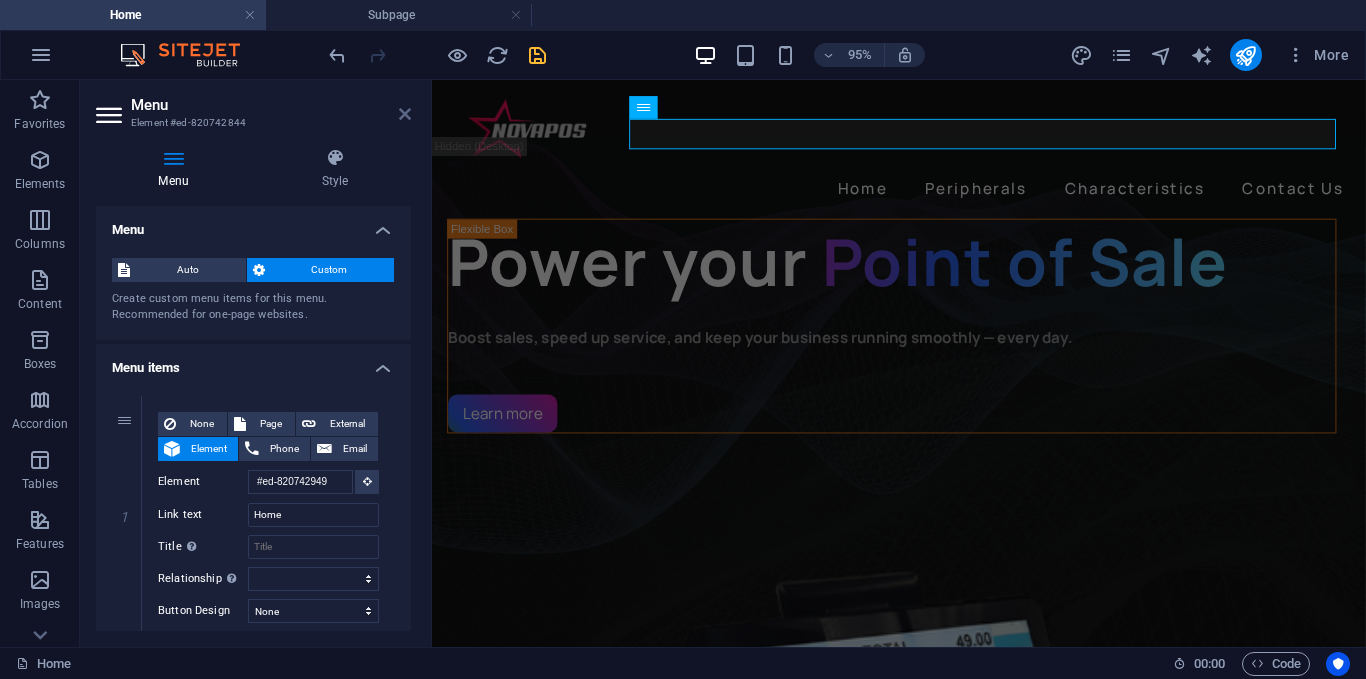 click at bounding box center (405, 114) 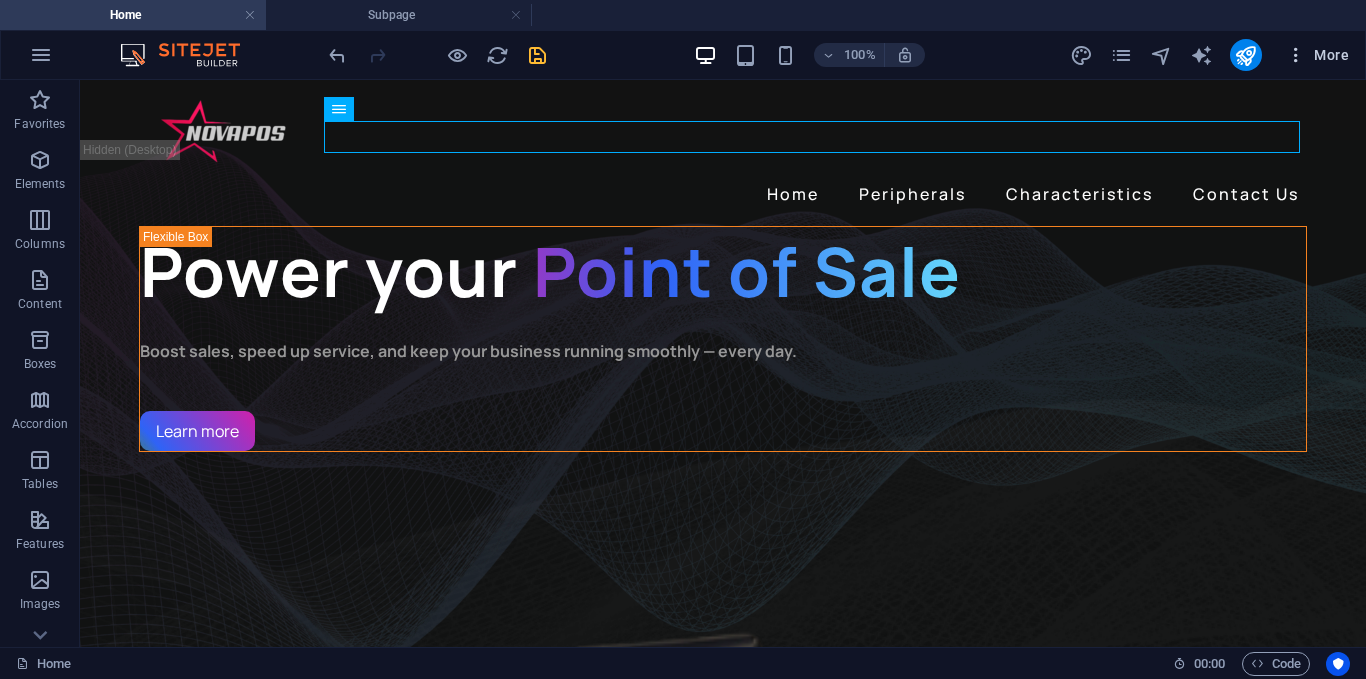 click at bounding box center (1296, 55) 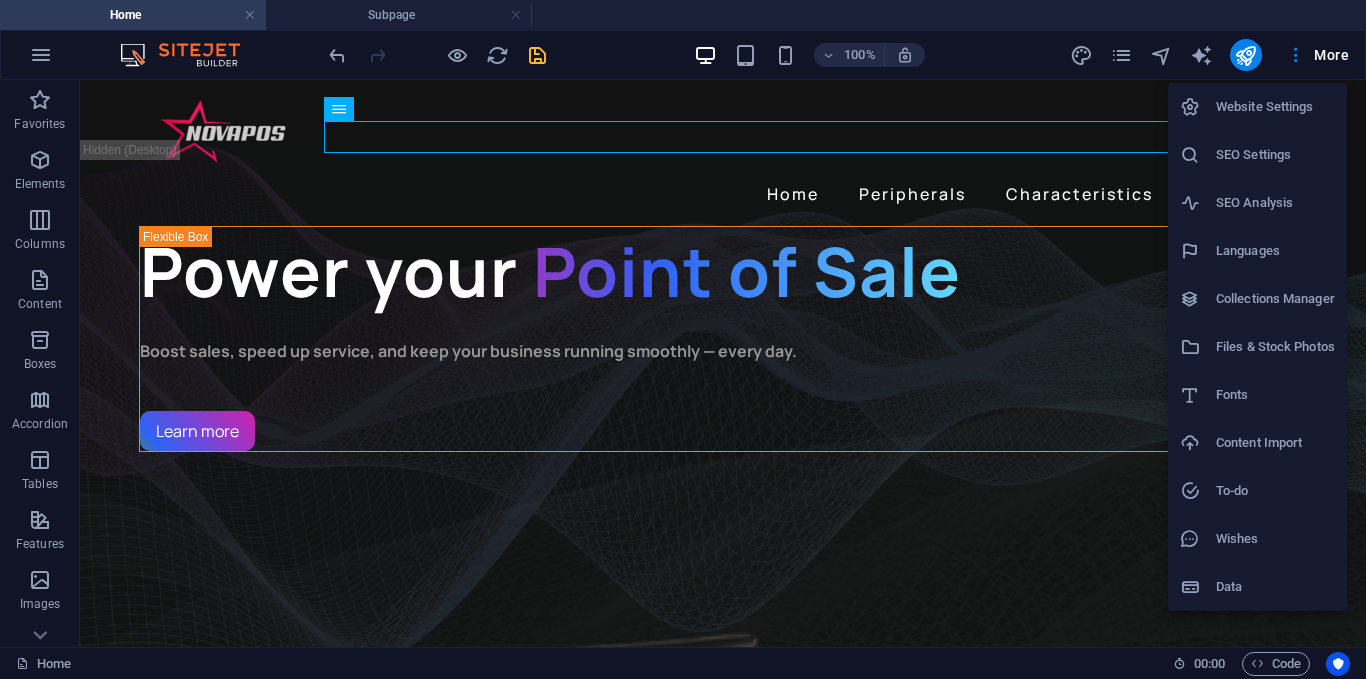 click at bounding box center (683, 339) 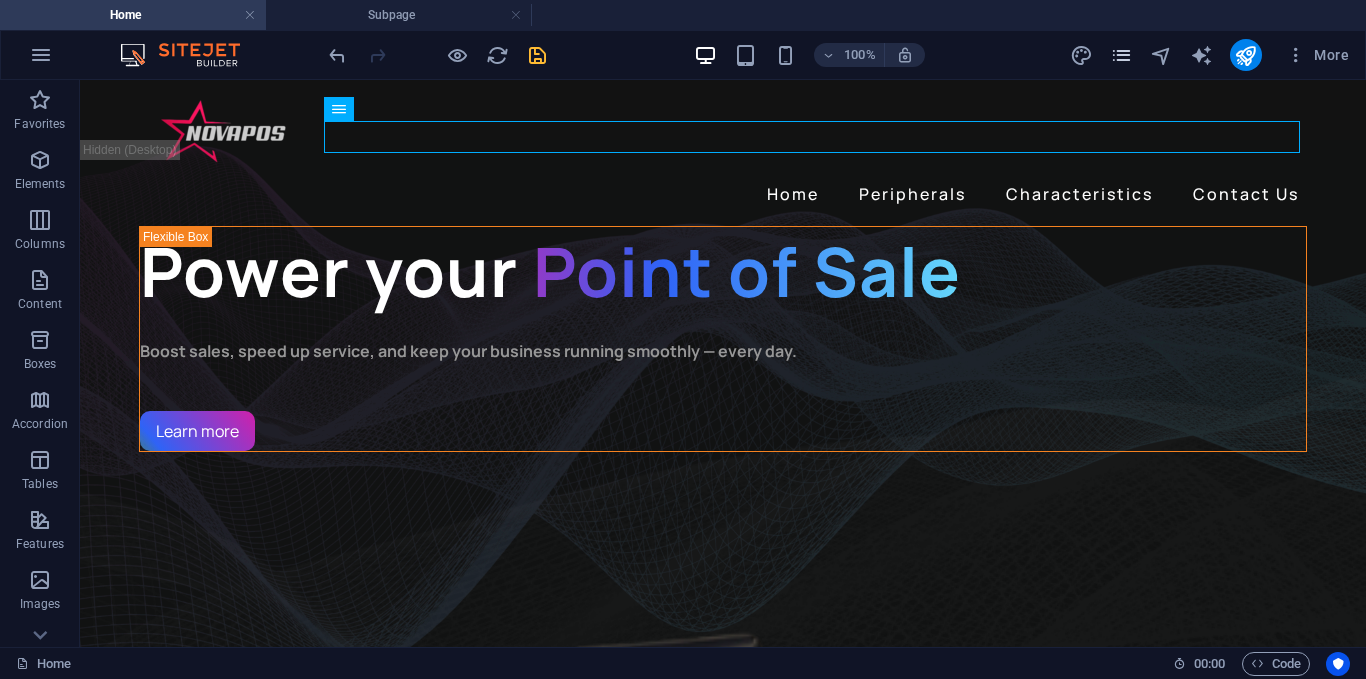 click at bounding box center [1121, 55] 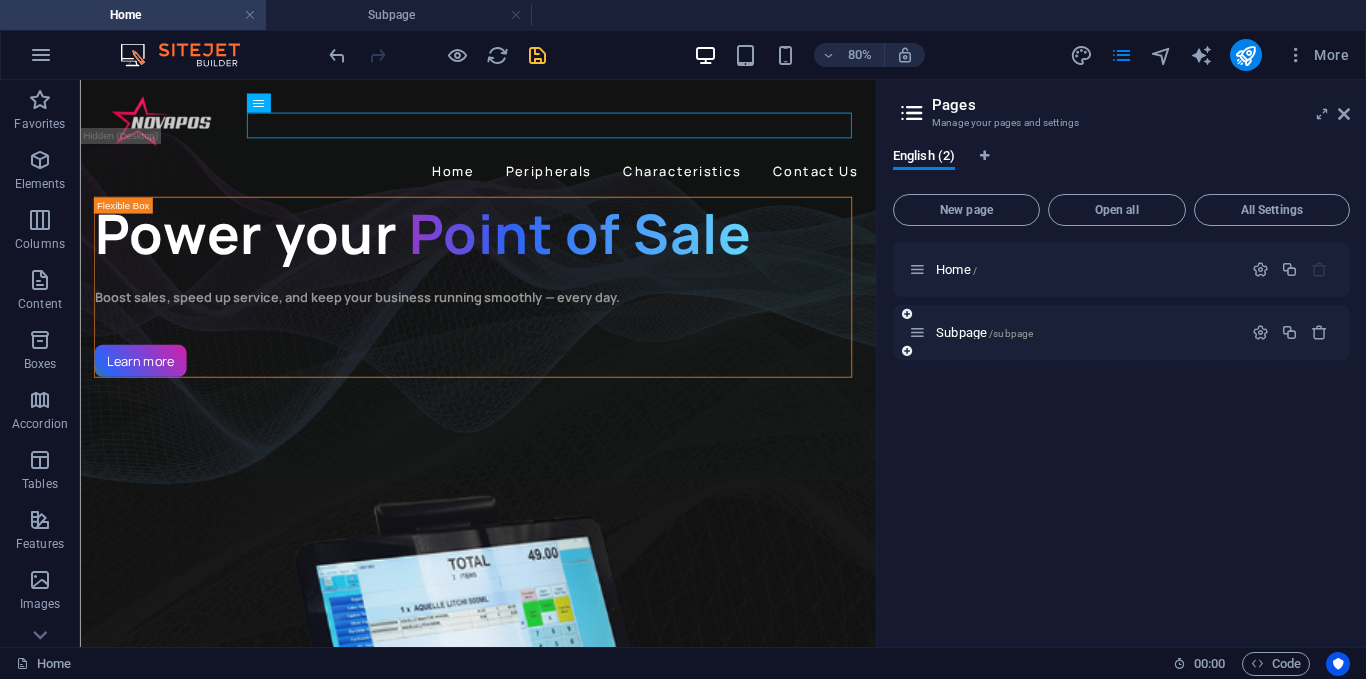 click at bounding box center [917, 332] 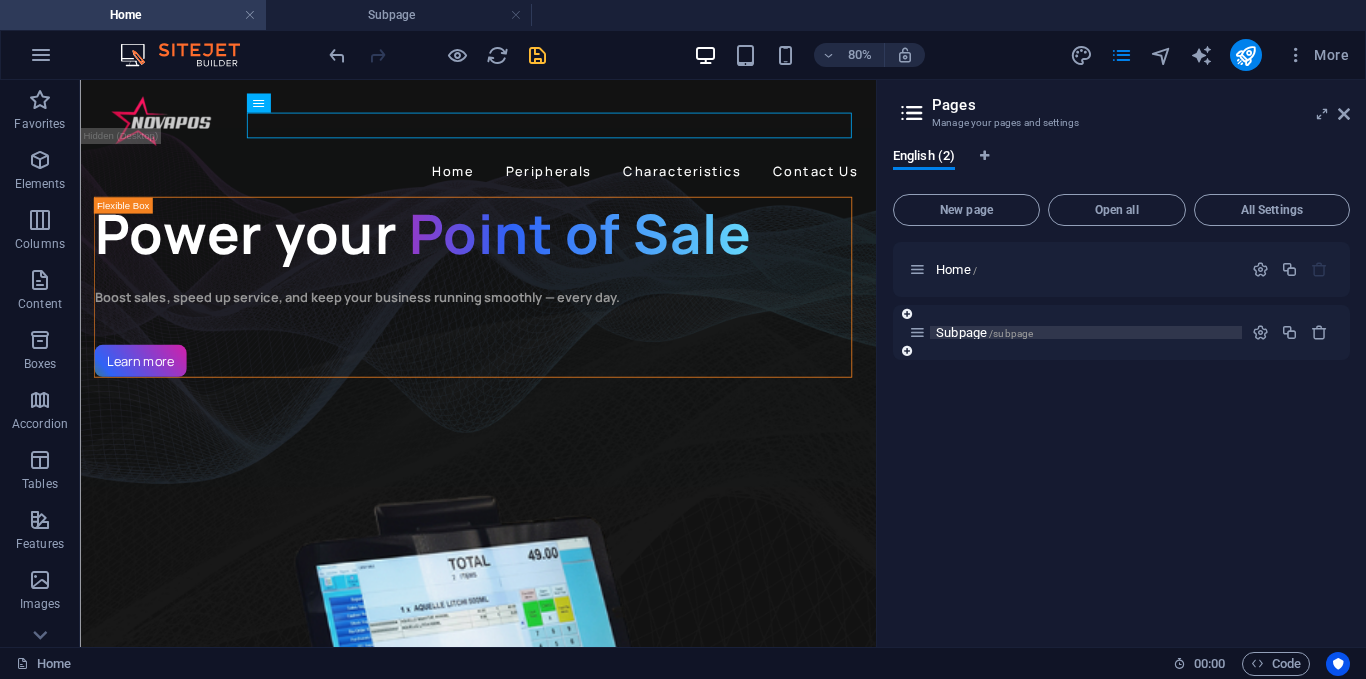 click on "/subpage" at bounding box center [1011, 333] 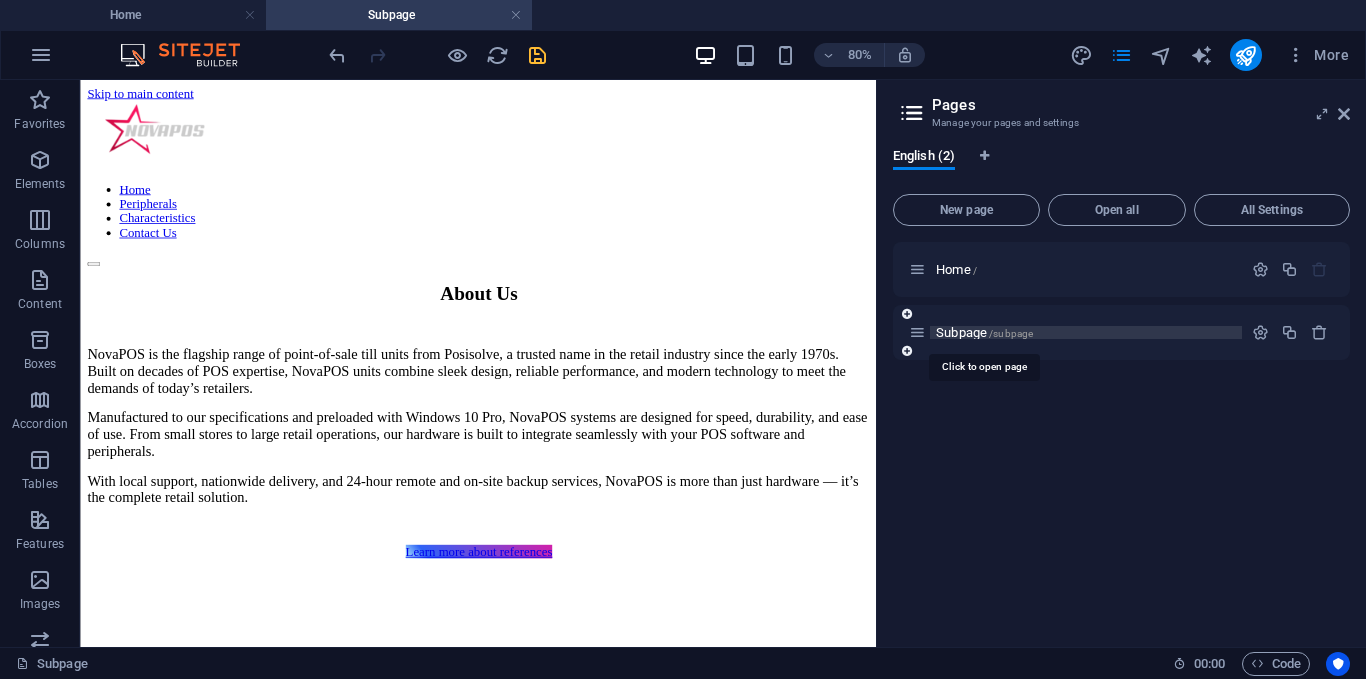 drag, startPoint x: 1000, startPoint y: 334, endPoint x: 972, endPoint y: 336, distance: 28.071337 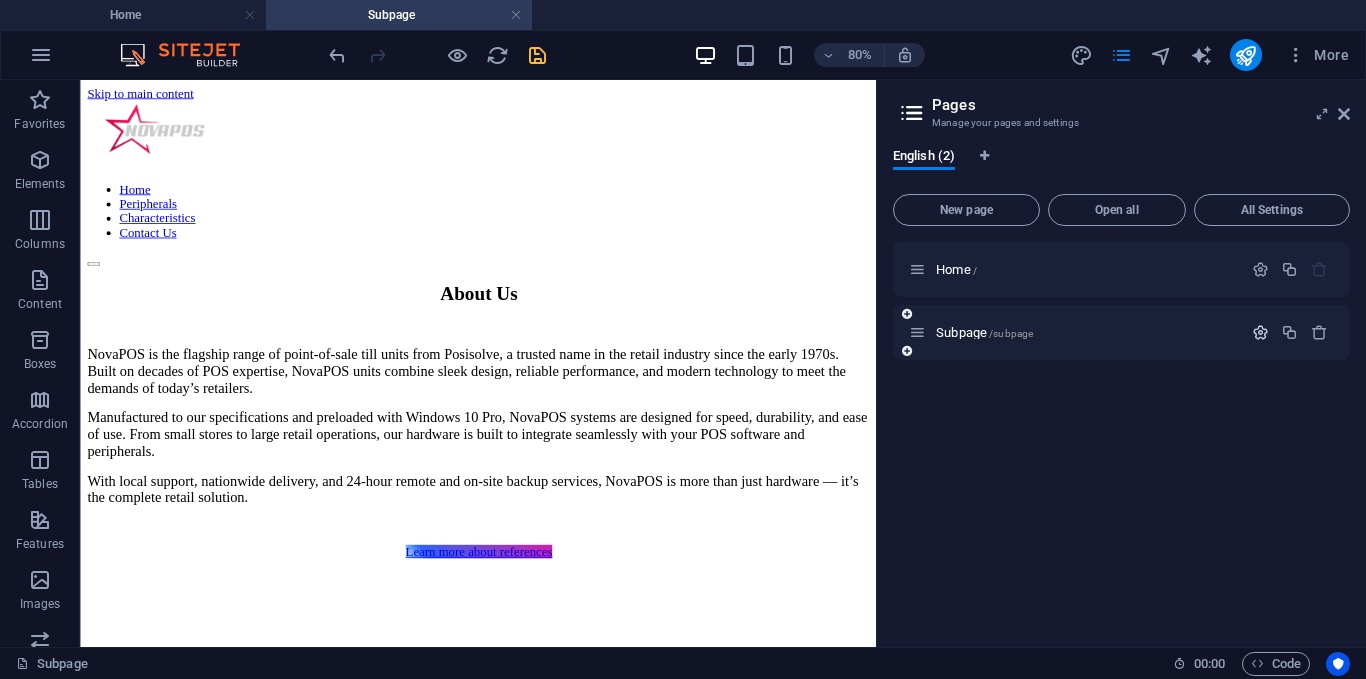 click at bounding box center (1260, 332) 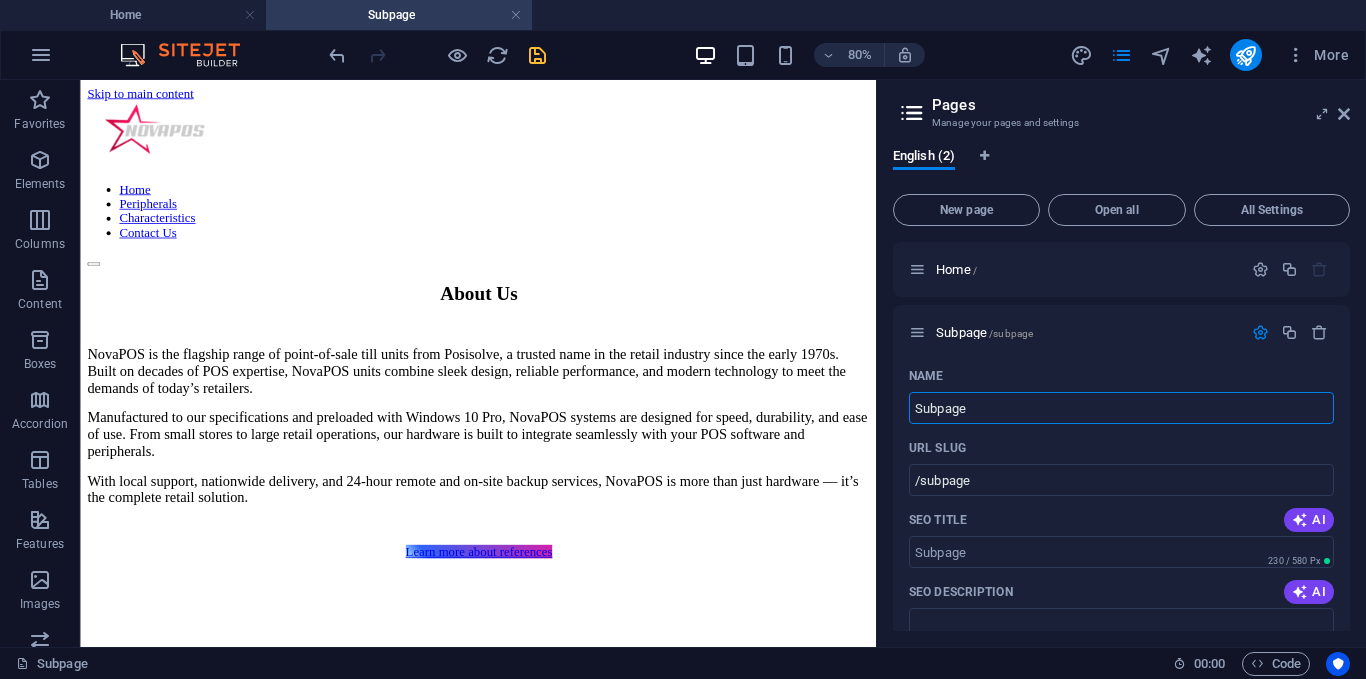 drag, startPoint x: 1133, startPoint y: 503, endPoint x: 1001, endPoint y: 518, distance: 132.84953 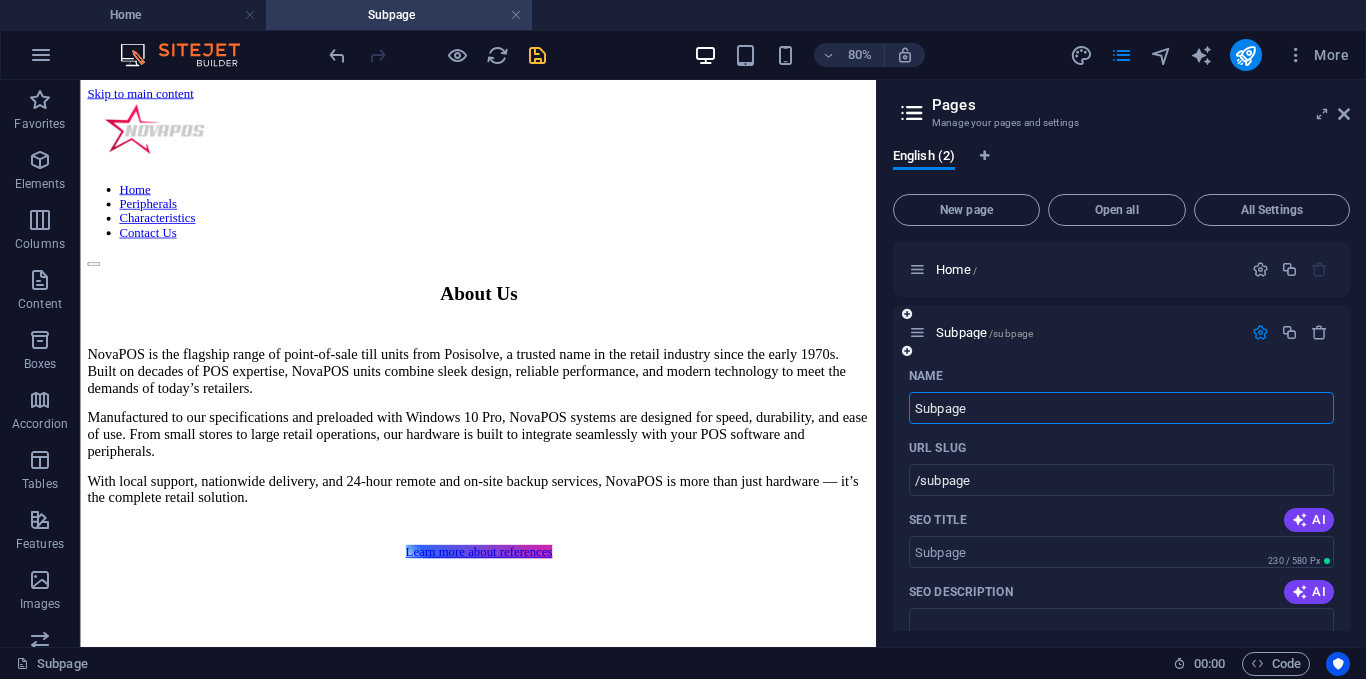 click on "Subpage" at bounding box center (1121, 408) 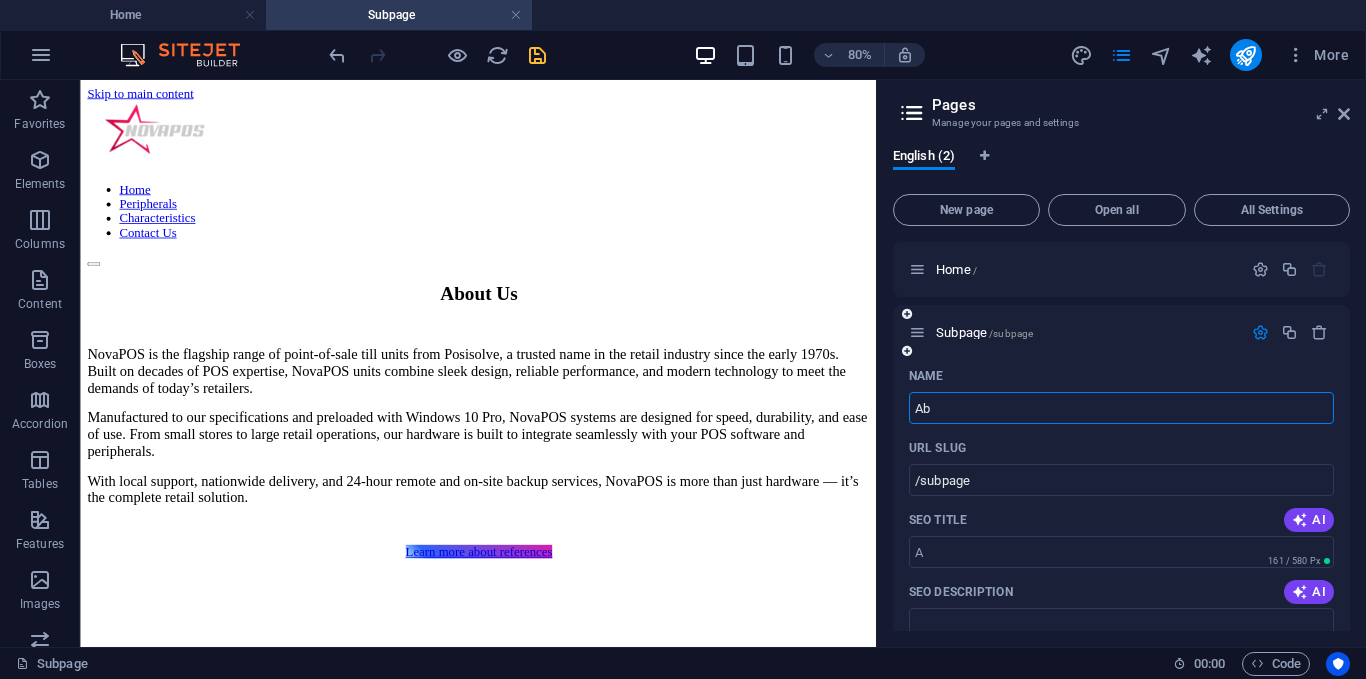 type on "Abo" 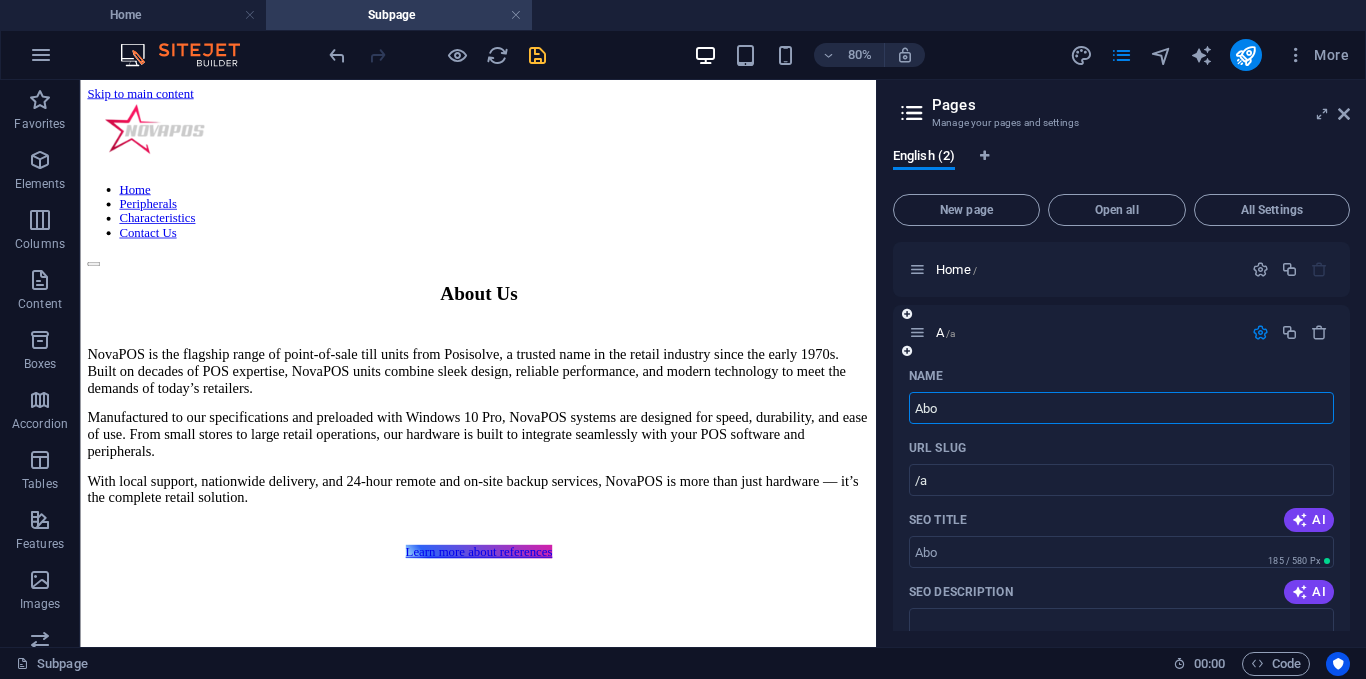 type on "/a" 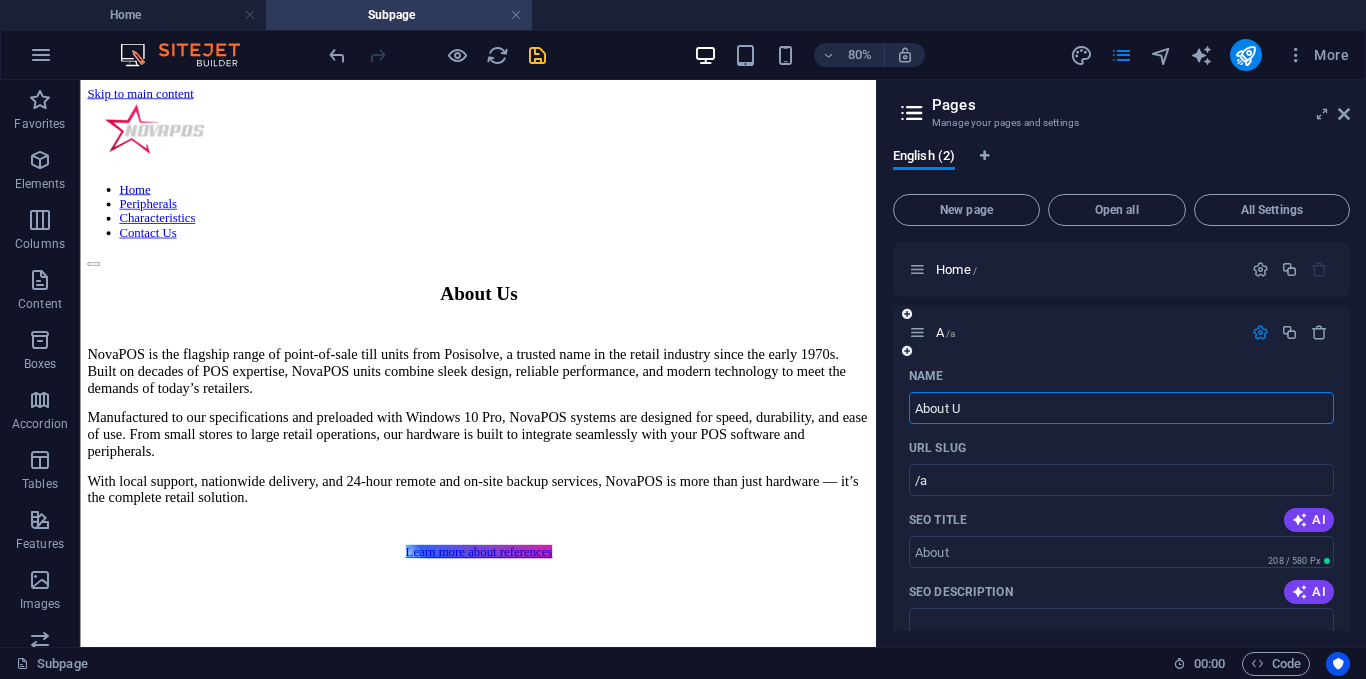 type on "About Us" 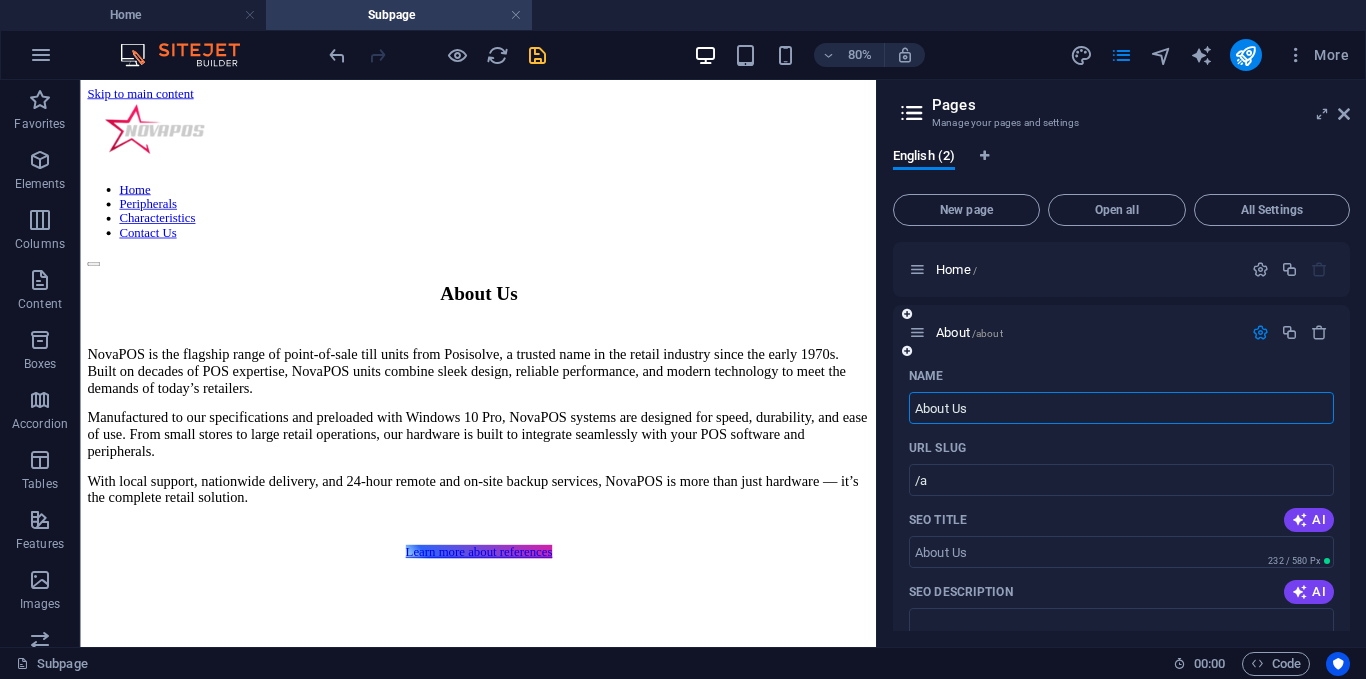 type on "/about" 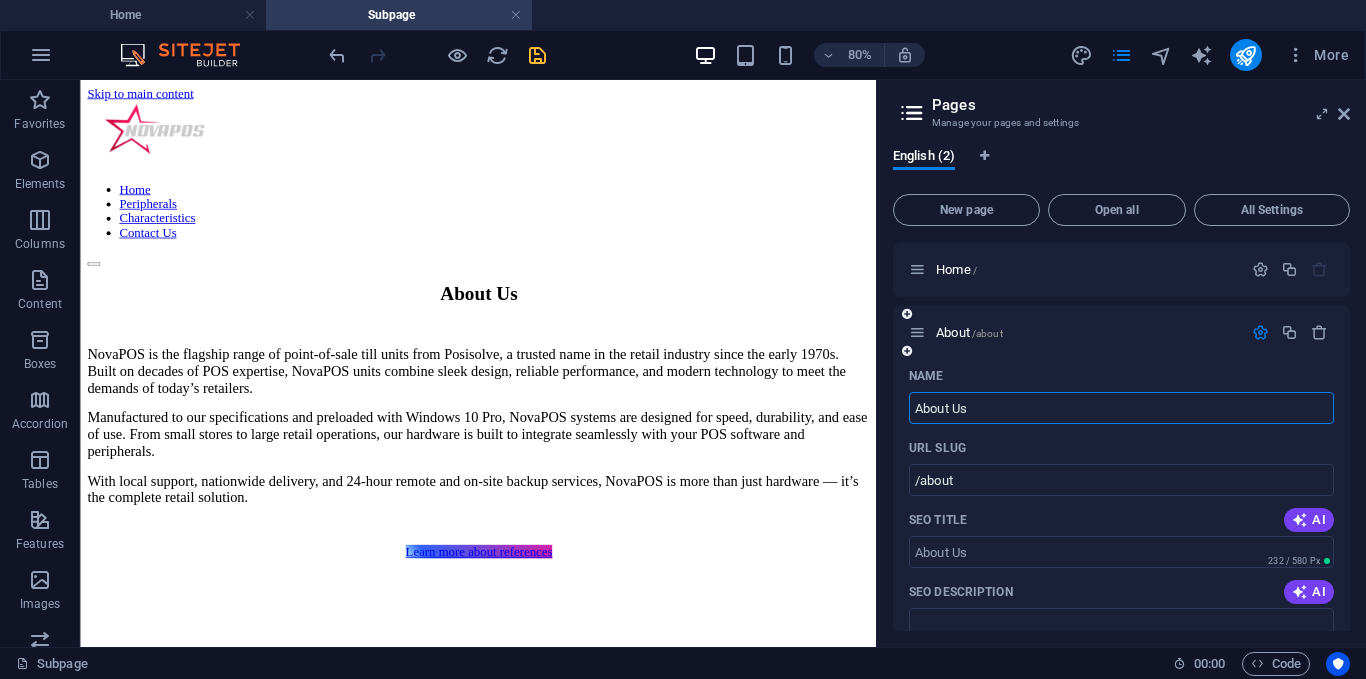 type on "About UsU" 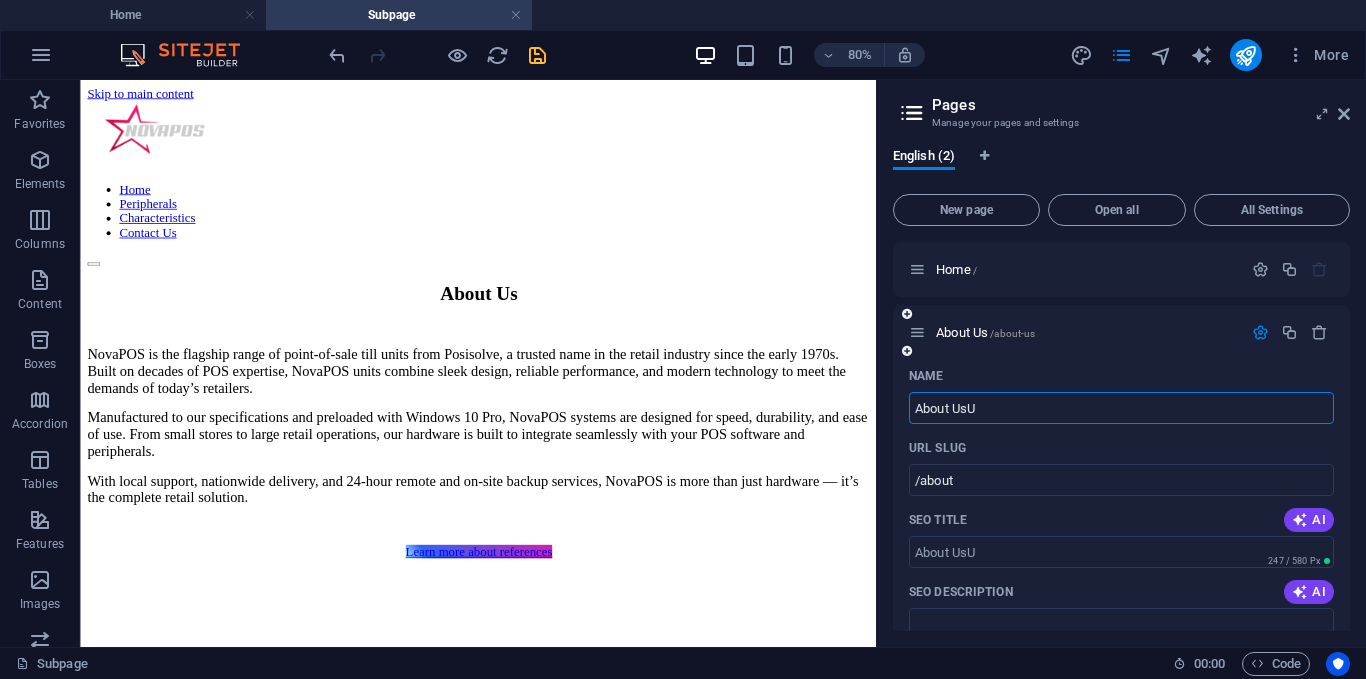 type on "/about-us" 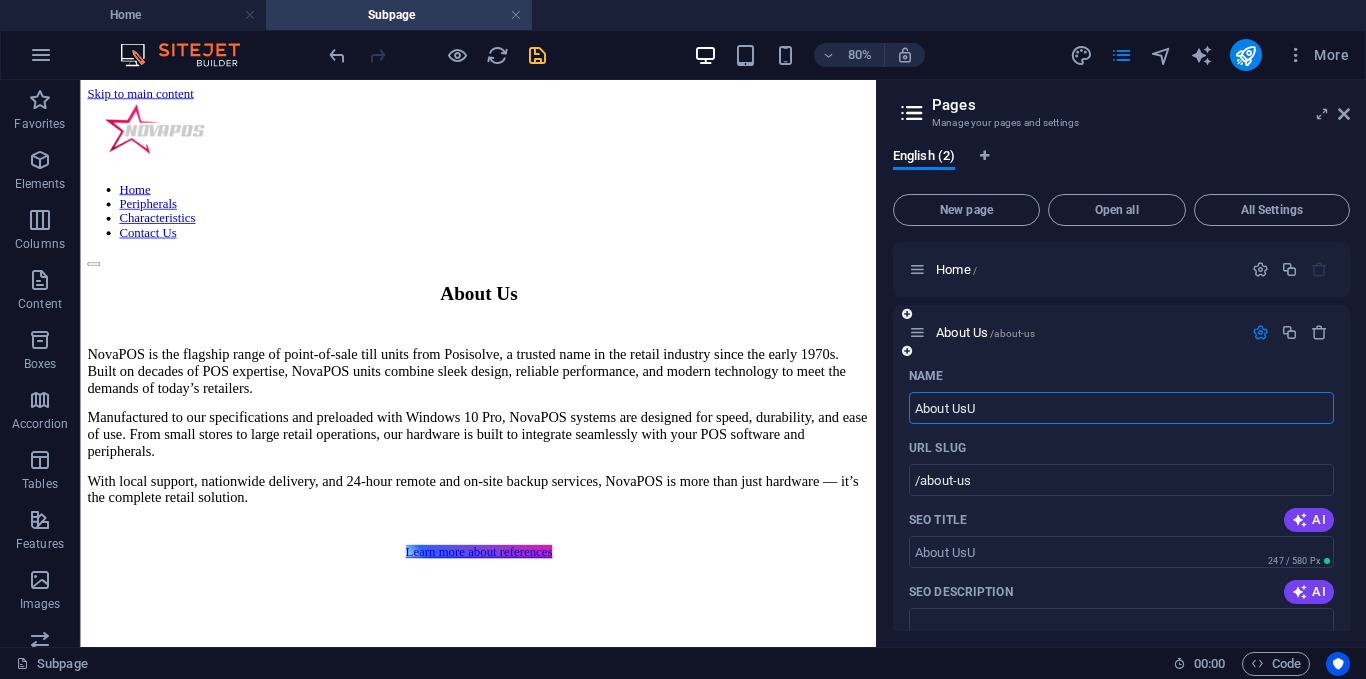 type on "About UsU" 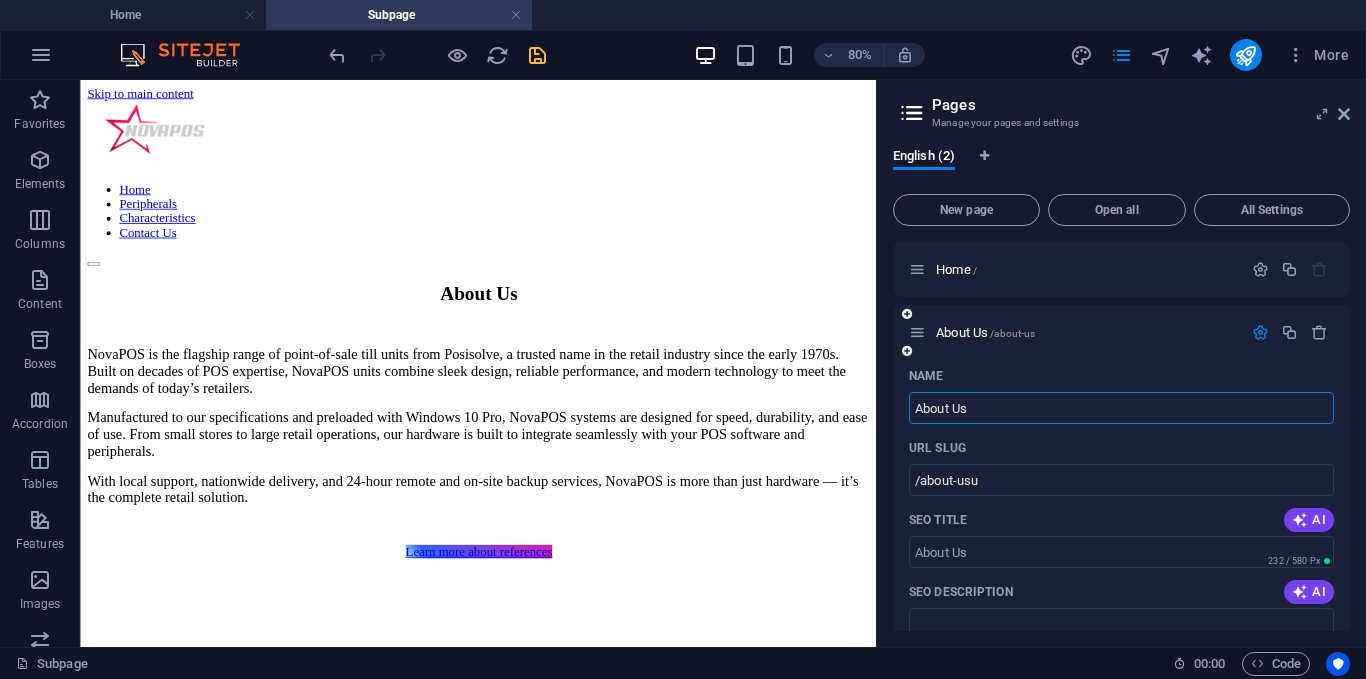 type on "About Us" 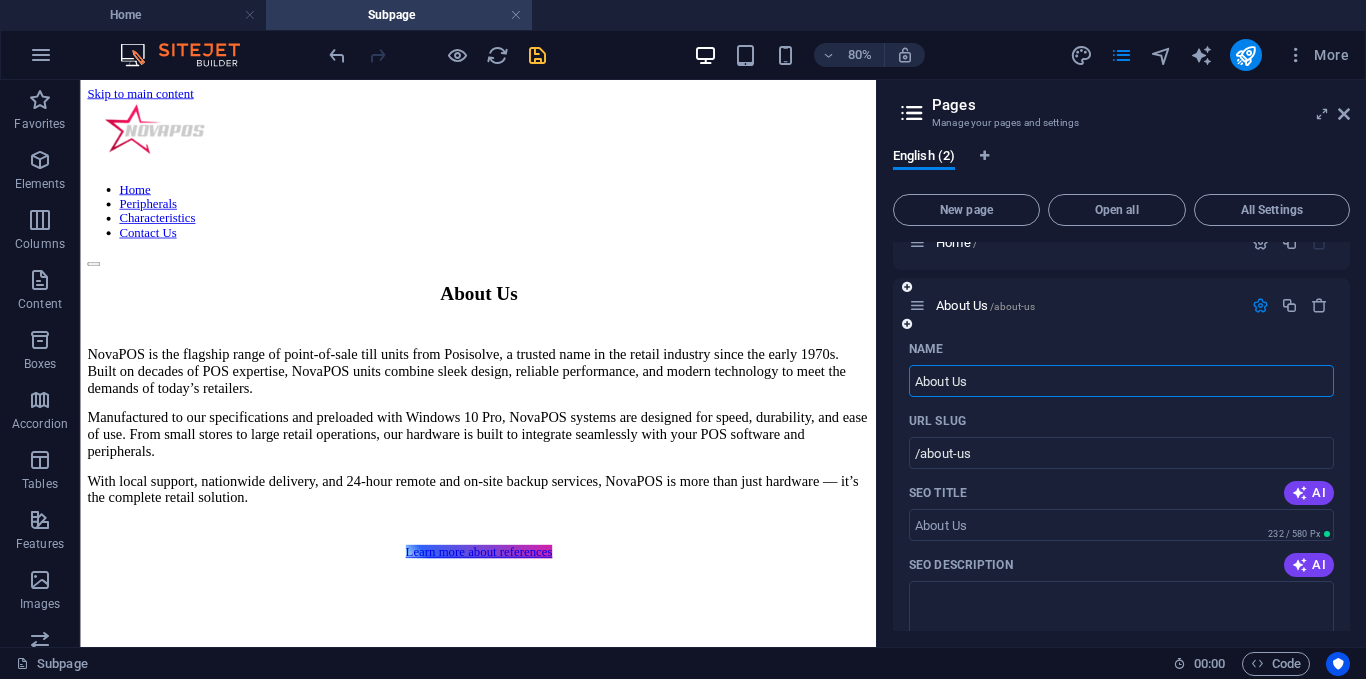 scroll, scrollTop: 0, scrollLeft: 0, axis: both 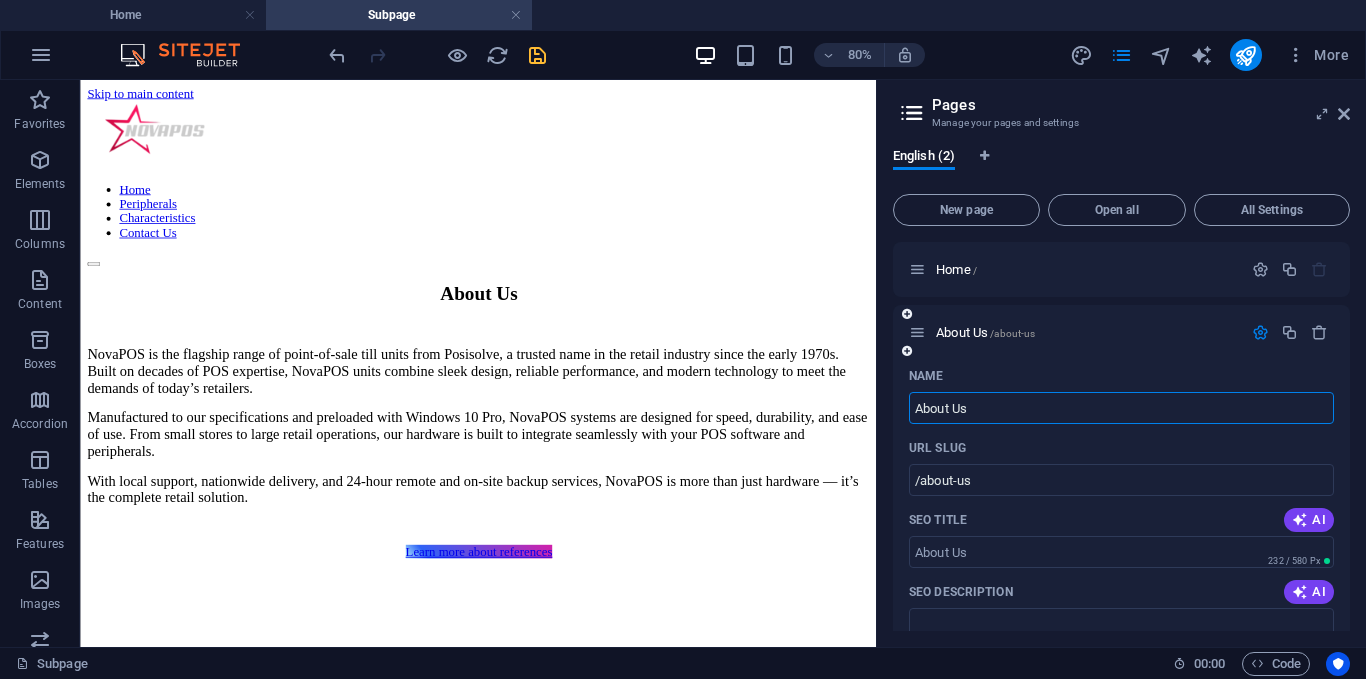 type on "About Us" 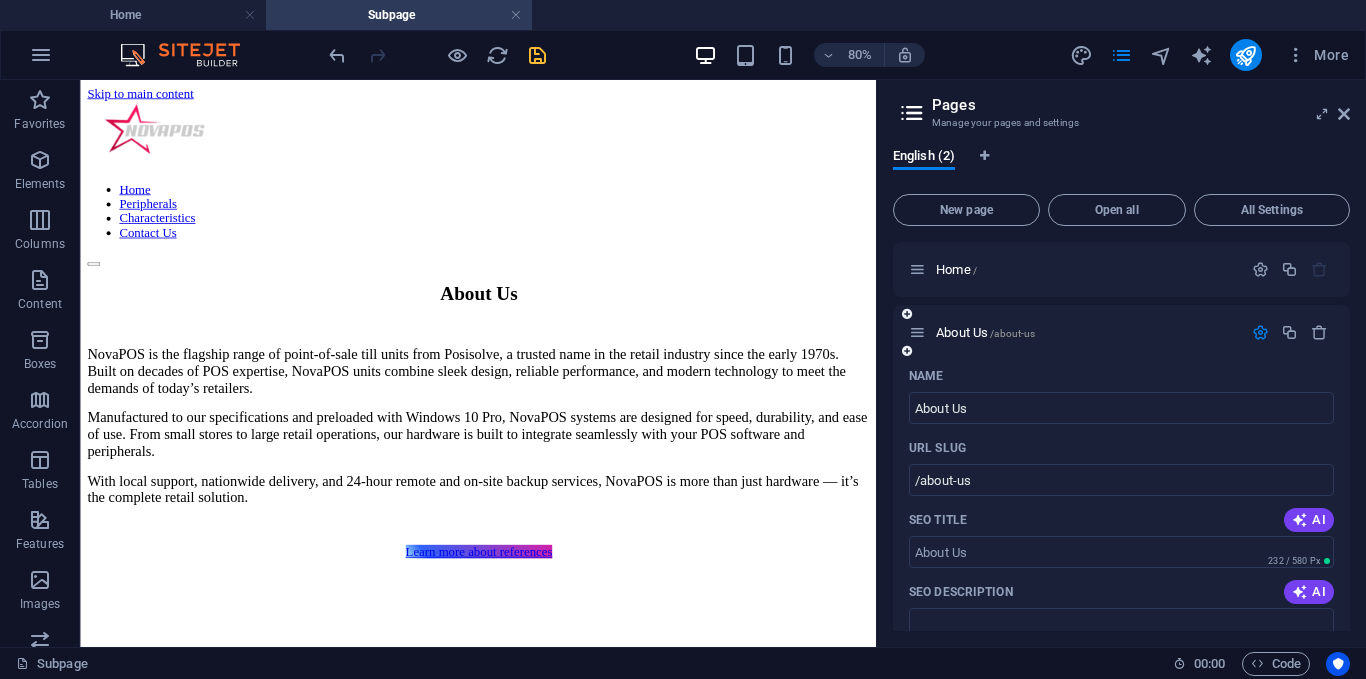 click at bounding box center (1260, 332) 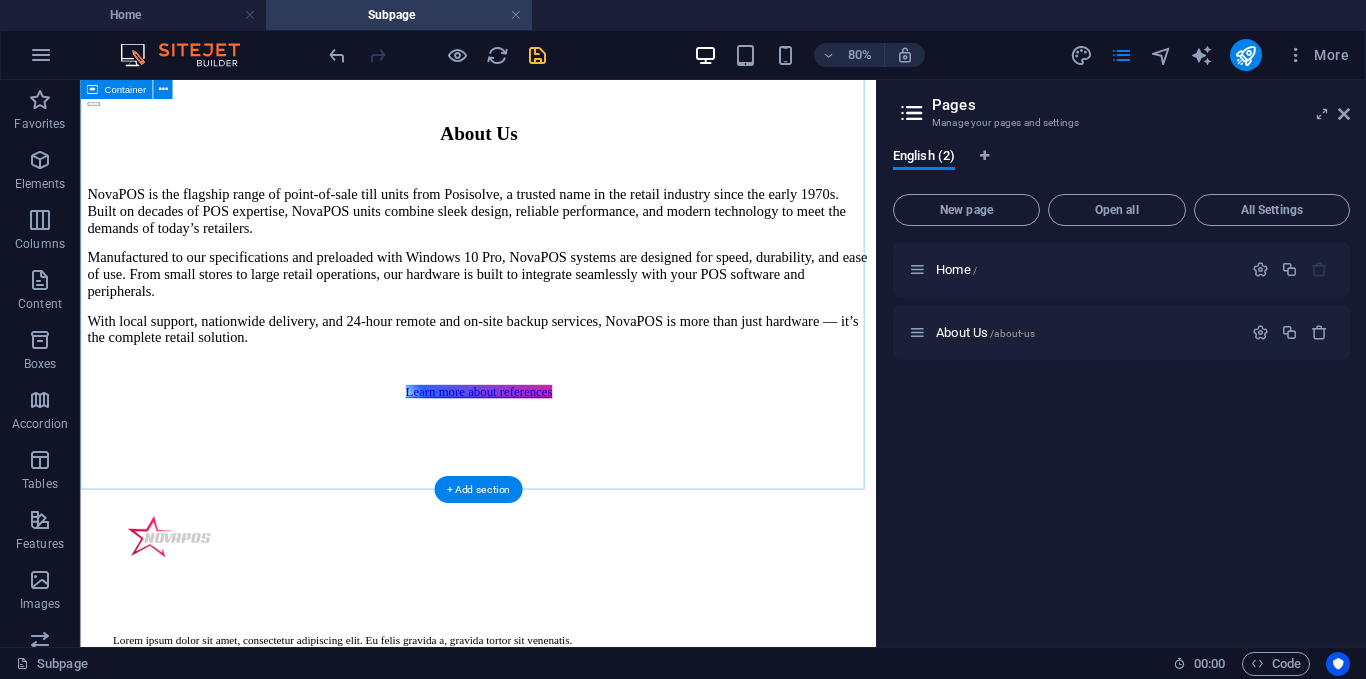 scroll, scrollTop: 0, scrollLeft: 0, axis: both 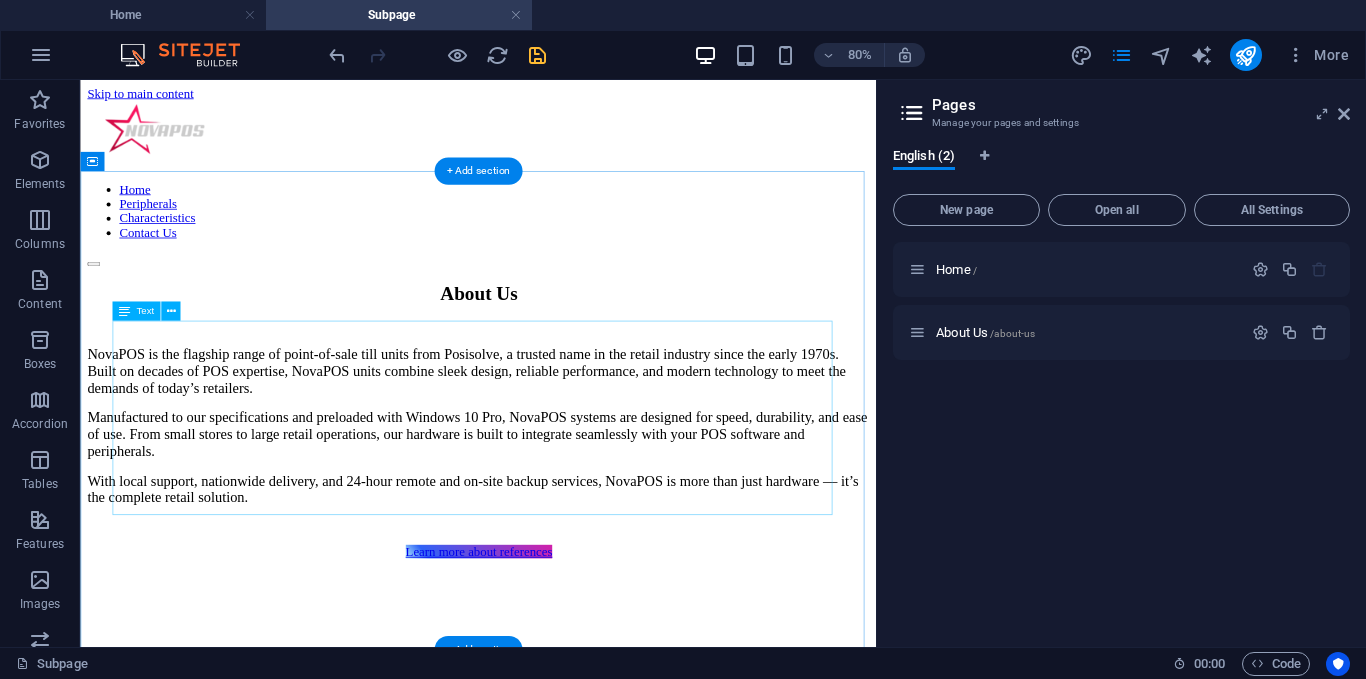 click on "NovaPOS is the flagship range of point-of-sale till units from Posisolve, a trusted name in the retail industry since the early 1970s. Built on decades of POS expertise, NovaPOS units combine sleek design, reliable performance, and modern technology to meet the demands of today’s retailers. Manufactured to our specifications and preloaded with Windows 10 Pro, NovaPOS systems are designed for speed, durability, and ease of use. From small stores to large retail operations, our hardware is built to integrate seamlessly with your POS software and peripherals. With local support, nationwide delivery, and 24-hour remote and on-site backup services, NovaPOS is more than just hardware — it’s the complete retail solution." at bounding box center (577, 513) 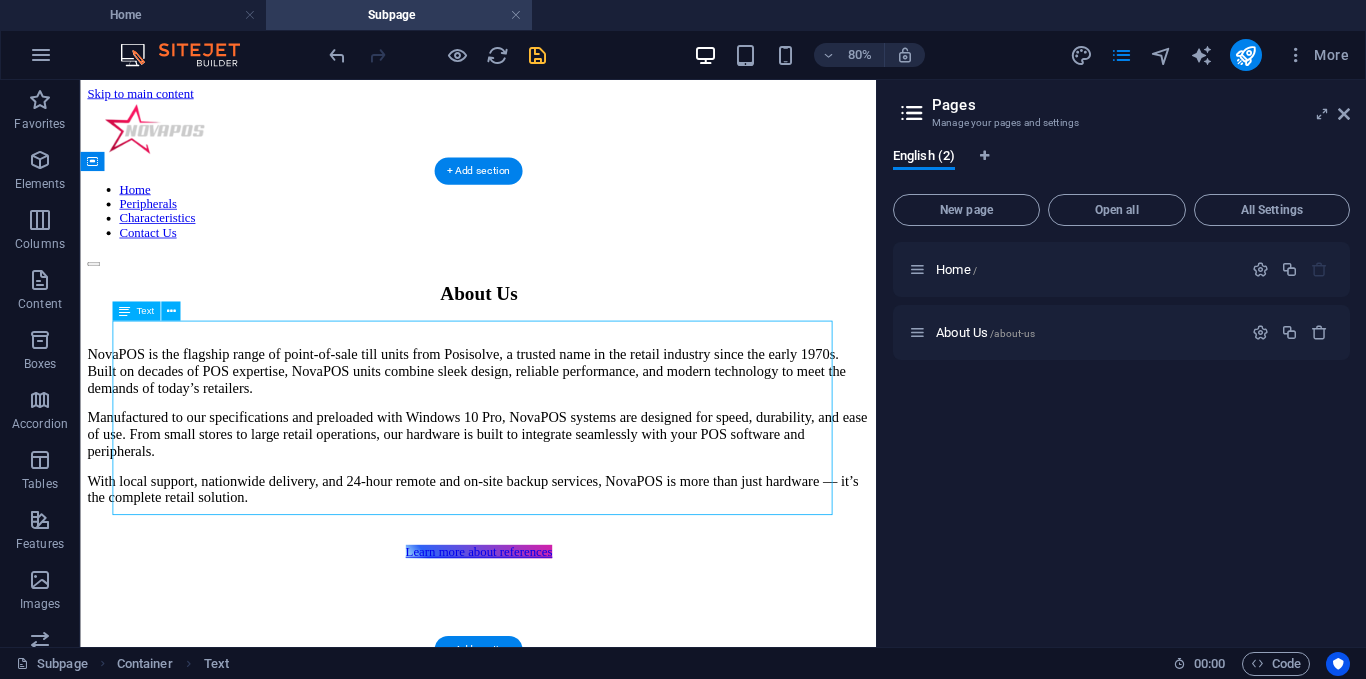 click on "NovaPOS is the flagship range of point-of-sale till units from Posisolve, a trusted name in the retail industry since the early 1970s. Built on decades of POS expertise, NovaPOS units combine sleek design, reliable performance, and modern technology to meet the demands of today’s retailers. Manufactured to our specifications and preloaded with Windows 10 Pro, NovaPOS systems are designed for speed, durability, and ease of use. From small stores to large retail operations, our hardware is built to integrate seamlessly with your POS software and peripherals. With local support, nationwide delivery, and 24-hour remote and on-site backup services, NovaPOS is more than just hardware — it’s the complete retail solution." at bounding box center (577, 513) 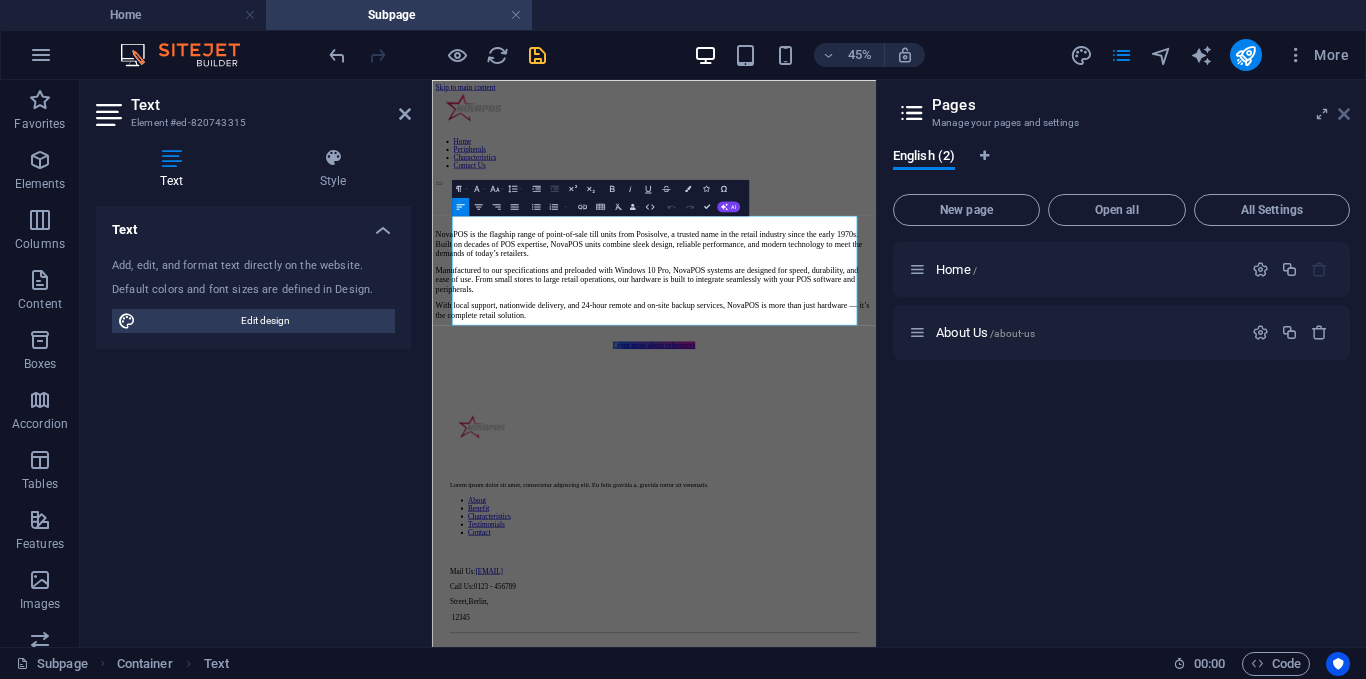 click at bounding box center [1344, 114] 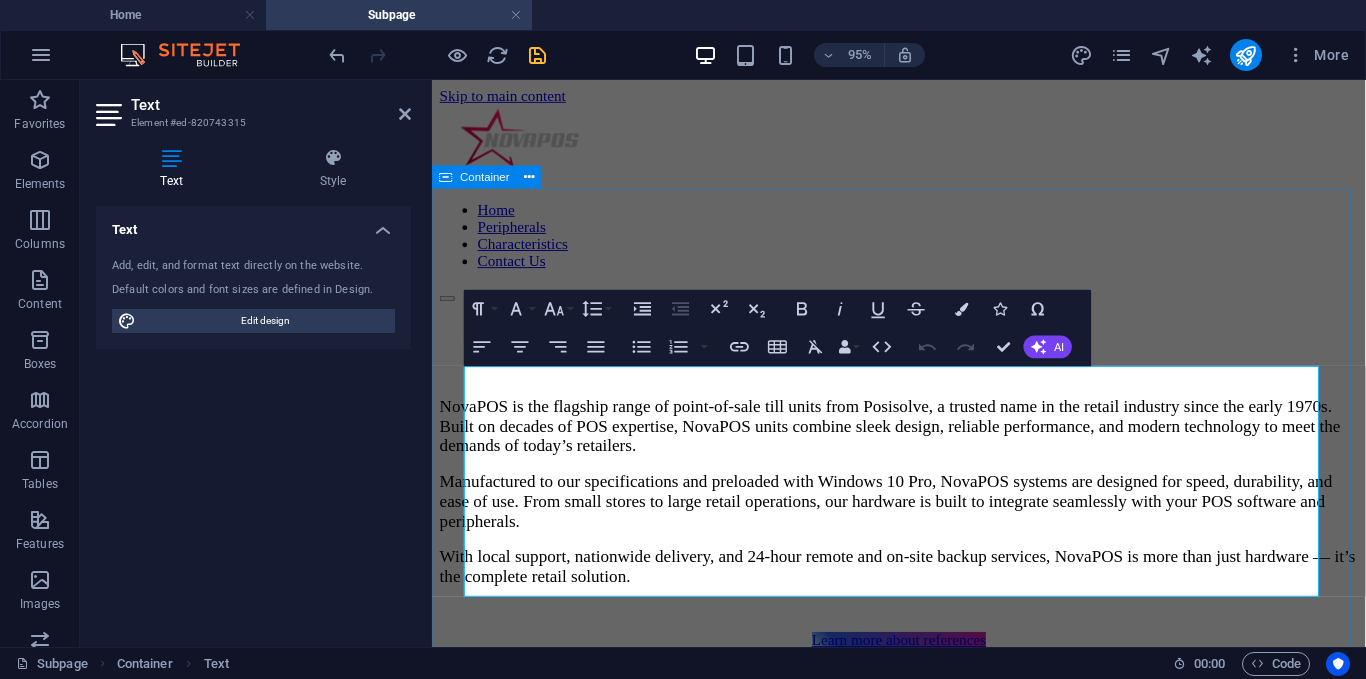 click on "About Us NovaPOS is the flagship range of point-of-sale till units from Posisolve, a trusted name in the retail industry since the early 1970s. Built on decades of POS expertise, NovaPOS units combine sleek design, reliable performance, and modern technology to meet the demands of today’s retailers. Manufactured to our specifications and preloaded with Windows 10 Pro, NovaPOS systems are designed for speed, durability, and ease of use. From small stores to large retail operations, our hardware is built to integrate seamlessly with your POS software and peripherals. With local support, nationwide delivery, and 24-hour remote and on-site backup services, NovaPOS is more than just hardware — it’s the complete retail solution. Learn more about references" at bounding box center (923, 506) 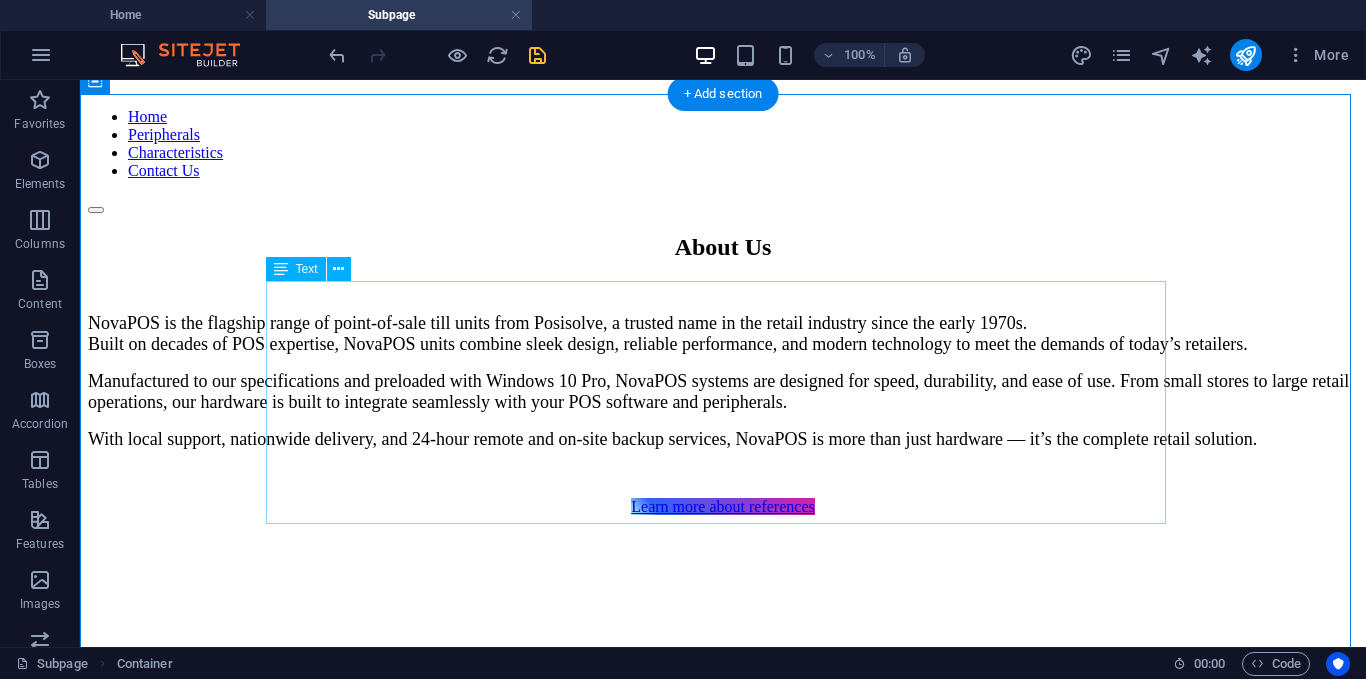 scroll, scrollTop: 0, scrollLeft: 0, axis: both 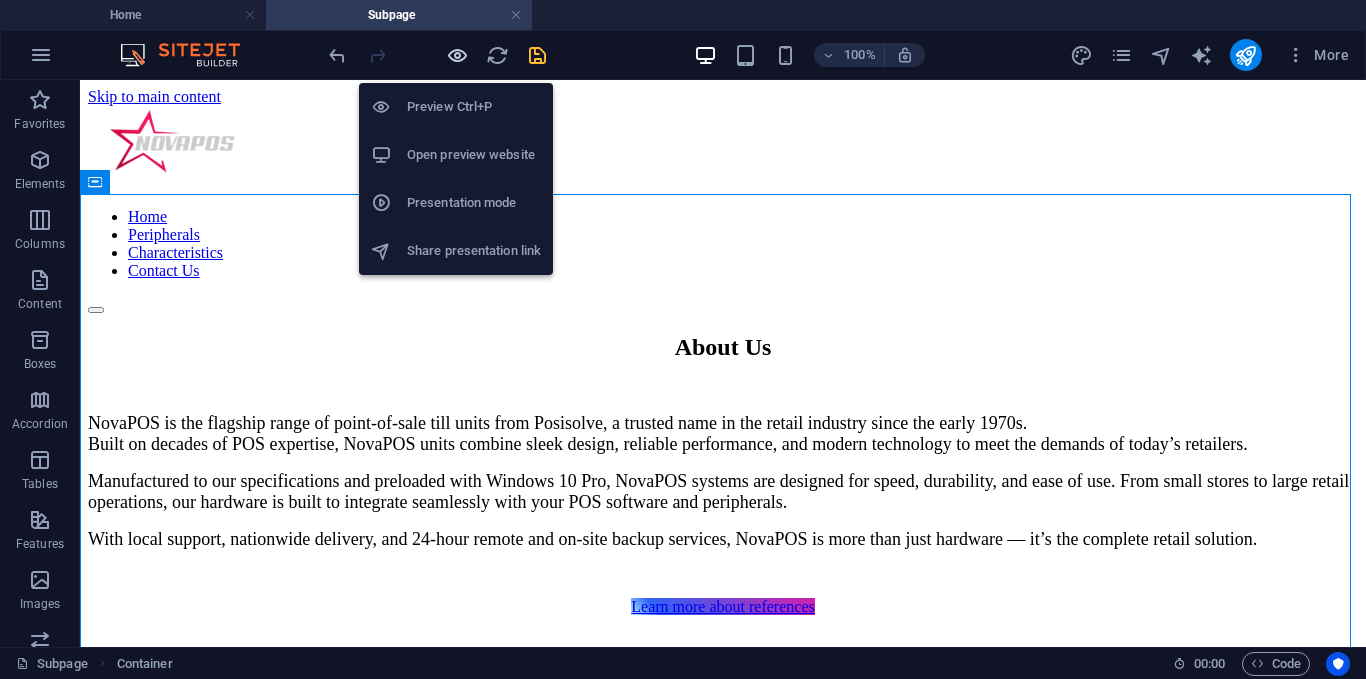 click at bounding box center [457, 55] 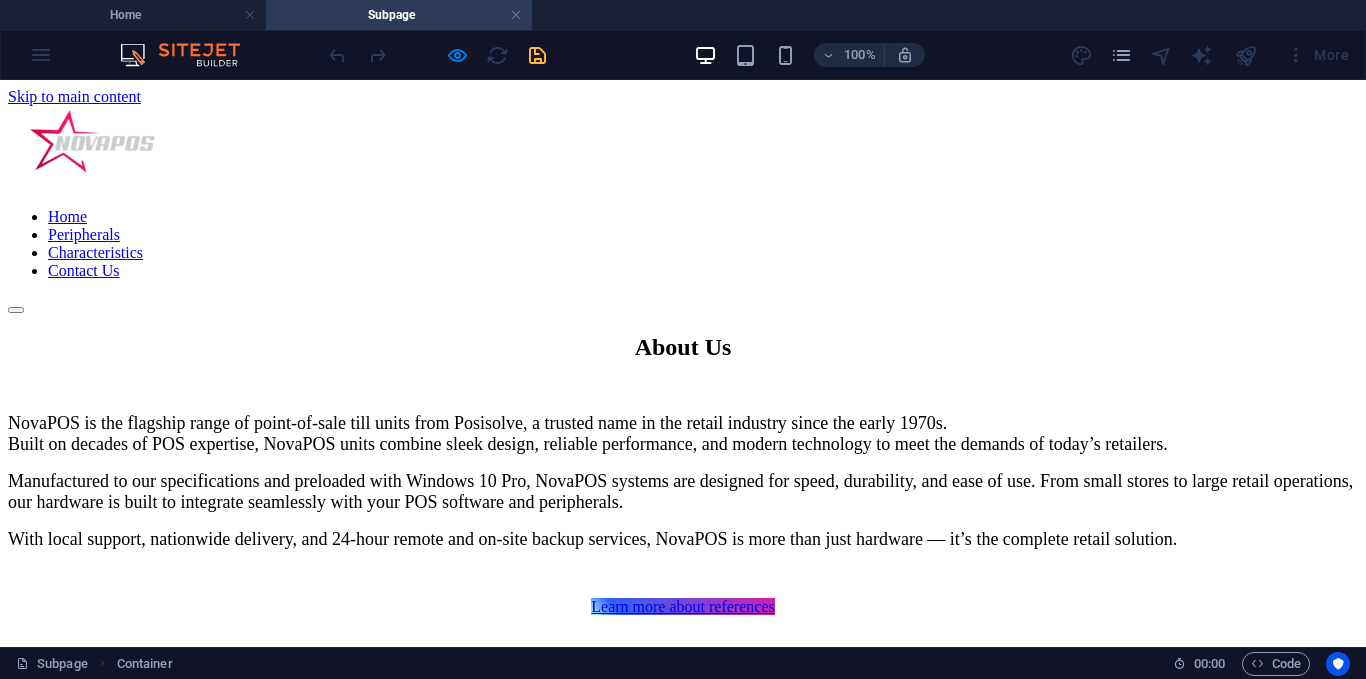 scroll, scrollTop: 200, scrollLeft: 0, axis: vertical 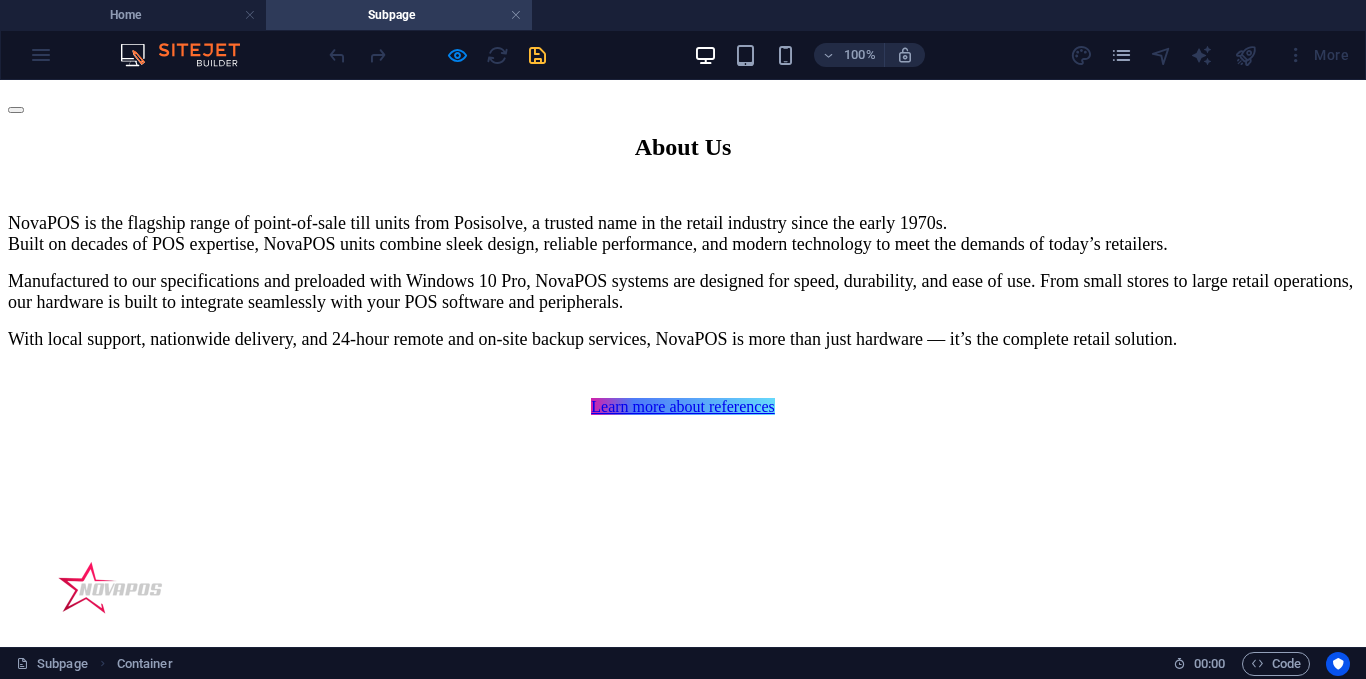 click on "Learn more about references" at bounding box center (682, 406) 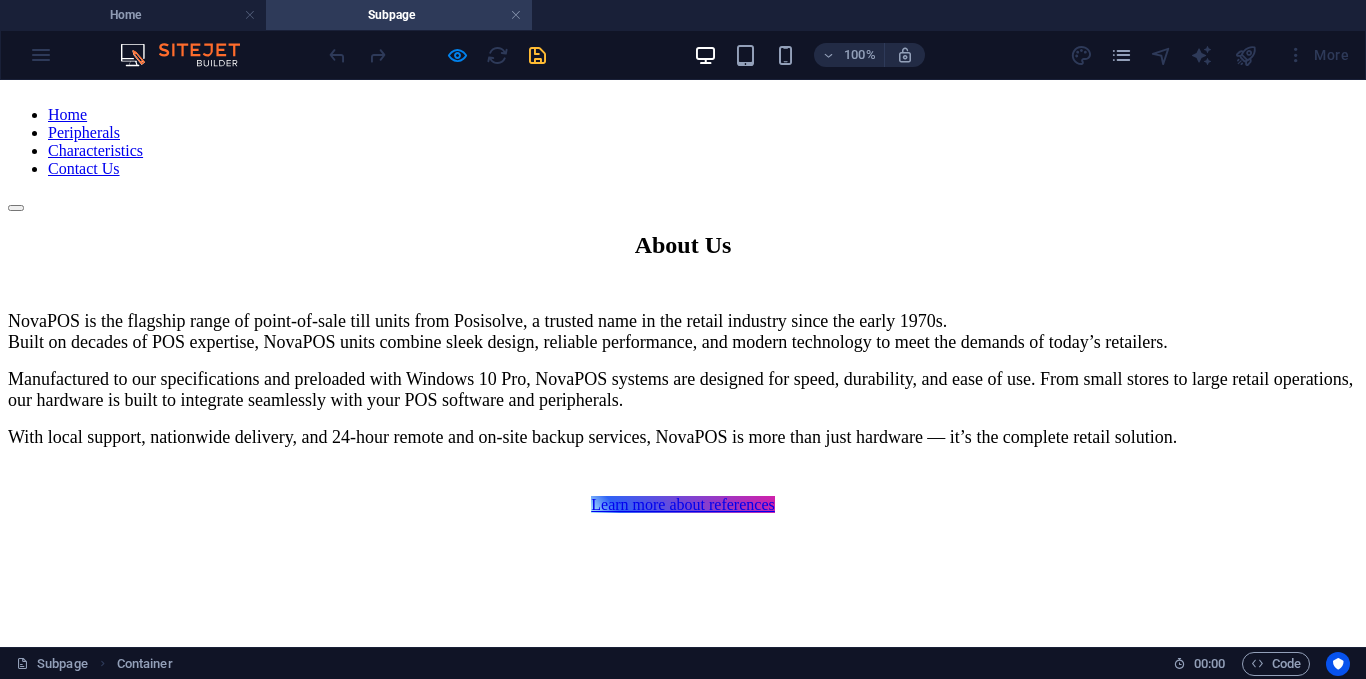 scroll, scrollTop: 100, scrollLeft: 0, axis: vertical 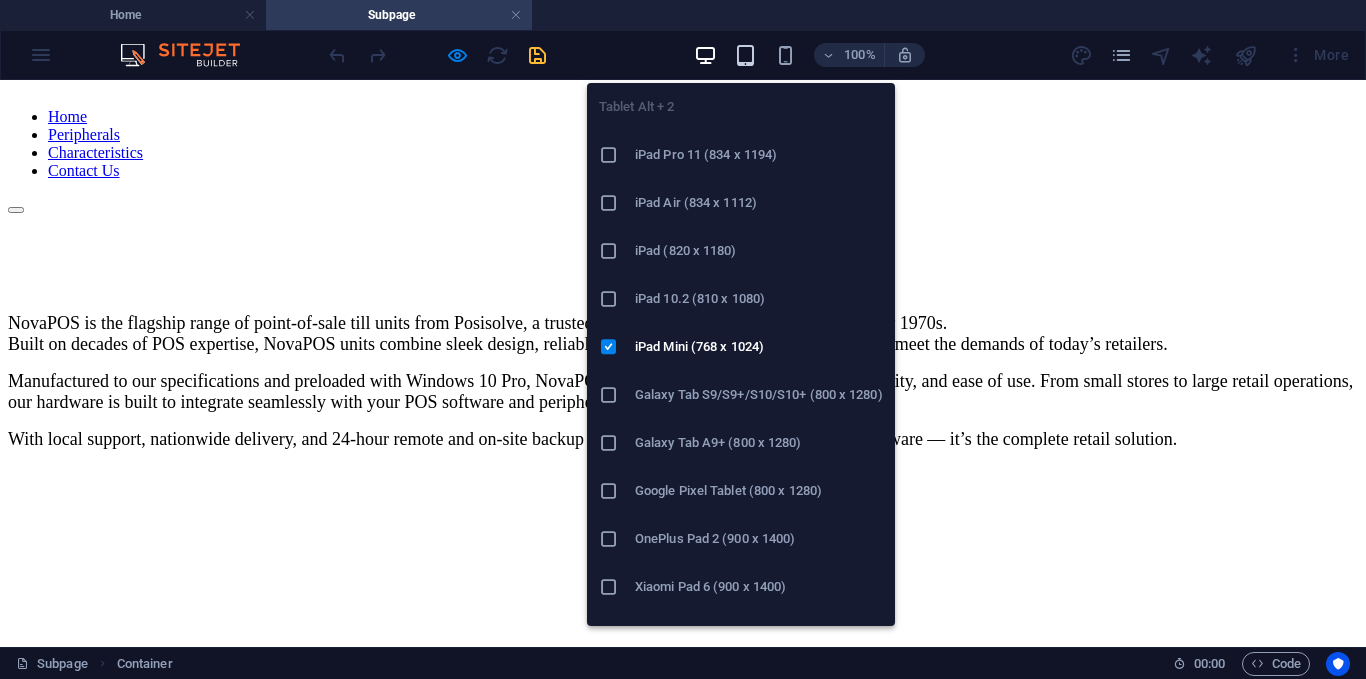 click at bounding box center (745, 55) 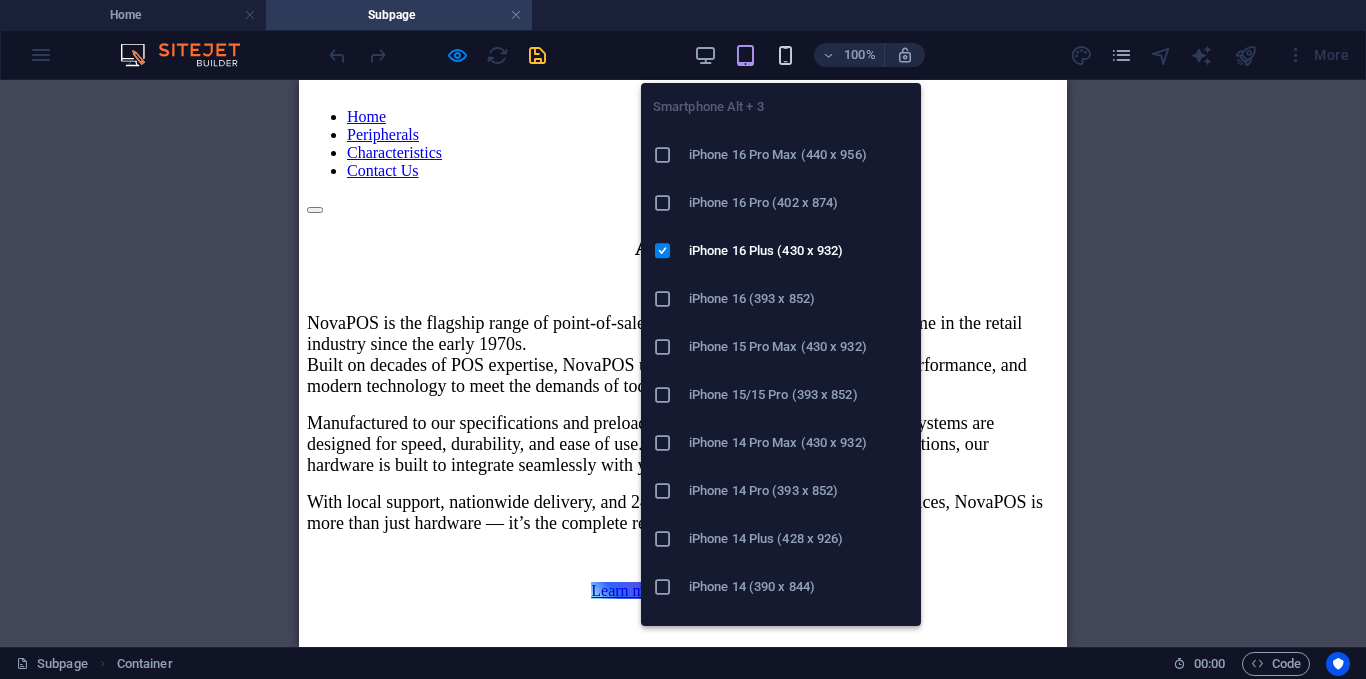 click at bounding box center (785, 55) 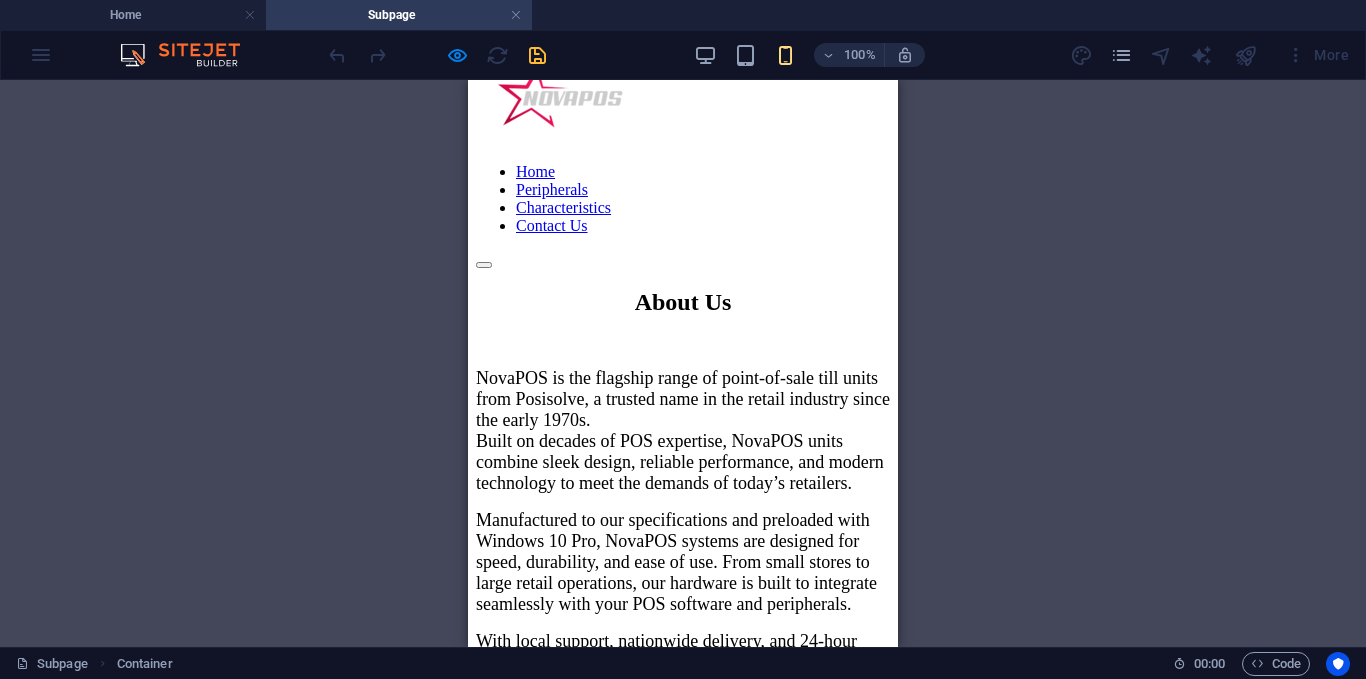 scroll, scrollTop: 0, scrollLeft: 0, axis: both 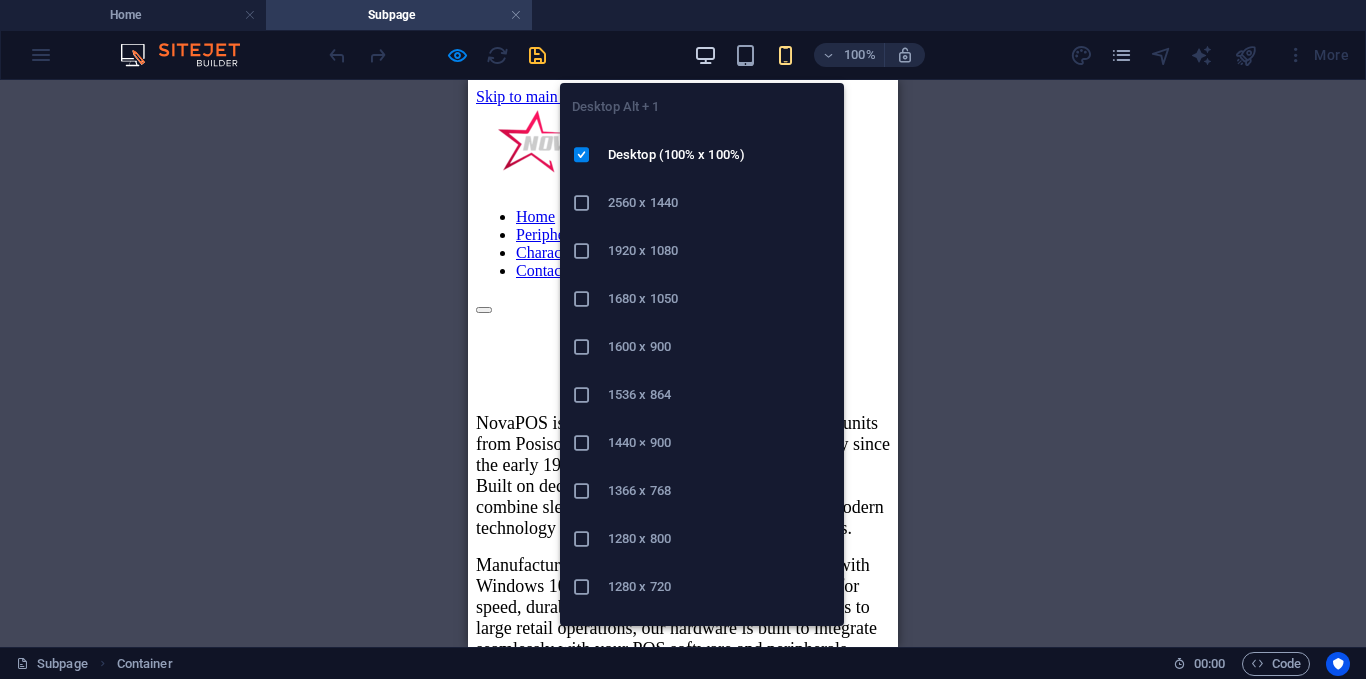 click at bounding box center (705, 55) 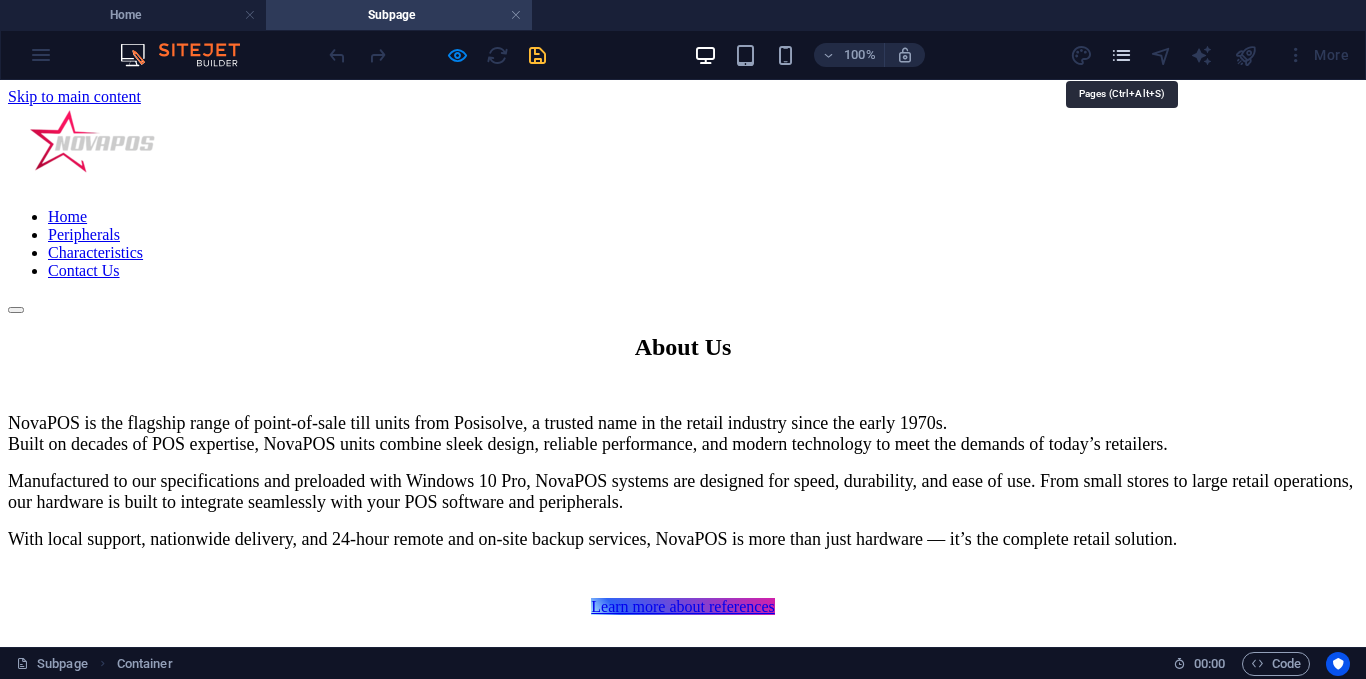 click at bounding box center (1121, 55) 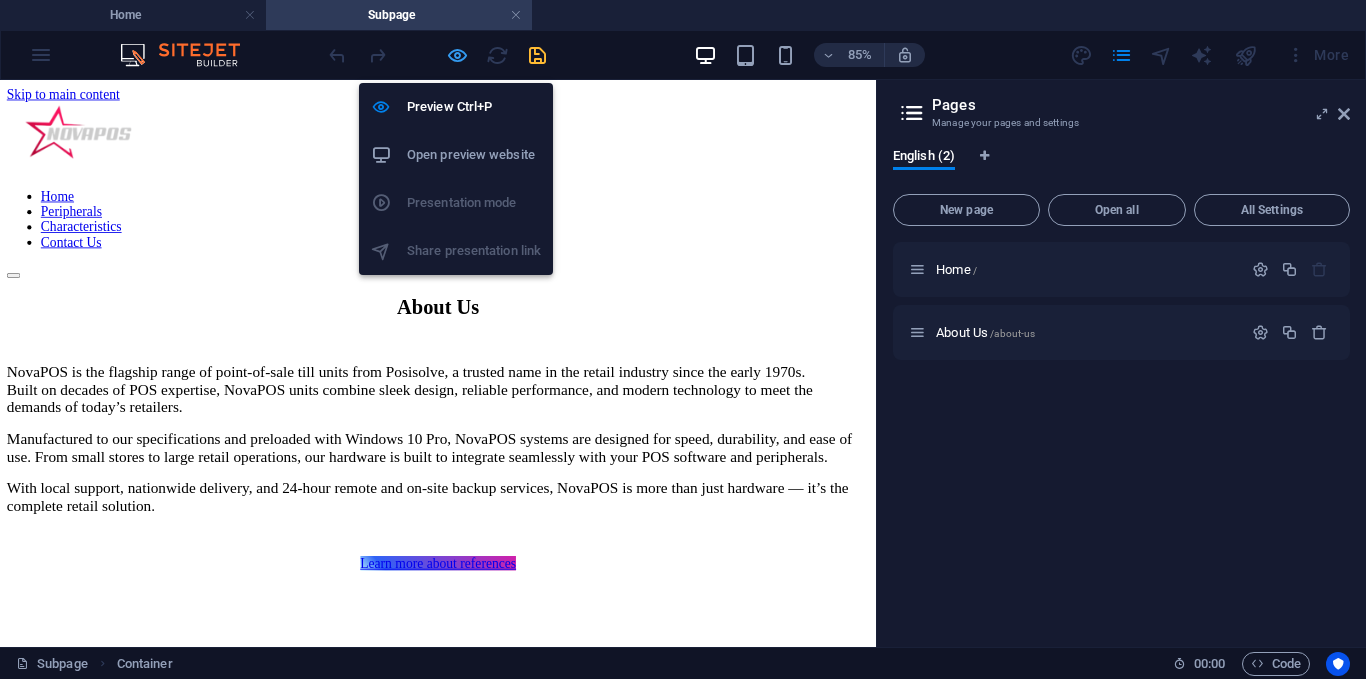 click at bounding box center [457, 55] 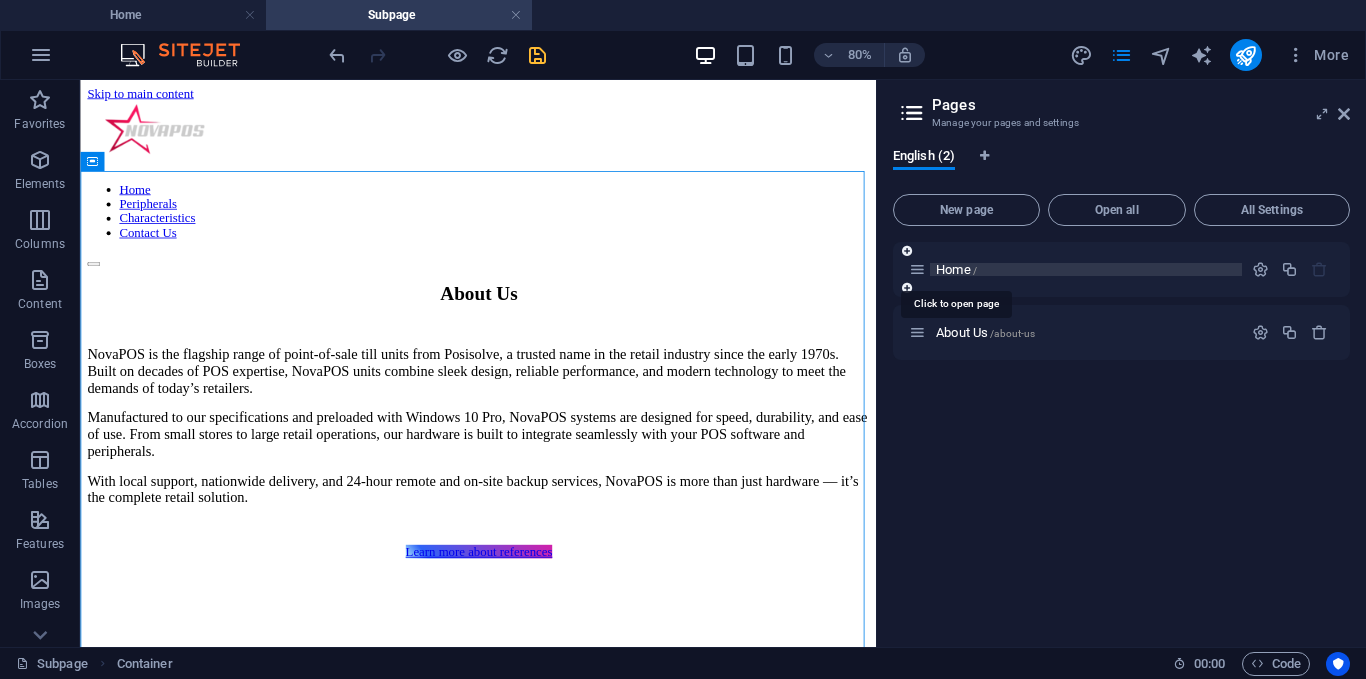 click on "Home /" at bounding box center (956, 269) 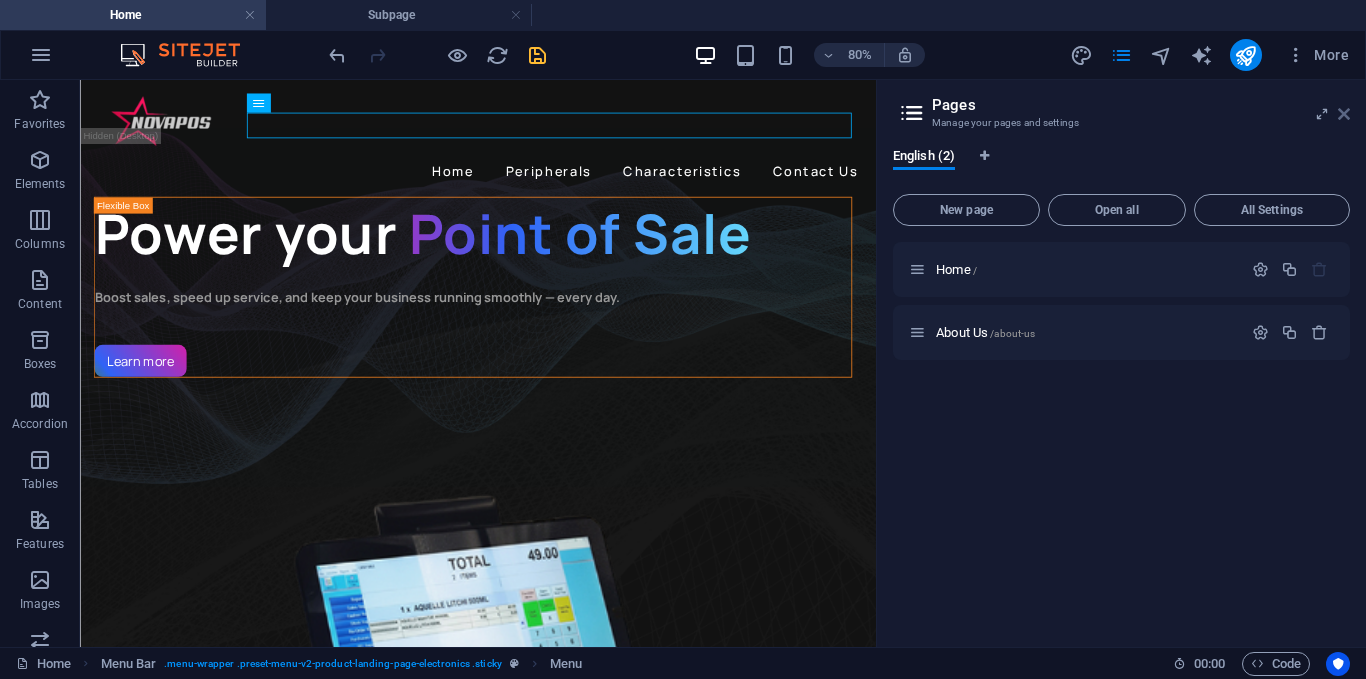 click at bounding box center [1344, 114] 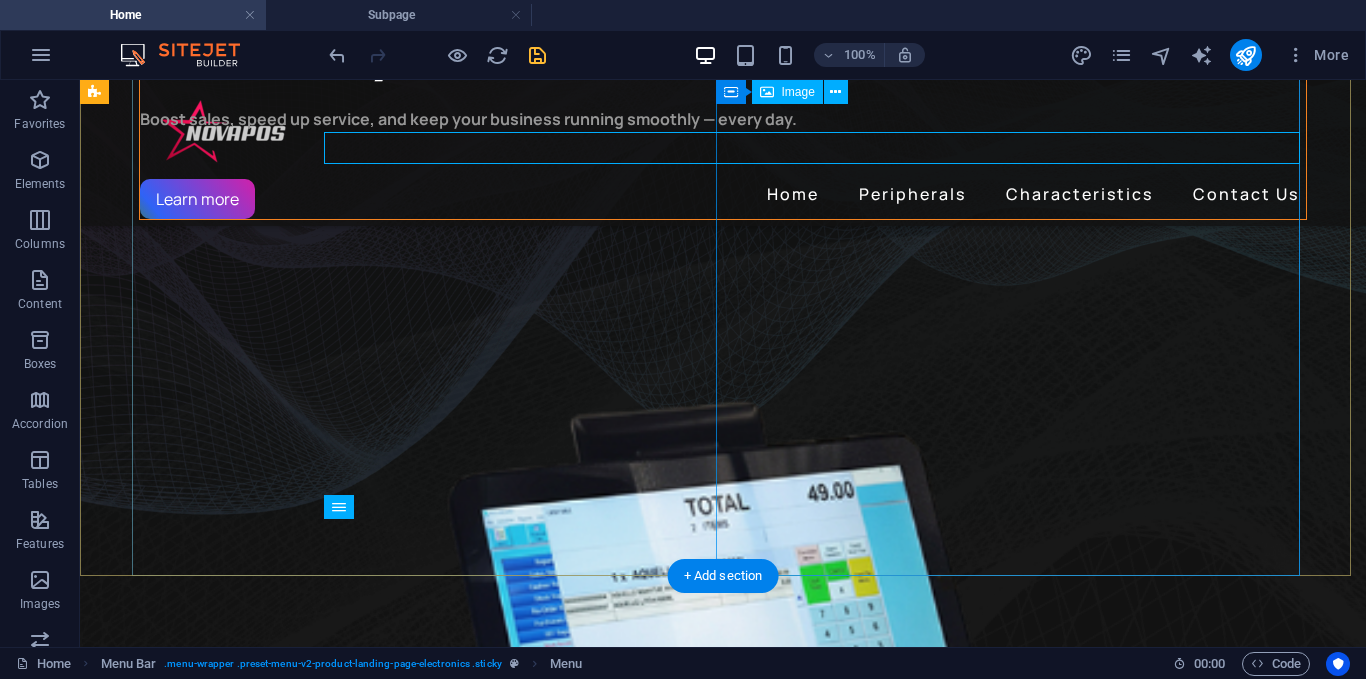 scroll, scrollTop: 0, scrollLeft: 0, axis: both 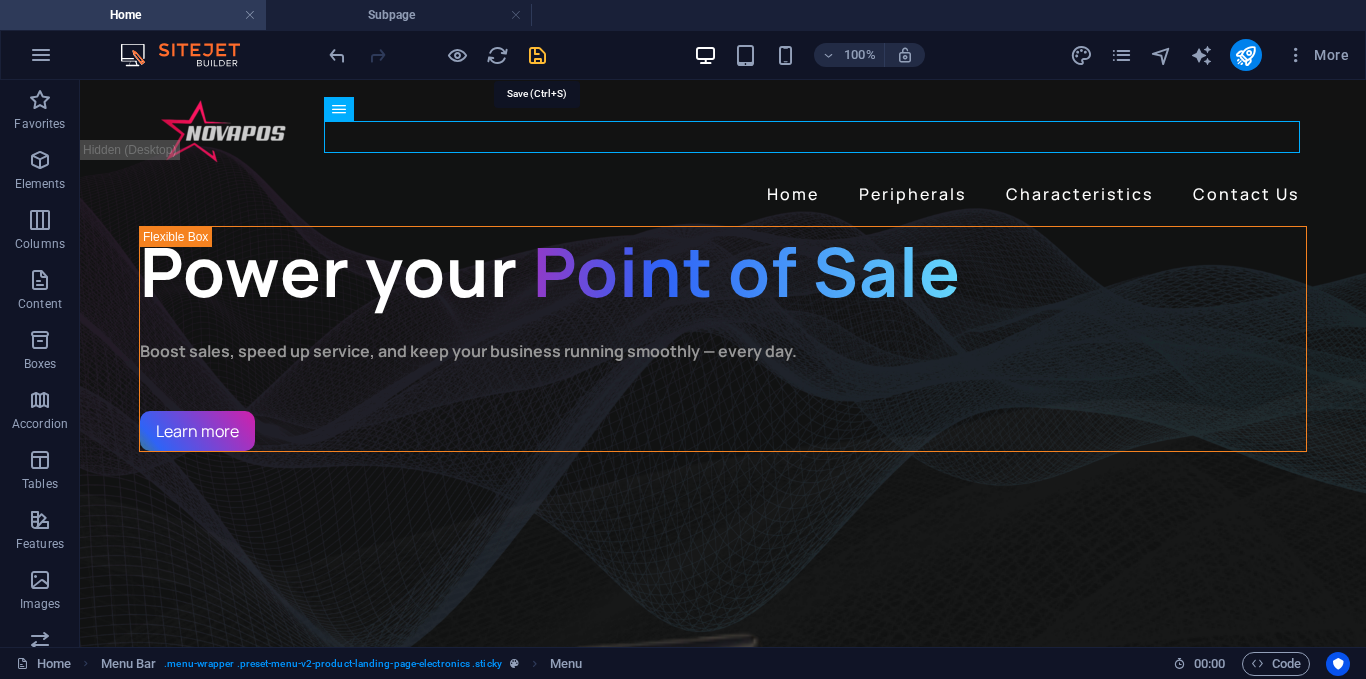 click at bounding box center [537, 55] 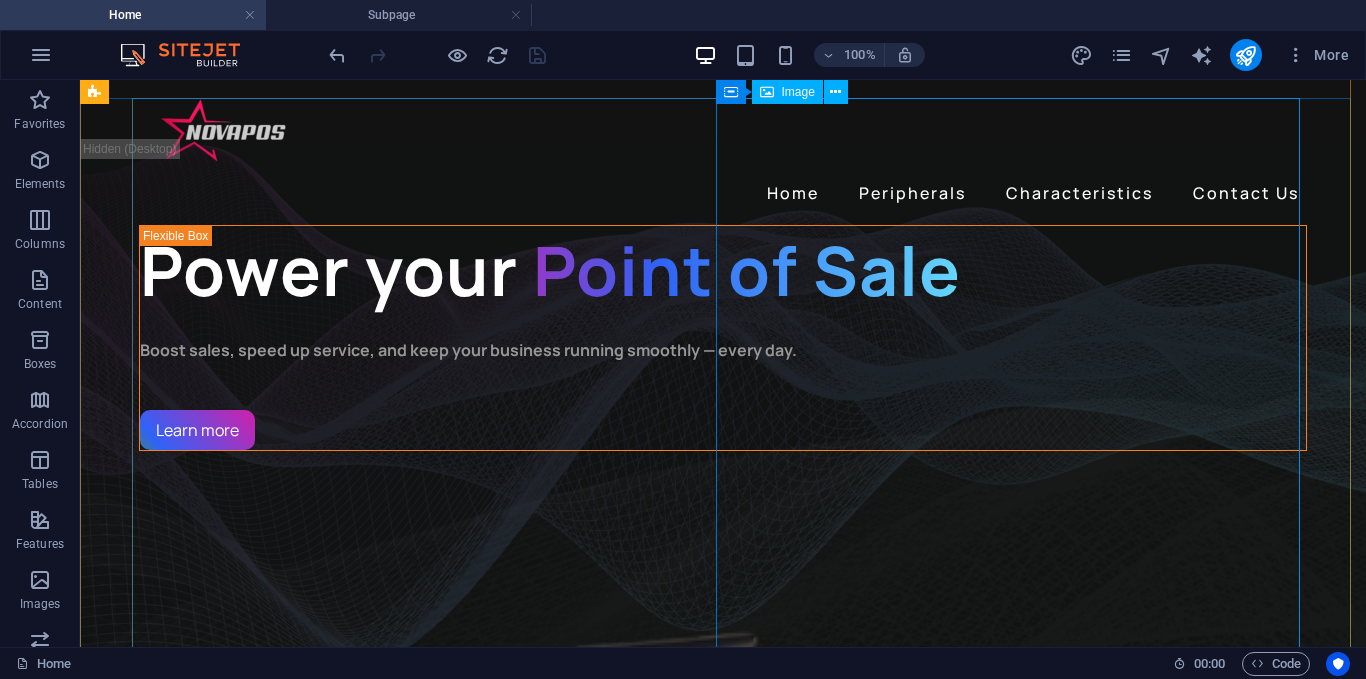 scroll, scrollTop: 0, scrollLeft: 0, axis: both 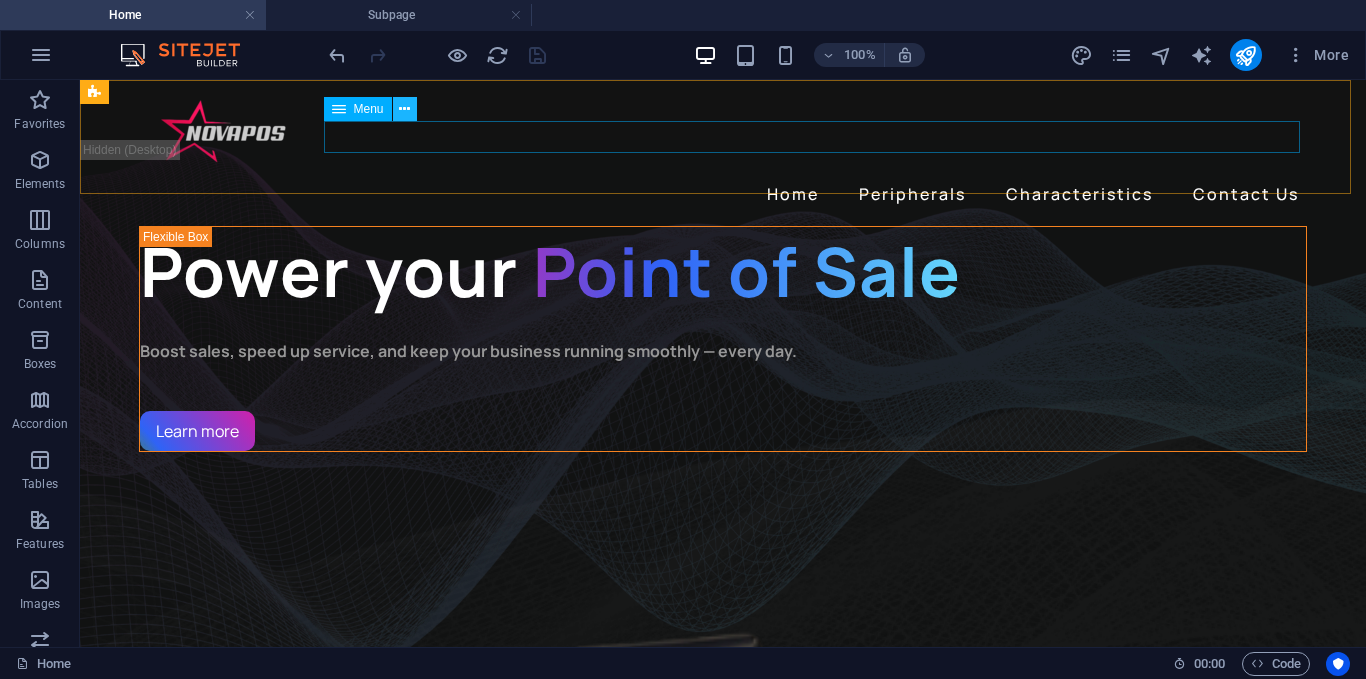 click at bounding box center (404, 109) 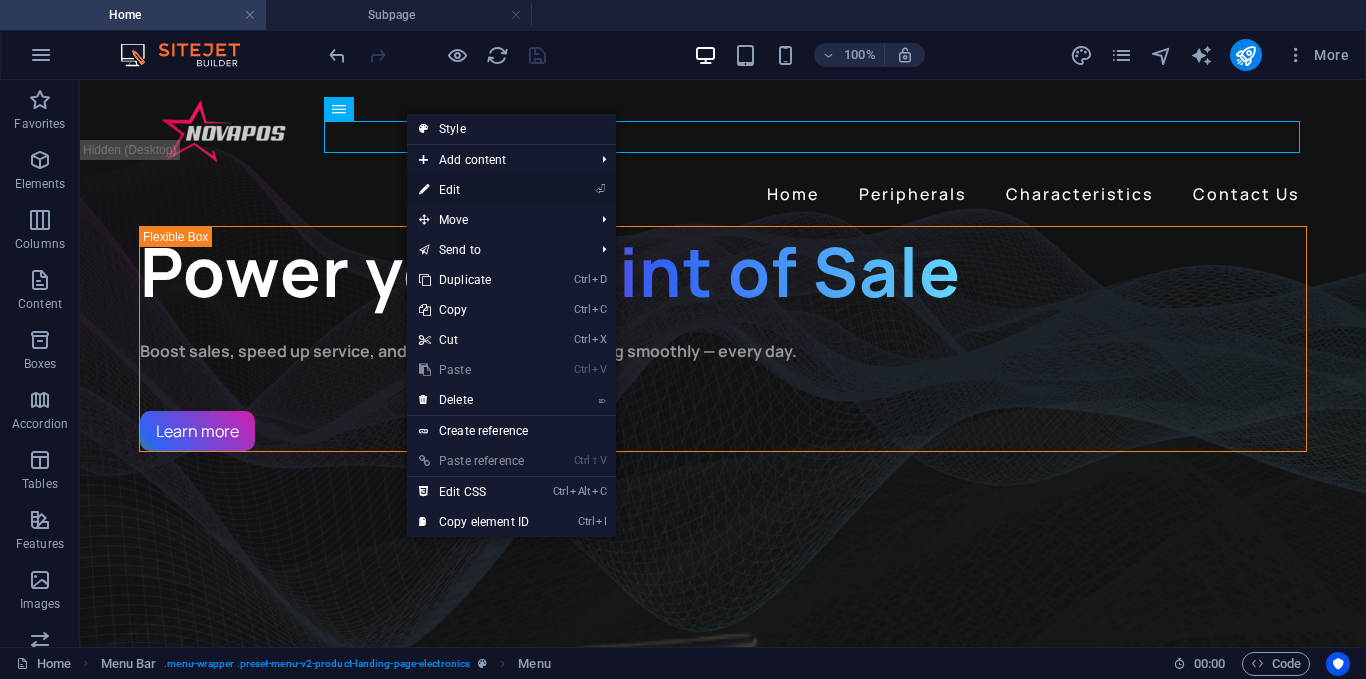 click on "⏎  Edit" at bounding box center [474, 190] 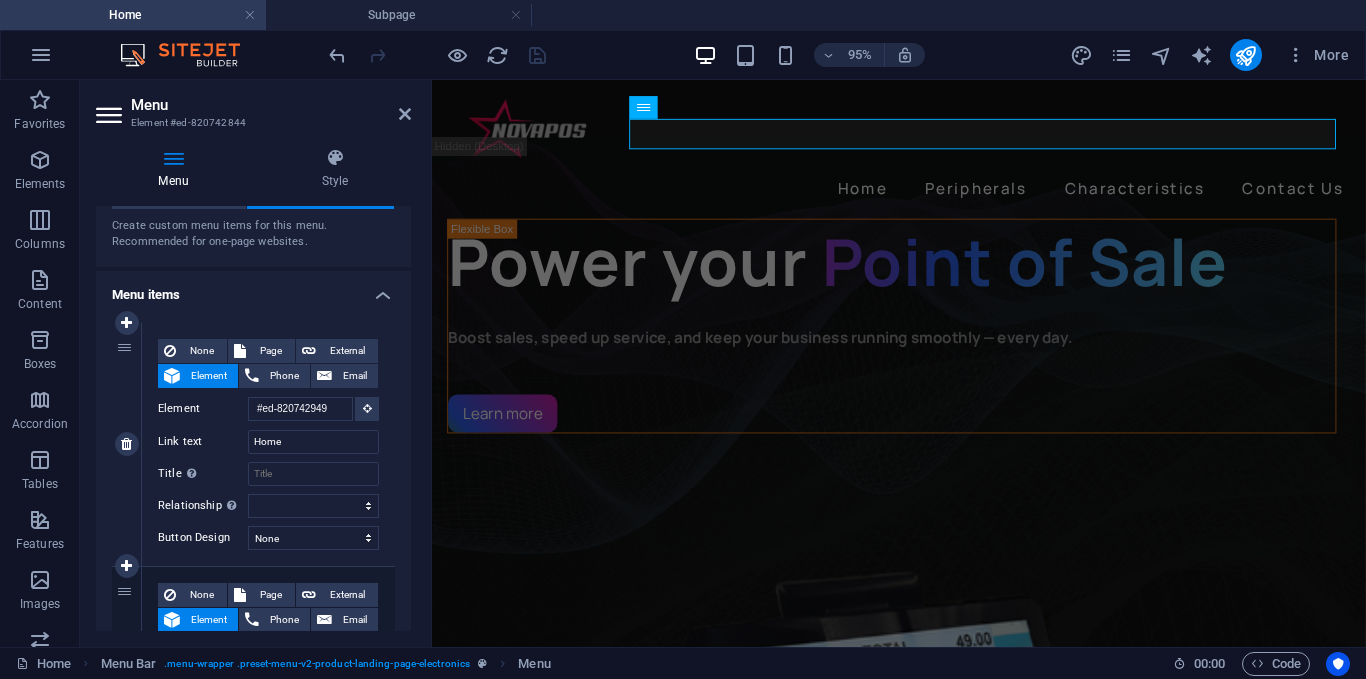 scroll, scrollTop: 100, scrollLeft: 0, axis: vertical 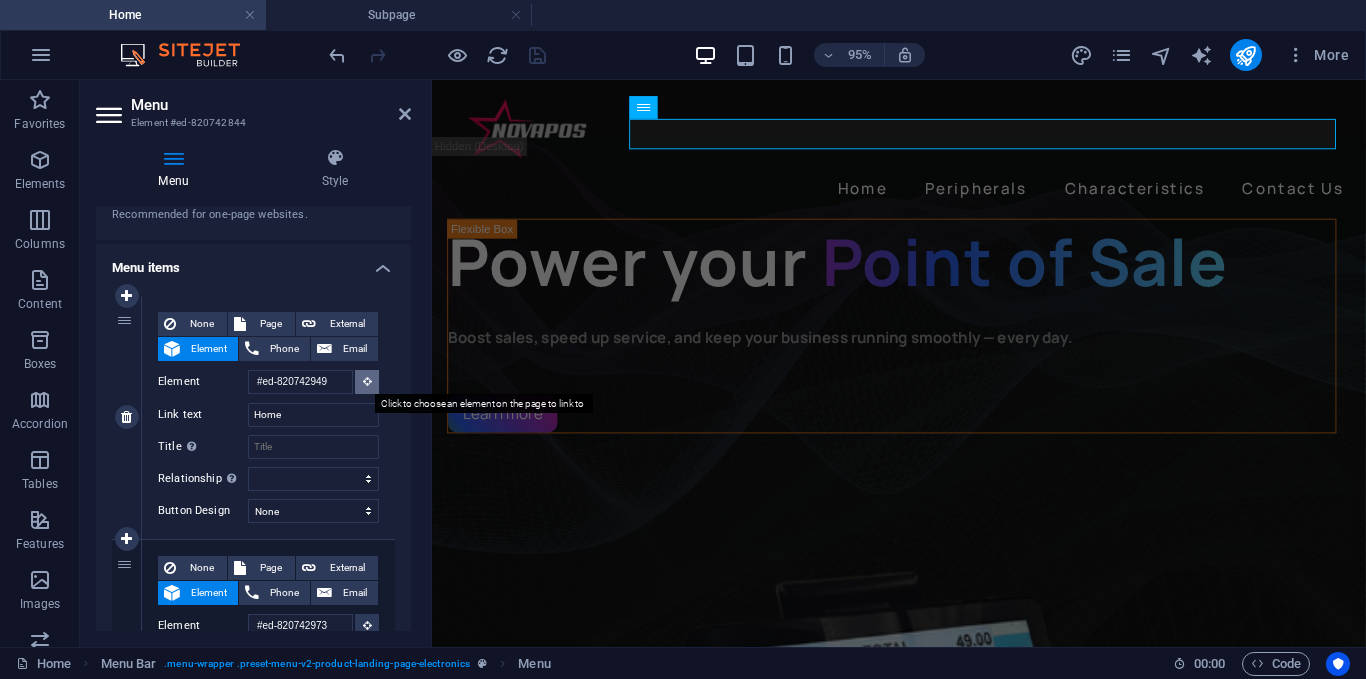 click at bounding box center (367, 381) 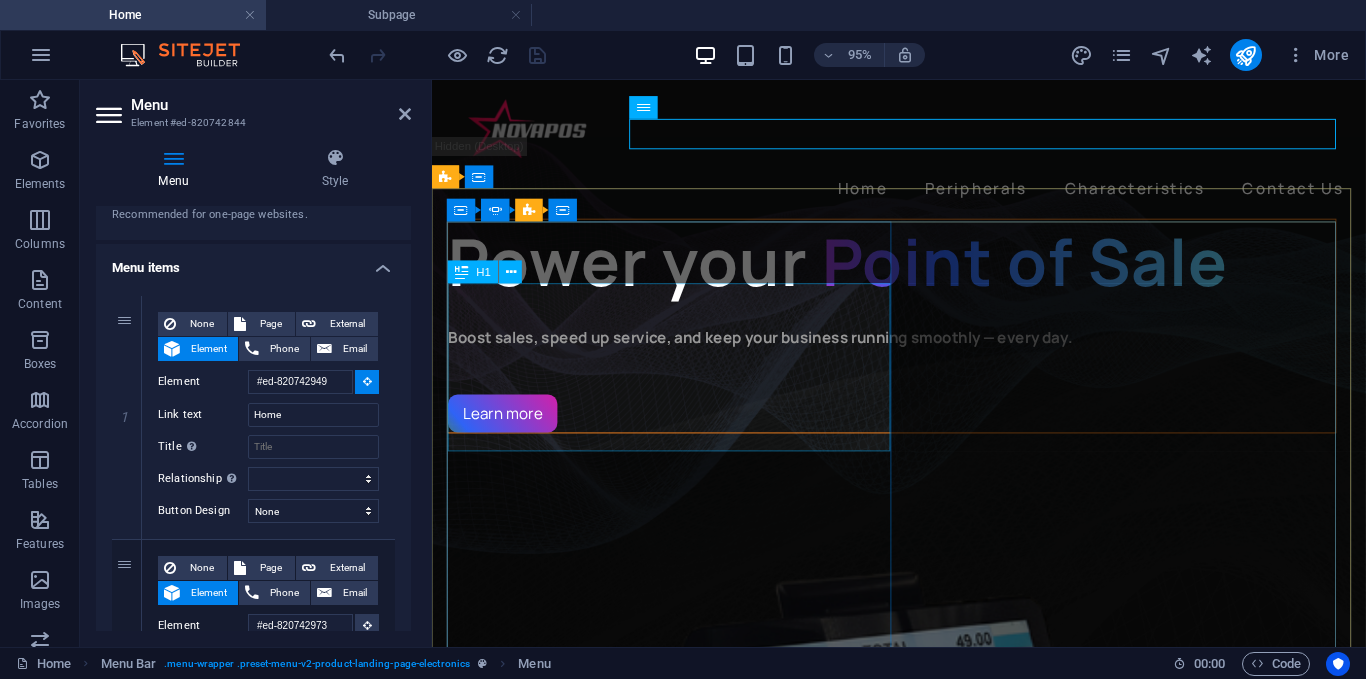 click on "Power your   Point of Sale" at bounding box center [916, 271] 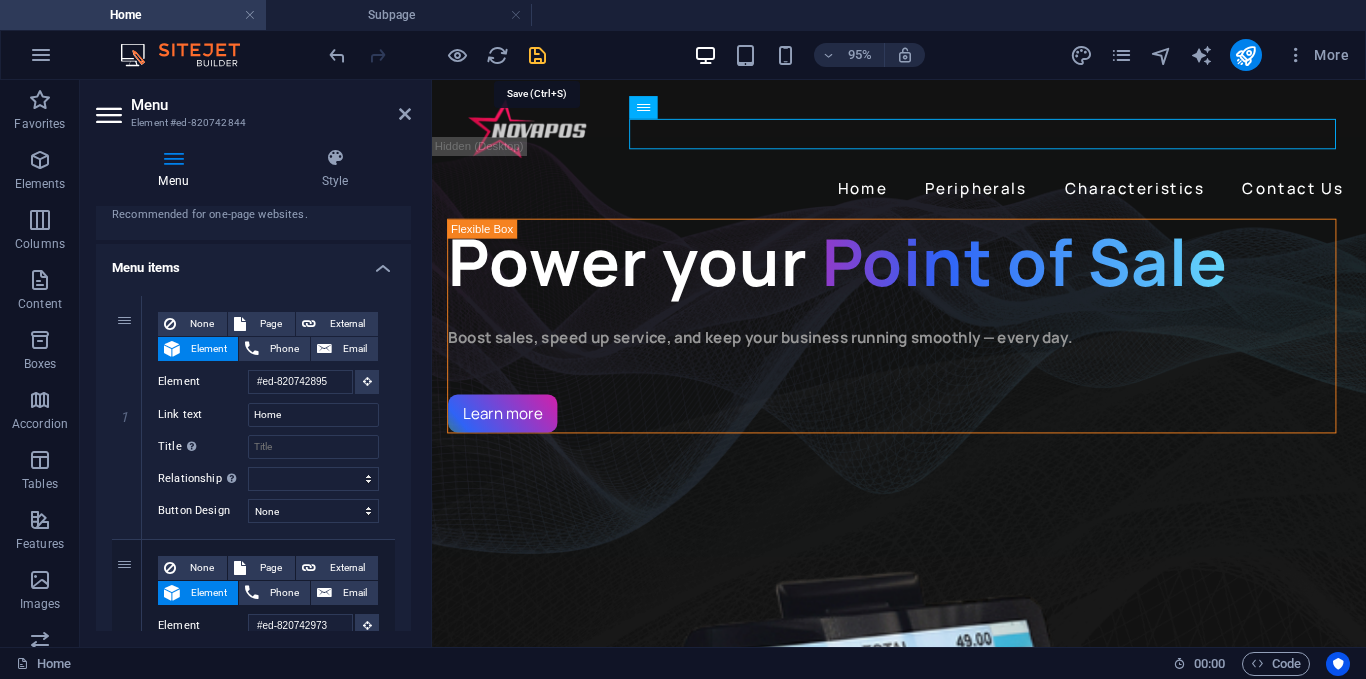 click at bounding box center (537, 55) 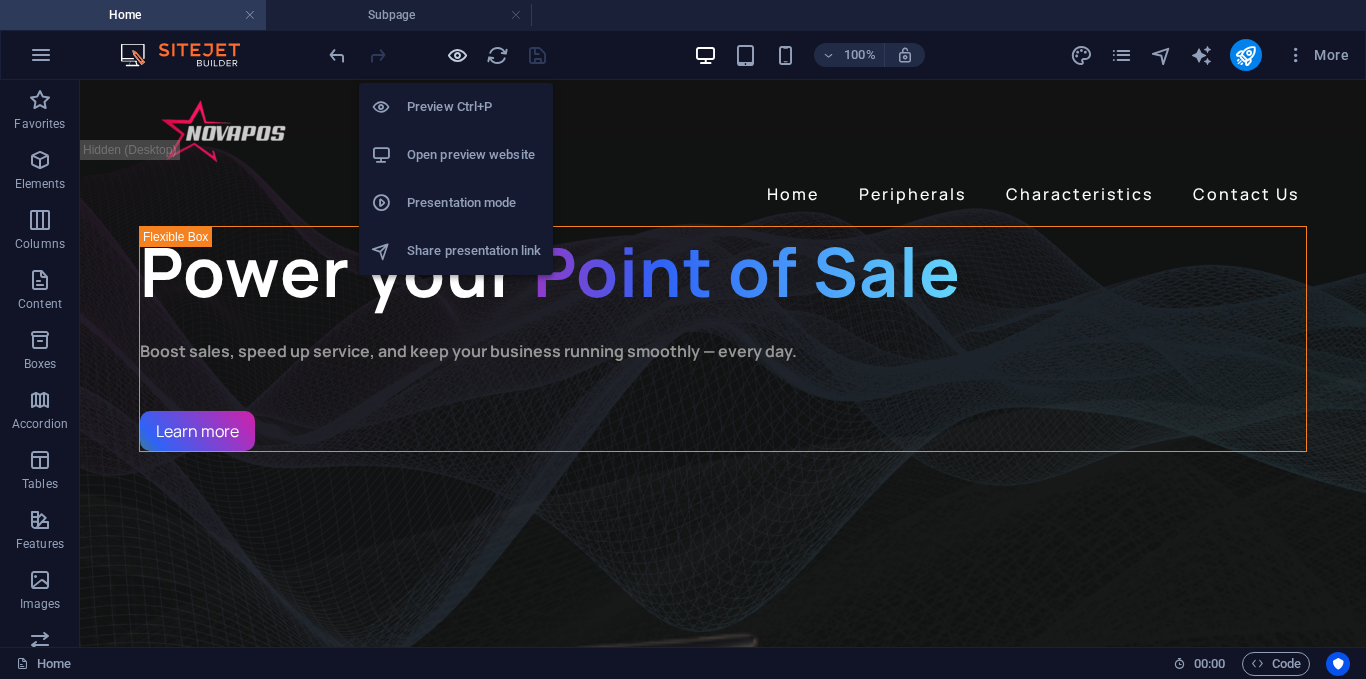 click at bounding box center (457, 55) 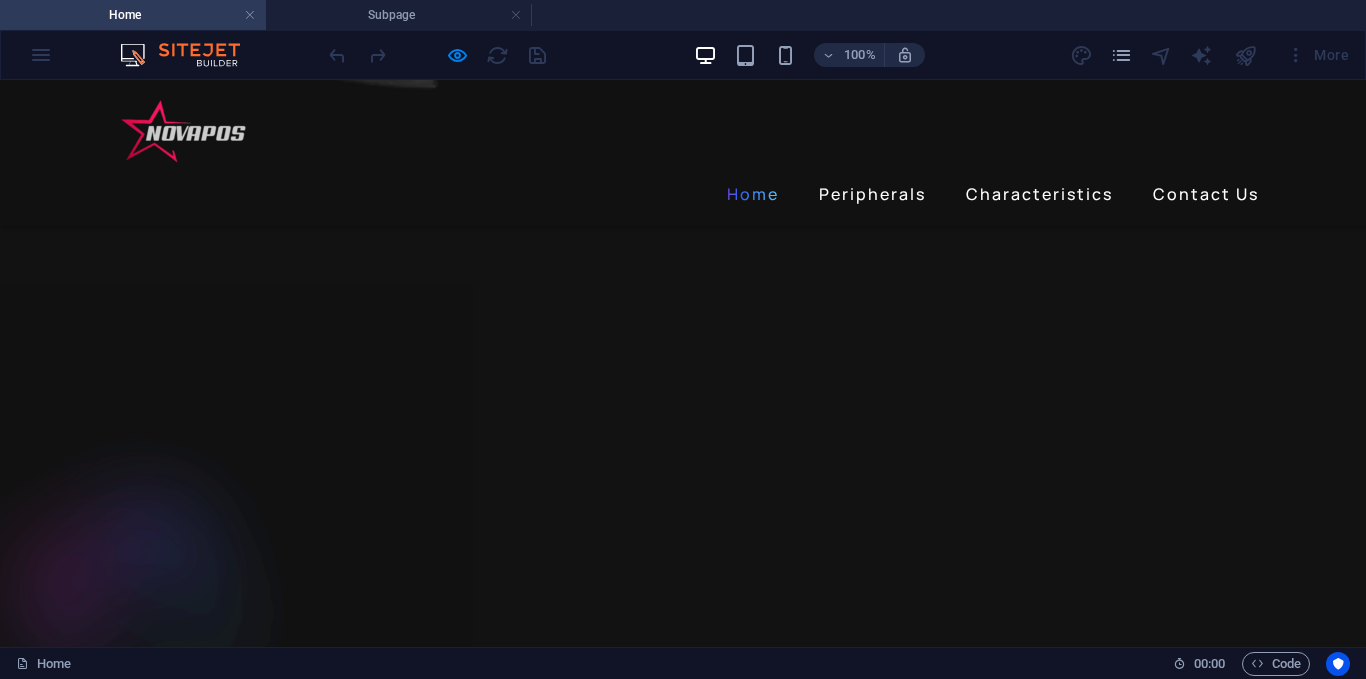 click on "Home" at bounding box center [753, 194] 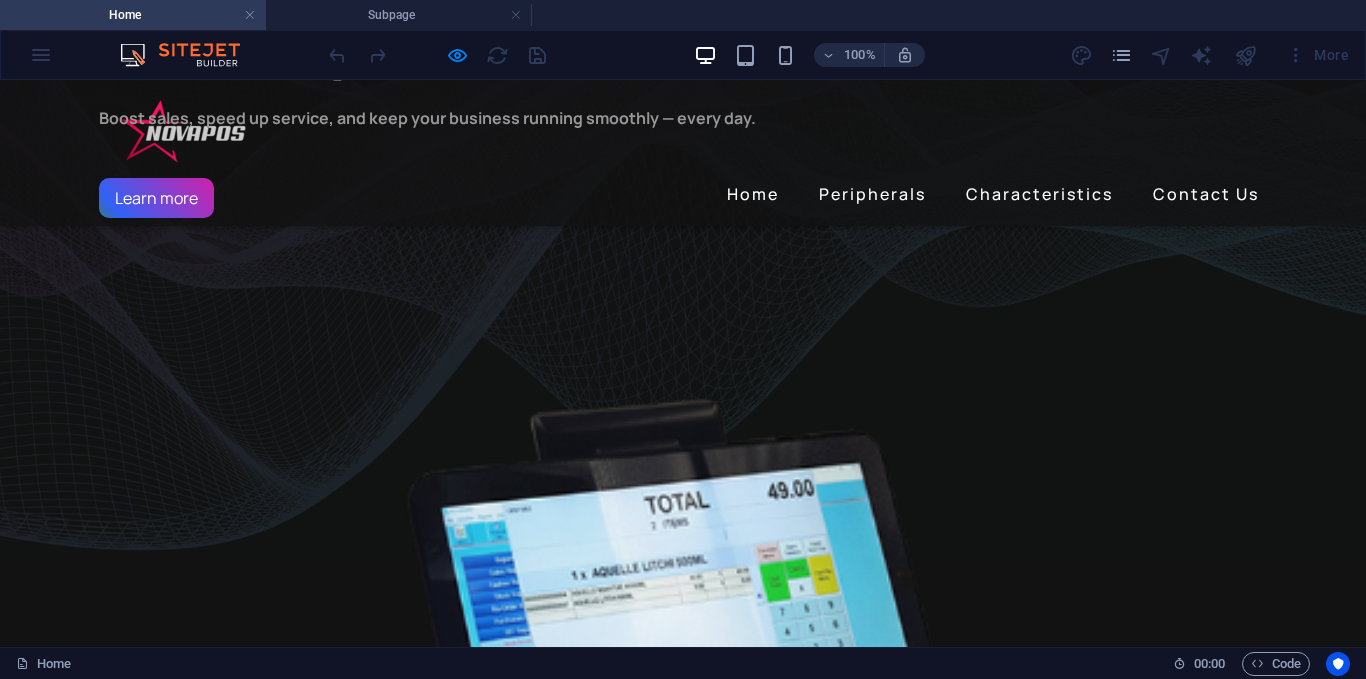 scroll, scrollTop: 0, scrollLeft: 0, axis: both 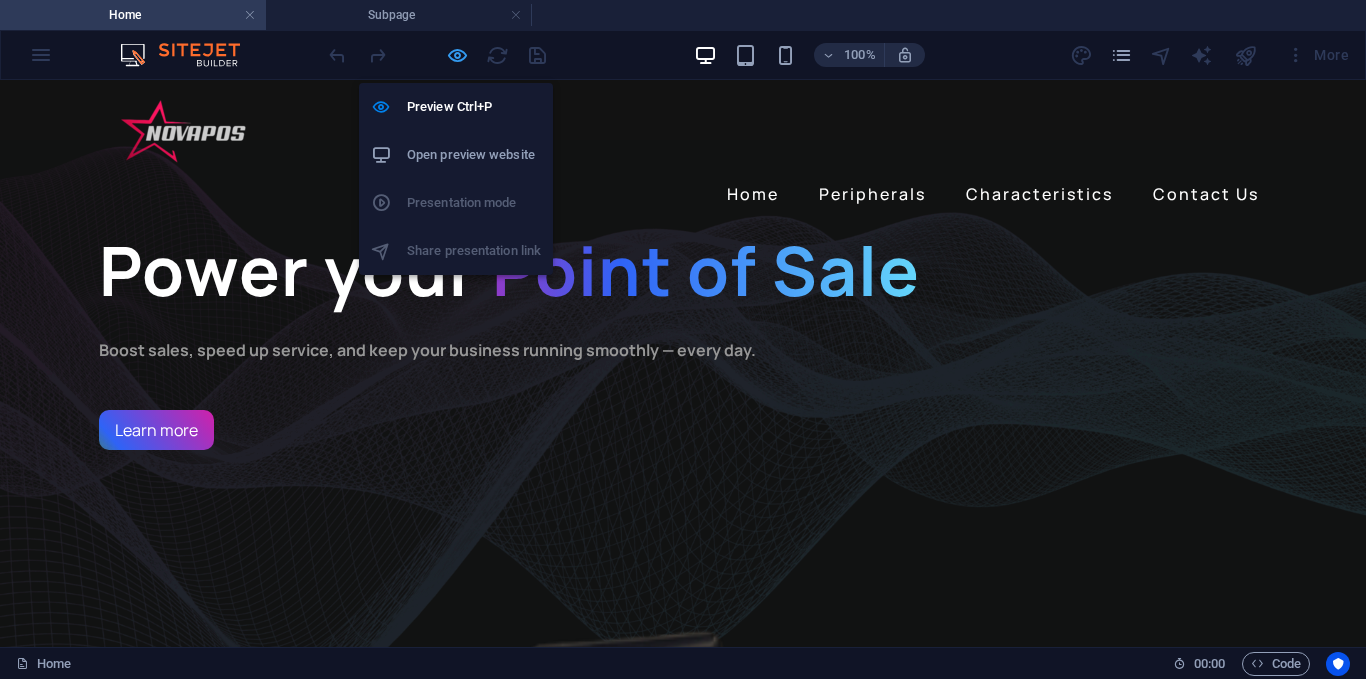 click at bounding box center [457, 55] 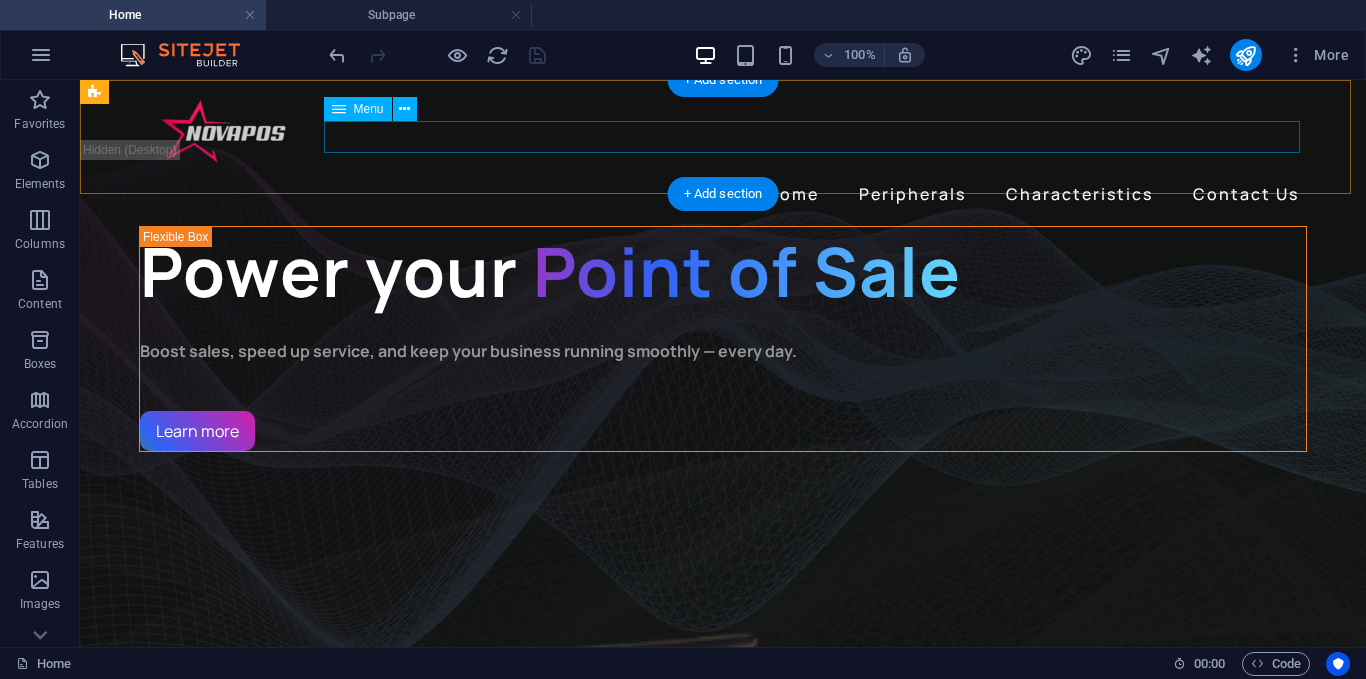 click on "Home Peripherals Characteristics Contact Us" at bounding box center (723, 194) 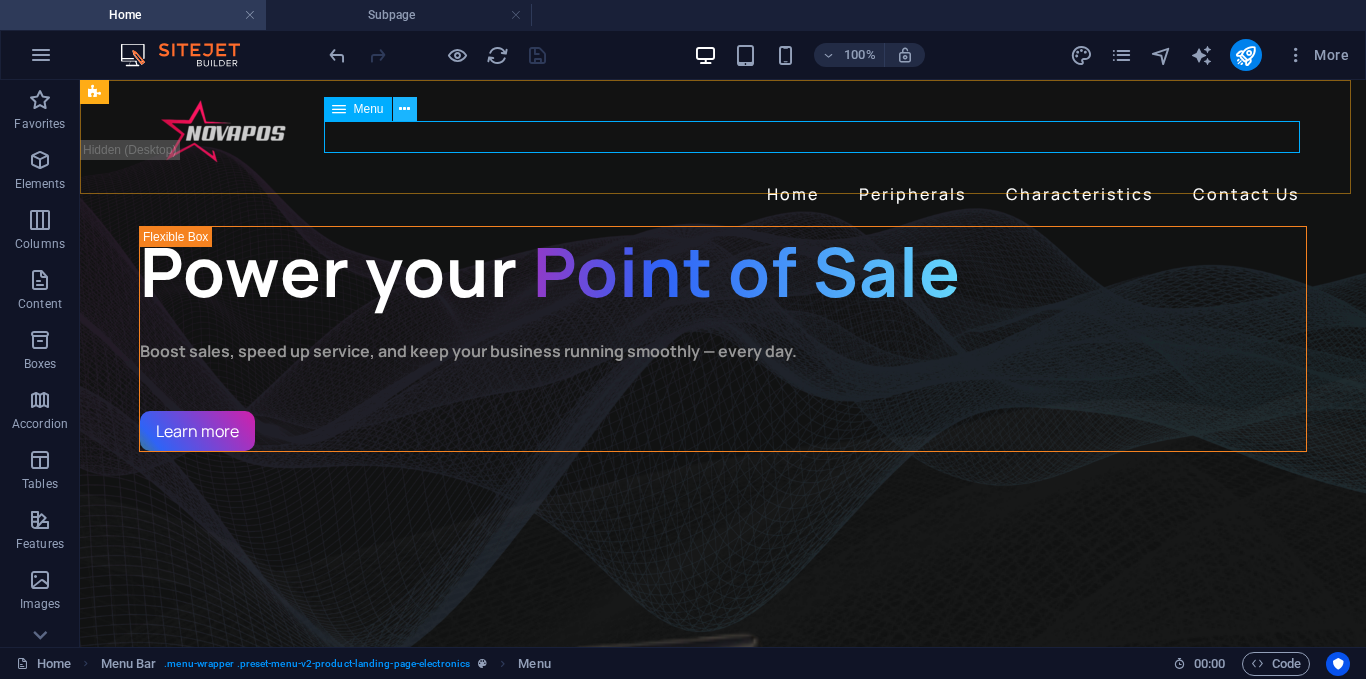 click at bounding box center [404, 109] 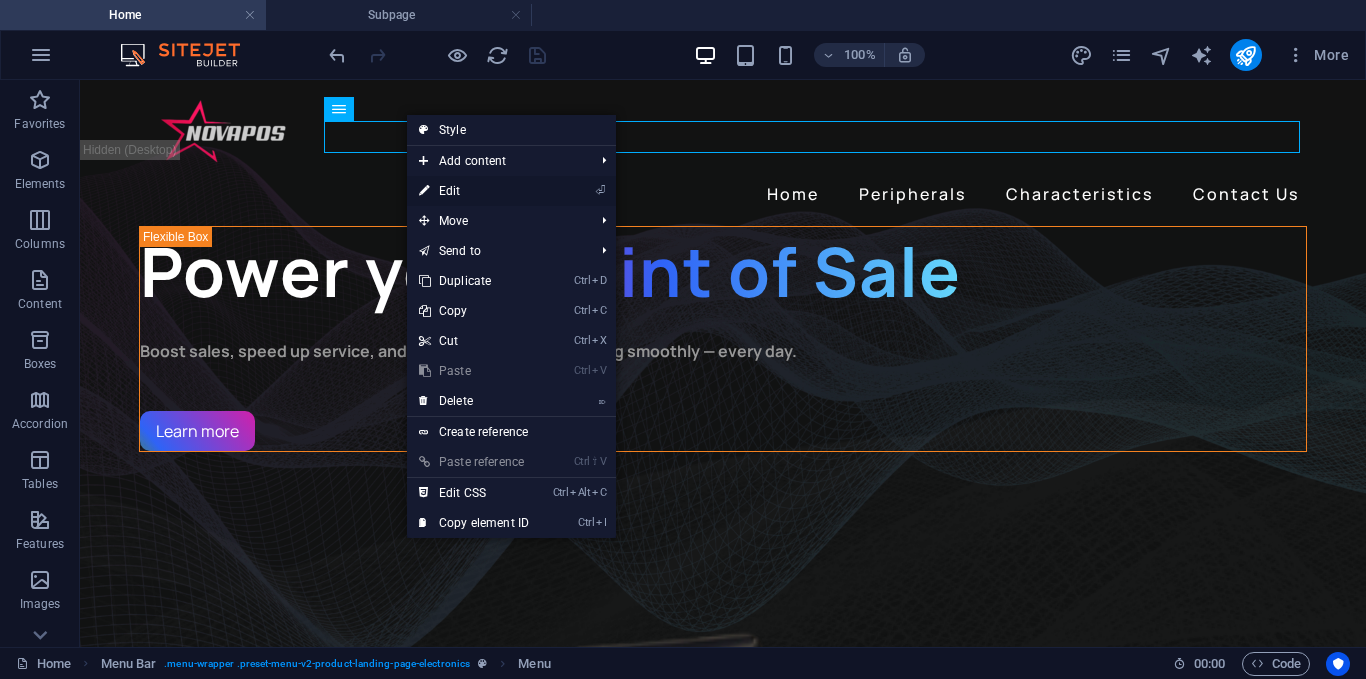 click on "⏎  Edit" at bounding box center [474, 191] 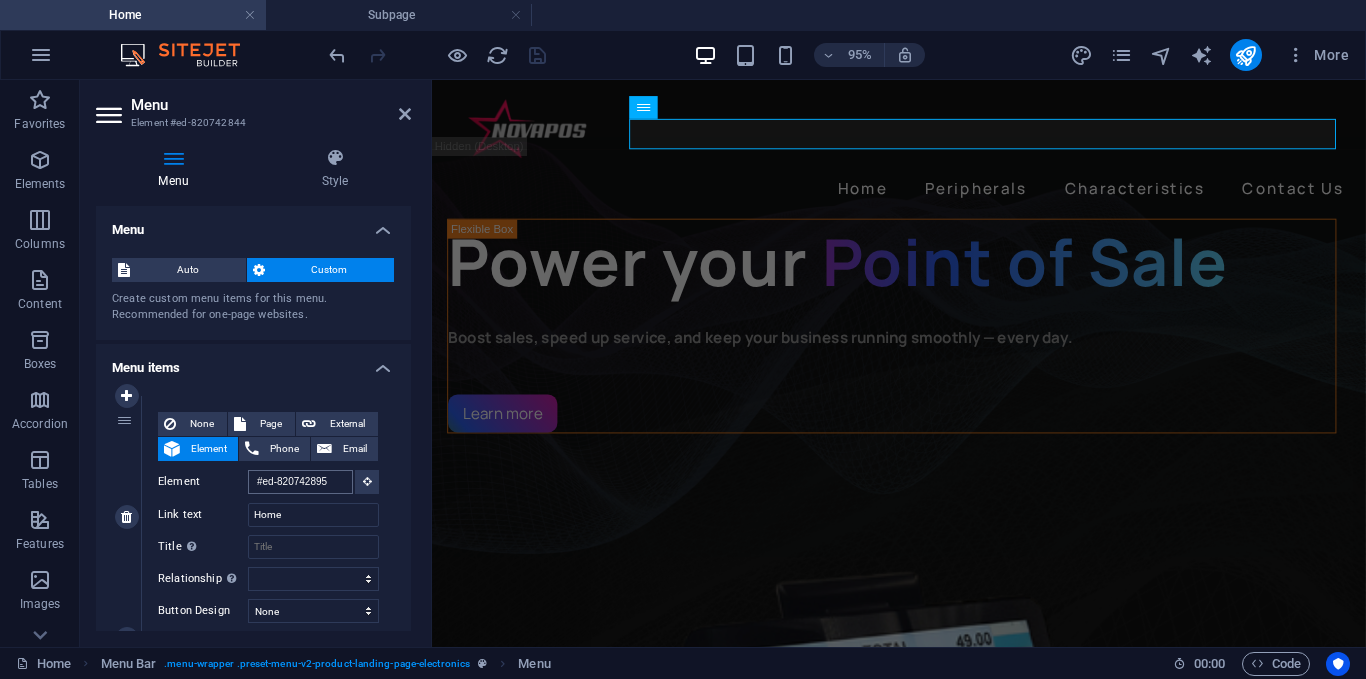 scroll, scrollTop: 4, scrollLeft: 0, axis: vertical 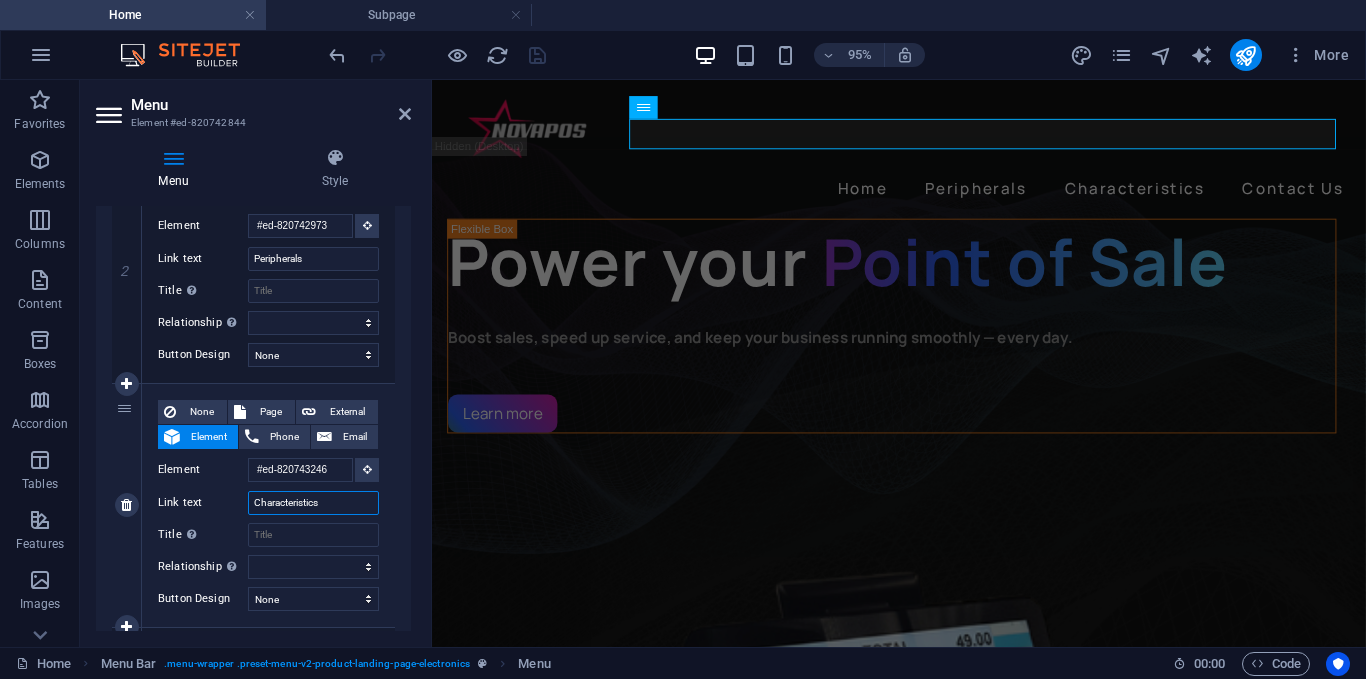 click on "Characteristics" at bounding box center [313, 503] 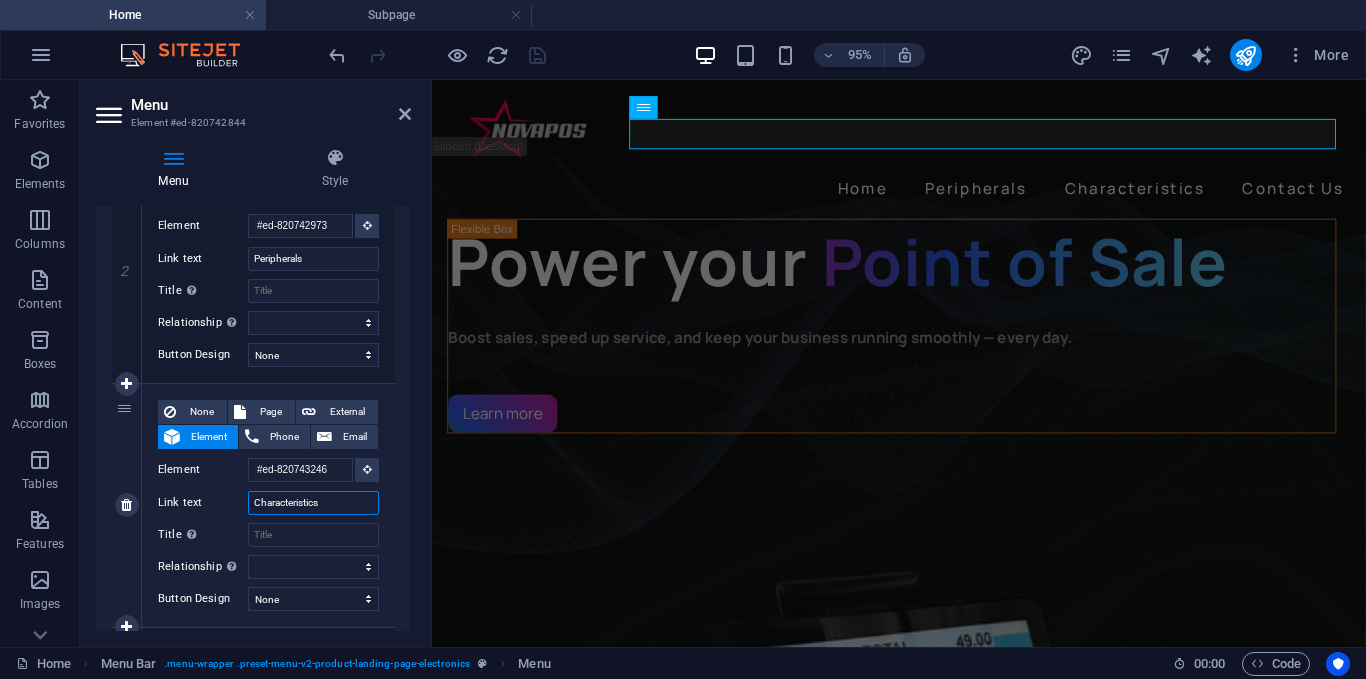 type on "A" 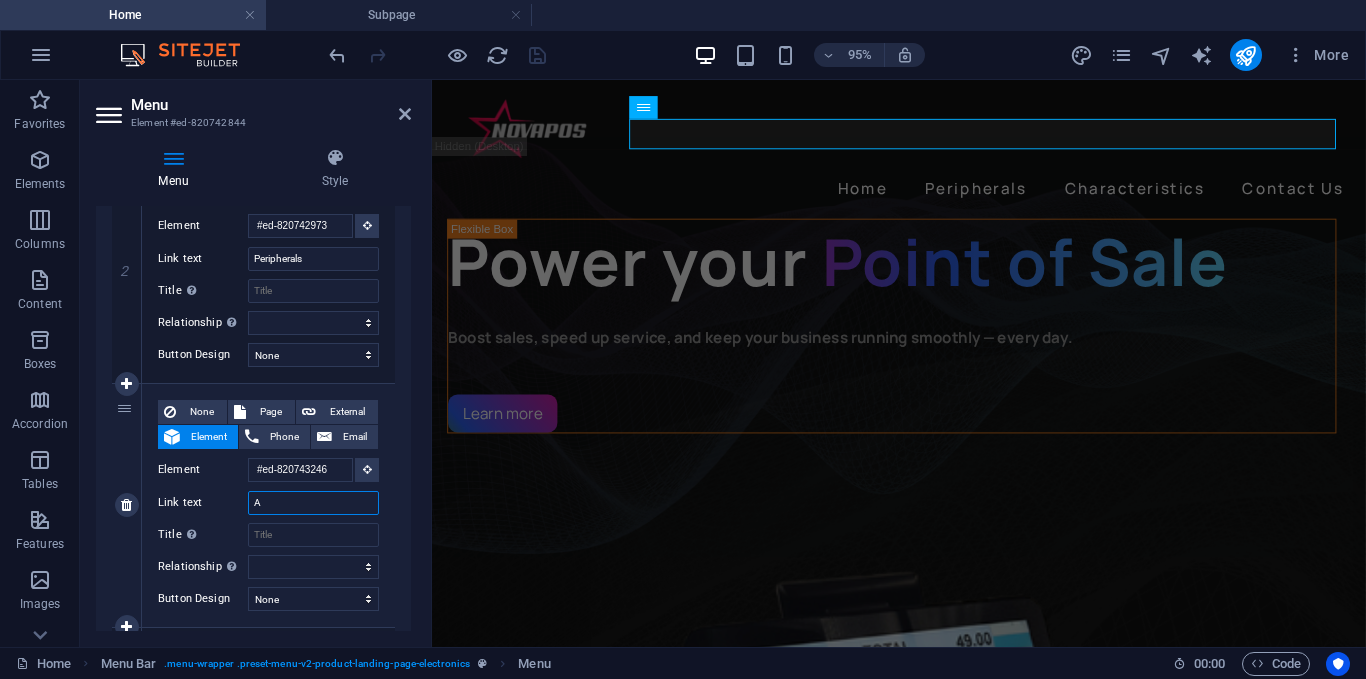 select 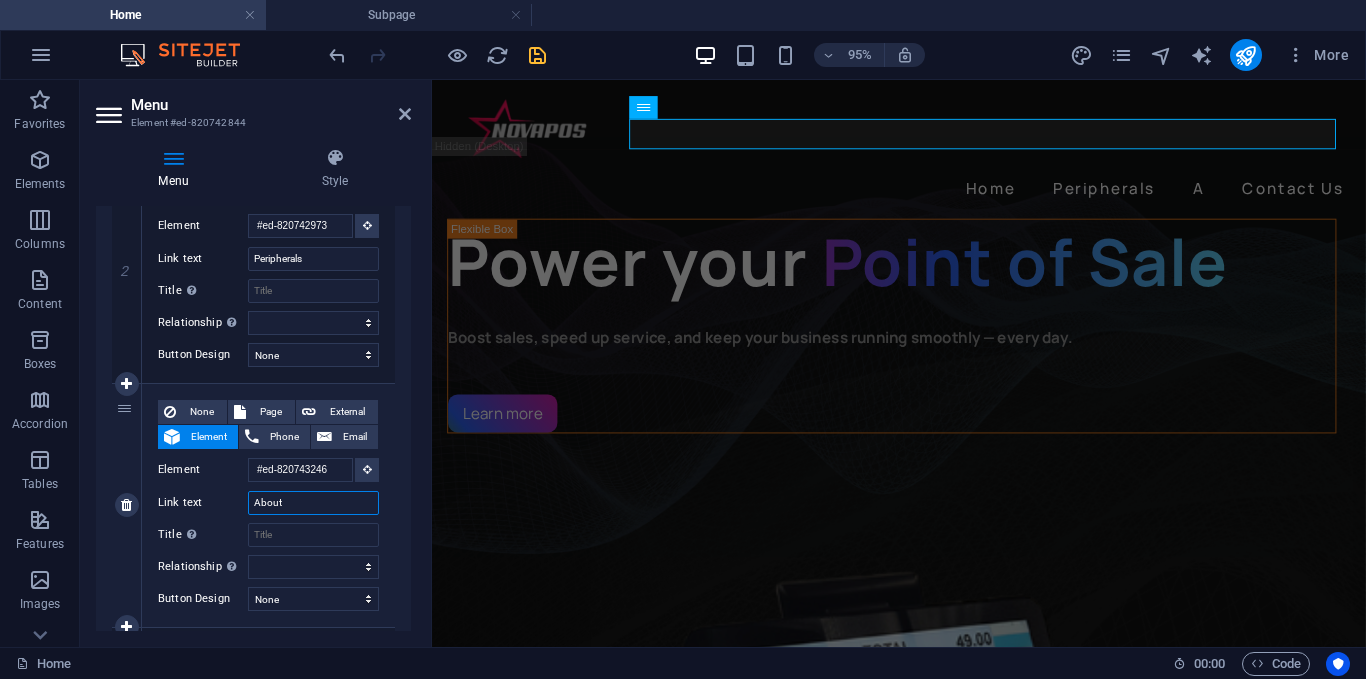 type on "About U" 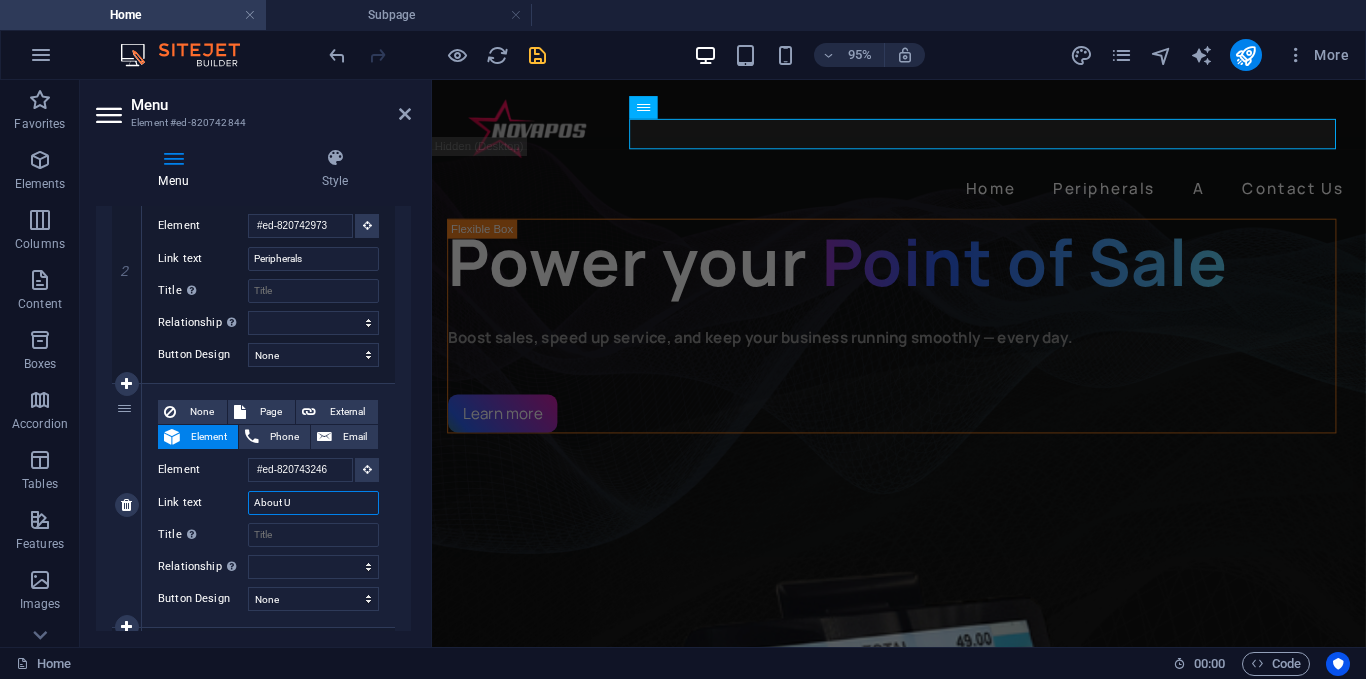 select 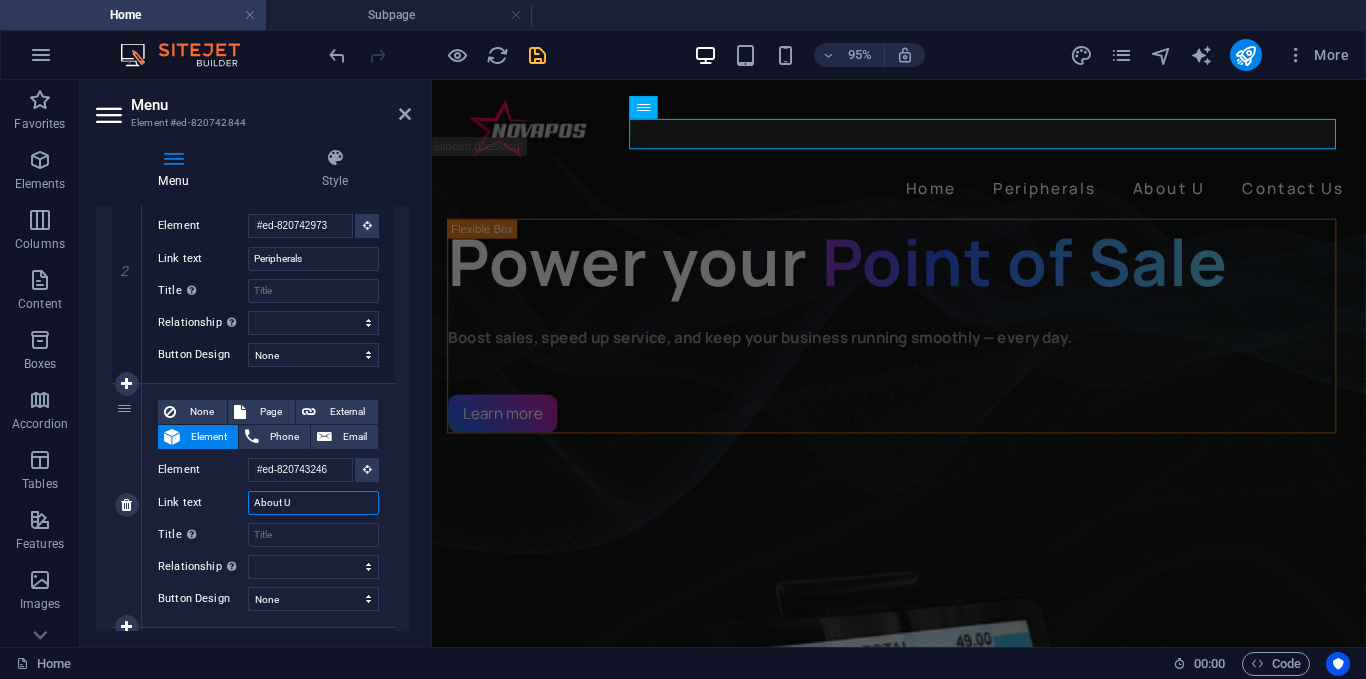 type on "About Us" 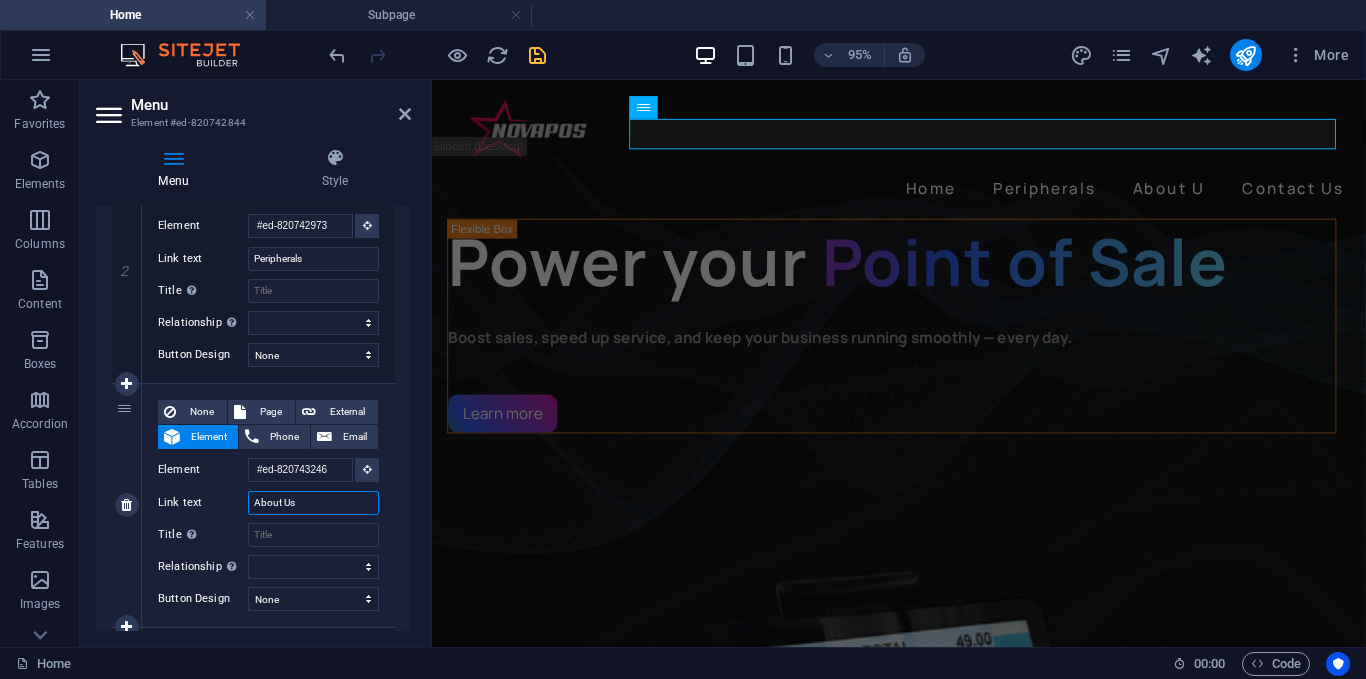select 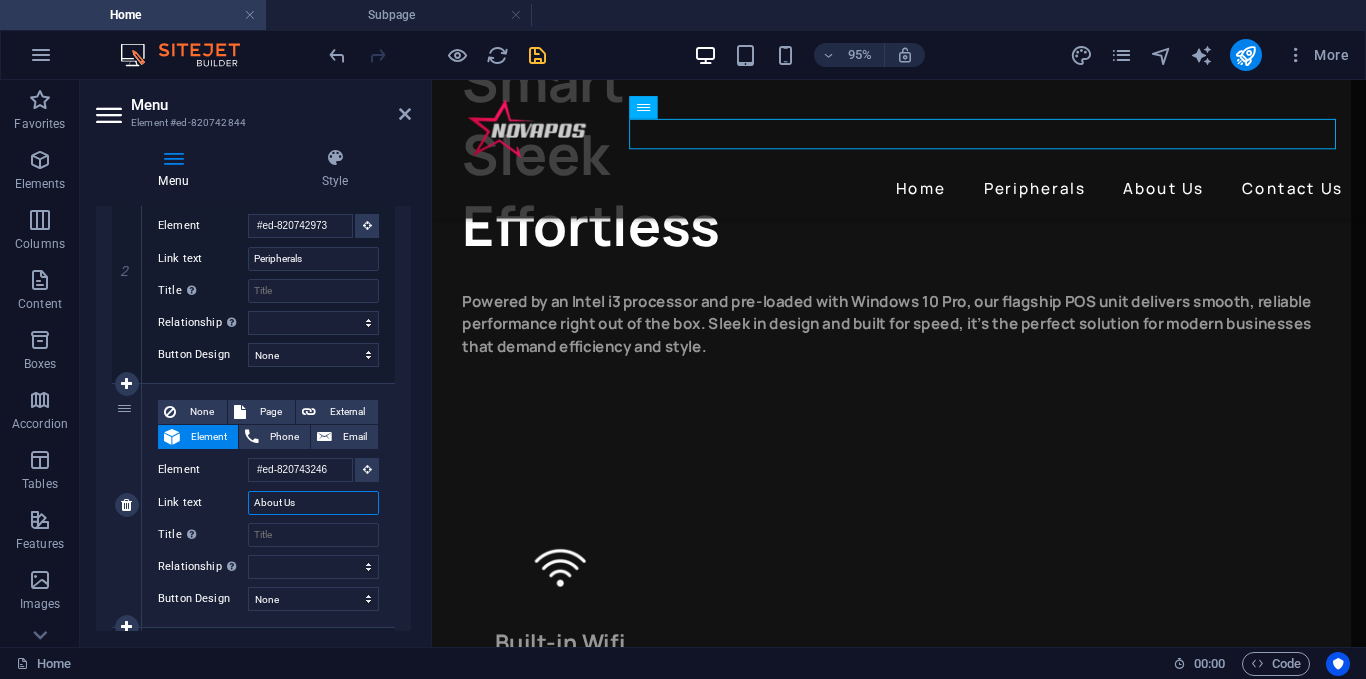 scroll, scrollTop: 0, scrollLeft: 0, axis: both 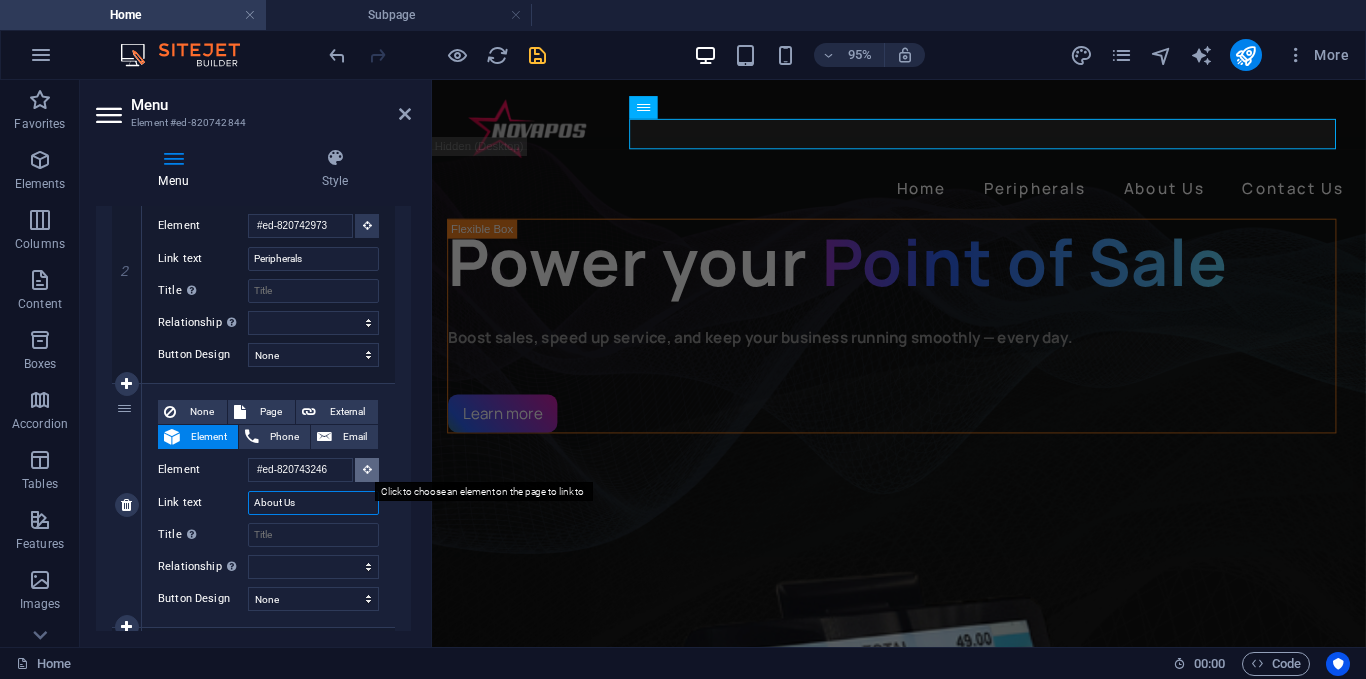 type on "About Us" 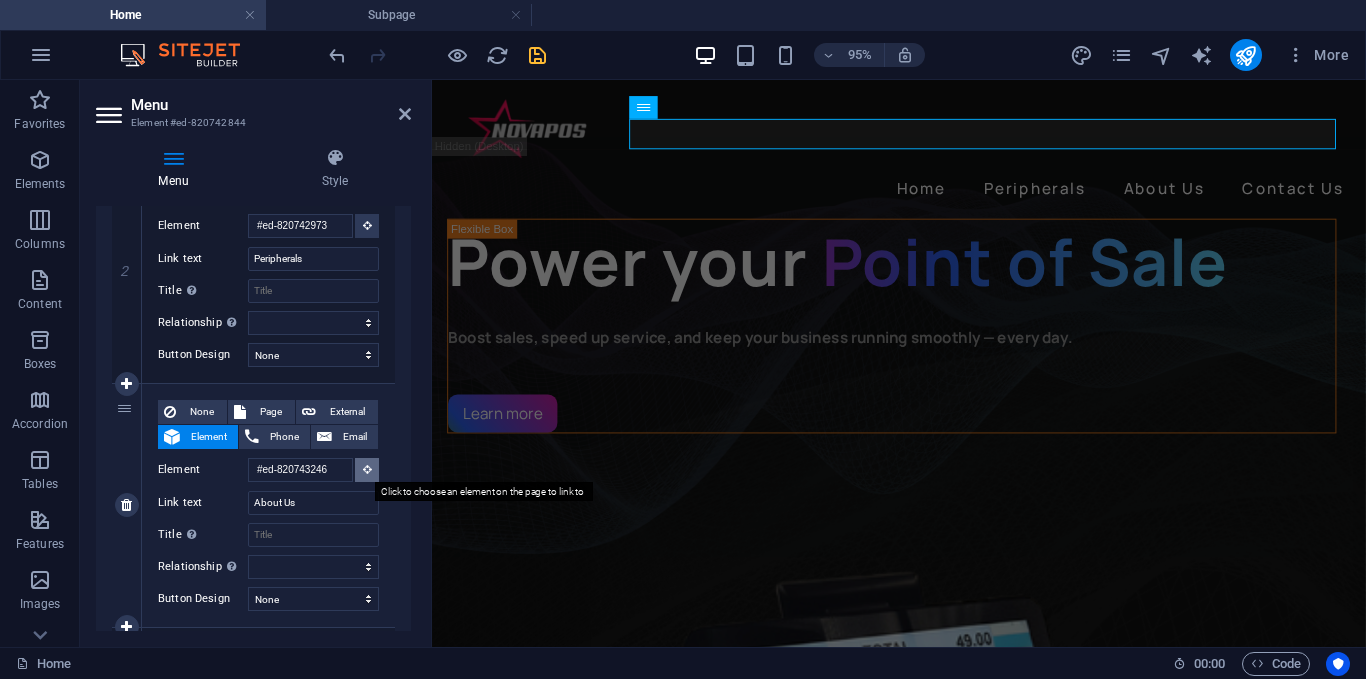 click at bounding box center (367, 470) 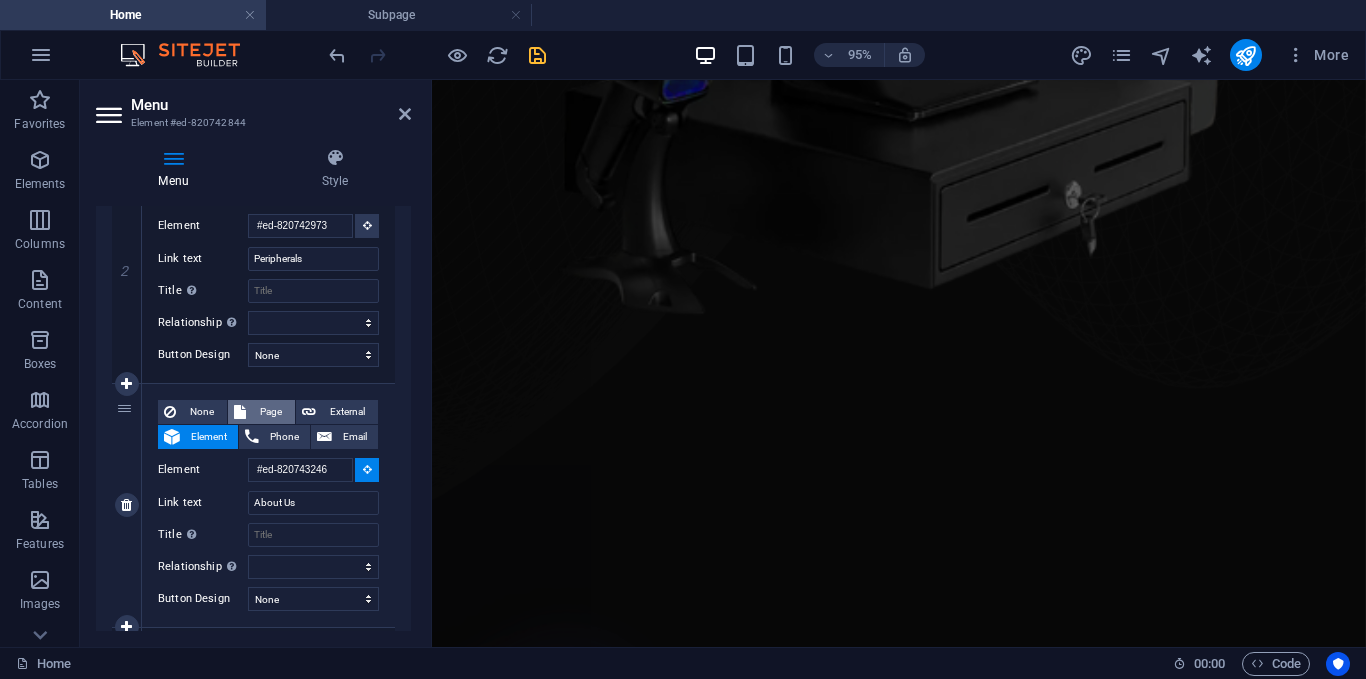 scroll, scrollTop: 0, scrollLeft: 0, axis: both 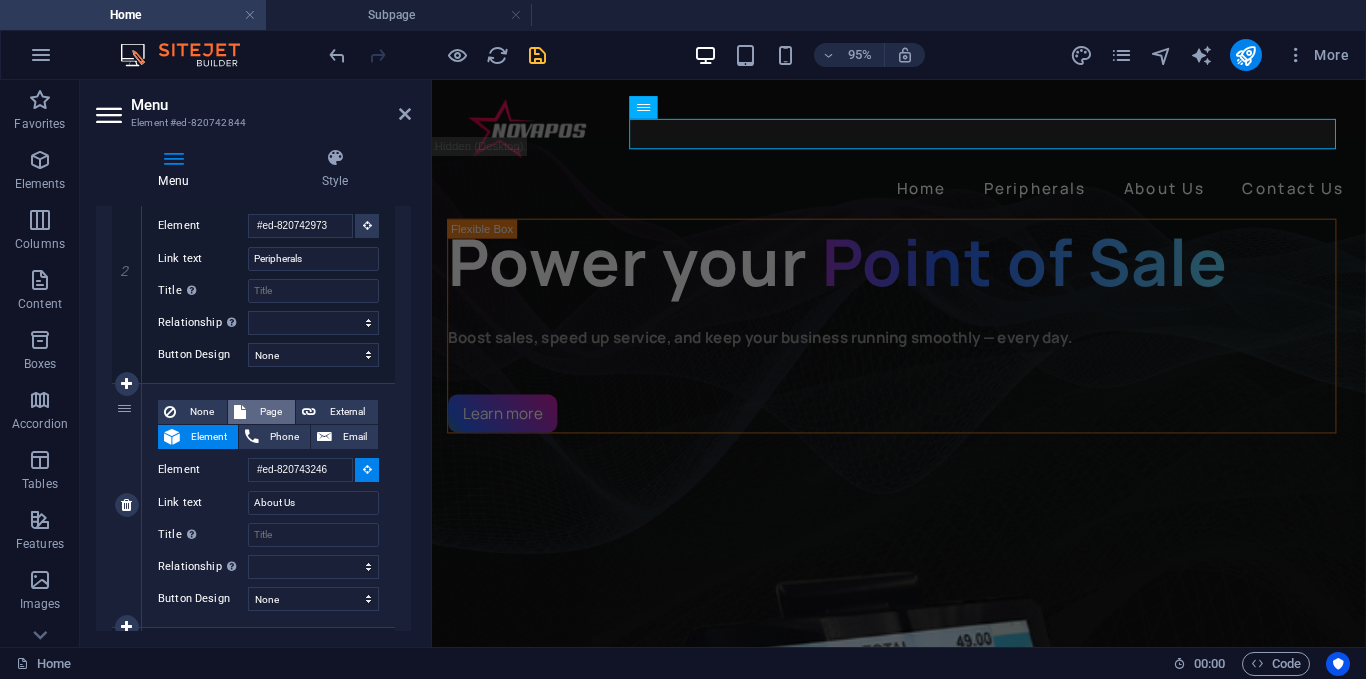 click on "Page" at bounding box center [270, 412] 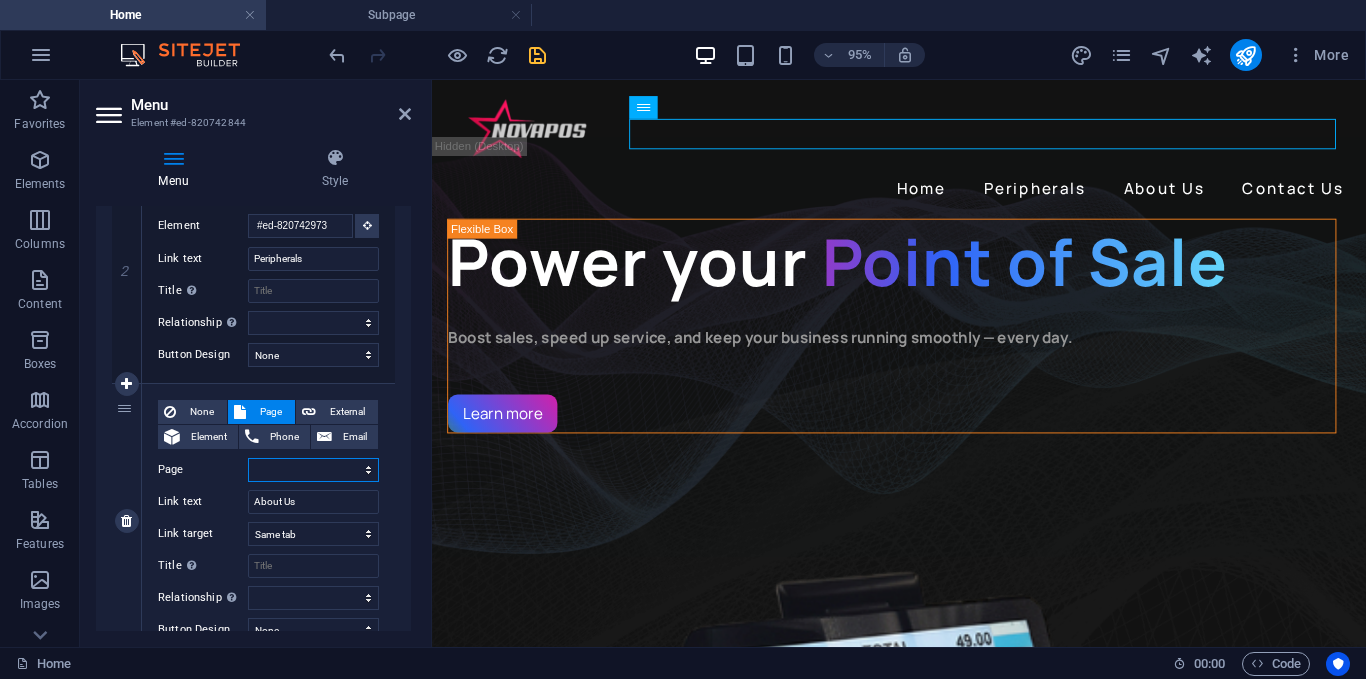 click on "Home About Us" at bounding box center (313, 470) 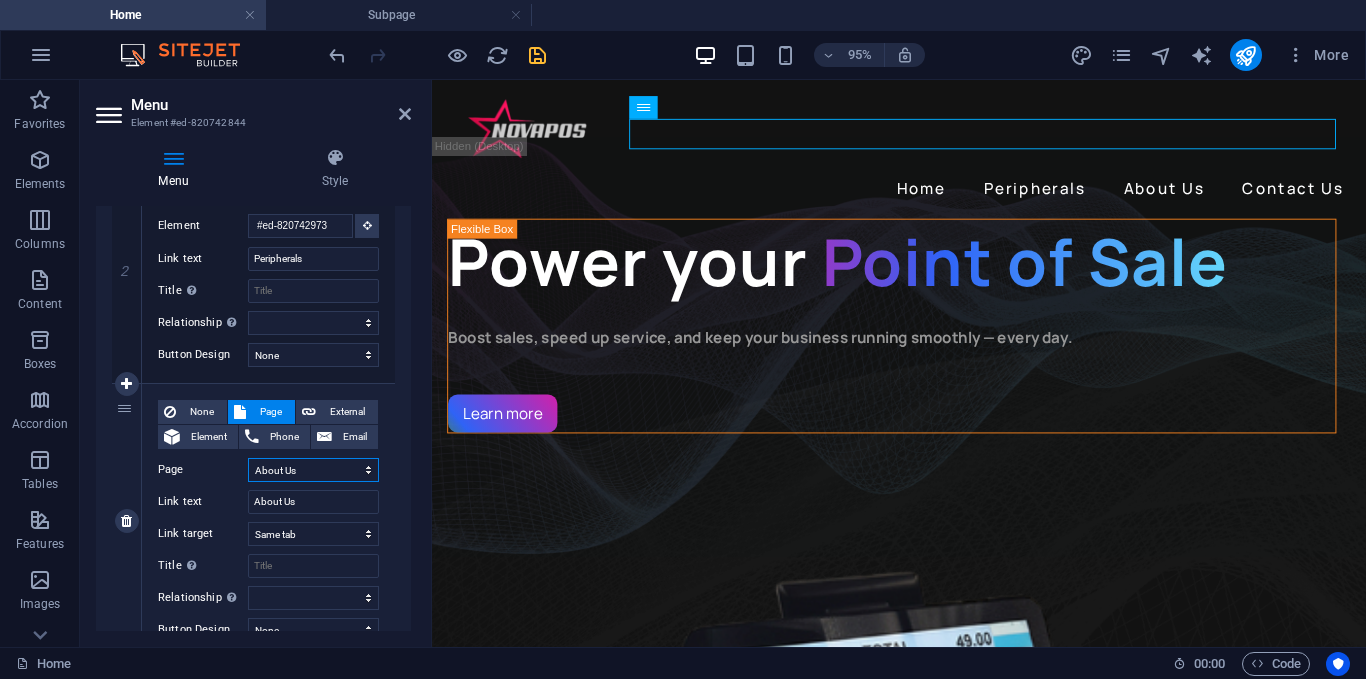 click on "Home About Us" at bounding box center (313, 470) 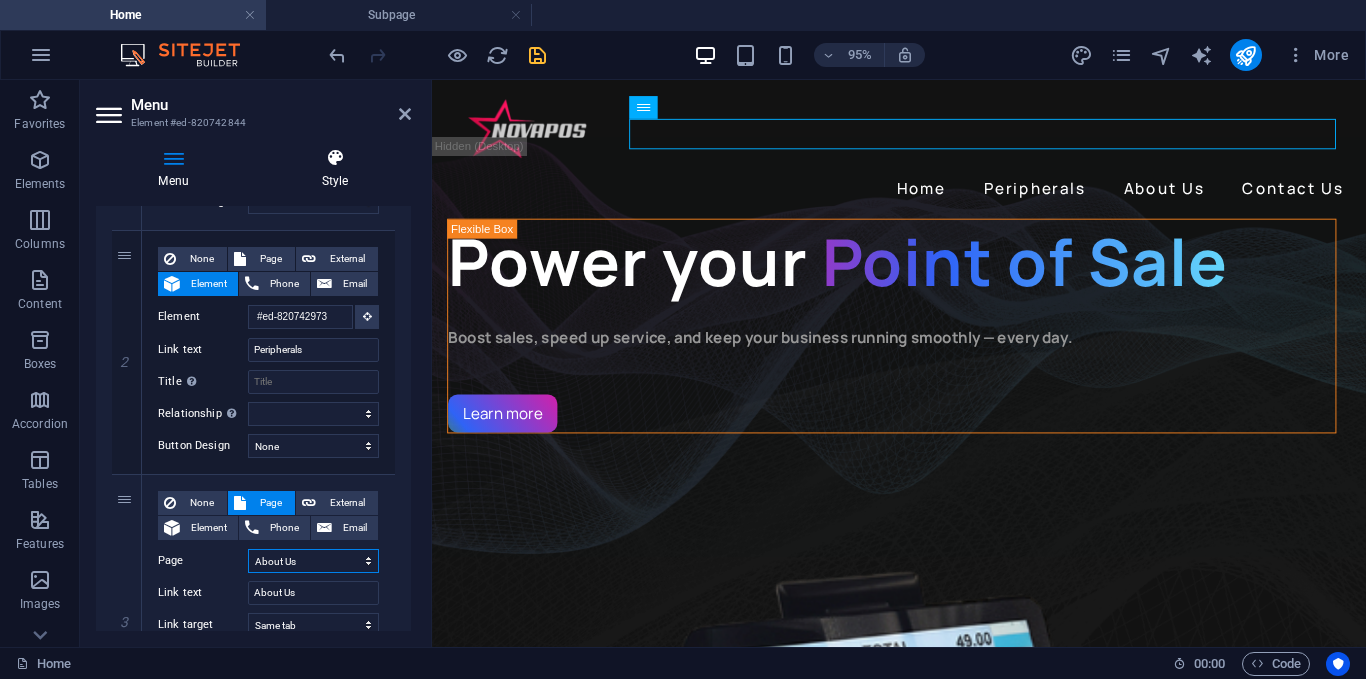 scroll, scrollTop: 400, scrollLeft: 0, axis: vertical 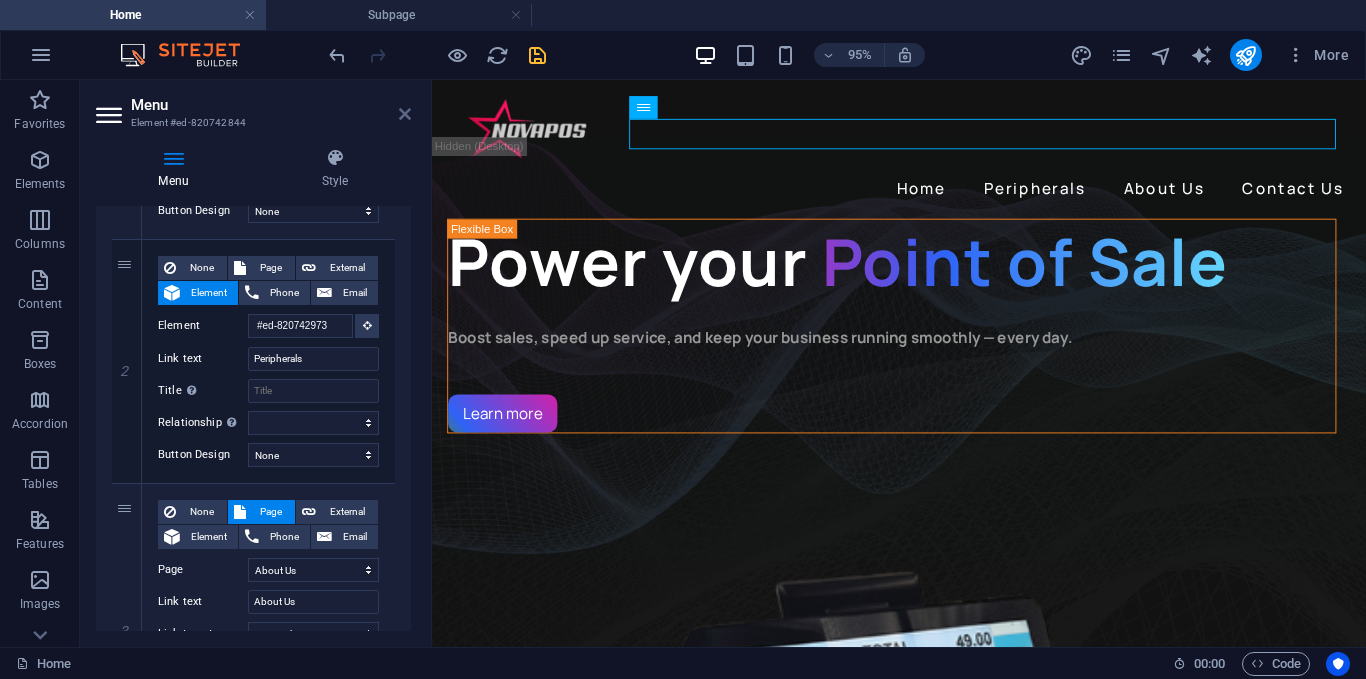 click at bounding box center (405, 114) 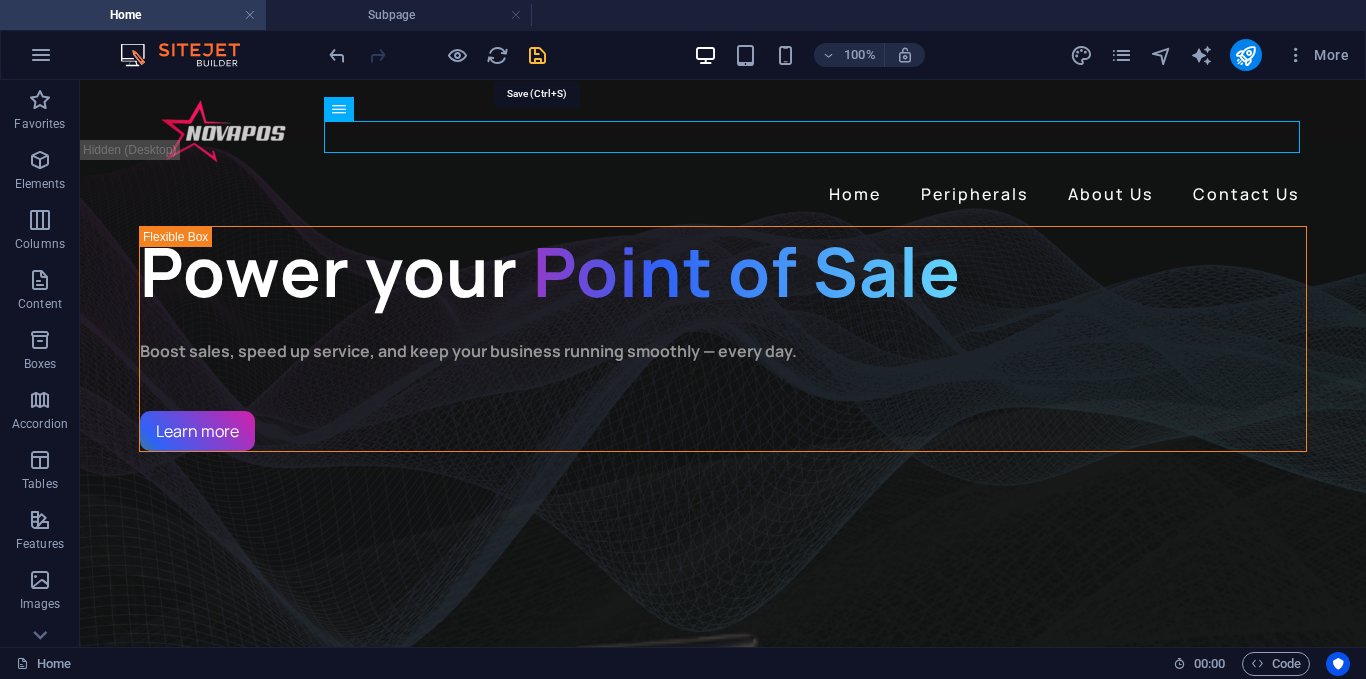click at bounding box center (537, 55) 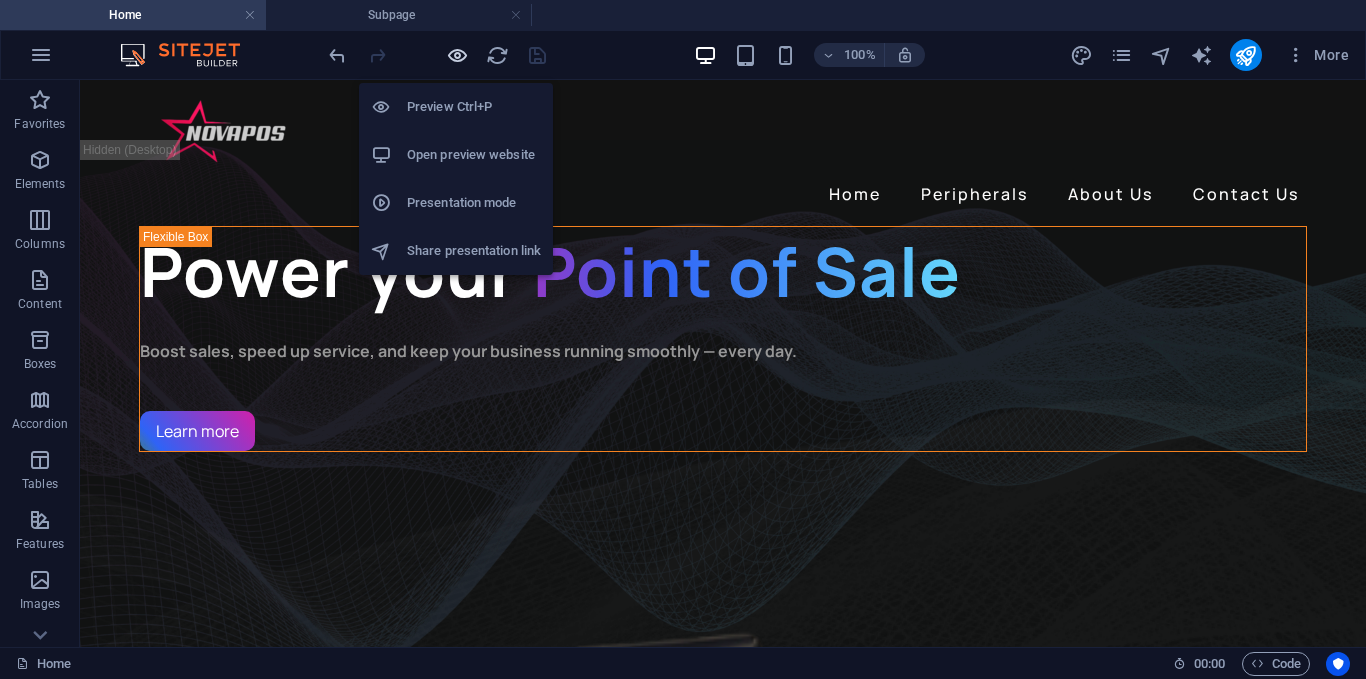 click at bounding box center [457, 55] 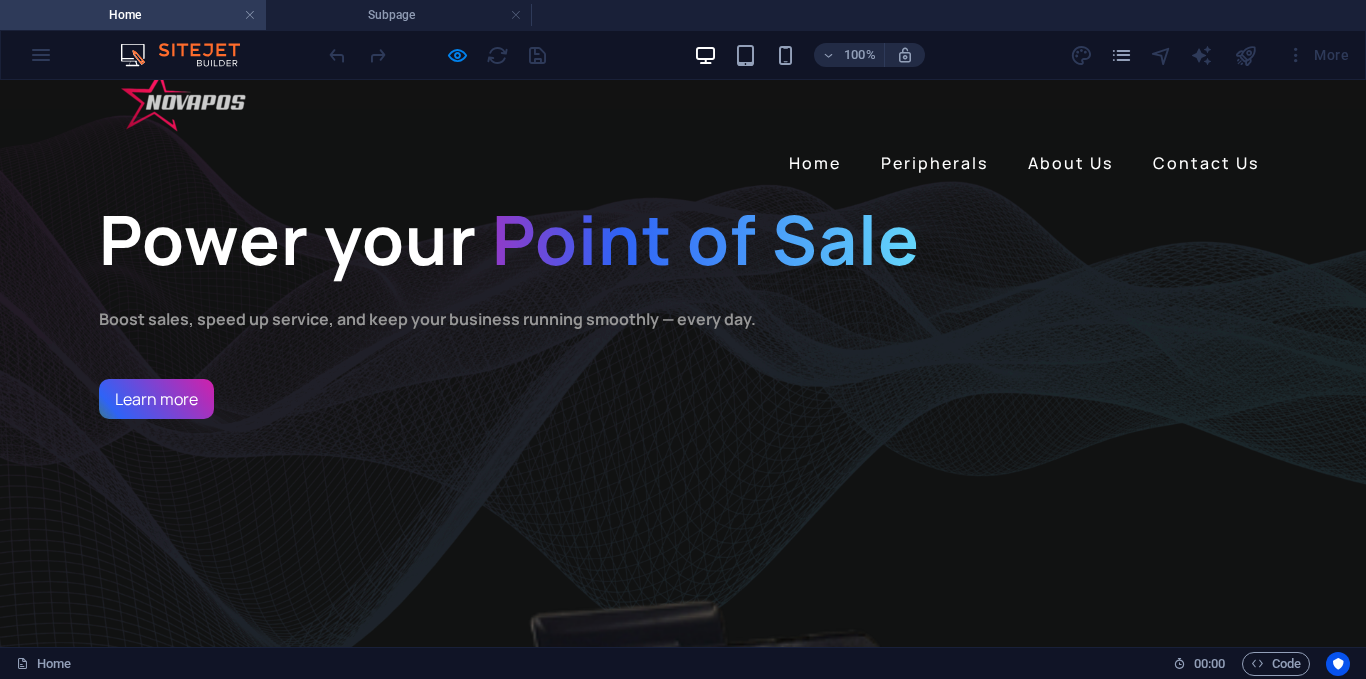 scroll, scrollTop: 0, scrollLeft: 0, axis: both 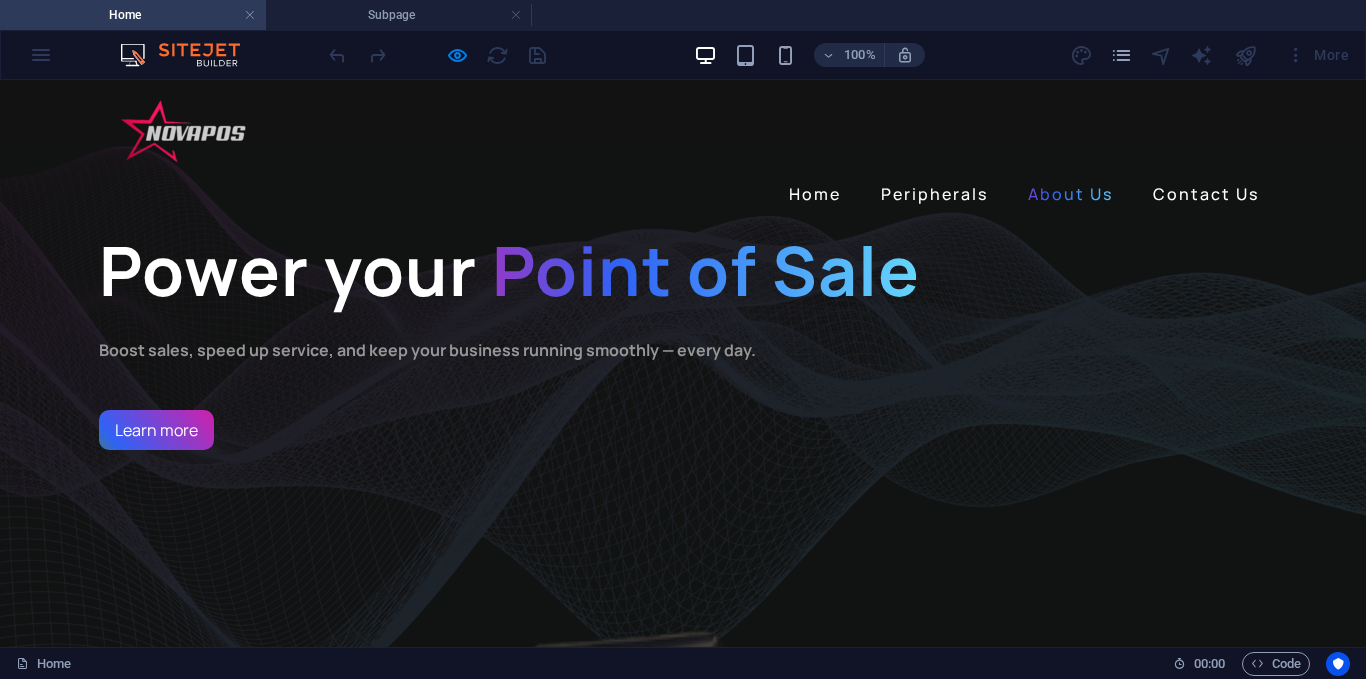 click on "About Us" at bounding box center (1070, 194) 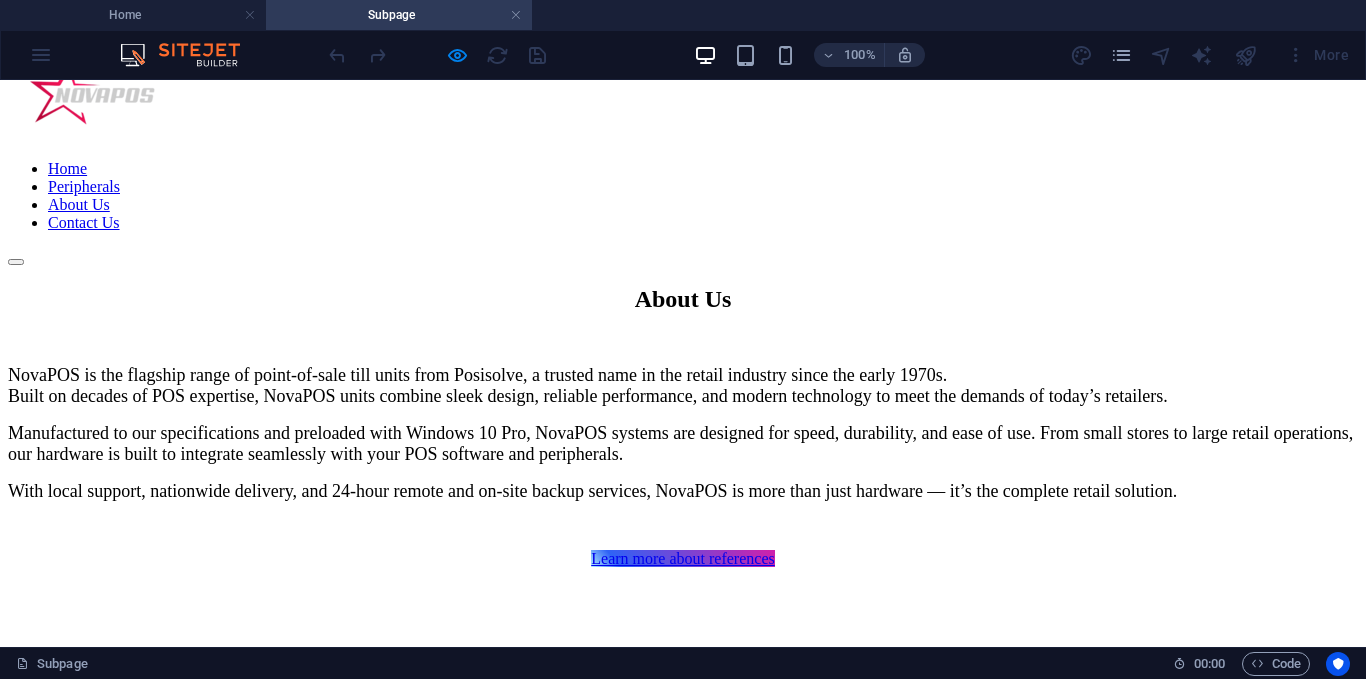 scroll, scrollTop: 0, scrollLeft: 0, axis: both 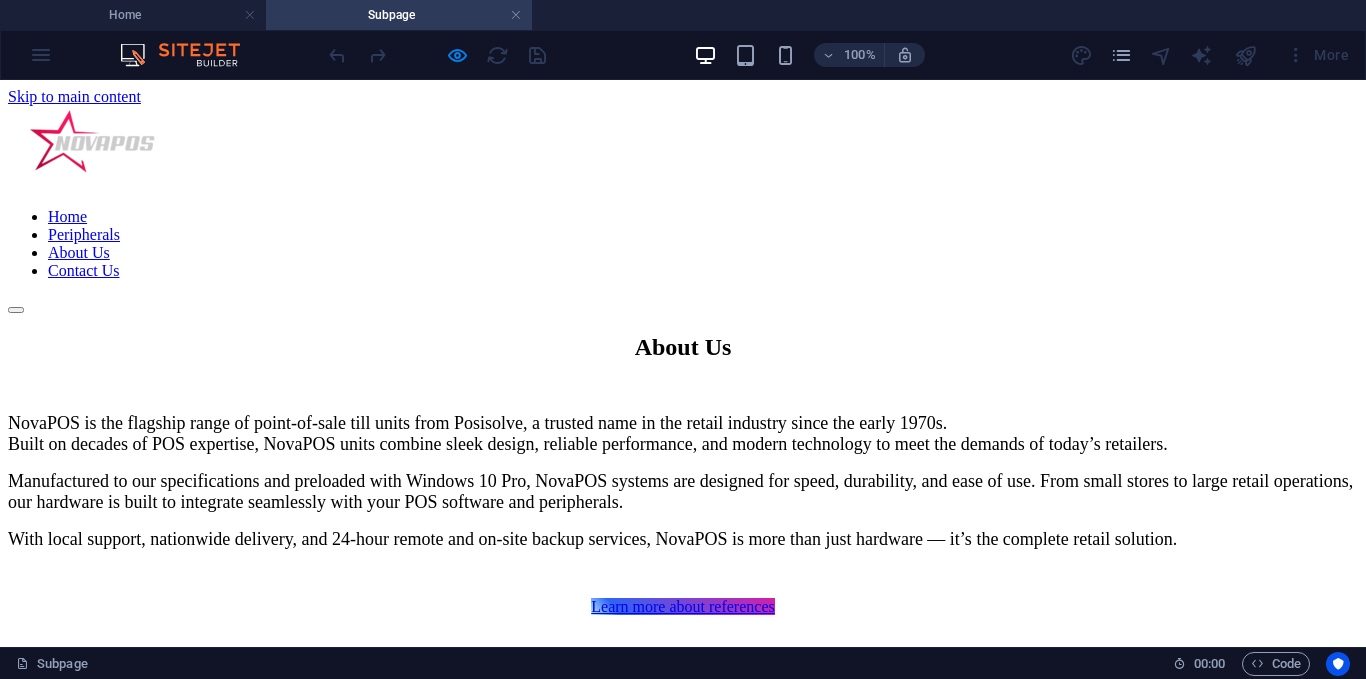 click on "Contact Us" at bounding box center (84, 270) 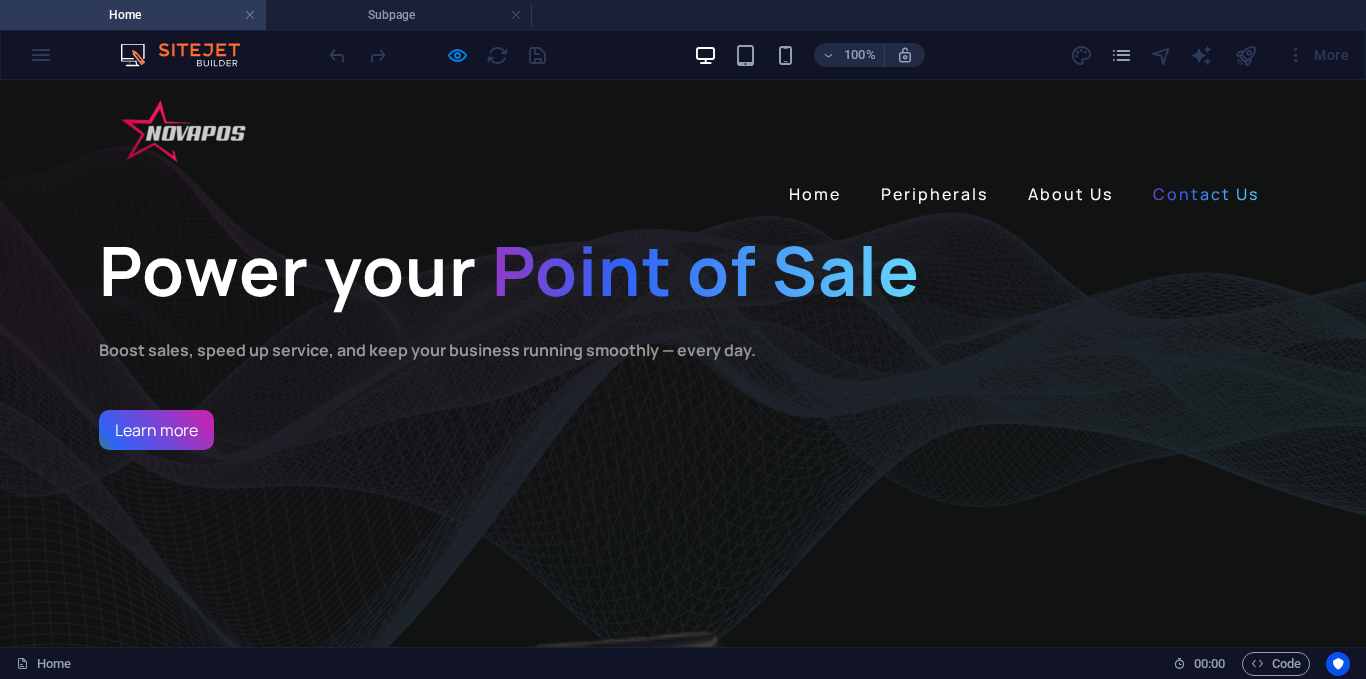 click on "Contact Us" at bounding box center [1206, 194] 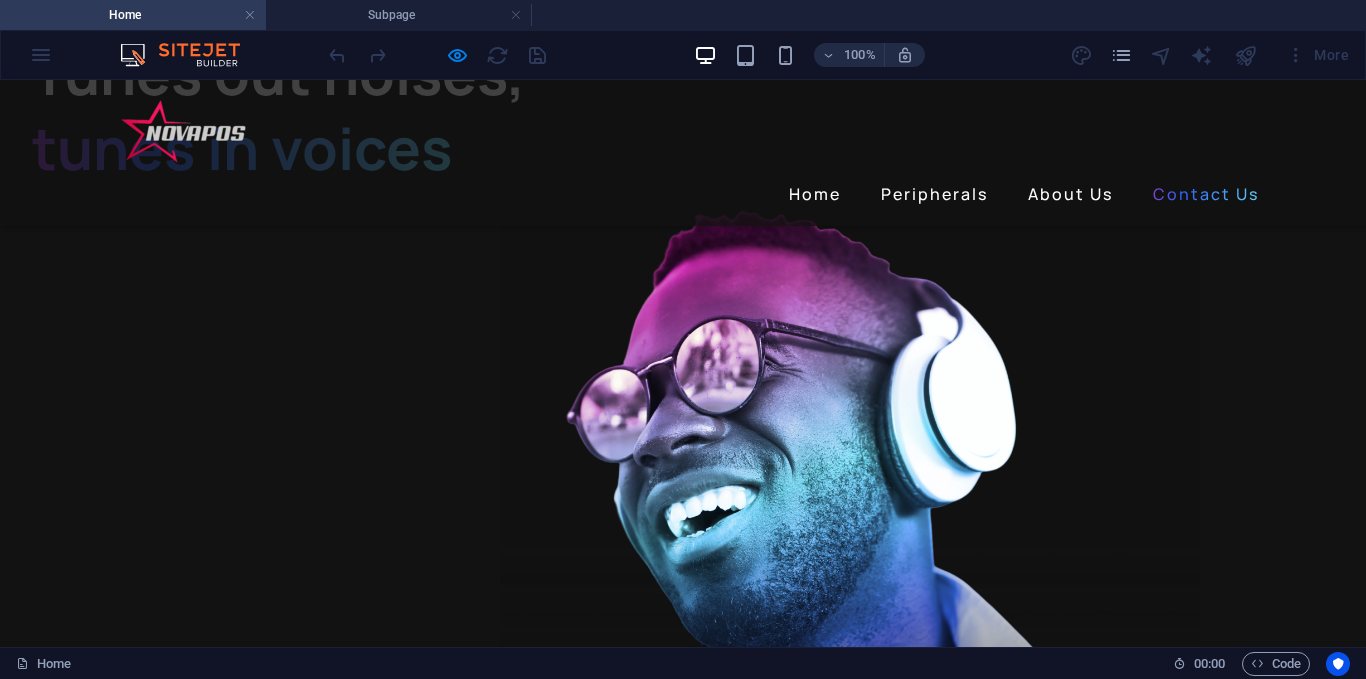 scroll, scrollTop: 3867, scrollLeft: 0, axis: vertical 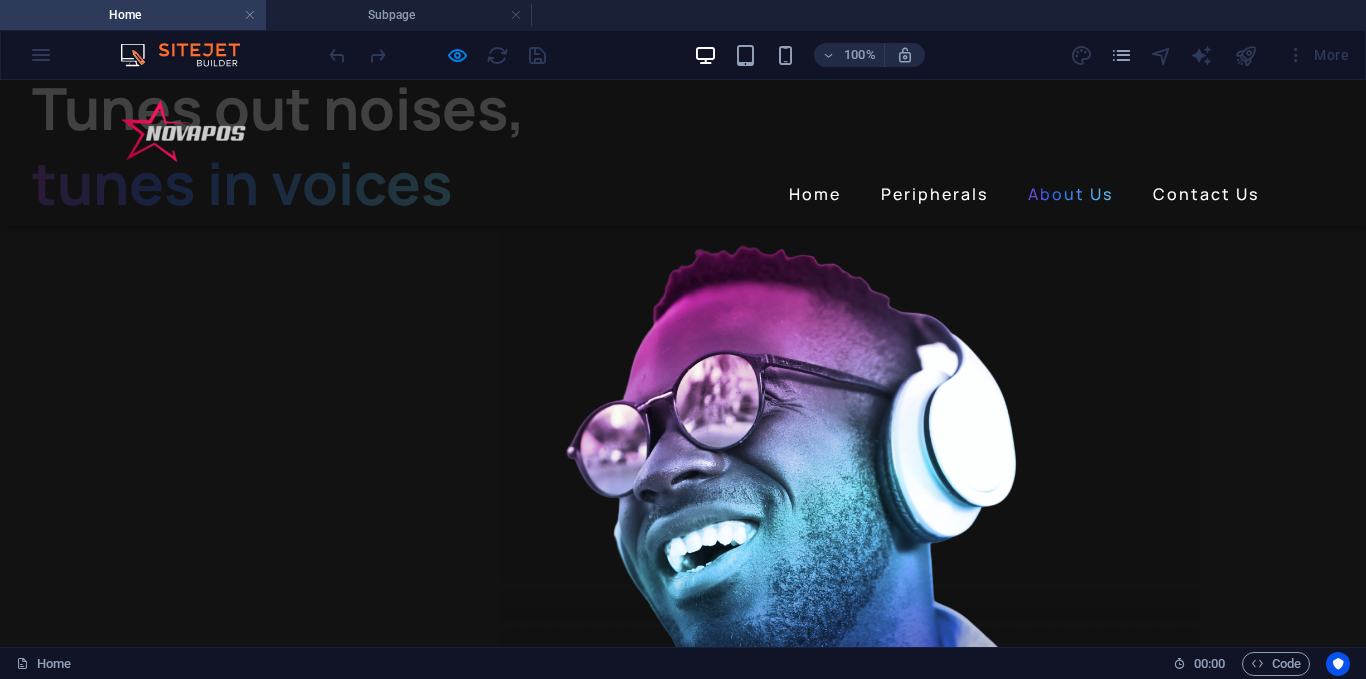 click on "About Us" at bounding box center [1070, 194] 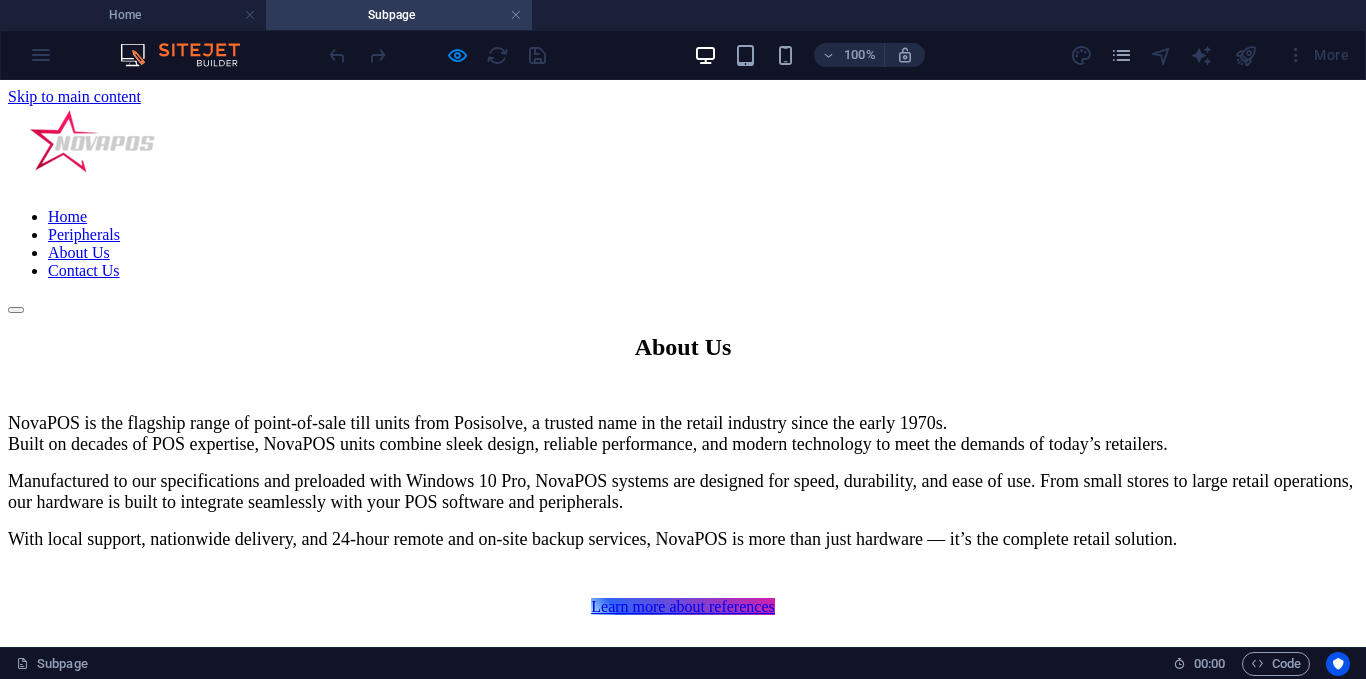 scroll, scrollTop: 0, scrollLeft: 0, axis: both 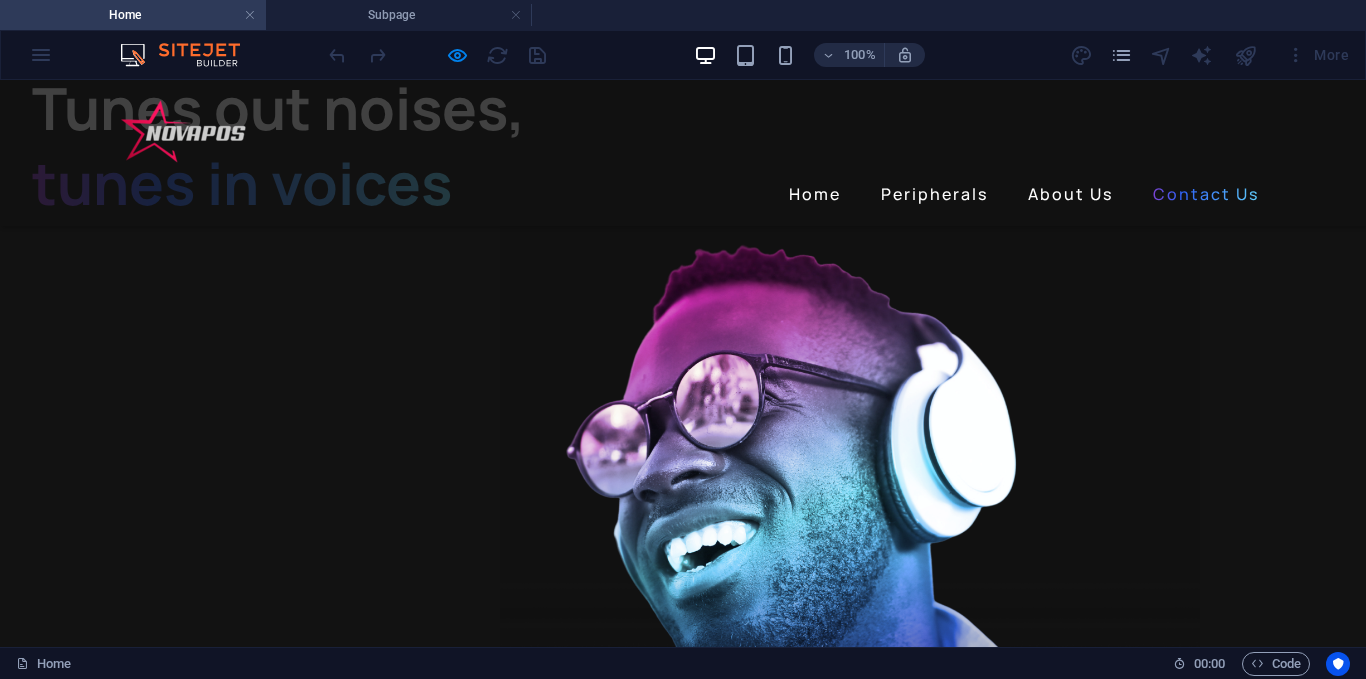 click on "Contact Us" at bounding box center [1206, 194] 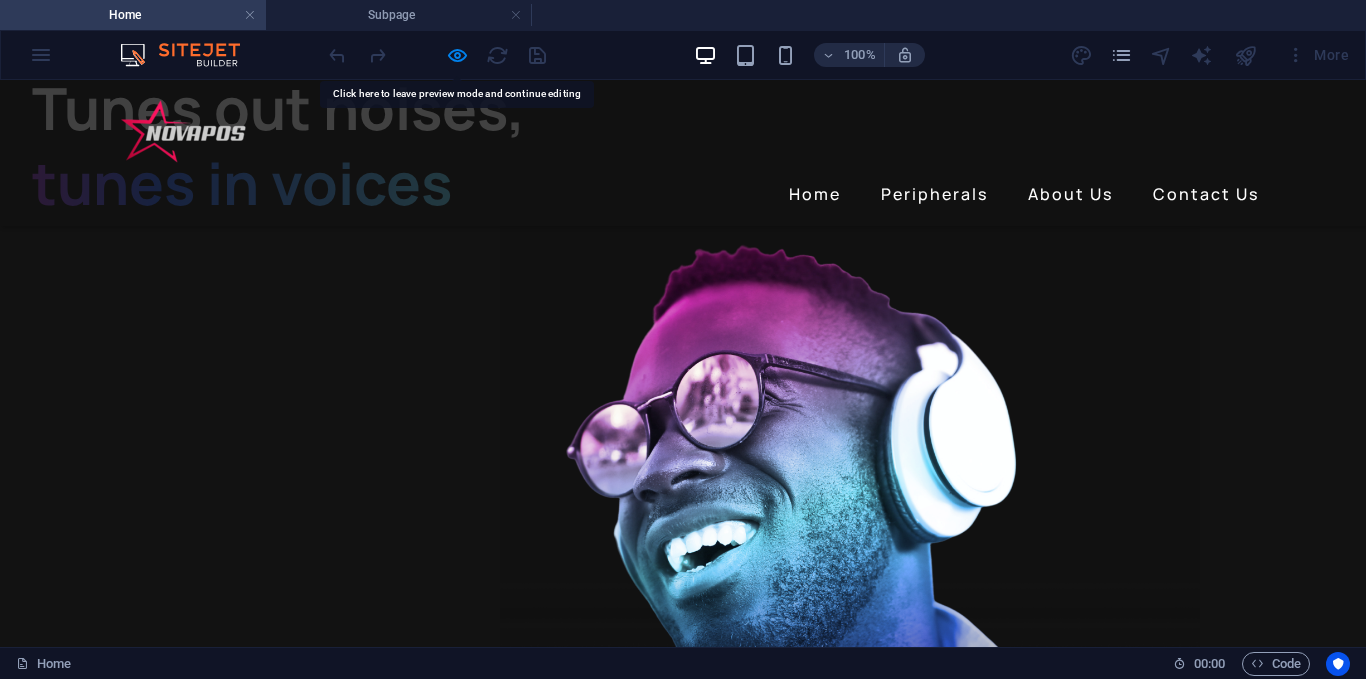 click on "Home Peripherals About Us Contact Us" at bounding box center (683, 194) 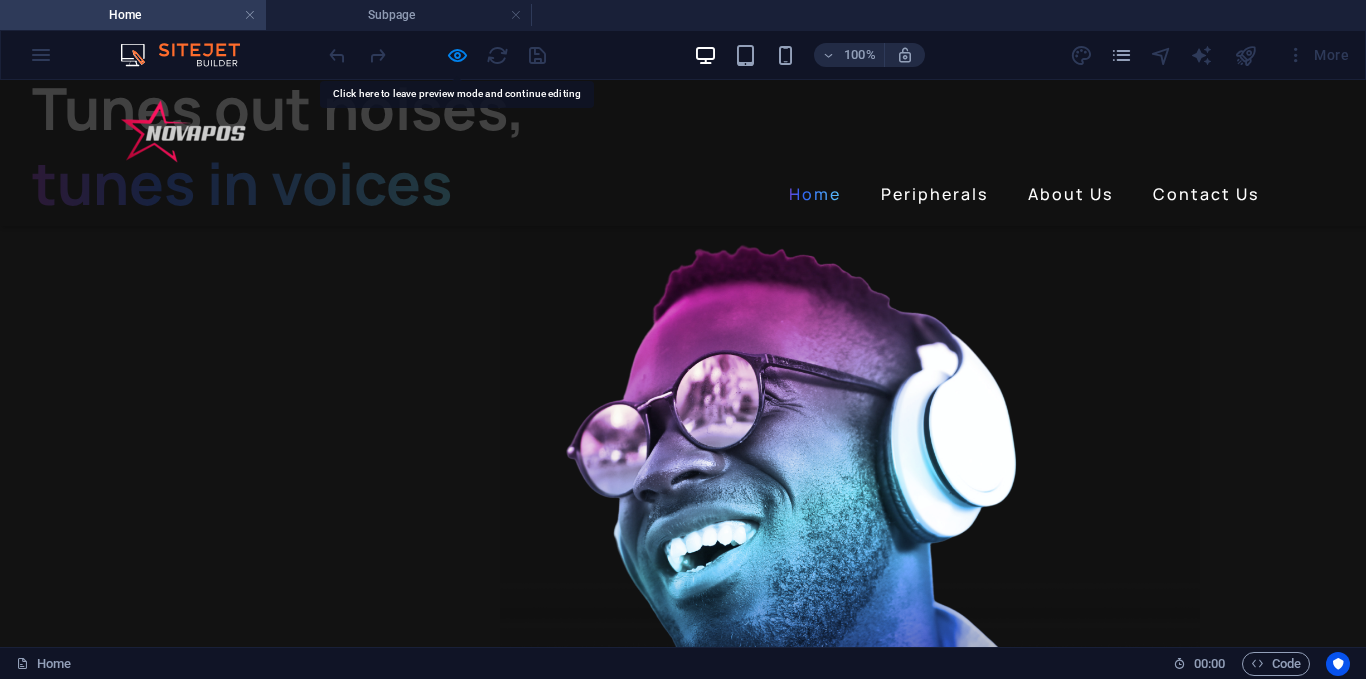 click on "Home" at bounding box center [815, 194] 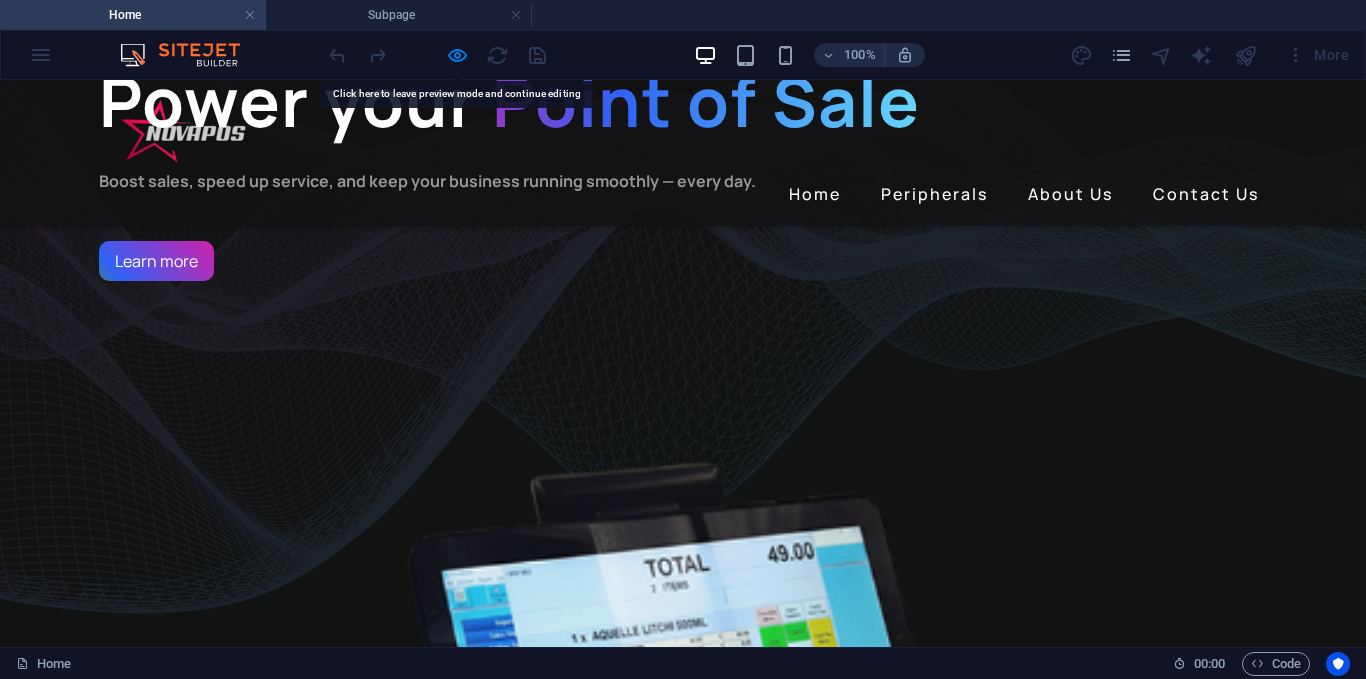 scroll, scrollTop: 124, scrollLeft: 0, axis: vertical 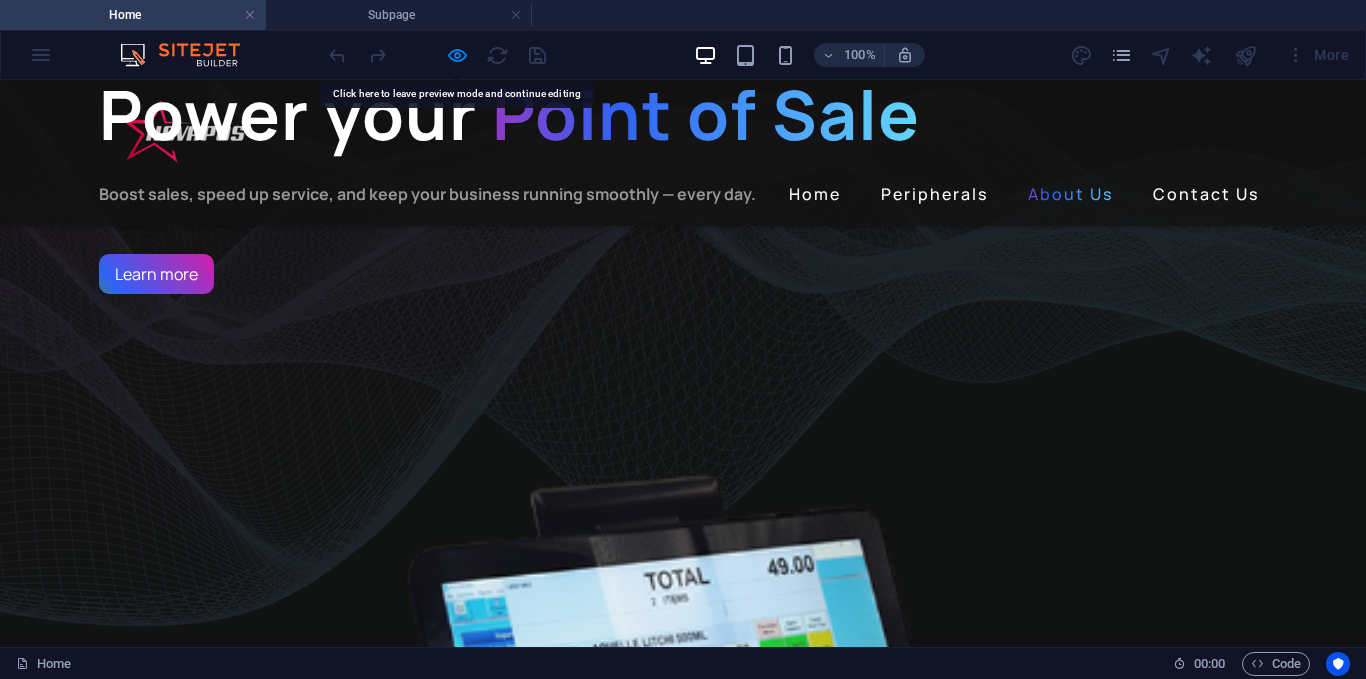 click on "About Us" at bounding box center (1070, 194) 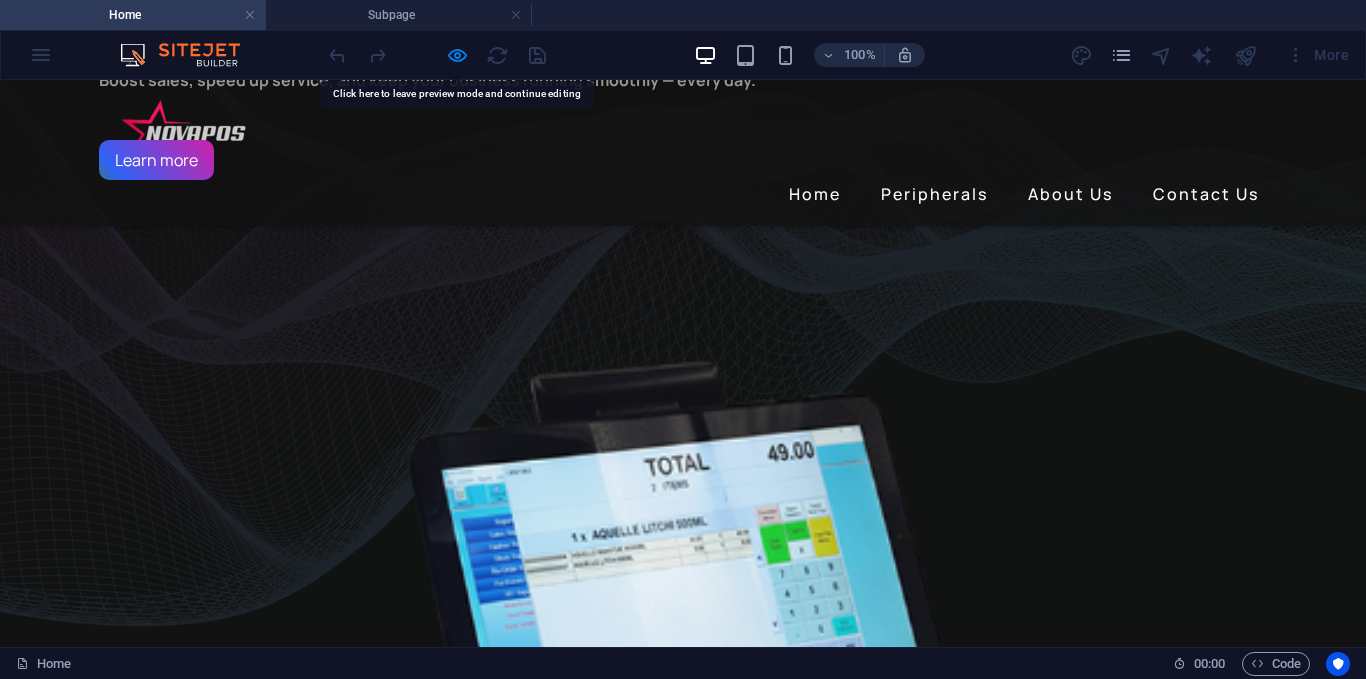 scroll, scrollTop: 0, scrollLeft: 0, axis: both 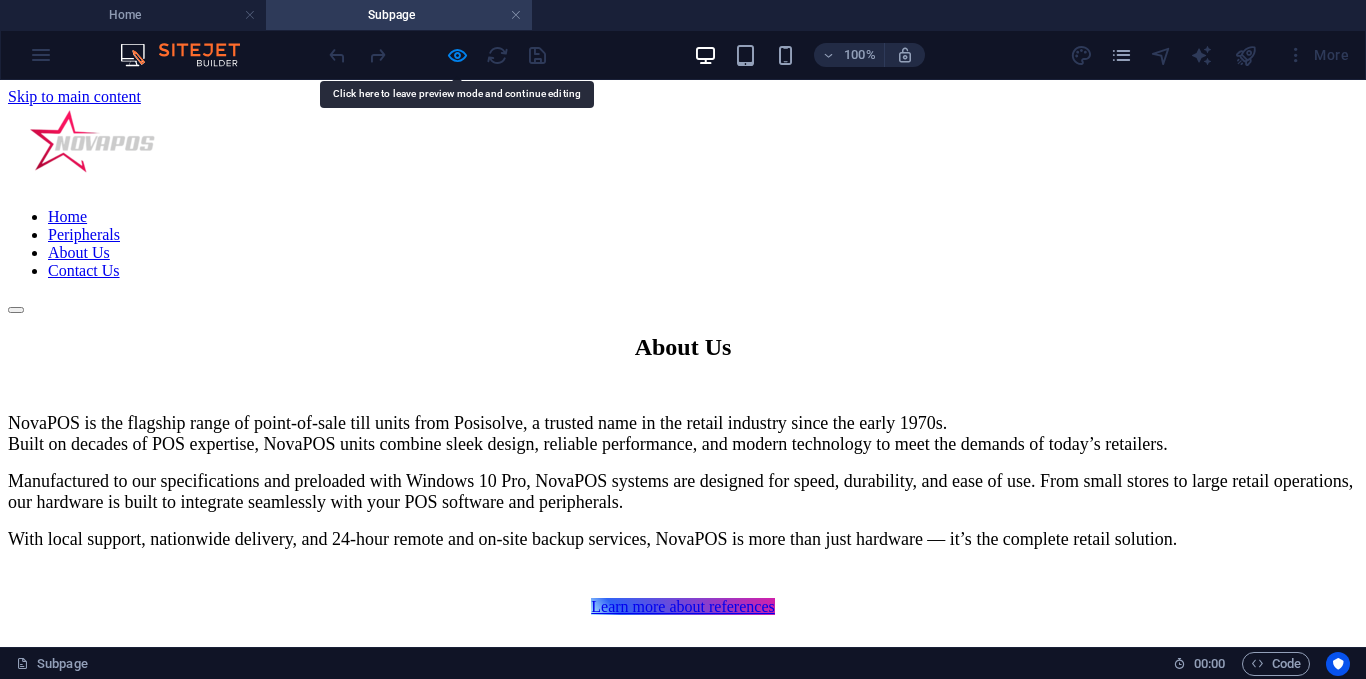 click on "Contact Us" at bounding box center [84, 270] 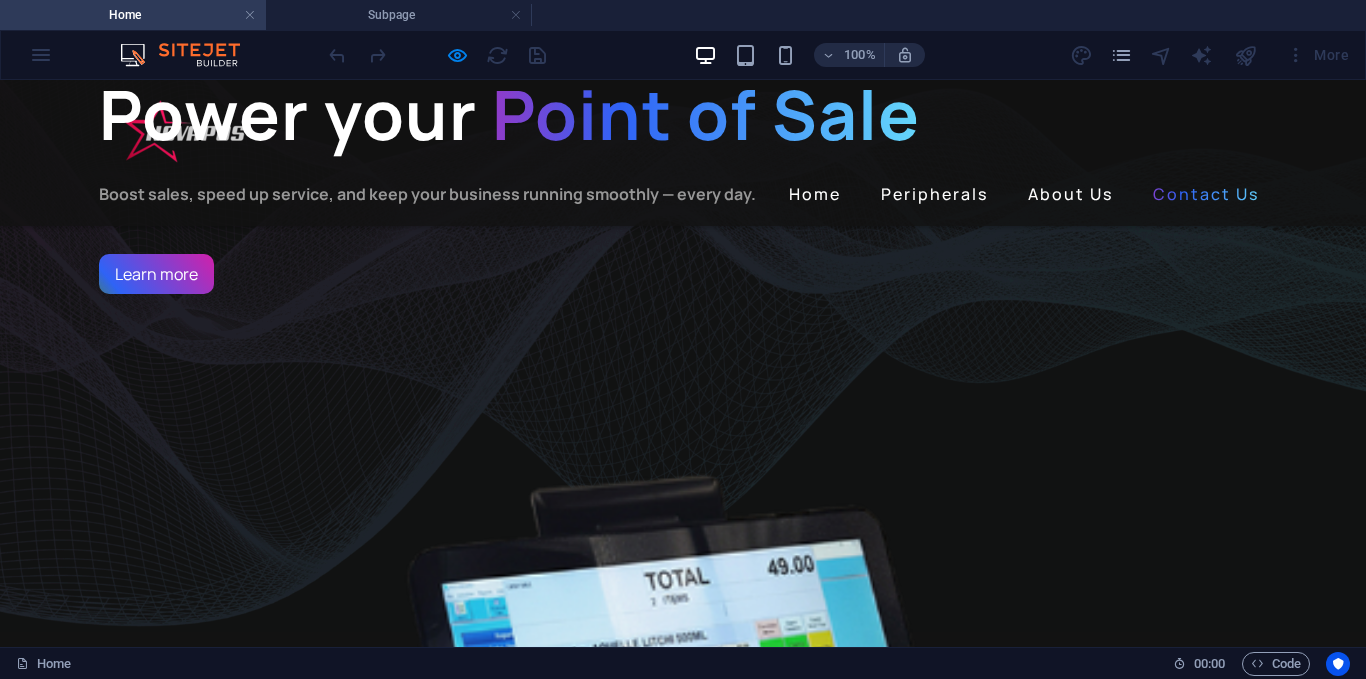 click on "Contact Us" at bounding box center [1206, 194] 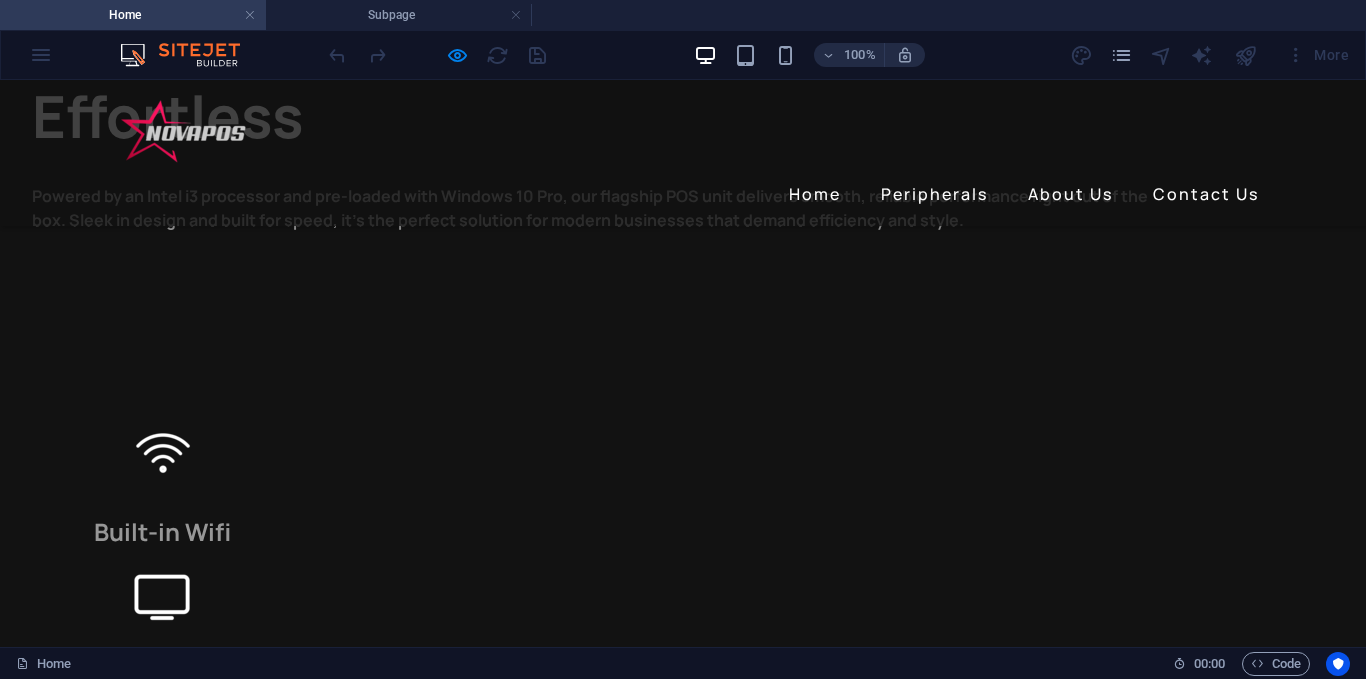scroll, scrollTop: 2700, scrollLeft: 0, axis: vertical 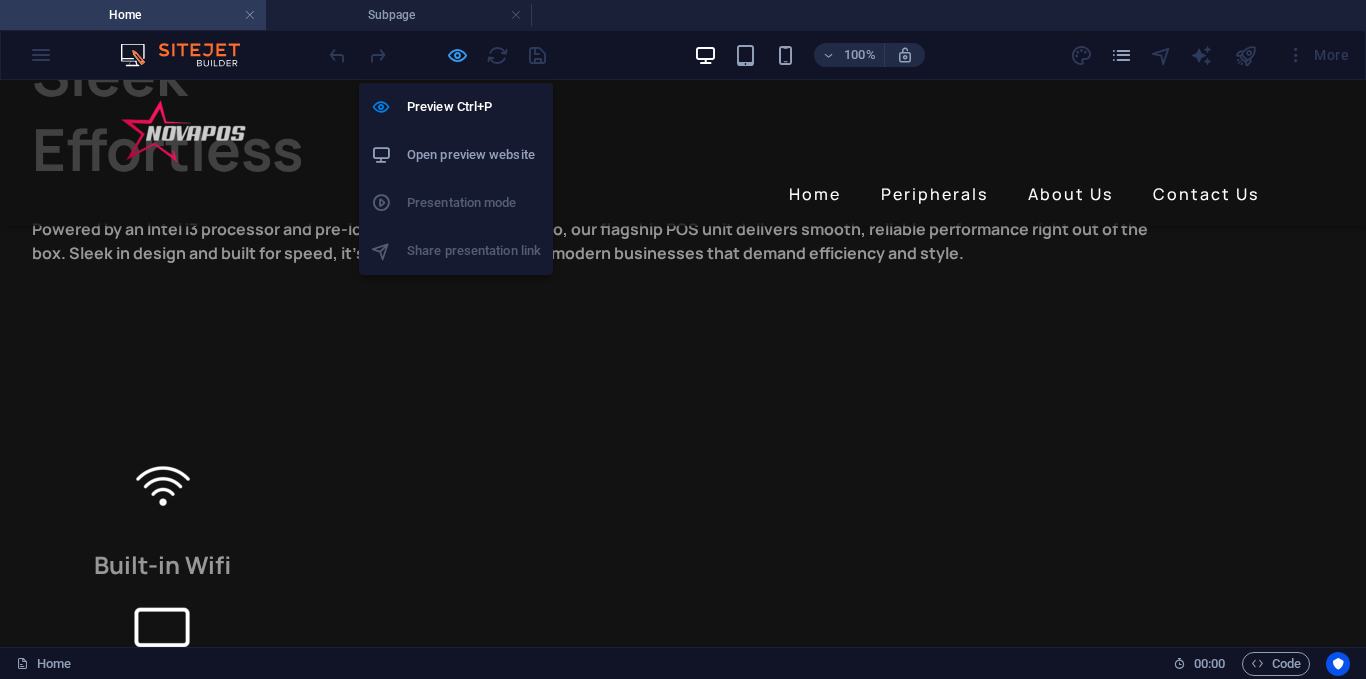 click at bounding box center [457, 55] 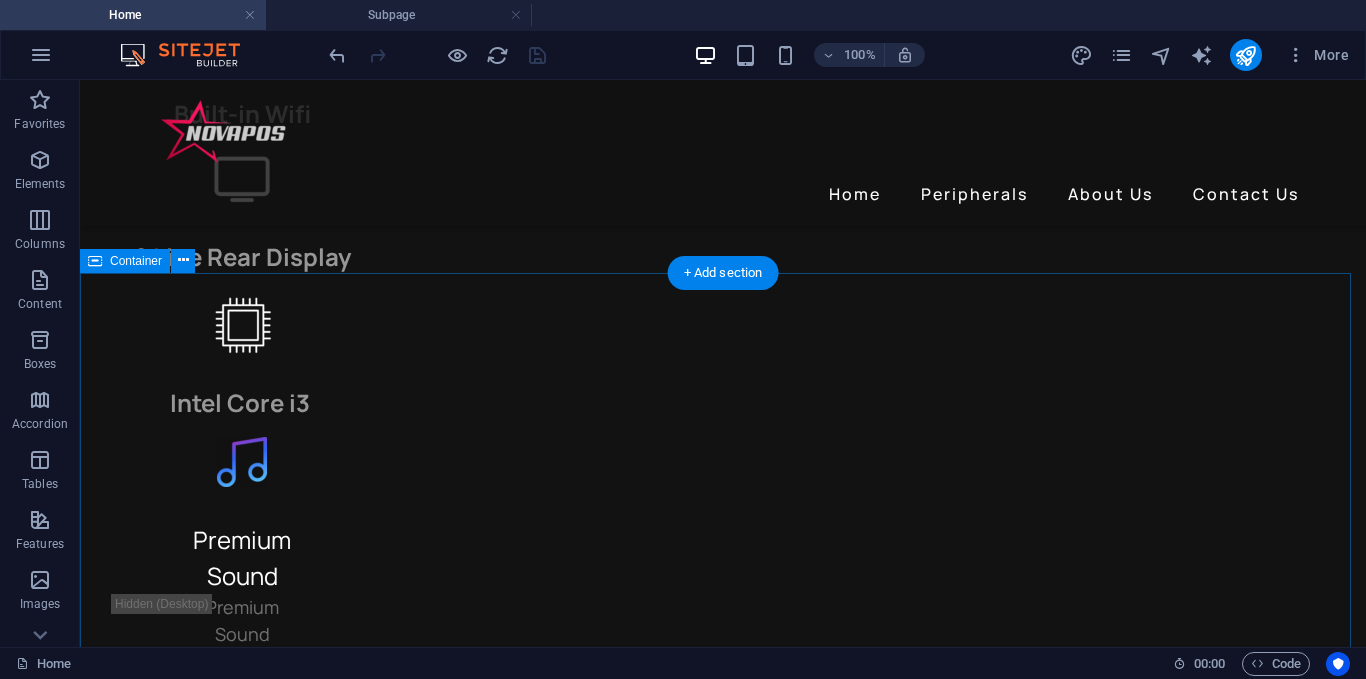 scroll, scrollTop: 3156, scrollLeft: 0, axis: vertical 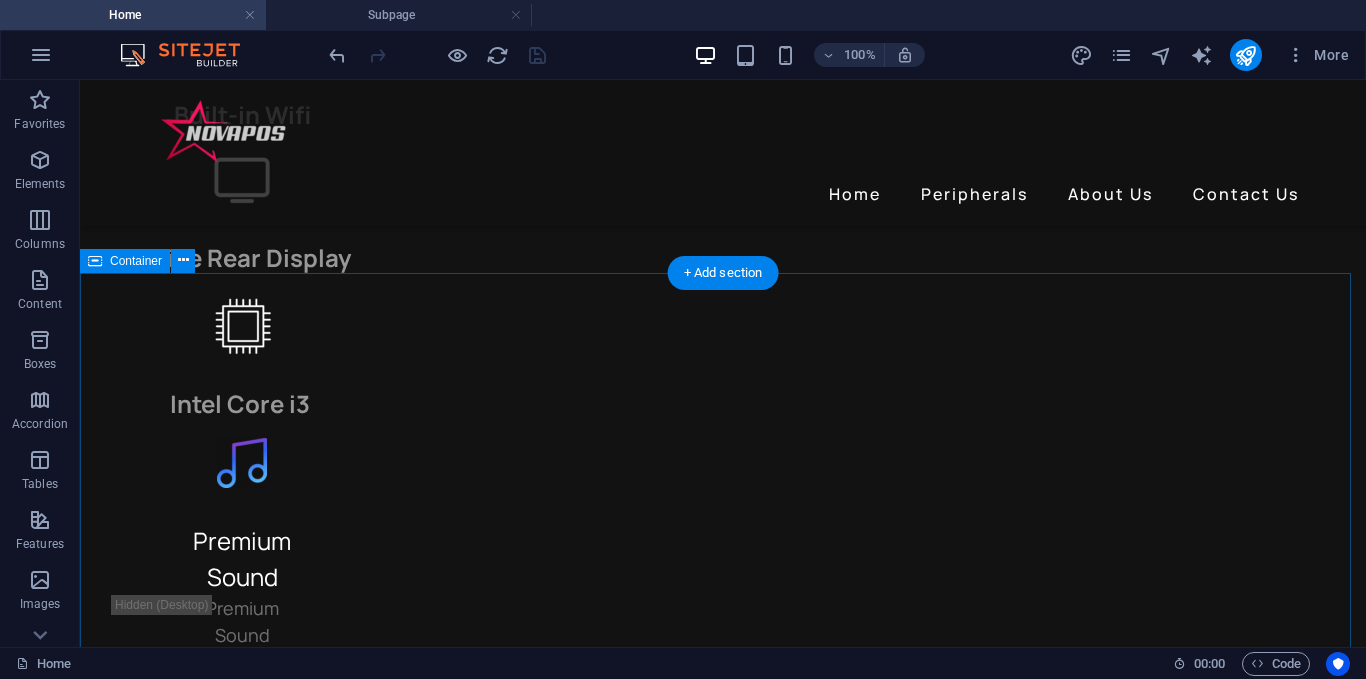 click on "Tunes latest from  Gadgets, direct to your inbox Lorem ipsum dolor sit amet, consectetur adipiscing elit tellus porta vitae. Sign up   I have read and understand the privacy policy. Unreadable? Load new" at bounding box center [723, 3974] 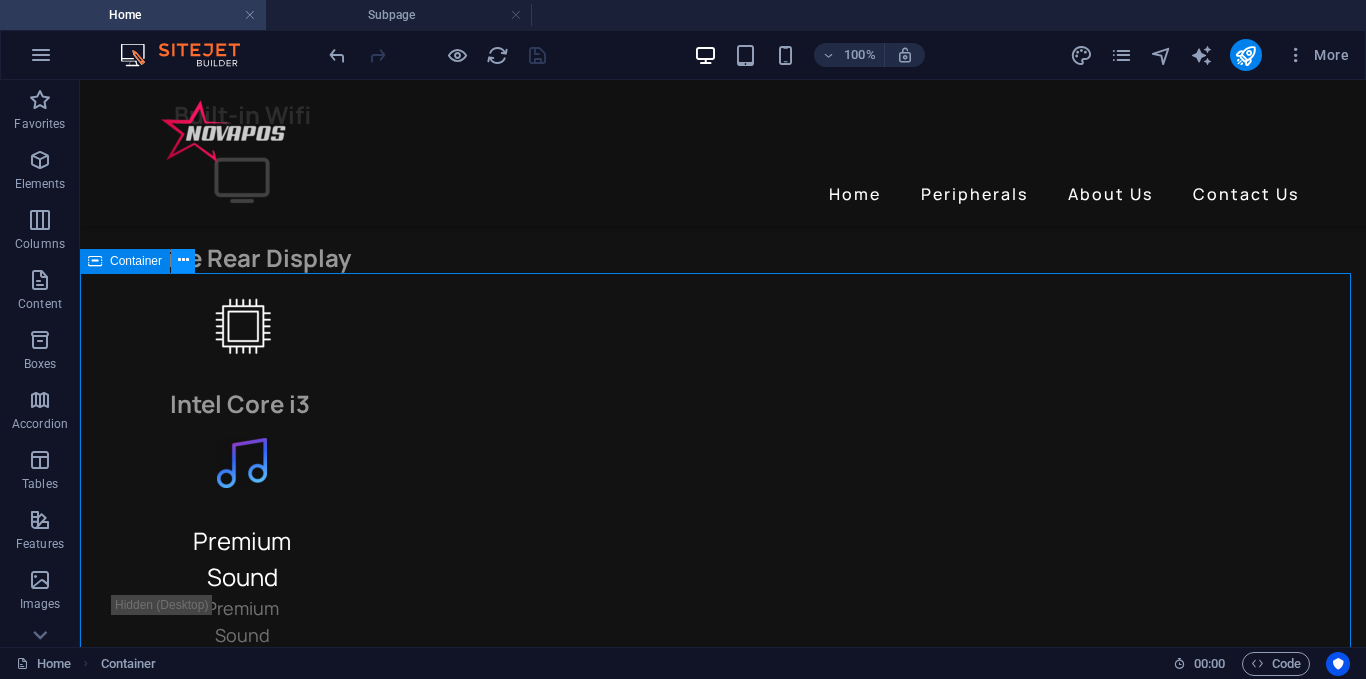 click at bounding box center (183, 261) 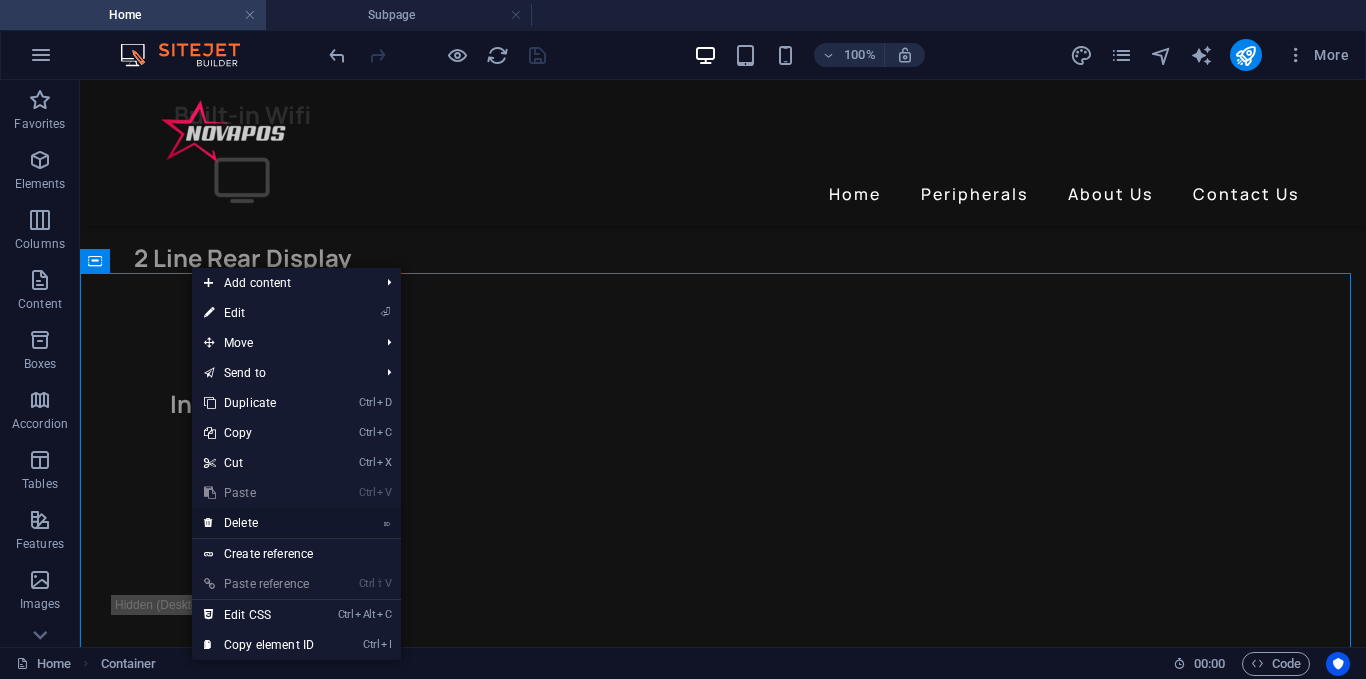 click on "⌦  Delete" at bounding box center (259, 523) 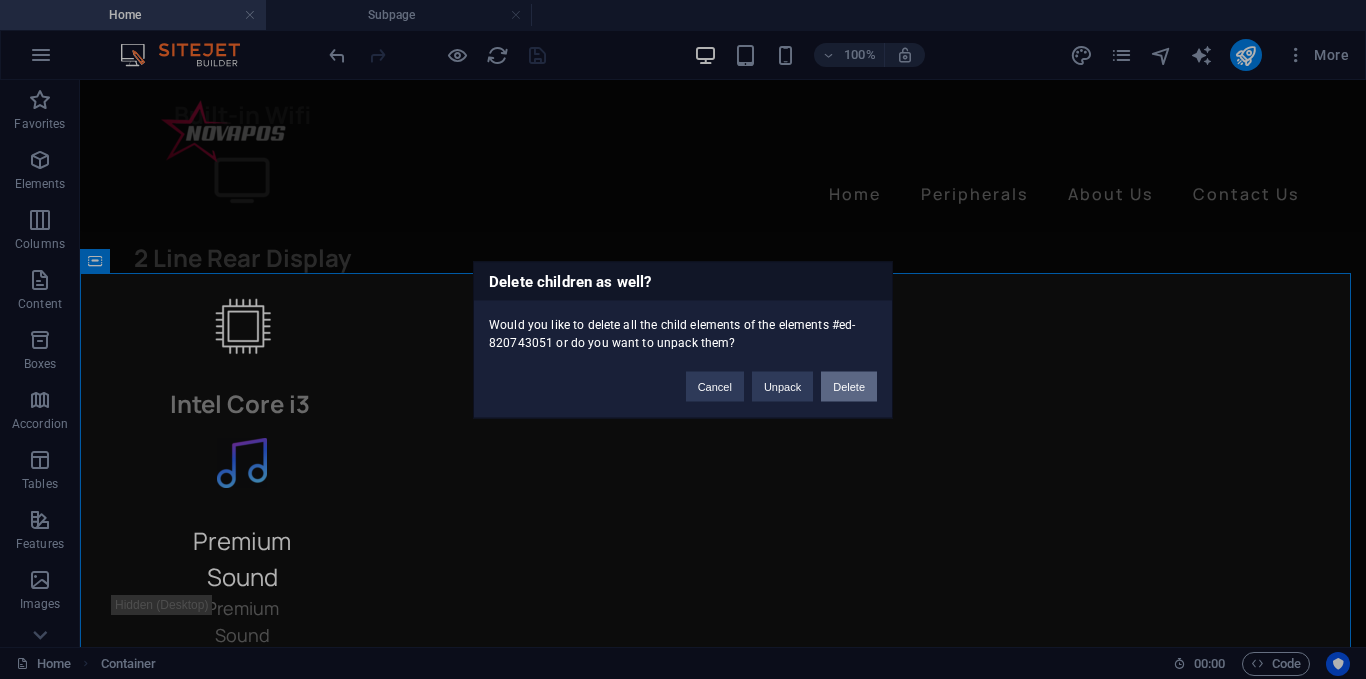 click on "Delete" at bounding box center (849, 386) 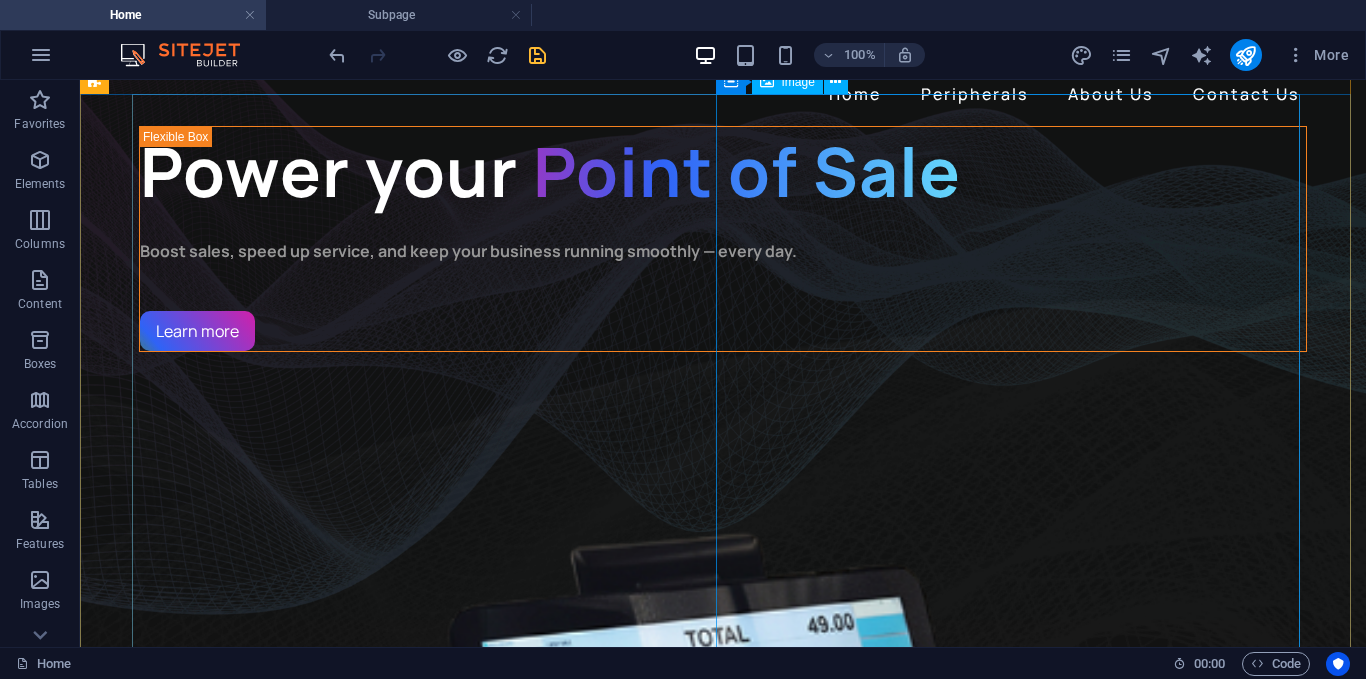 scroll, scrollTop: 0, scrollLeft: 0, axis: both 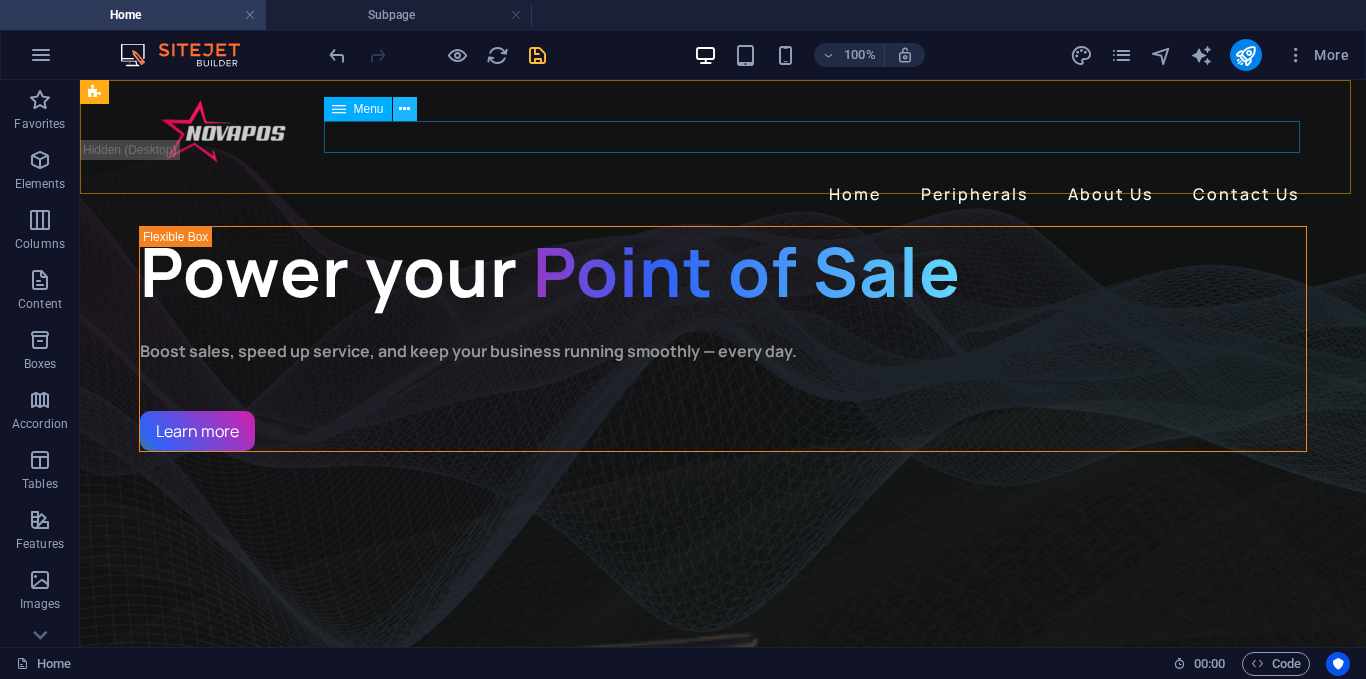 click at bounding box center (404, 109) 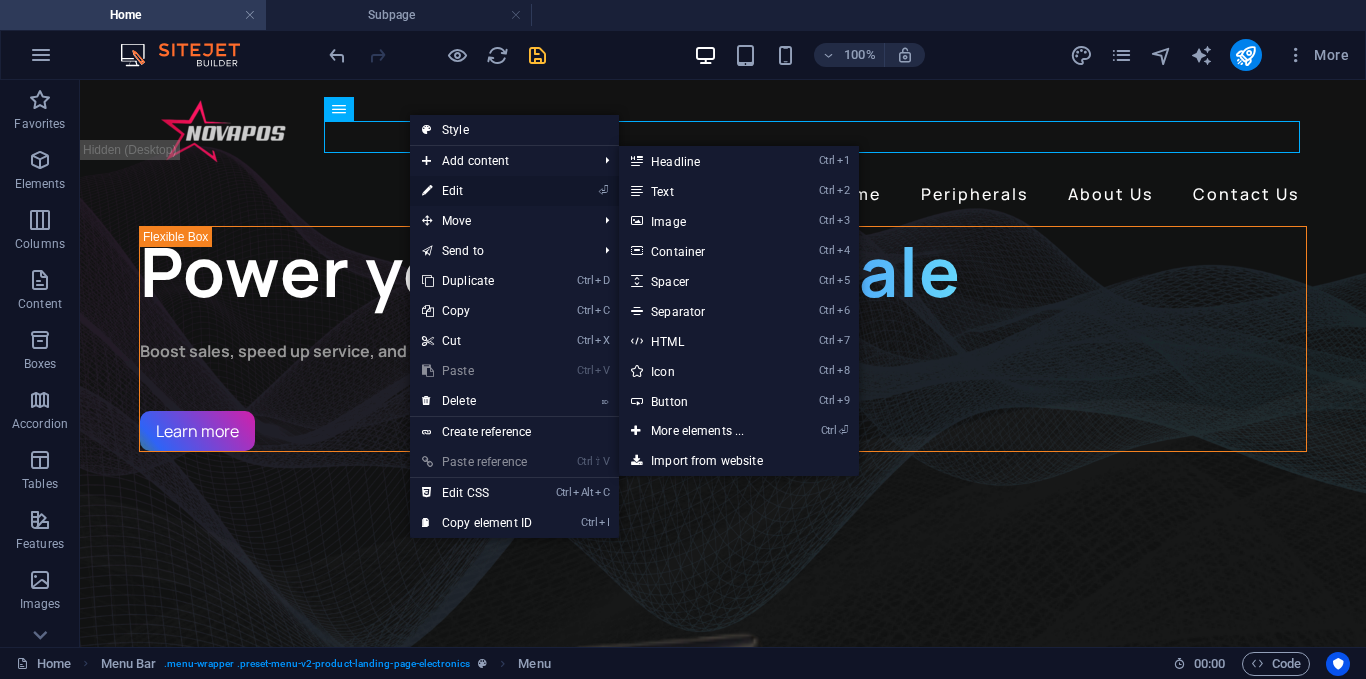 click on "⏎  Edit" at bounding box center [477, 191] 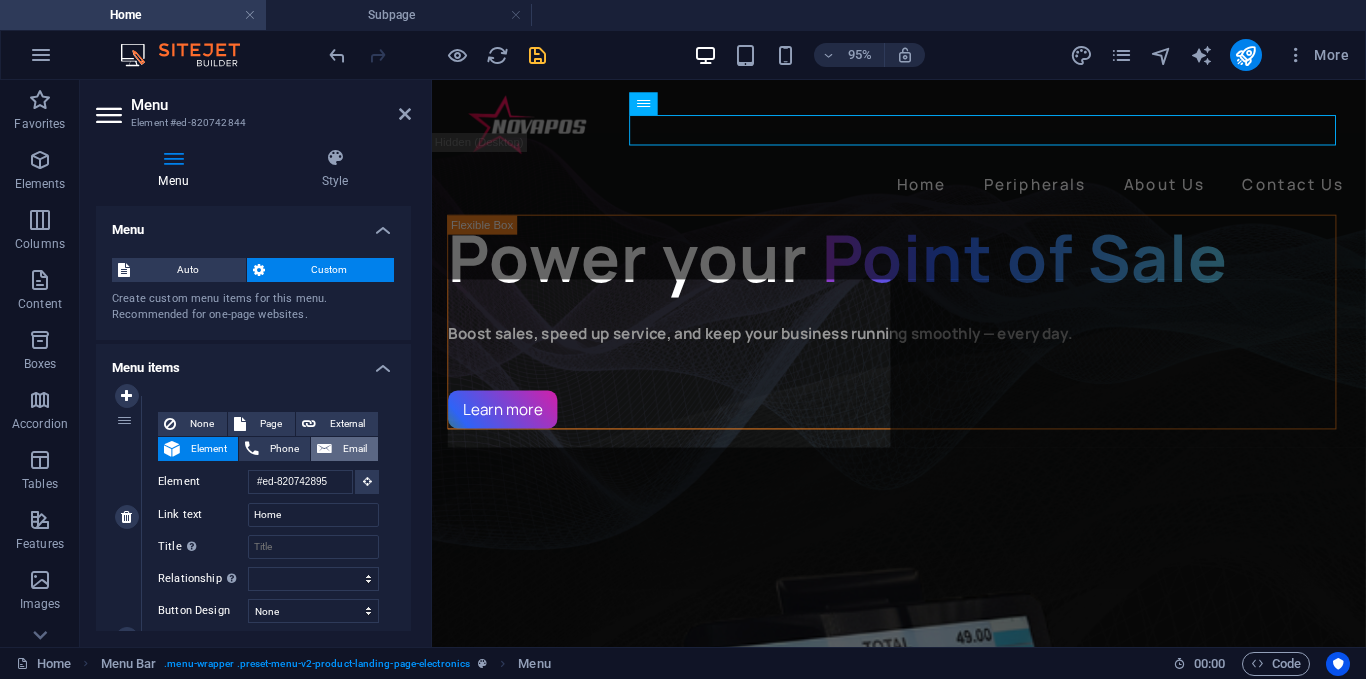 scroll, scrollTop: 0, scrollLeft: 0, axis: both 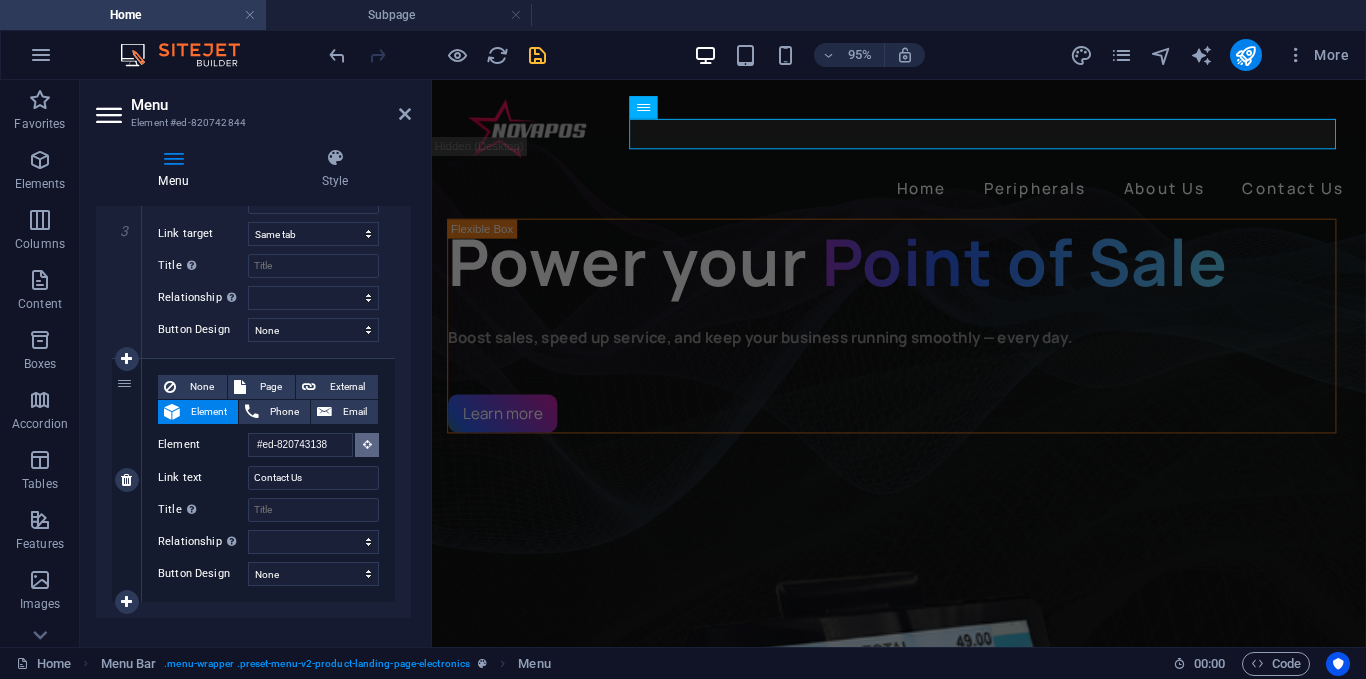 click at bounding box center (367, 444) 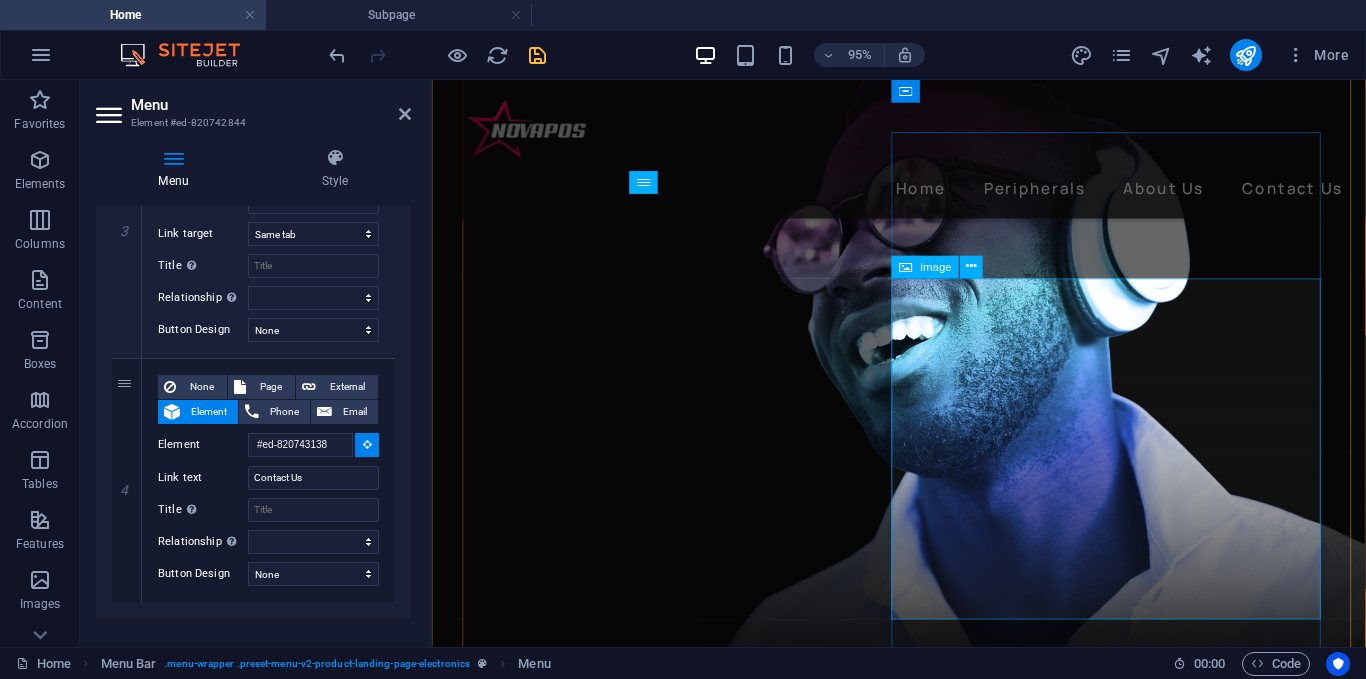 scroll, scrollTop: 3900, scrollLeft: 0, axis: vertical 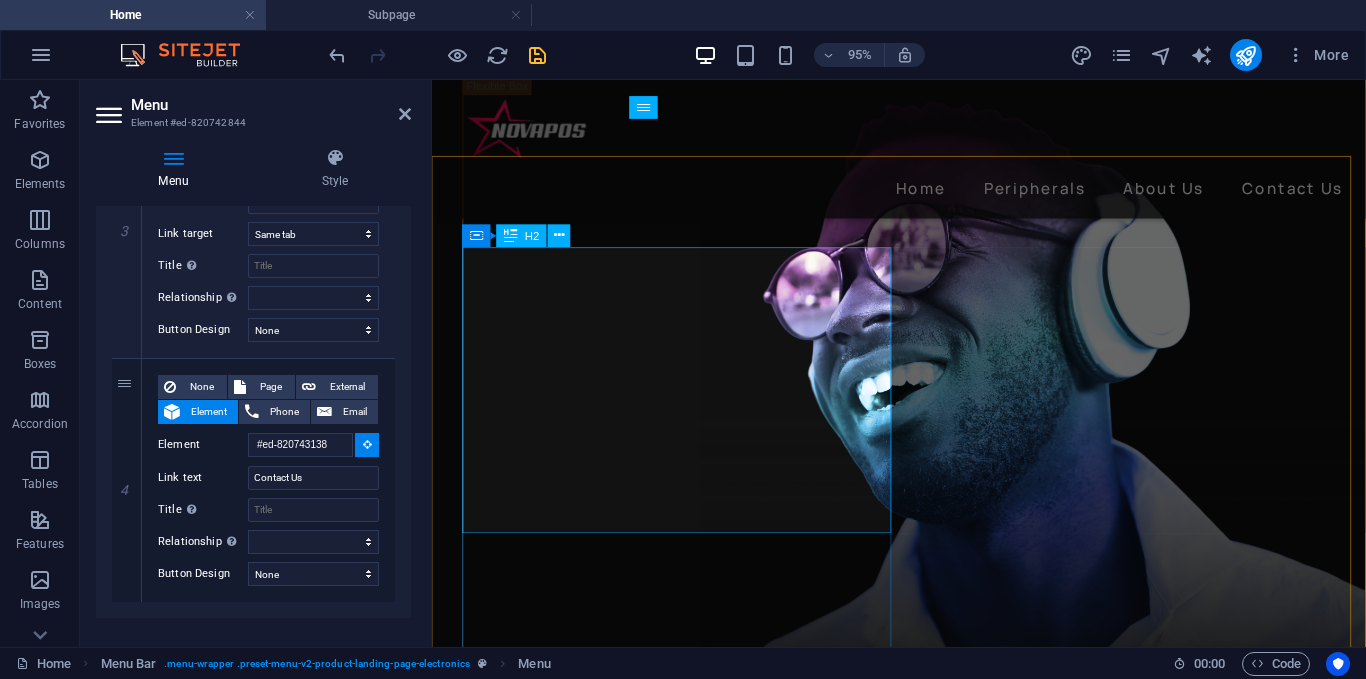 click on "Contact us if you have any questions" at bounding box center (694, 8729) 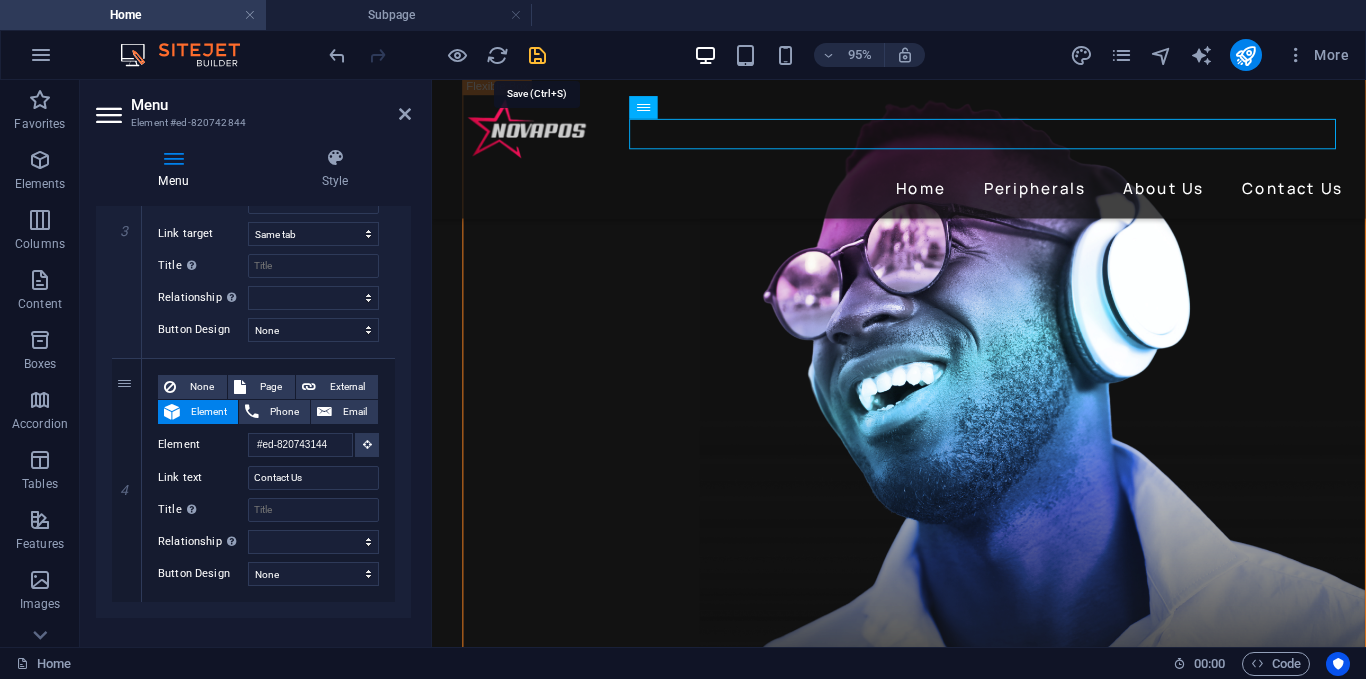 click at bounding box center [537, 55] 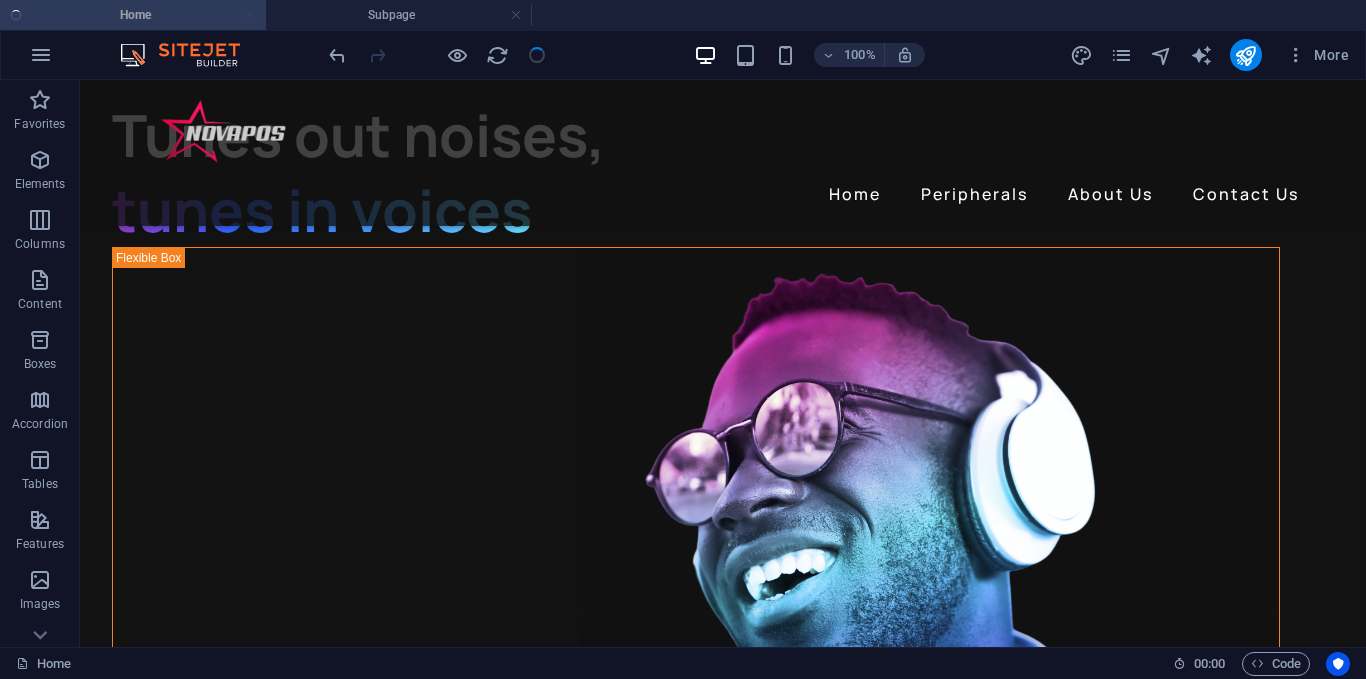 scroll, scrollTop: 4048, scrollLeft: 0, axis: vertical 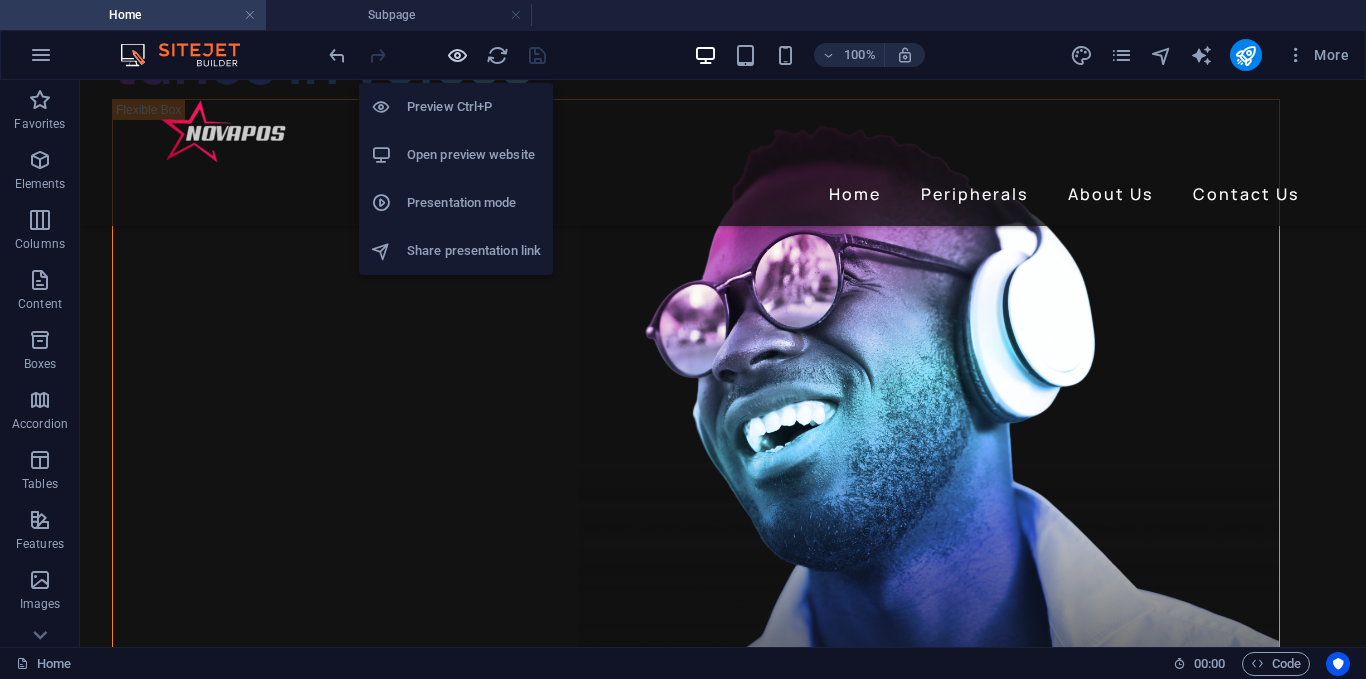 click at bounding box center (457, 55) 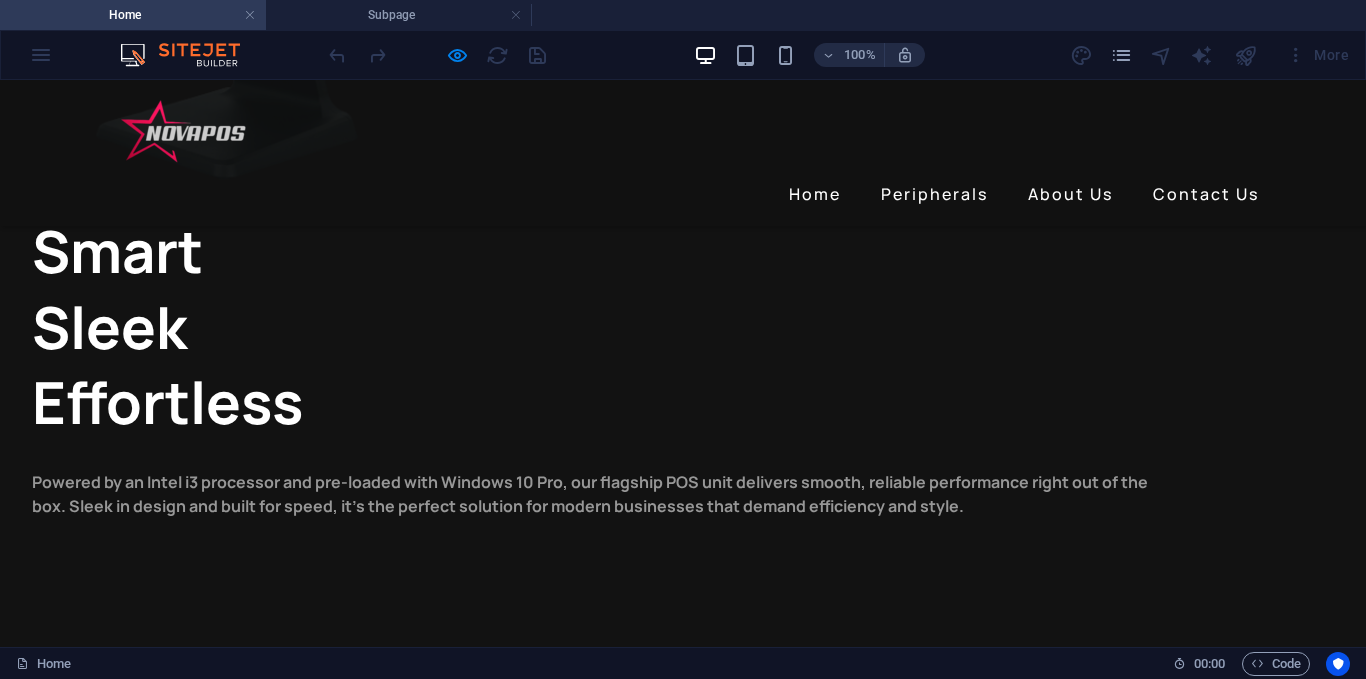 scroll, scrollTop: 2444, scrollLeft: 0, axis: vertical 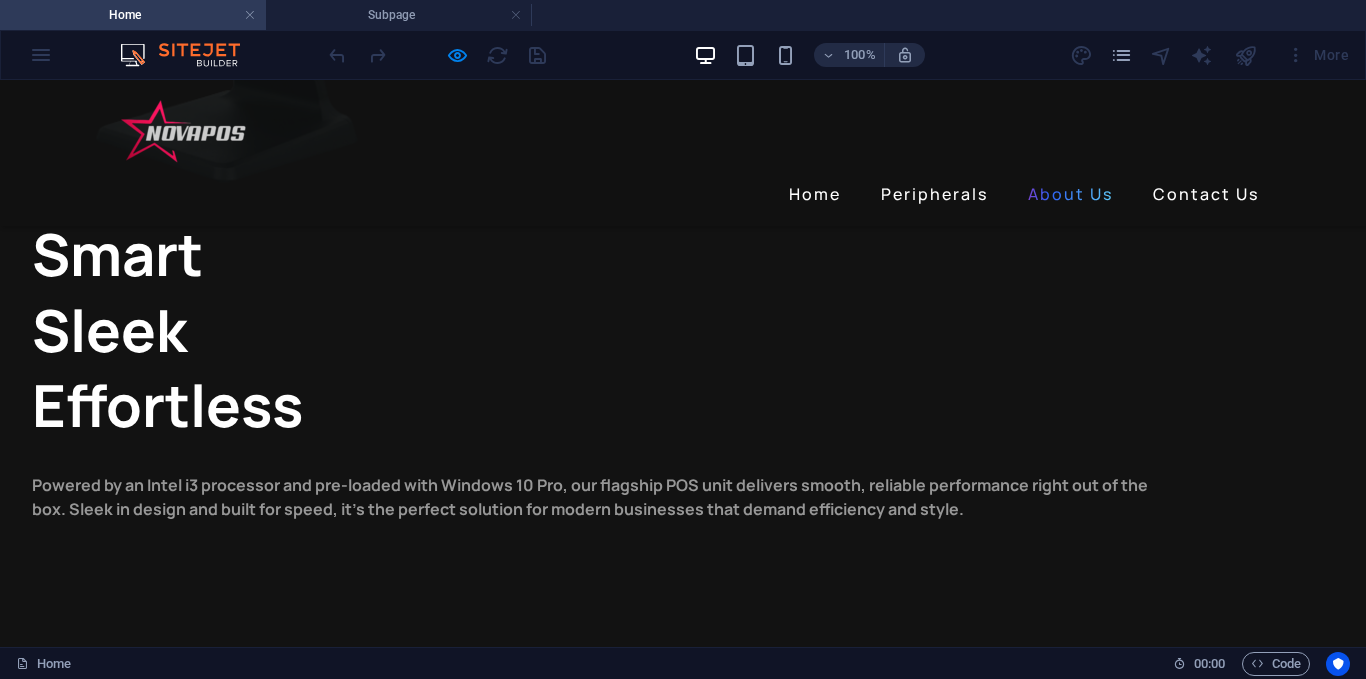 click on "About Us" at bounding box center (1070, 194) 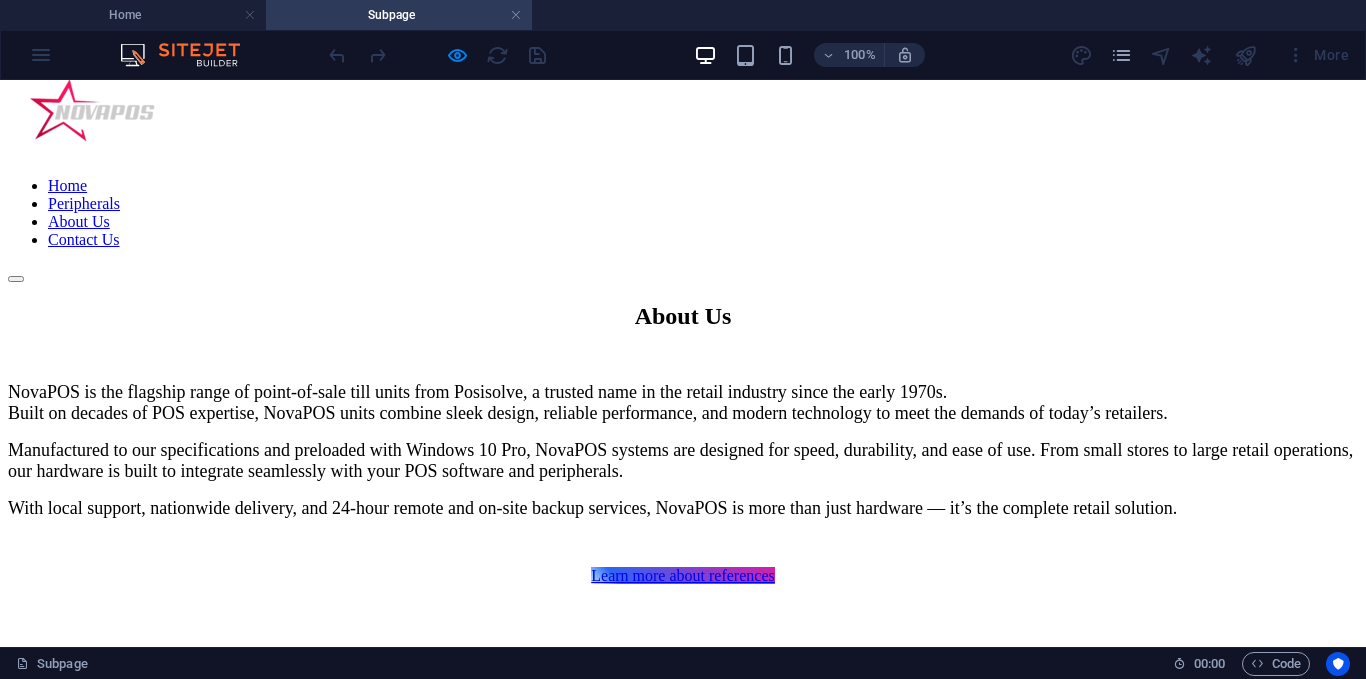 scroll, scrollTop: 0, scrollLeft: 0, axis: both 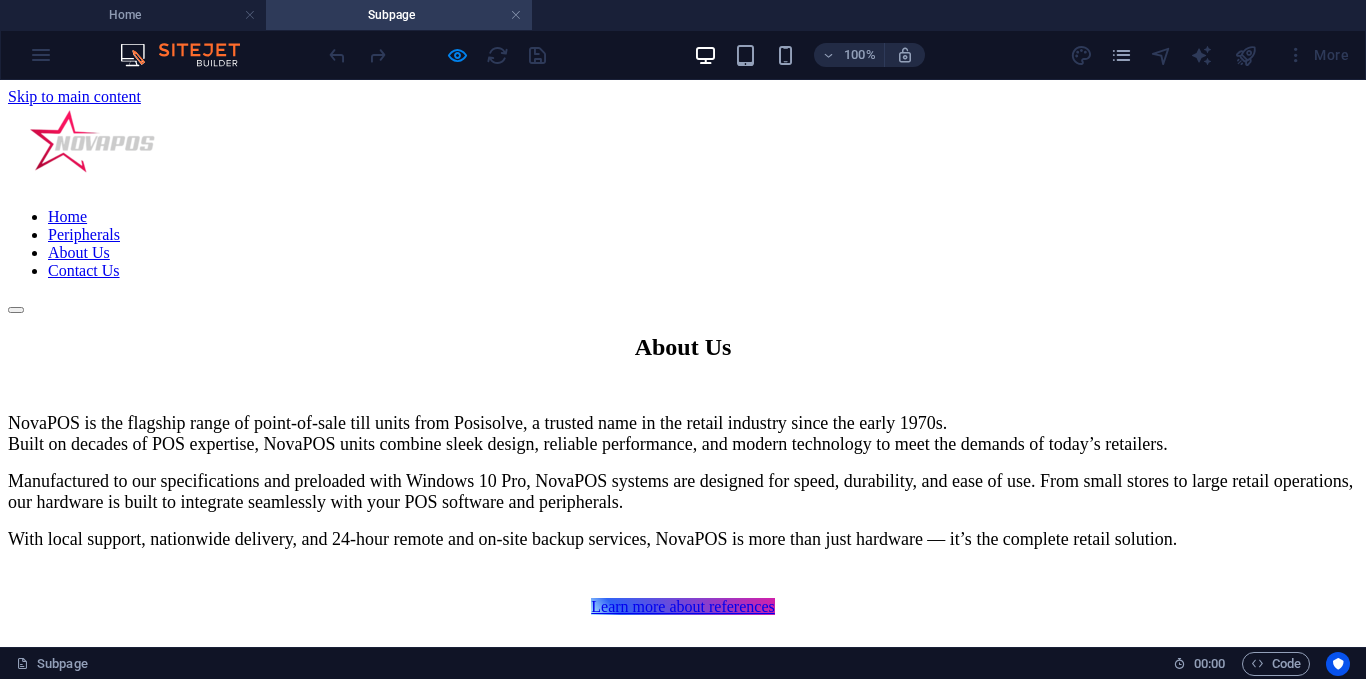 click on "Contact Us" at bounding box center (84, 270) 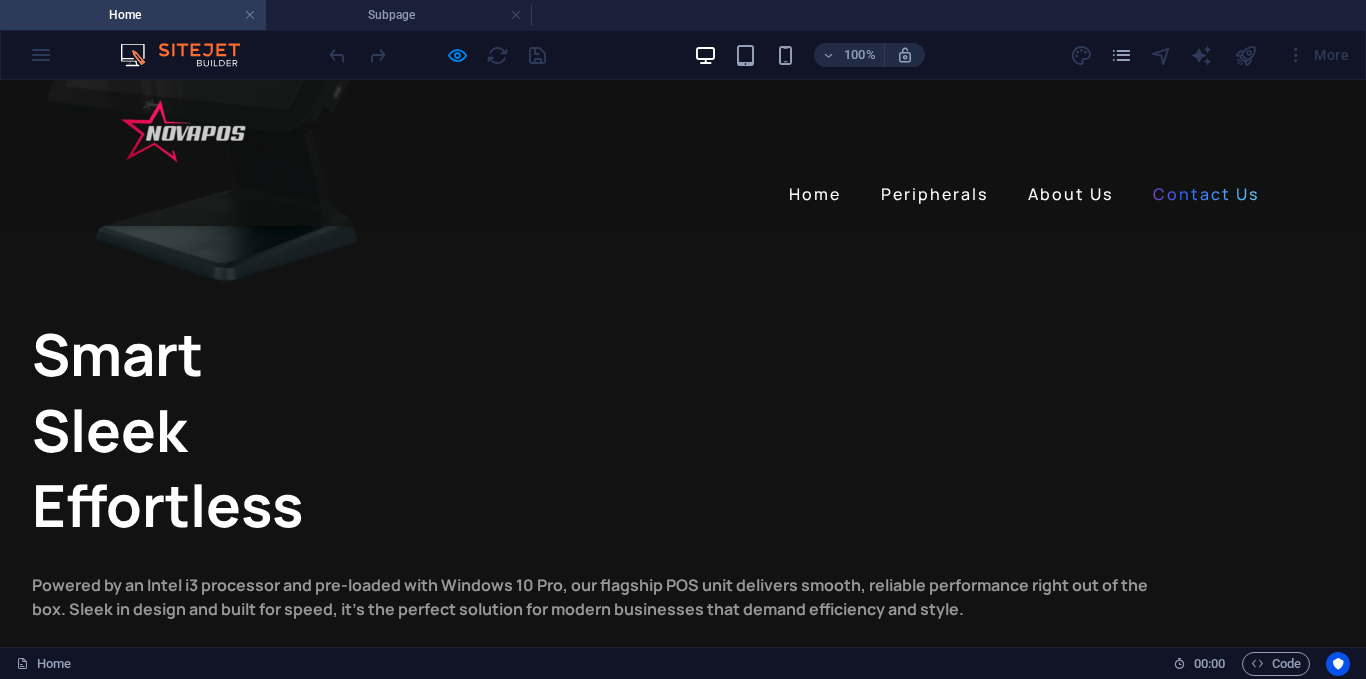 click on "Contact Us" at bounding box center [1206, 194] 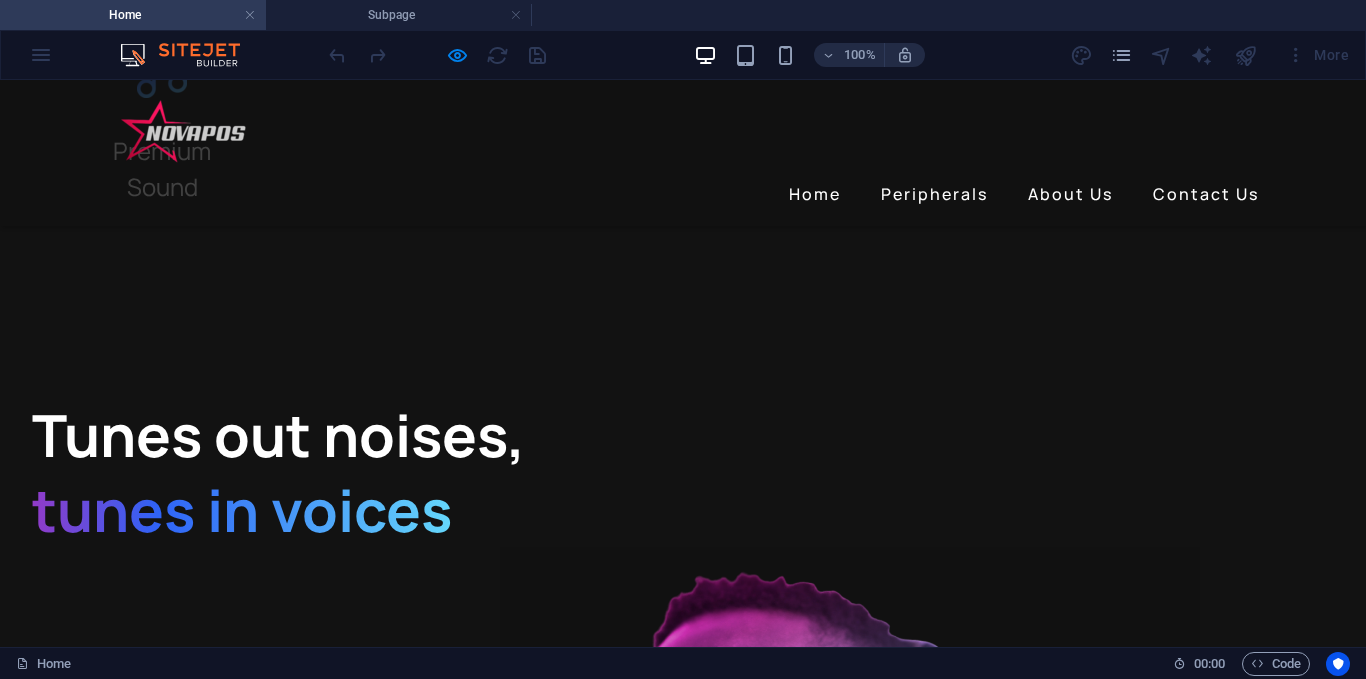 scroll, scrollTop: 3573, scrollLeft: 0, axis: vertical 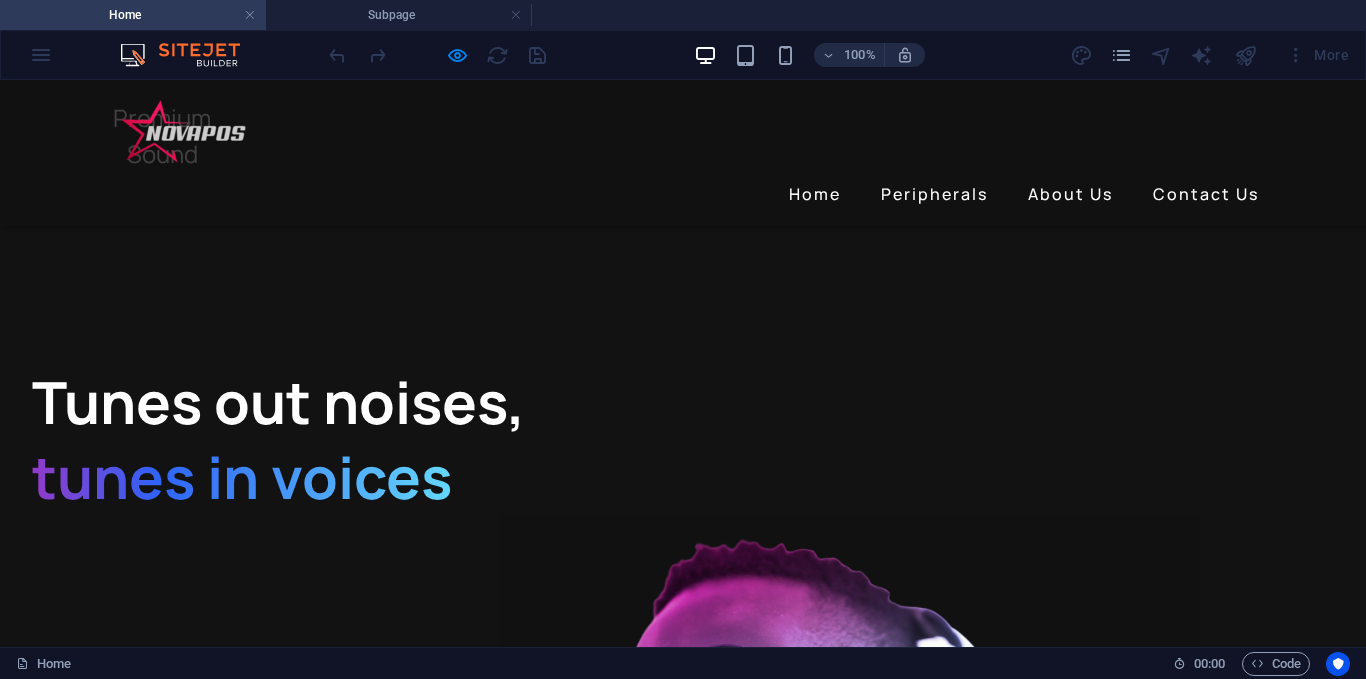 click at bounding box center (144, 10213) 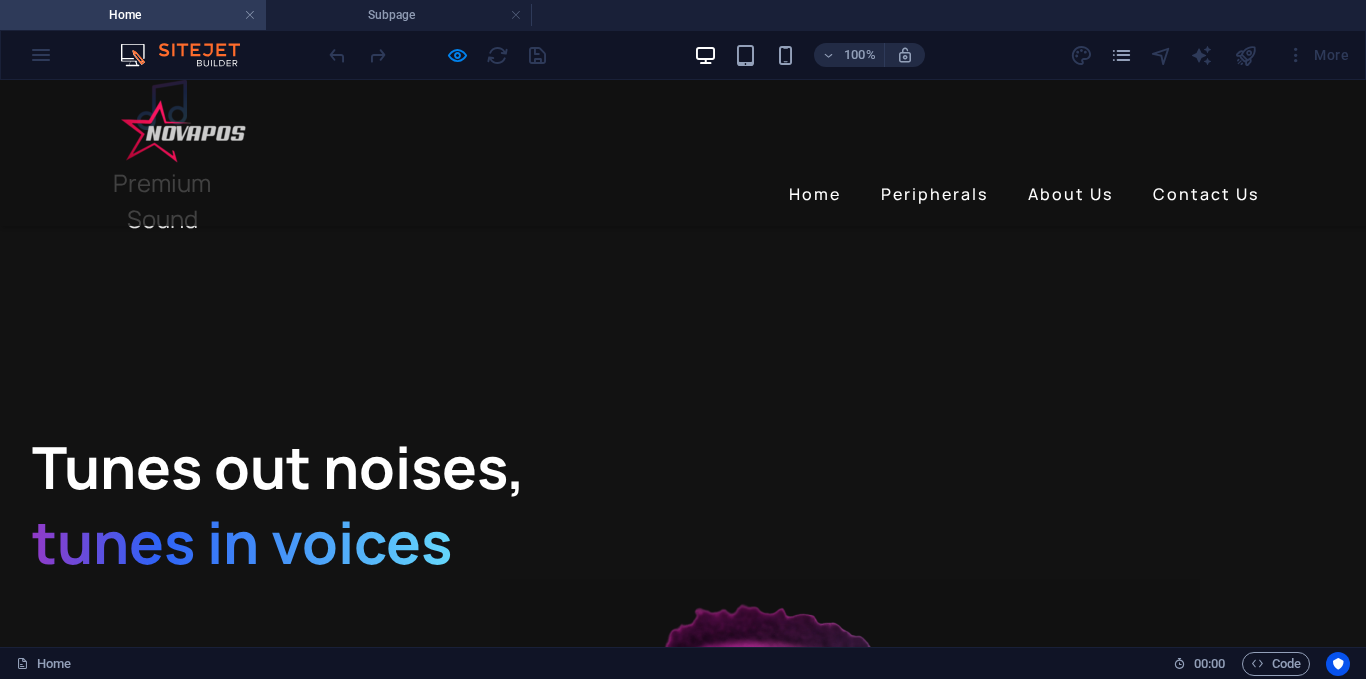 scroll, scrollTop: 3473, scrollLeft: 0, axis: vertical 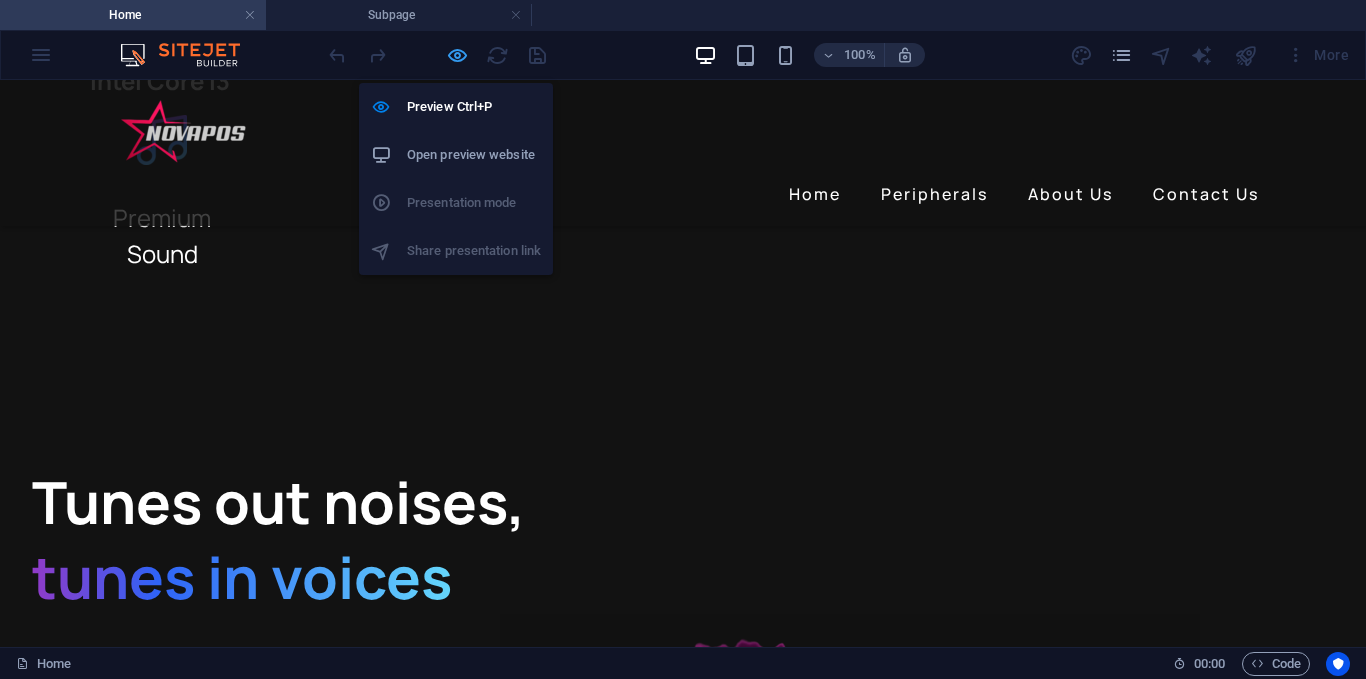 click at bounding box center (457, 55) 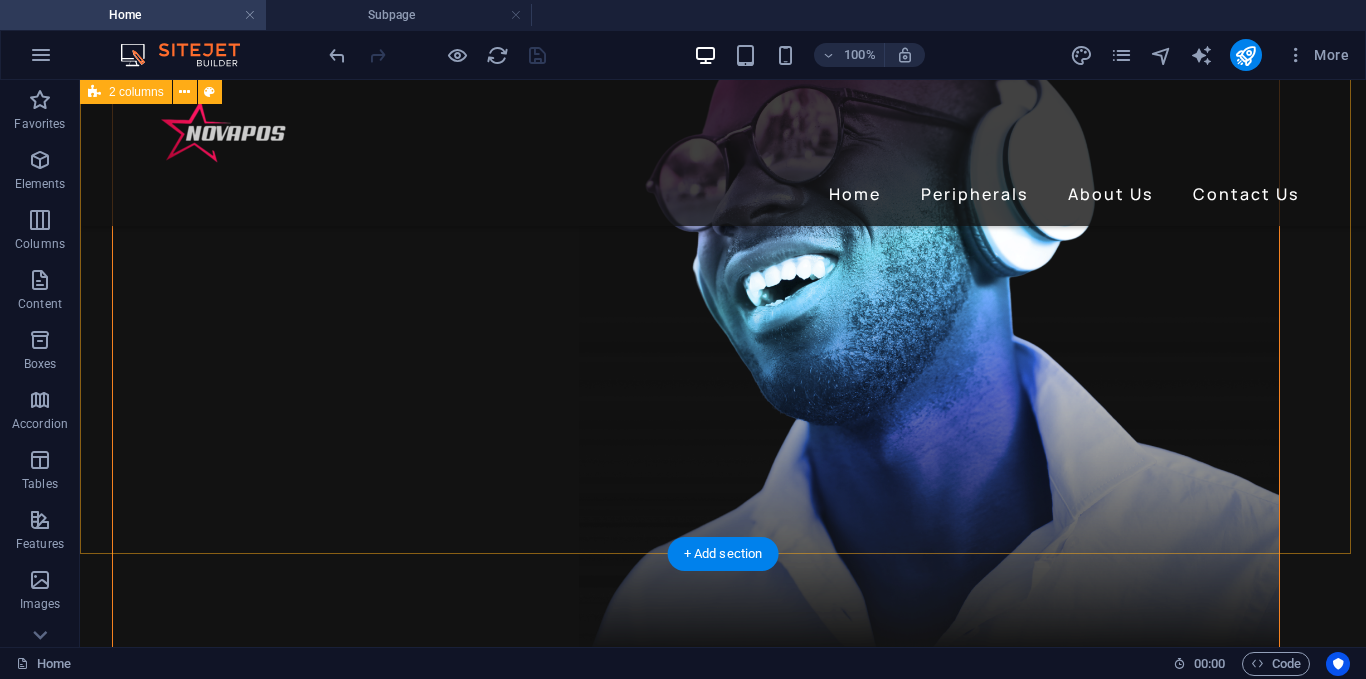scroll, scrollTop: 4177, scrollLeft: 0, axis: vertical 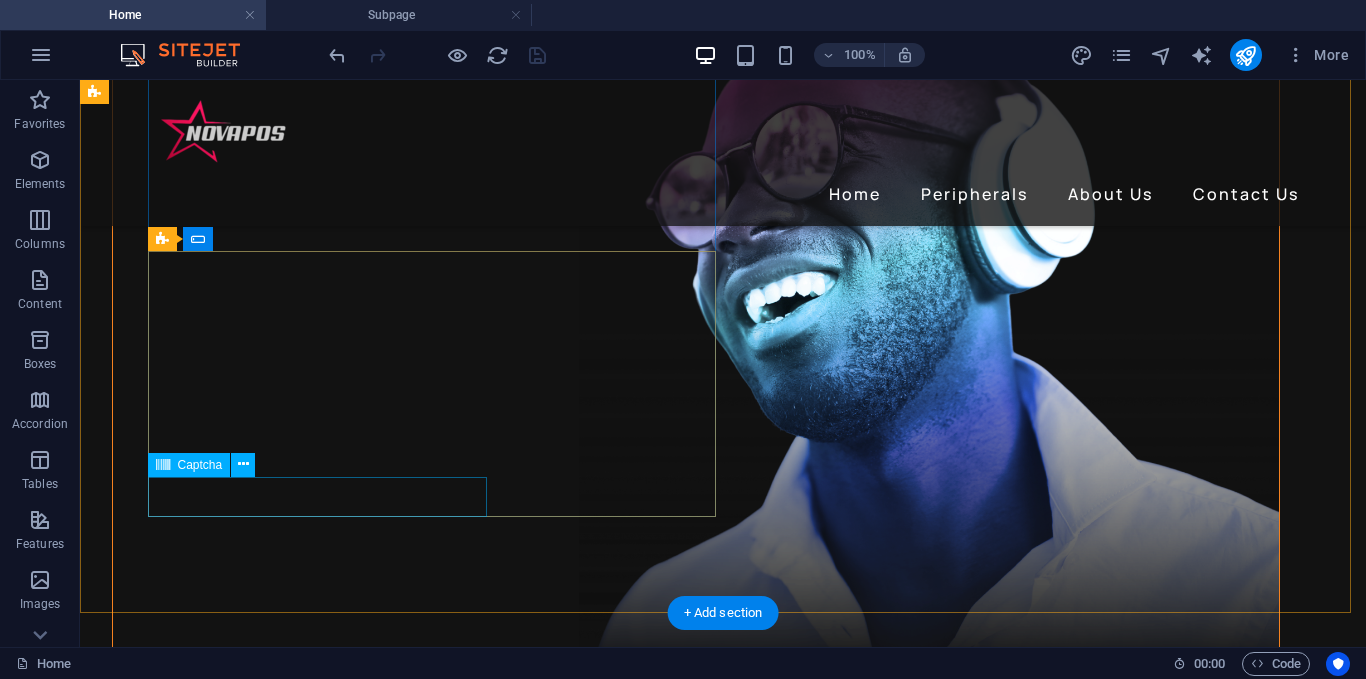 click on "Unreadable? Load new" at bounding box center (281, 10275) 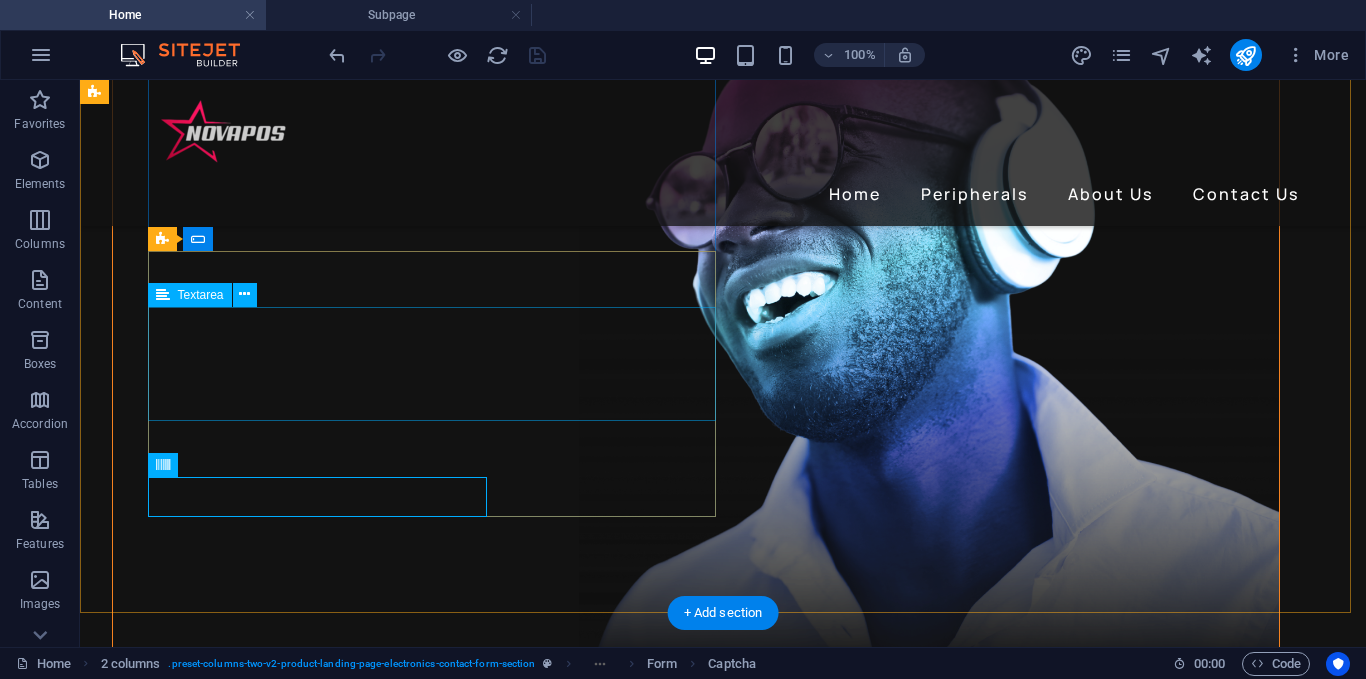click at bounding box center [396, 10138] 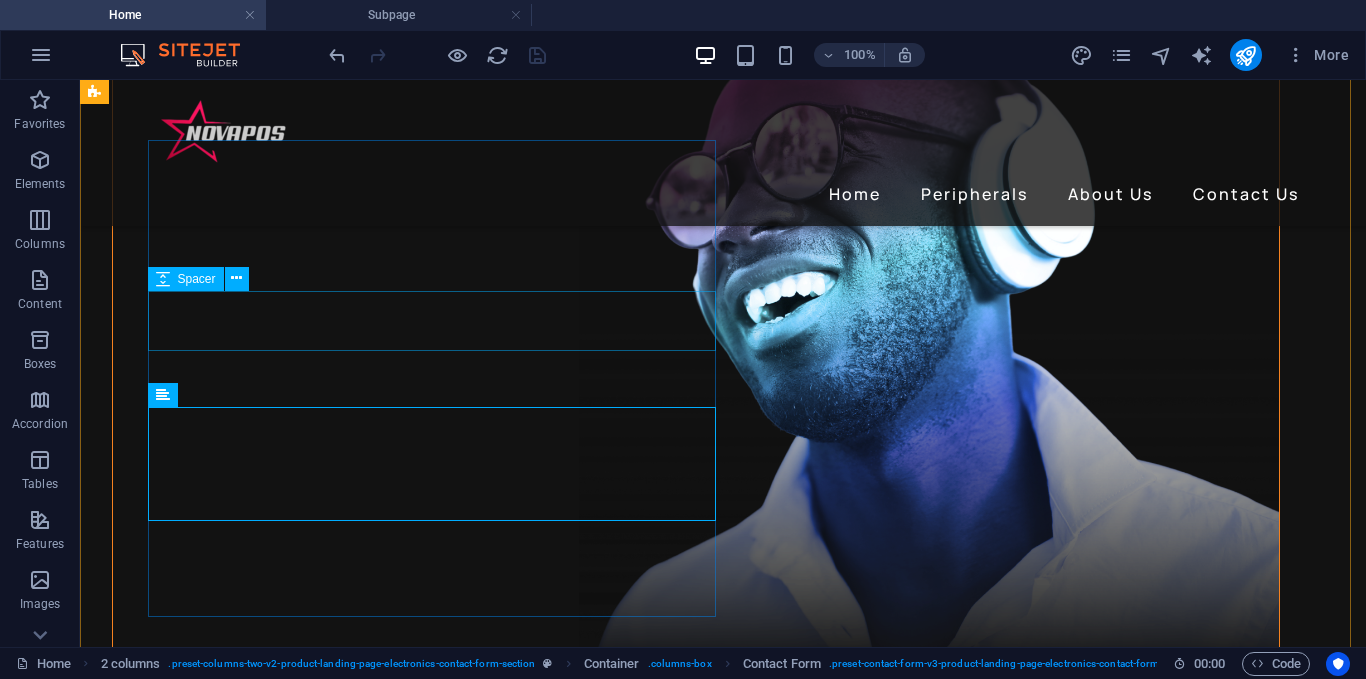 scroll, scrollTop: 4077, scrollLeft: 0, axis: vertical 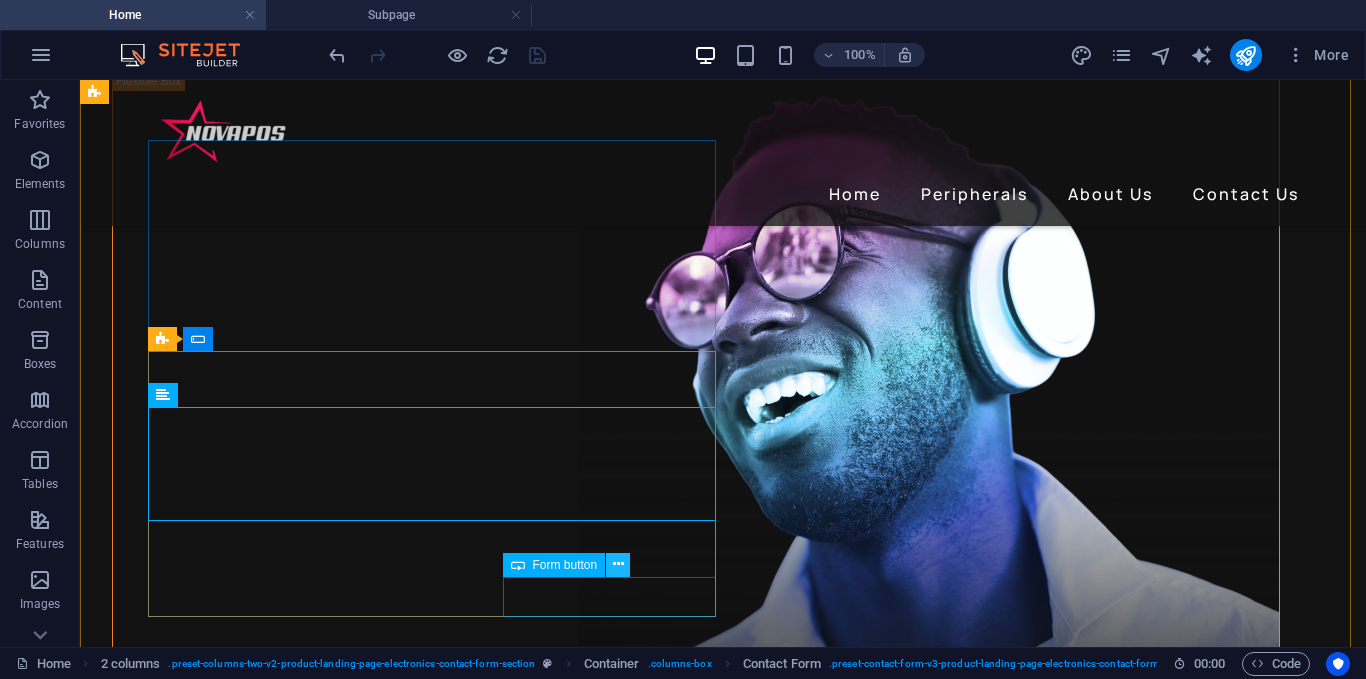 click at bounding box center [618, 565] 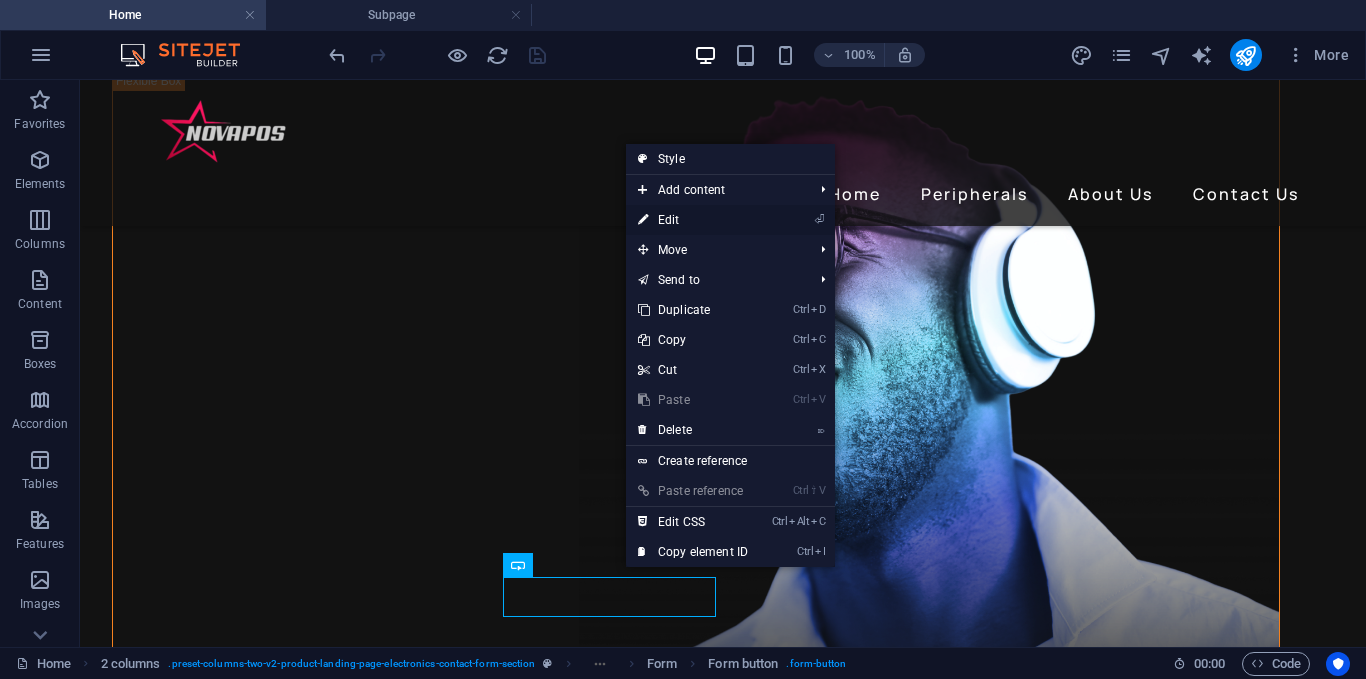 click on "⏎  Edit" at bounding box center [693, 220] 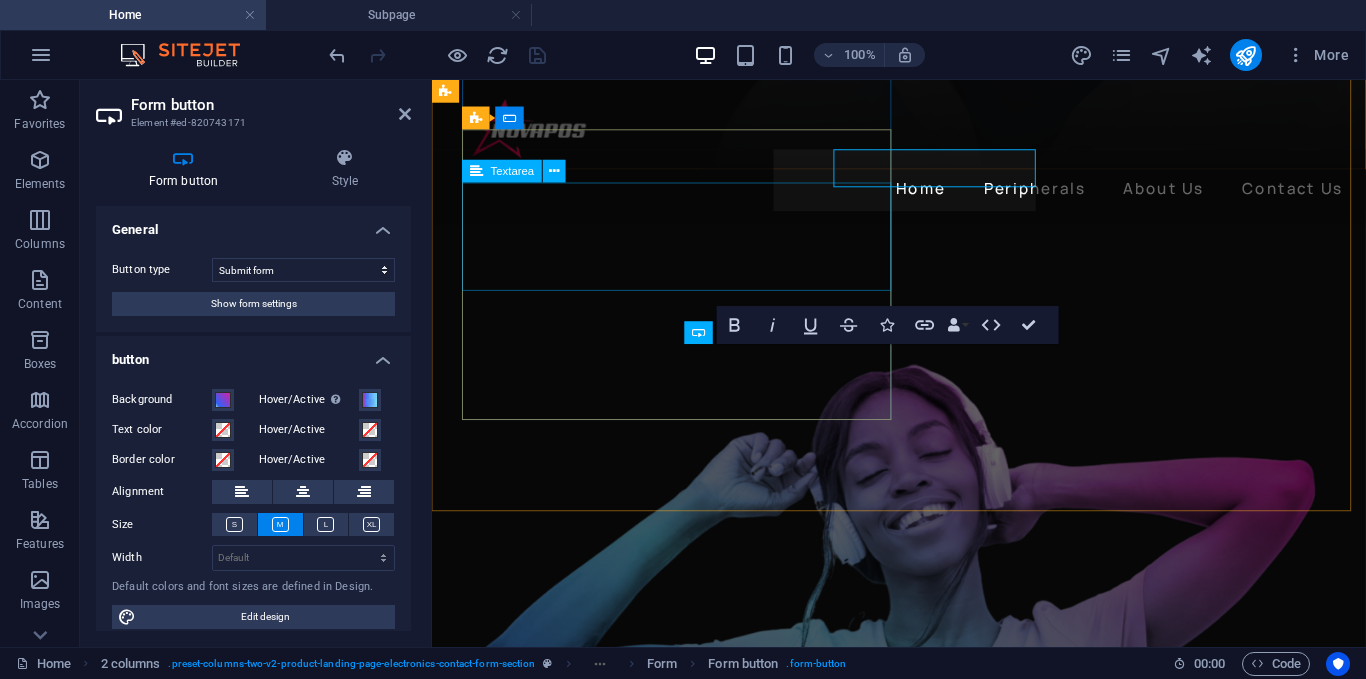scroll, scrollTop: 4385, scrollLeft: 0, axis: vertical 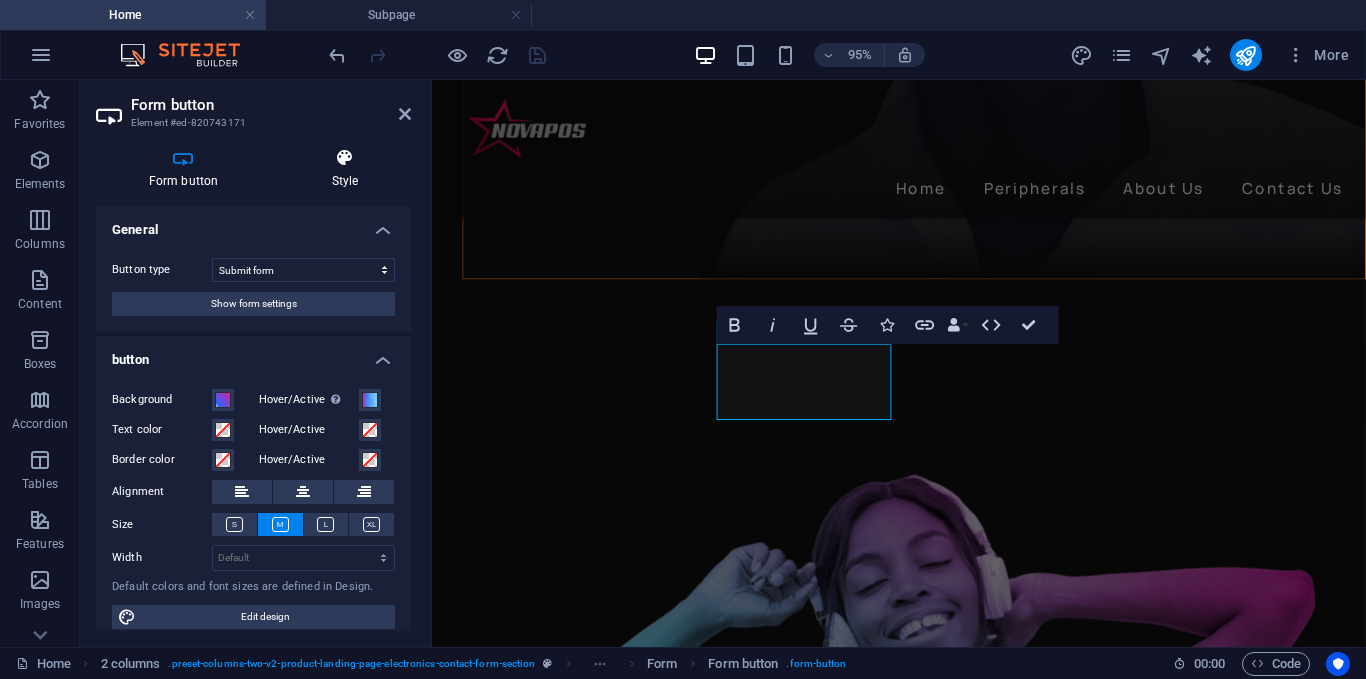 click at bounding box center [345, 158] 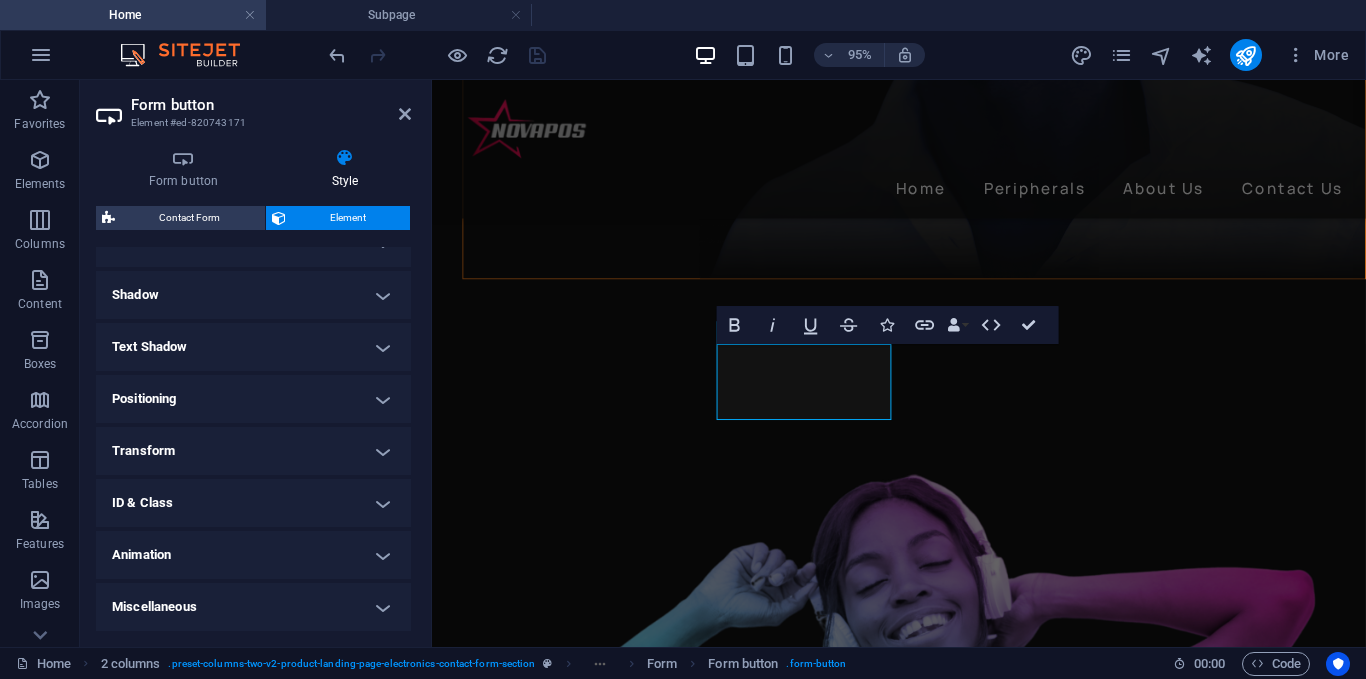 scroll, scrollTop: 0, scrollLeft: 0, axis: both 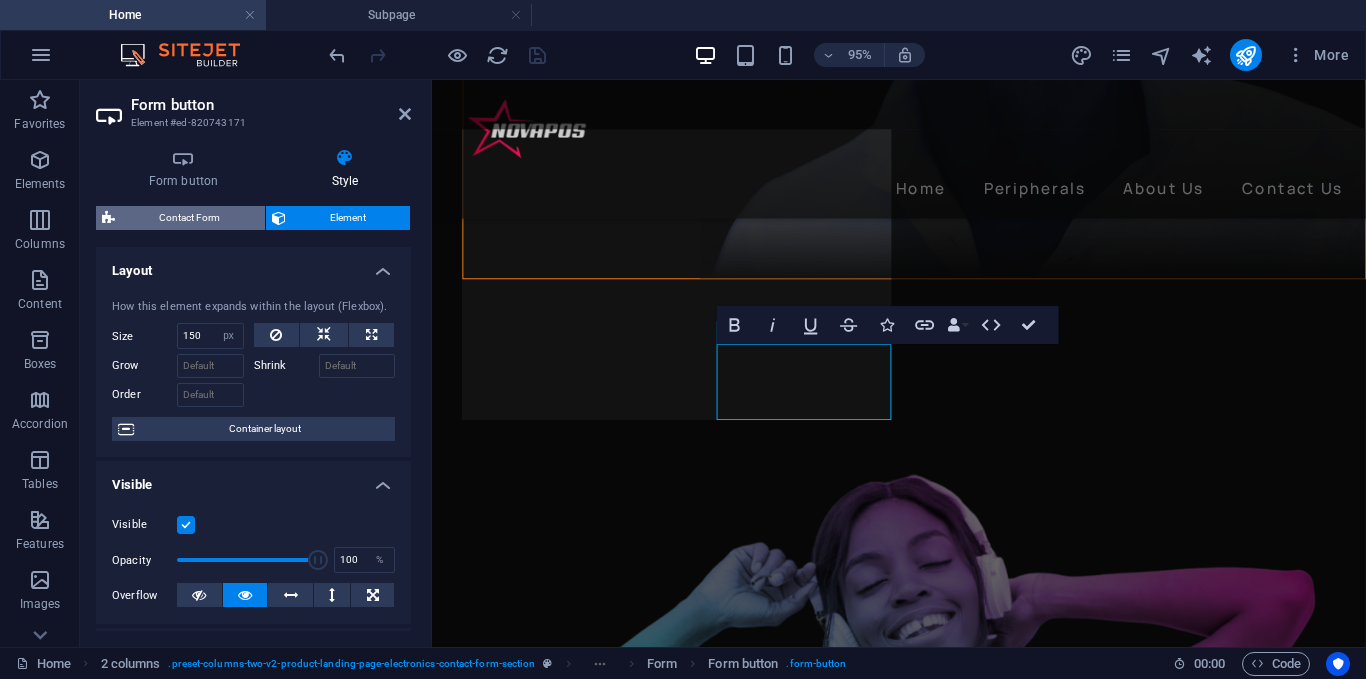 drag, startPoint x: 184, startPoint y: 221, endPoint x: 124, endPoint y: 484, distance: 269.7573 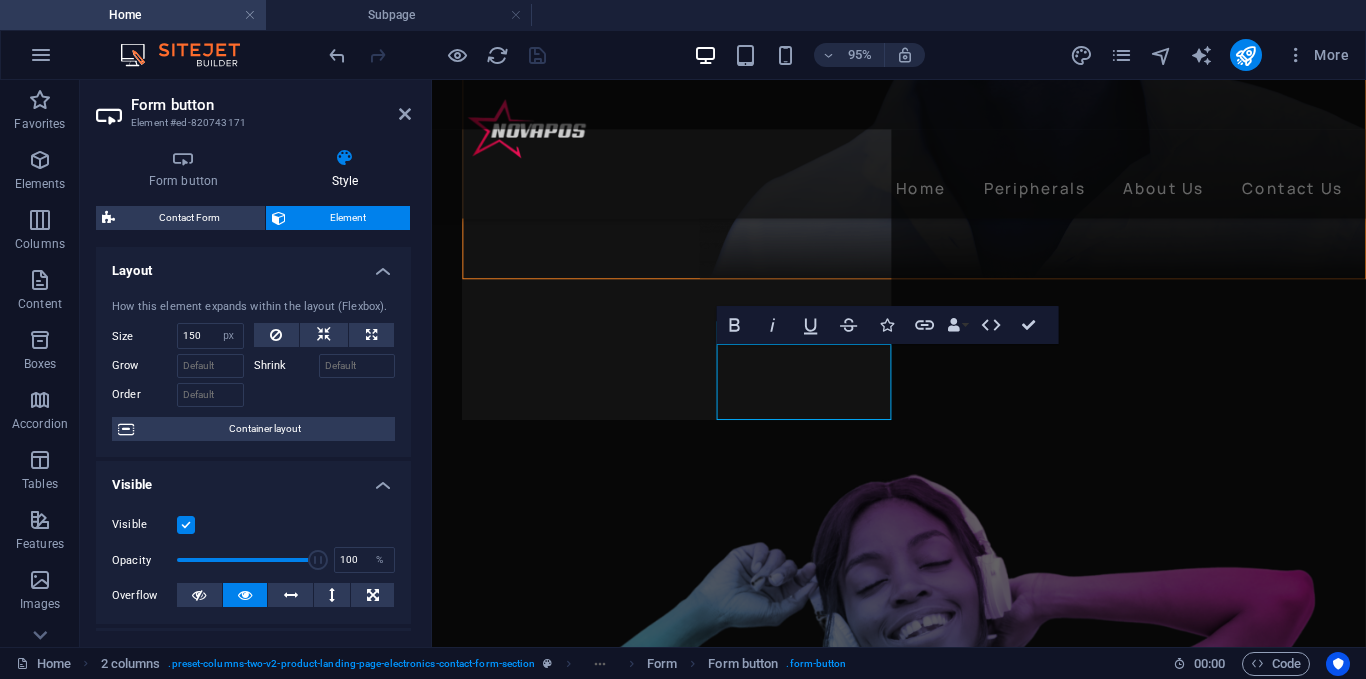 select on "rem" 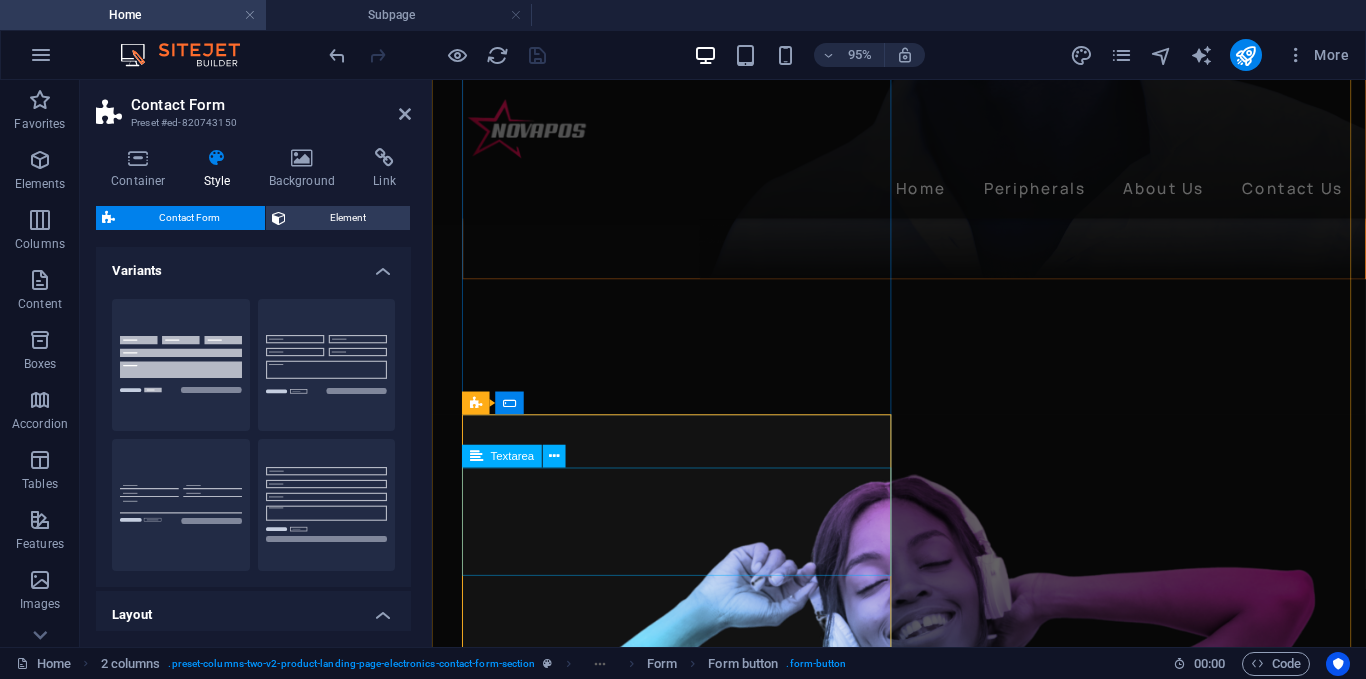 scroll, scrollTop: 4085, scrollLeft: 0, axis: vertical 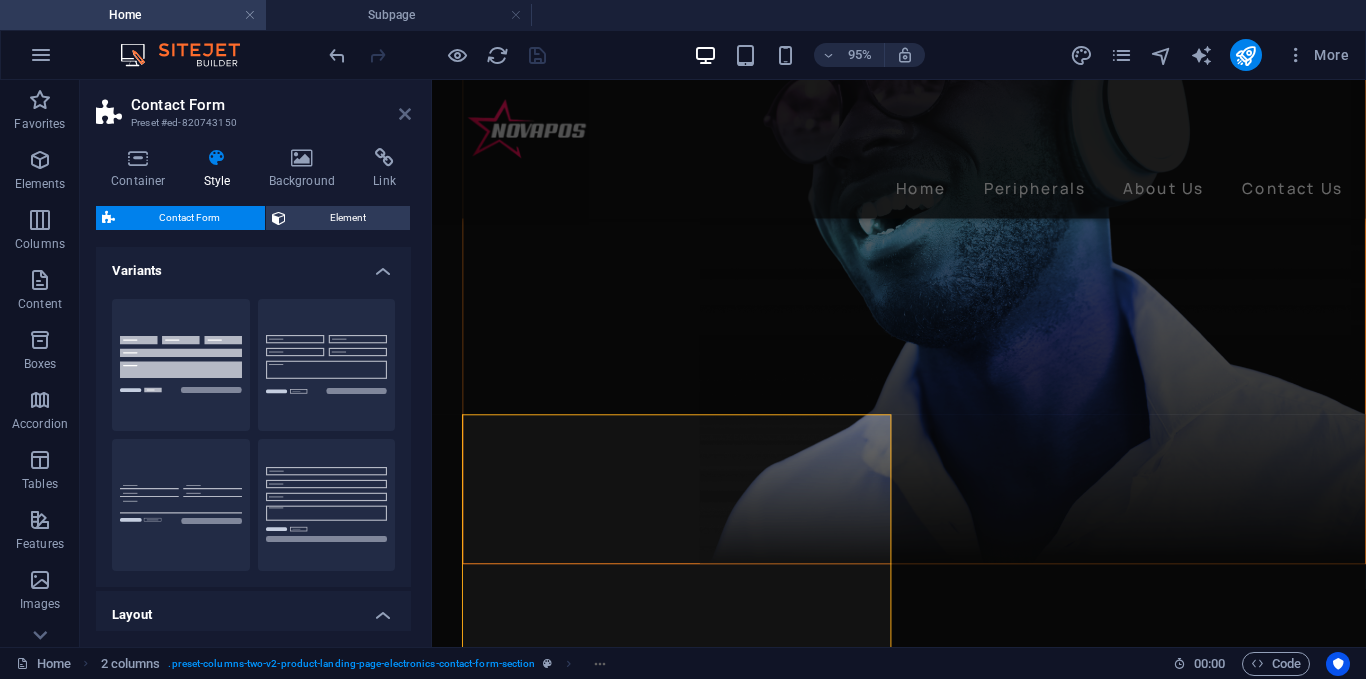 drag, startPoint x: 405, startPoint y: 118, endPoint x: 325, endPoint y: 40, distance: 111.73182 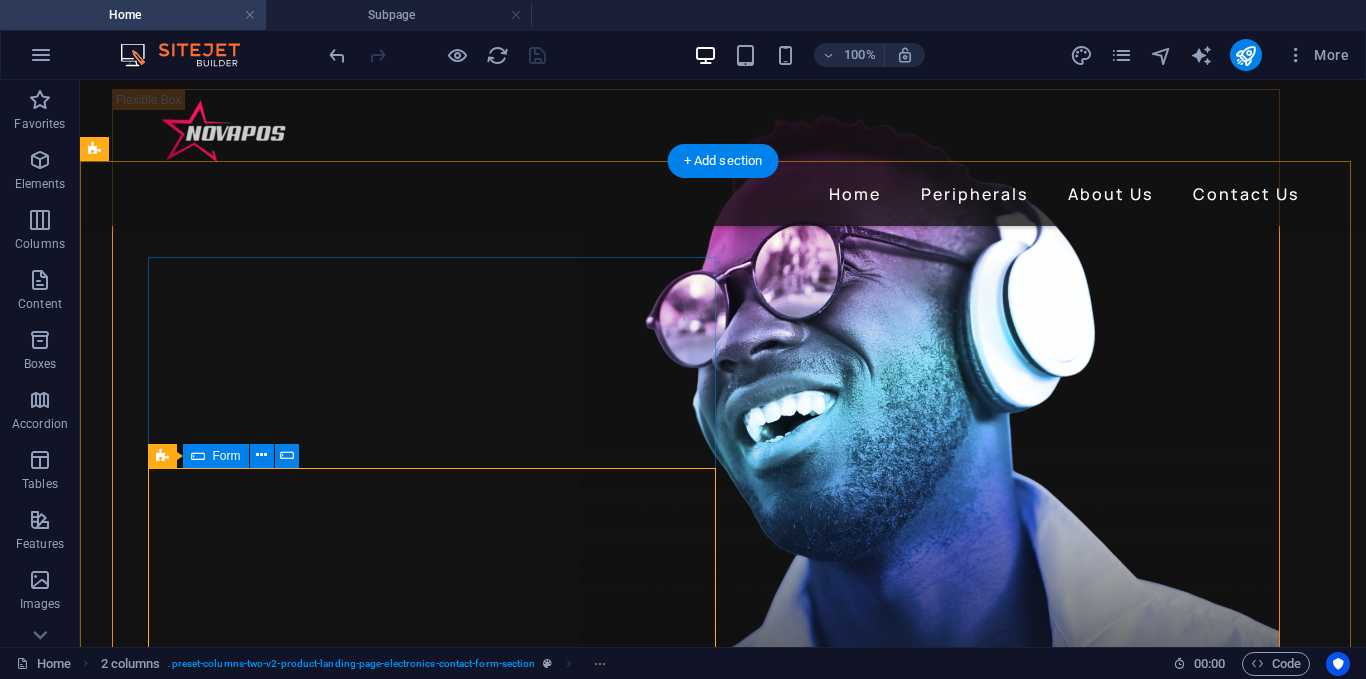 scroll, scrollTop: 4146, scrollLeft: 0, axis: vertical 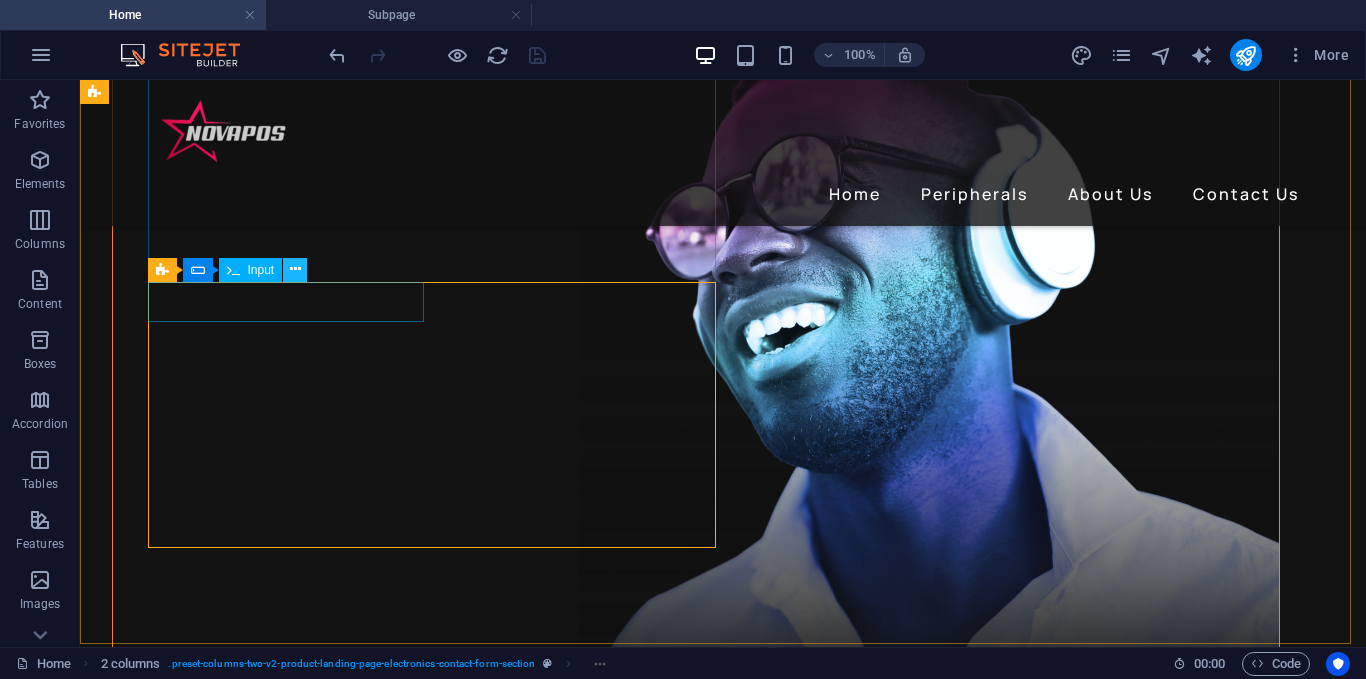 click at bounding box center (295, 269) 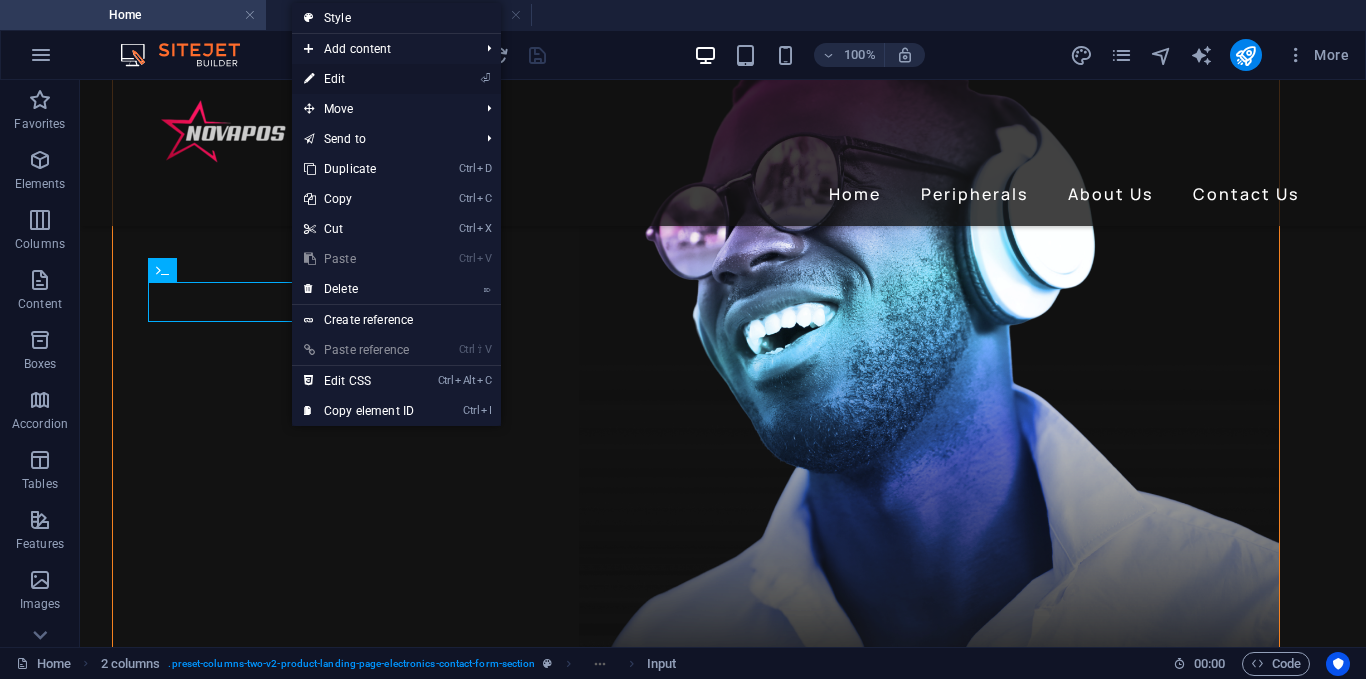 click on "⏎  Edit" at bounding box center (359, 79) 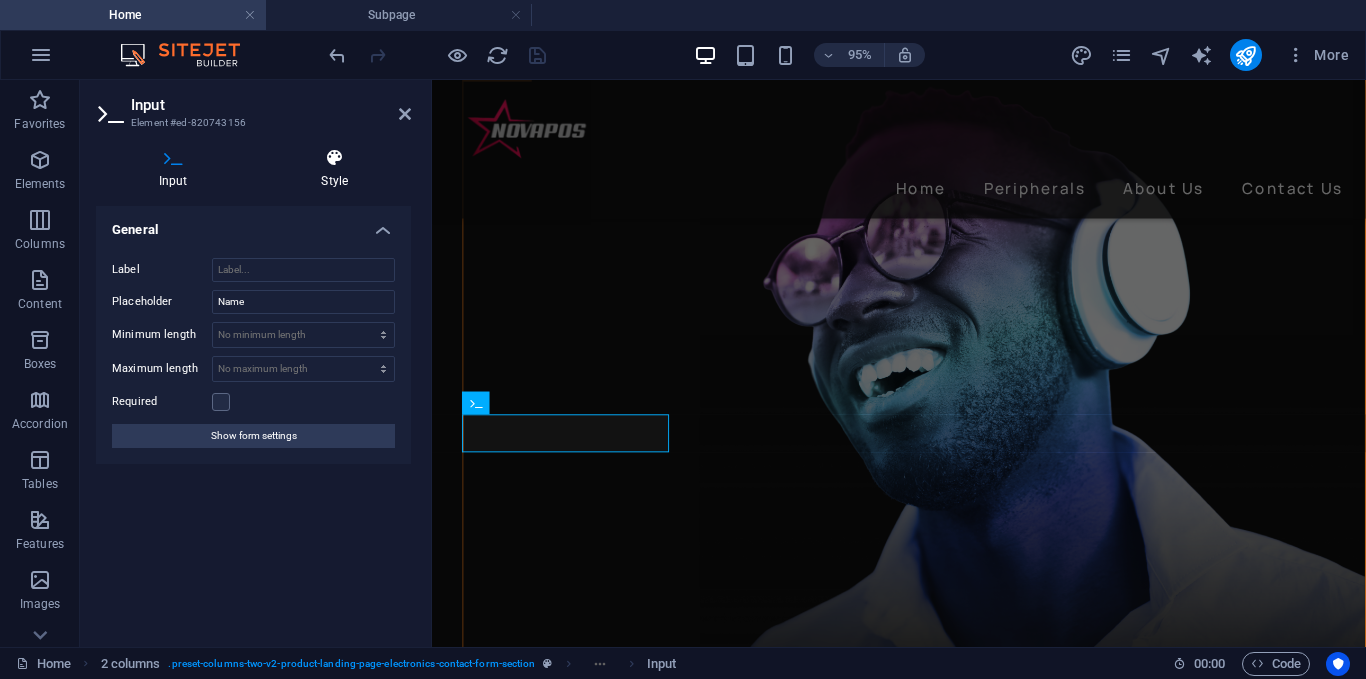 scroll, scrollTop: 4085, scrollLeft: 0, axis: vertical 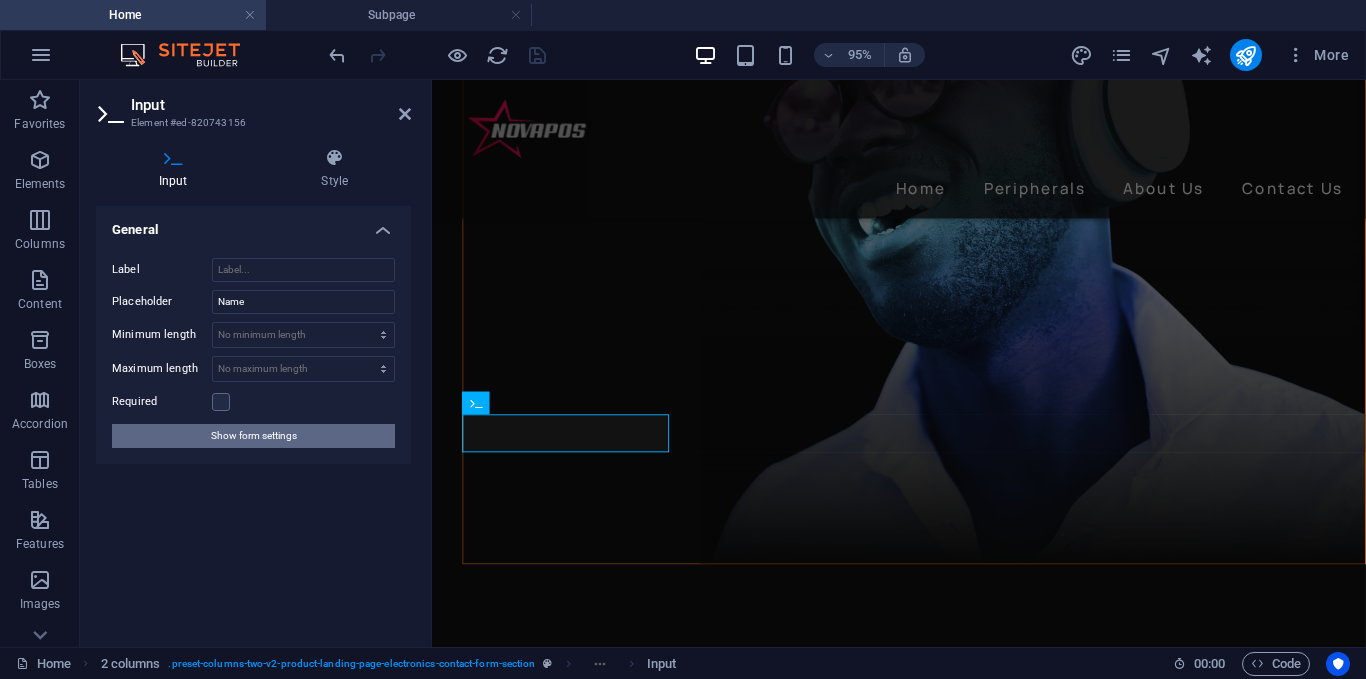 click on "Show form settings" at bounding box center [254, 436] 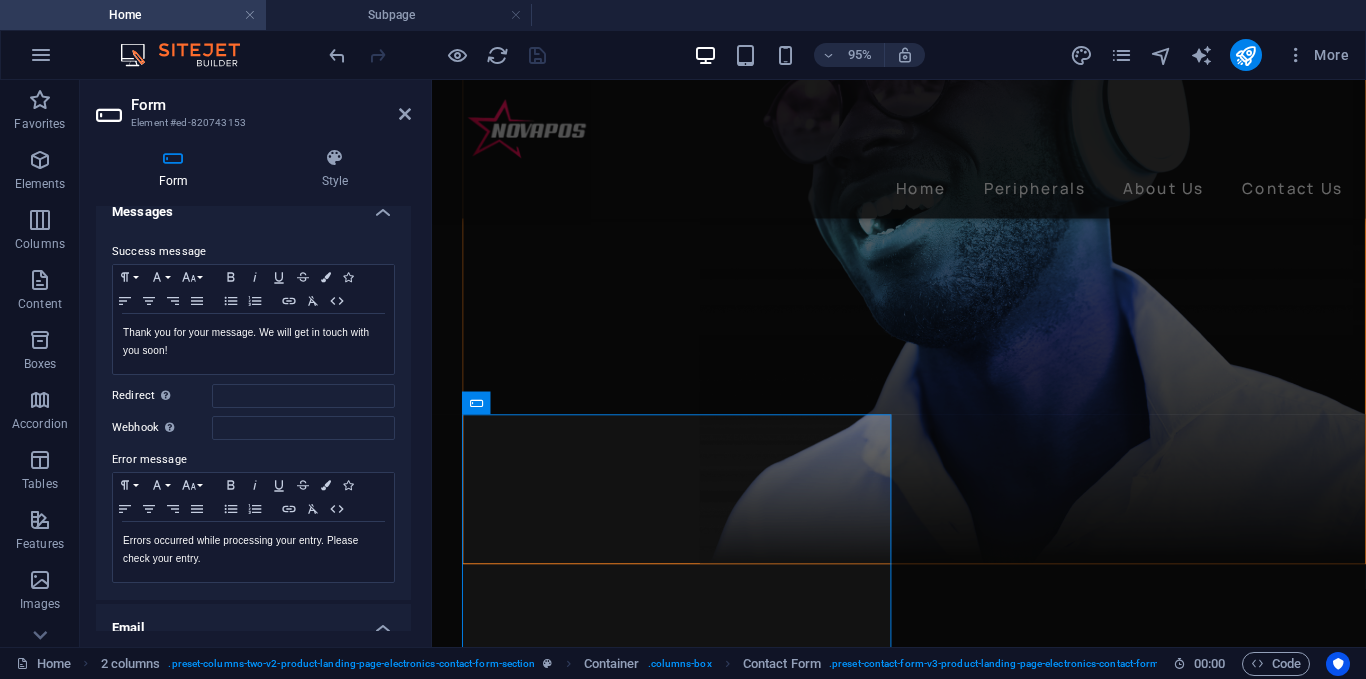 scroll, scrollTop: 0, scrollLeft: 0, axis: both 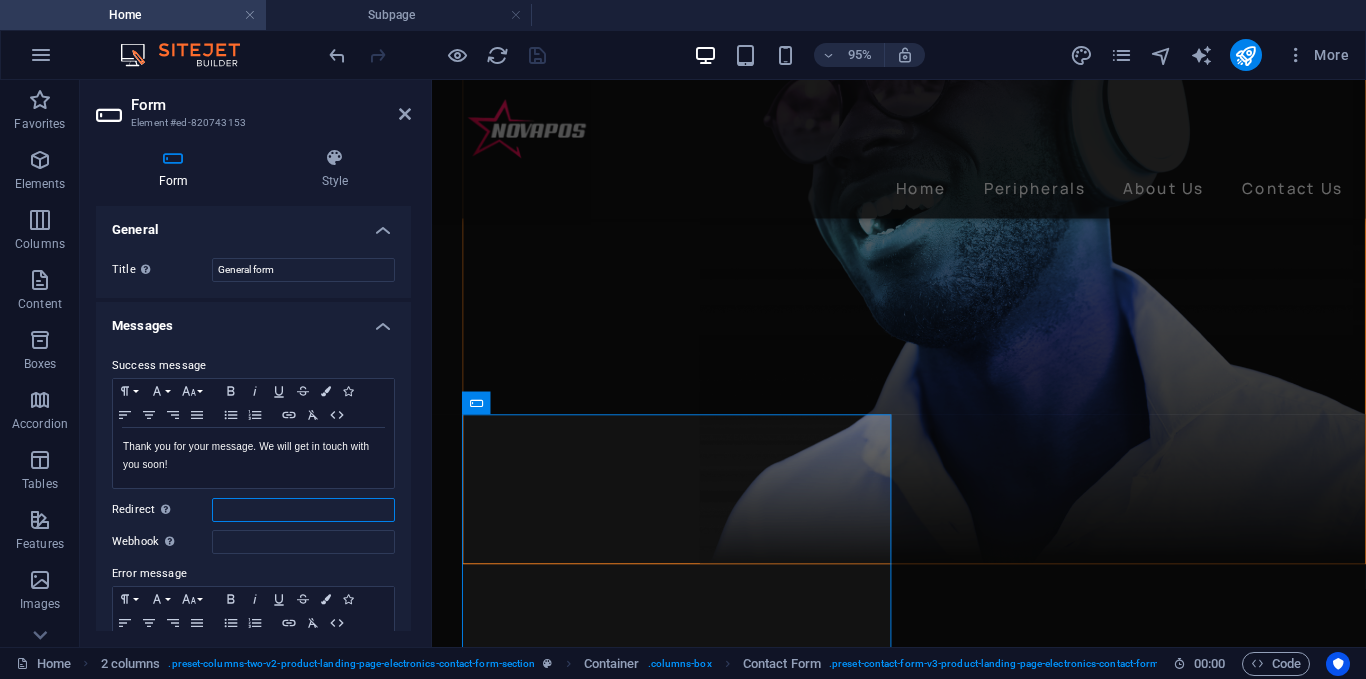 click on "Redirect Define a redirect target upon successful form submission; for example, a success page." at bounding box center (303, 510) 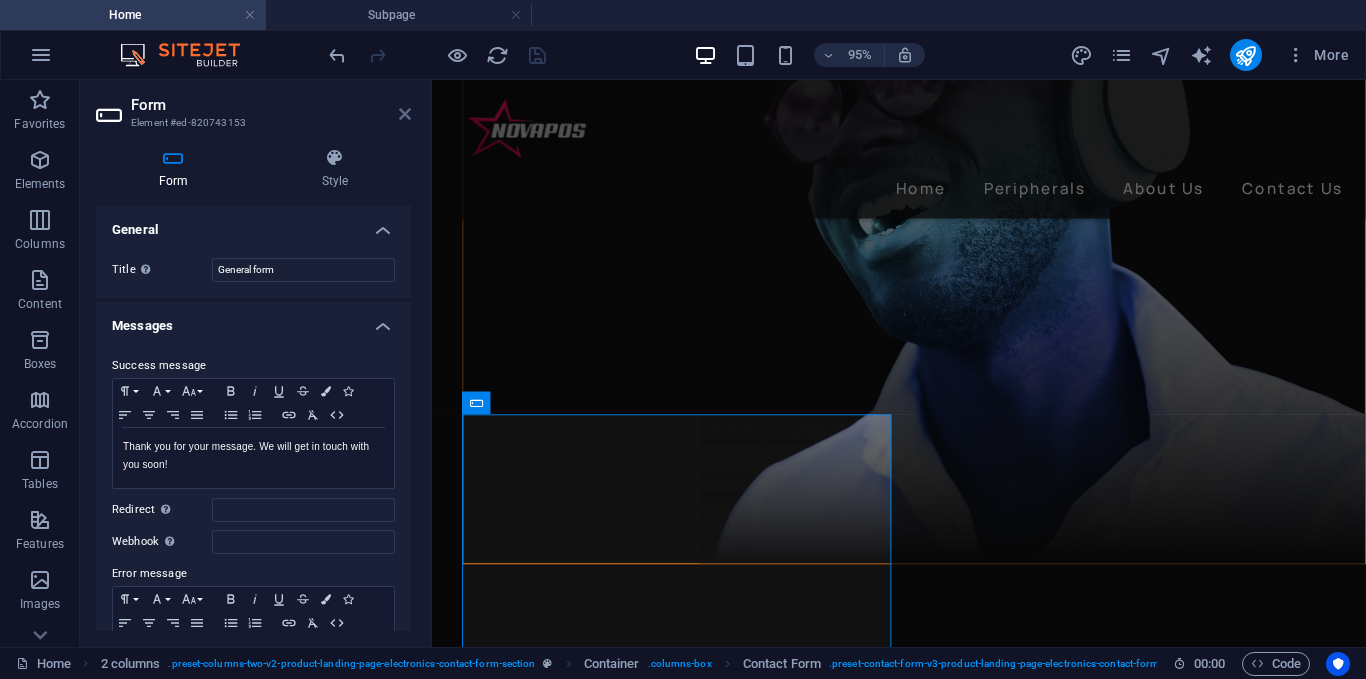 click at bounding box center [405, 114] 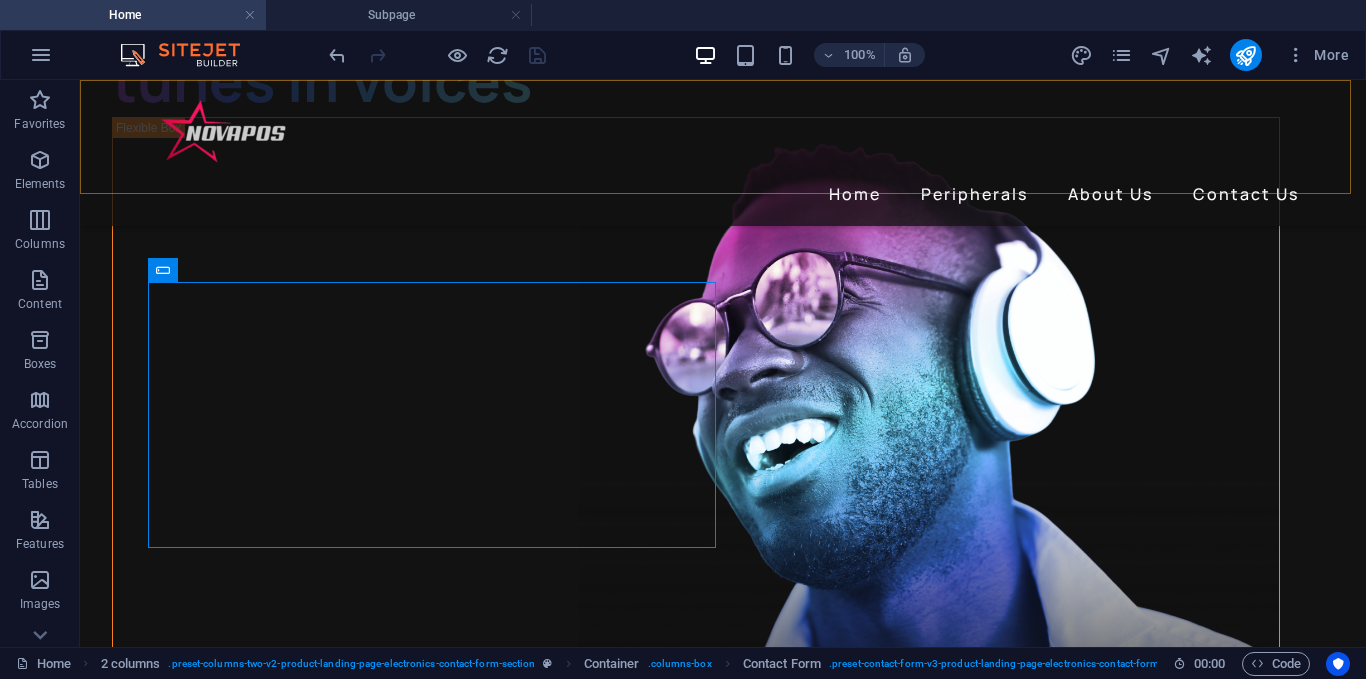 scroll, scrollTop: 4146, scrollLeft: 0, axis: vertical 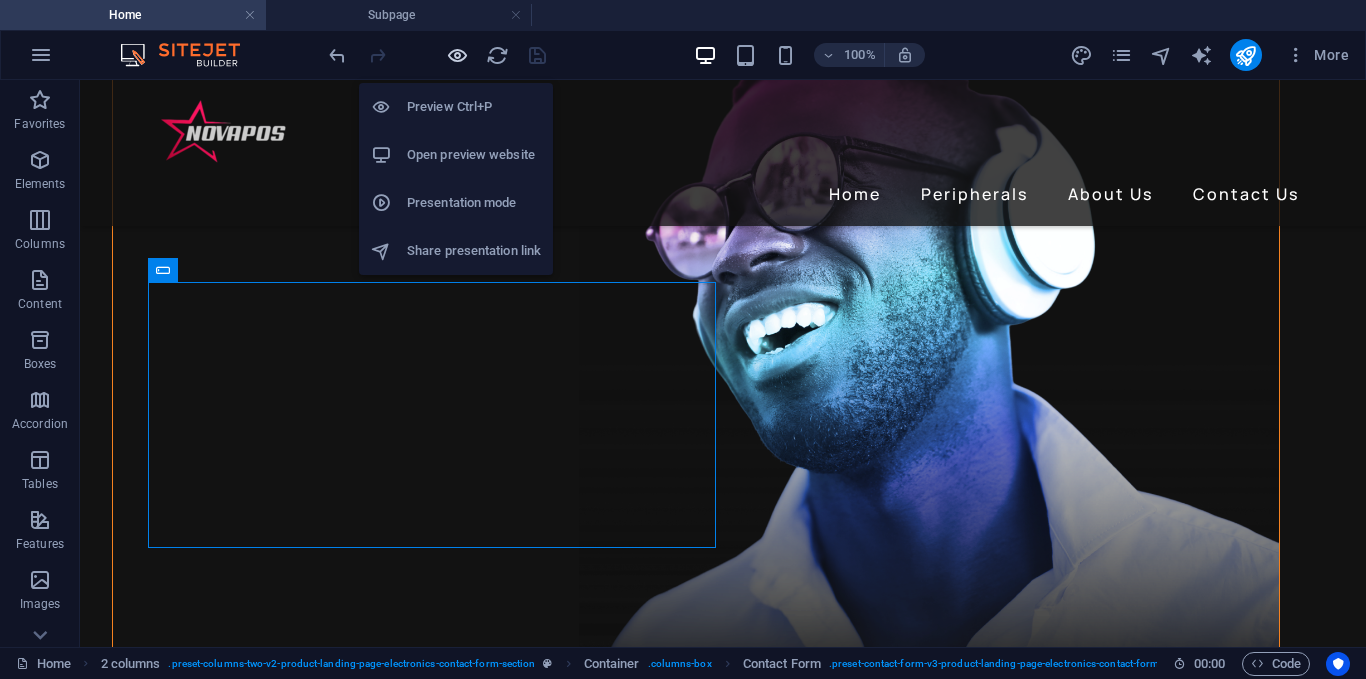 click at bounding box center [457, 55] 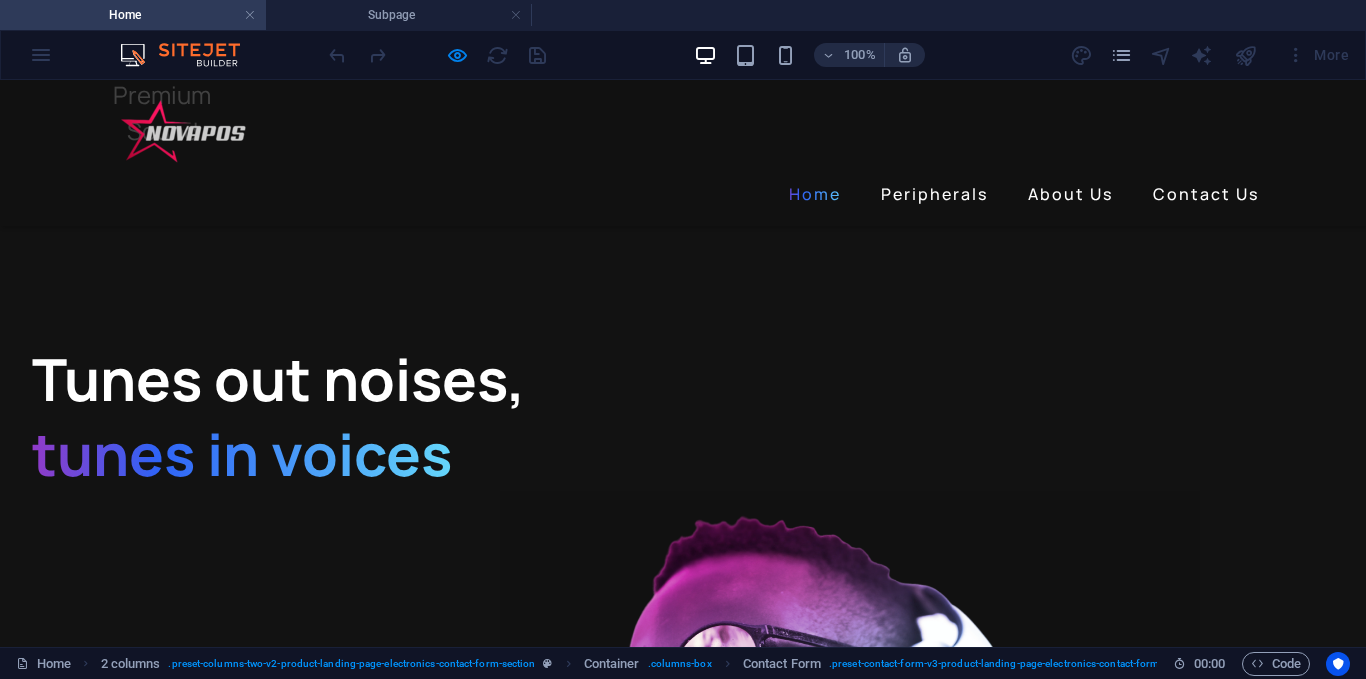 click on "Home" at bounding box center (815, 194) 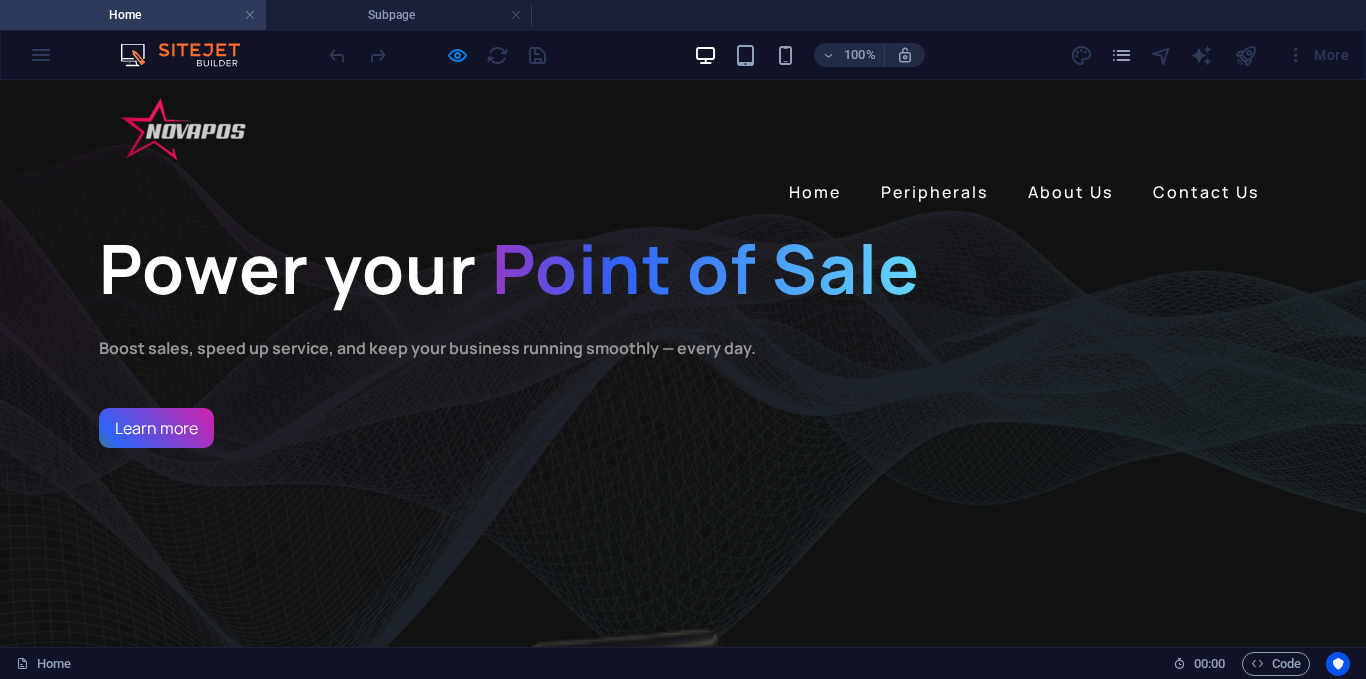 scroll, scrollTop: 0, scrollLeft: 0, axis: both 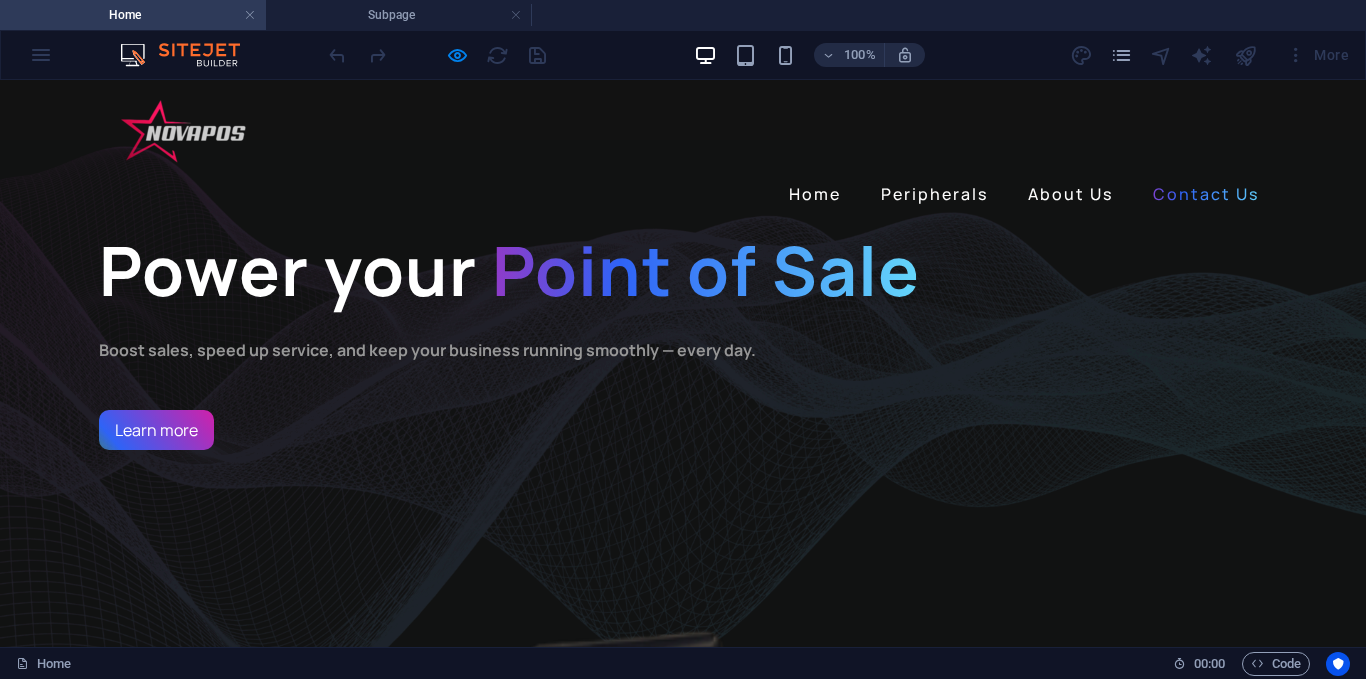 click on "Contact Us" at bounding box center [1206, 194] 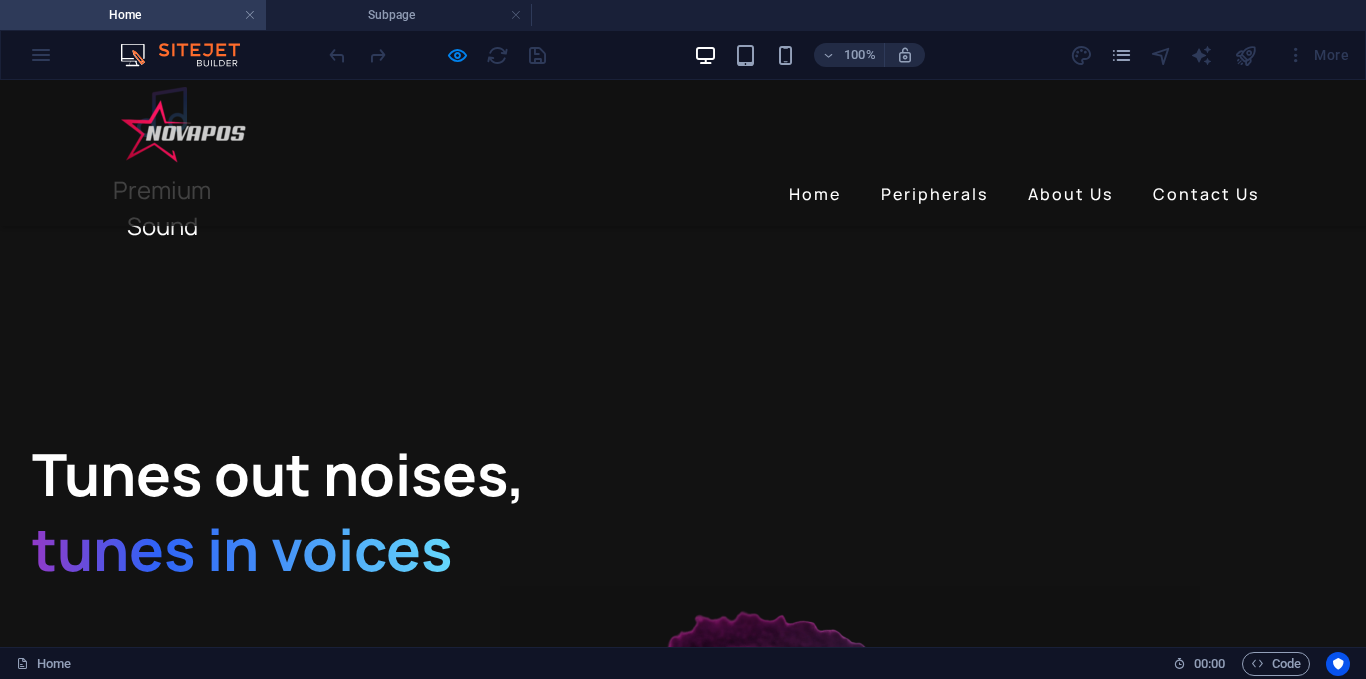 scroll, scrollTop: 3473, scrollLeft: 0, axis: vertical 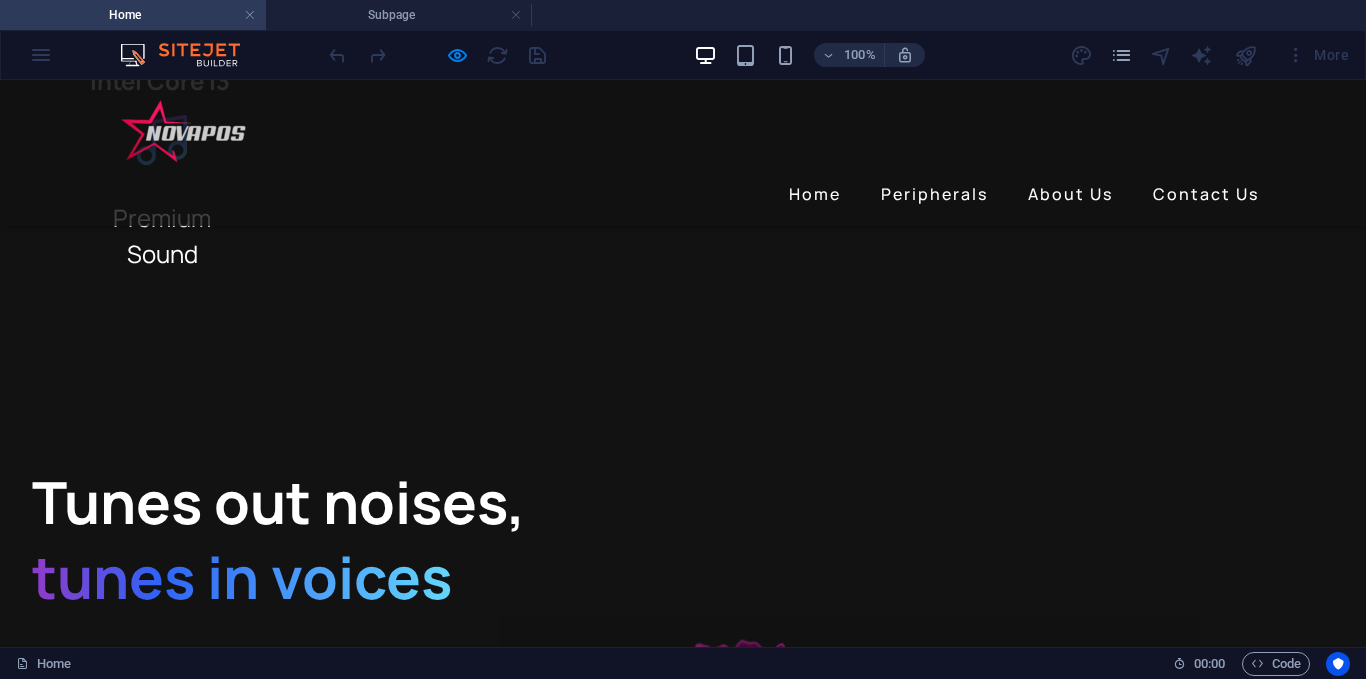 click at bounding box center [144, 10313] 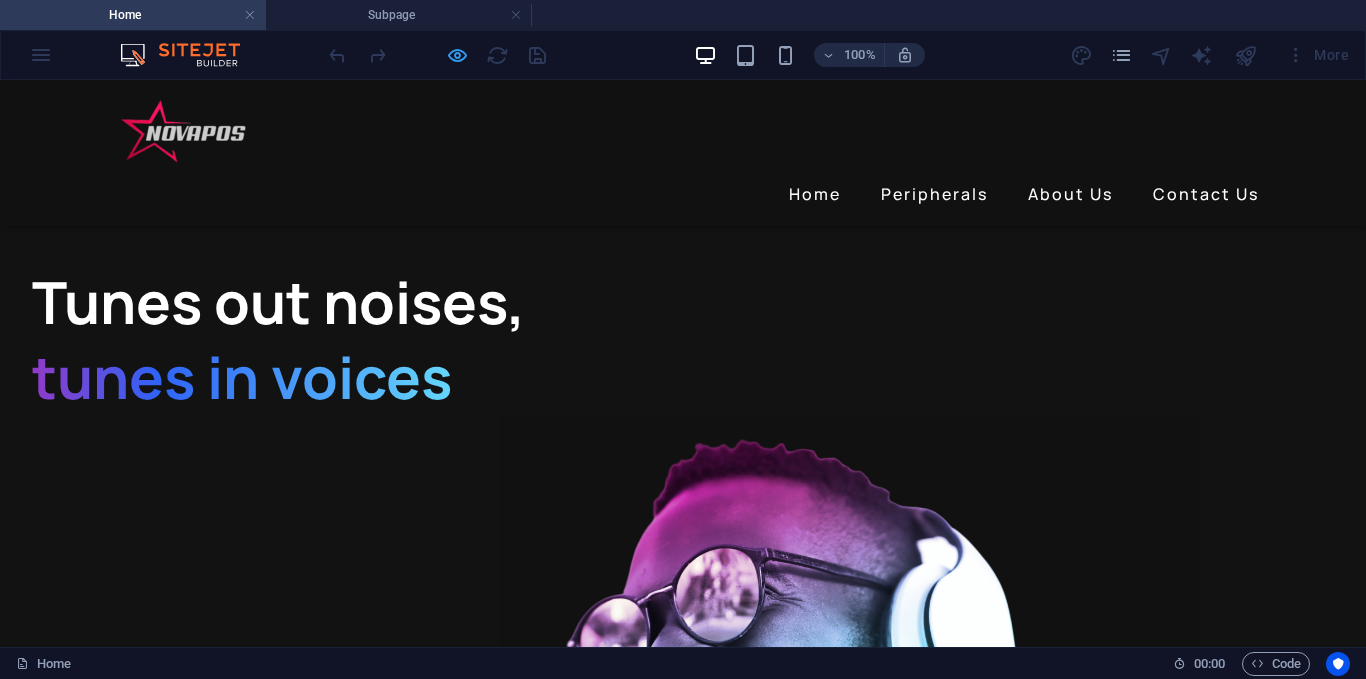 click at bounding box center [457, 55] 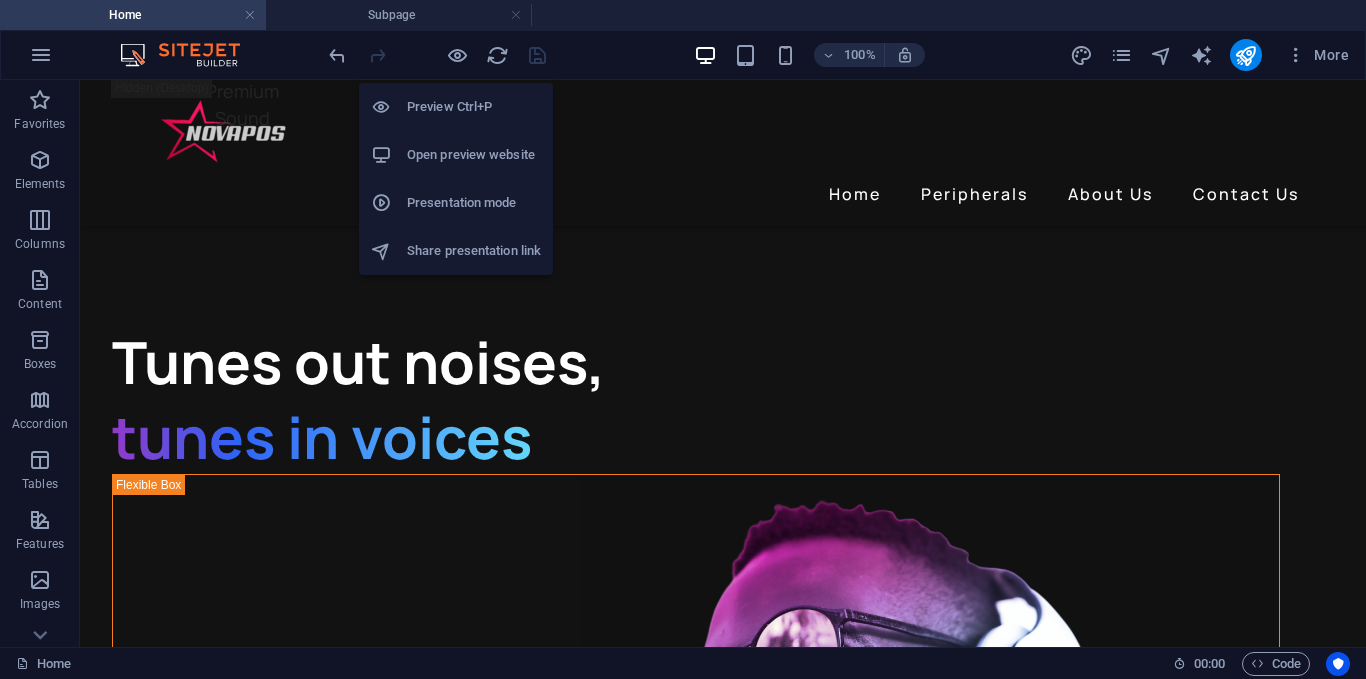 scroll, scrollTop: 4223, scrollLeft: 0, axis: vertical 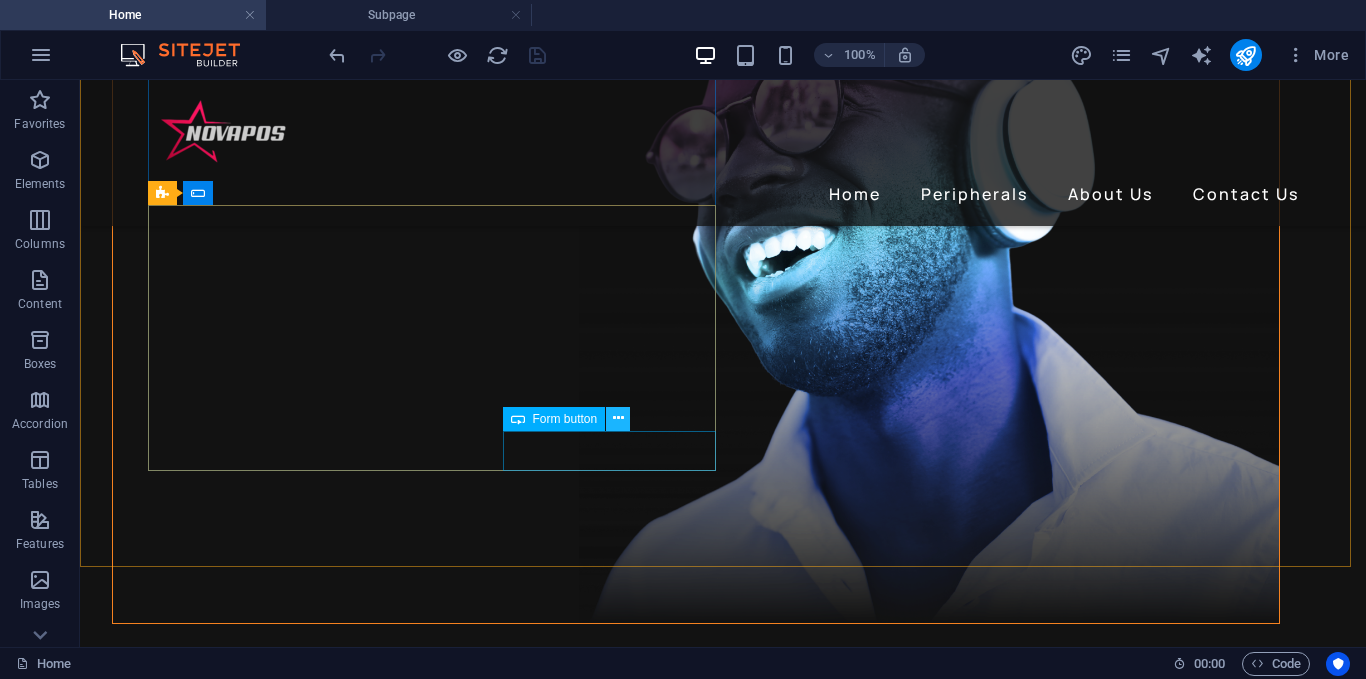 click at bounding box center [618, 418] 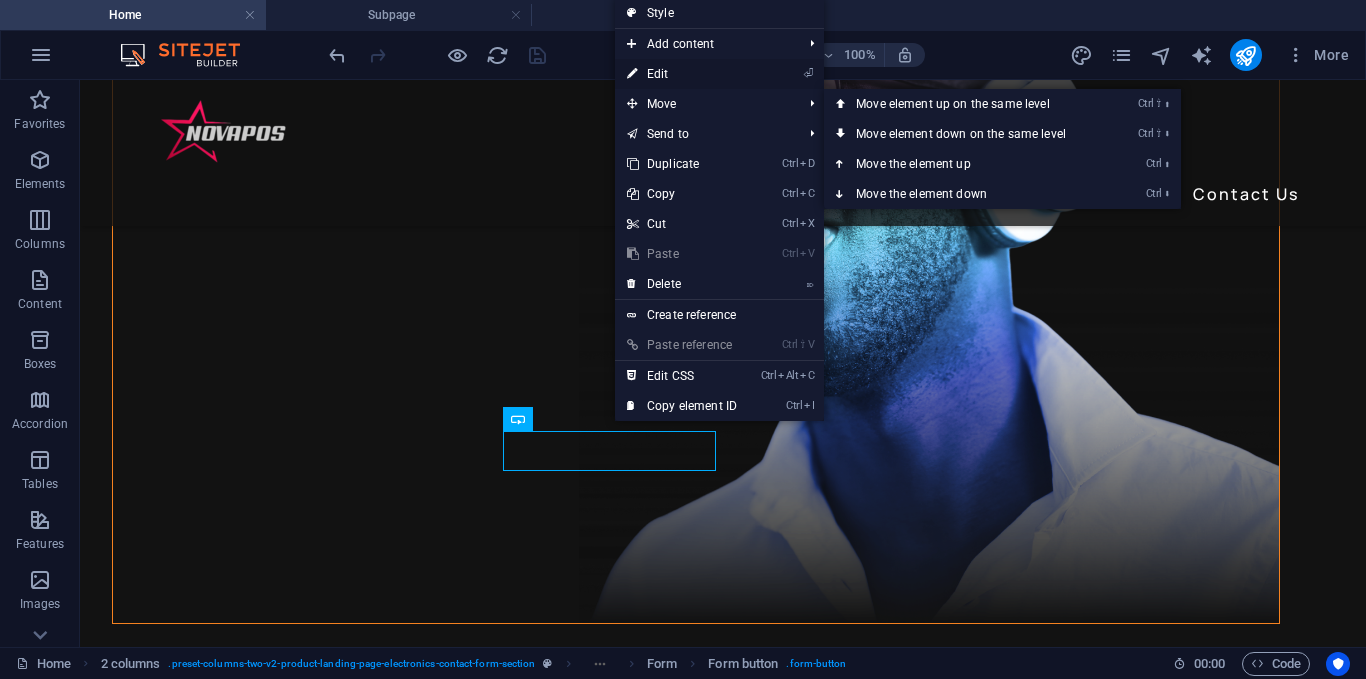 click on "⏎  Edit" at bounding box center (682, 74) 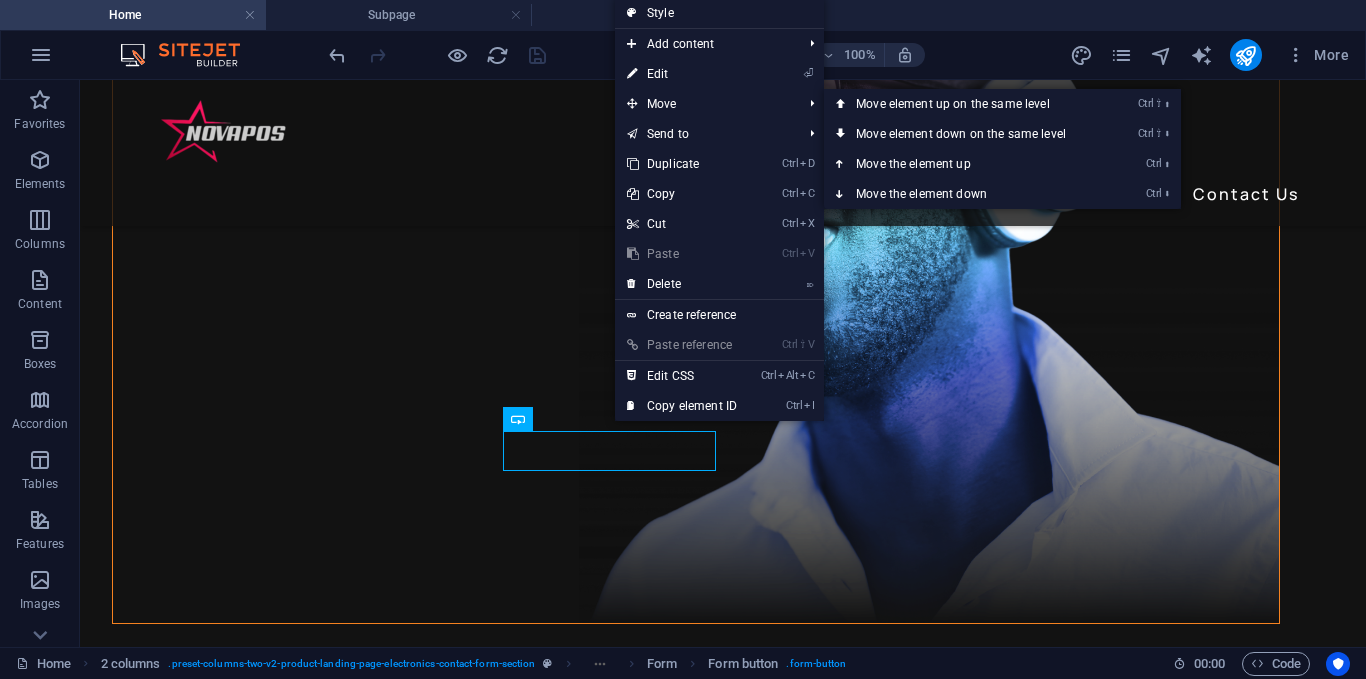 scroll, scrollTop: 4238, scrollLeft: 0, axis: vertical 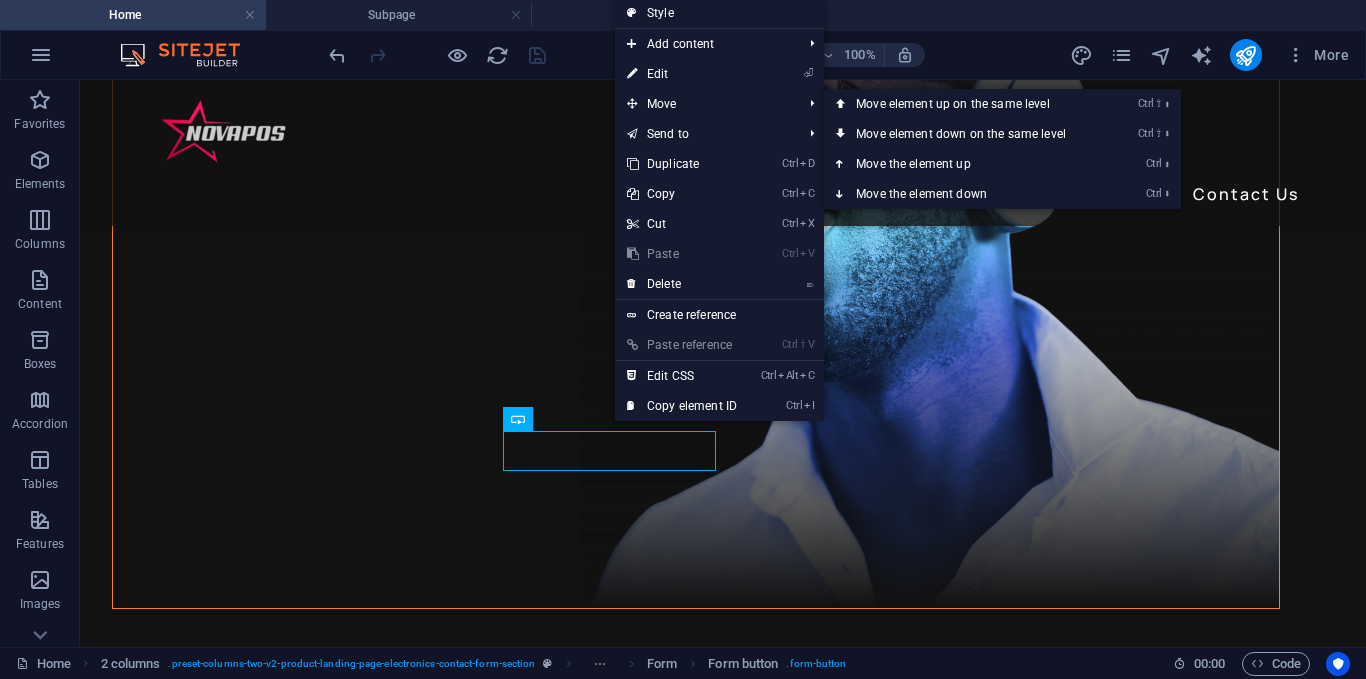 select on "px" 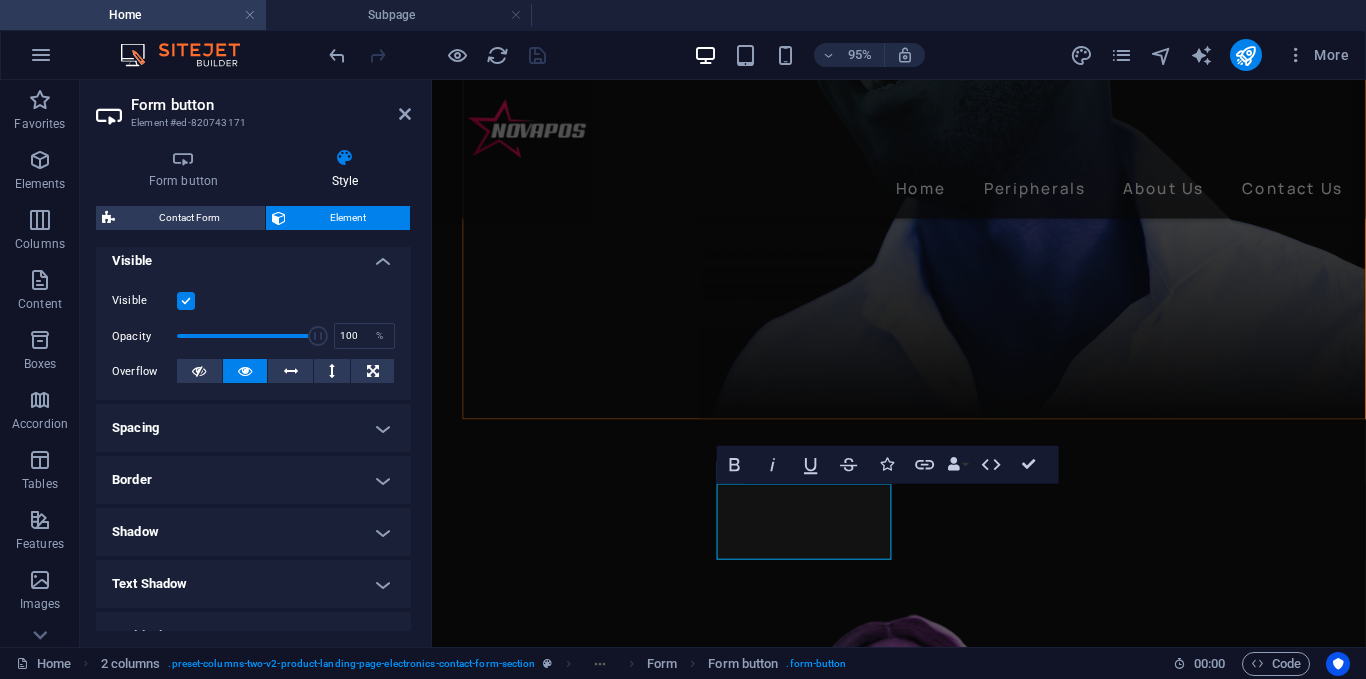 scroll, scrollTop: 61, scrollLeft: 0, axis: vertical 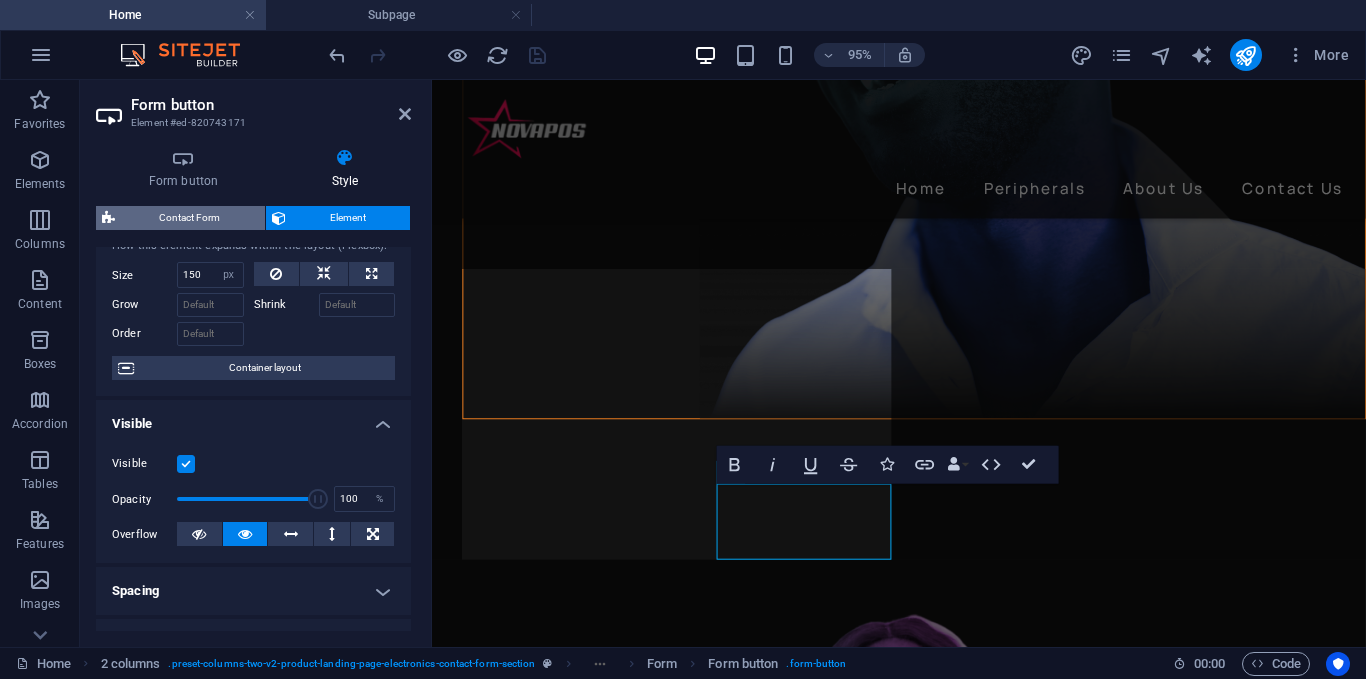 click on "Contact Form" at bounding box center [190, 218] 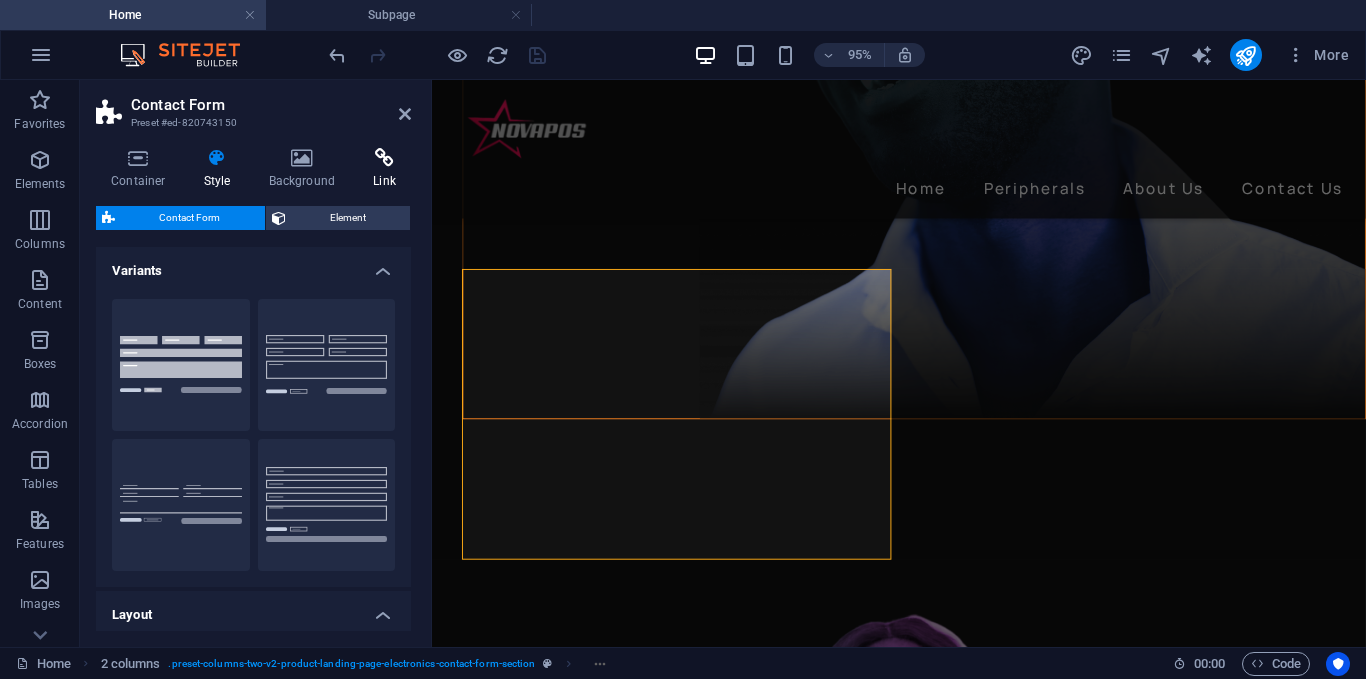 click at bounding box center [384, 158] 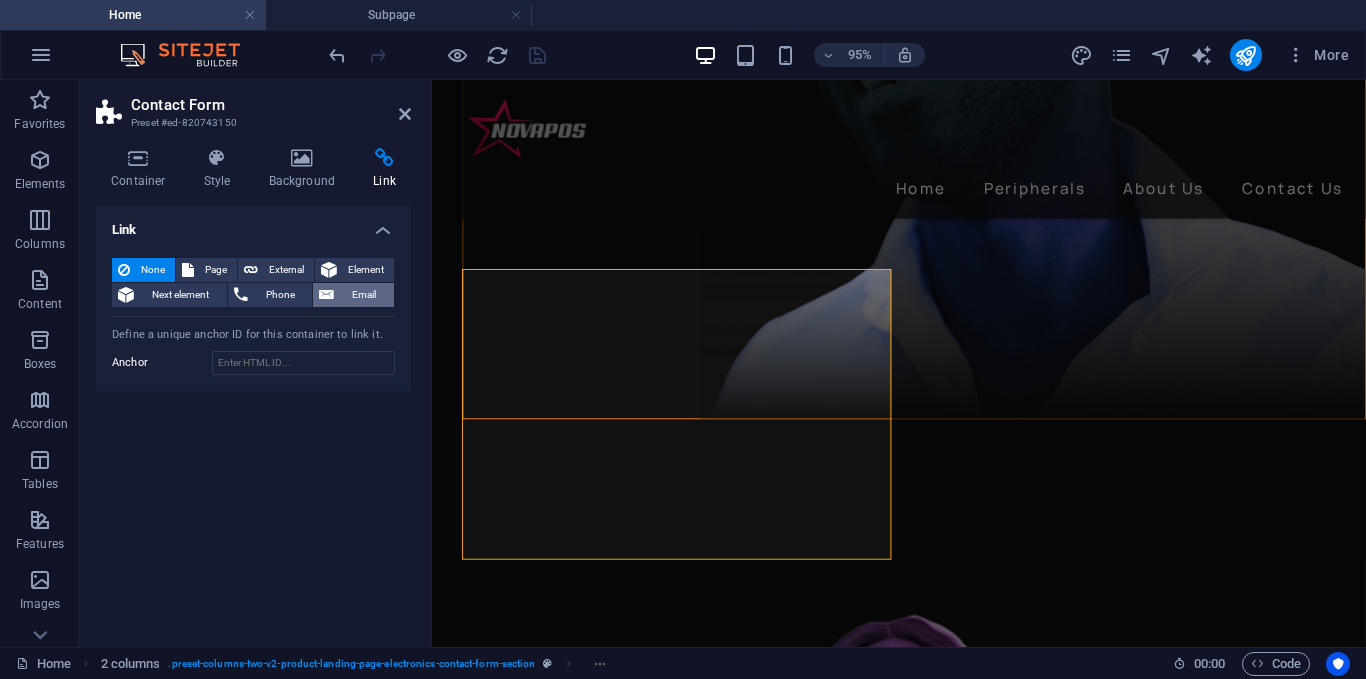 click on "Email" at bounding box center [364, 295] 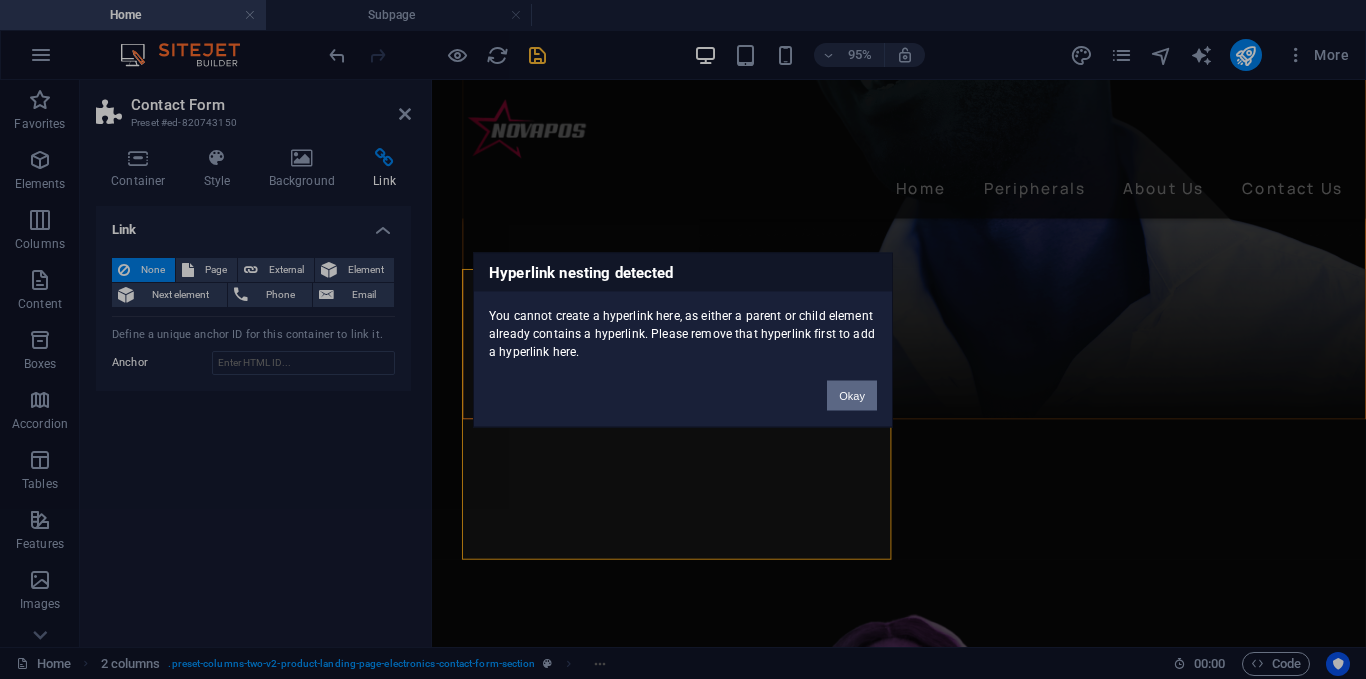 click on "Okay" at bounding box center (852, 395) 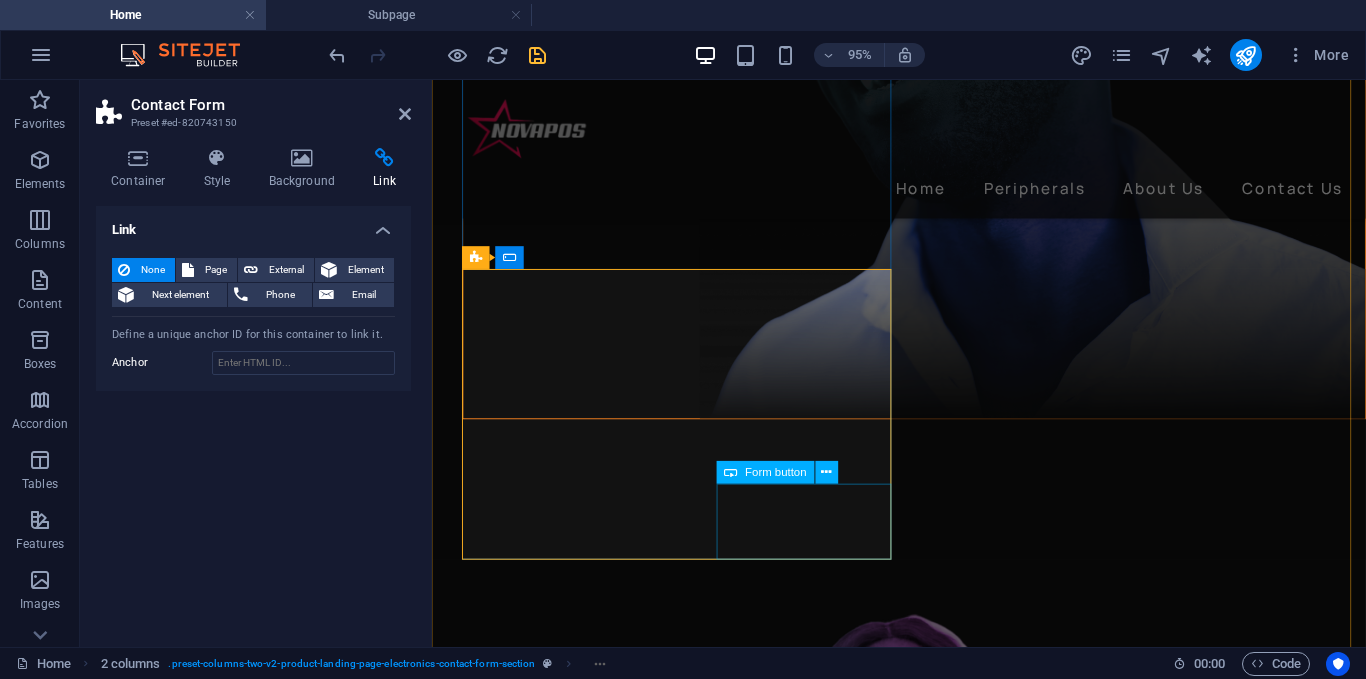 click on "Send  Message" at bounding box center [831, 8928] 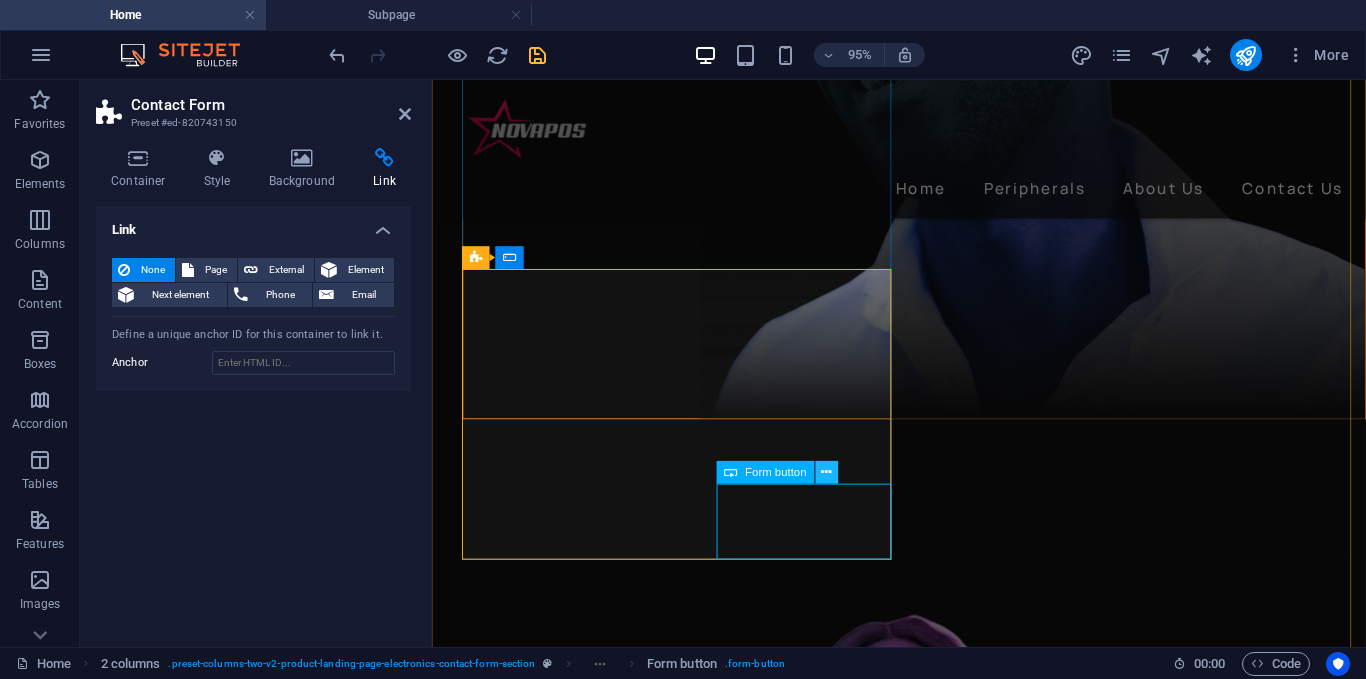 click at bounding box center (827, 473) 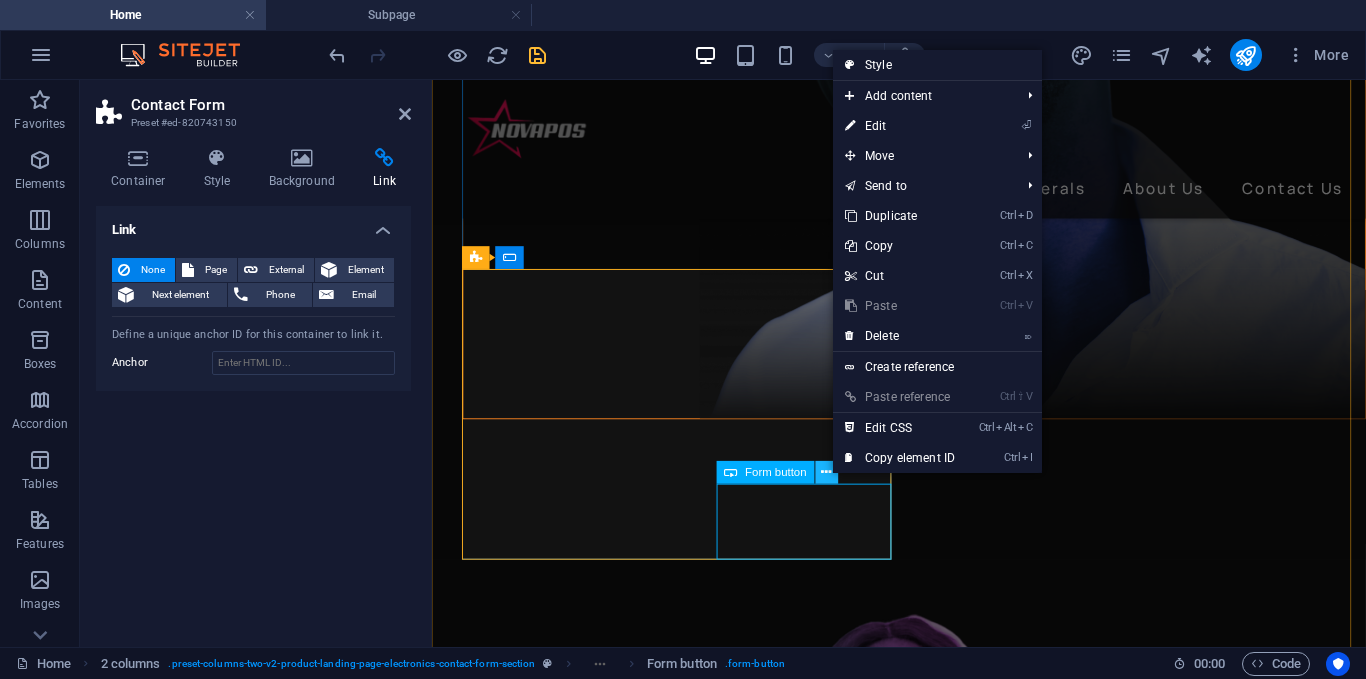 click at bounding box center (827, 473) 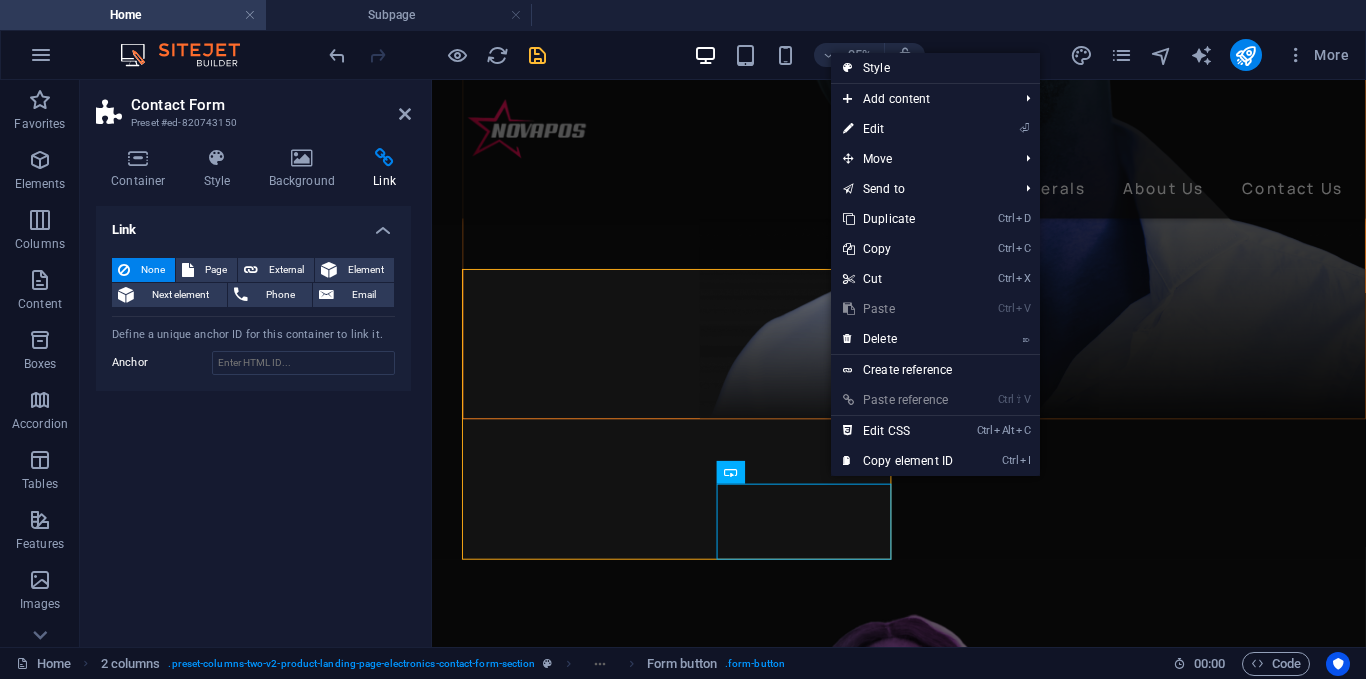 click on "Link" at bounding box center [253, 224] 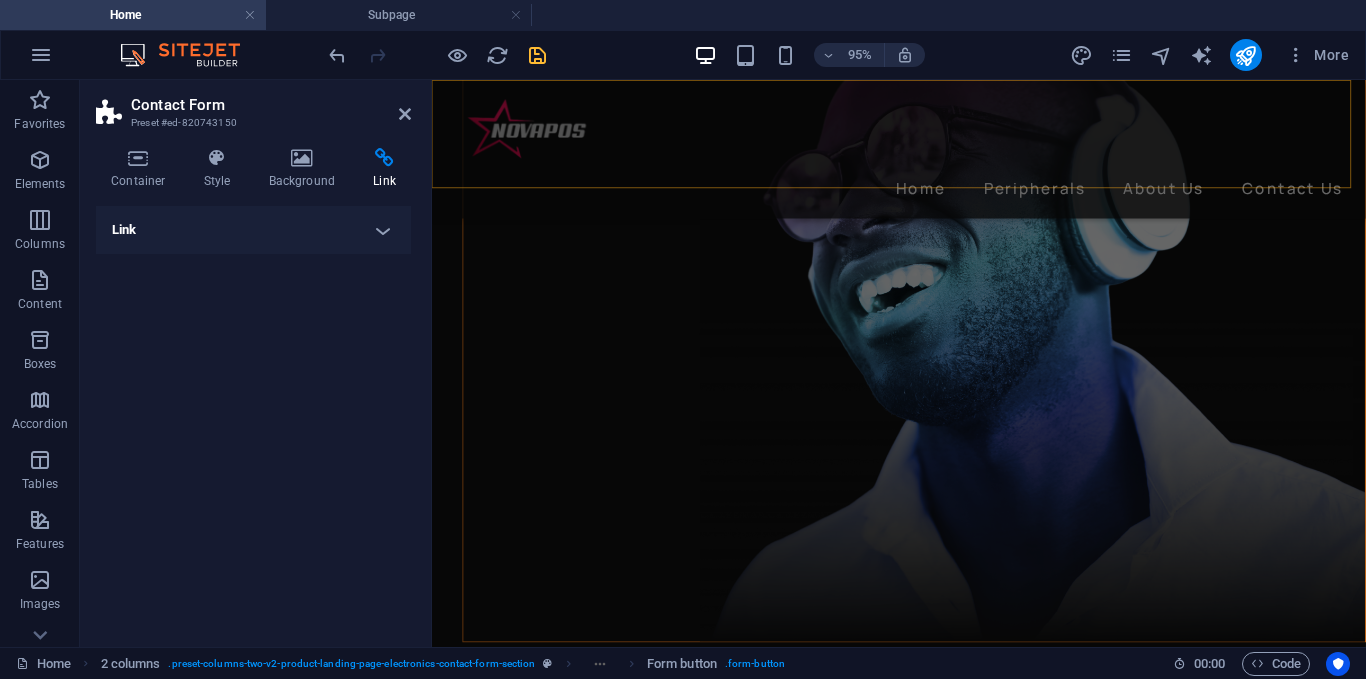 scroll, scrollTop: 3738, scrollLeft: 0, axis: vertical 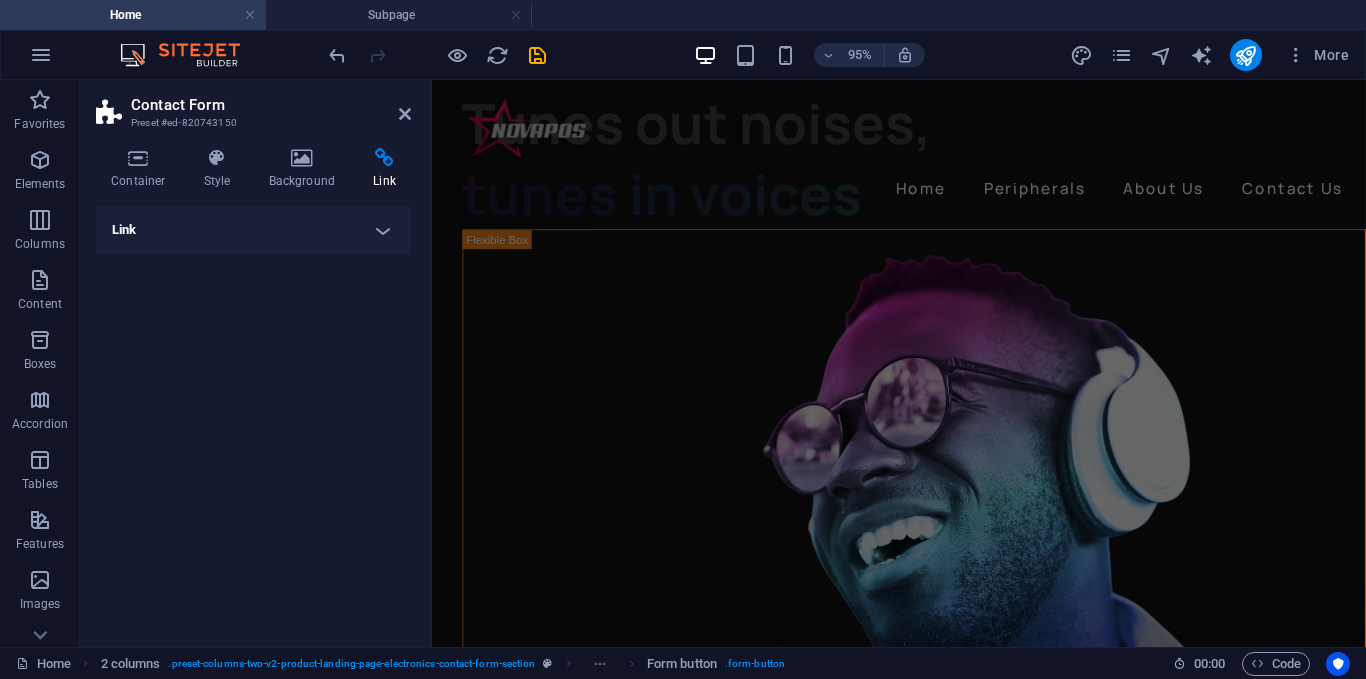 click at bounding box center [437, 55] 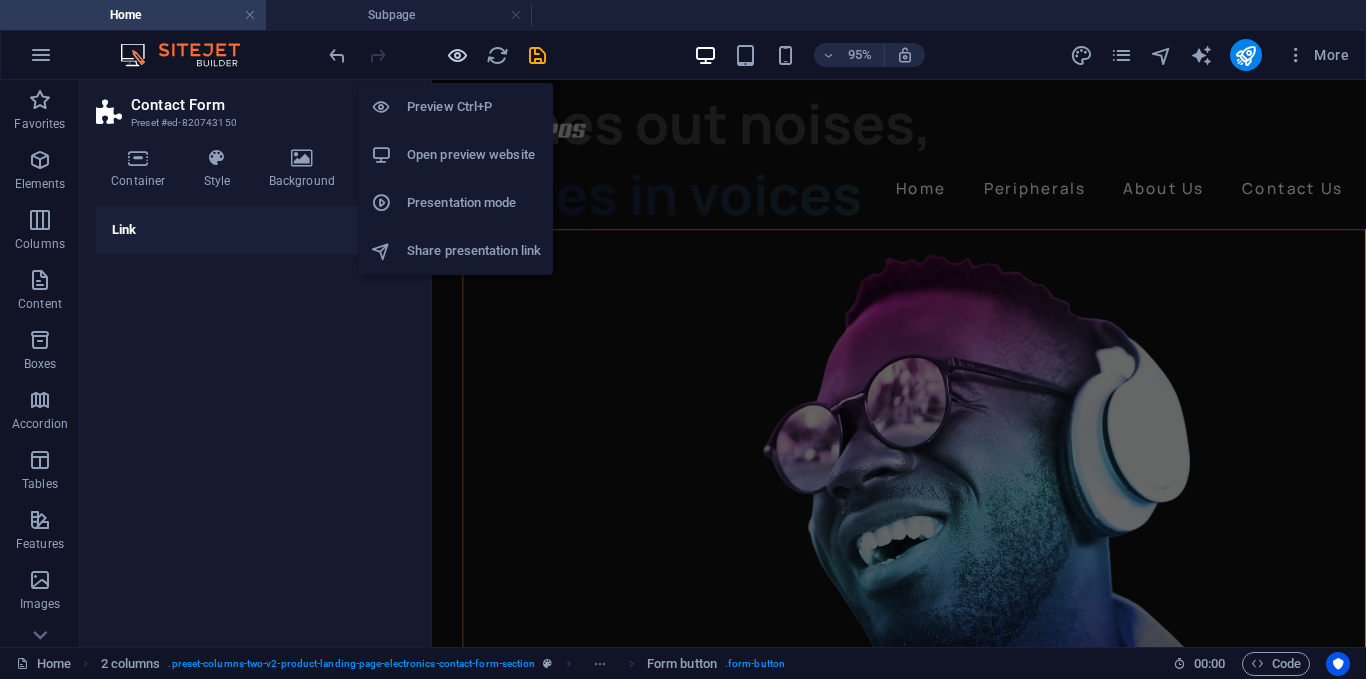click at bounding box center [457, 55] 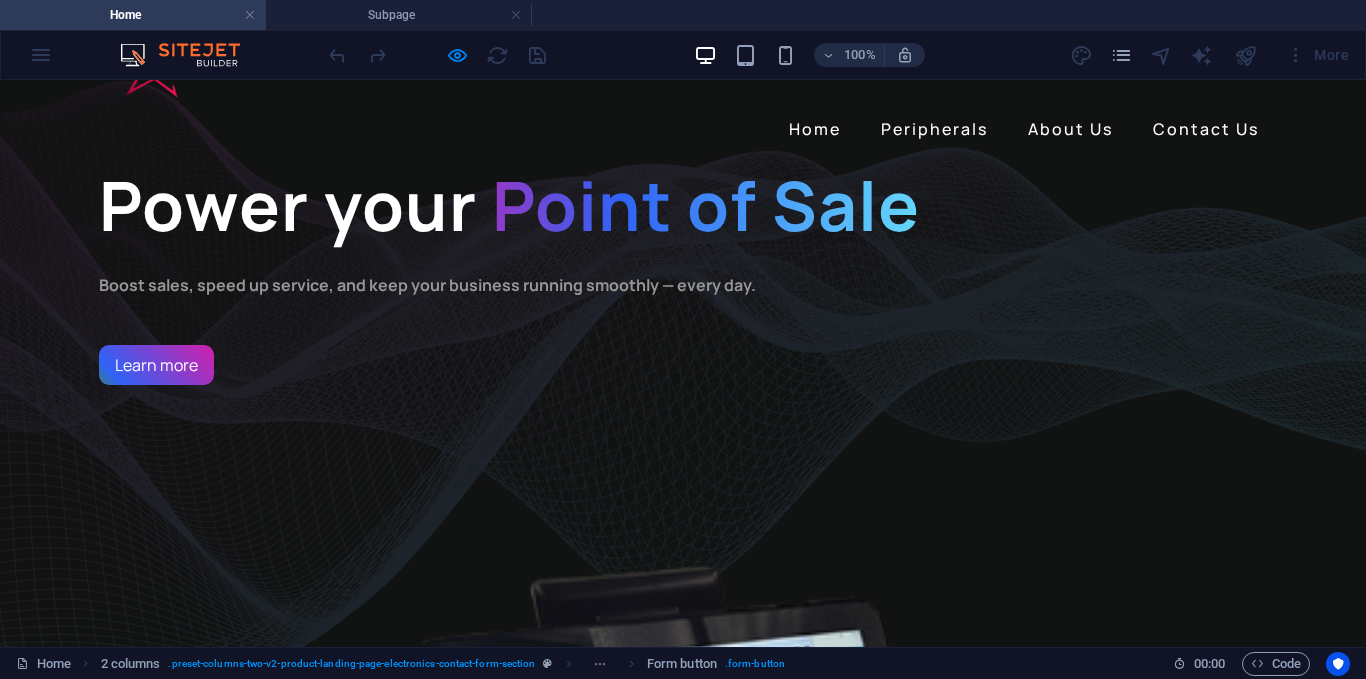 scroll, scrollTop: 0, scrollLeft: 0, axis: both 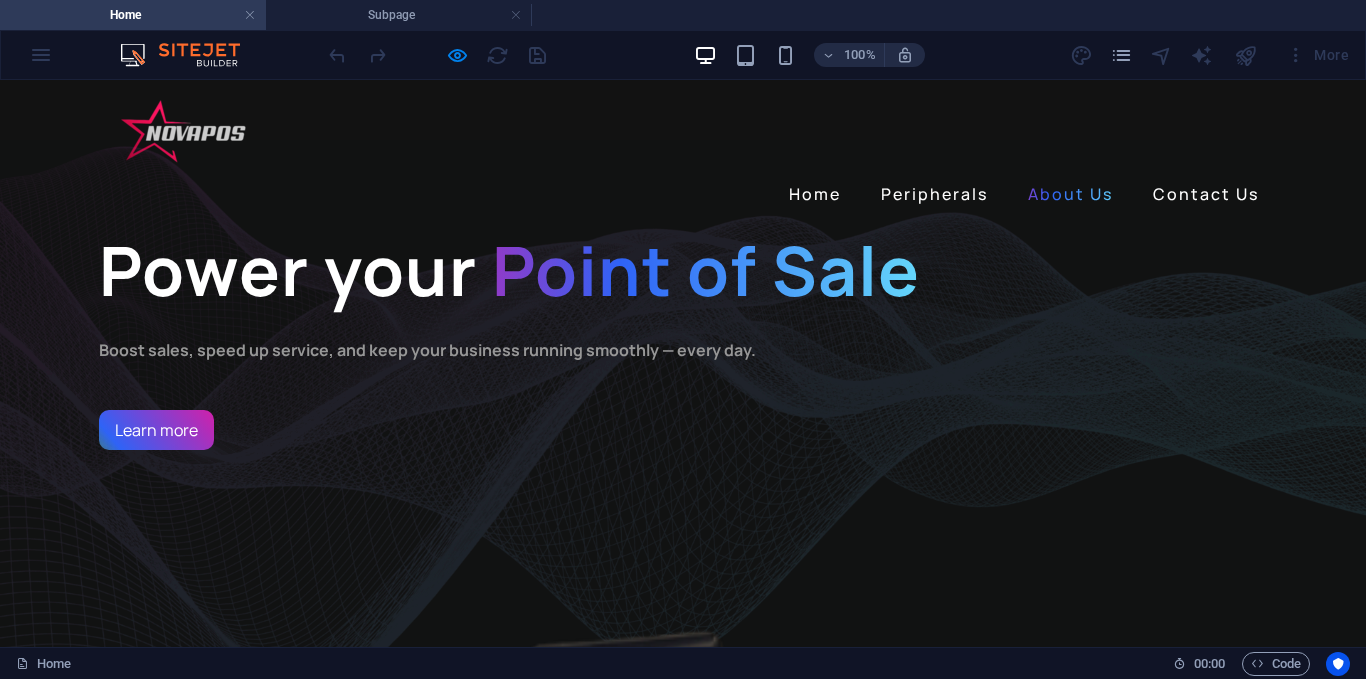 click on "About Us" at bounding box center (1070, 194) 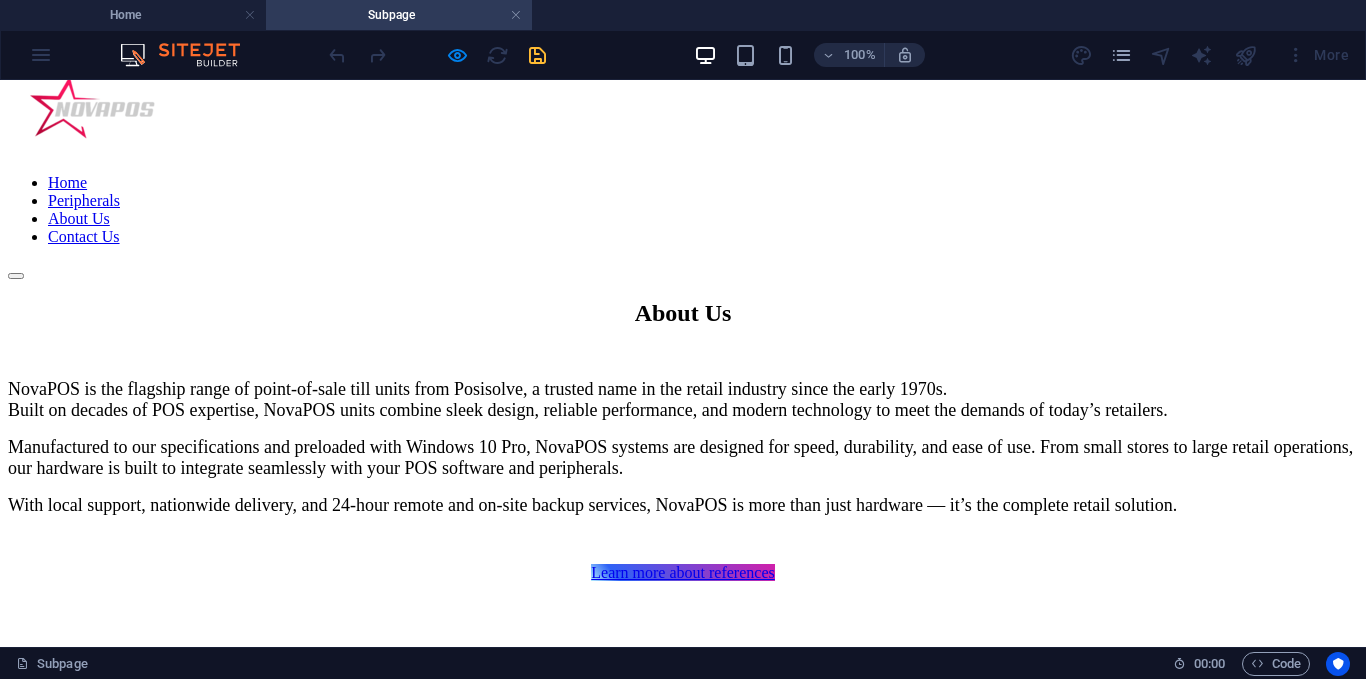 scroll, scrollTop: 0, scrollLeft: 0, axis: both 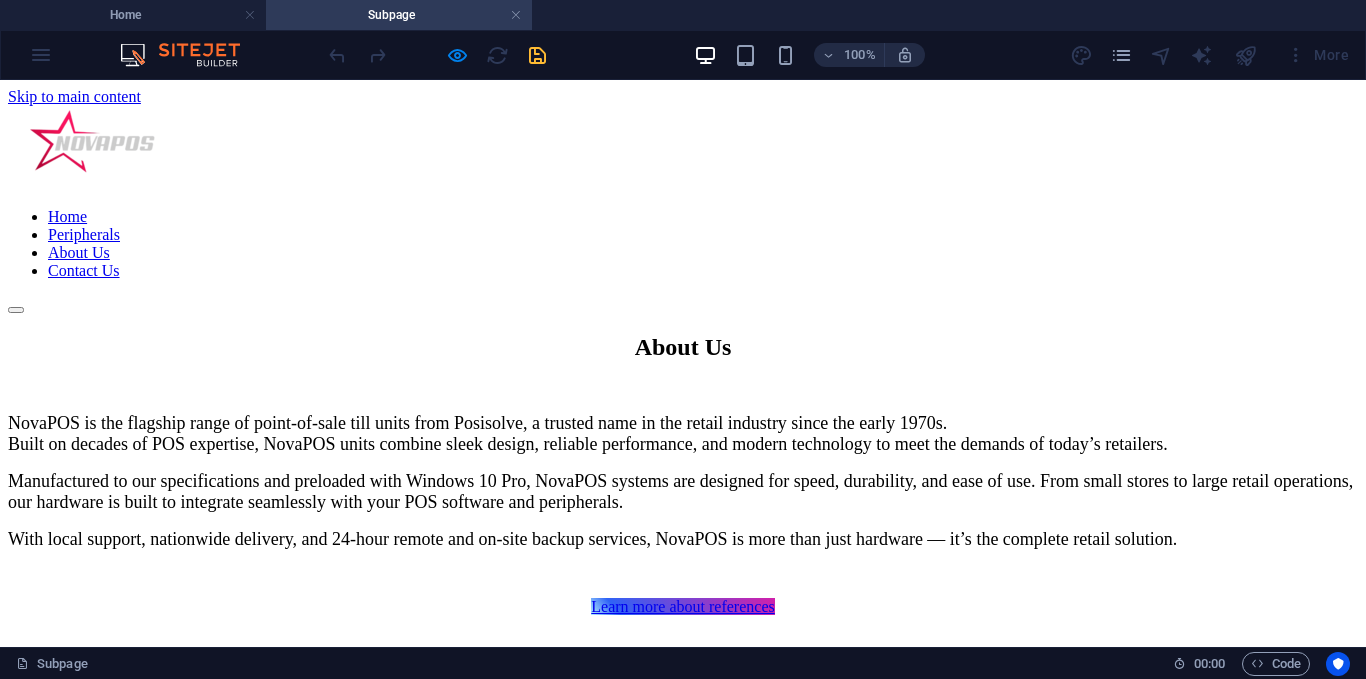 click on "Home" at bounding box center [67, 216] 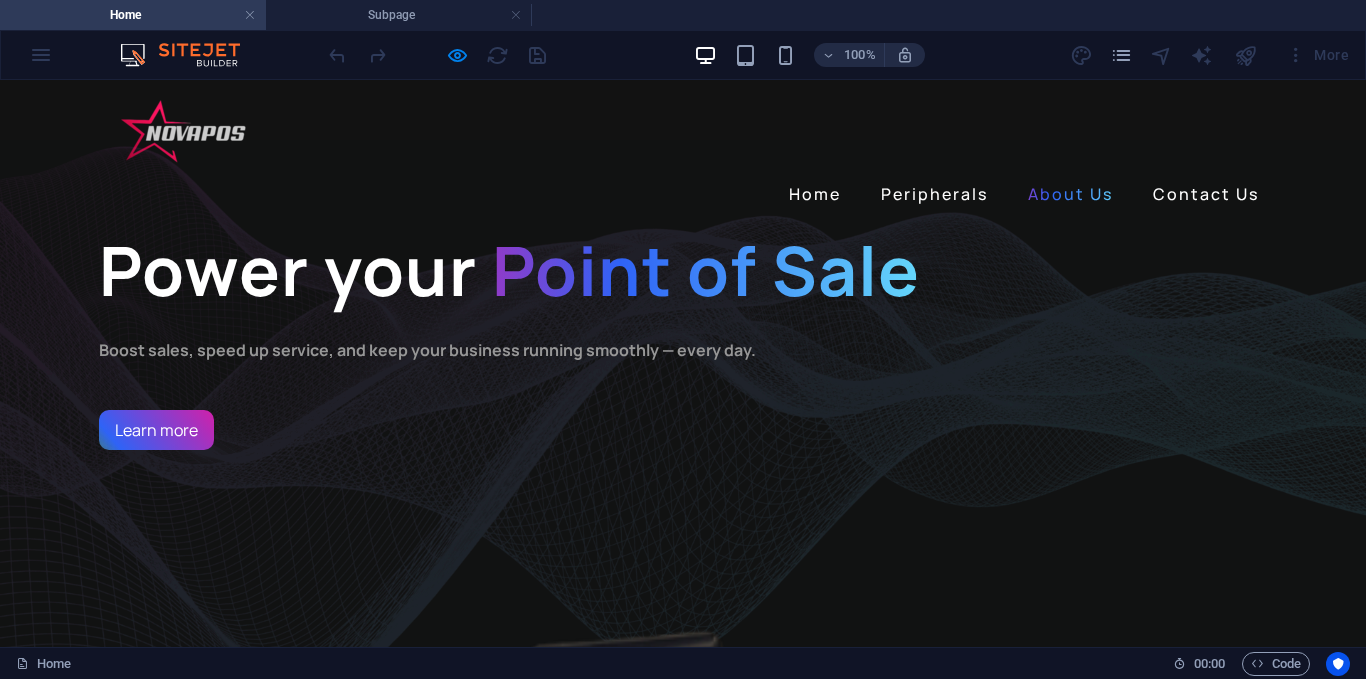 click on "About Us" at bounding box center (1070, 194) 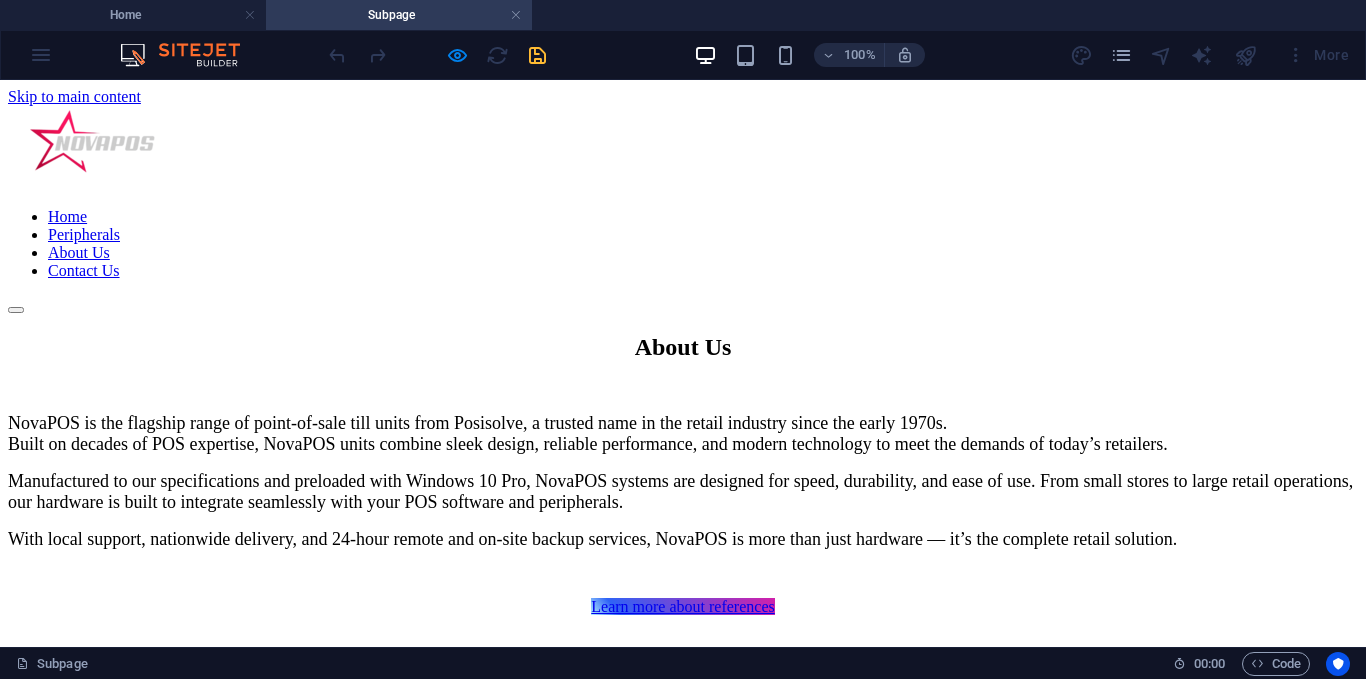scroll, scrollTop: 100, scrollLeft: 0, axis: vertical 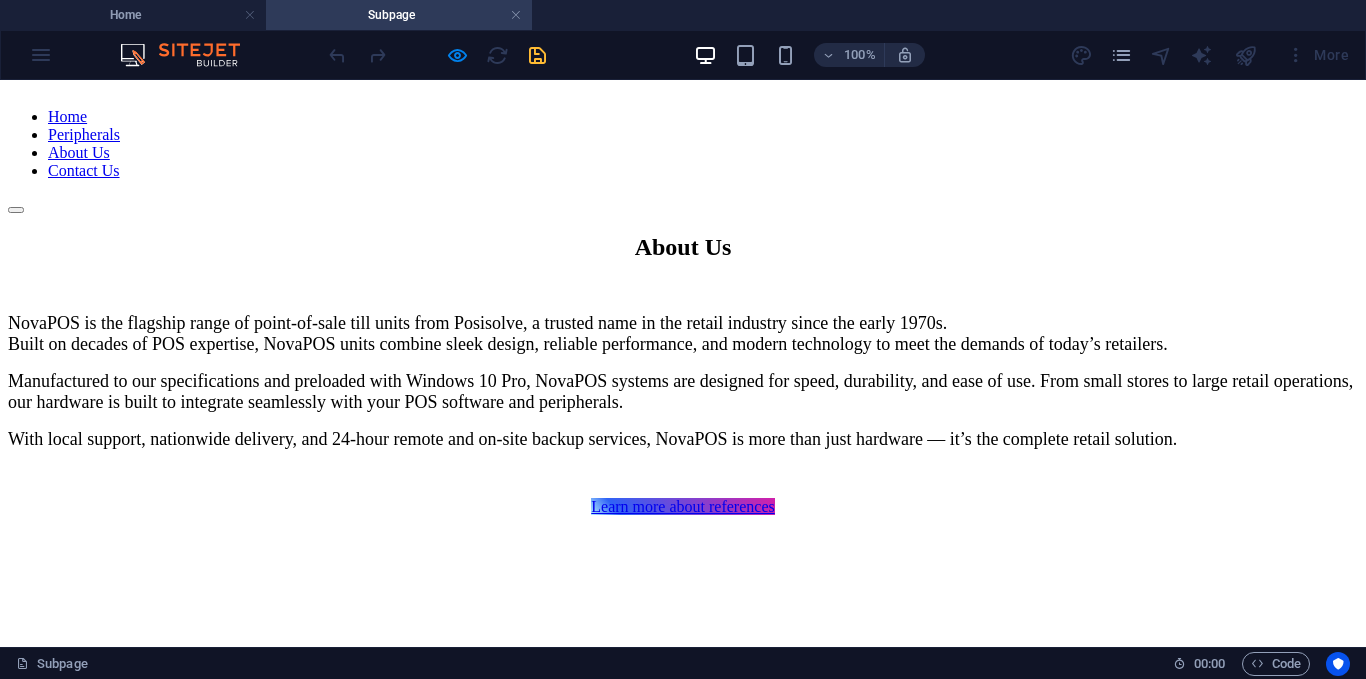 drag, startPoint x: 446, startPoint y: 359, endPoint x: 455, endPoint y: 372, distance: 15.811388 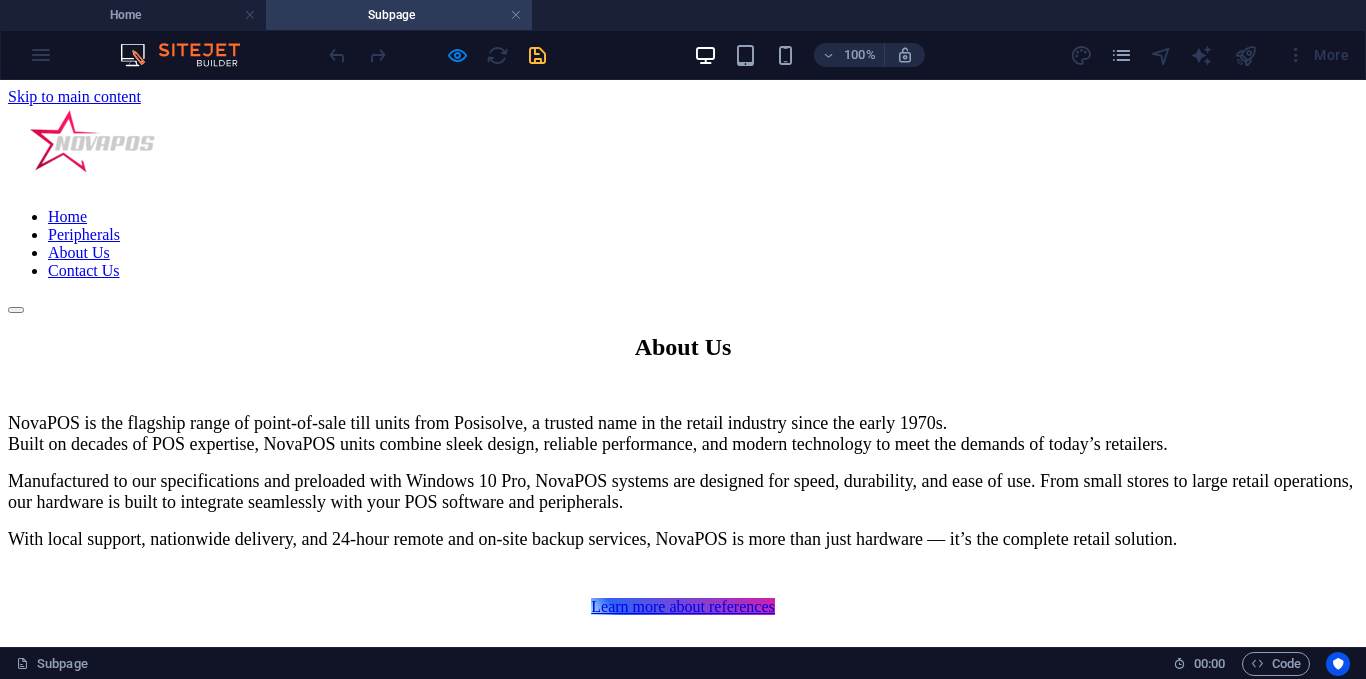 click on "Home" at bounding box center (67, 216) 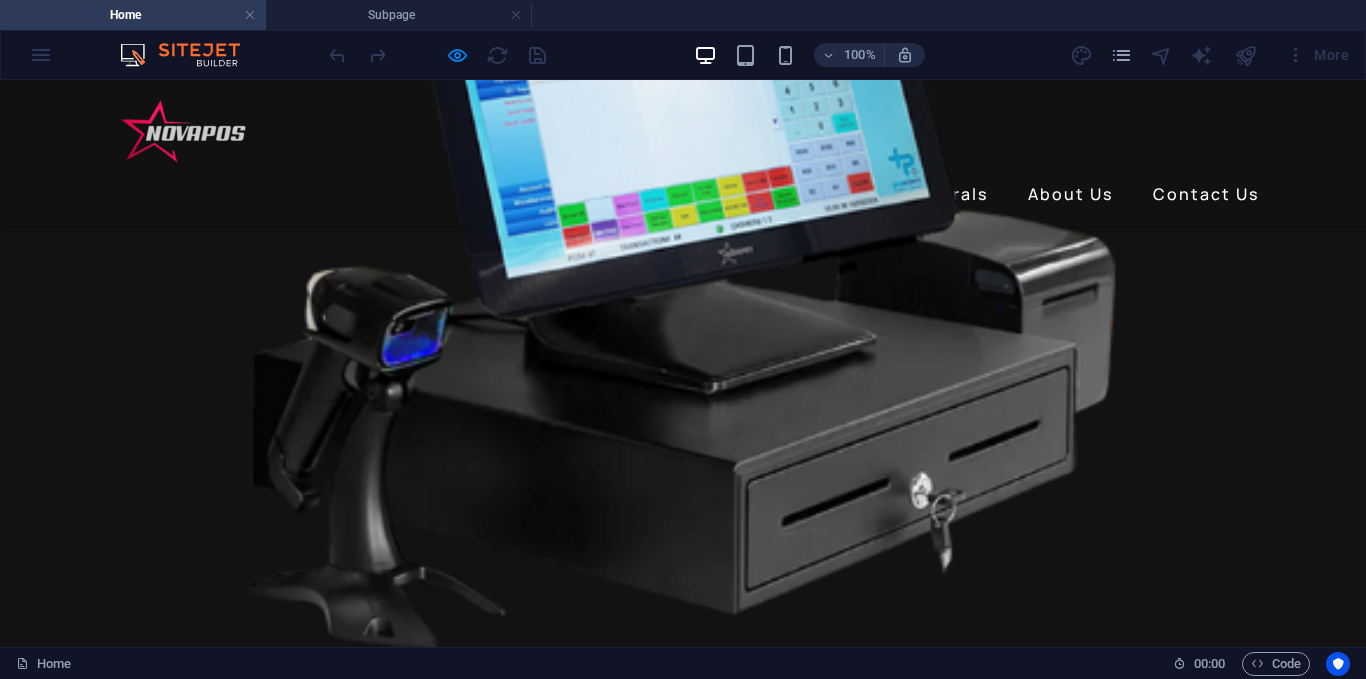 scroll, scrollTop: 1200, scrollLeft: 0, axis: vertical 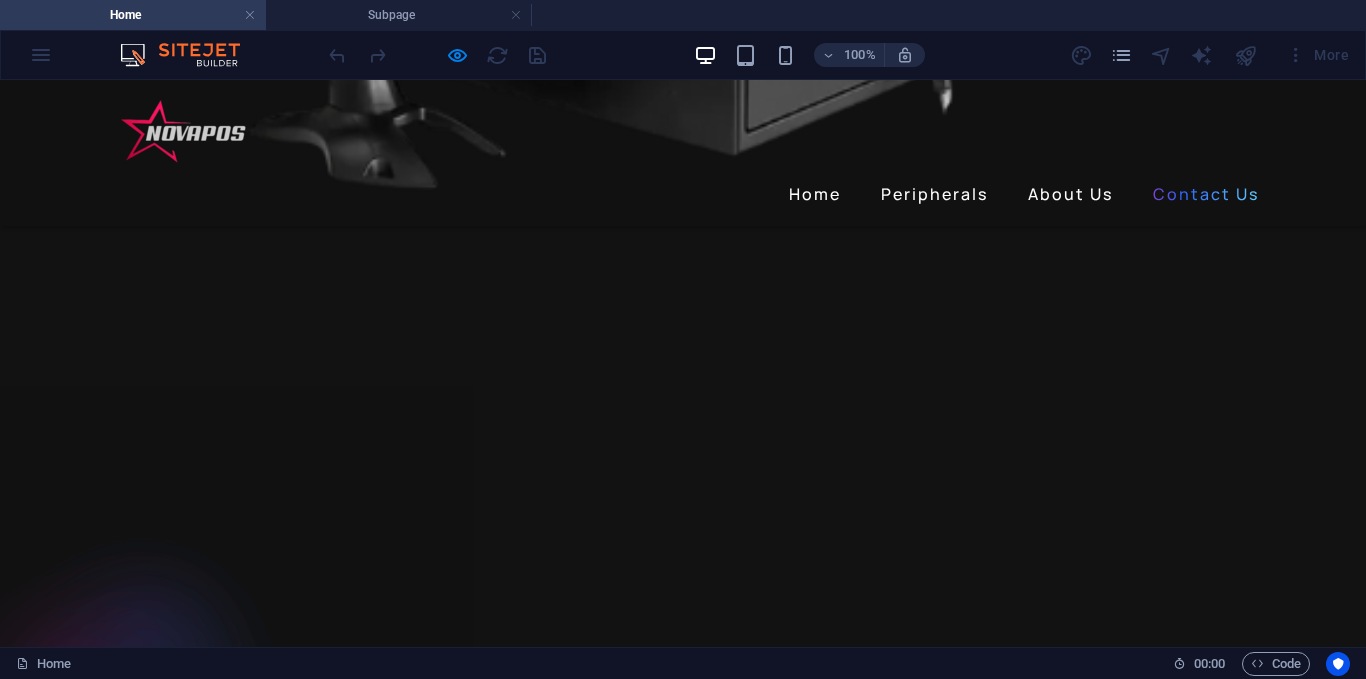 click on "Contact Us" at bounding box center (1206, 194) 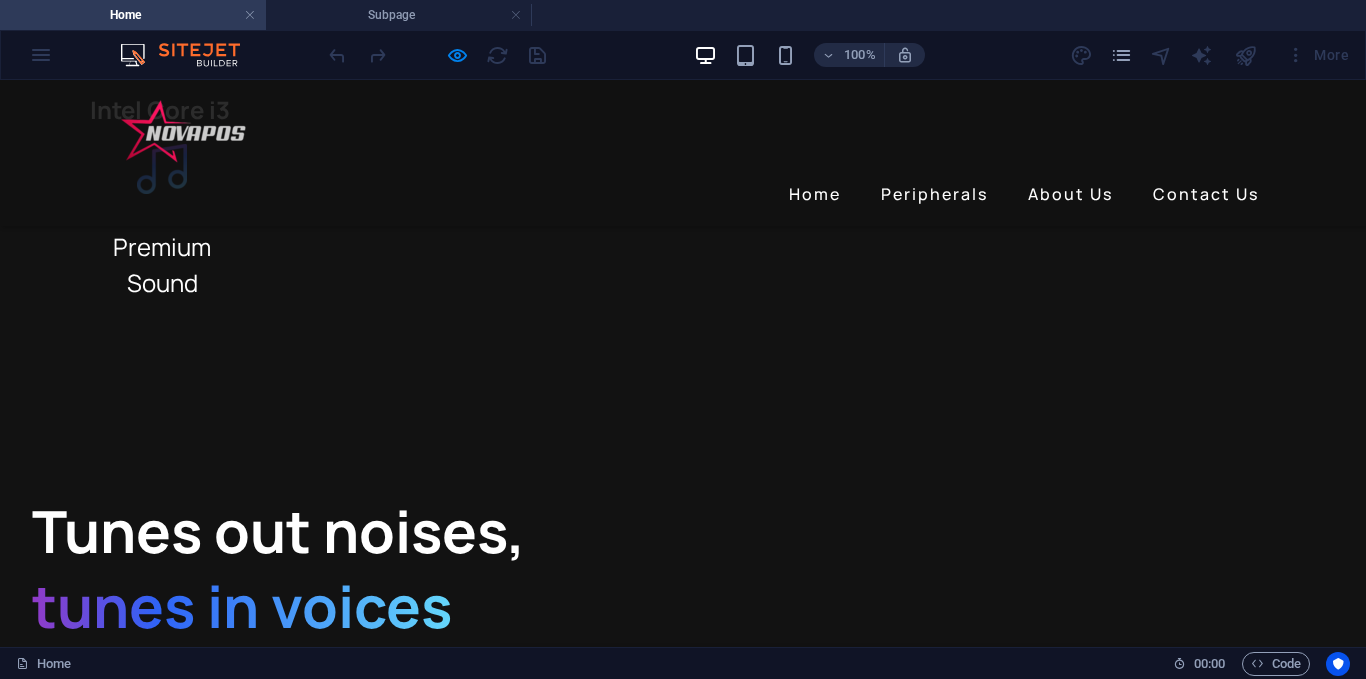 scroll, scrollTop: 3473, scrollLeft: 0, axis: vertical 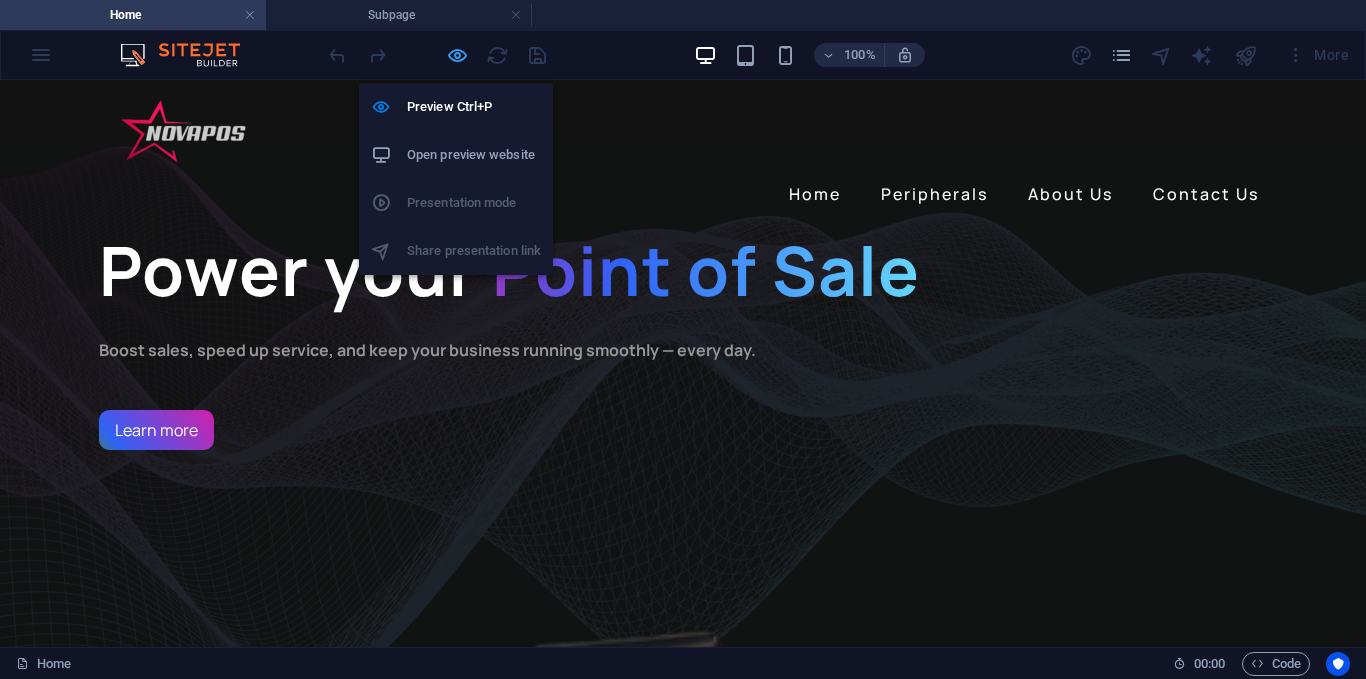 click at bounding box center [457, 55] 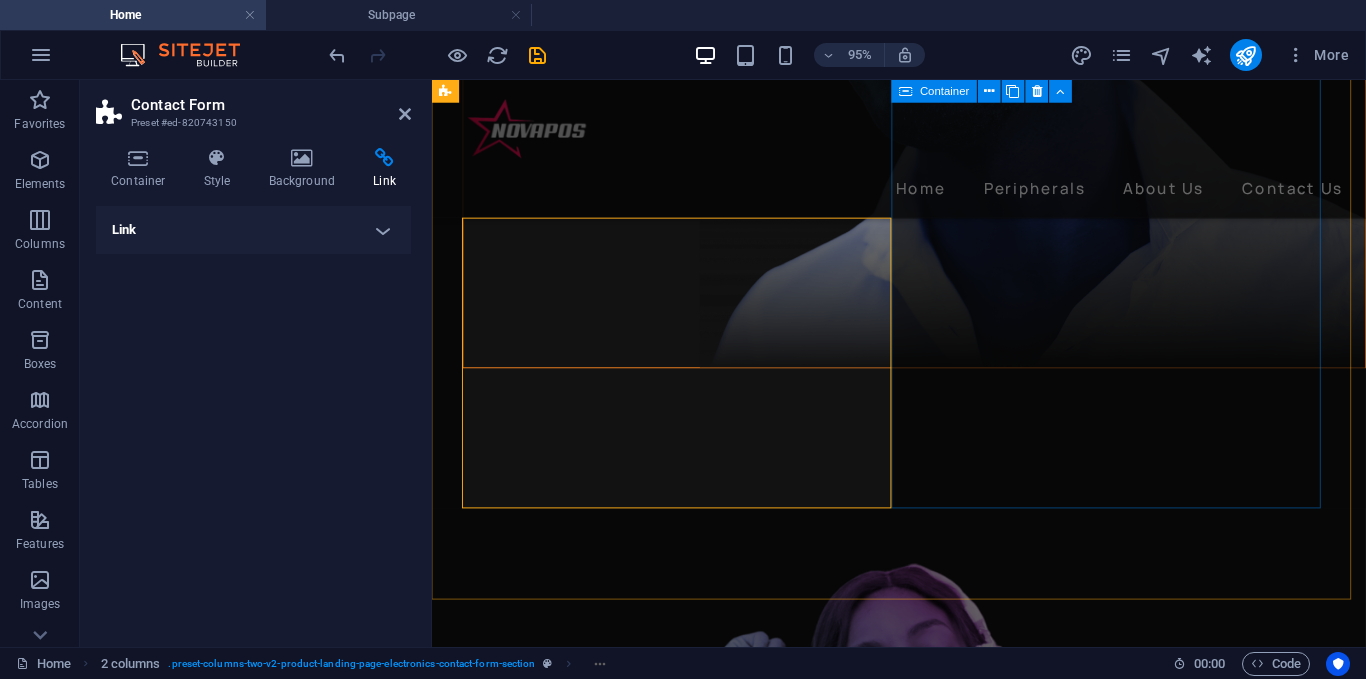 scroll, scrollTop: 3992, scrollLeft: 0, axis: vertical 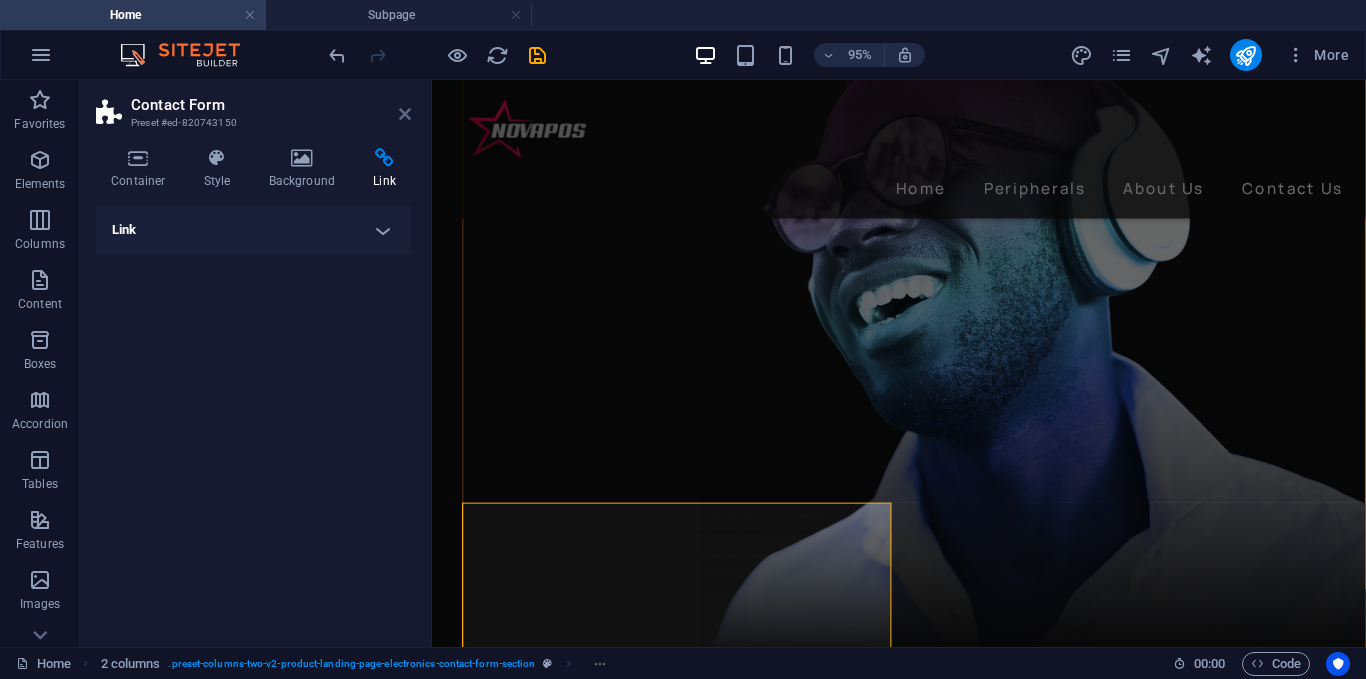 click at bounding box center [405, 114] 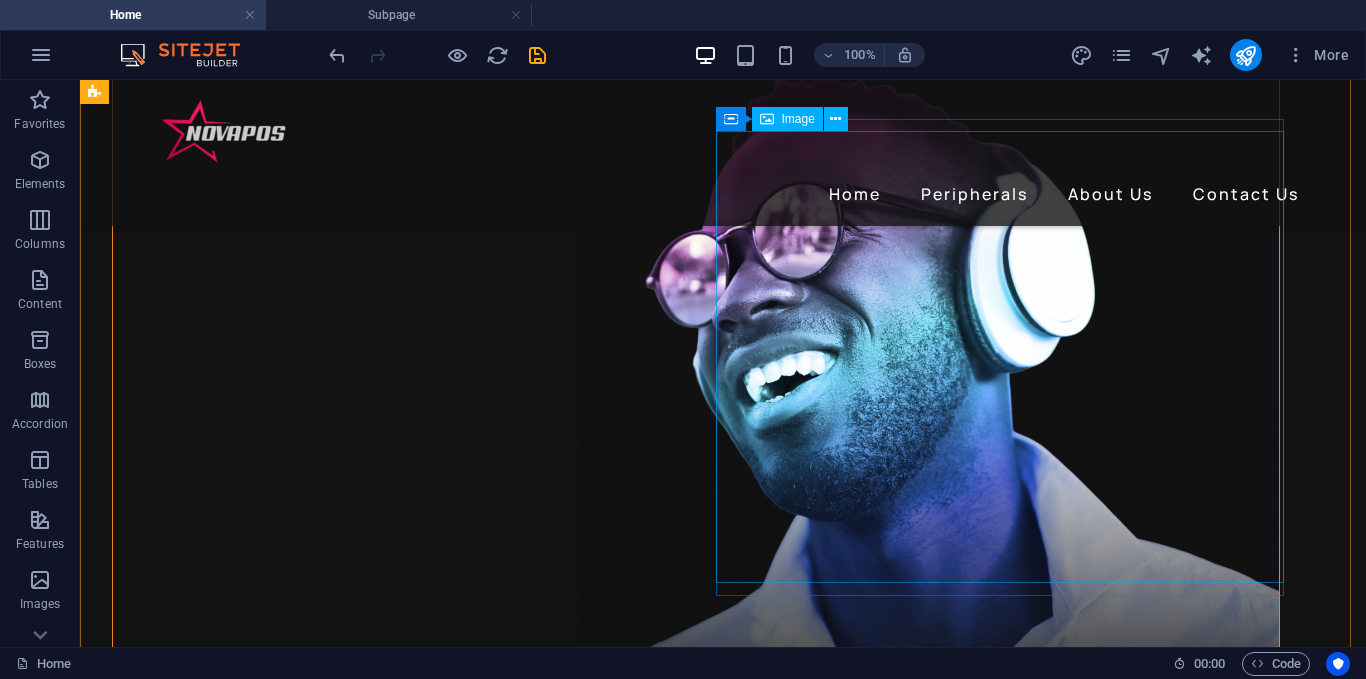 scroll, scrollTop: 4053, scrollLeft: 0, axis: vertical 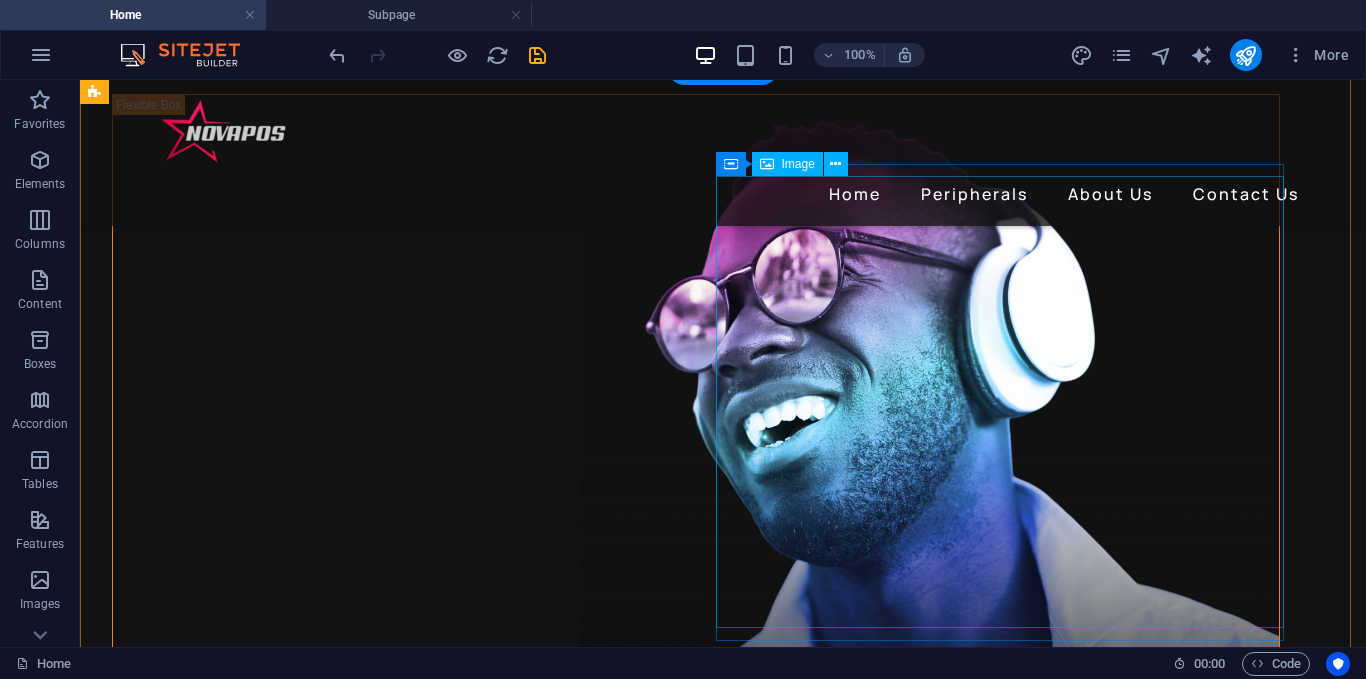 click at bounding box center [396, 10646] 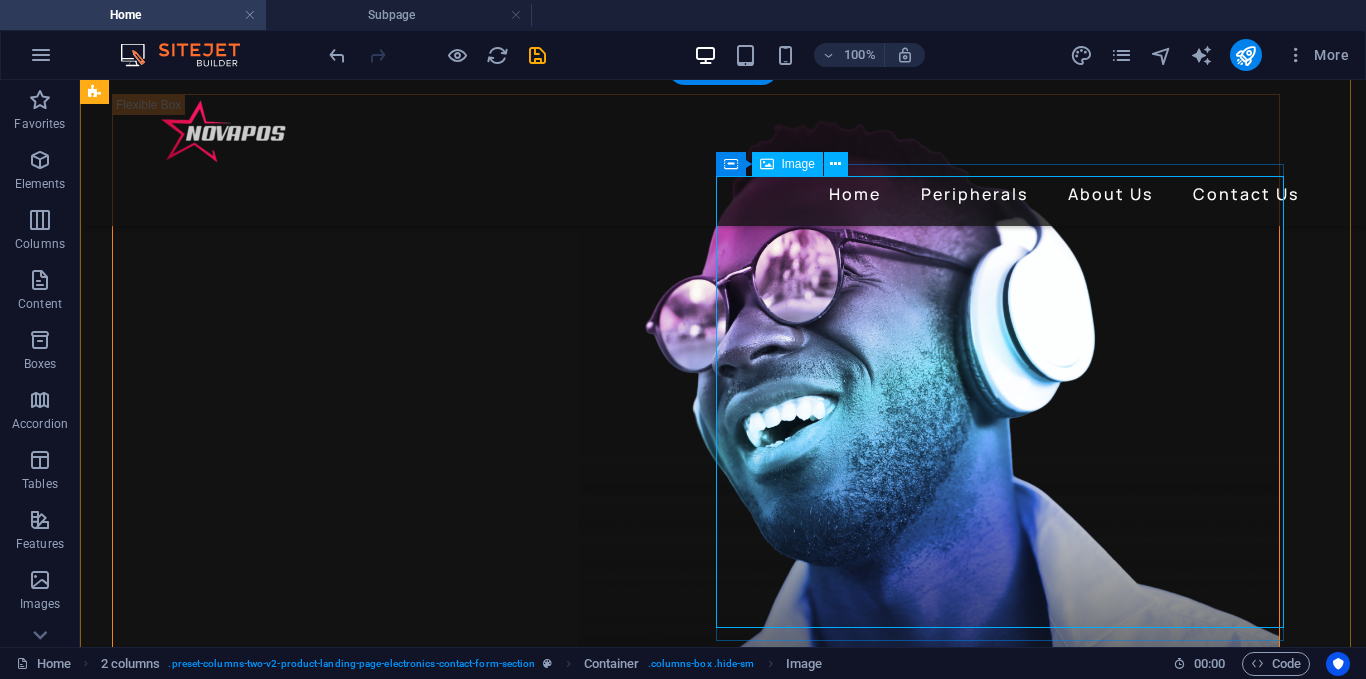 click at bounding box center [396, 10646] 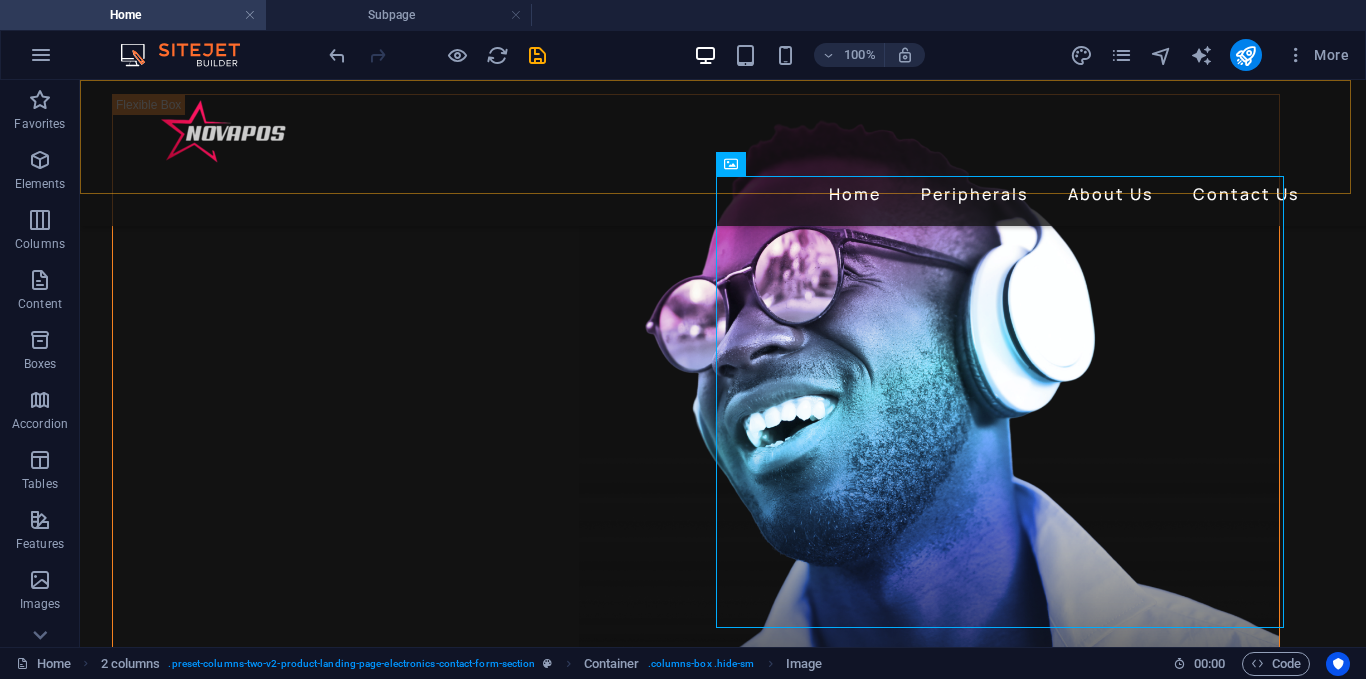 click on "Home Peripherals About Us Contact Us" at bounding box center (723, 153) 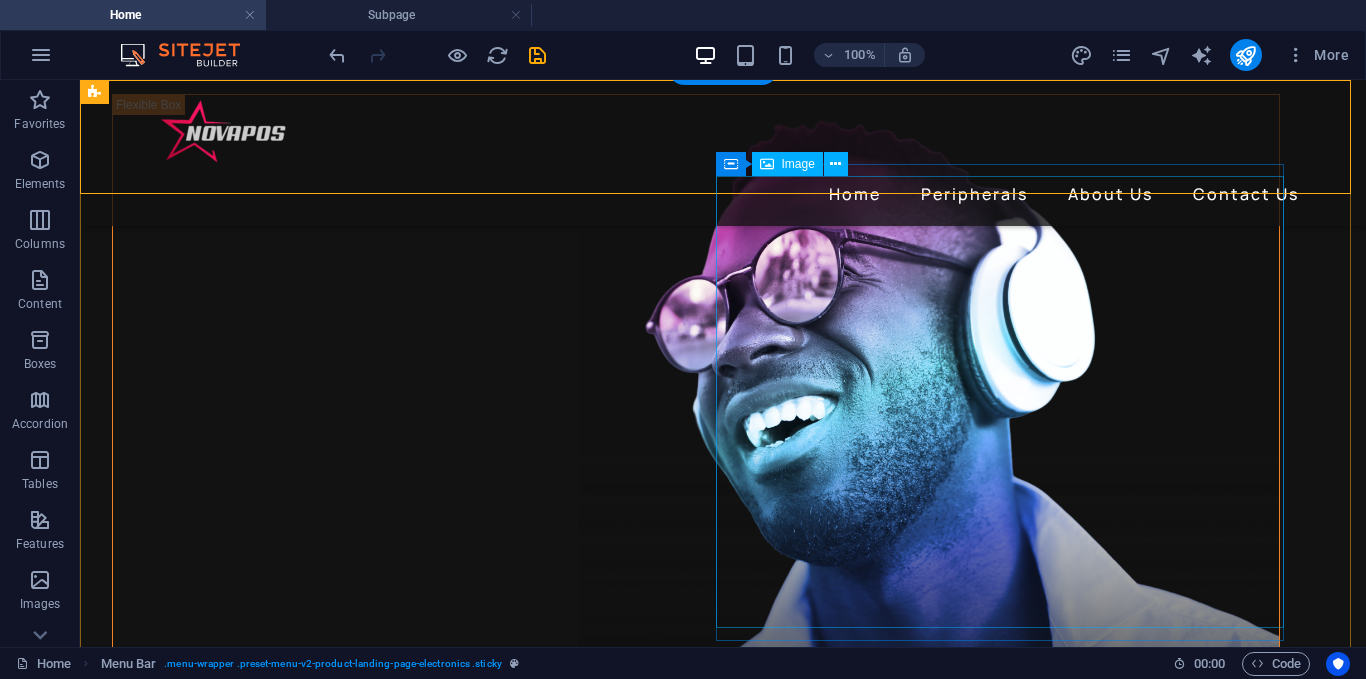 click at bounding box center [396, 10646] 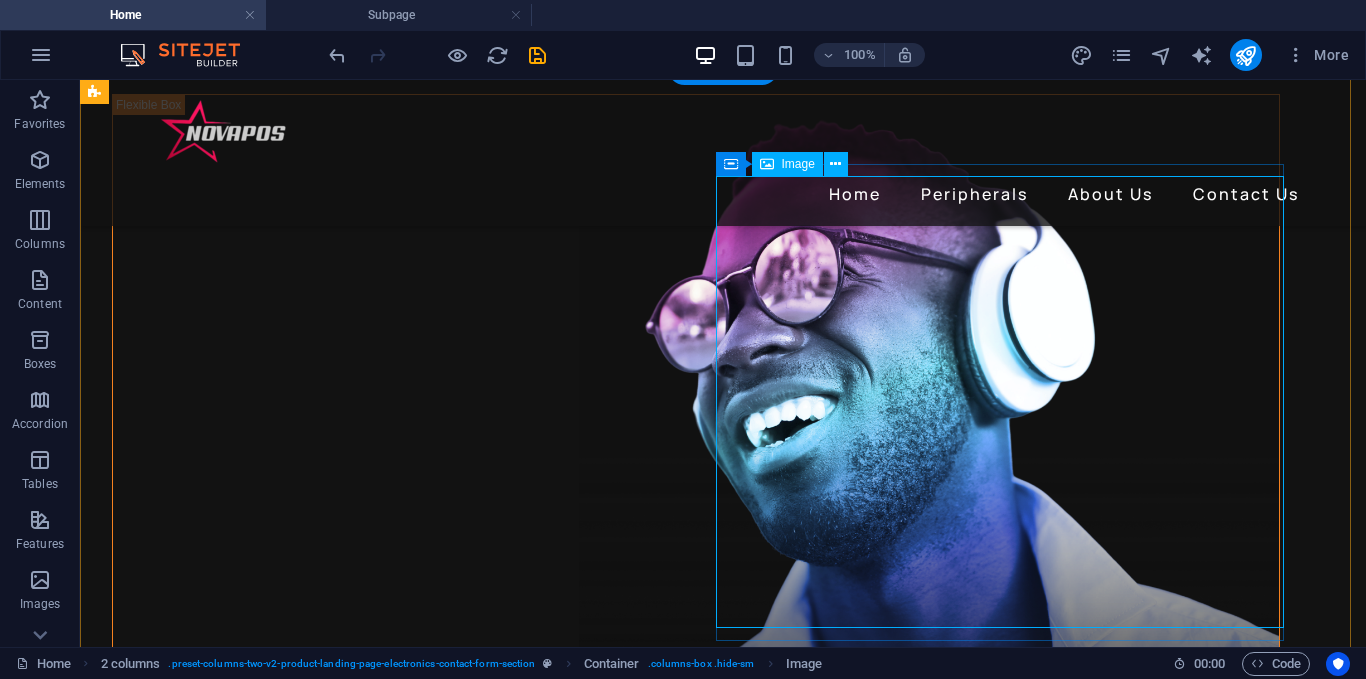 select on "%" 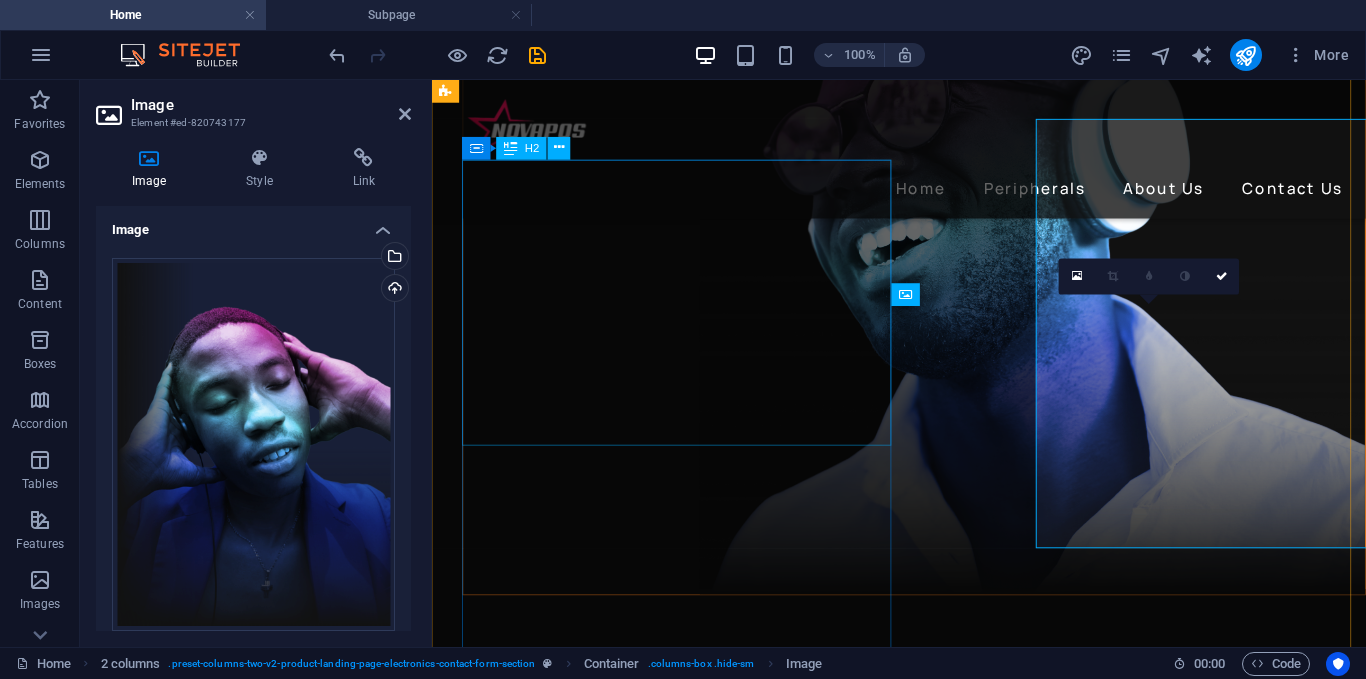 scroll, scrollTop: 3992, scrollLeft: 0, axis: vertical 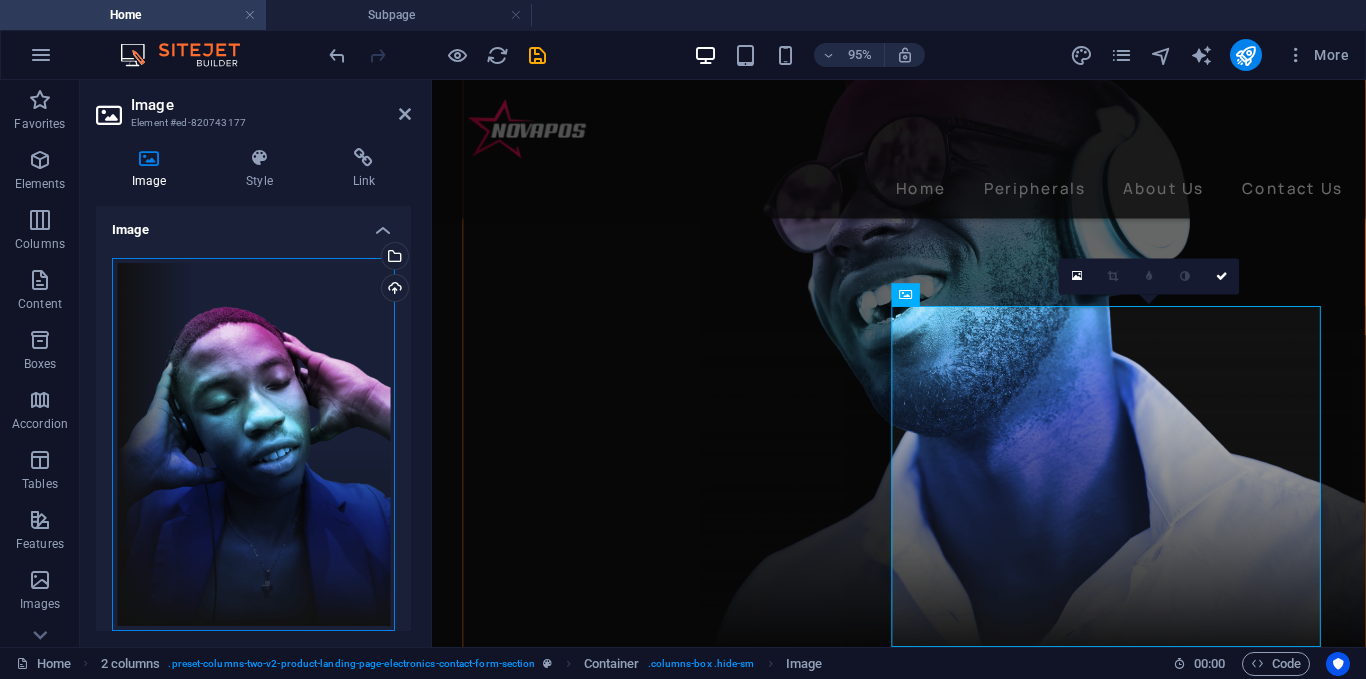click on "Drag files here, click to choose files or select files from Files or our free stock photos & videos" at bounding box center [253, 445] 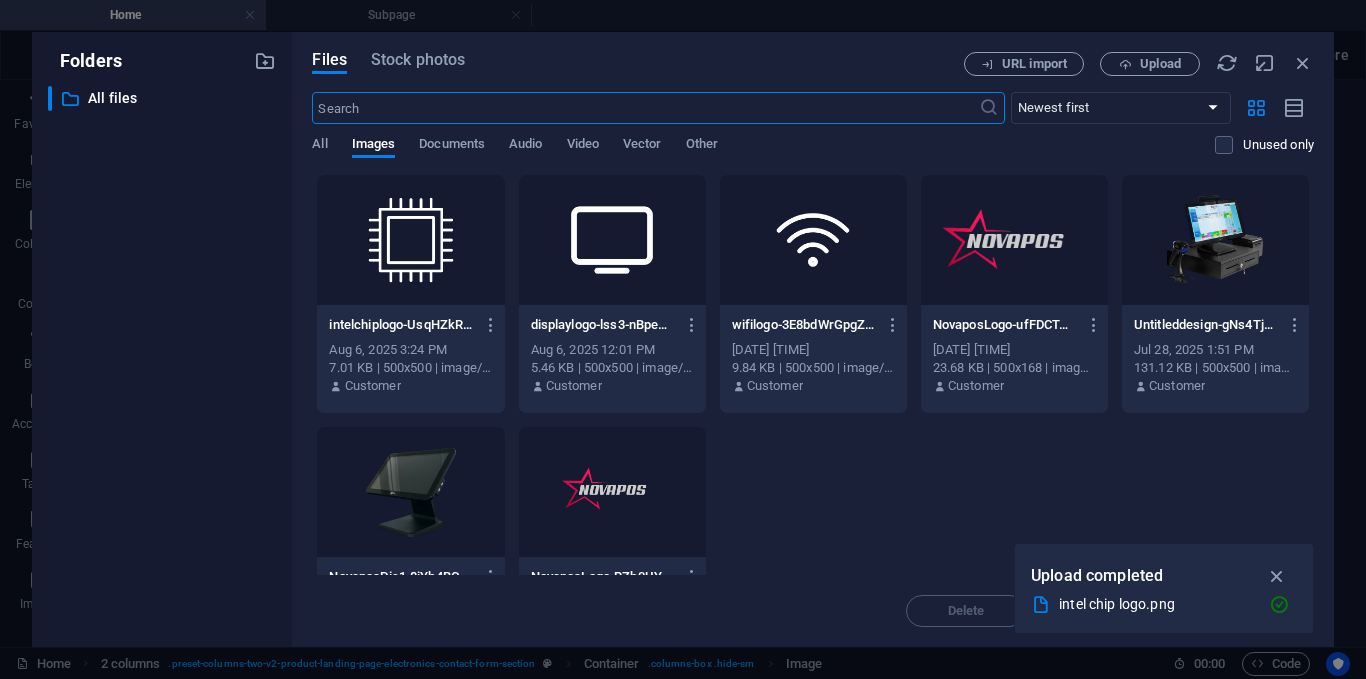 scroll, scrollTop: 4546, scrollLeft: 0, axis: vertical 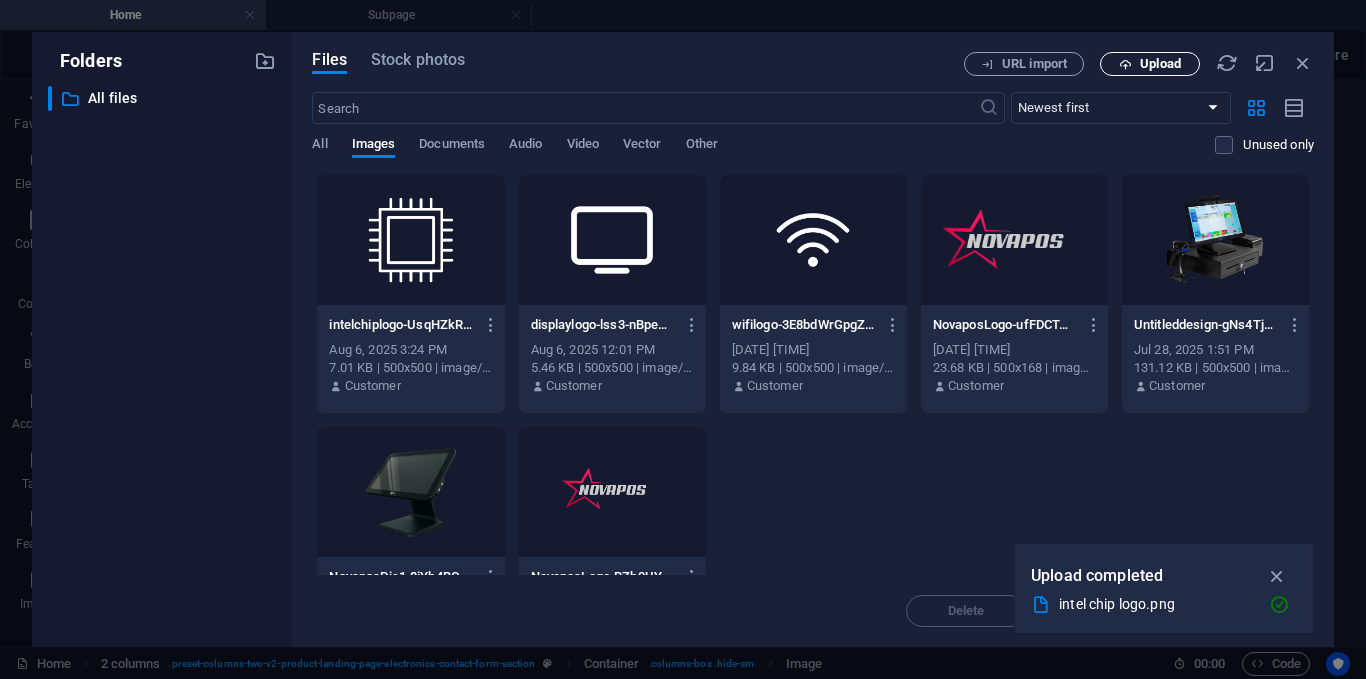 click on "Upload" at bounding box center [1150, 64] 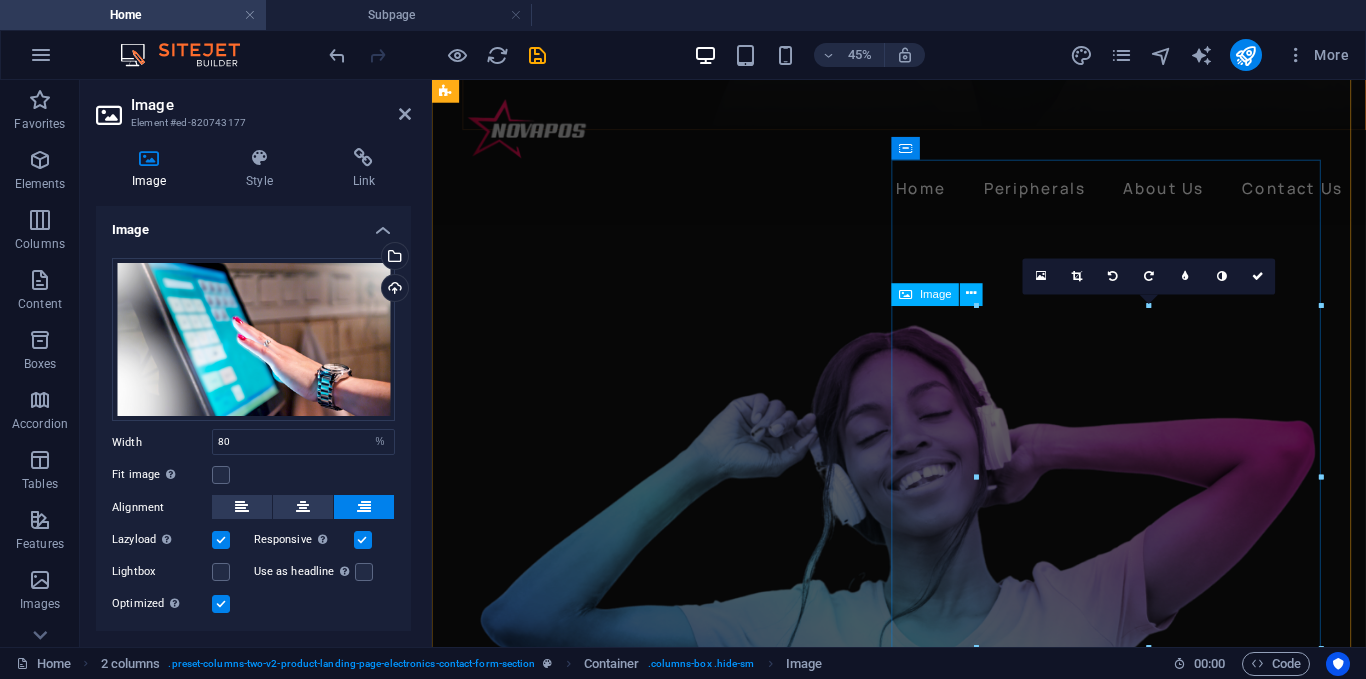 scroll, scrollTop: 3992, scrollLeft: 0, axis: vertical 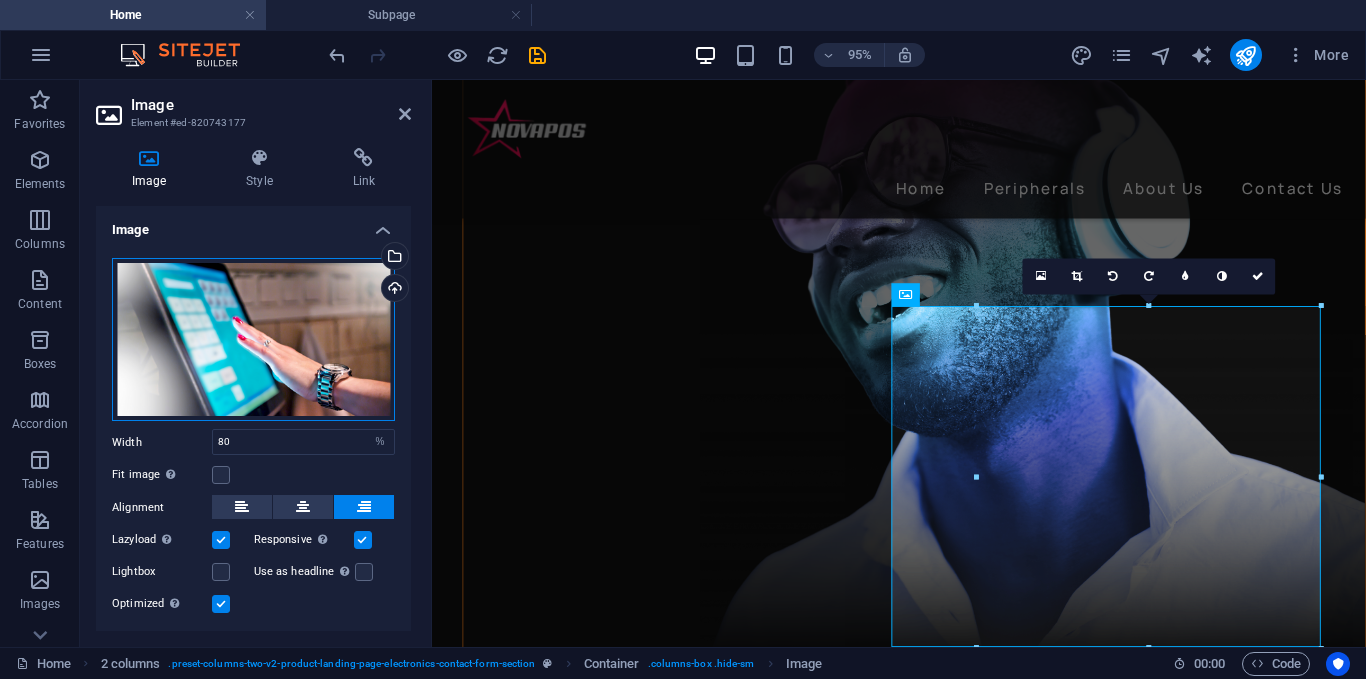 click on "Drag files here, click to choose files or select files from Files or our free stock photos & videos" at bounding box center (253, 340) 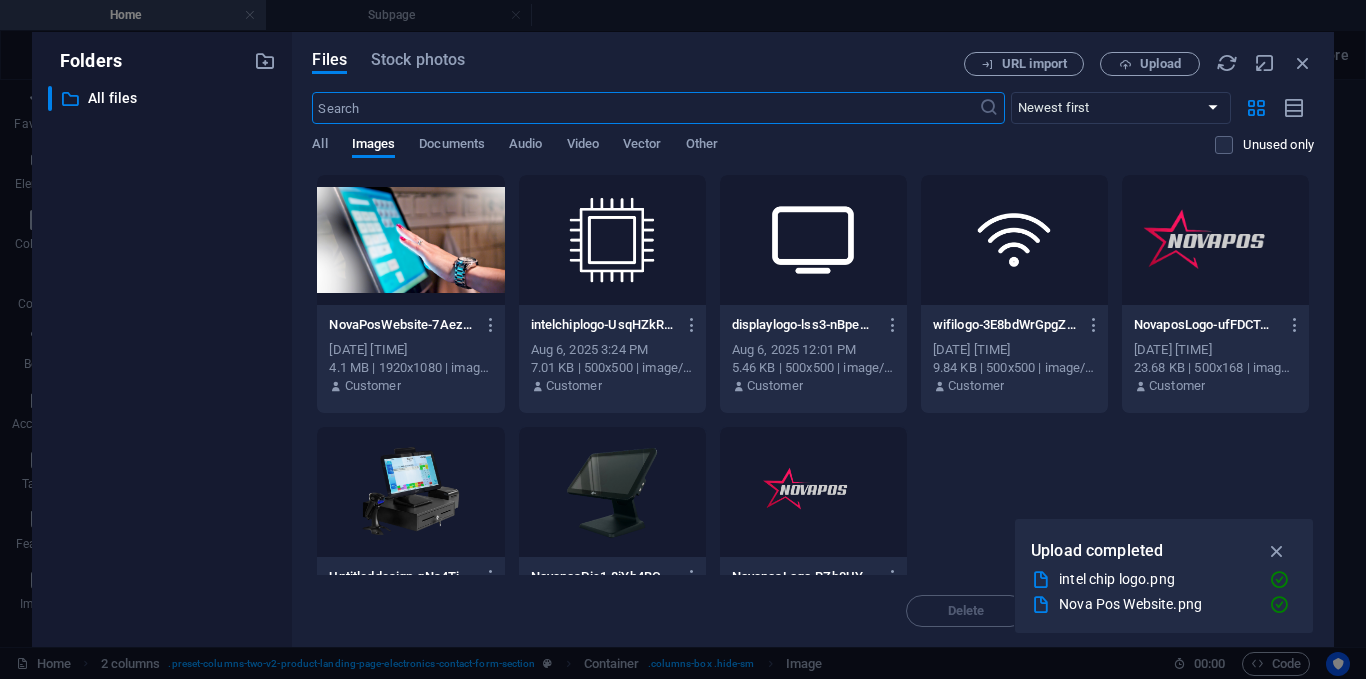 scroll, scrollTop: 4546, scrollLeft: 0, axis: vertical 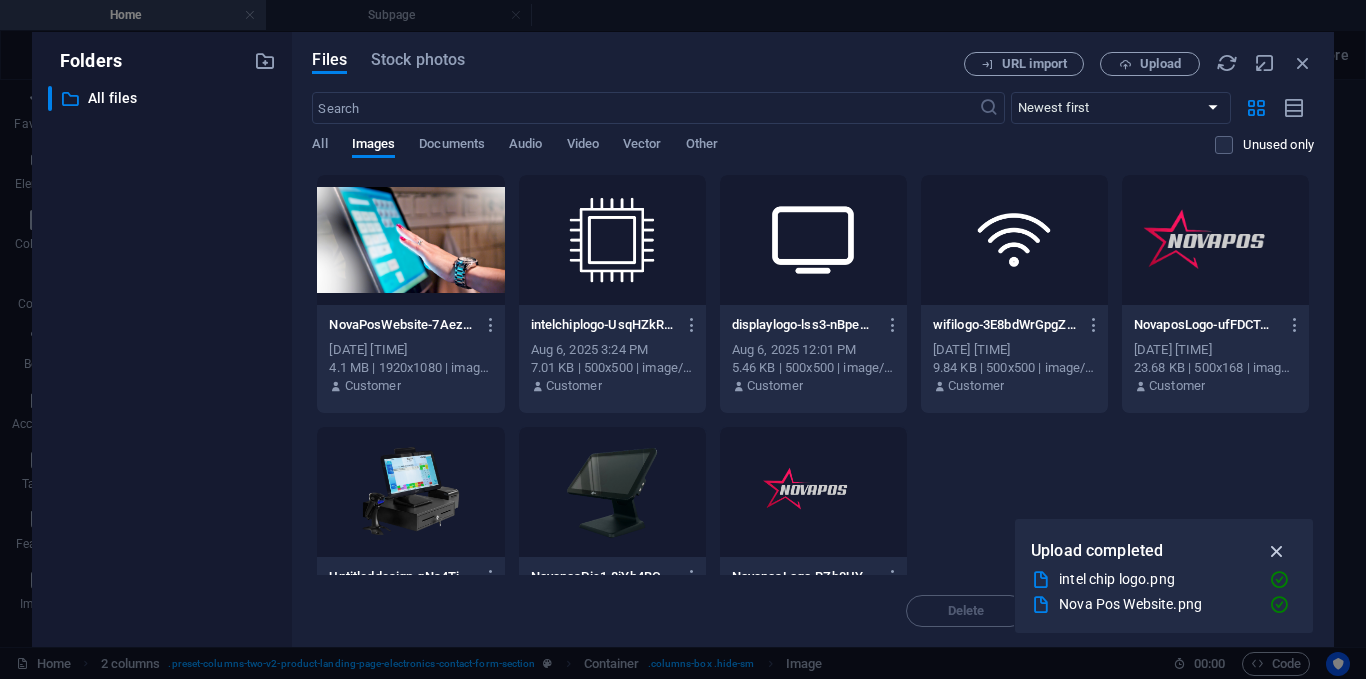 click at bounding box center (1277, 551) 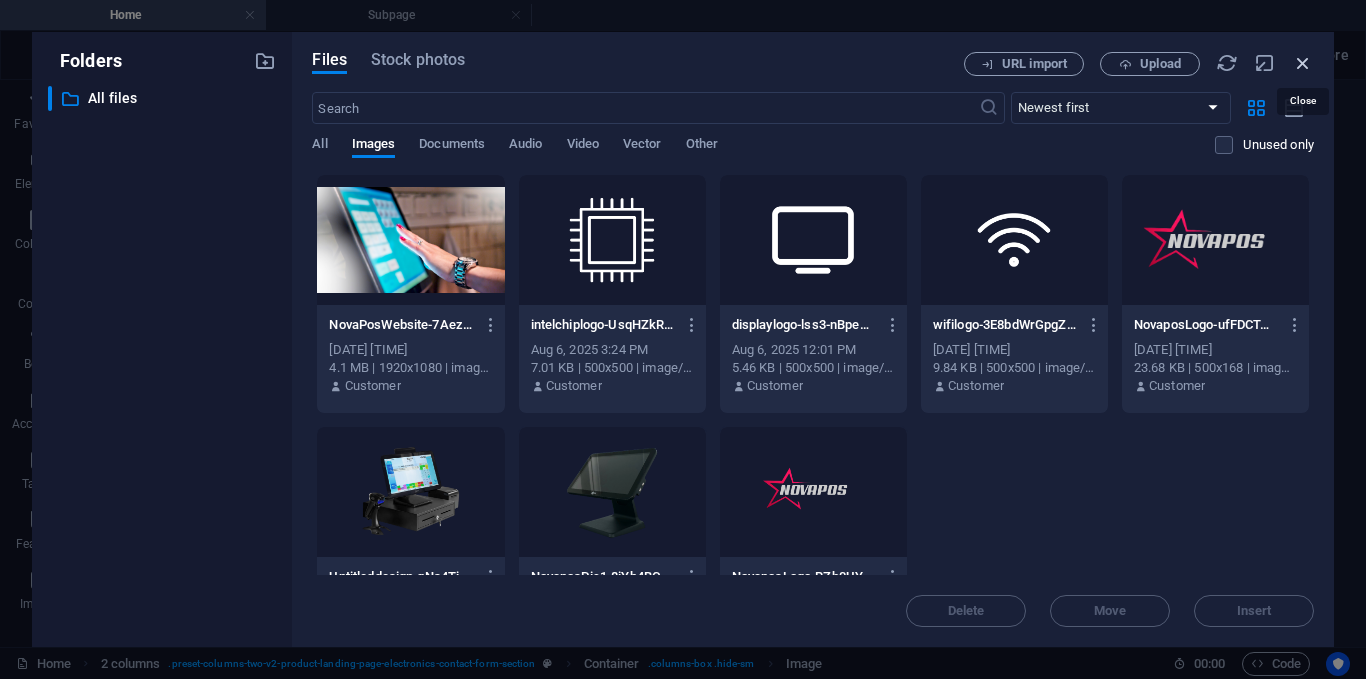 click at bounding box center (1303, 63) 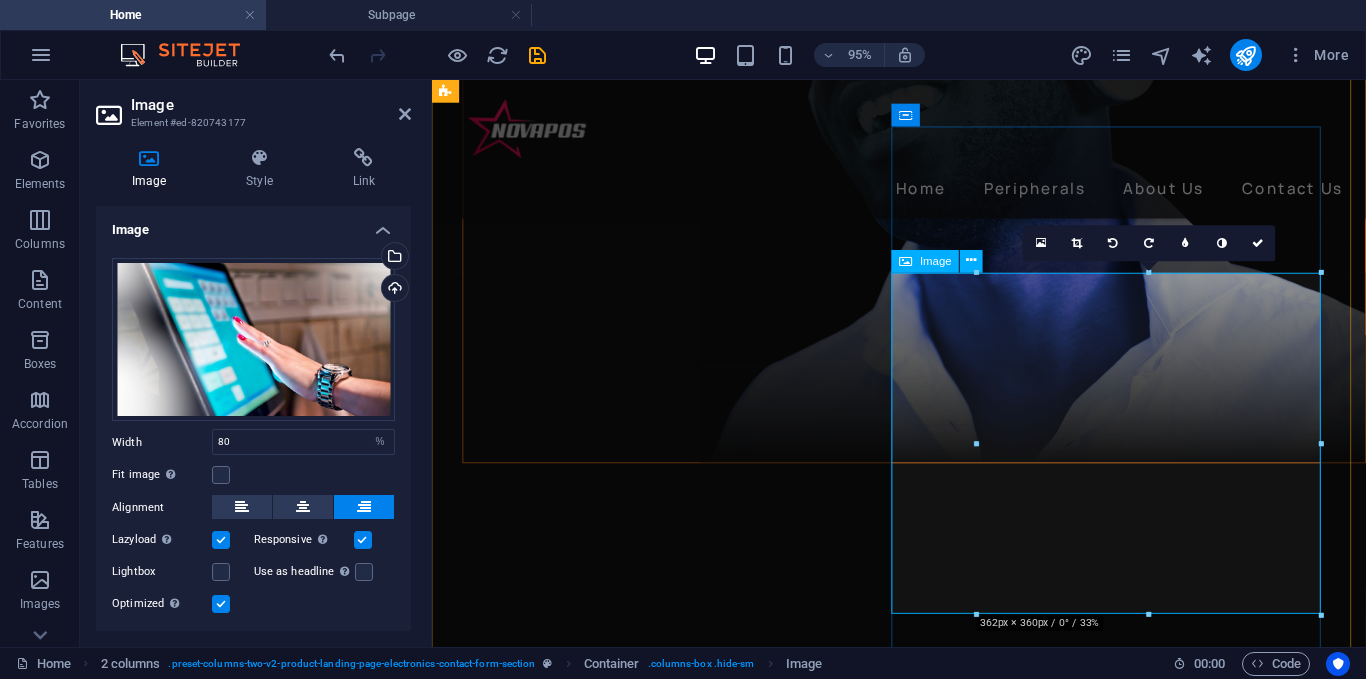 scroll, scrollTop: 4027, scrollLeft: 0, axis: vertical 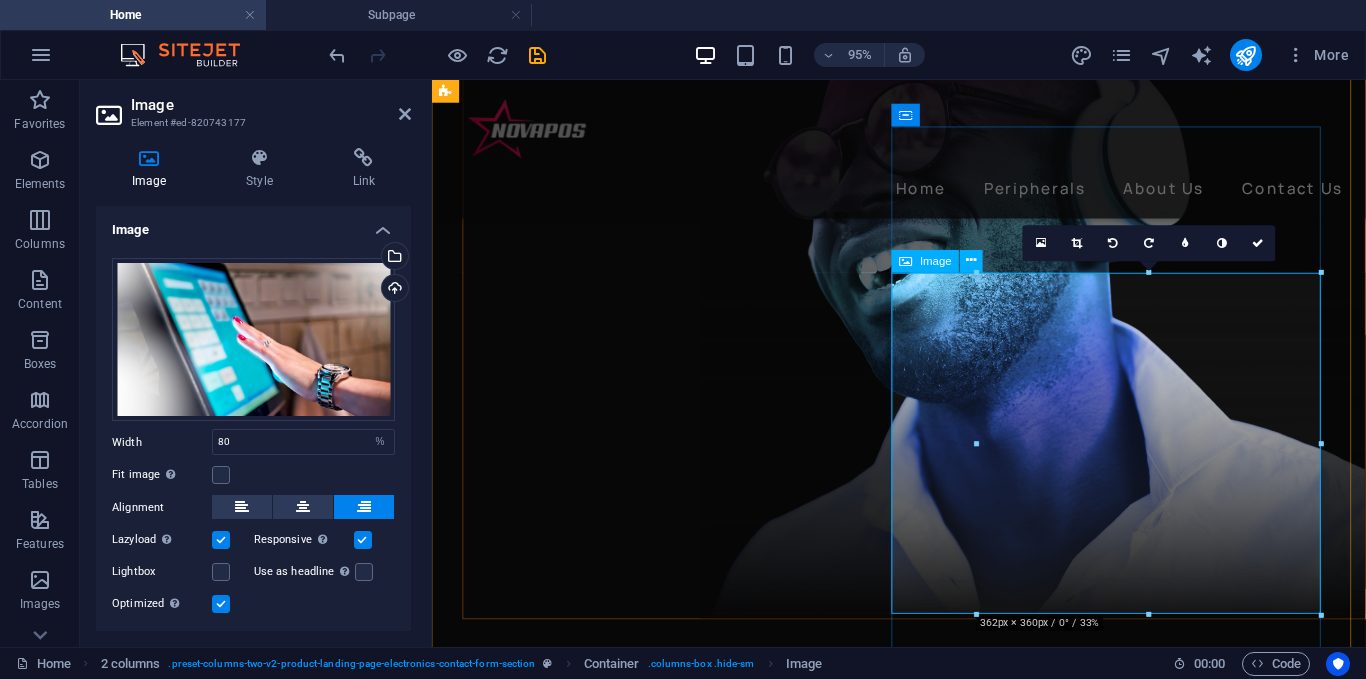 click at bounding box center [694, 9356] 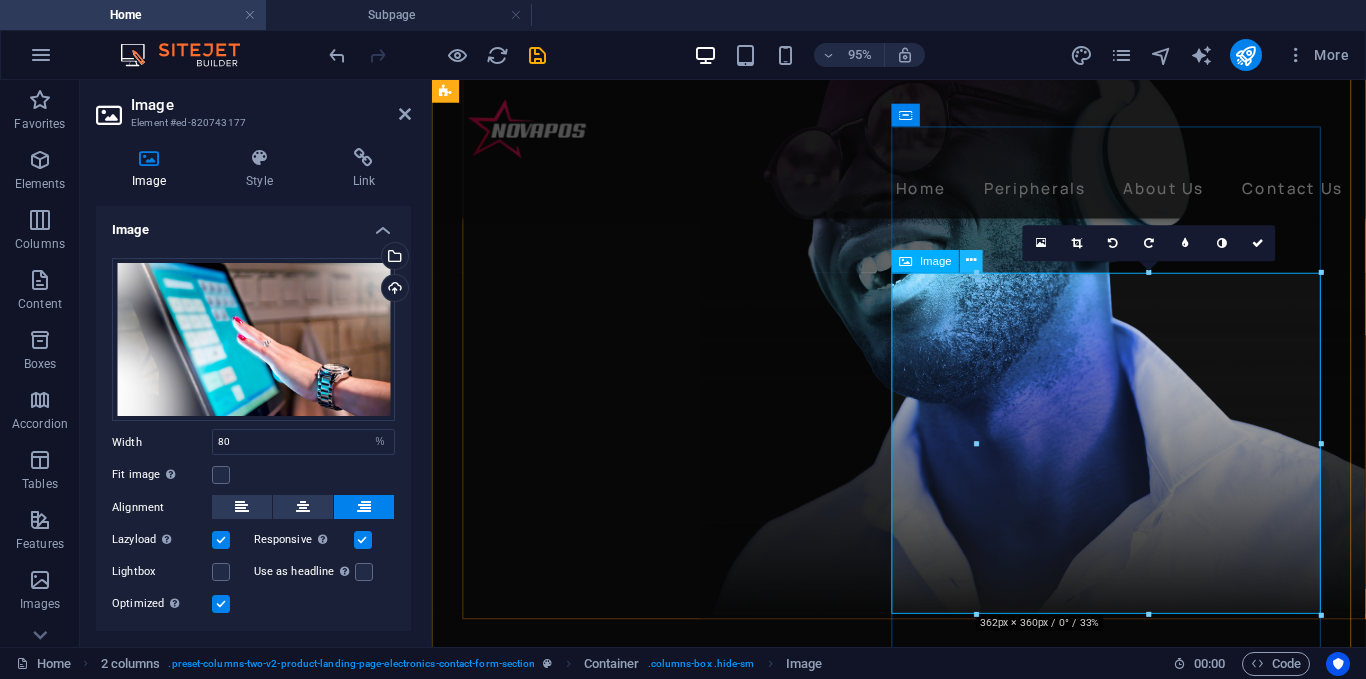 click at bounding box center (972, 261) 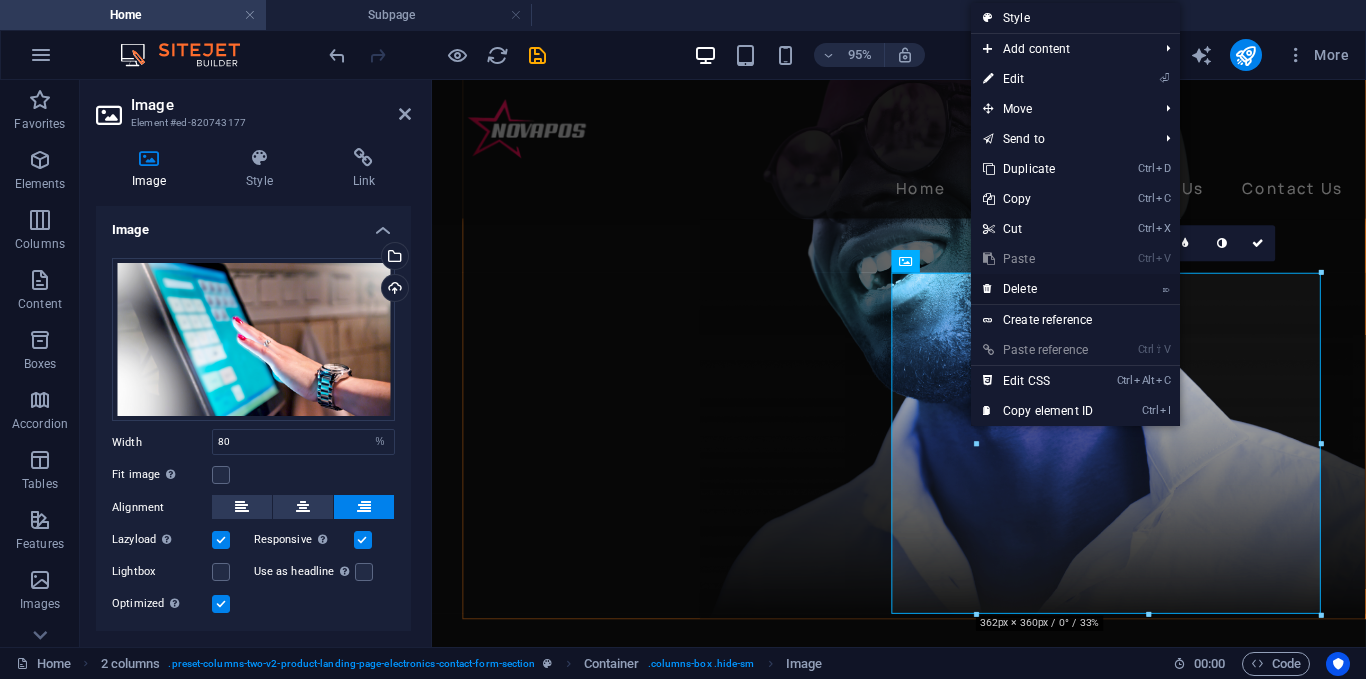 click on "⌦  Delete" at bounding box center (1038, 289) 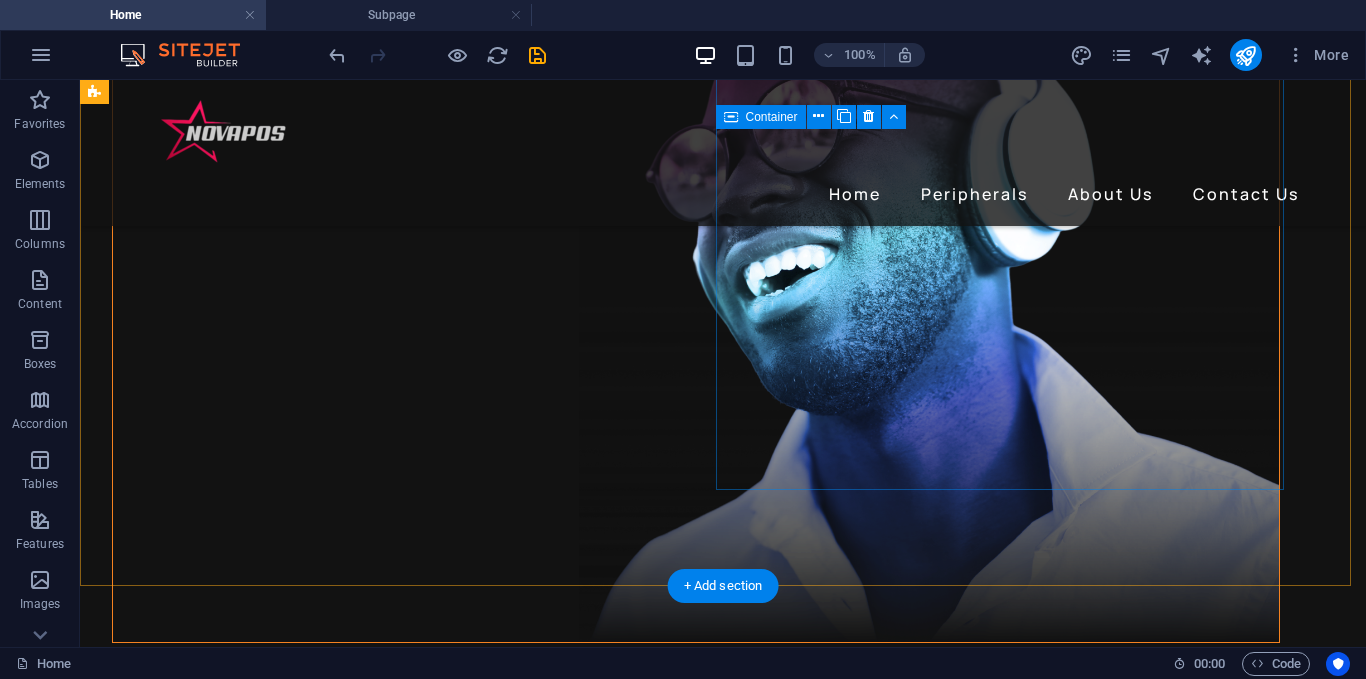 scroll, scrollTop: 4088, scrollLeft: 0, axis: vertical 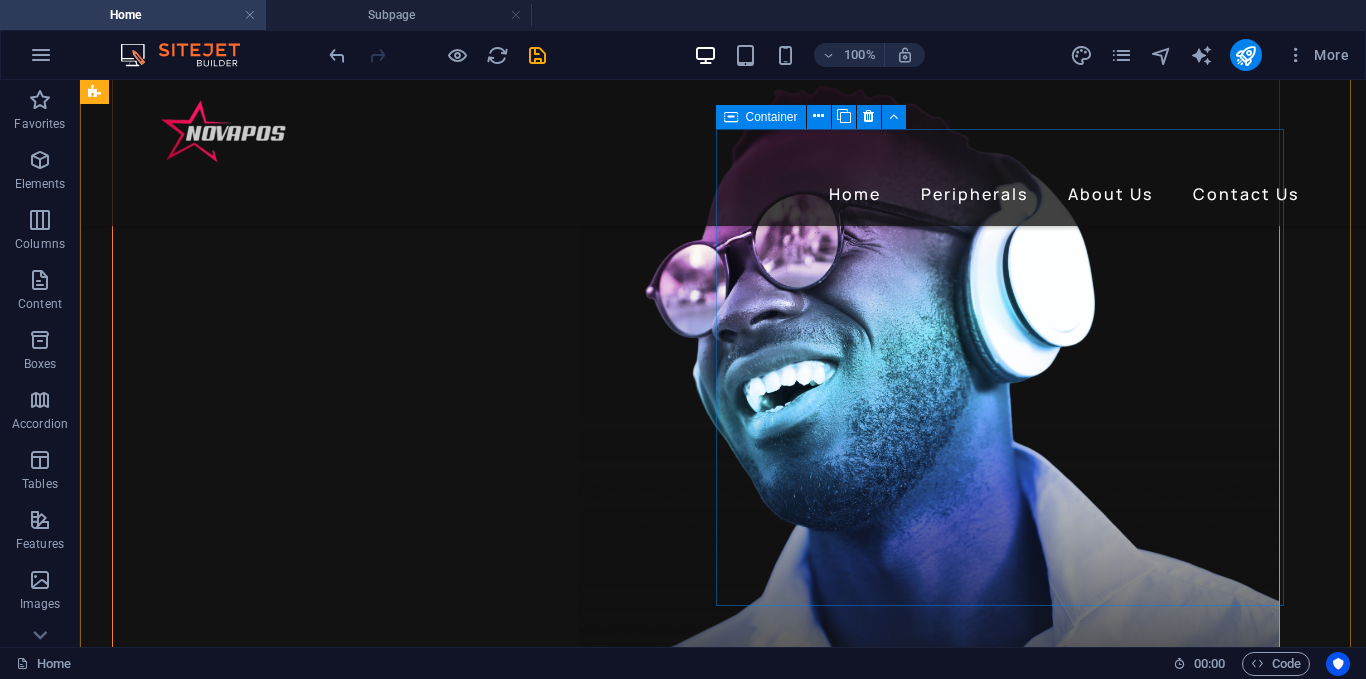 click on "Drop content here or  Add elements  Paste clipboard" at bounding box center (396, 10456) 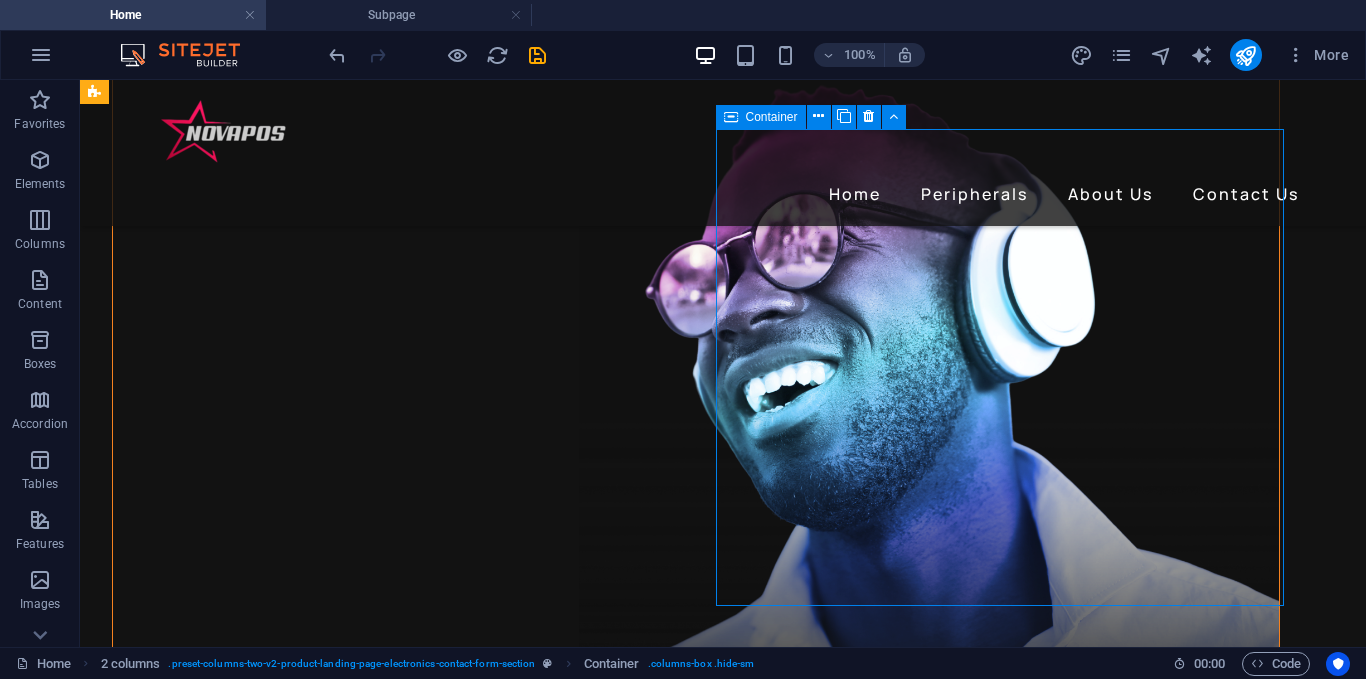 click on "Drop content here or  Add elements  Paste clipboard" at bounding box center [396, 10456] 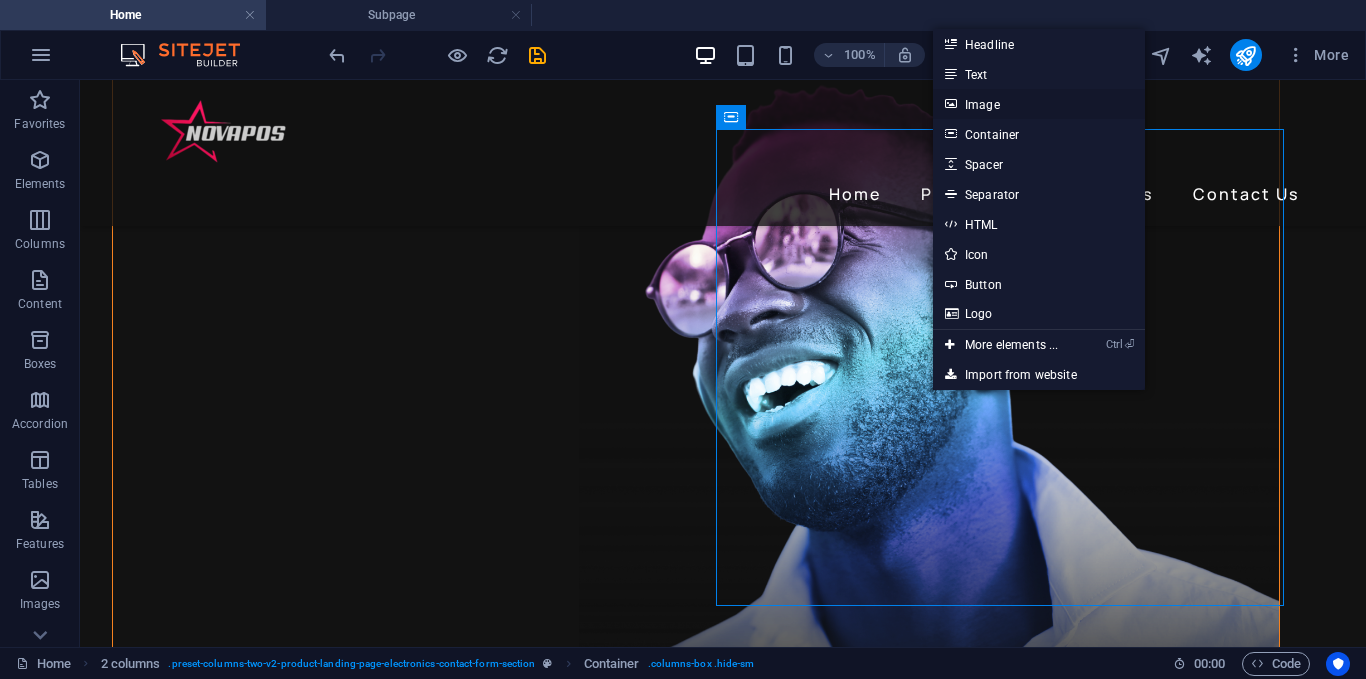 click on "Image" at bounding box center [1039, 104] 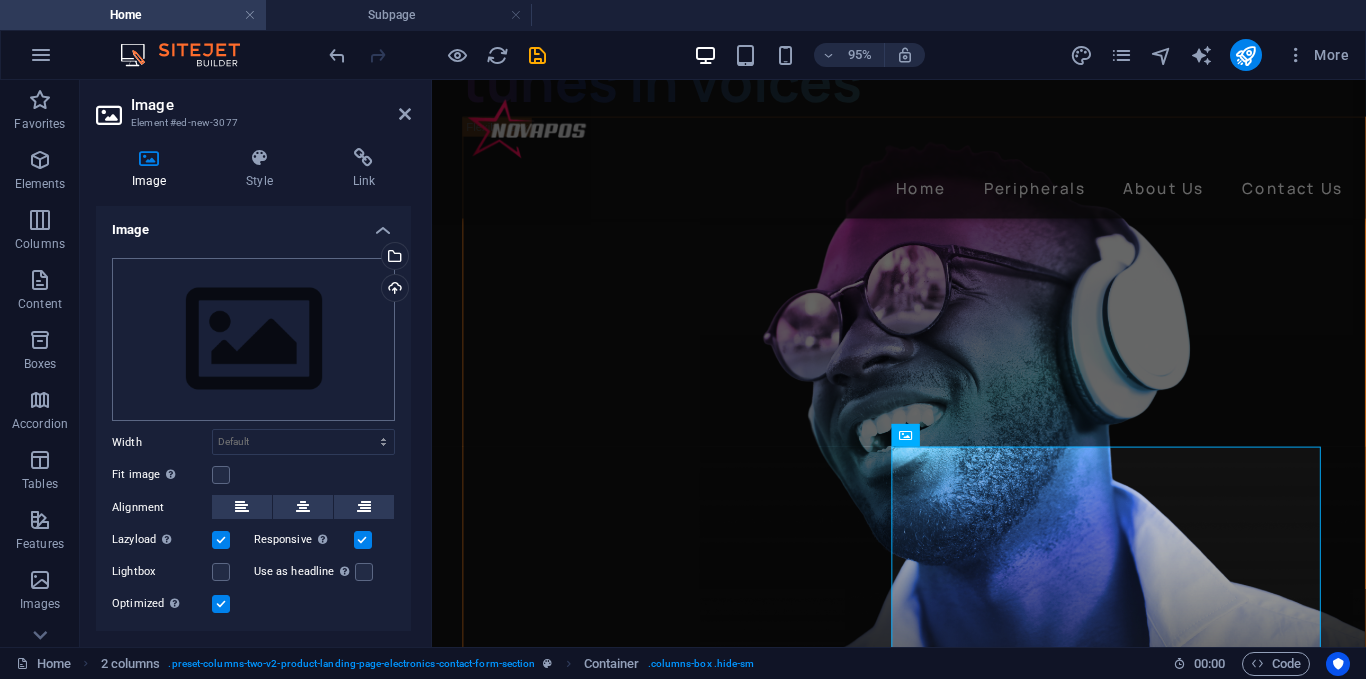 scroll, scrollTop: 4027, scrollLeft: 0, axis: vertical 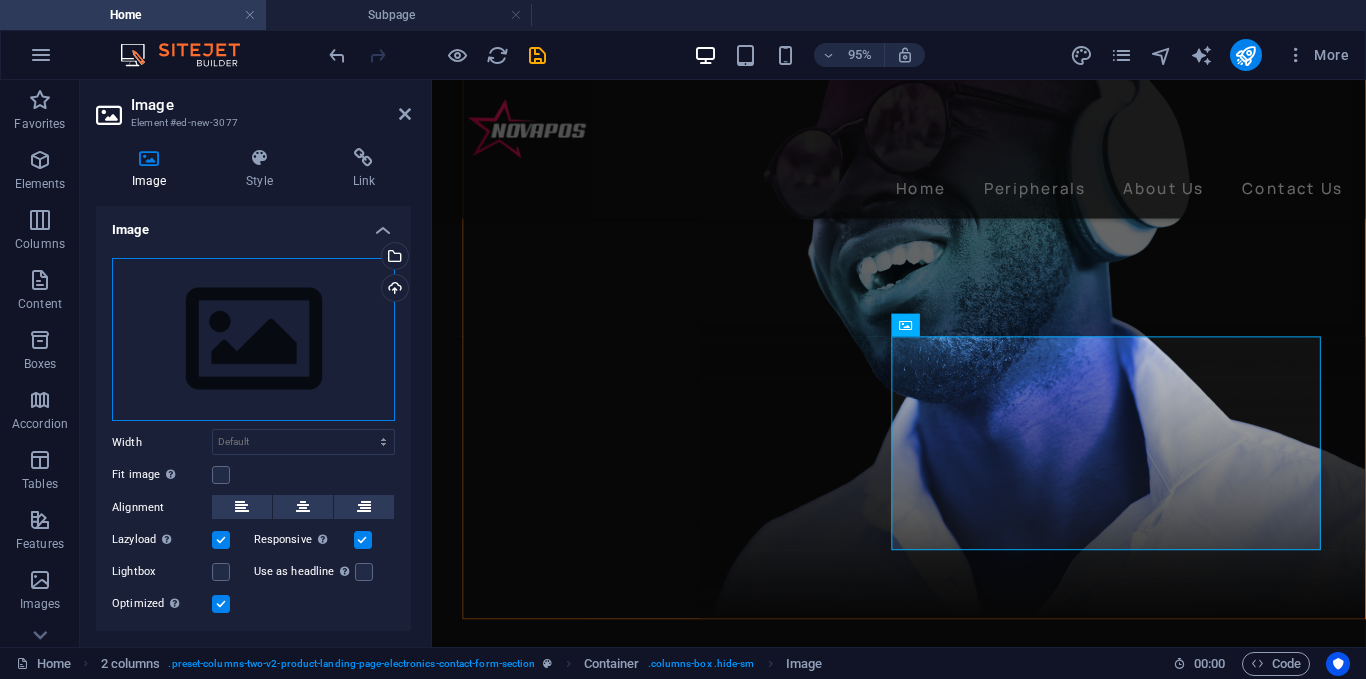 click on "Drag files here, click to choose files or select files from Files or our free stock photos & videos" at bounding box center (253, 340) 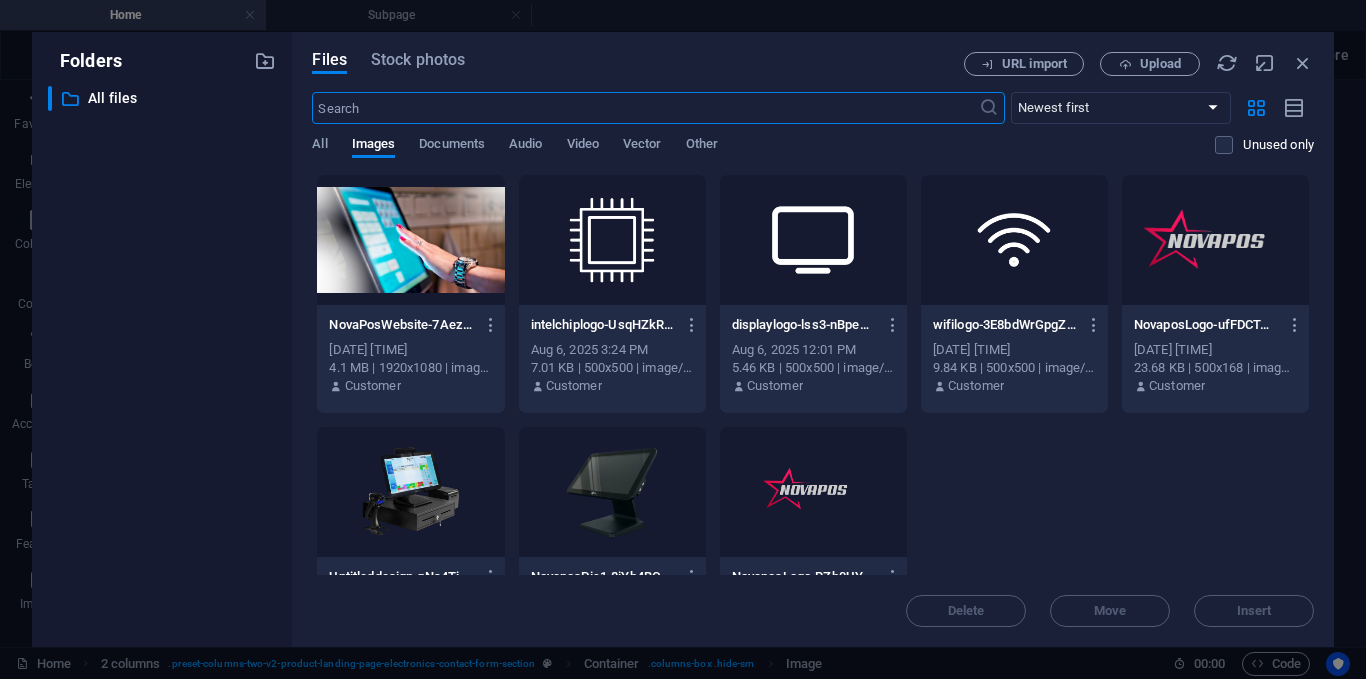scroll, scrollTop: 4581, scrollLeft: 0, axis: vertical 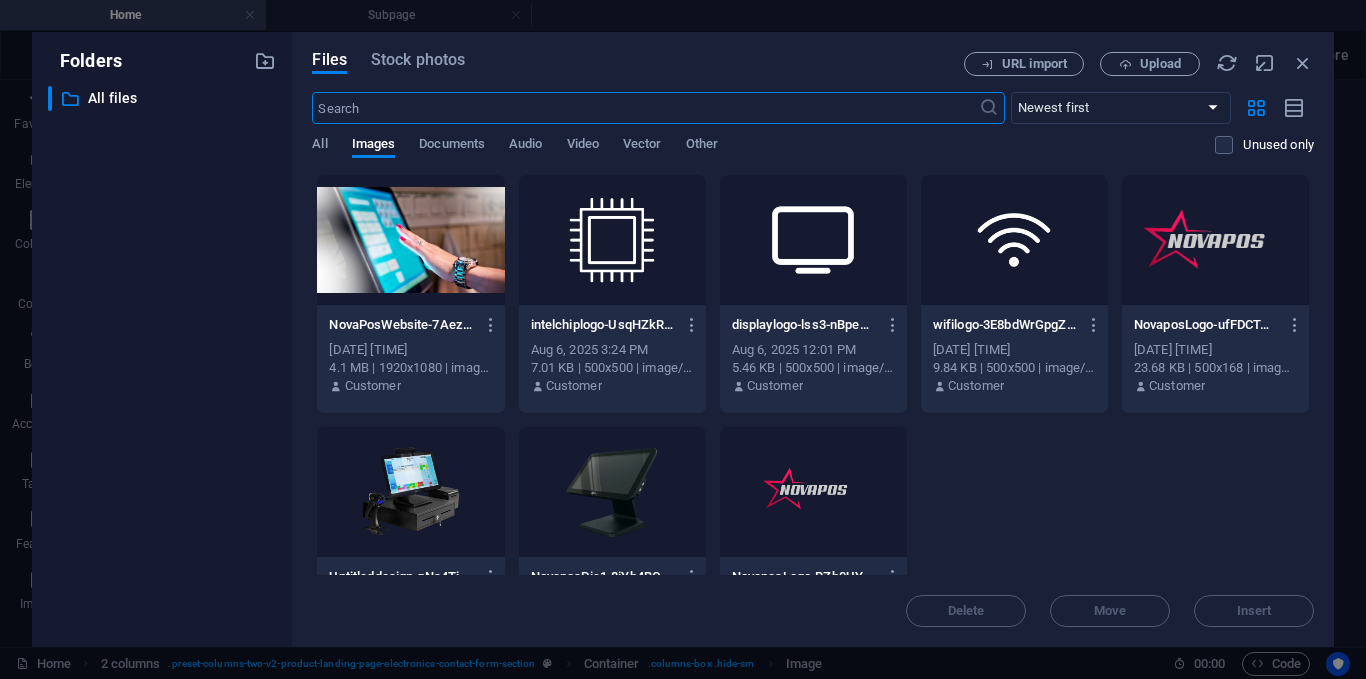 click at bounding box center (410, 240) 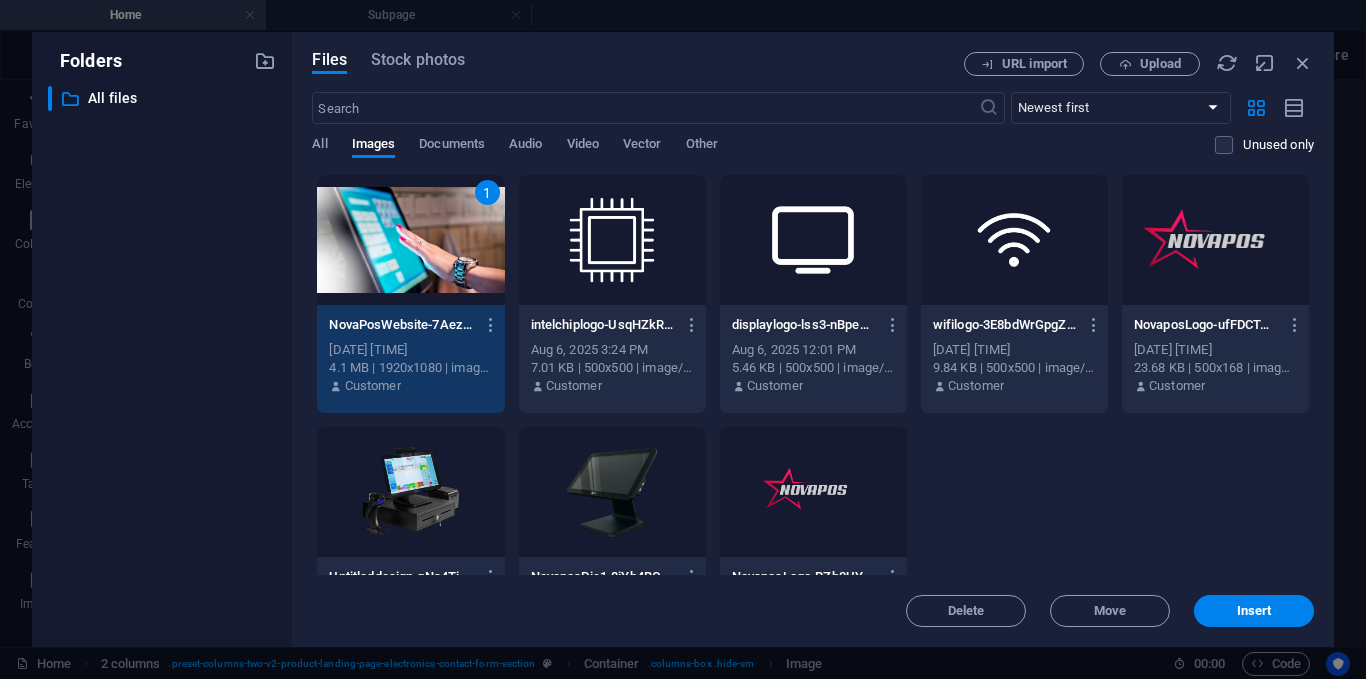 click on "1" at bounding box center (410, 240) 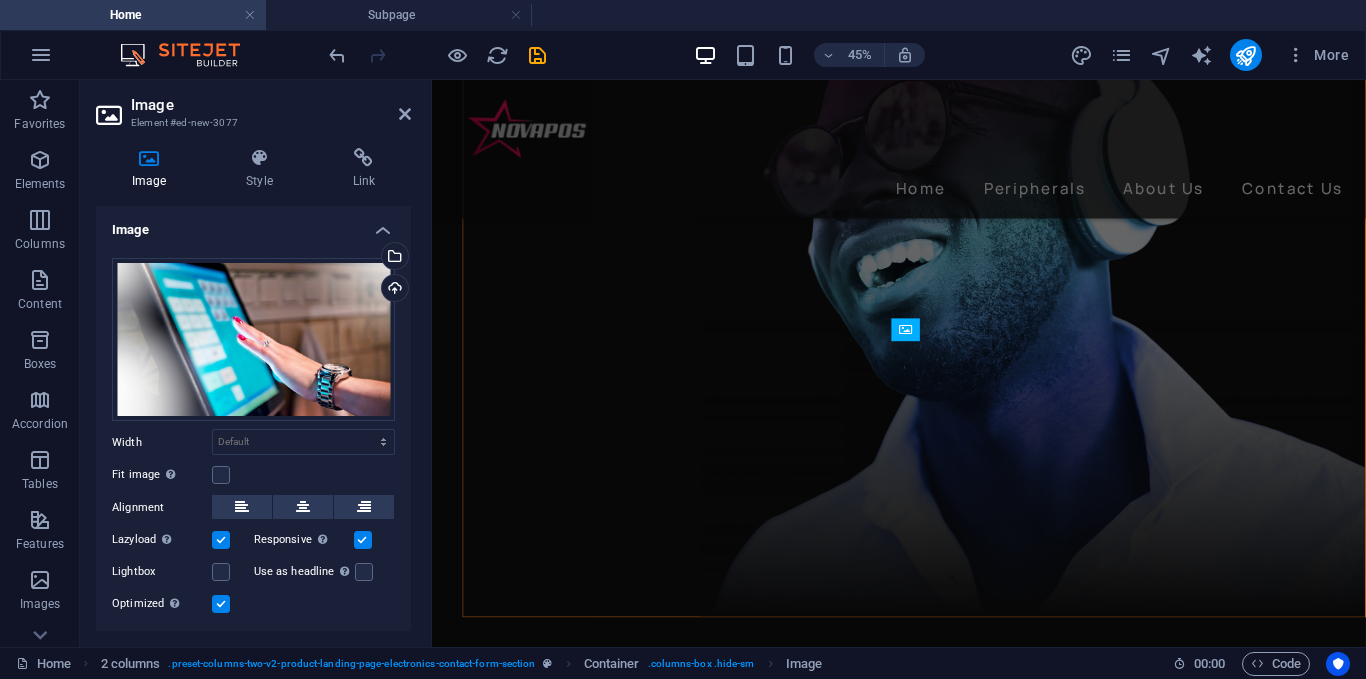 scroll, scrollTop: 4027, scrollLeft: 0, axis: vertical 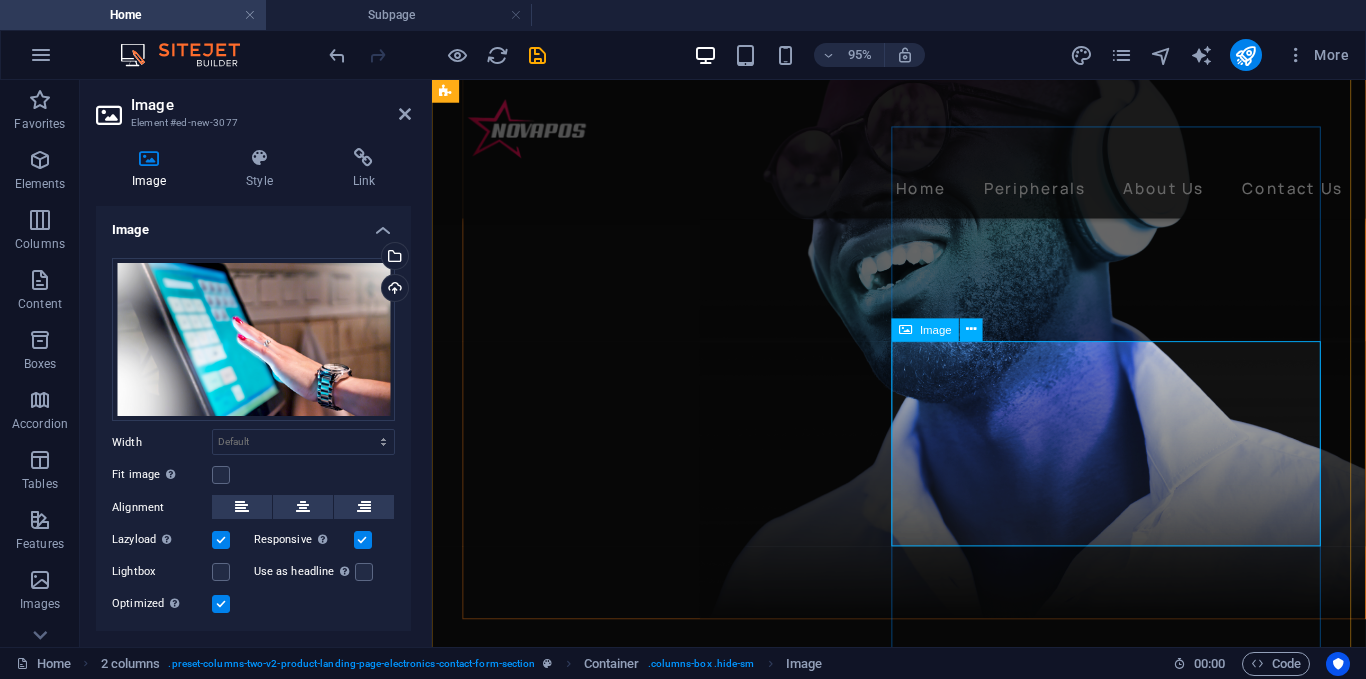 click at bounding box center [694, 9449] 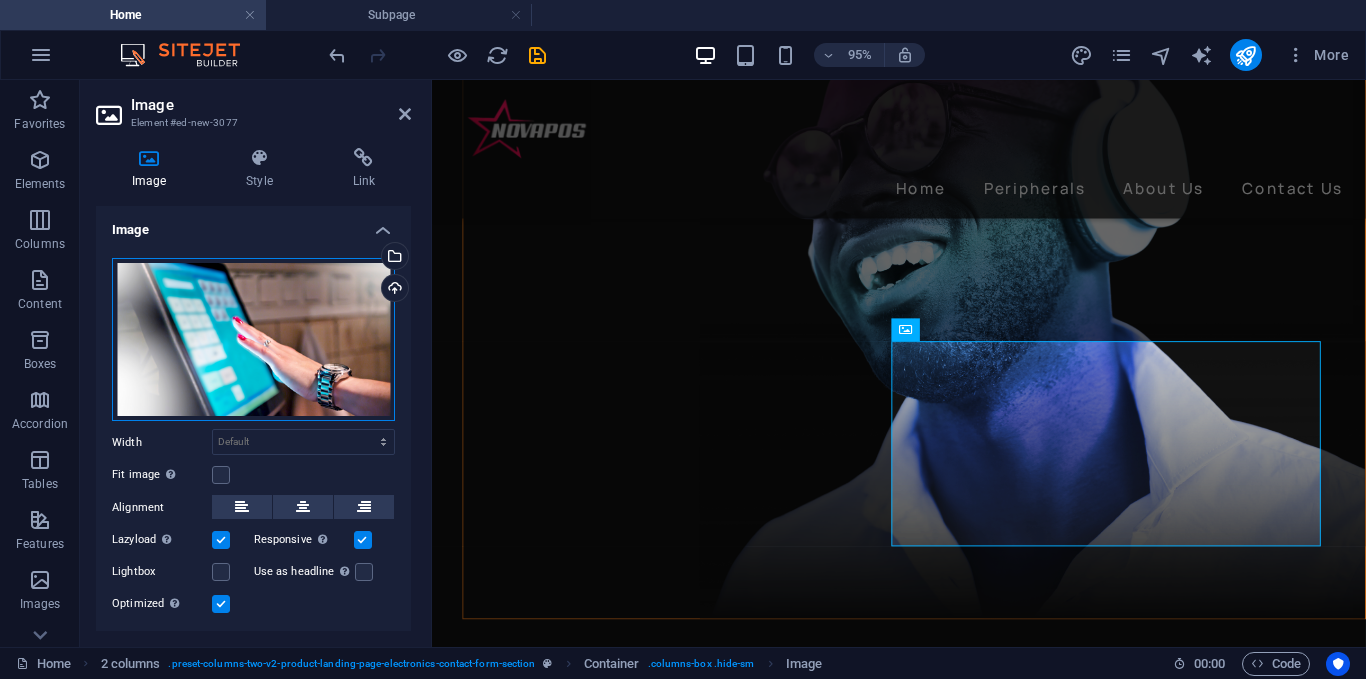 click on "Drag files here, click to choose files or select files from Files or our free stock photos & videos" at bounding box center [253, 340] 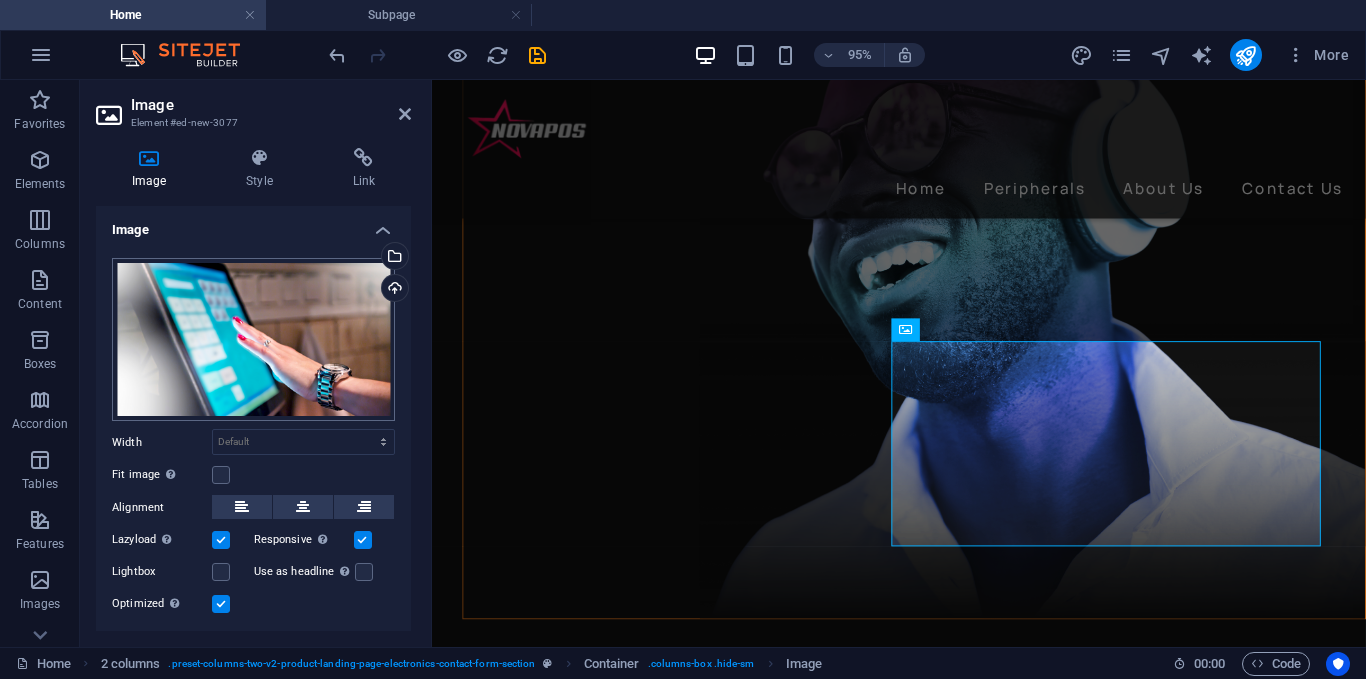 scroll, scrollTop: 4581, scrollLeft: 0, axis: vertical 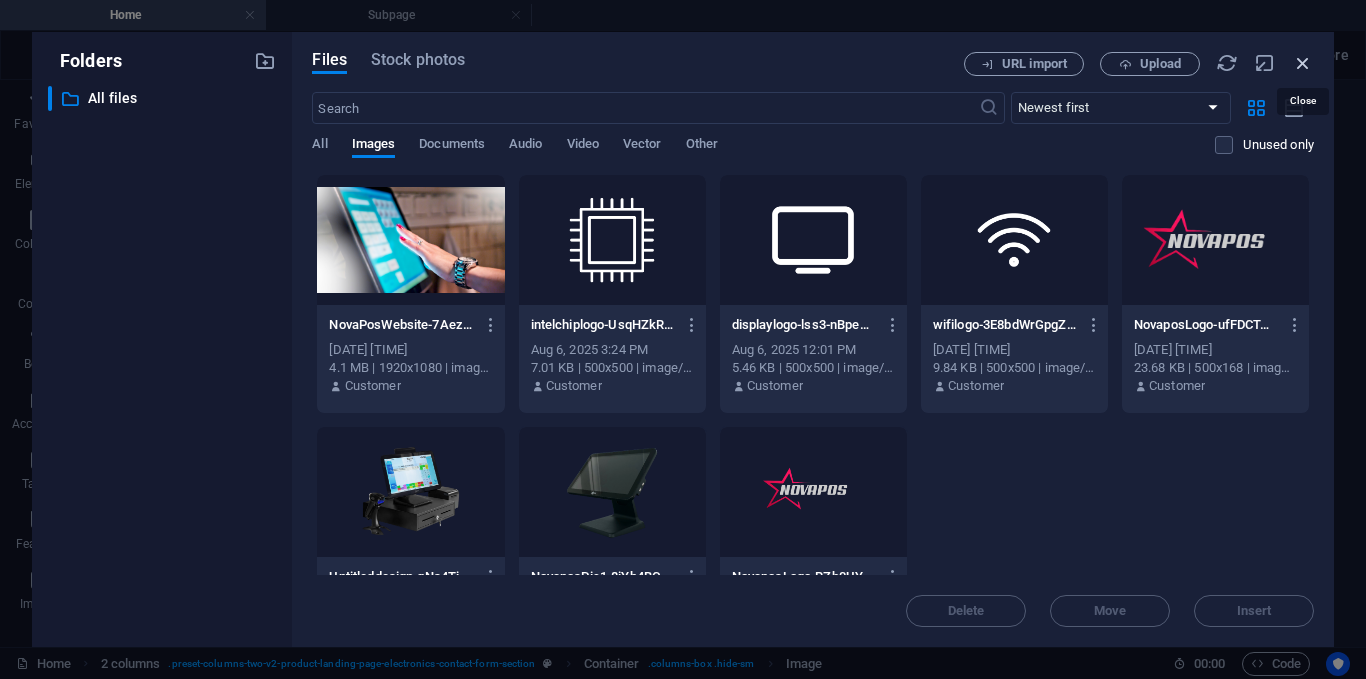click at bounding box center (1303, 63) 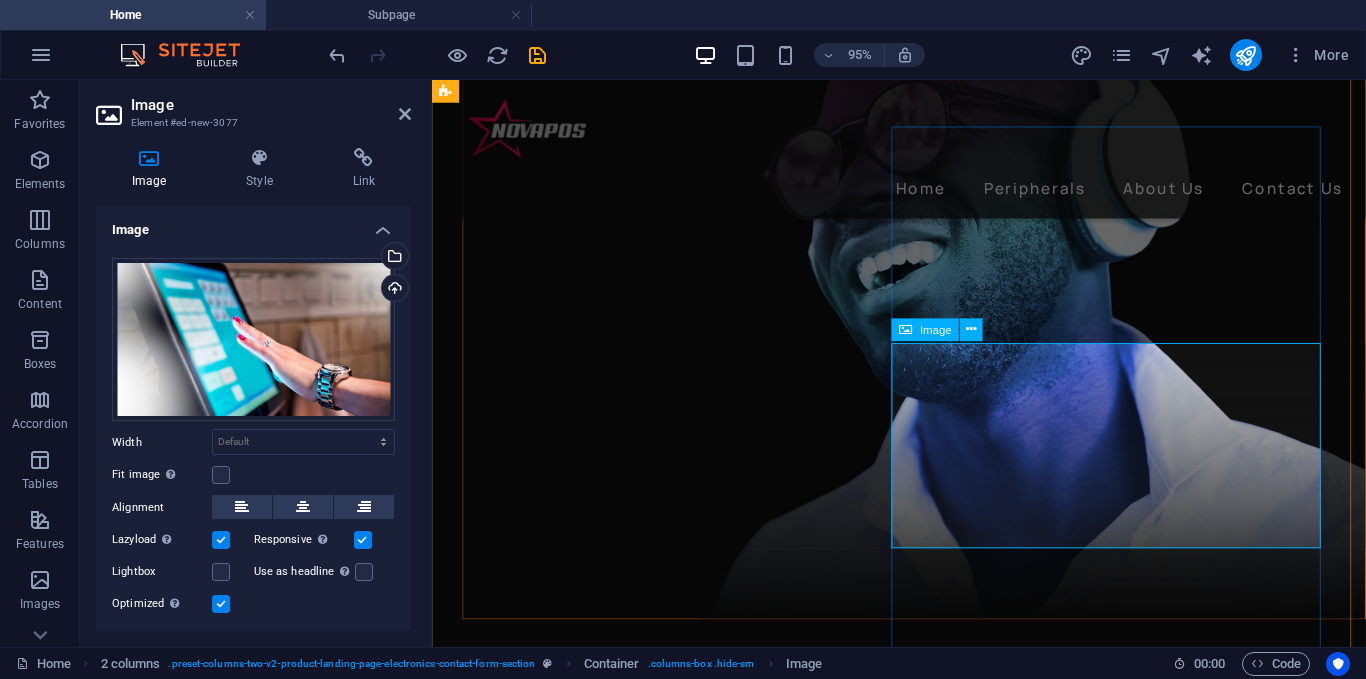 click at bounding box center [694, 9449] 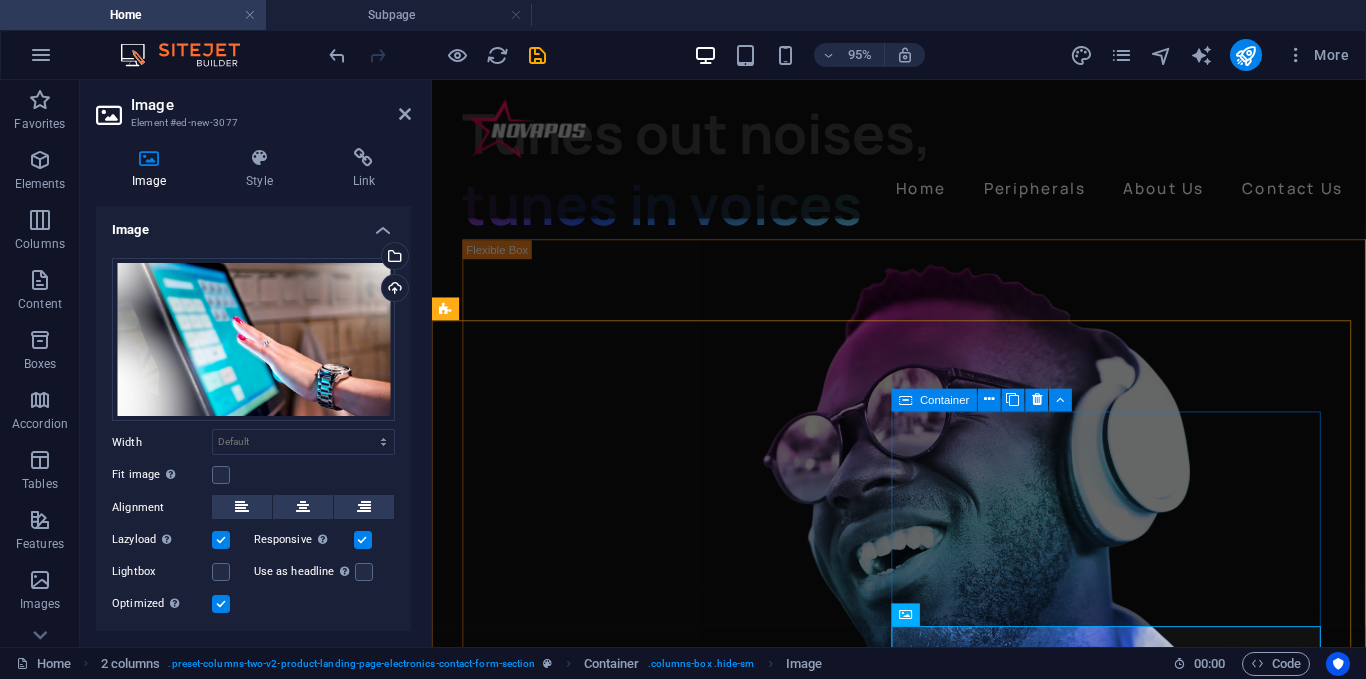 scroll, scrollTop: 4027, scrollLeft: 0, axis: vertical 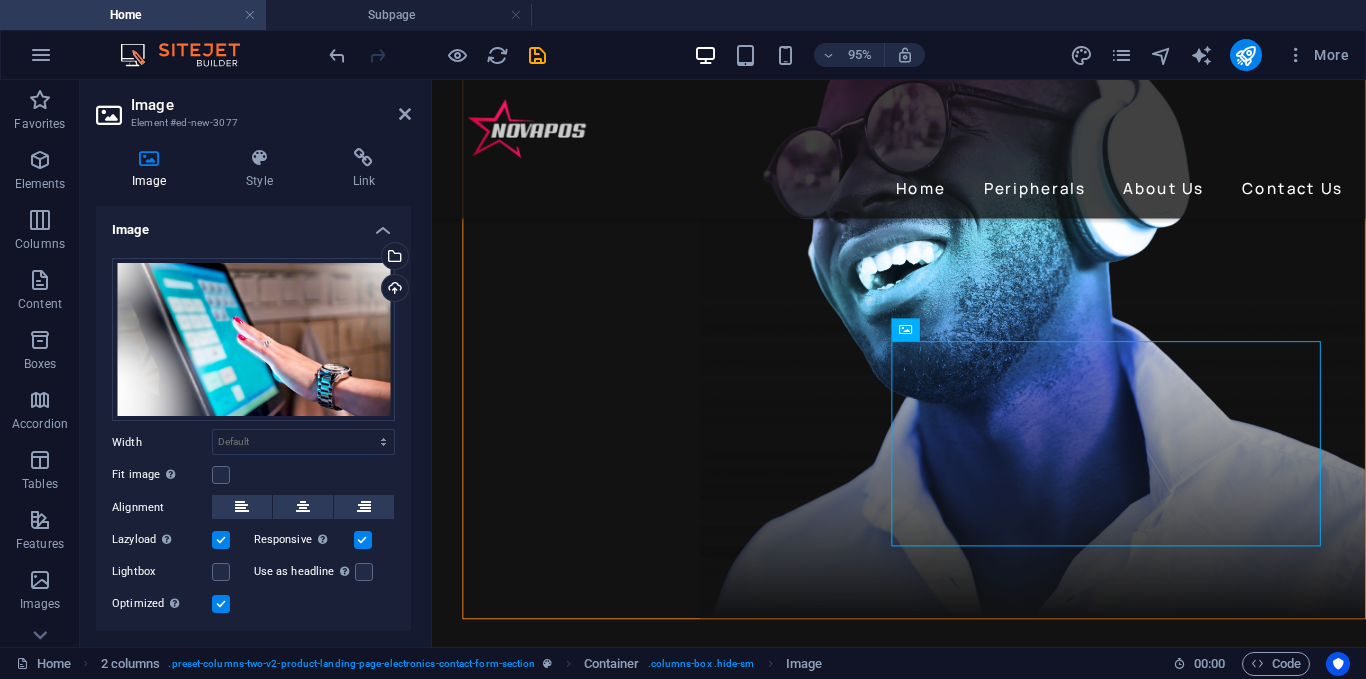 drag, startPoint x: 1040, startPoint y: 396, endPoint x: 1022, endPoint y: 281, distance: 116.40017 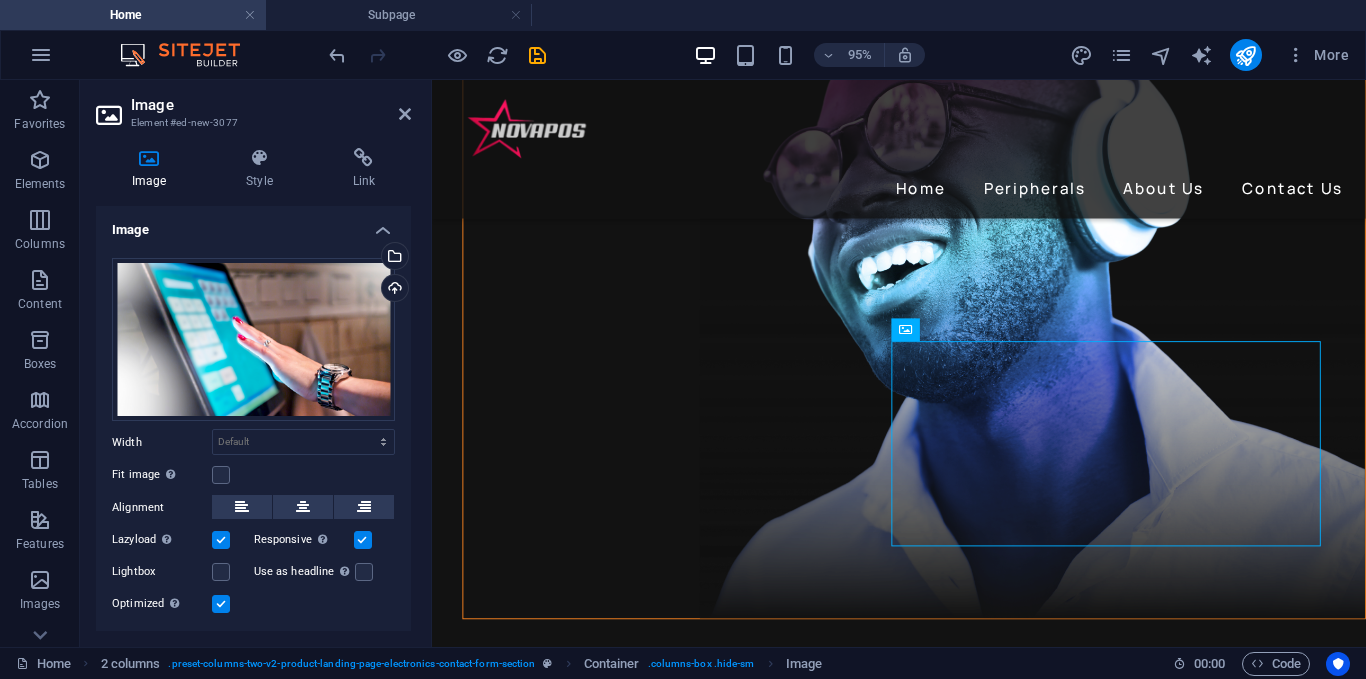 click at bounding box center [694, 9449] 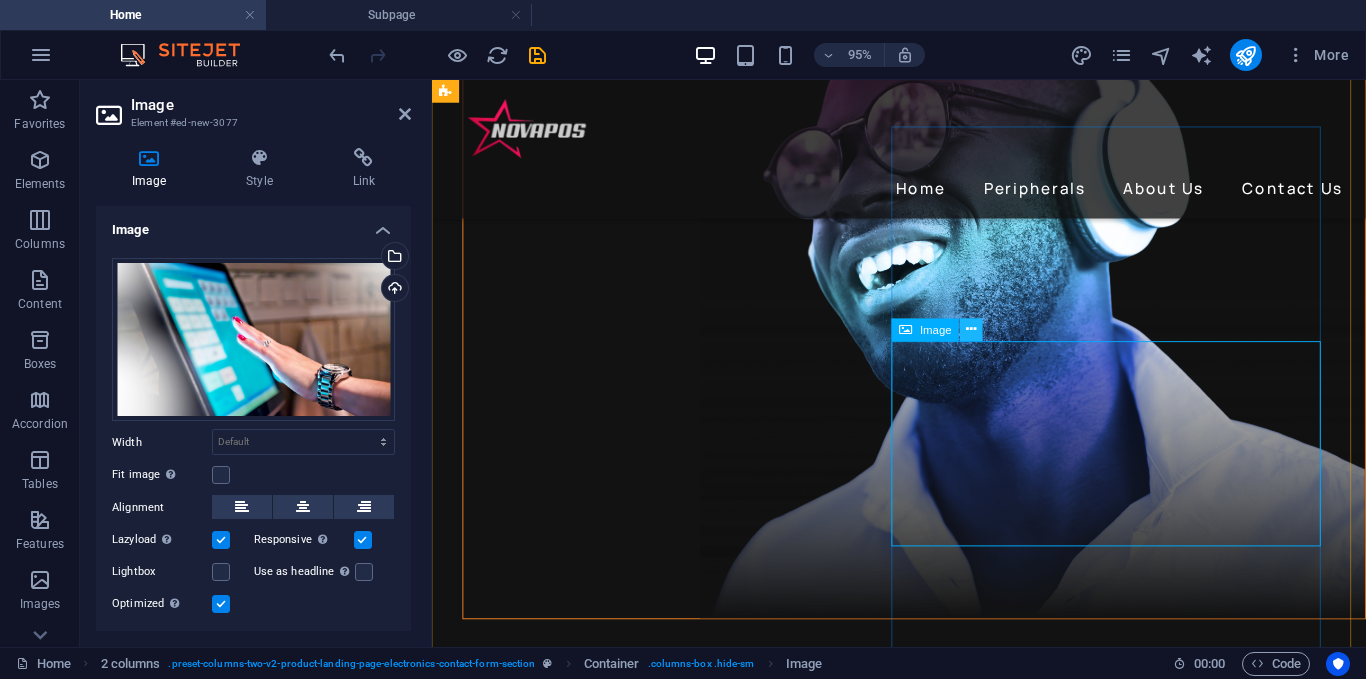 click at bounding box center [972, 329] 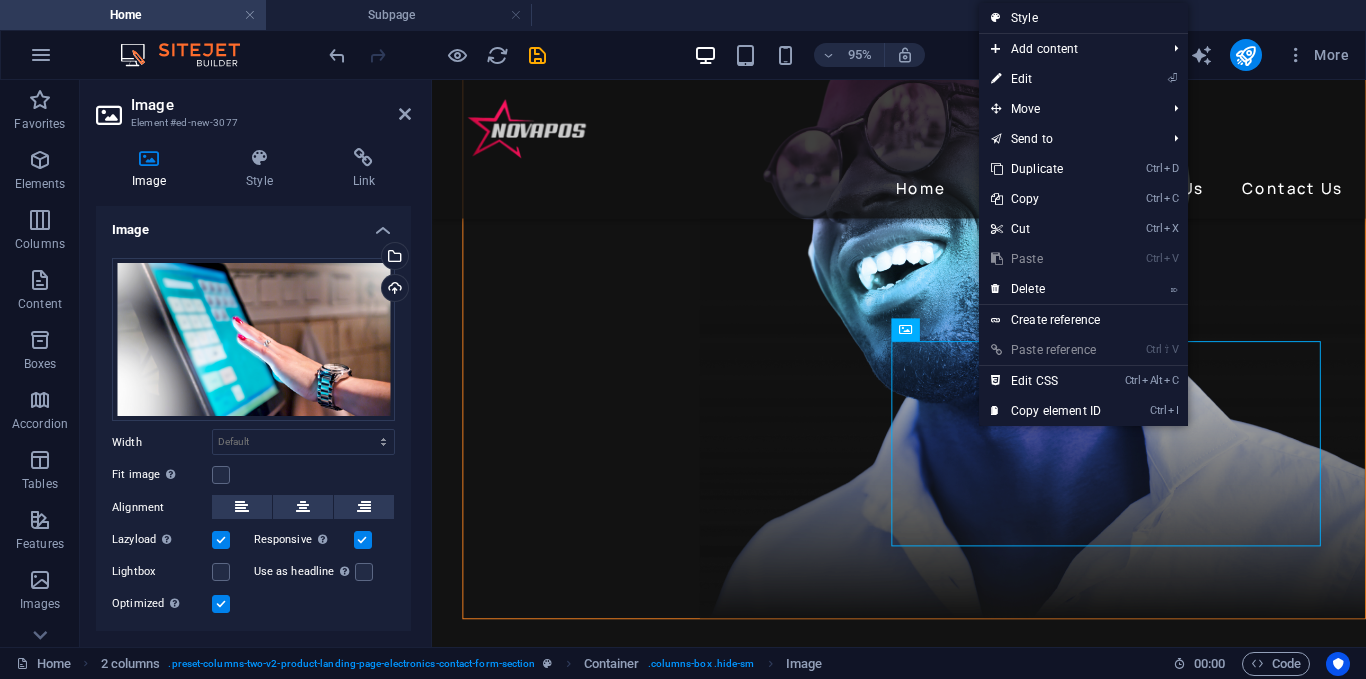 click on "⏎  Edit" at bounding box center [1046, 79] 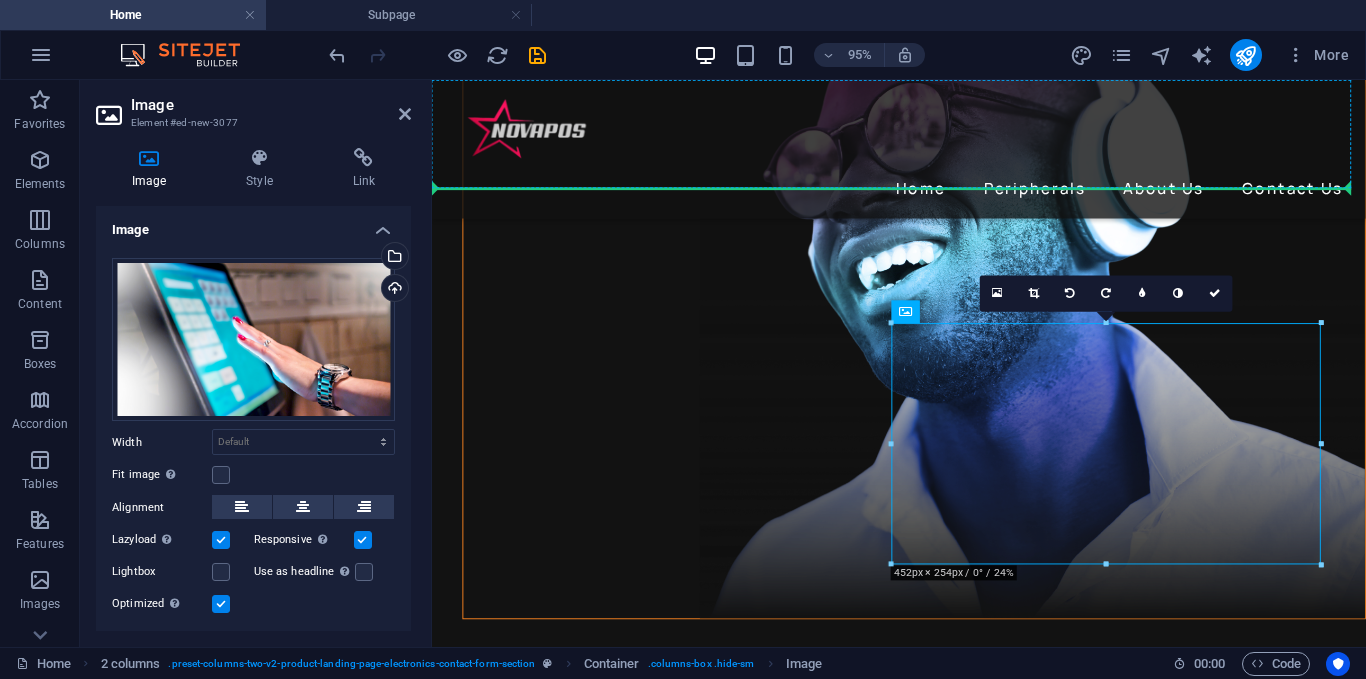 scroll, scrollTop: 4019, scrollLeft: 0, axis: vertical 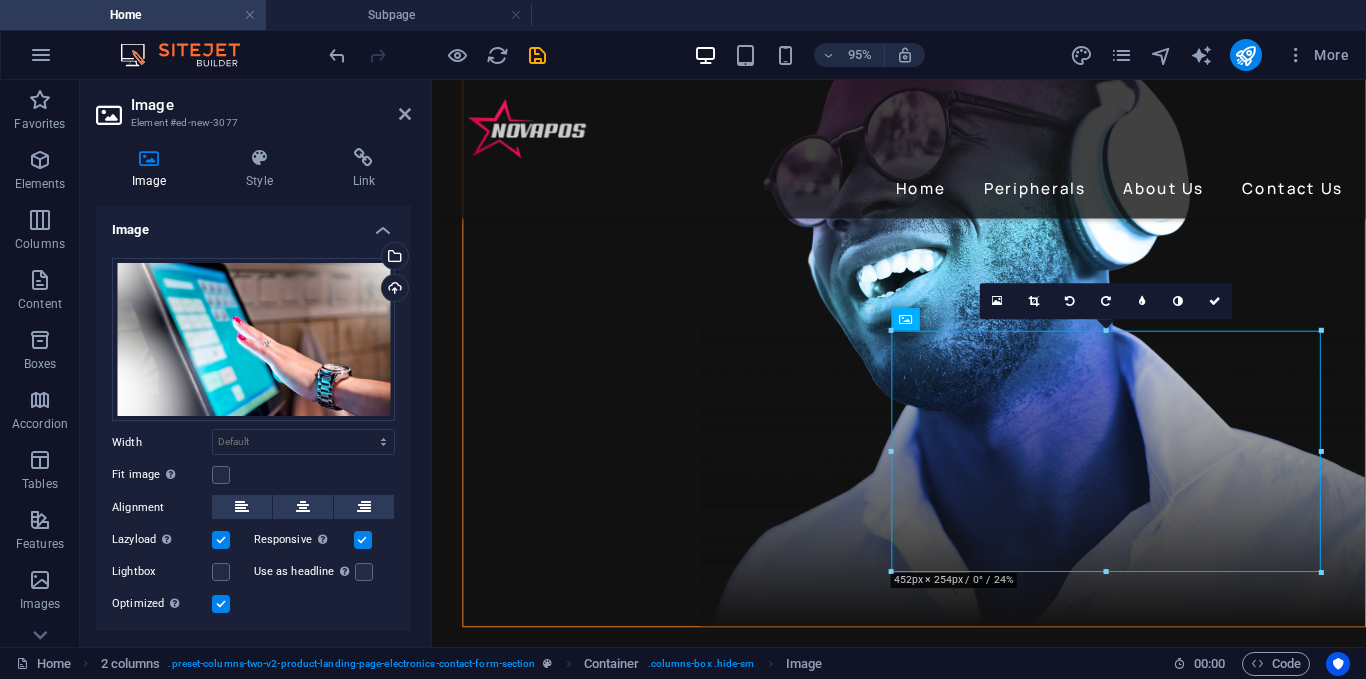 drag, startPoint x: 1105, startPoint y: 450, endPoint x: 1076, endPoint y: 273, distance: 179.35997 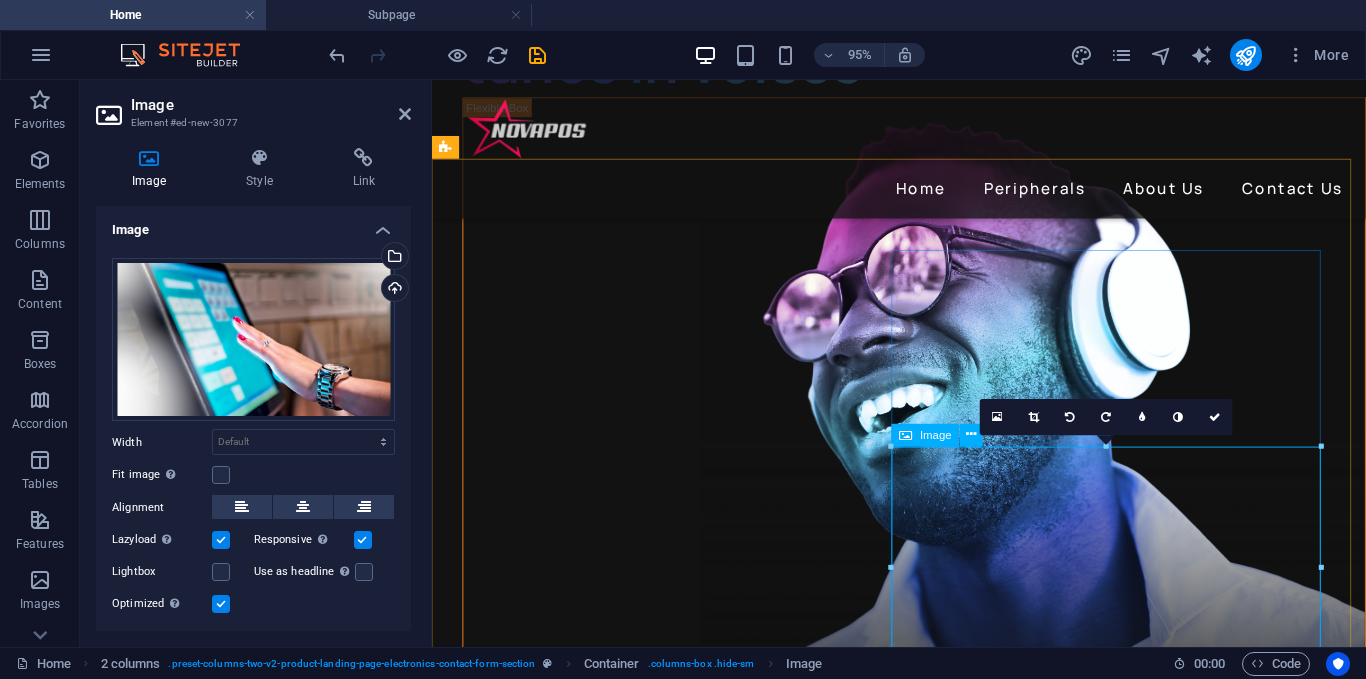 scroll, scrollTop: 3919, scrollLeft: 0, axis: vertical 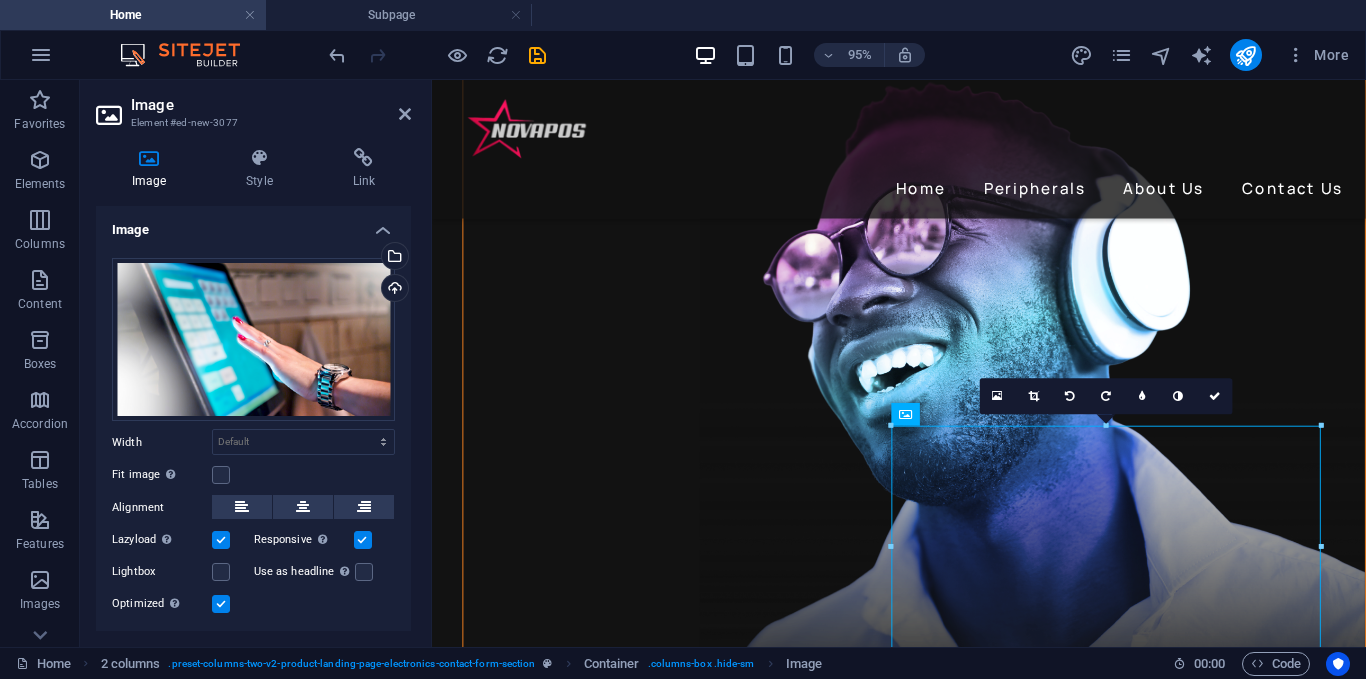 click on "16:10 16:9 4:3 1:1 1:2 0" at bounding box center (1106, 396) 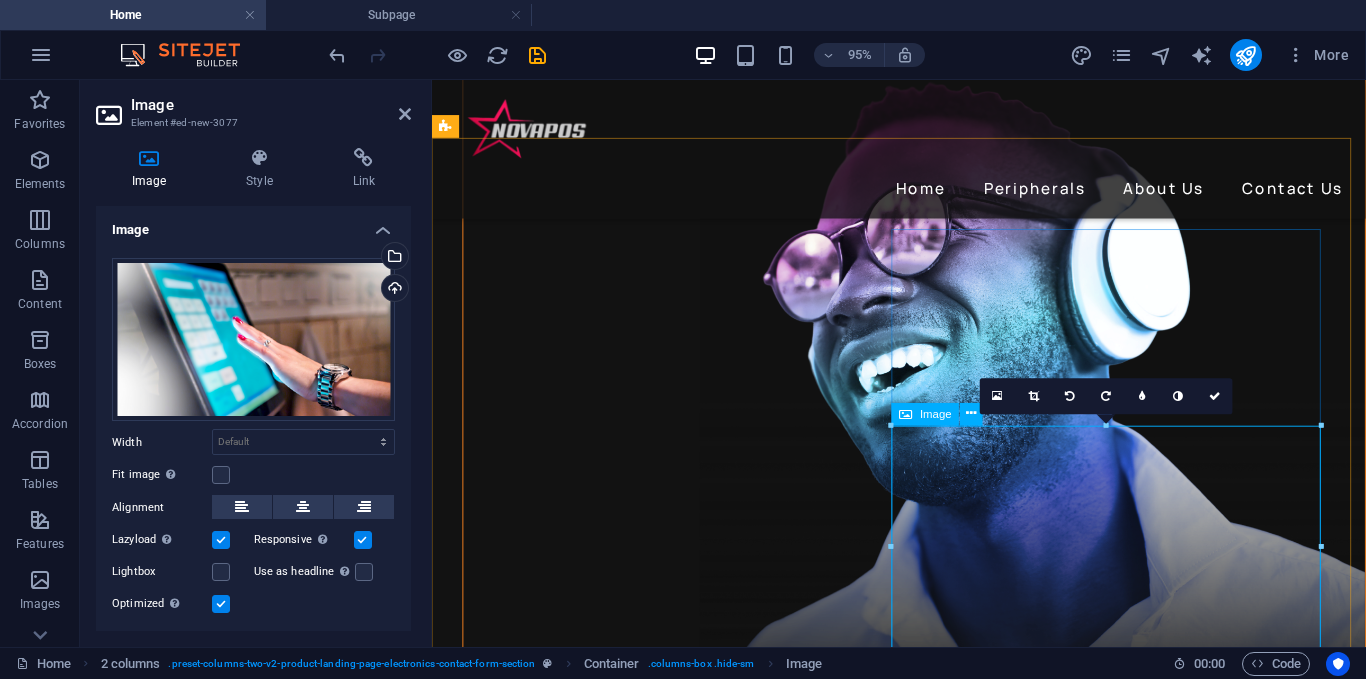 scroll, scrollTop: 4119, scrollLeft: 0, axis: vertical 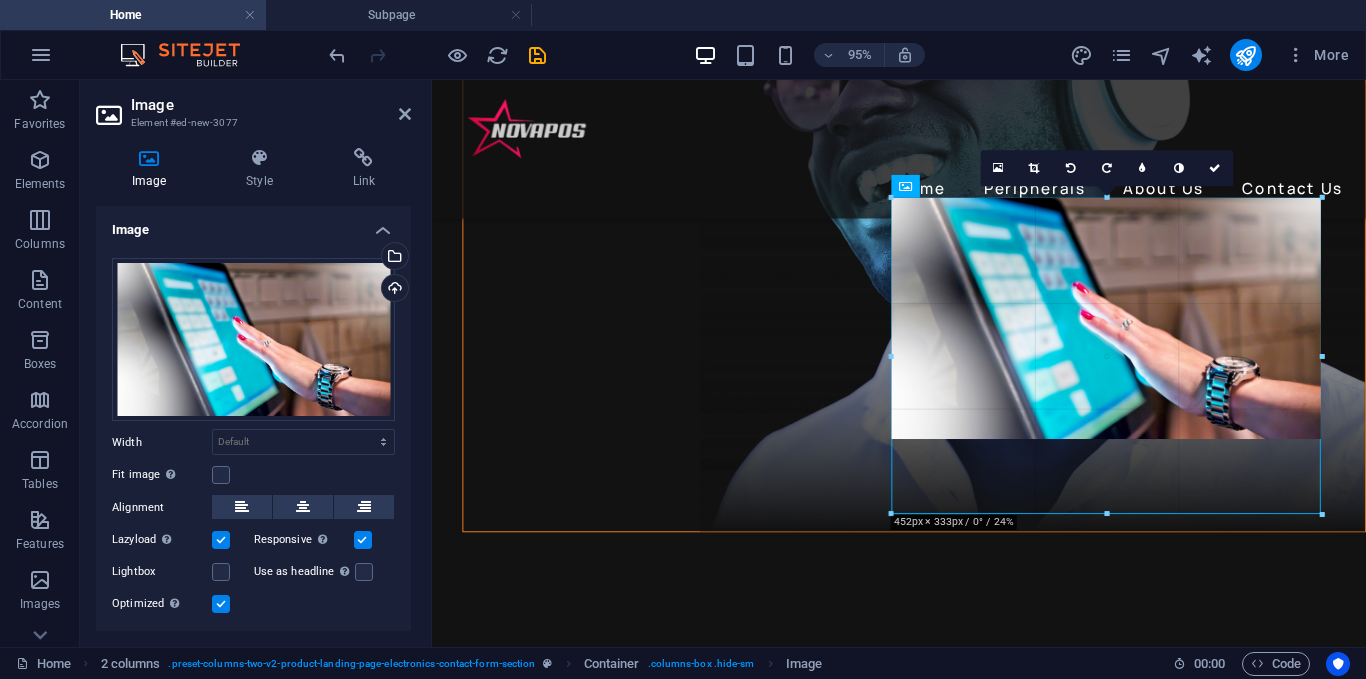 drag, startPoint x: 707, startPoint y: 422, endPoint x: 1104, endPoint y: 557, distance: 419.32565 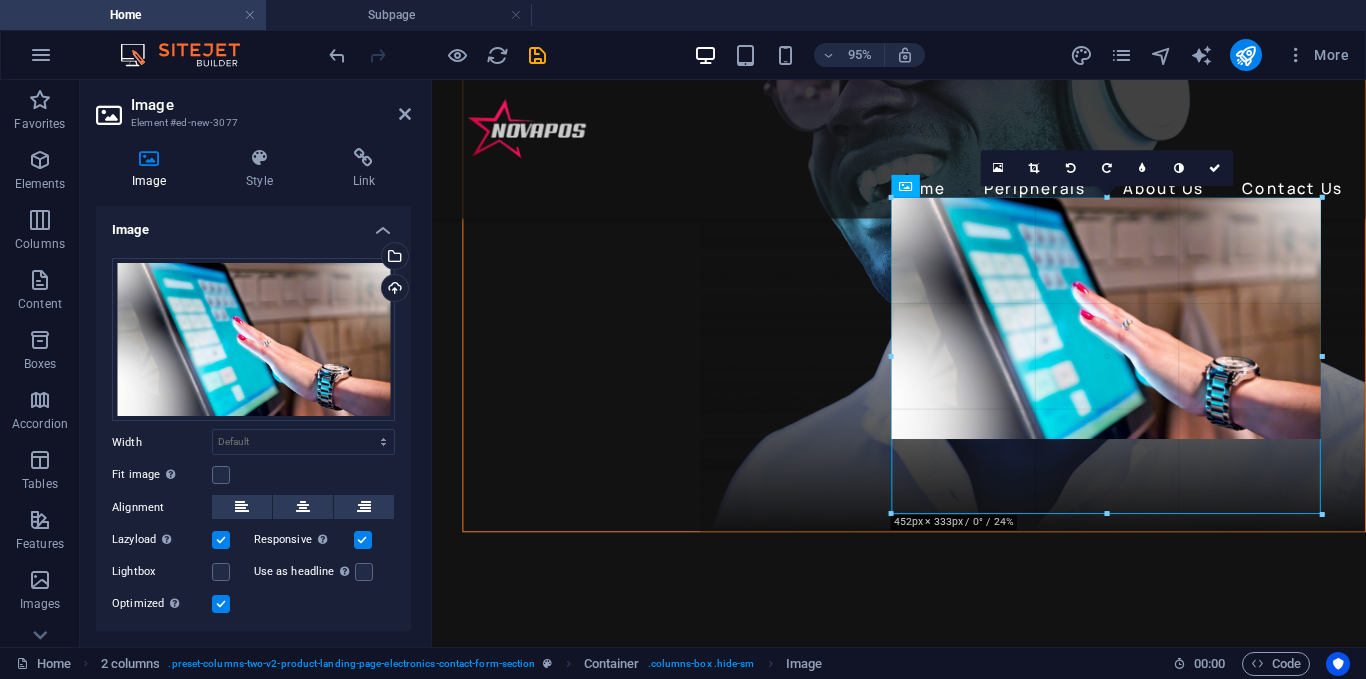 click on "Drag here to replace the existing content. Press “Ctrl” if you want to create a new element.
H1   Banner   Banner   Container   Container   Slider   Slider   Unequal Columns   Slider   Unequal Columns   Container   Container   Image   Container   Text   Spacer   Button   Spacer   Container   Image   Unequal Columns   Container   Container   H2   Container   Spacer   Text   Menu Bar   4 columns   Container   Image   Container   Spacer   Text   Text   Unequal Columns   Container   Image   Container   Text   Container   Spacer   Image   Spacer   Container   Container   Image   Text   Text   Text   Menu   Spacer   Container   Logo   Text   Text   Footer Thrud   Container   Container   Logo   Container   Container   Spacer   Text   Separator   Container   Container   Text   Container   Text   Container   Text   Container   Spacer   Text   Menu   2 columns   Container   Image   Container   Text   Container   Container   Container   Container   Text   Container   Captcha   Horizontal Form" at bounding box center (899, -1593) 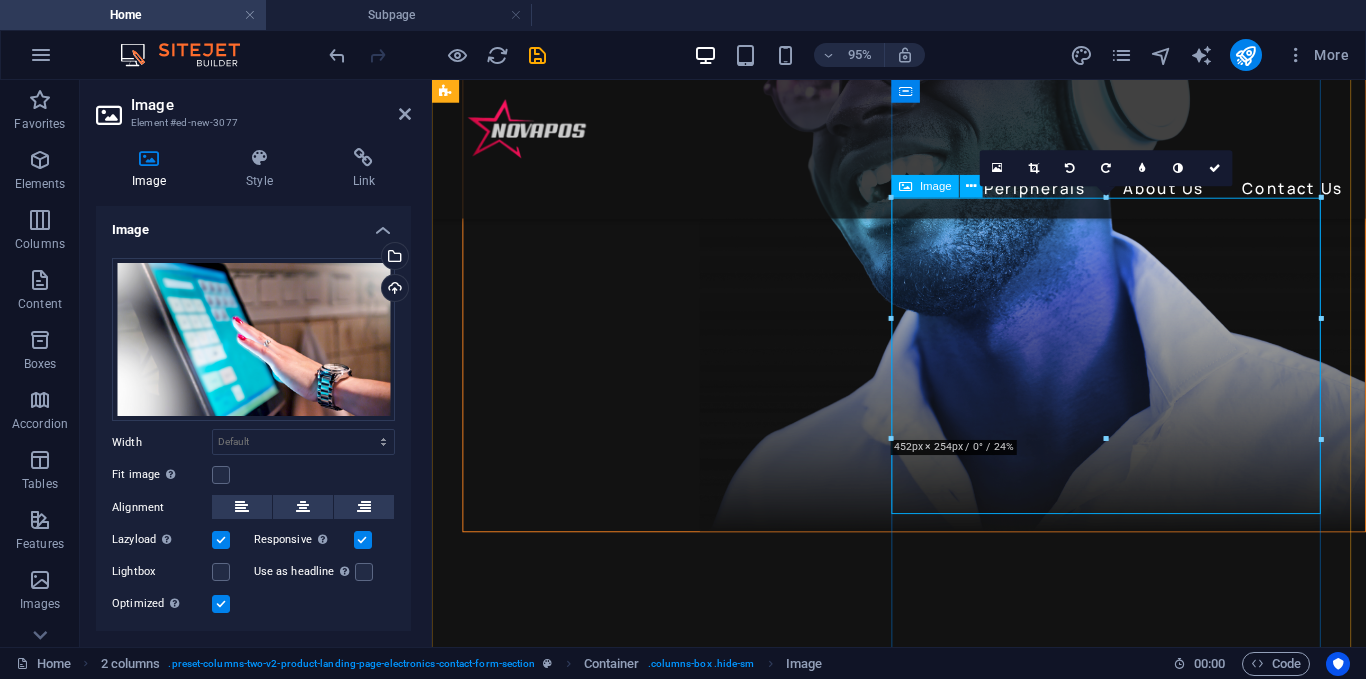 click at bounding box center [694, 9247] 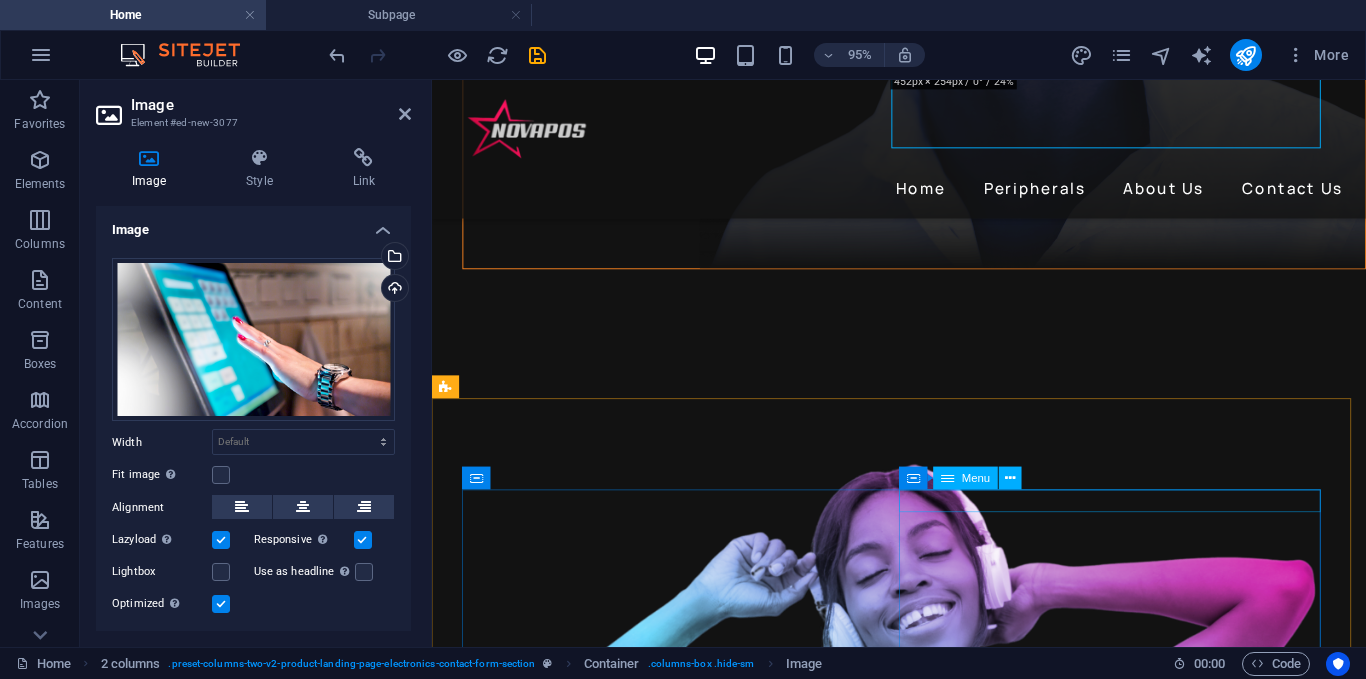 scroll, scrollTop: 4319, scrollLeft: 0, axis: vertical 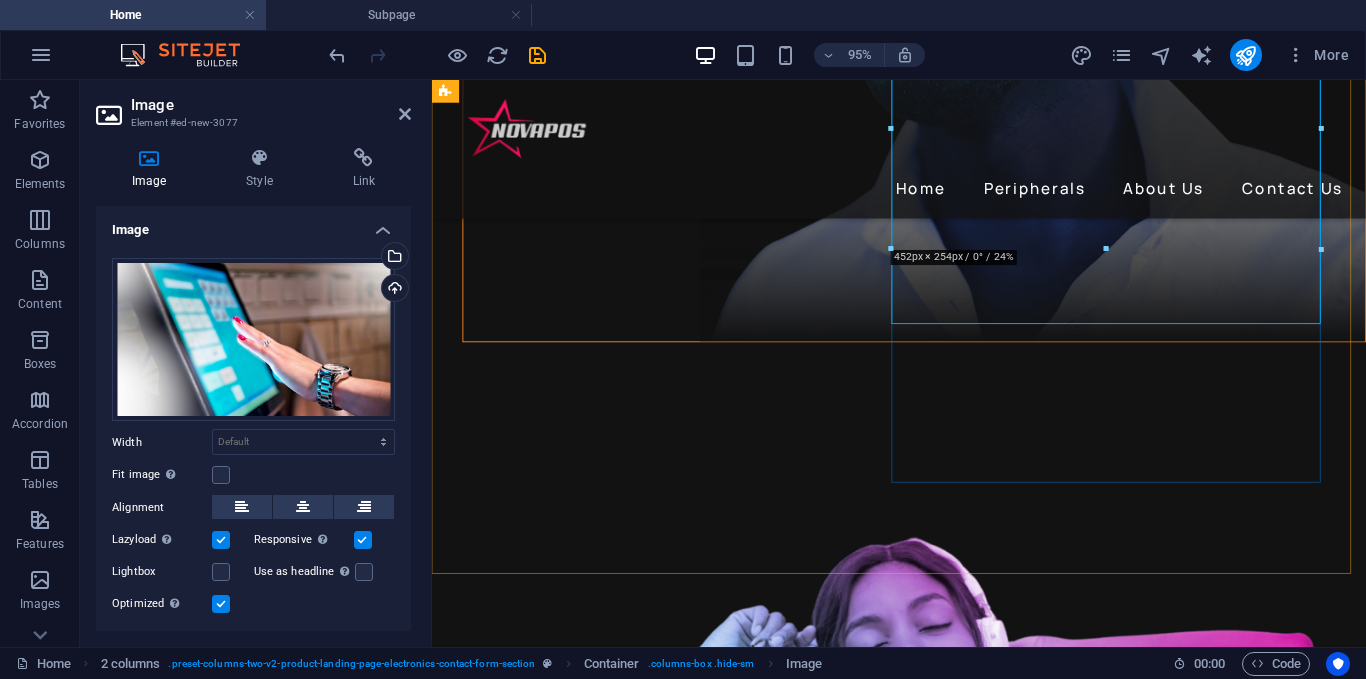 click at bounding box center (694, 9047) 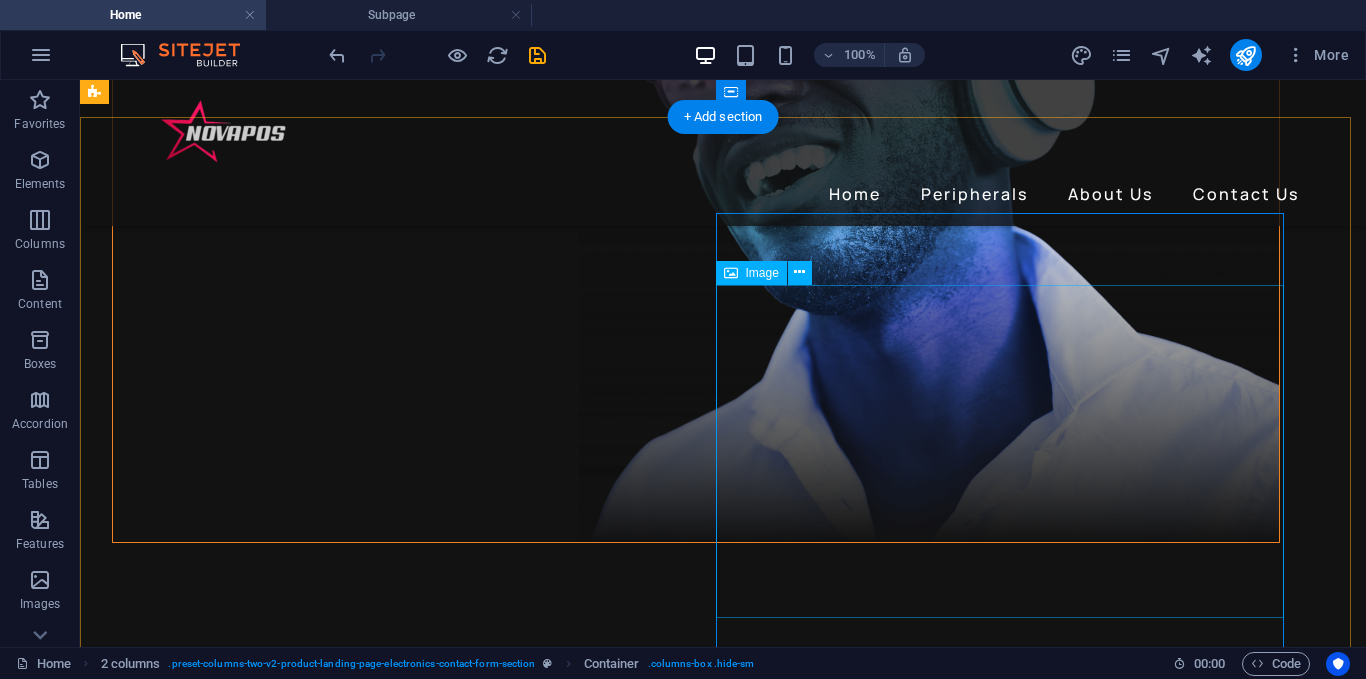 scroll, scrollTop: 4004, scrollLeft: 0, axis: vertical 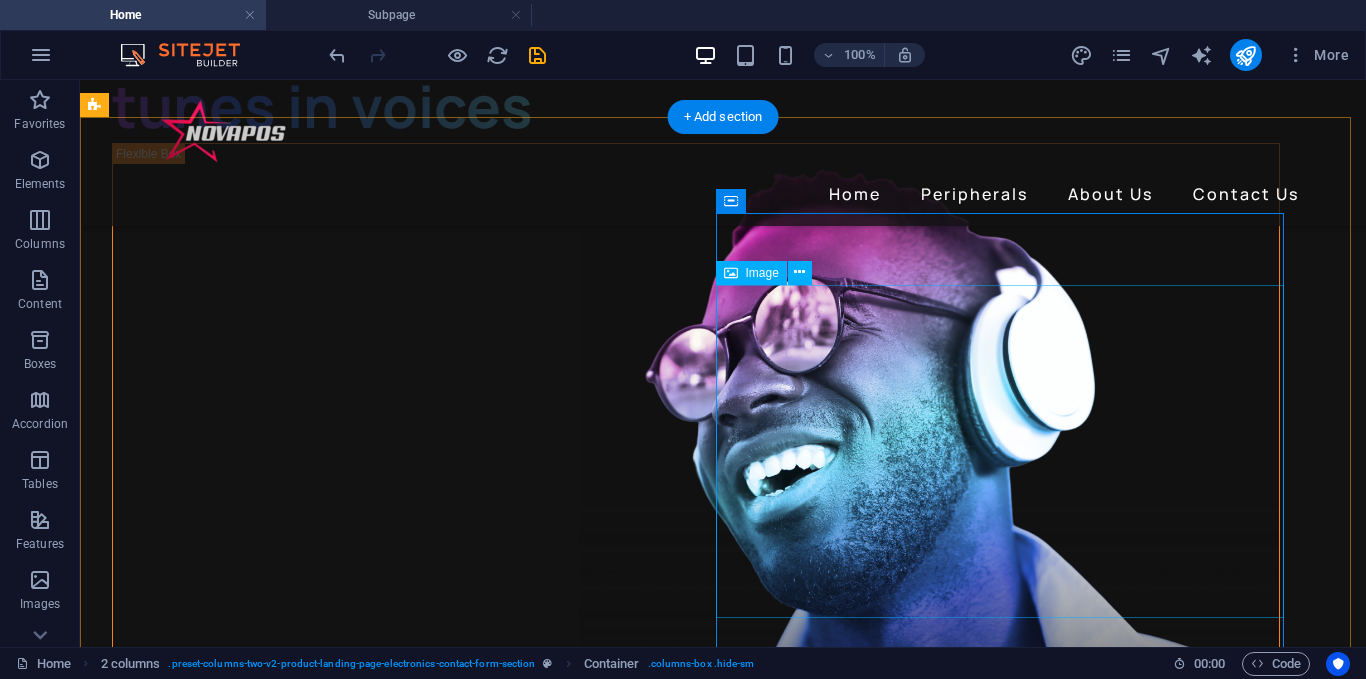 click at bounding box center [396, 10635] 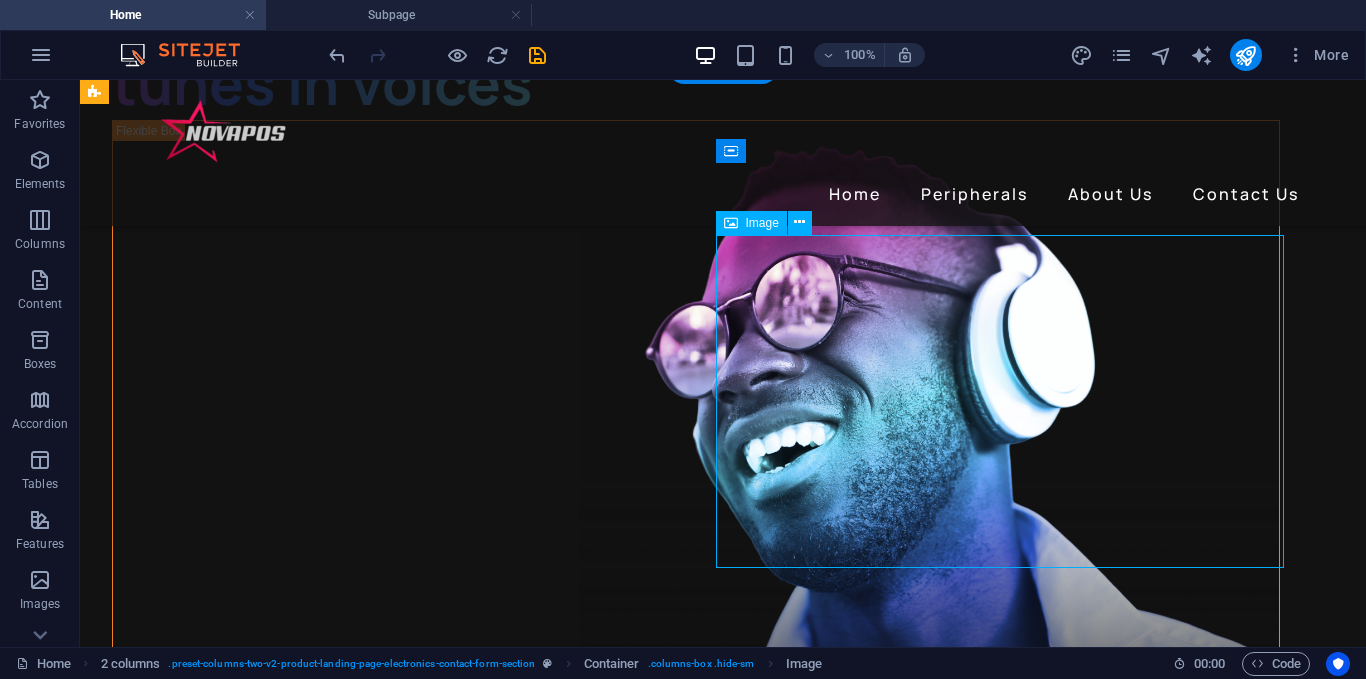 scroll, scrollTop: 4004, scrollLeft: 0, axis: vertical 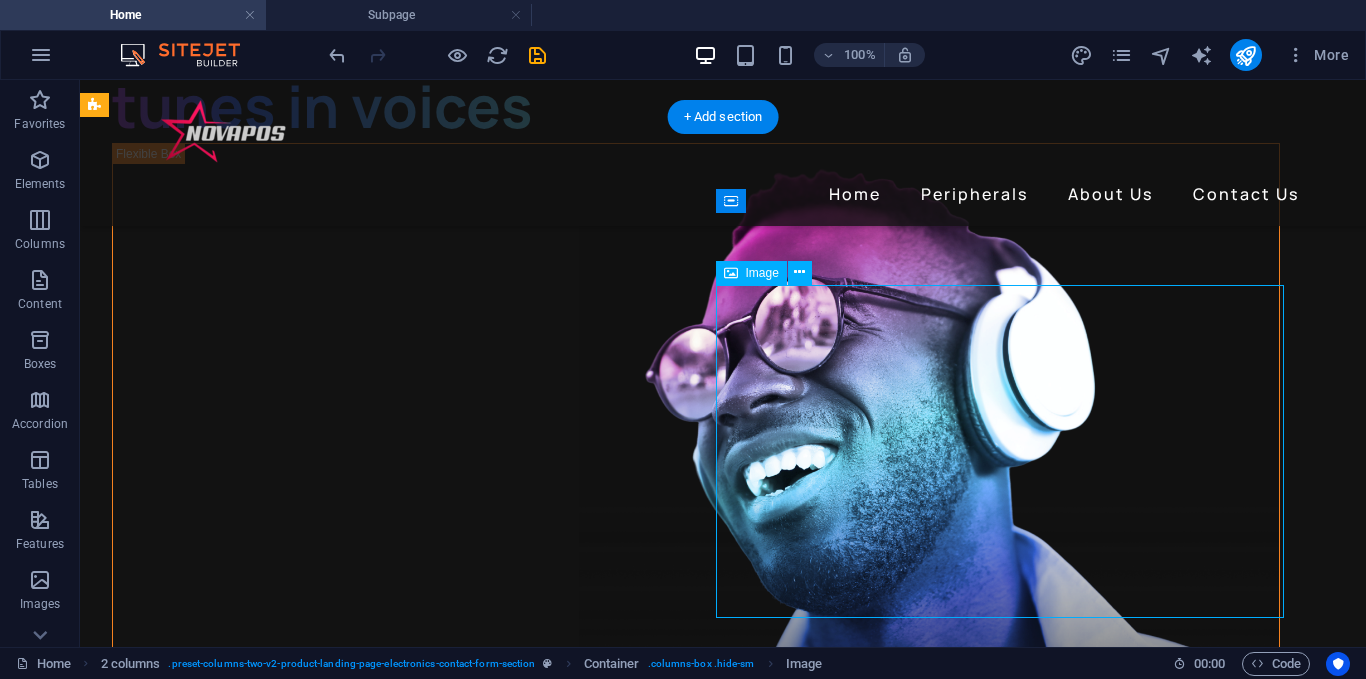click at bounding box center [396, 10635] 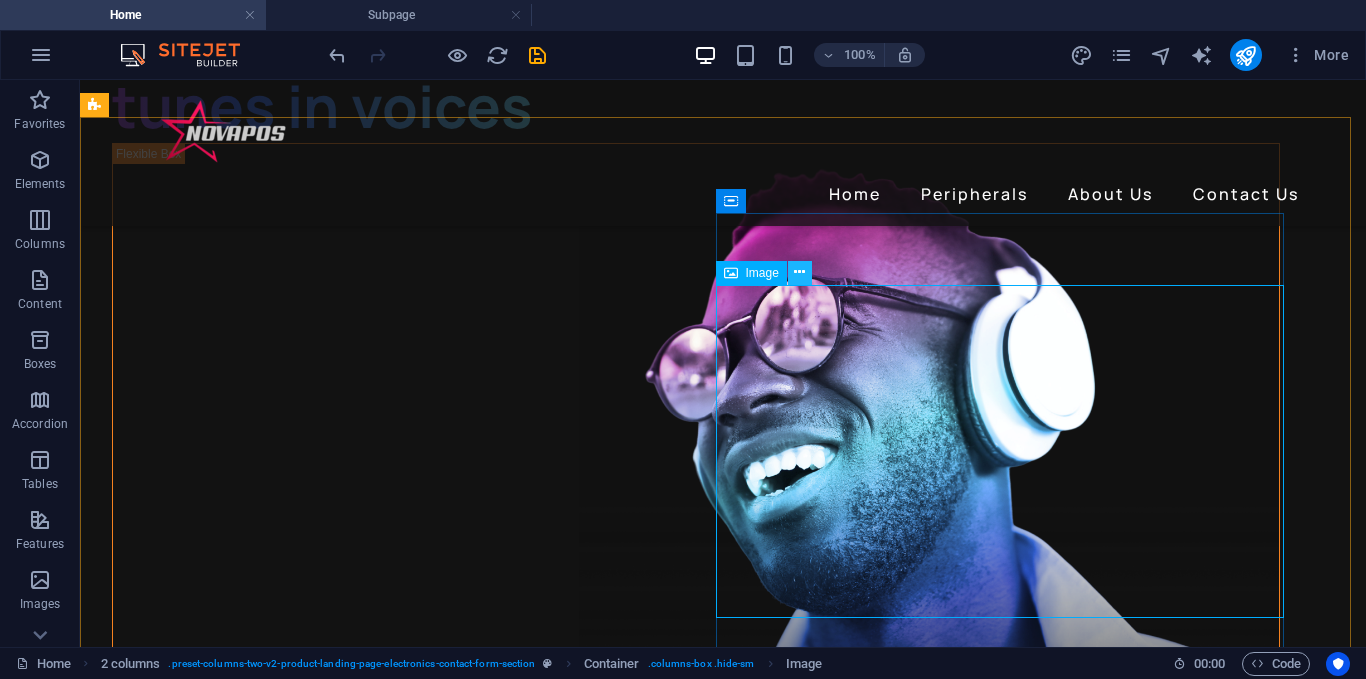 click at bounding box center [799, 272] 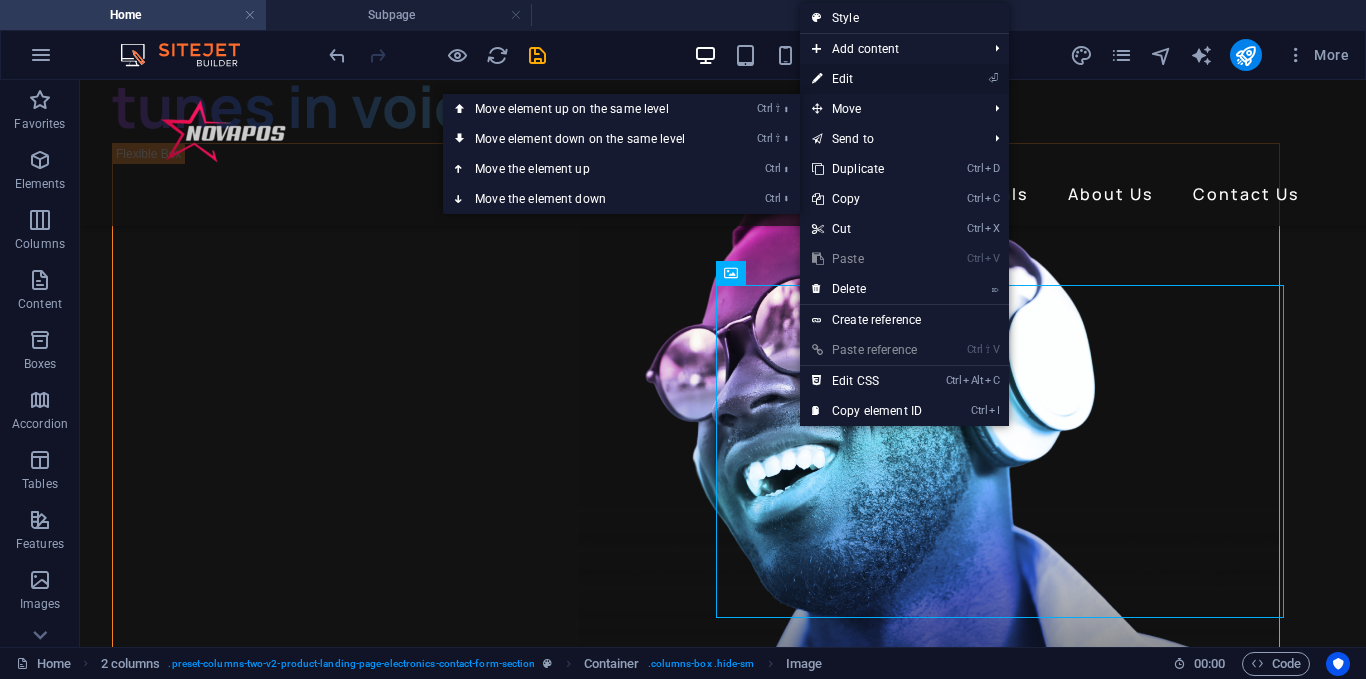 drag, startPoint x: 855, startPoint y: 76, endPoint x: 450, endPoint y: 9, distance: 410.50458 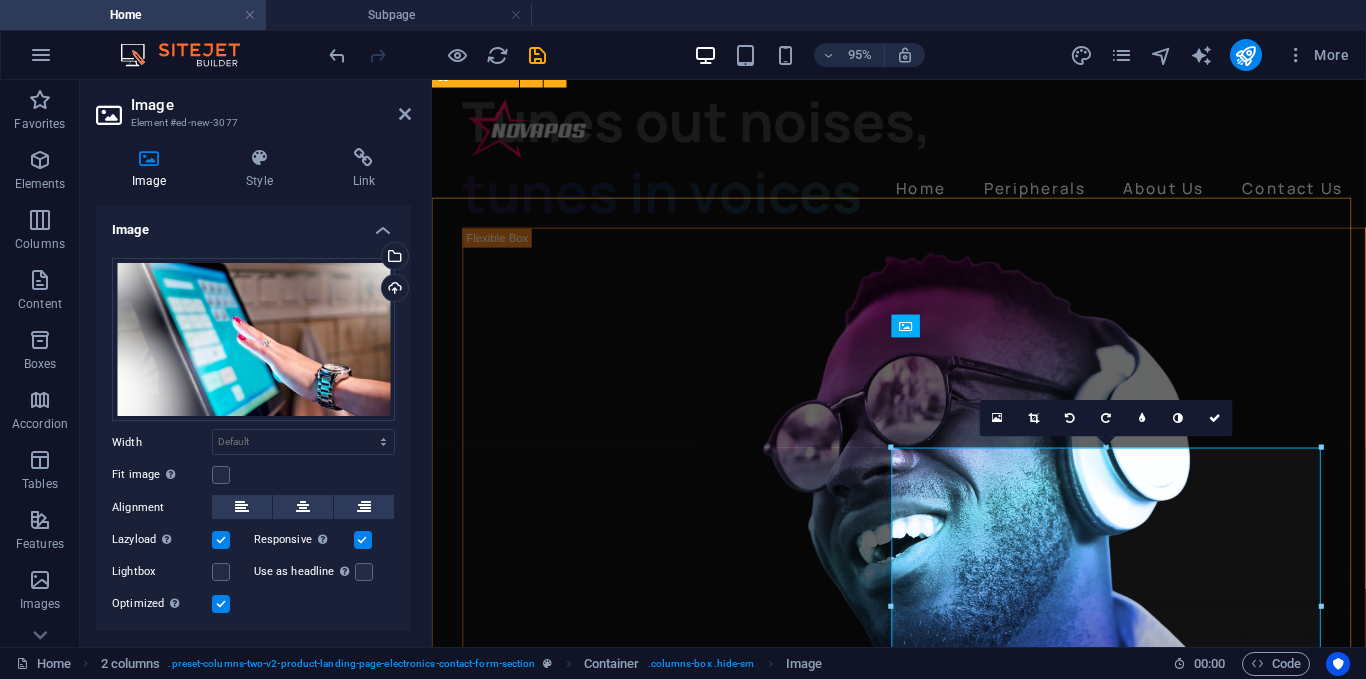 scroll, scrollTop: 3856, scrollLeft: 0, axis: vertical 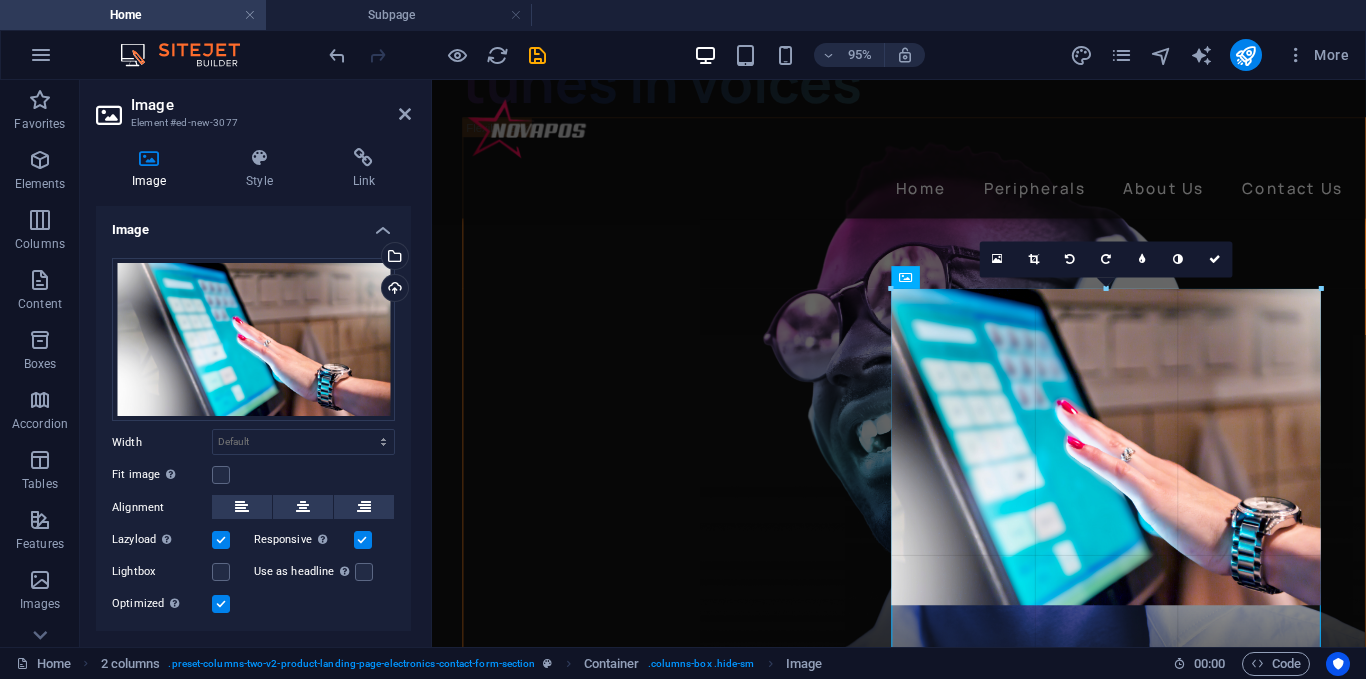 drag, startPoint x: 1333, startPoint y: 616, endPoint x: 1363, endPoint y: 581, distance: 46.09772 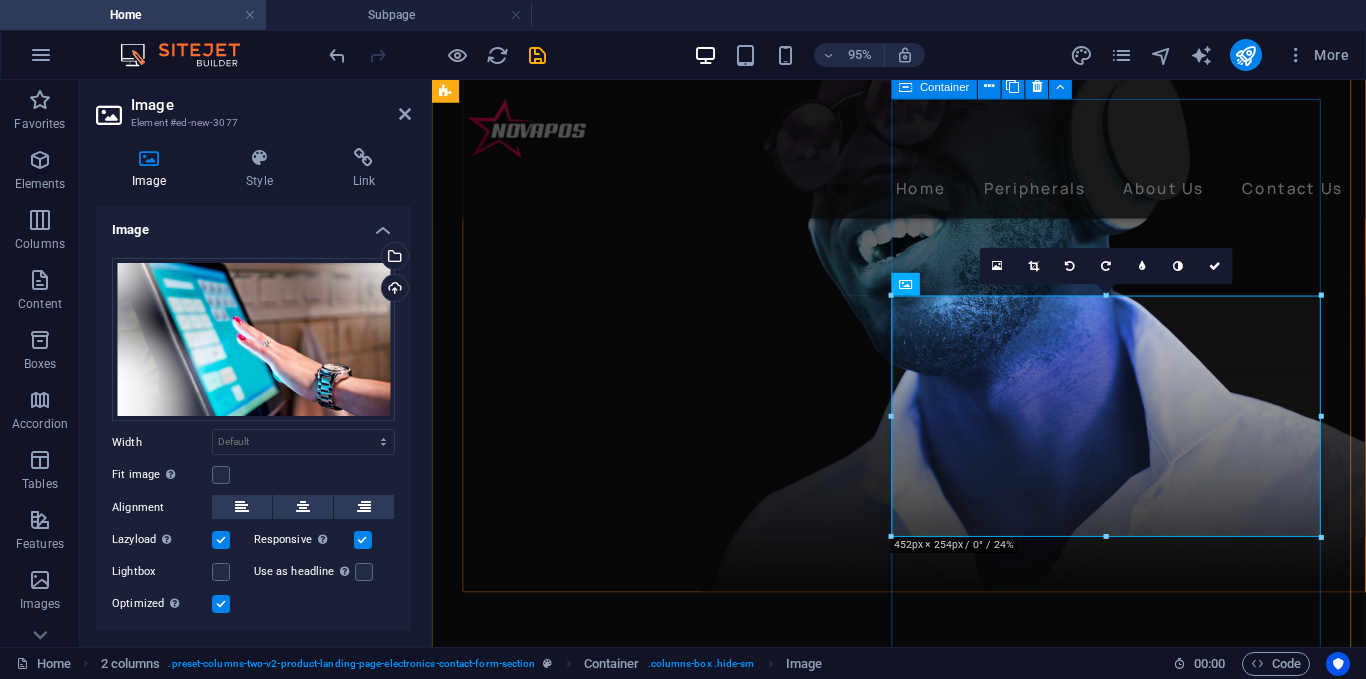 scroll, scrollTop: 3856, scrollLeft: 0, axis: vertical 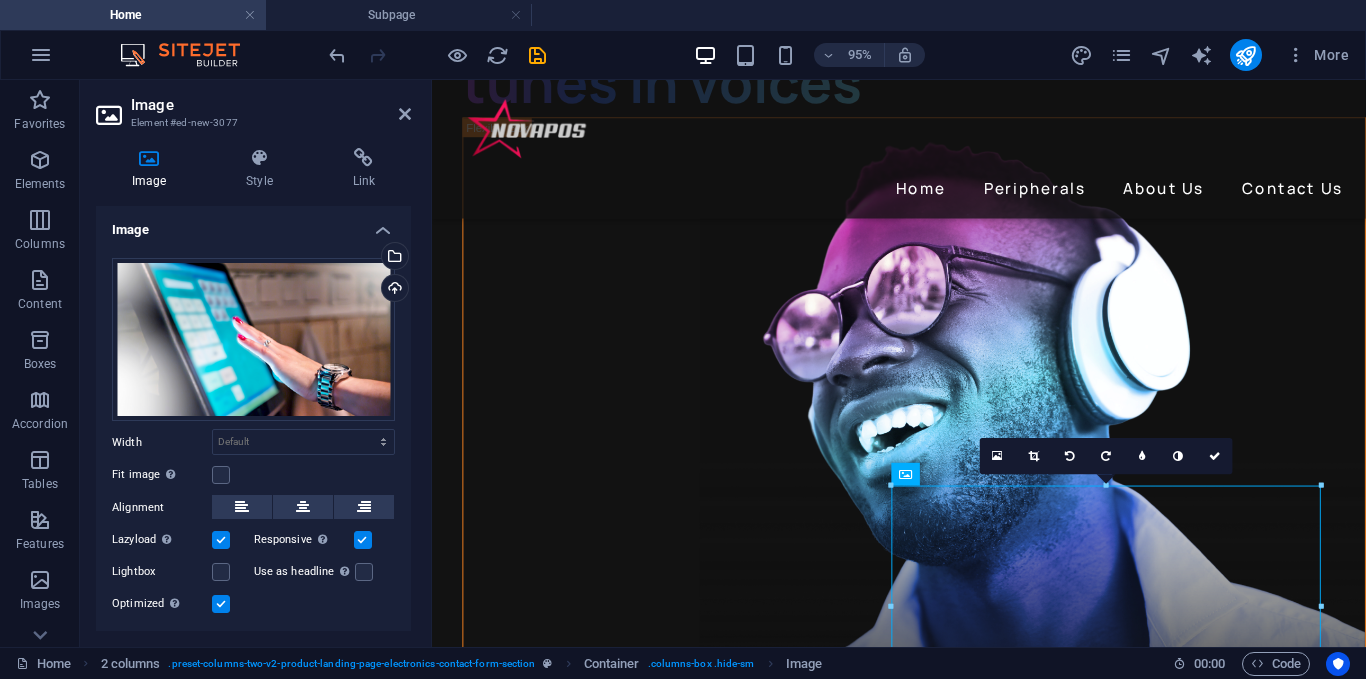 drag, startPoint x: 1200, startPoint y: 584, endPoint x: 1154, endPoint y: 407, distance: 182.87975 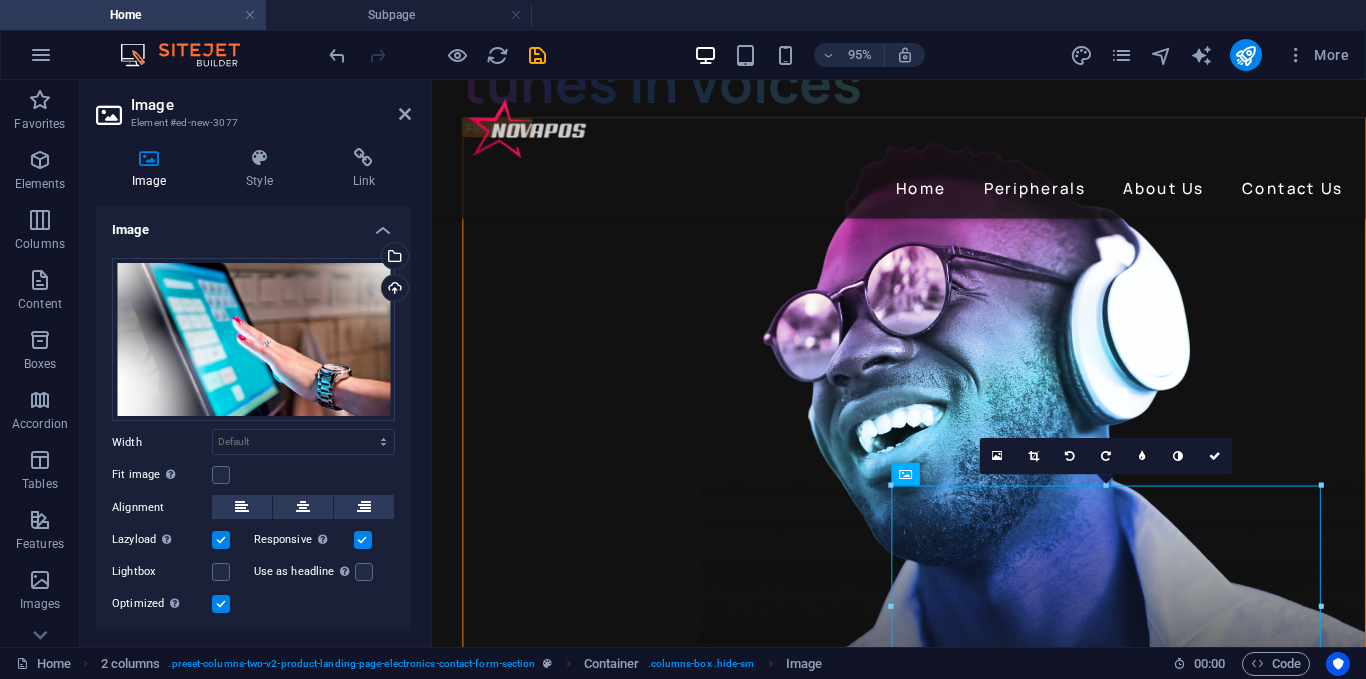 click at bounding box center [694, 9620] 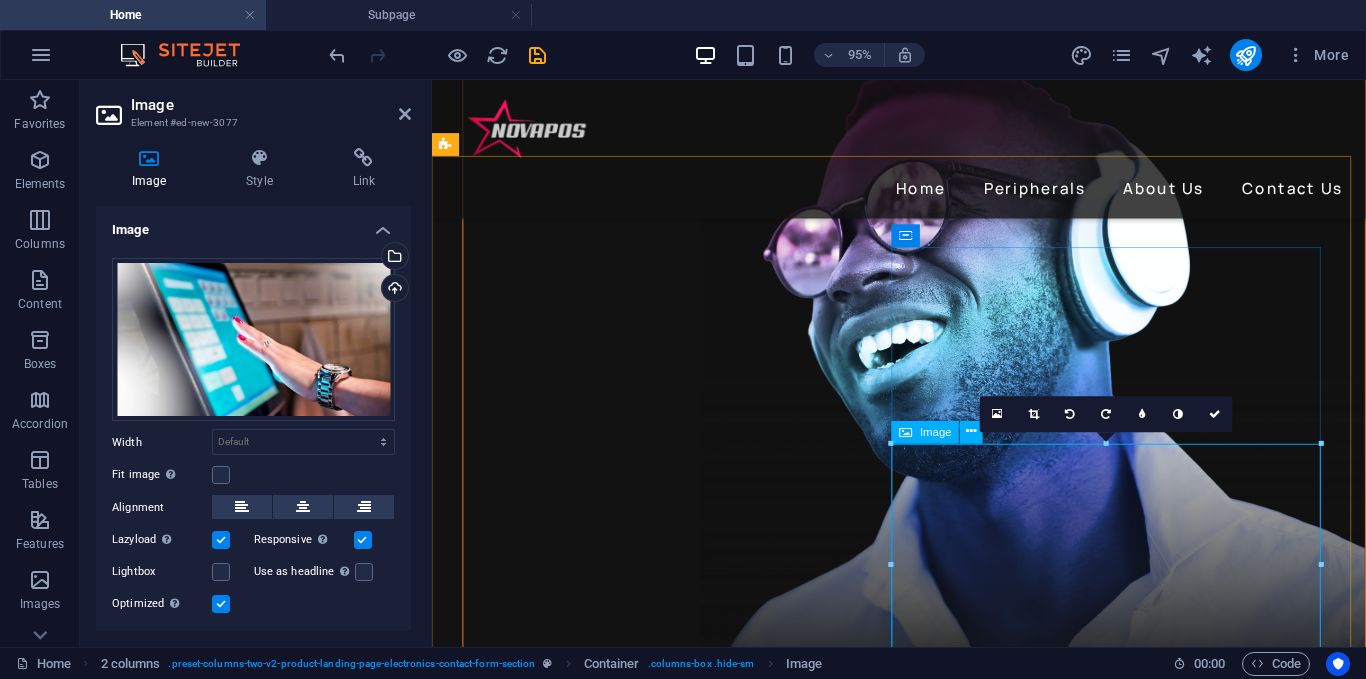 scroll, scrollTop: 4056, scrollLeft: 0, axis: vertical 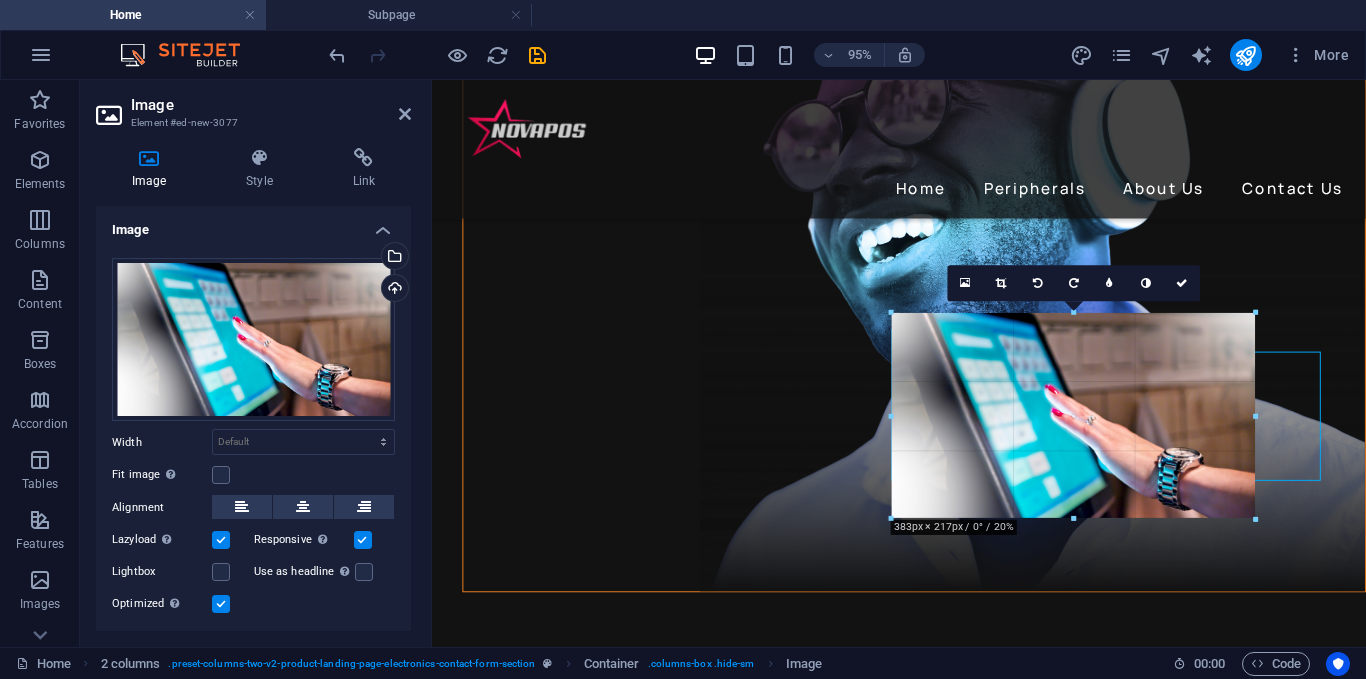 drag, startPoint x: 1108, startPoint y: 539, endPoint x: 1108, endPoint y: 511, distance: 28 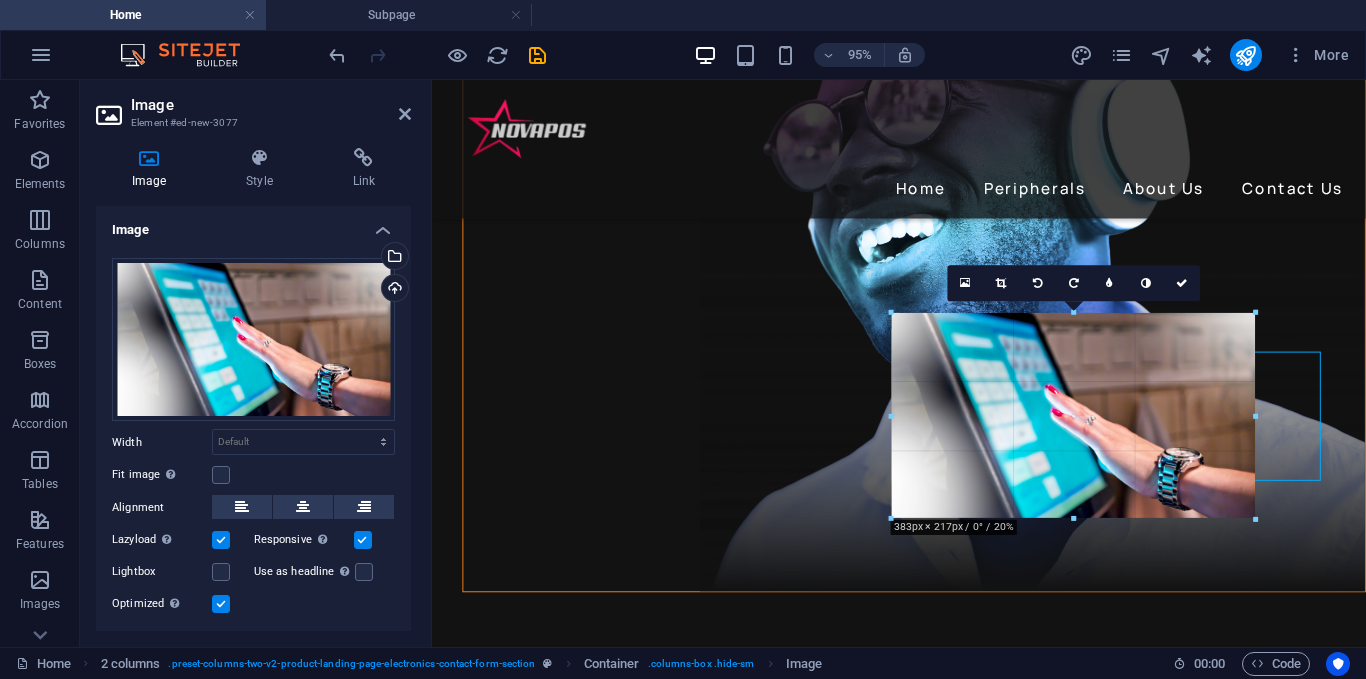 type on "385" 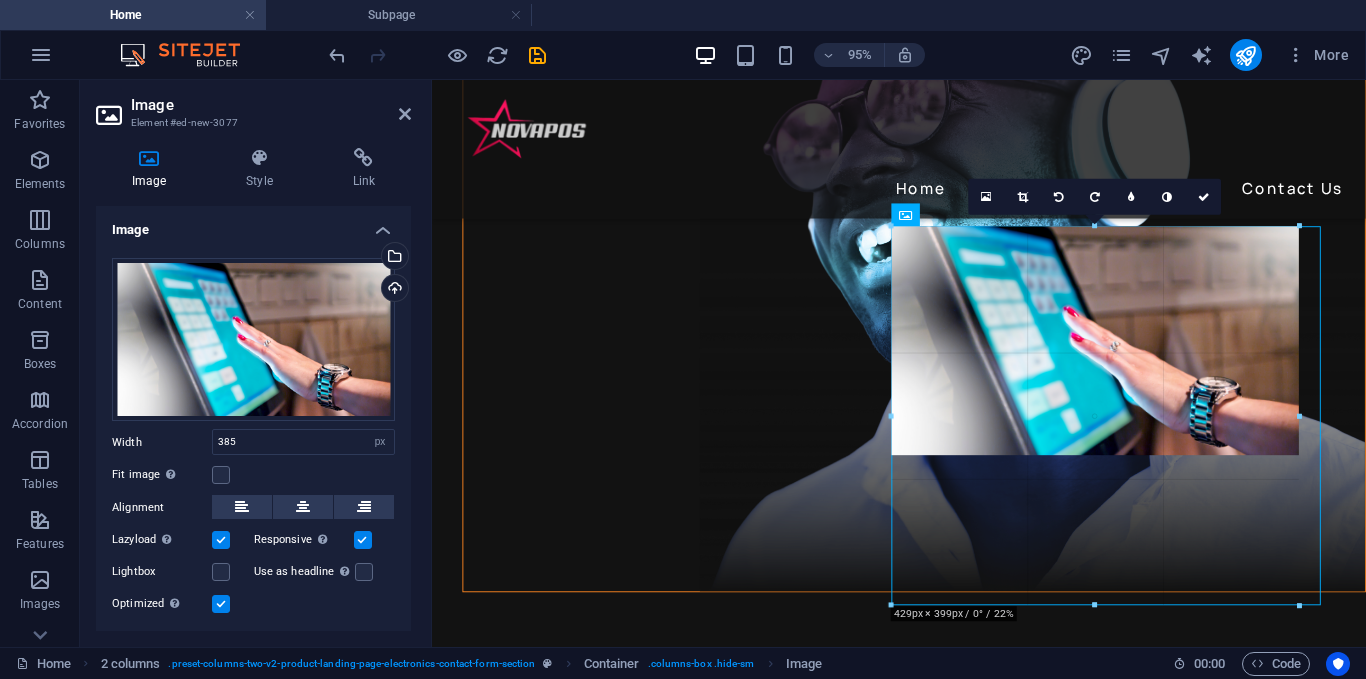 drag, startPoint x: 892, startPoint y: 316, endPoint x: 888, endPoint y: 136, distance: 180.04443 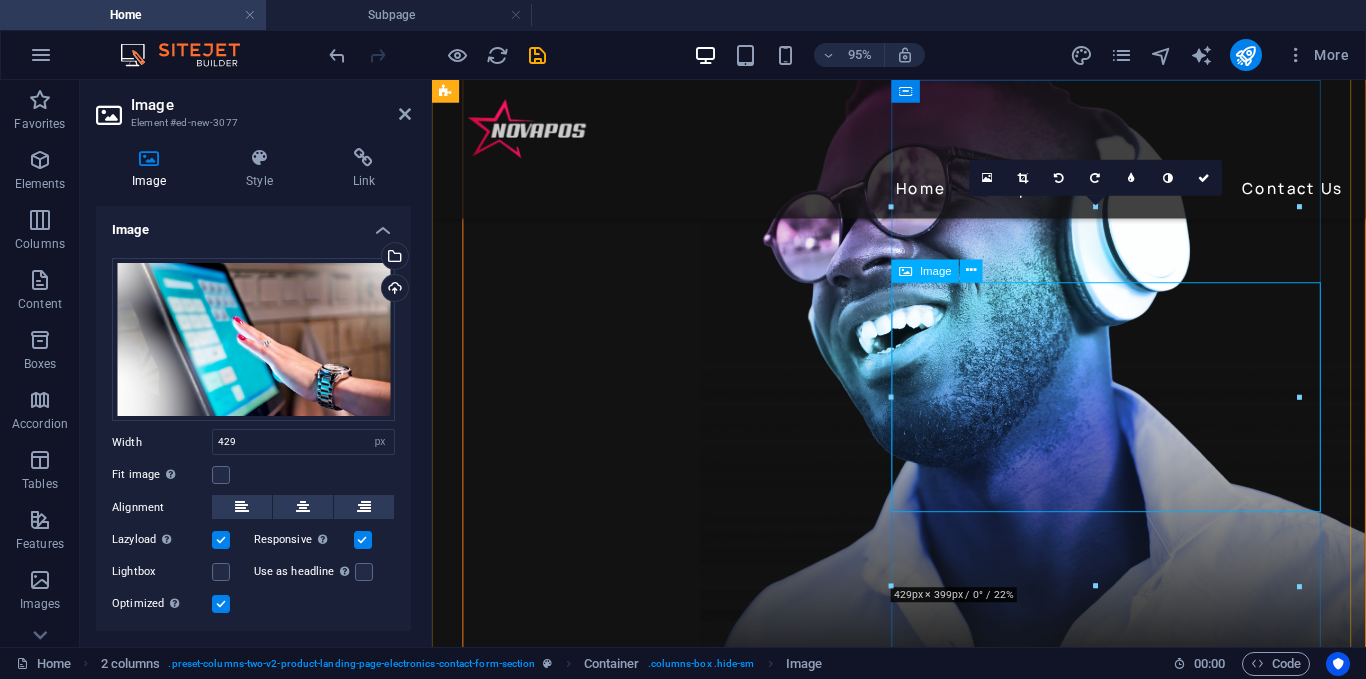 scroll, scrollTop: 3956, scrollLeft: 0, axis: vertical 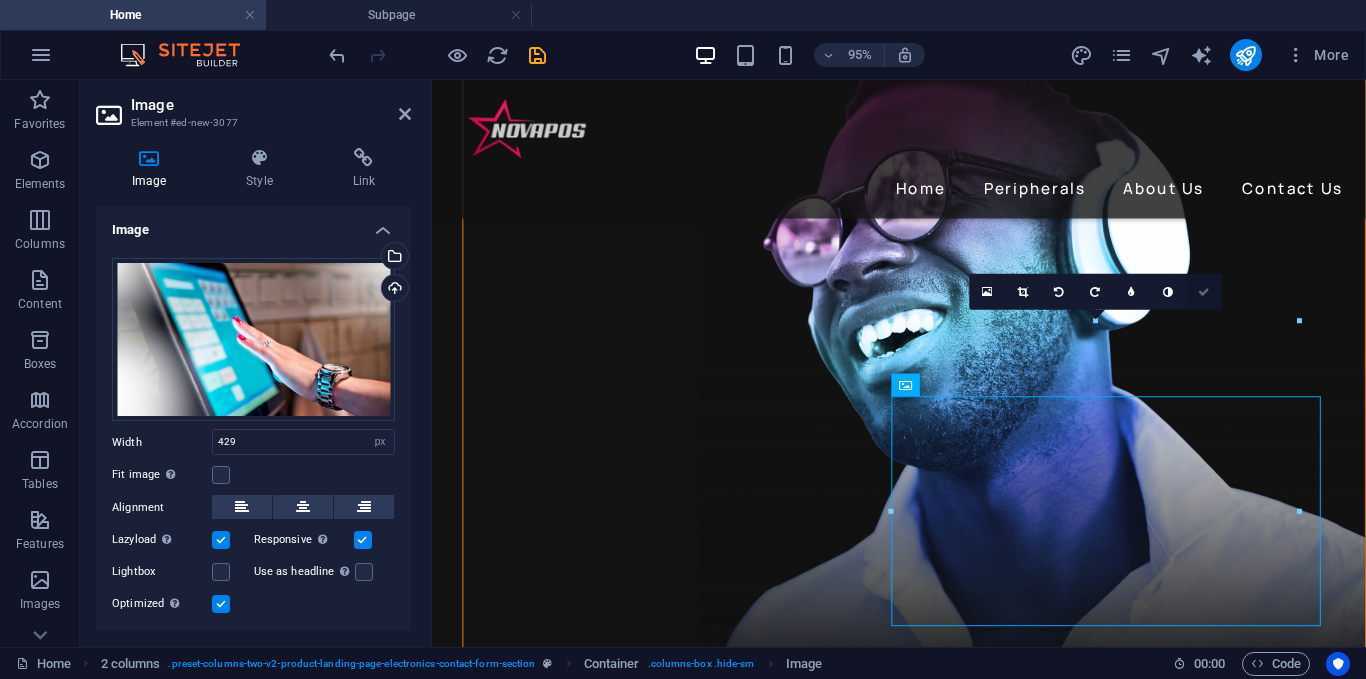 click at bounding box center (1204, 292) 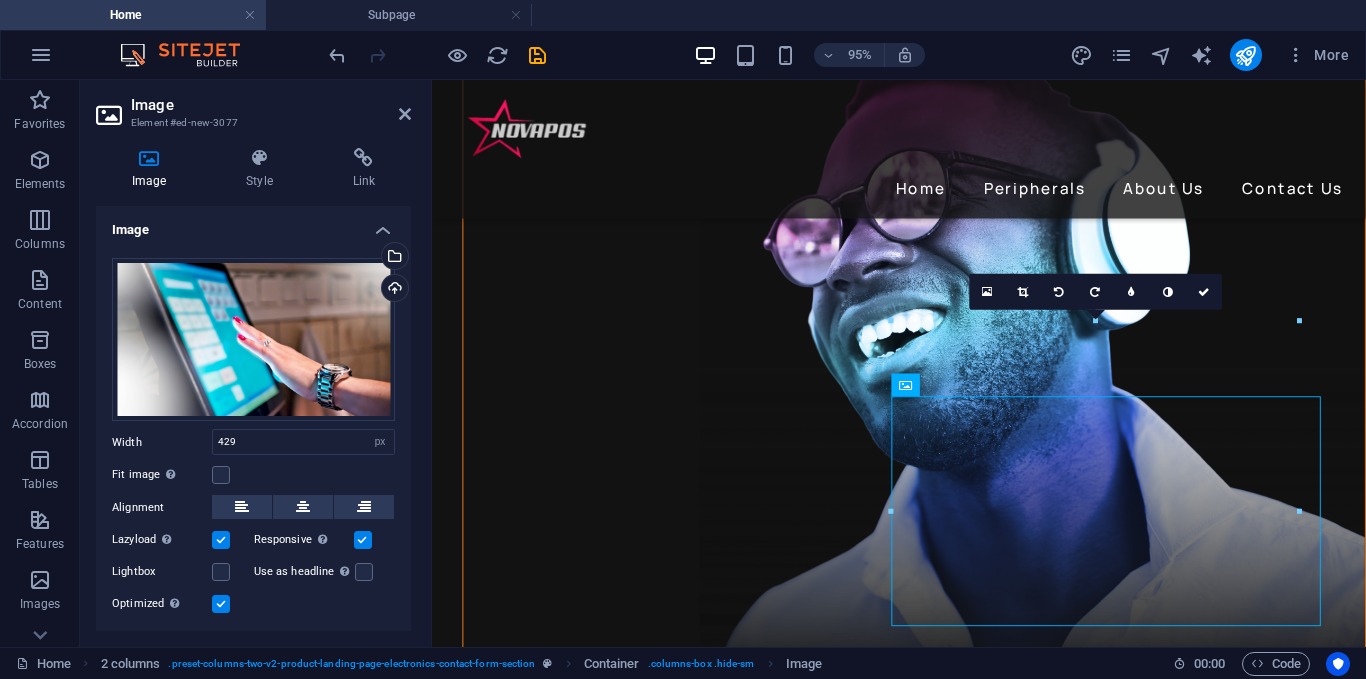 scroll, scrollTop: 4104, scrollLeft: 0, axis: vertical 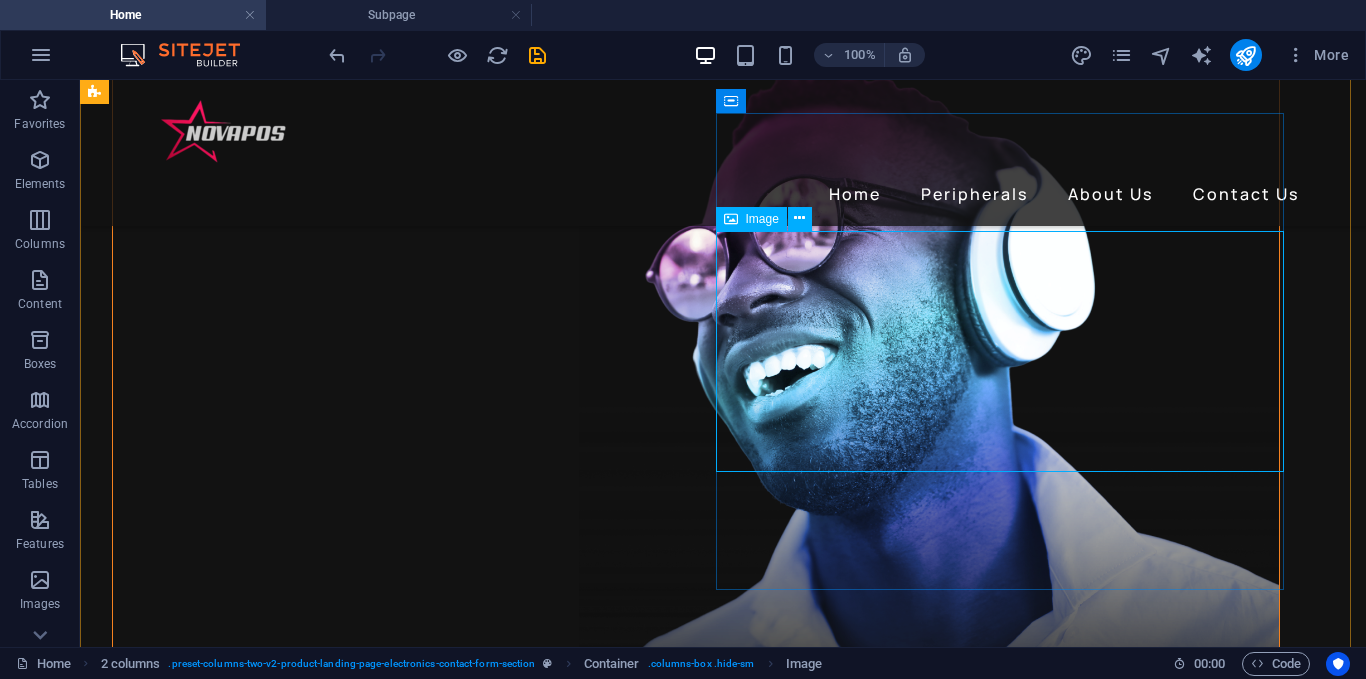 click at bounding box center [396, 10489] 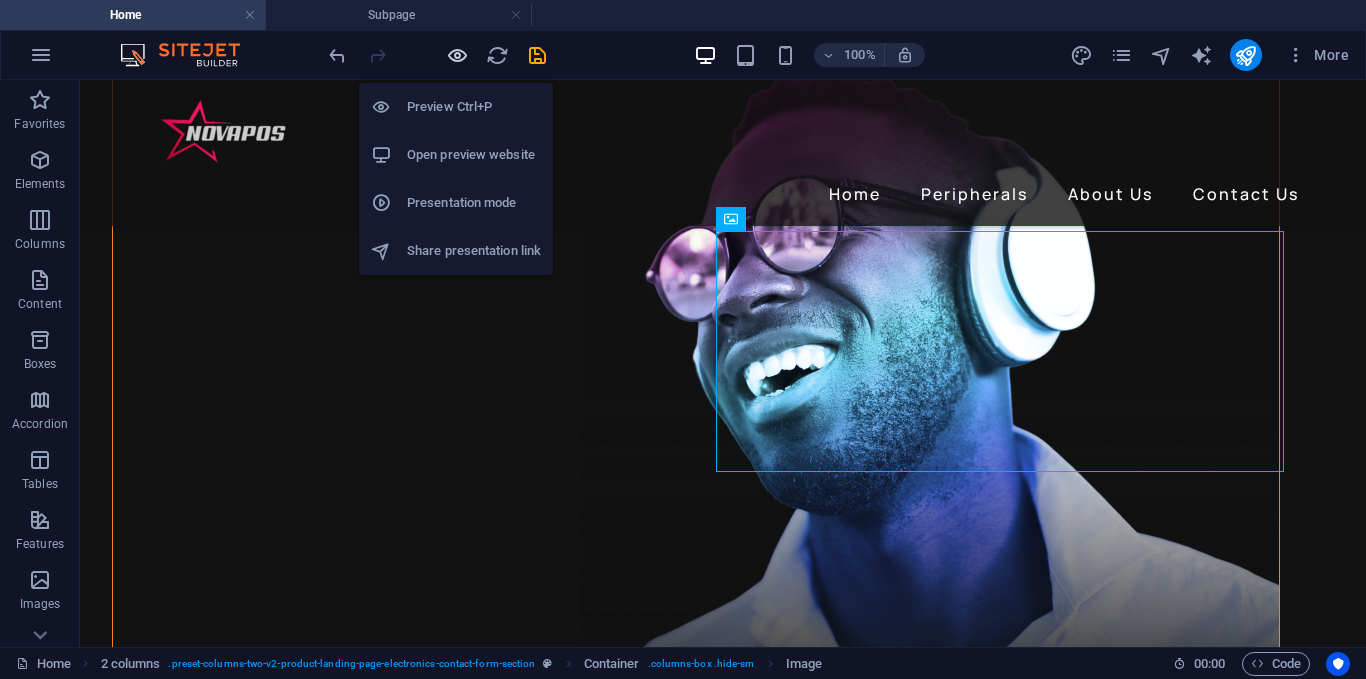 click at bounding box center (457, 55) 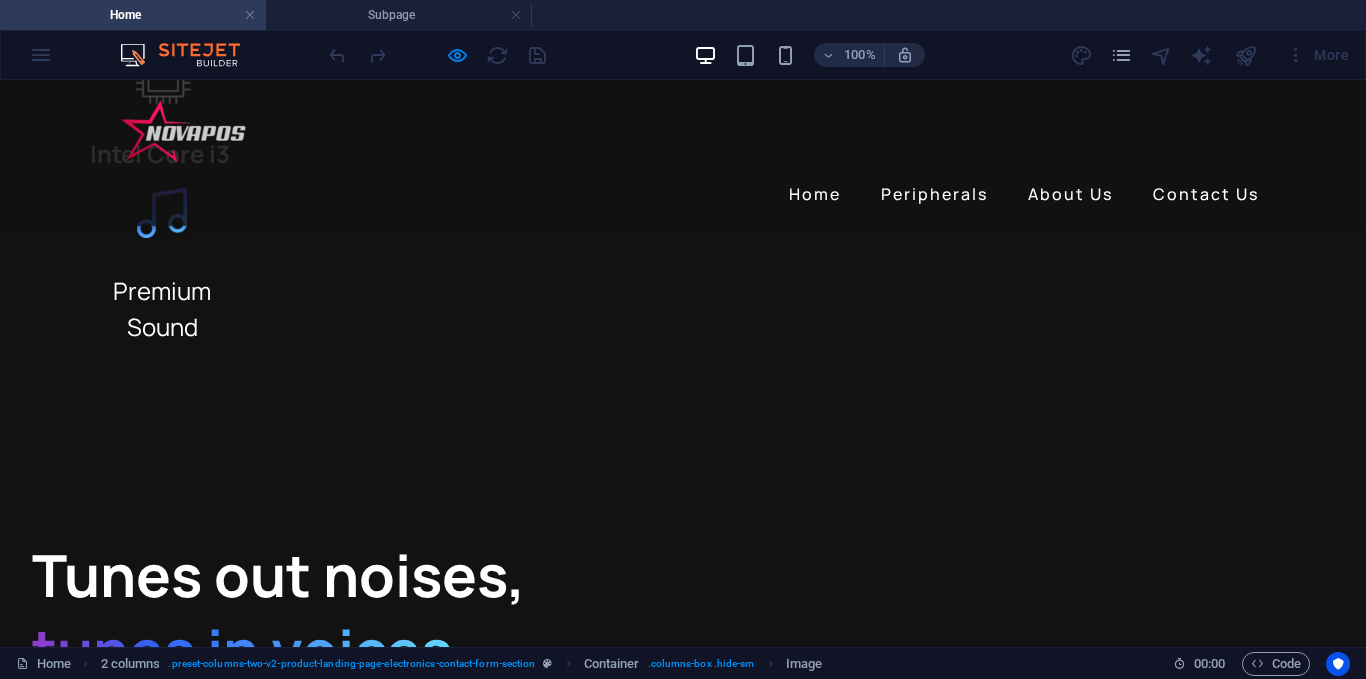 scroll, scrollTop: 3500, scrollLeft: 0, axis: vertical 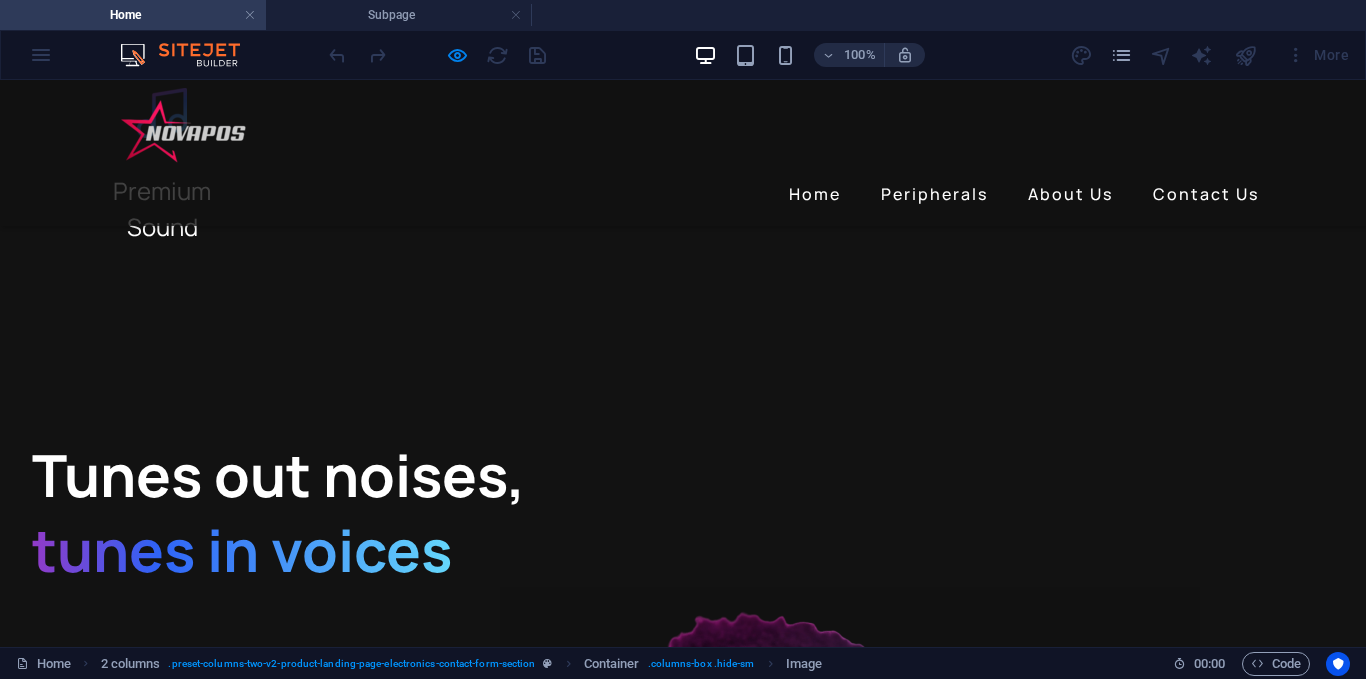 click at bounding box center (246, 10661) 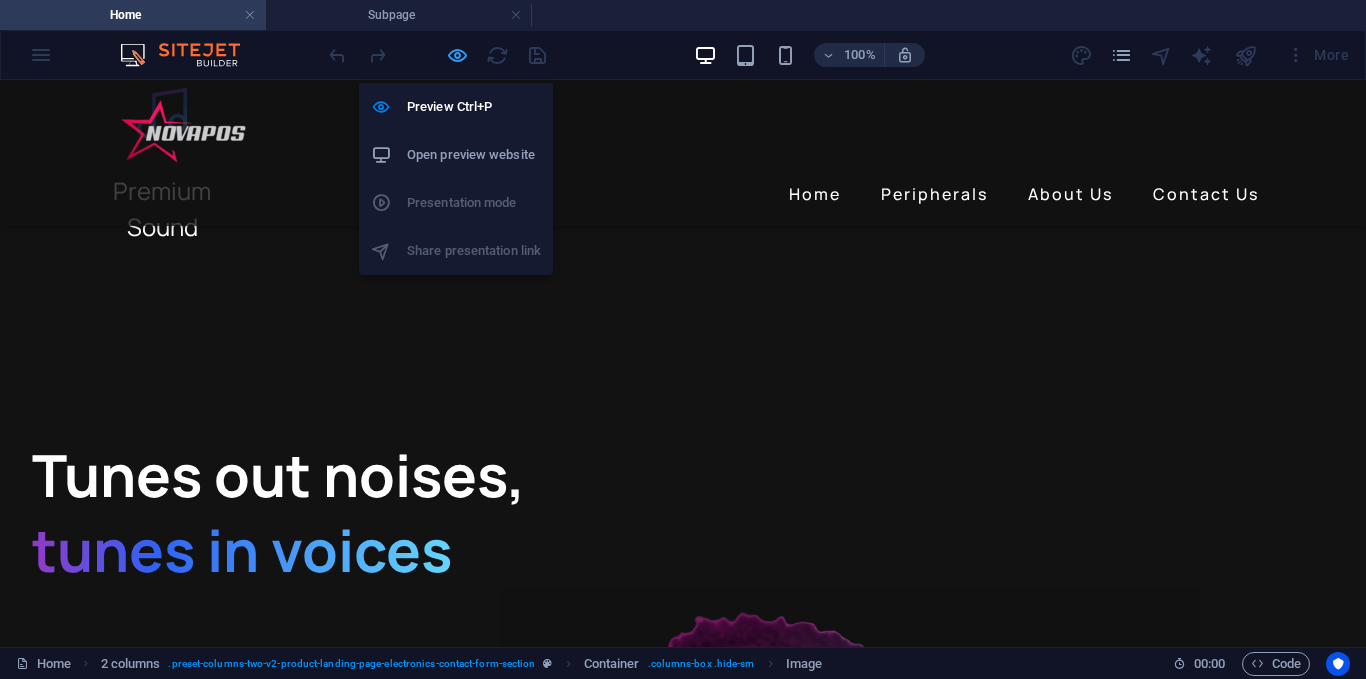 click at bounding box center (457, 55) 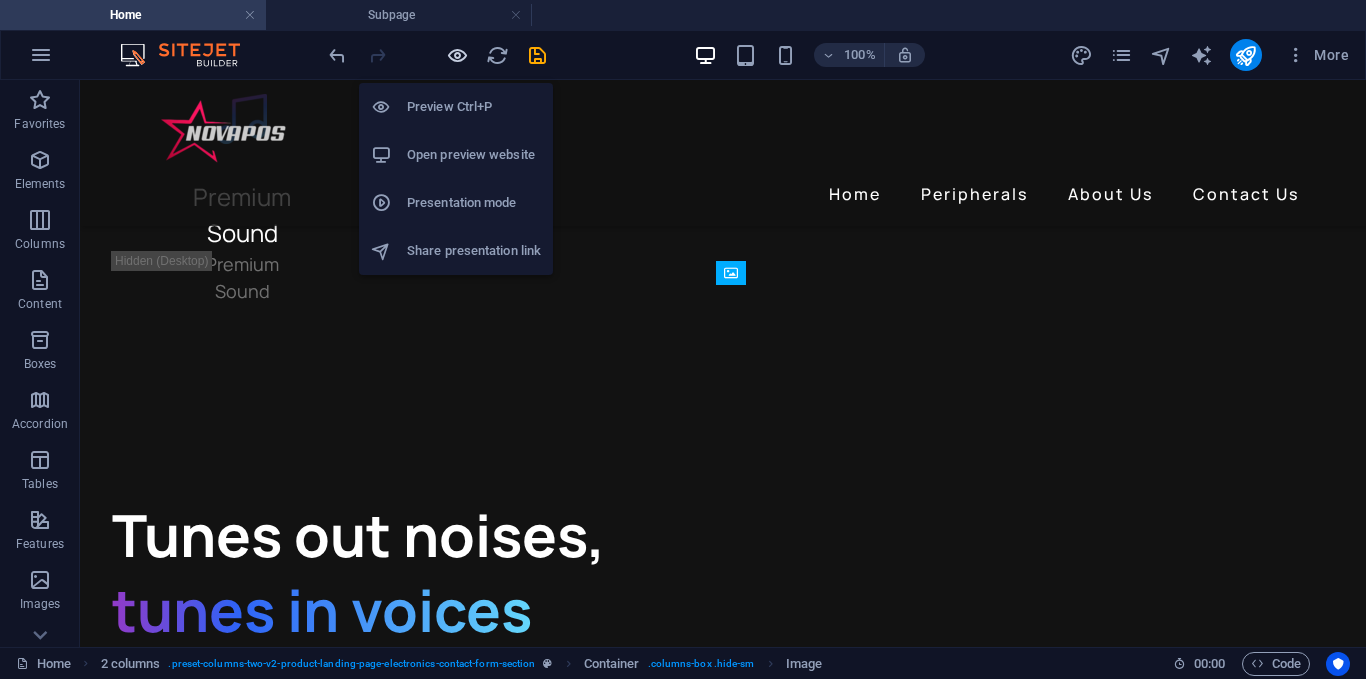 scroll, scrollTop: 4050, scrollLeft: 0, axis: vertical 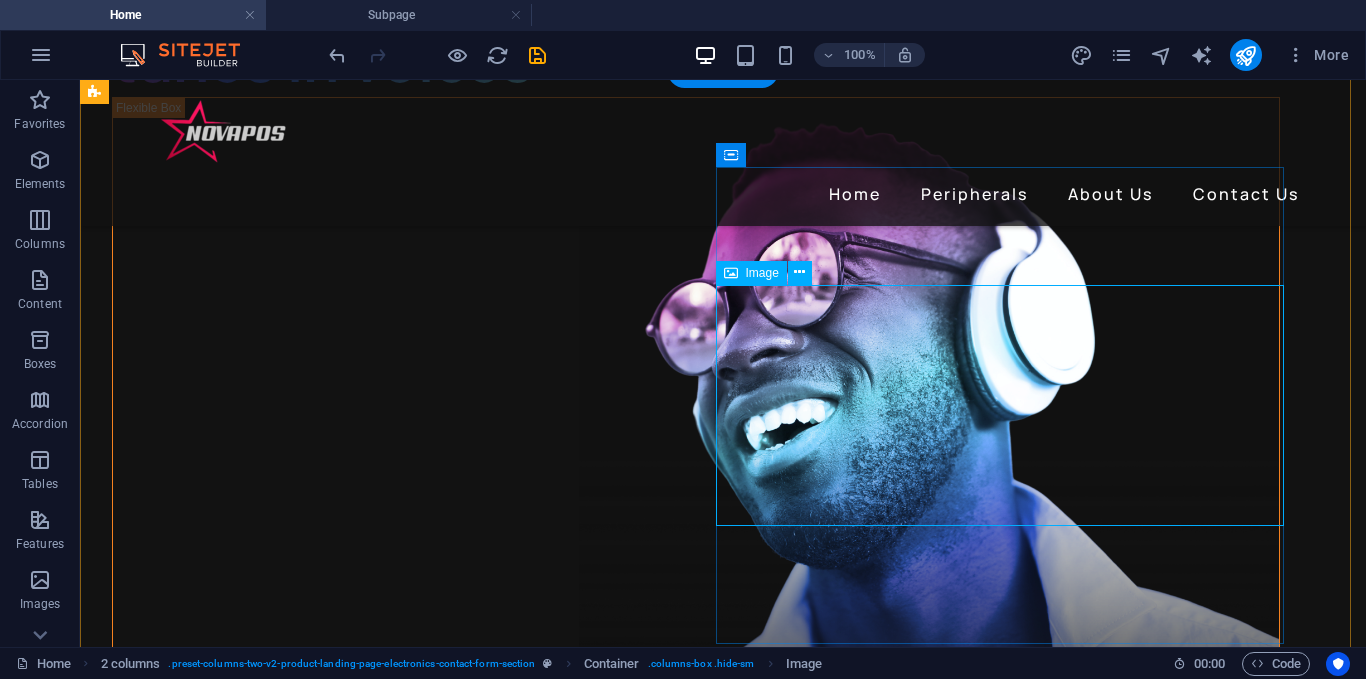 click at bounding box center [396, 10543] 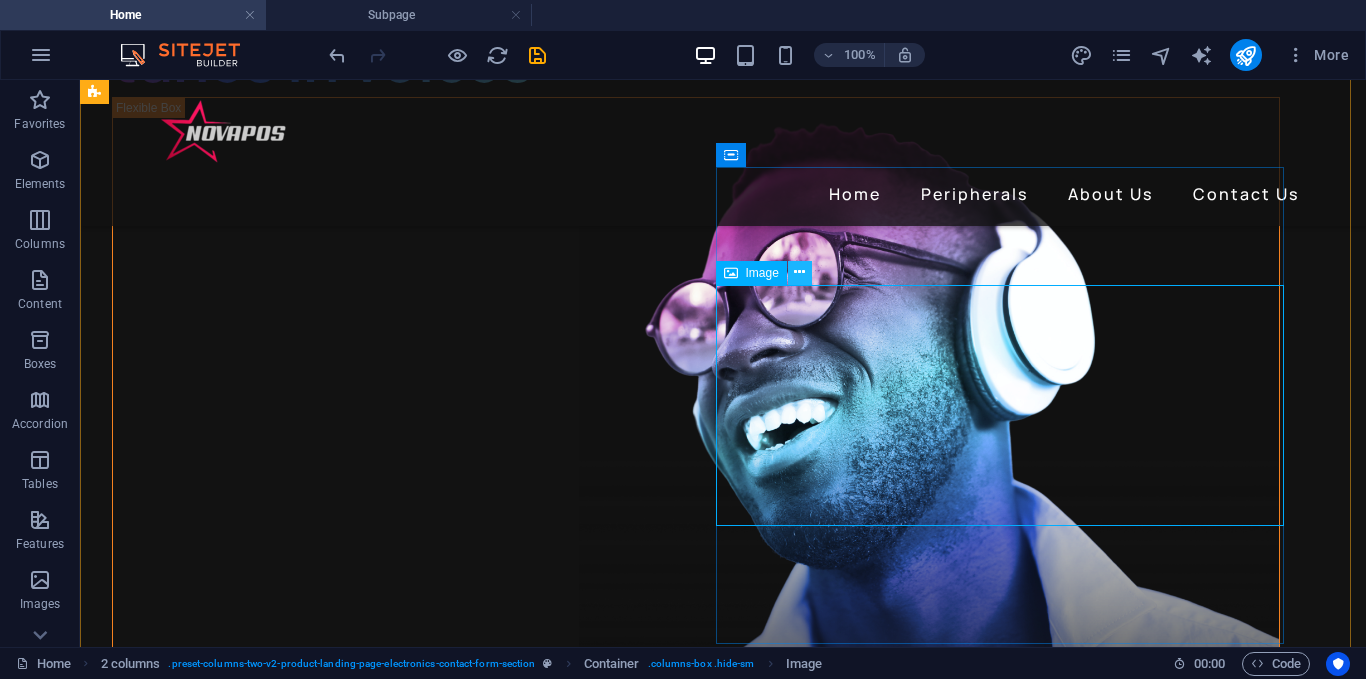 click at bounding box center (799, 272) 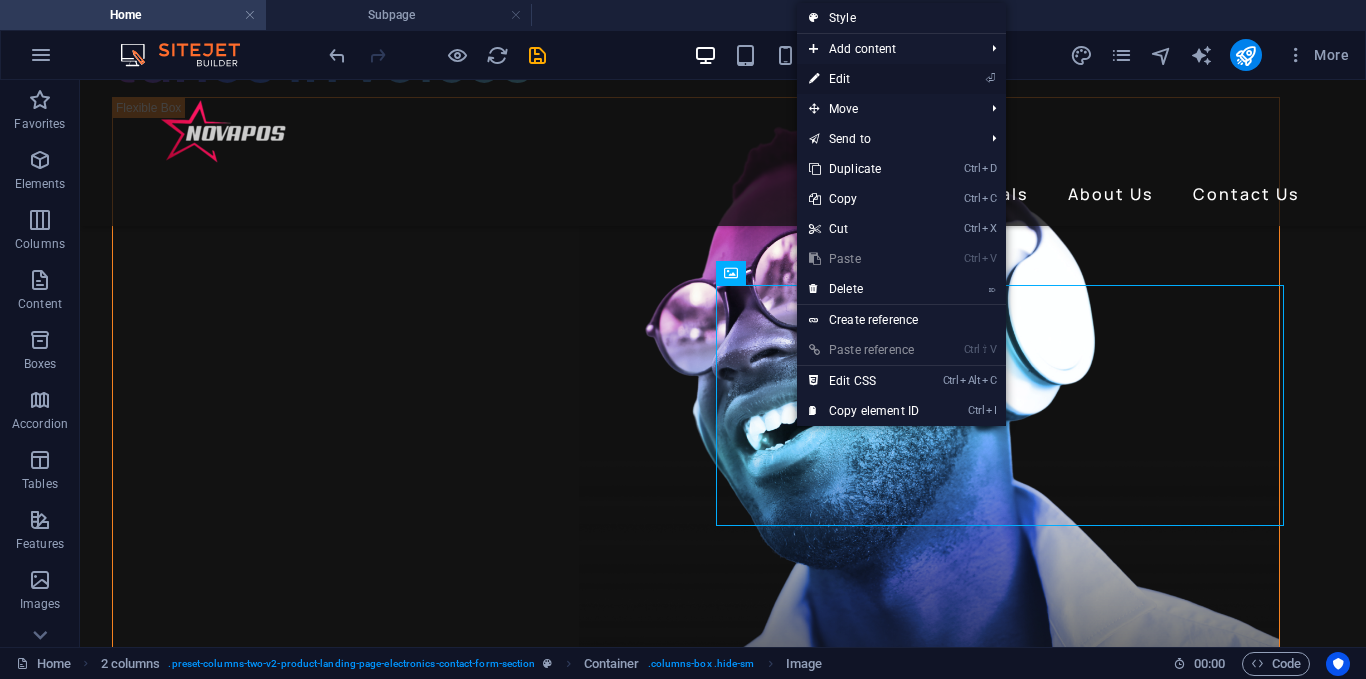 drag, startPoint x: 849, startPoint y: 80, endPoint x: 596, endPoint y: 213, distance: 285.8286 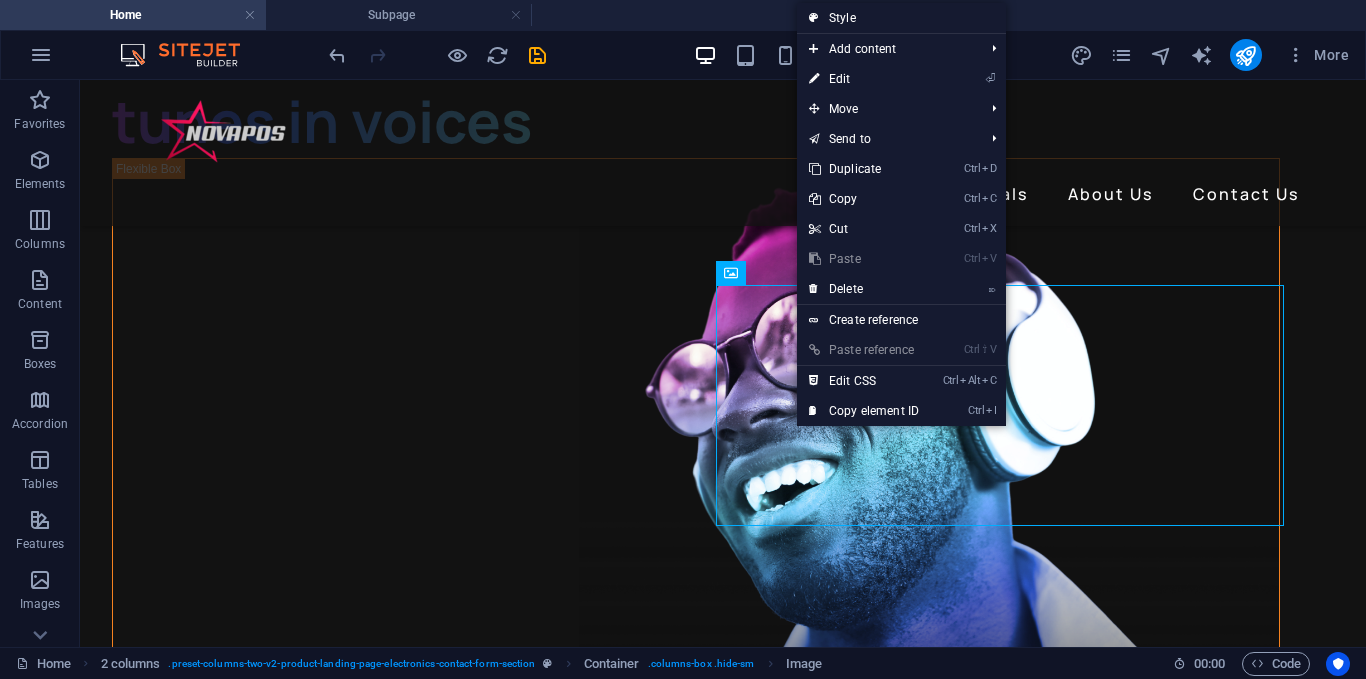 select on "px" 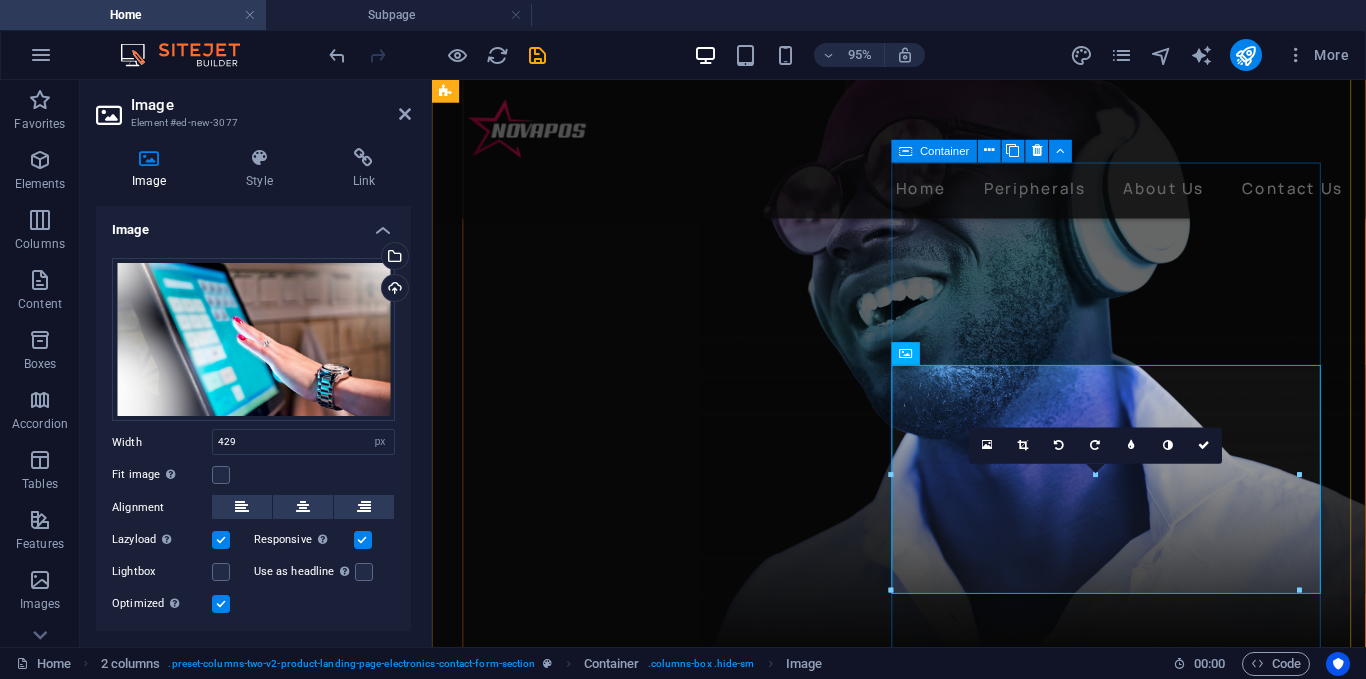 click at bounding box center (694, 9331) 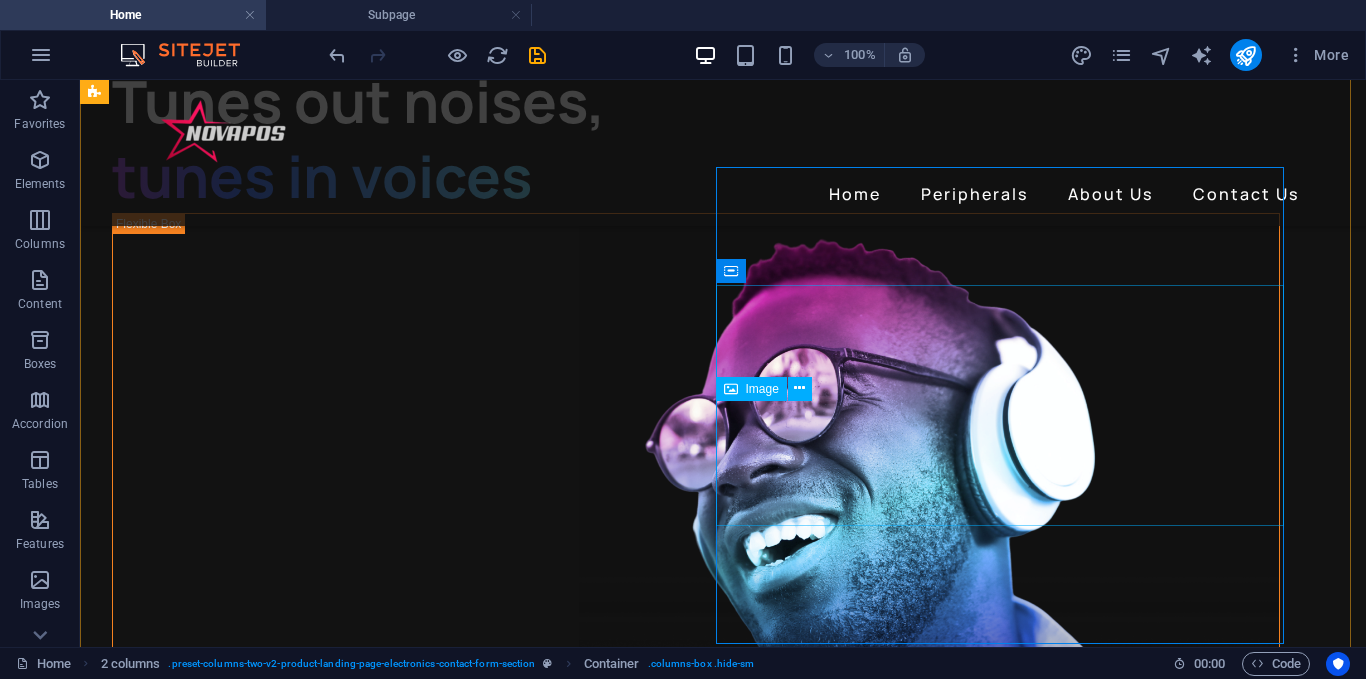 scroll, scrollTop: 4050, scrollLeft: 0, axis: vertical 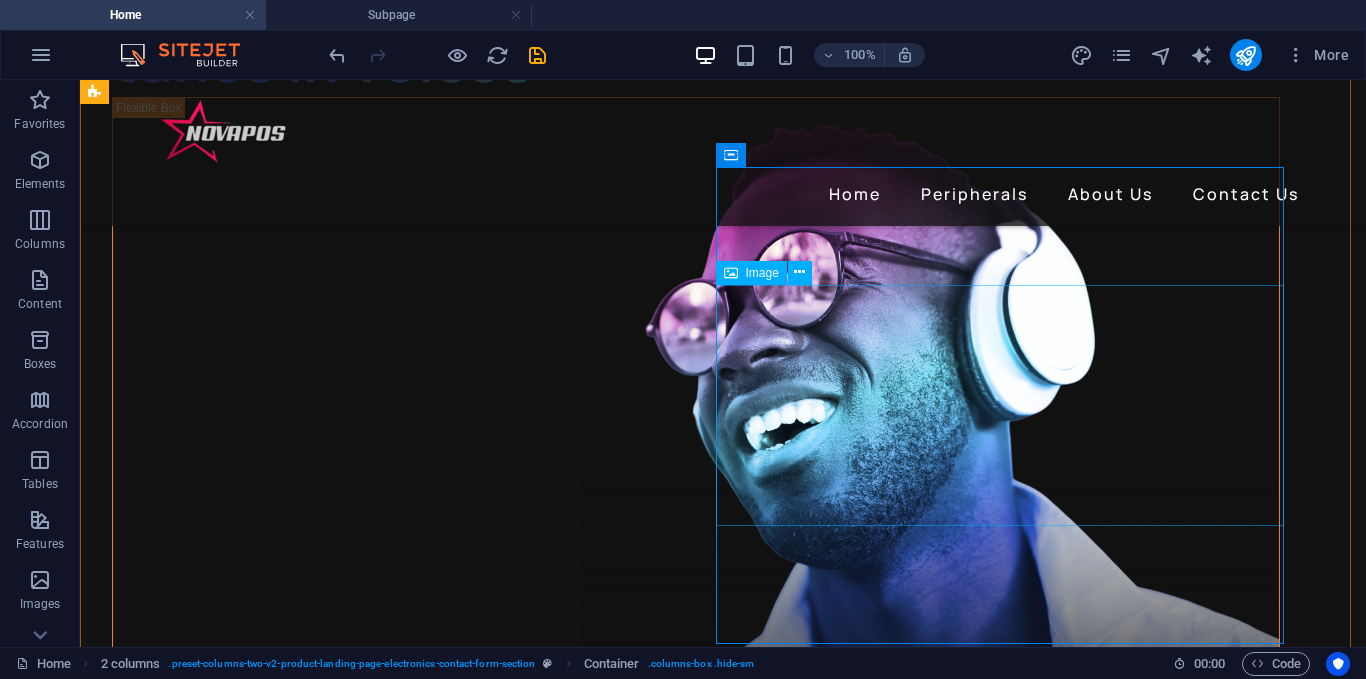 click at bounding box center [396, 10543] 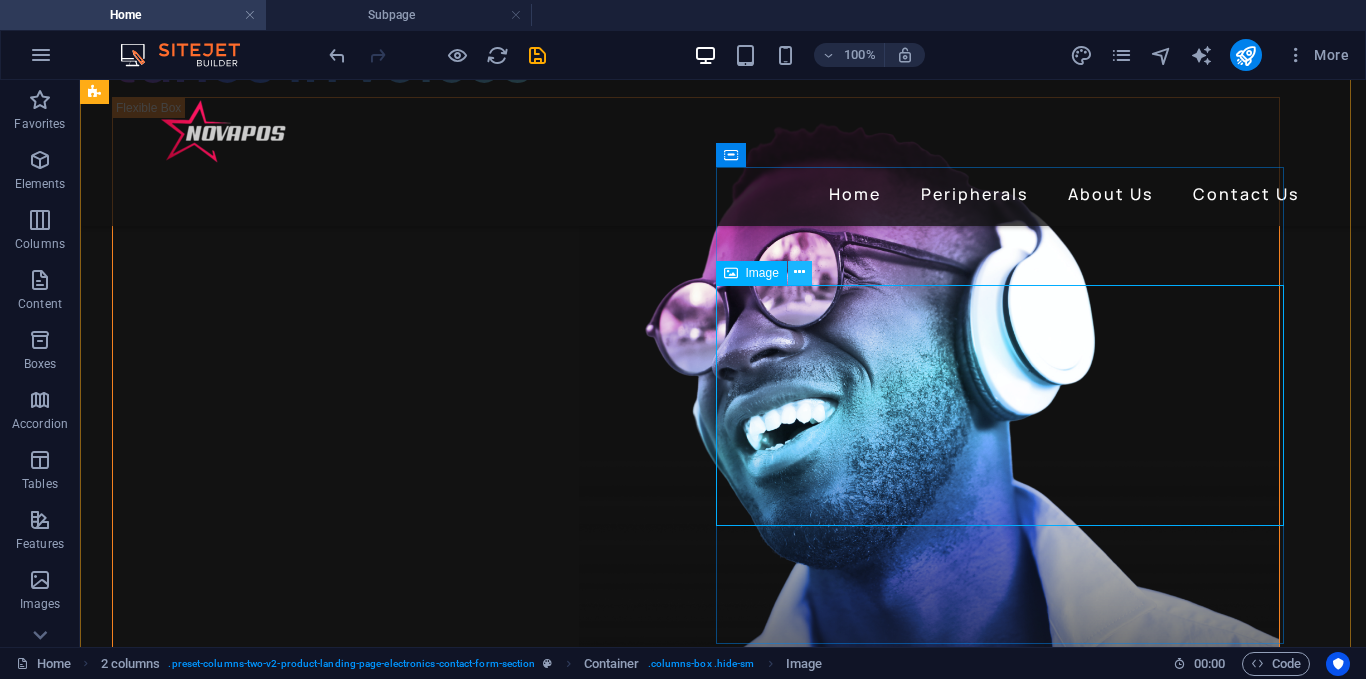 click at bounding box center [800, 273] 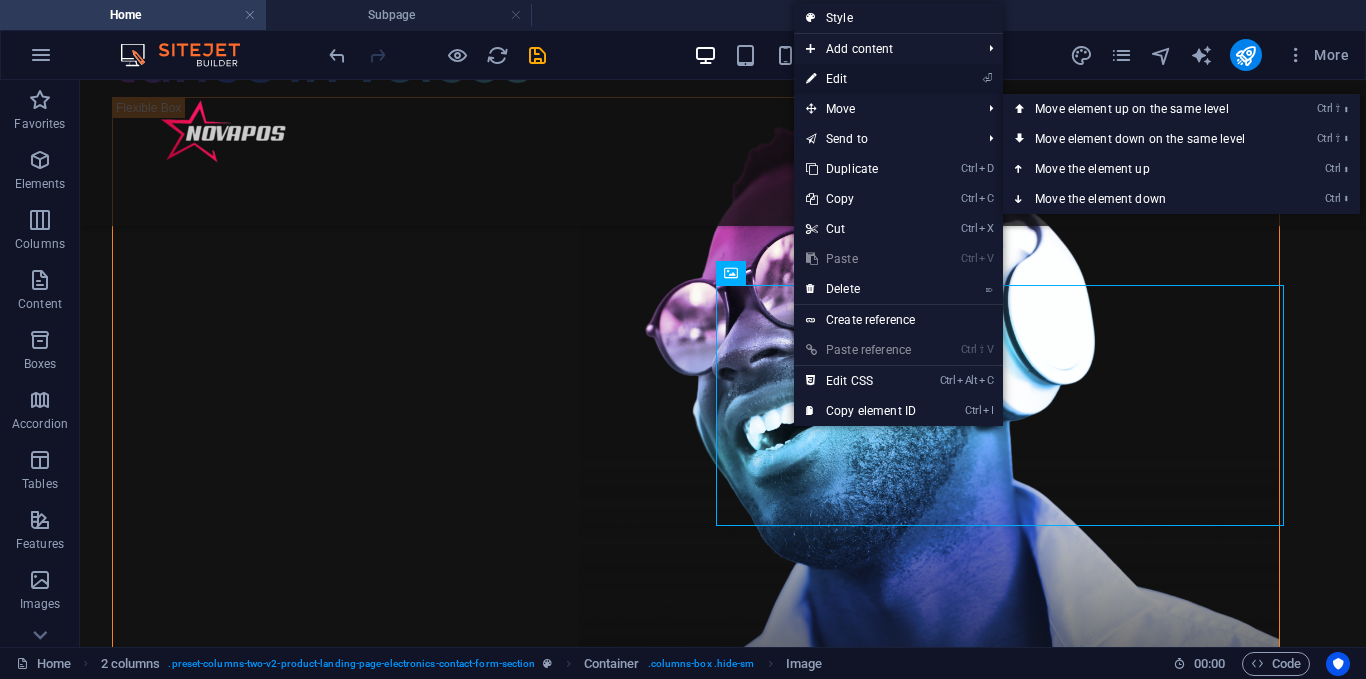 click on "⏎  Edit" at bounding box center (861, 79) 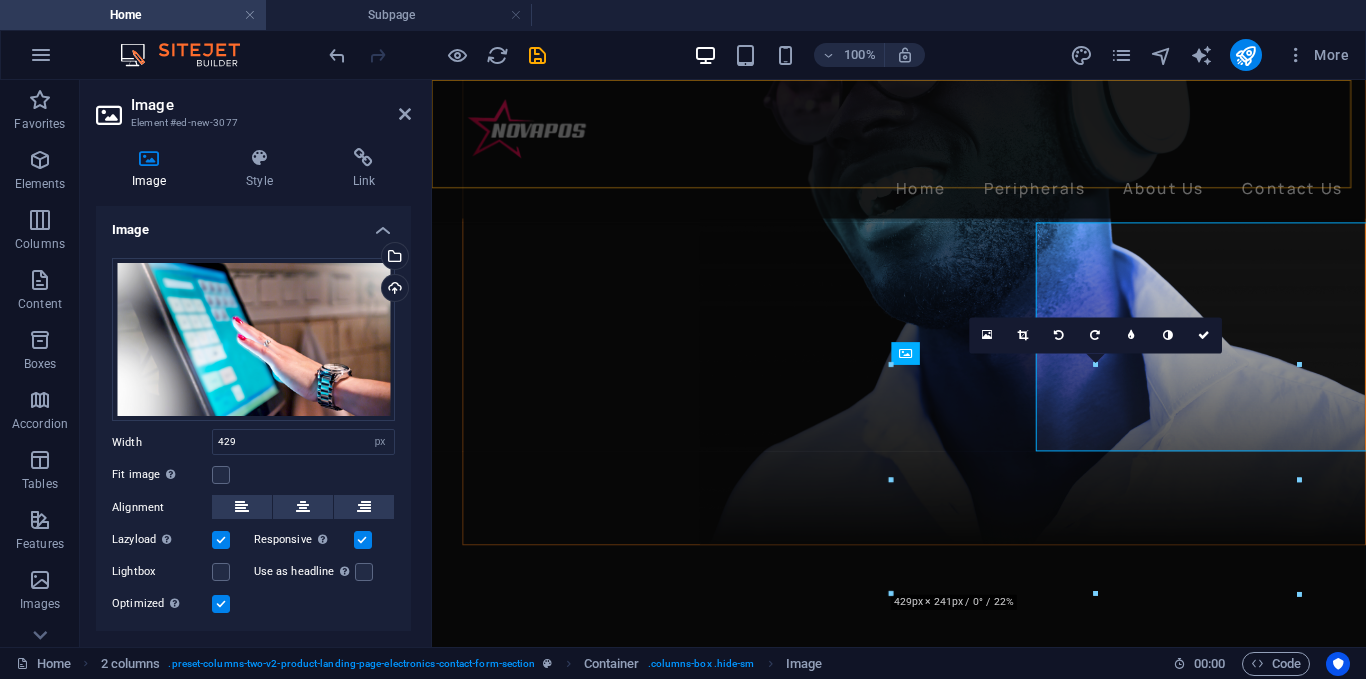 scroll, scrollTop: 3989, scrollLeft: 0, axis: vertical 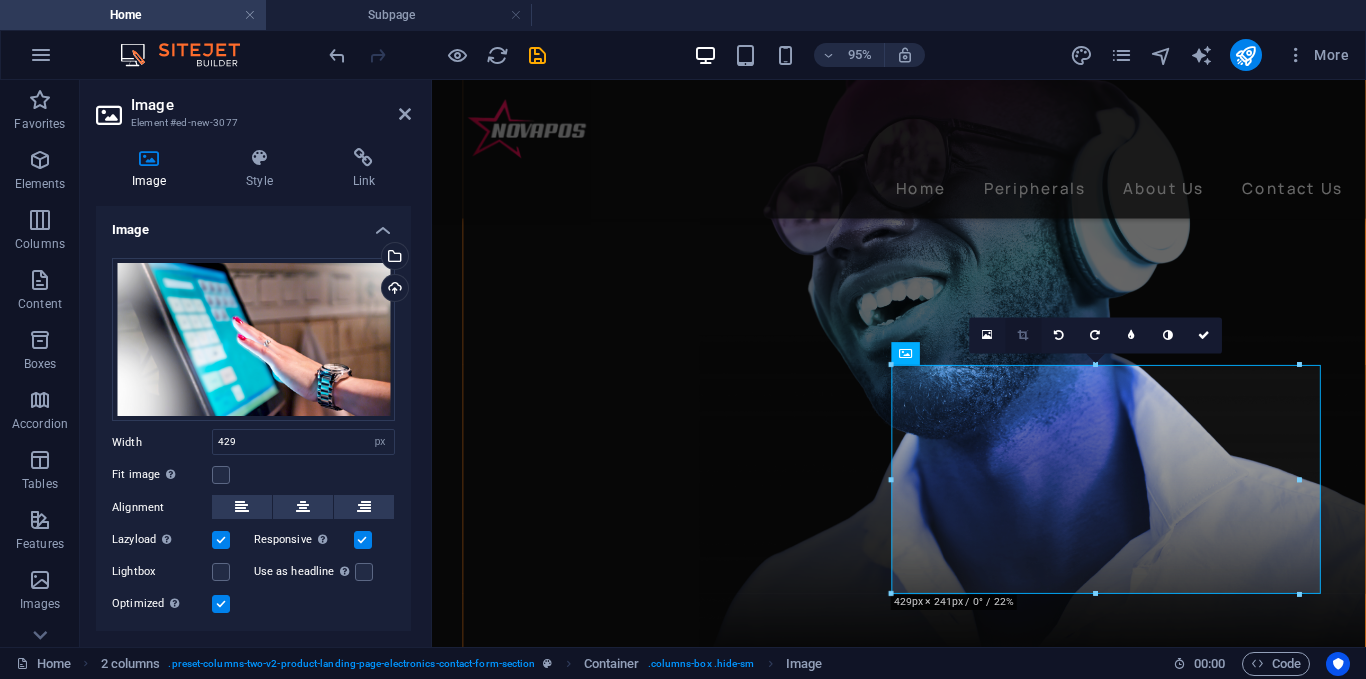 click at bounding box center (1023, 336) 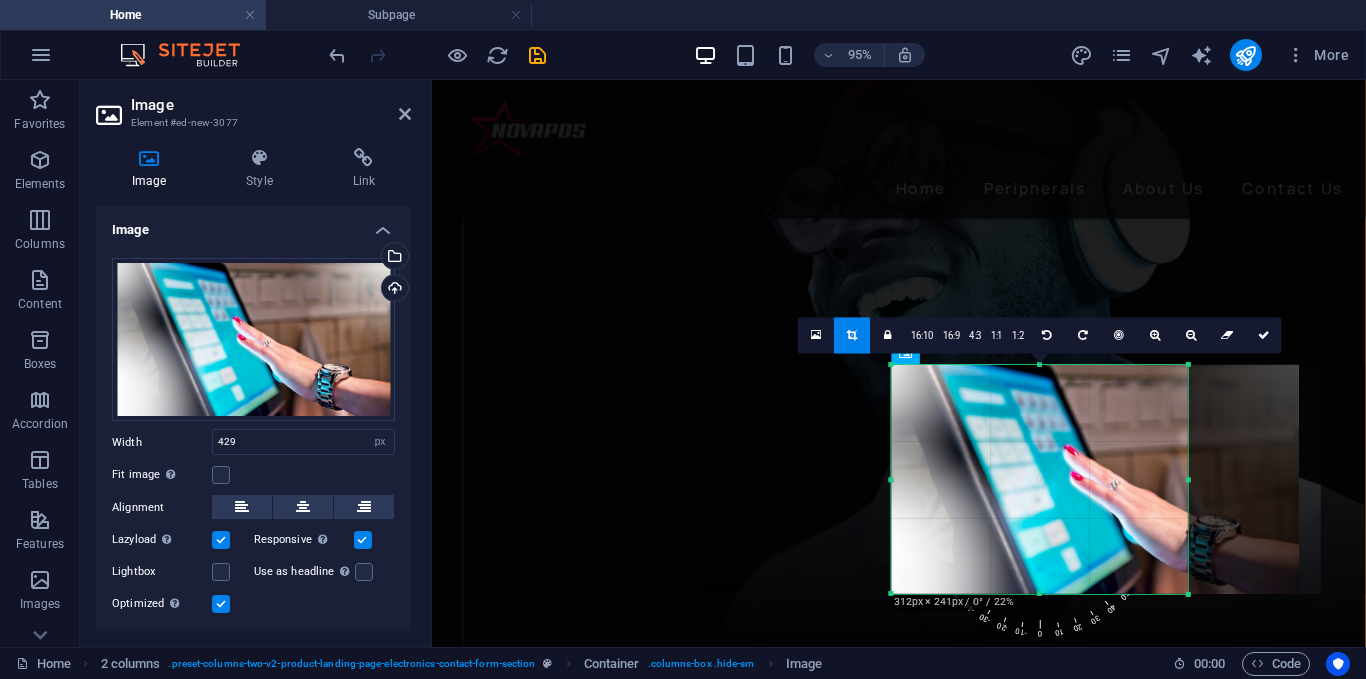 drag, startPoint x: 1299, startPoint y: 483, endPoint x: 1182, endPoint y: 519, distance: 122.41323 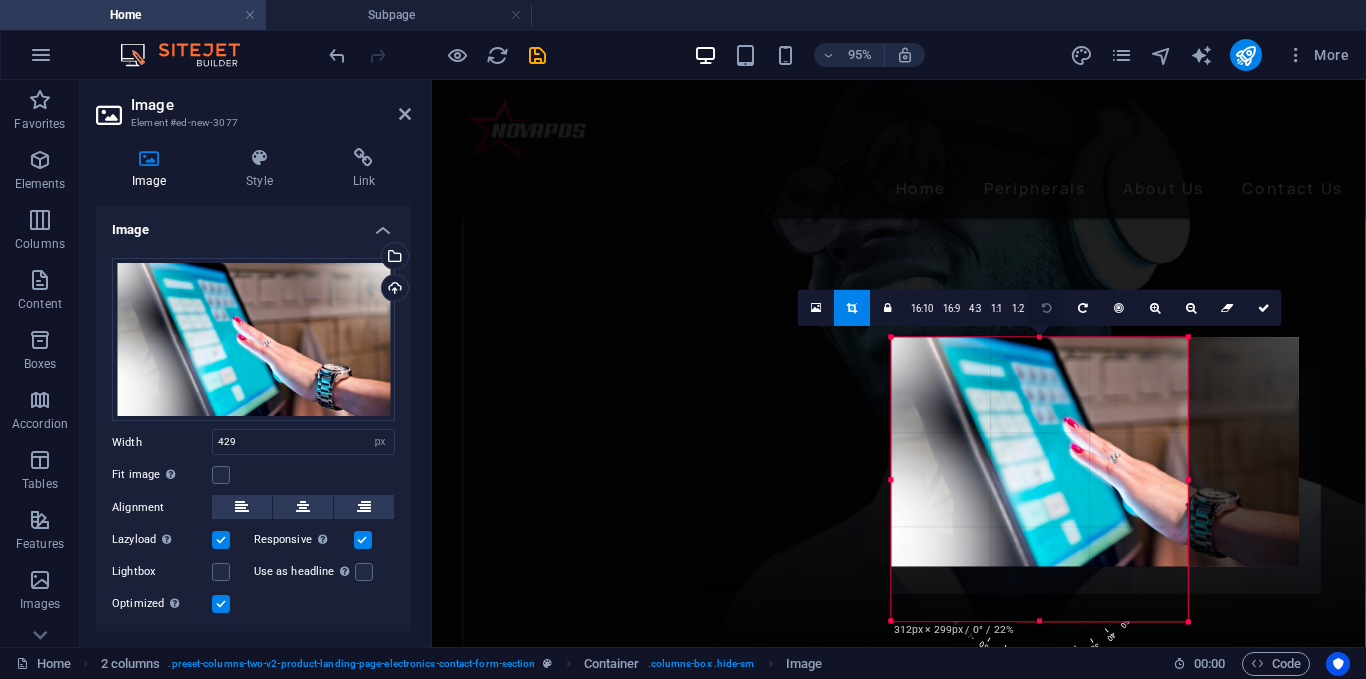 drag, startPoint x: 1044, startPoint y: 365, endPoint x: 1040, endPoint y: 307, distance: 58.137768 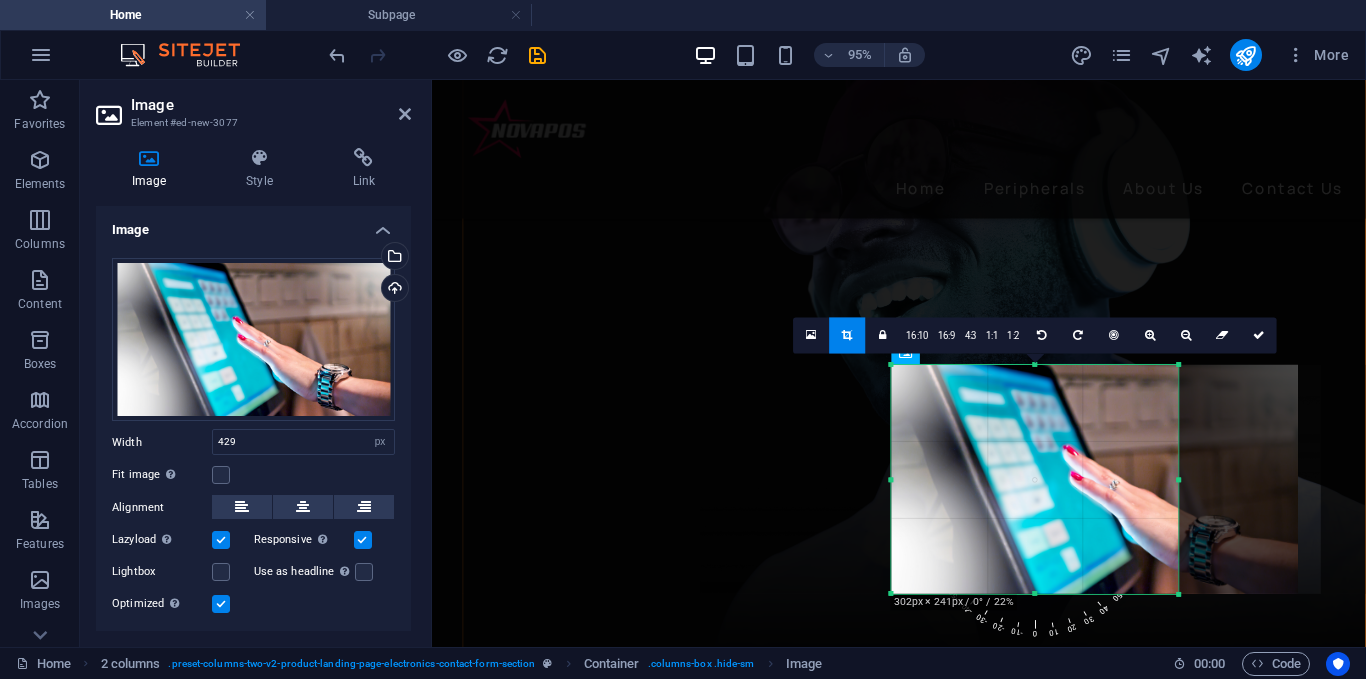 click on "180 170 160 150 140 130 120 110 100 90 80 70 60 50 40 30 20 10 0 -10 -20 -30 -40 -50 -60 -70 -80 -90 -100 -110 -120 -130 -140 -150 -160 -170 302px × 241px / 0° / 22% 16:10 16:9 4:3 1:1 1:2 0" at bounding box center [1035, 479] 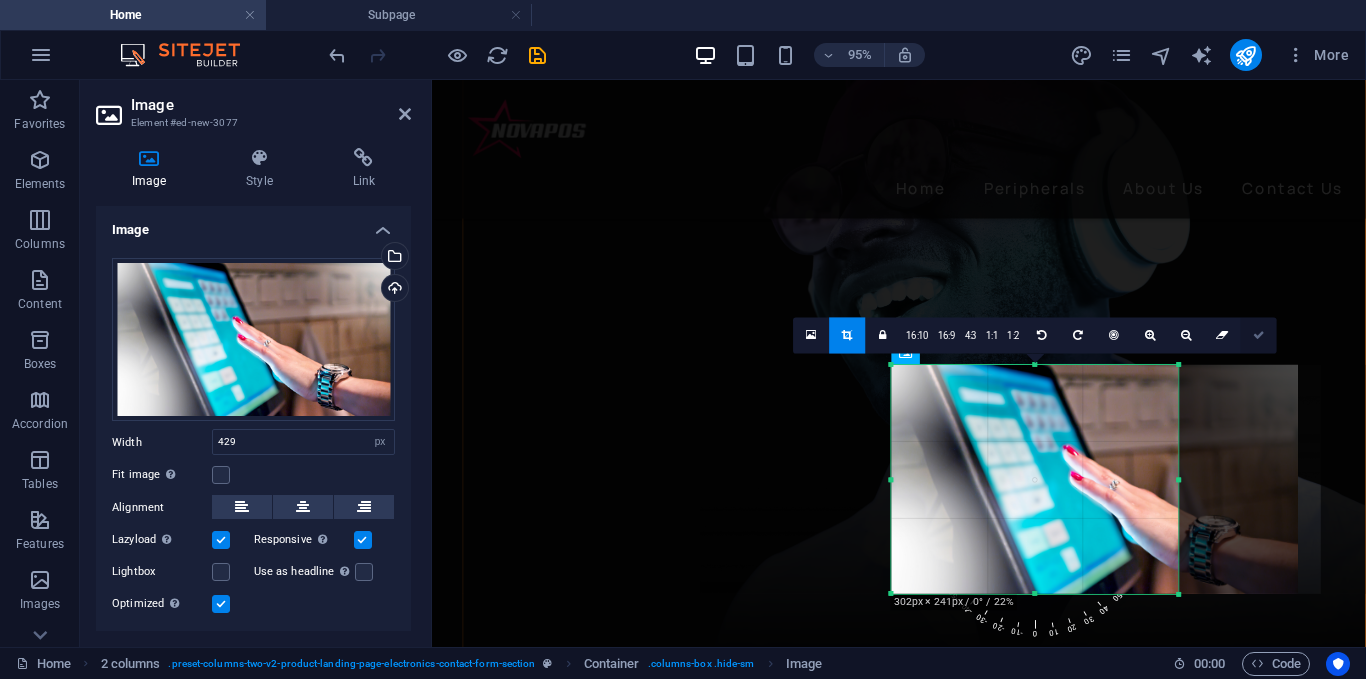 click at bounding box center (1259, 336) 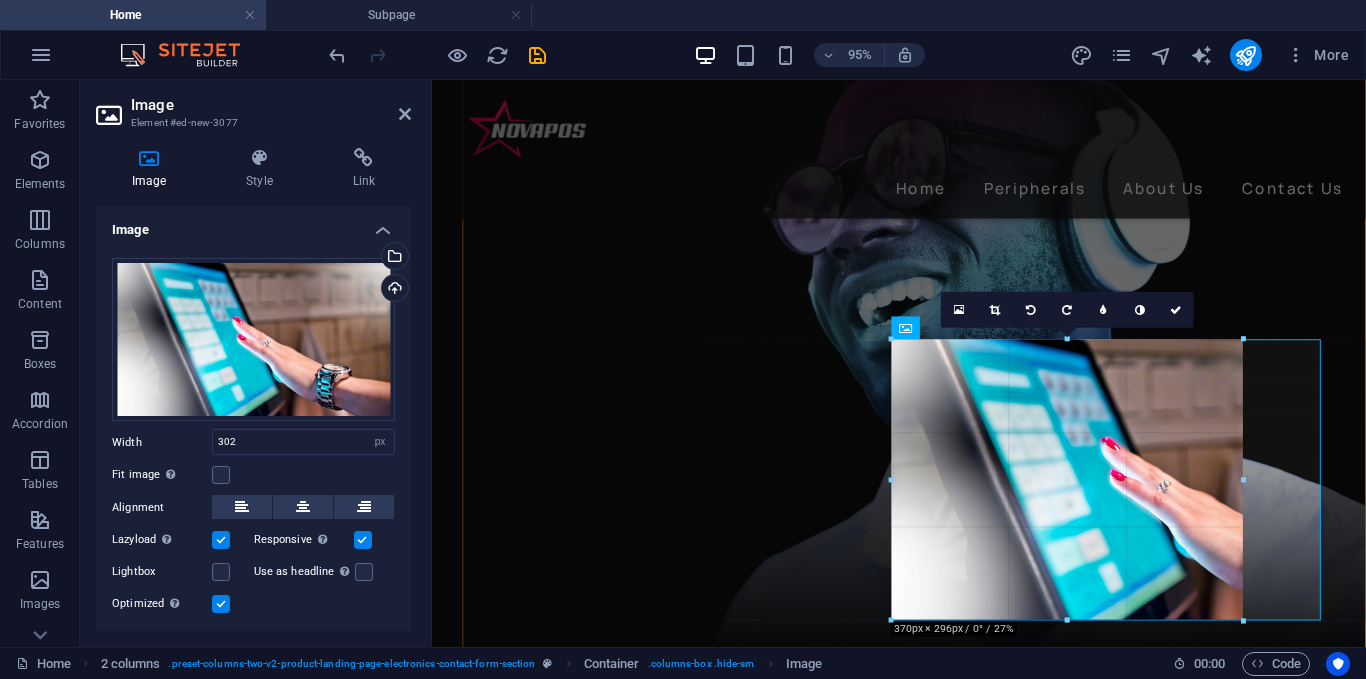 drag, startPoint x: 1182, startPoint y: 558, endPoint x: 1250, endPoint y: 680, distance: 139.67104 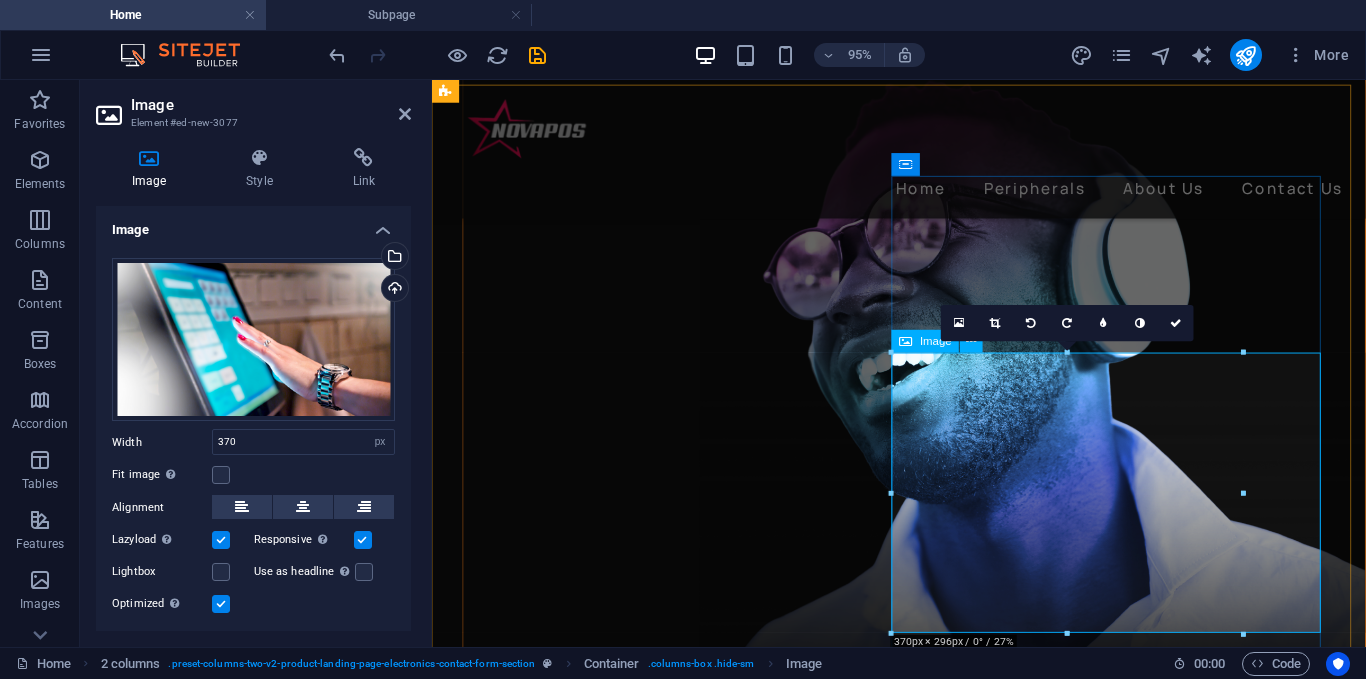 scroll, scrollTop: 3889, scrollLeft: 0, axis: vertical 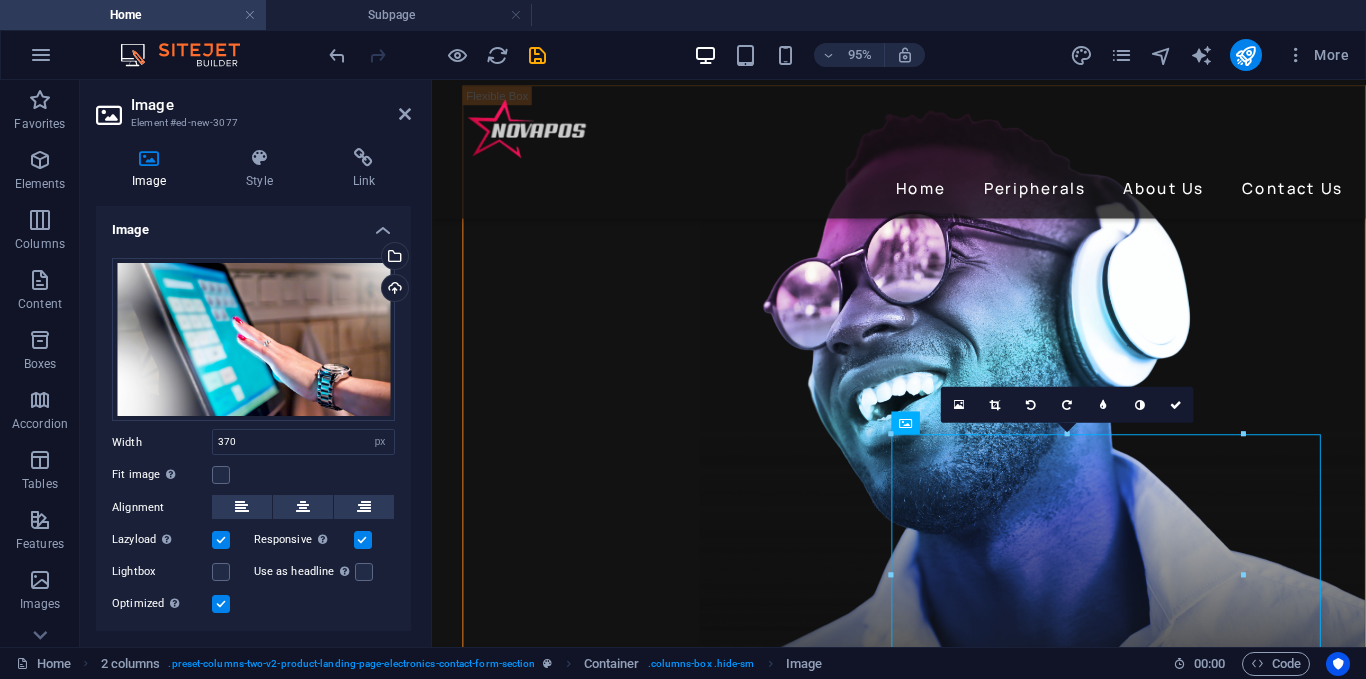 drag, startPoint x: 1128, startPoint y: 539, endPoint x: 1103, endPoint y: 355, distance: 185.6906 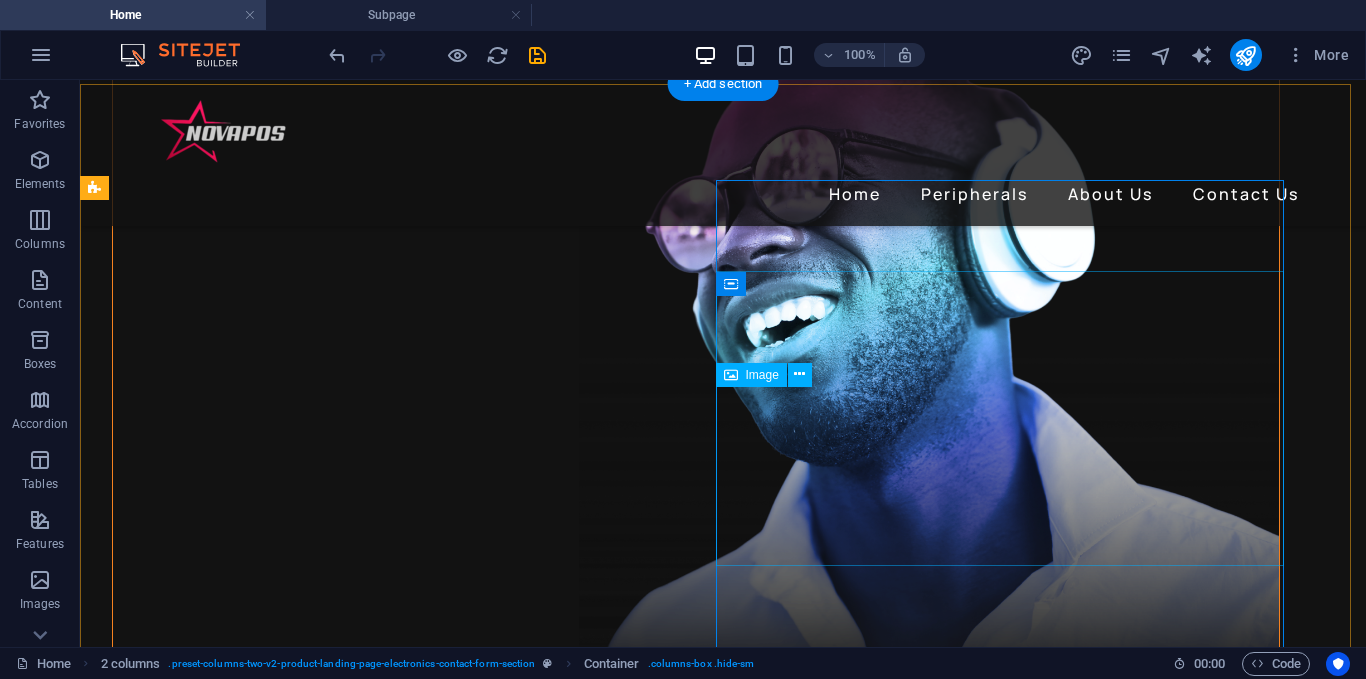scroll, scrollTop: 4037, scrollLeft: 0, axis: vertical 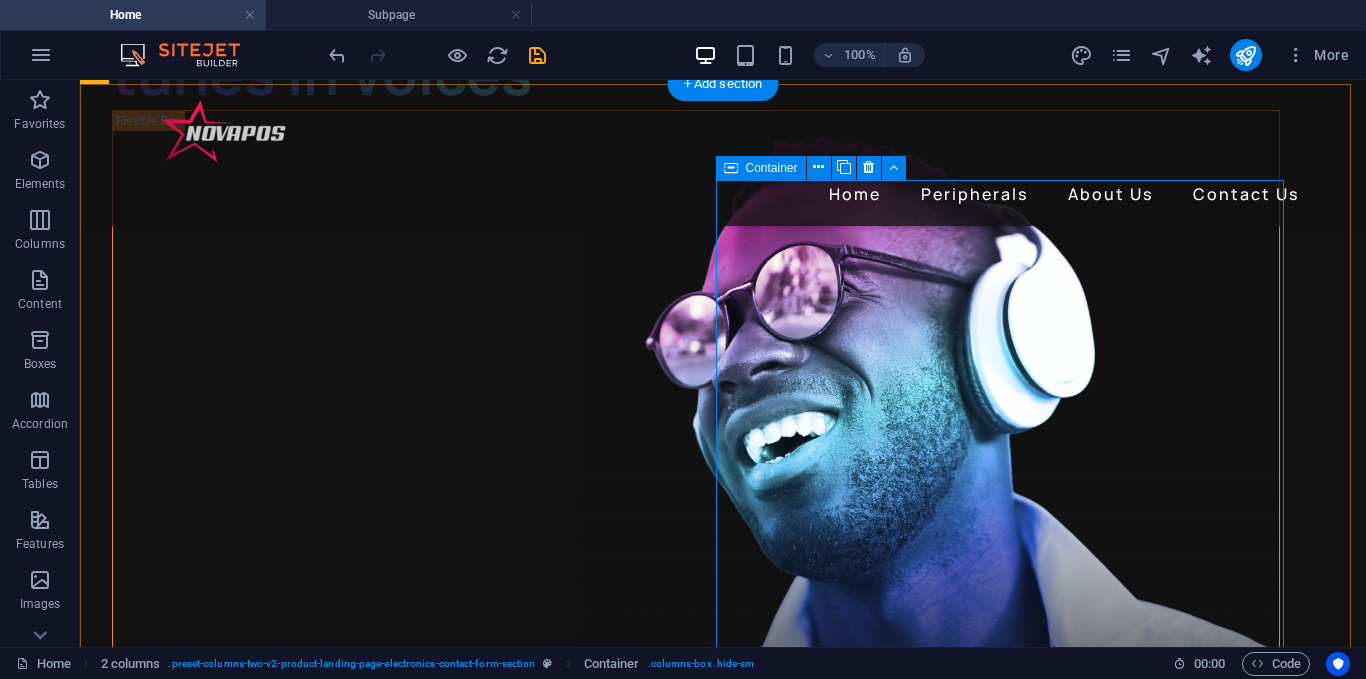 click at bounding box center [396, 10583] 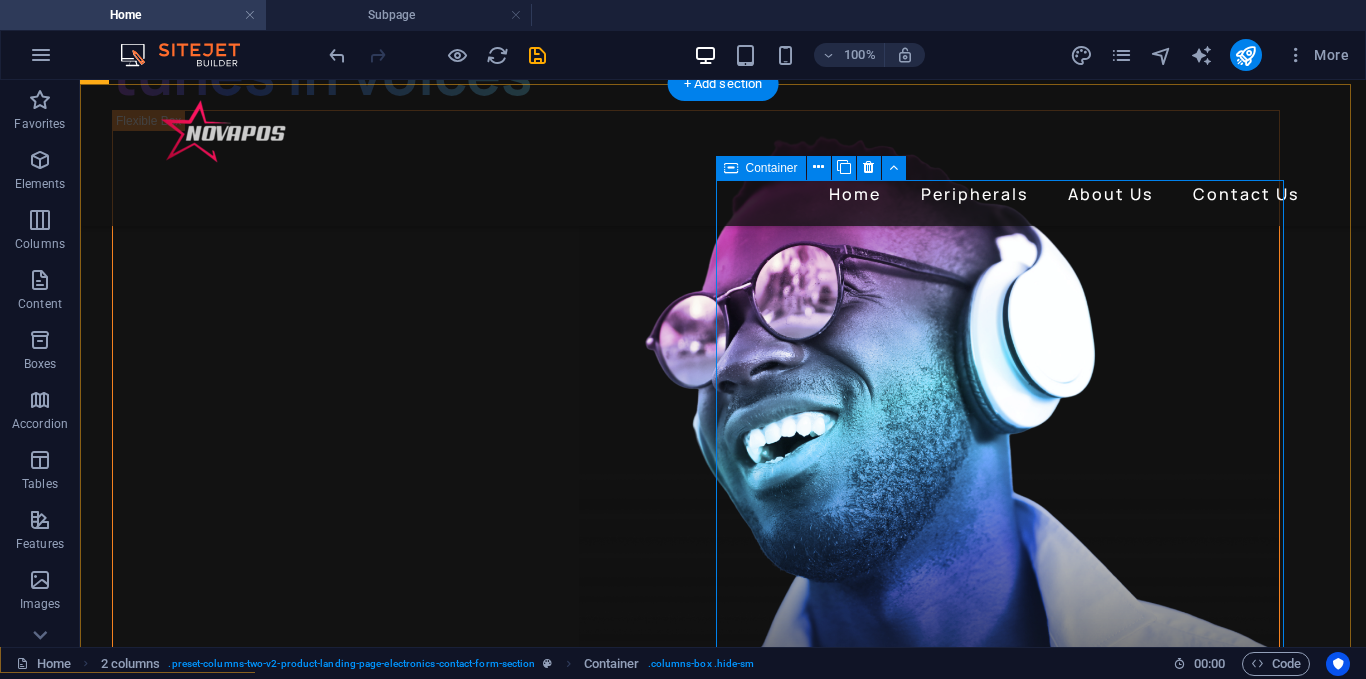 click at bounding box center [396, 10583] 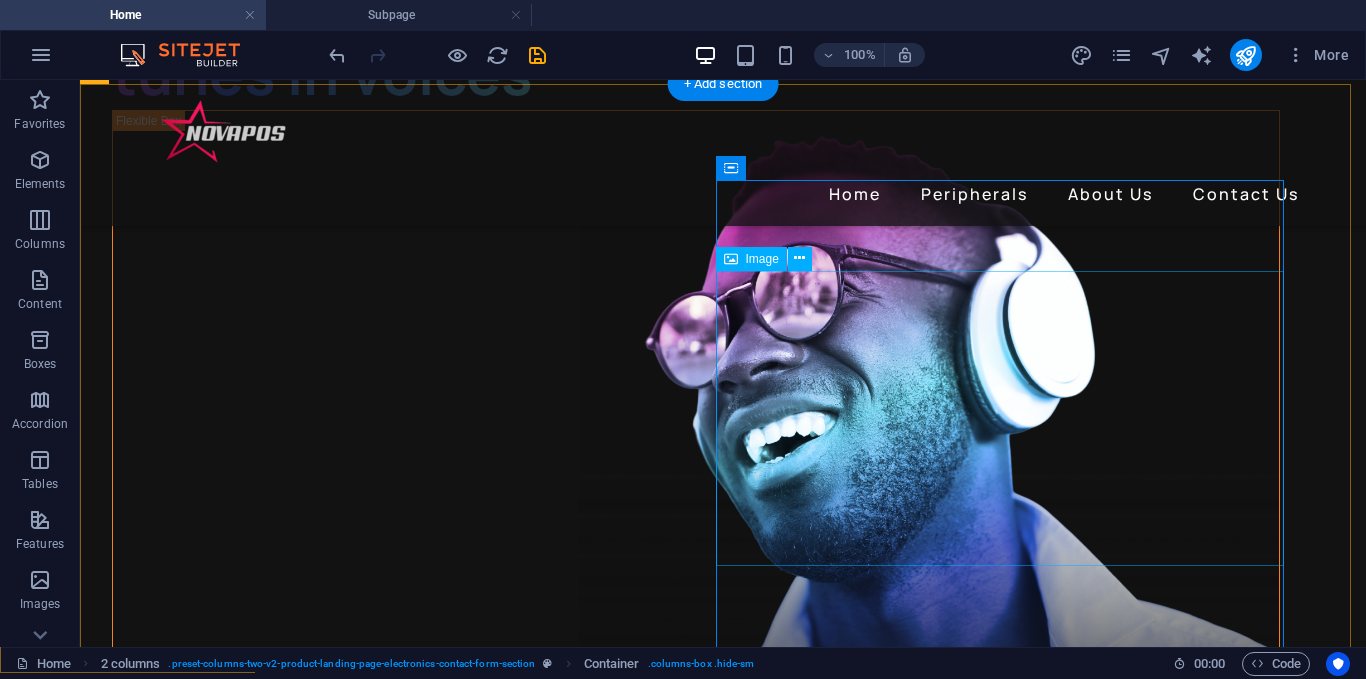 click at bounding box center (396, 10583) 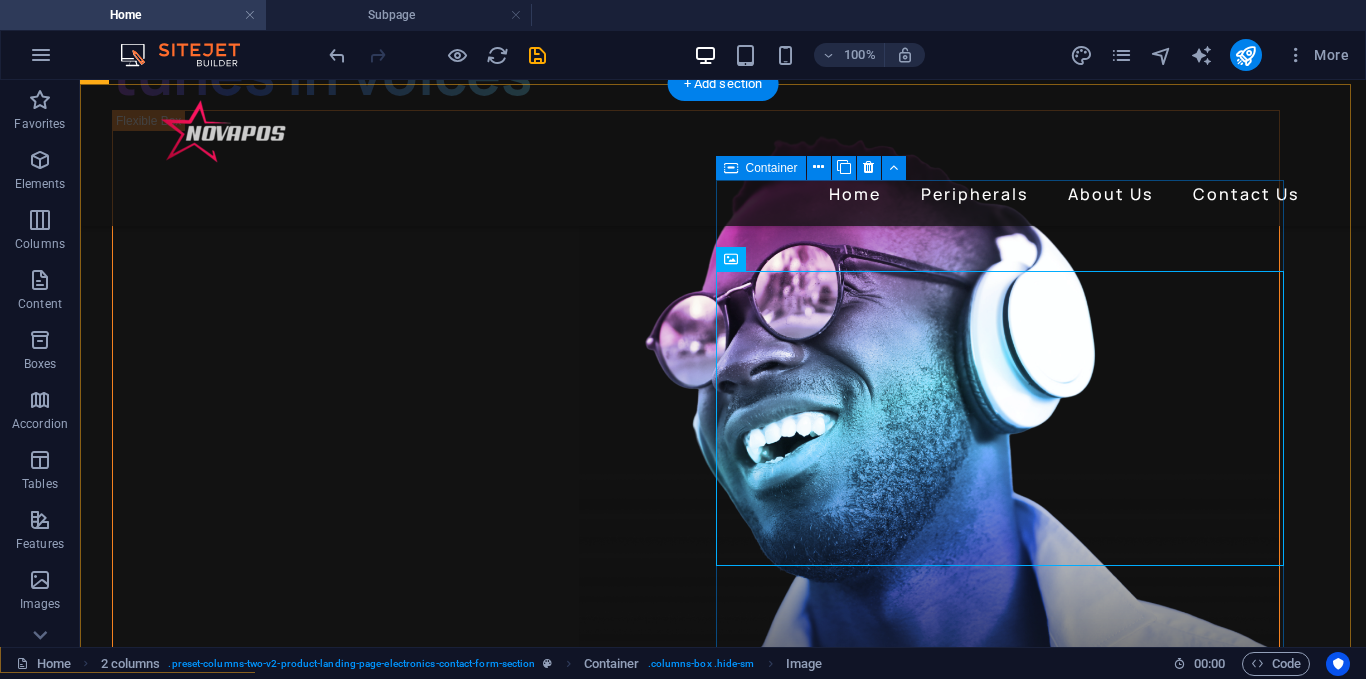 click at bounding box center (396, 10583) 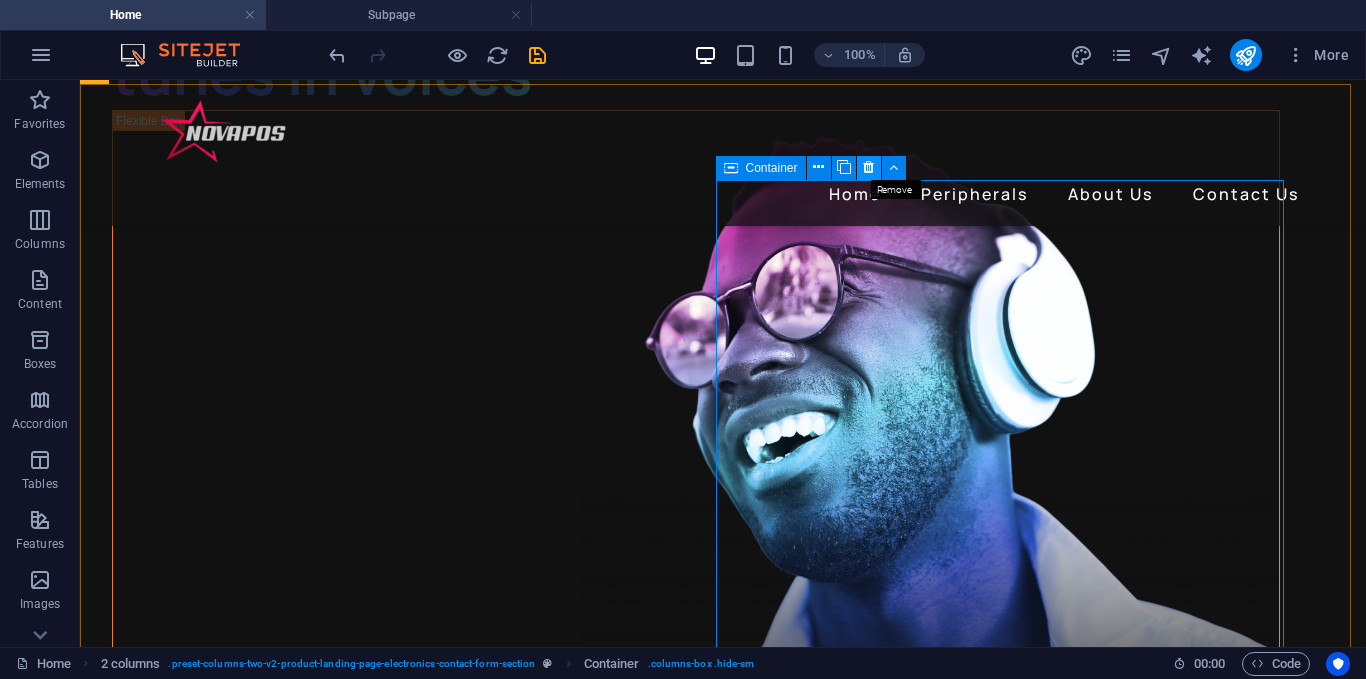 click at bounding box center [868, 167] 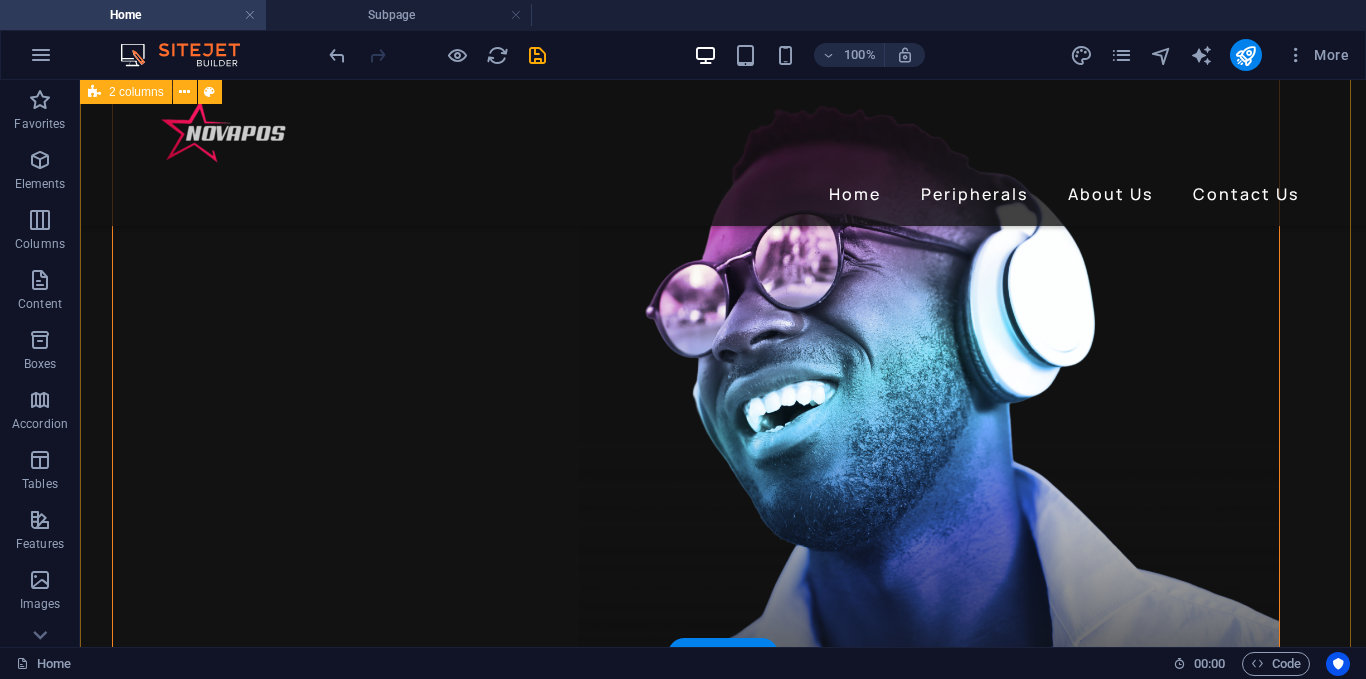 scroll, scrollTop: 4037, scrollLeft: 0, axis: vertical 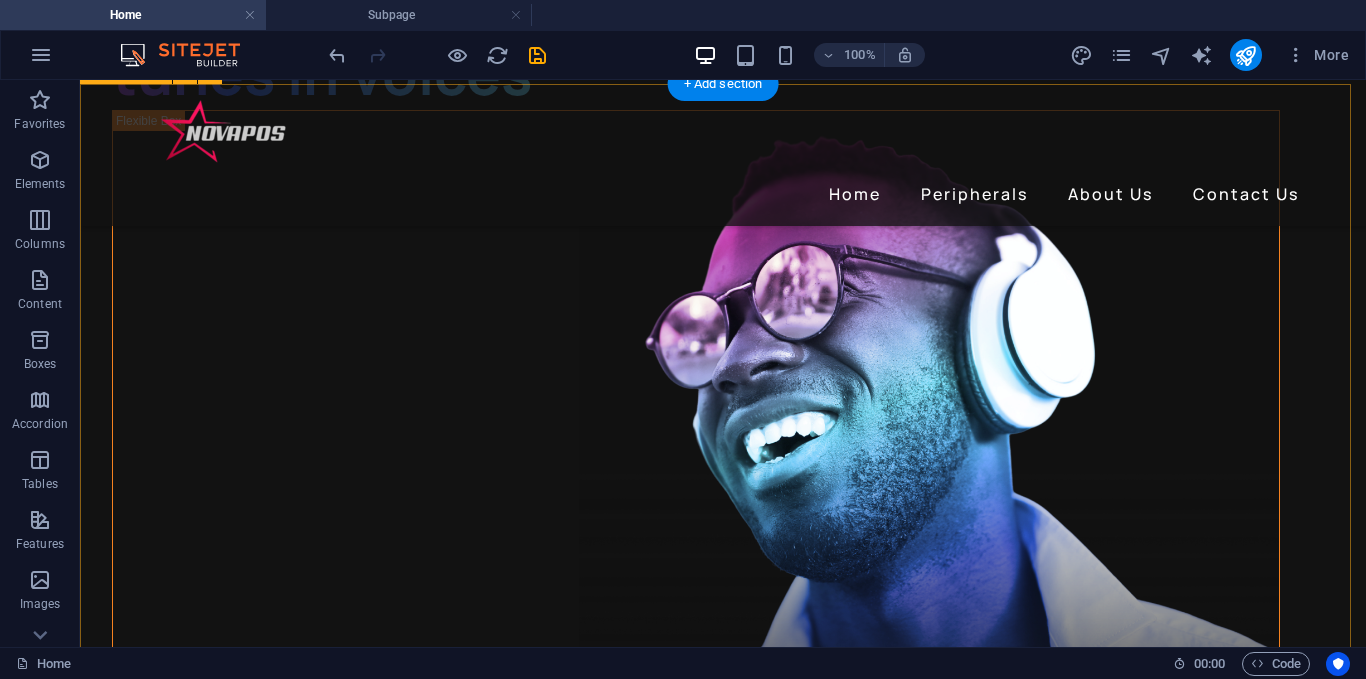 click on "Contact us if you have any questions   I have read and understand the privacy policy. Unreadable? Load new Send  Message" at bounding box center (723, 10193) 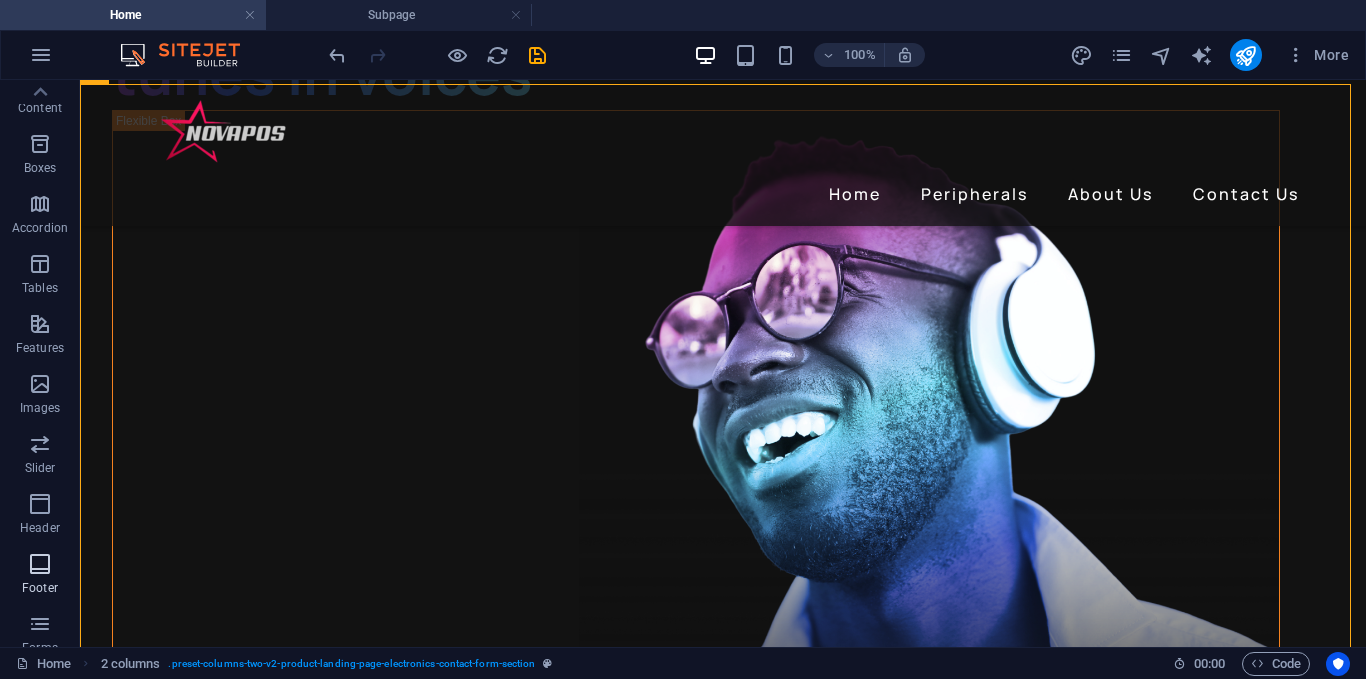 scroll, scrollTop: 0, scrollLeft: 0, axis: both 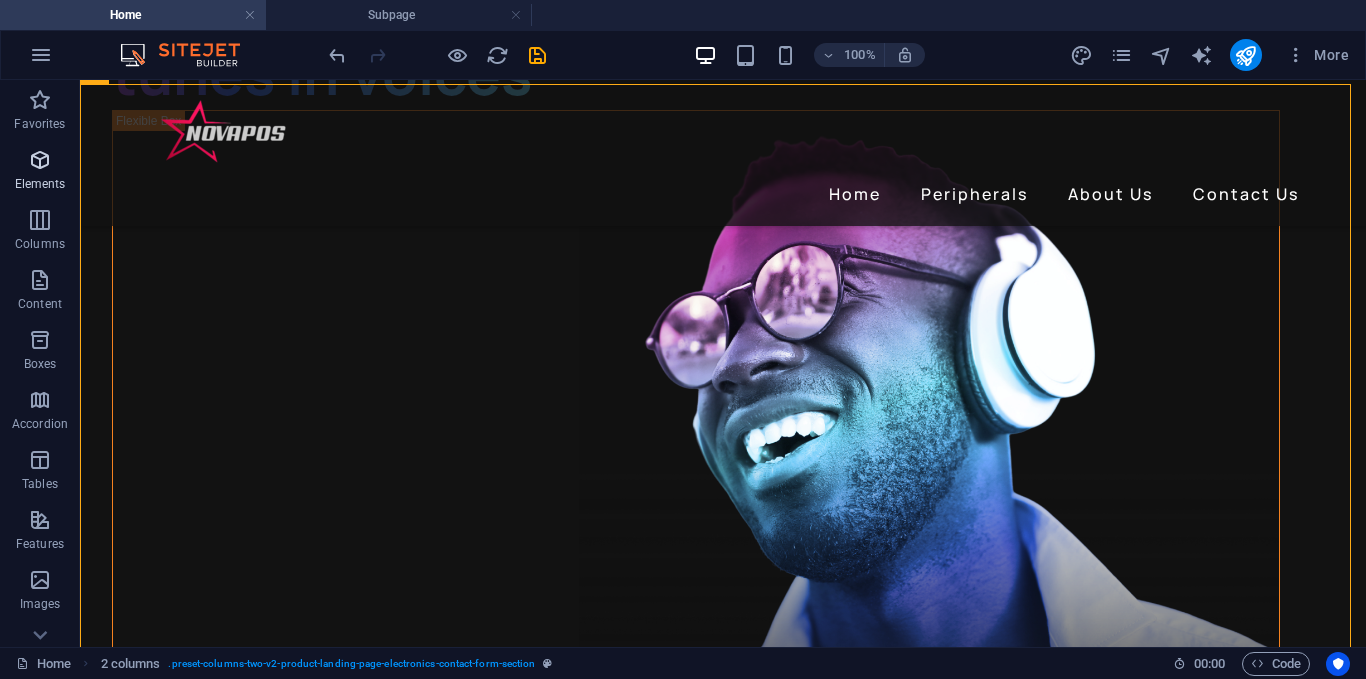 click on "Elements" at bounding box center [40, 184] 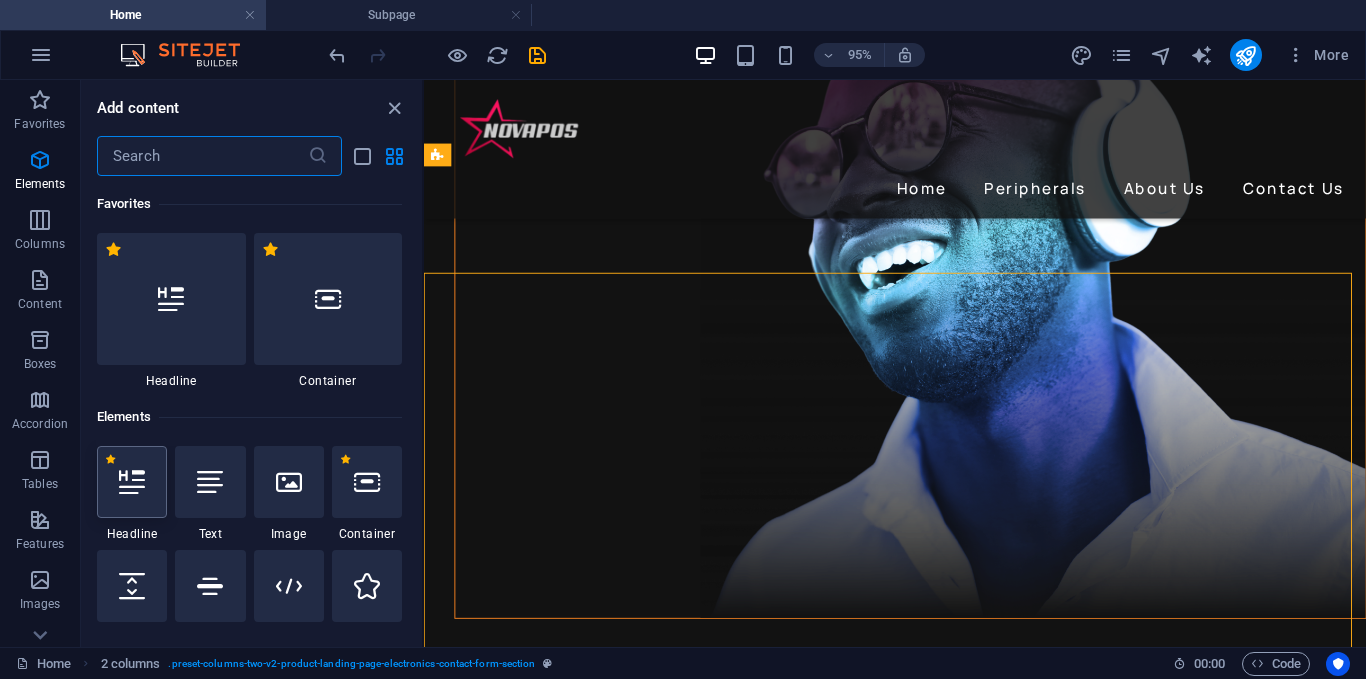 scroll, scrollTop: 3897, scrollLeft: 0, axis: vertical 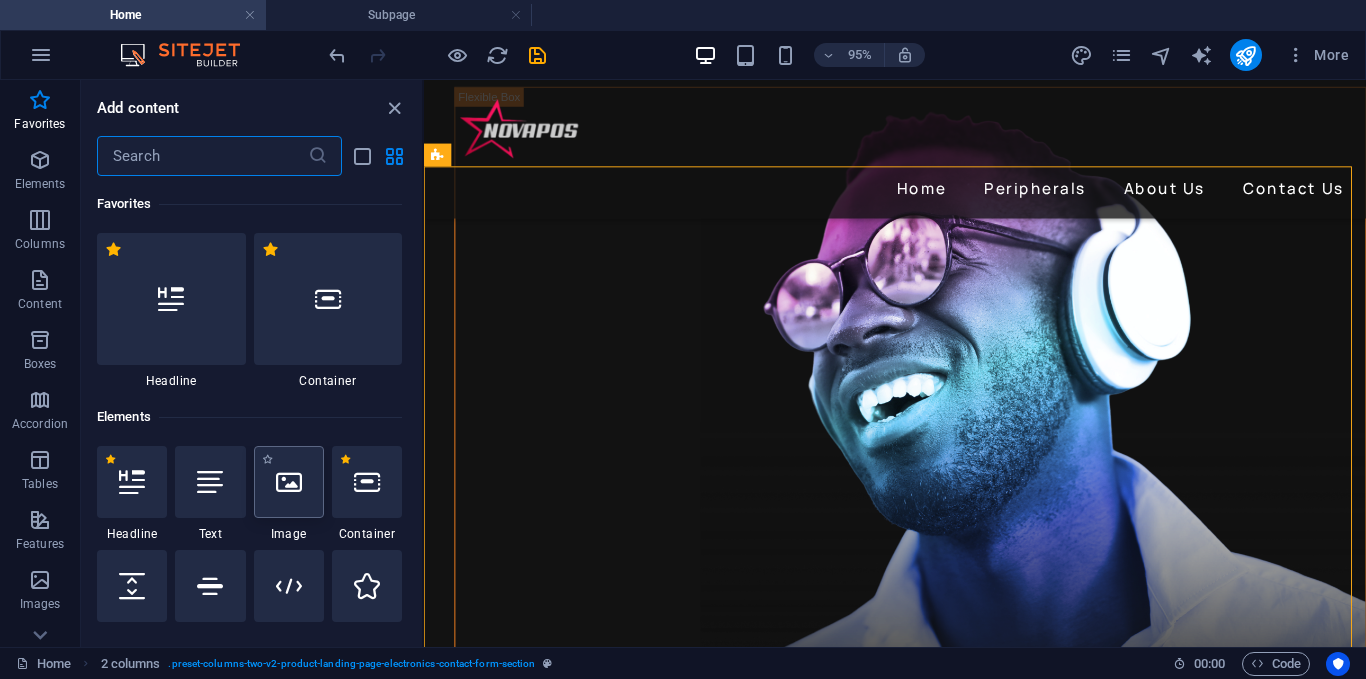 click at bounding box center [289, 482] 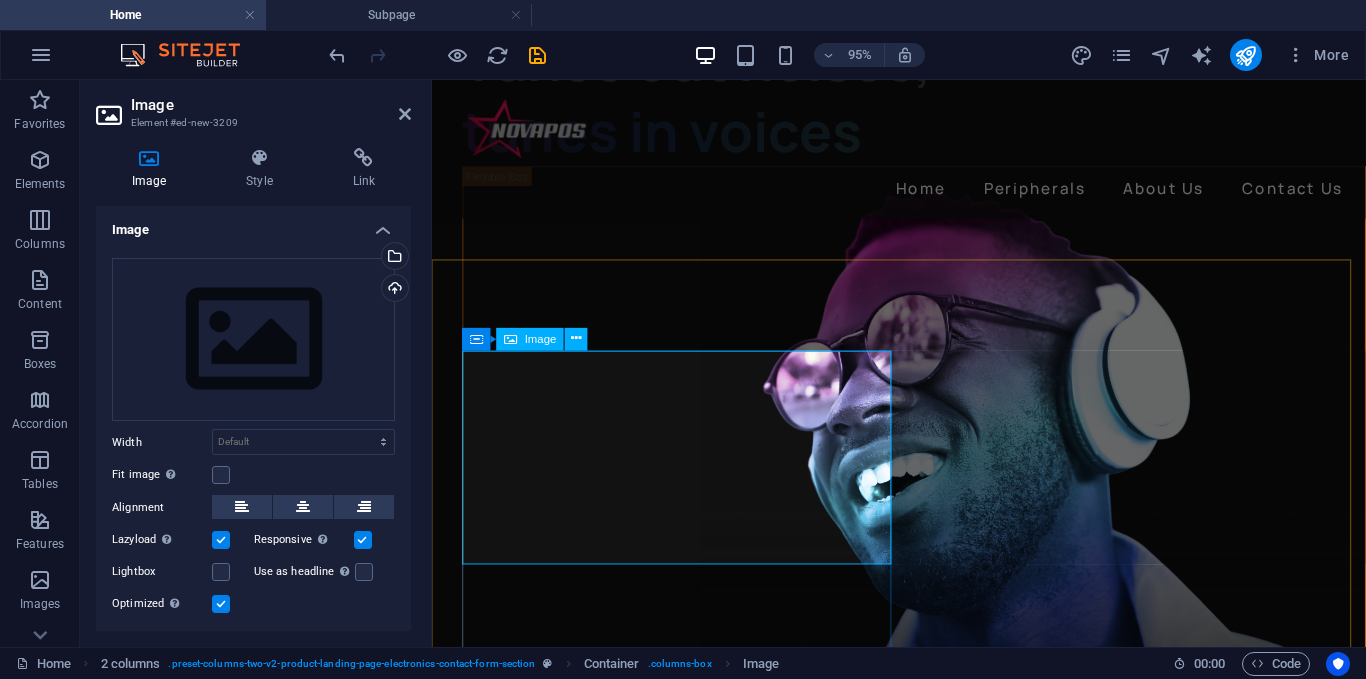 scroll, scrollTop: 3789, scrollLeft: 0, axis: vertical 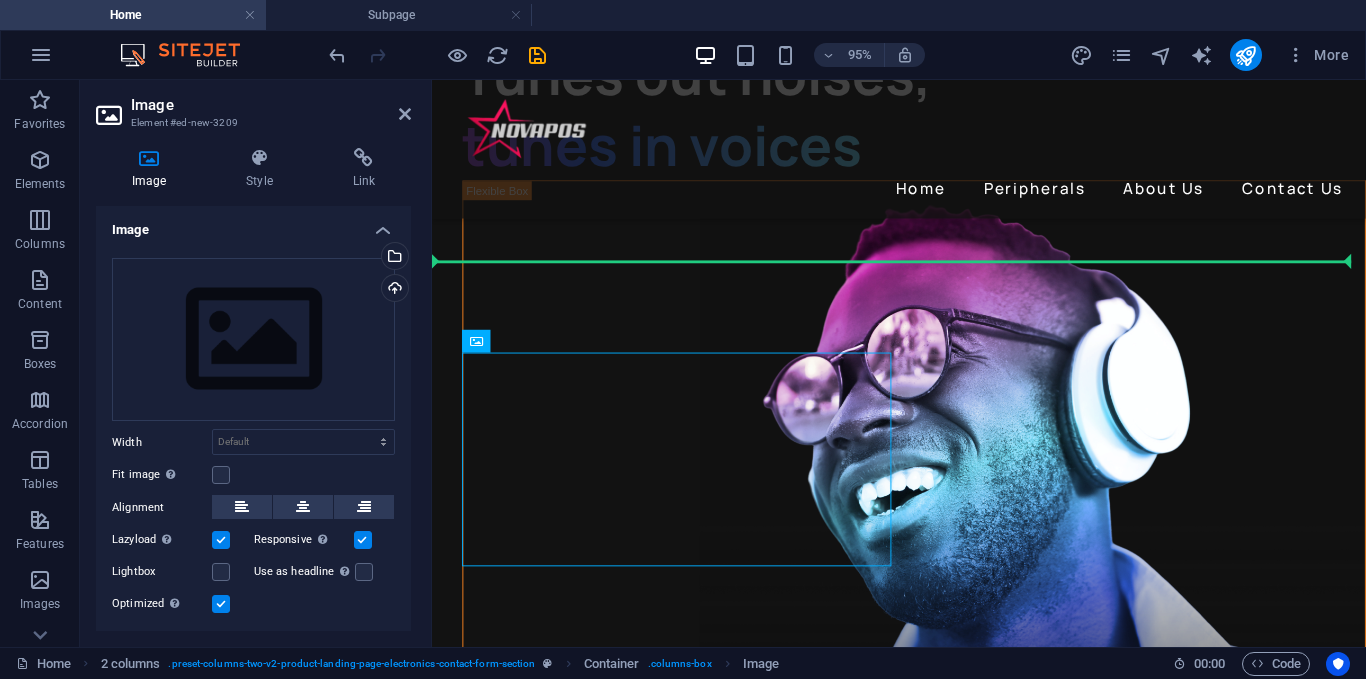 drag, startPoint x: 688, startPoint y: 445, endPoint x: 1102, endPoint y: 478, distance: 415.31314 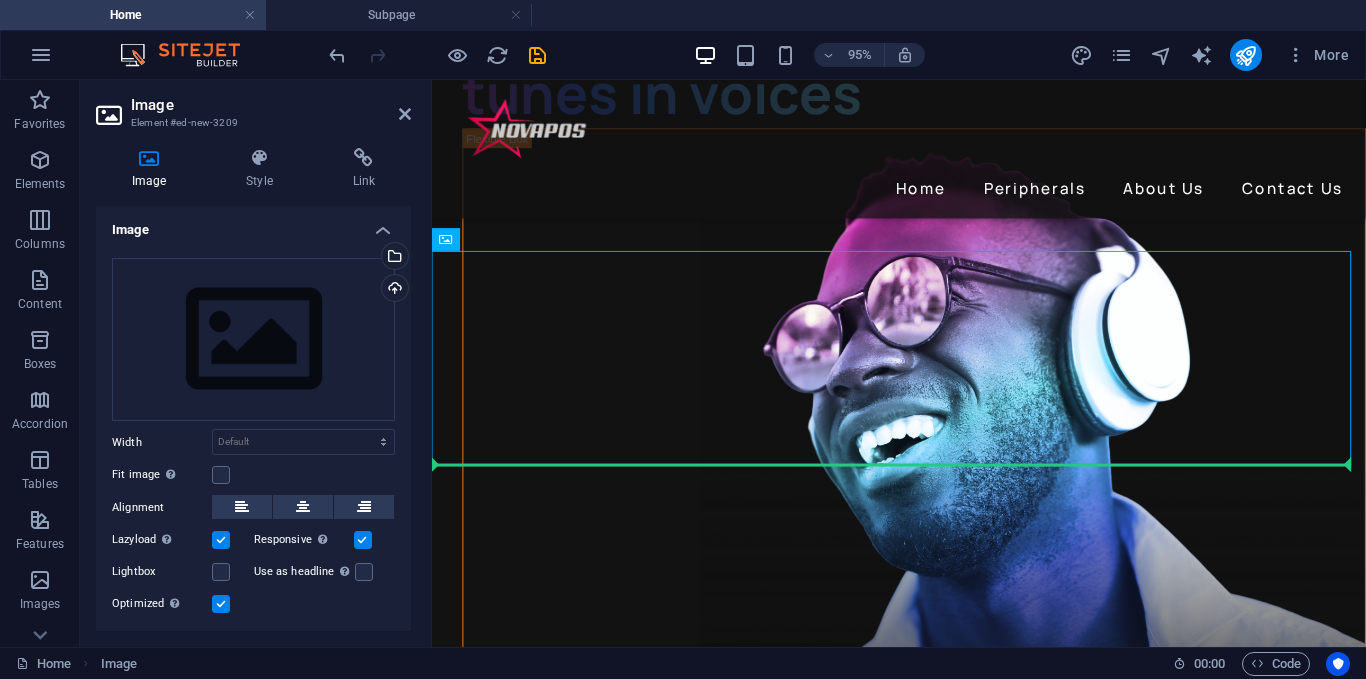 scroll, scrollTop: 4042, scrollLeft: 0, axis: vertical 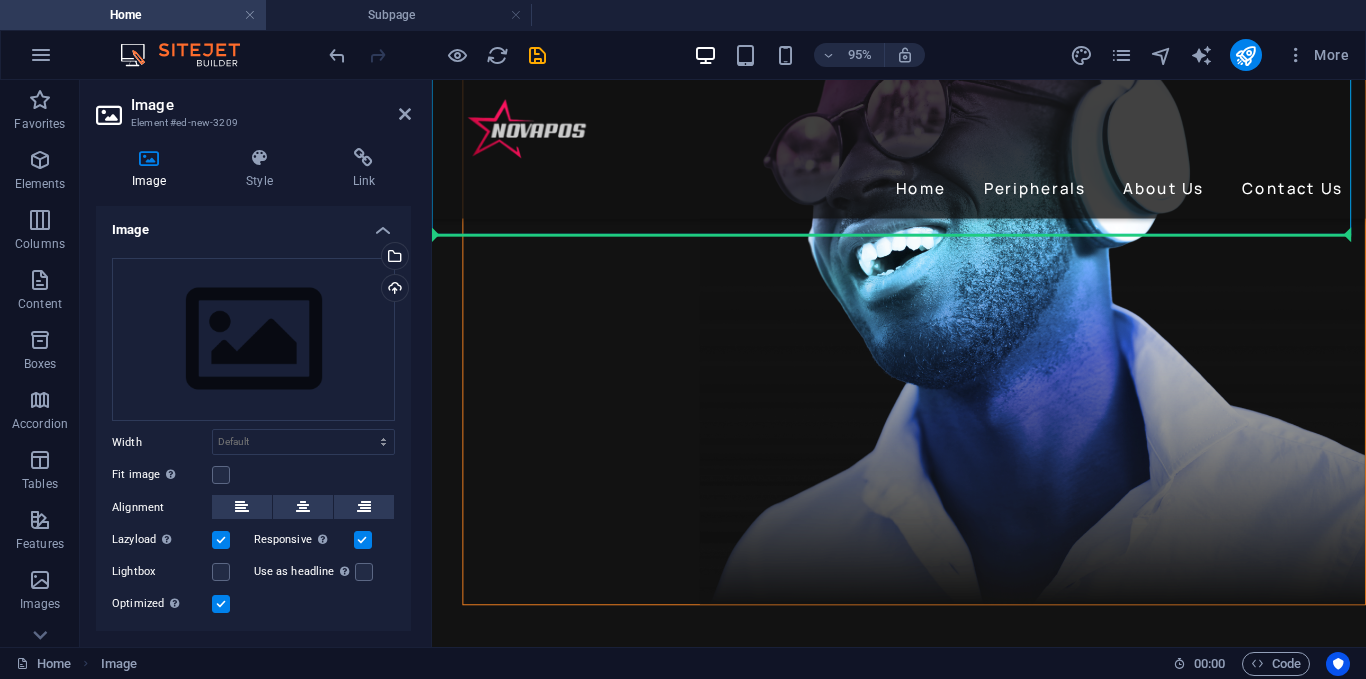 drag, startPoint x: 979, startPoint y: 445, endPoint x: 966, endPoint y: 566, distance: 121.69634 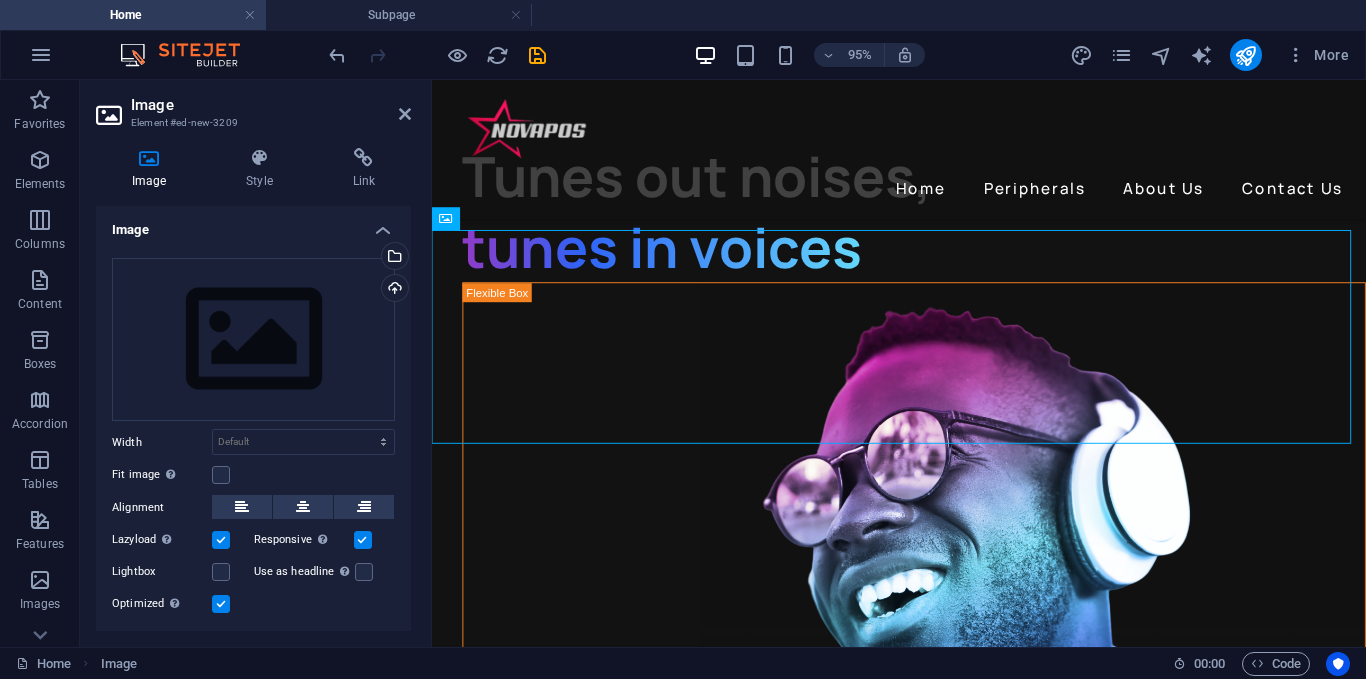 scroll, scrollTop: 3642, scrollLeft: 0, axis: vertical 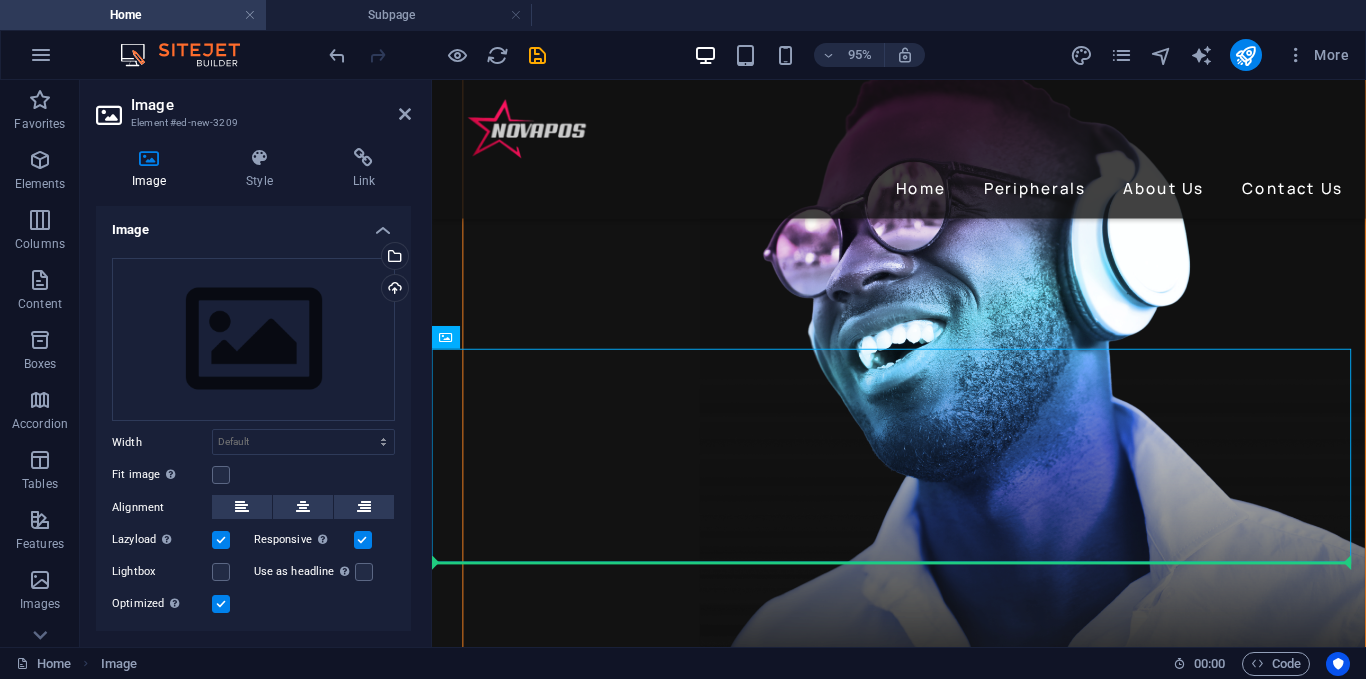 drag, startPoint x: 662, startPoint y: 501, endPoint x: 1195, endPoint y: 658, distance: 555.64197 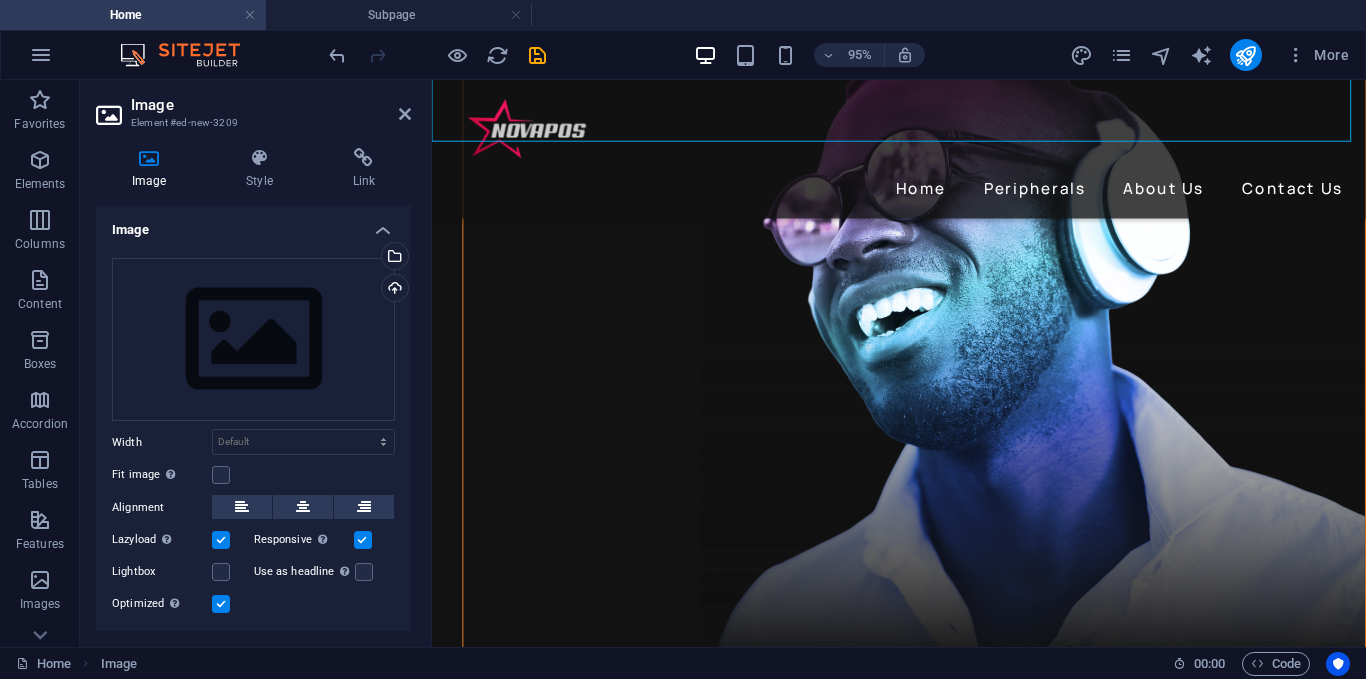 scroll, scrollTop: 3956, scrollLeft: 0, axis: vertical 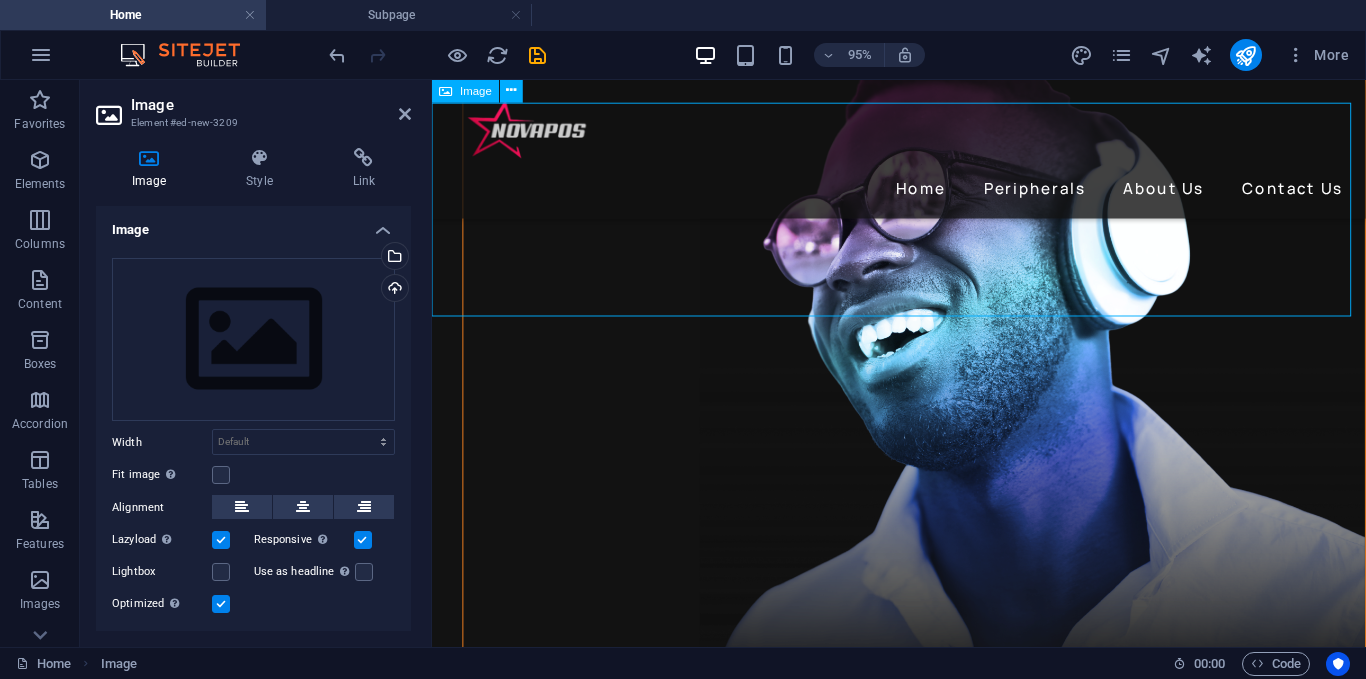 click at bounding box center [923, 8482] 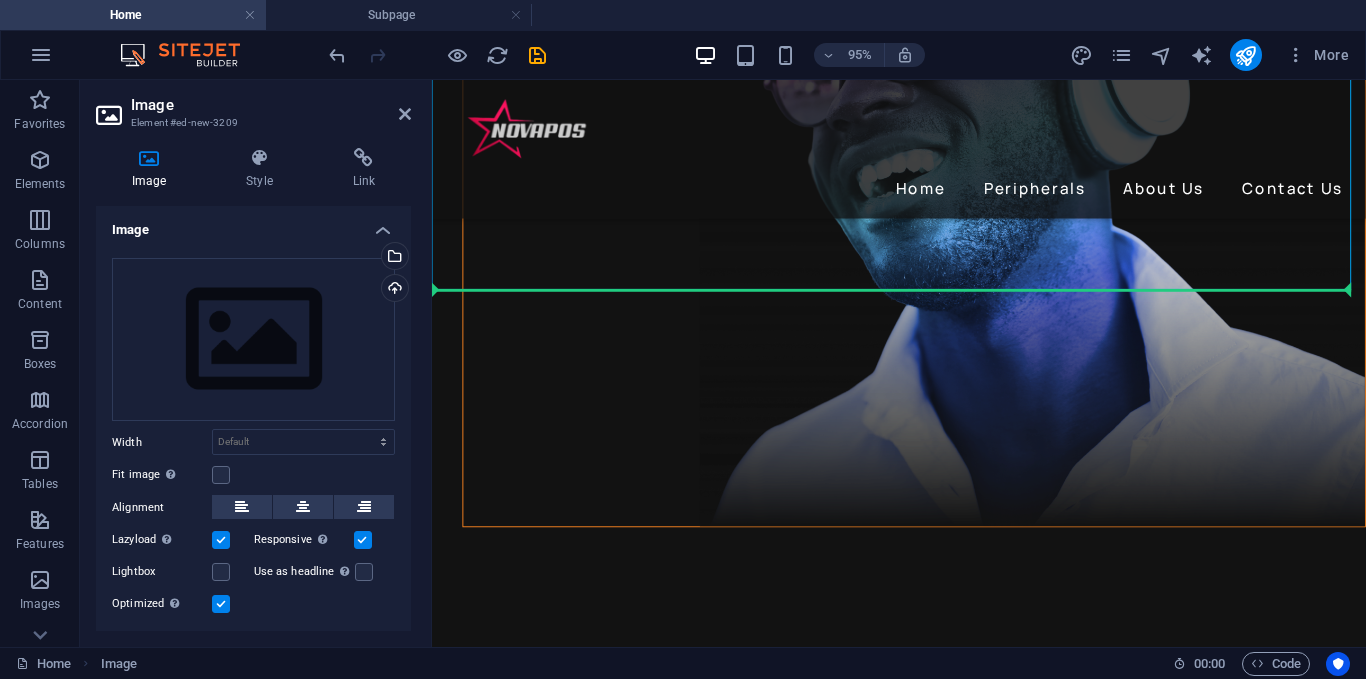 scroll, scrollTop: 4208, scrollLeft: 0, axis: vertical 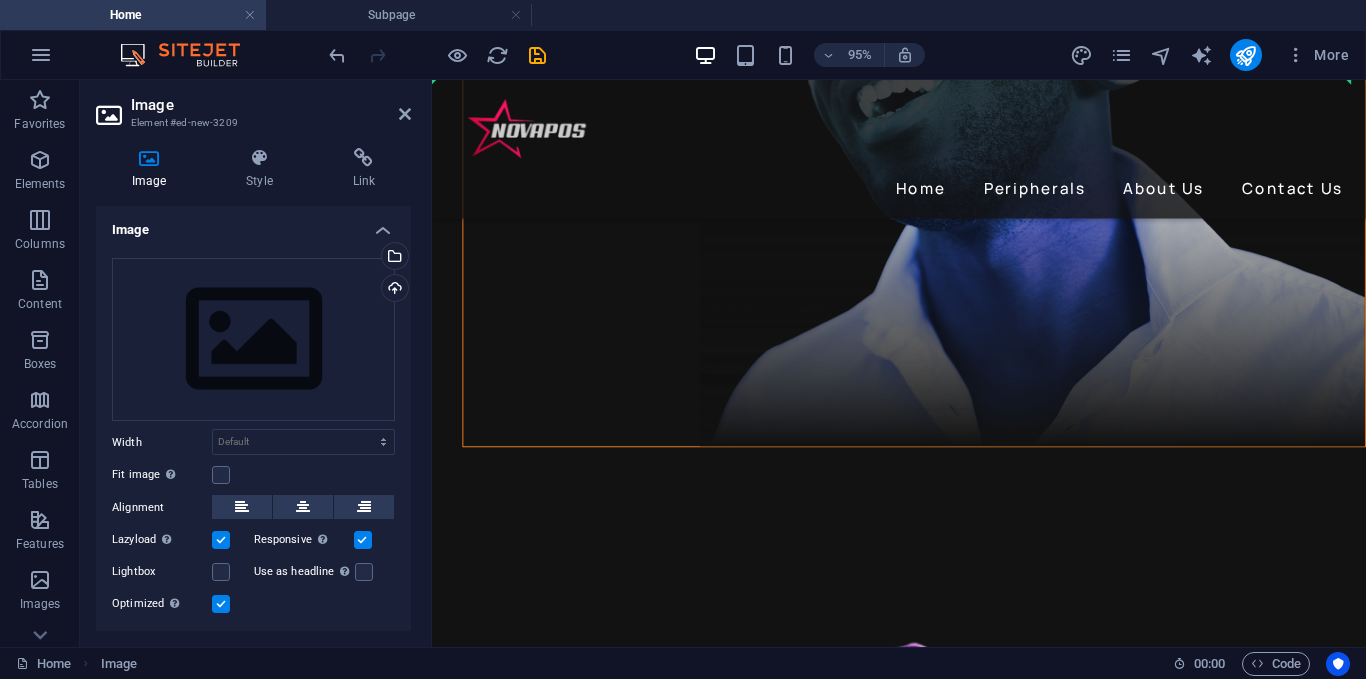 drag, startPoint x: 694, startPoint y: 268, endPoint x: 1280, endPoint y: 367, distance: 594.3038 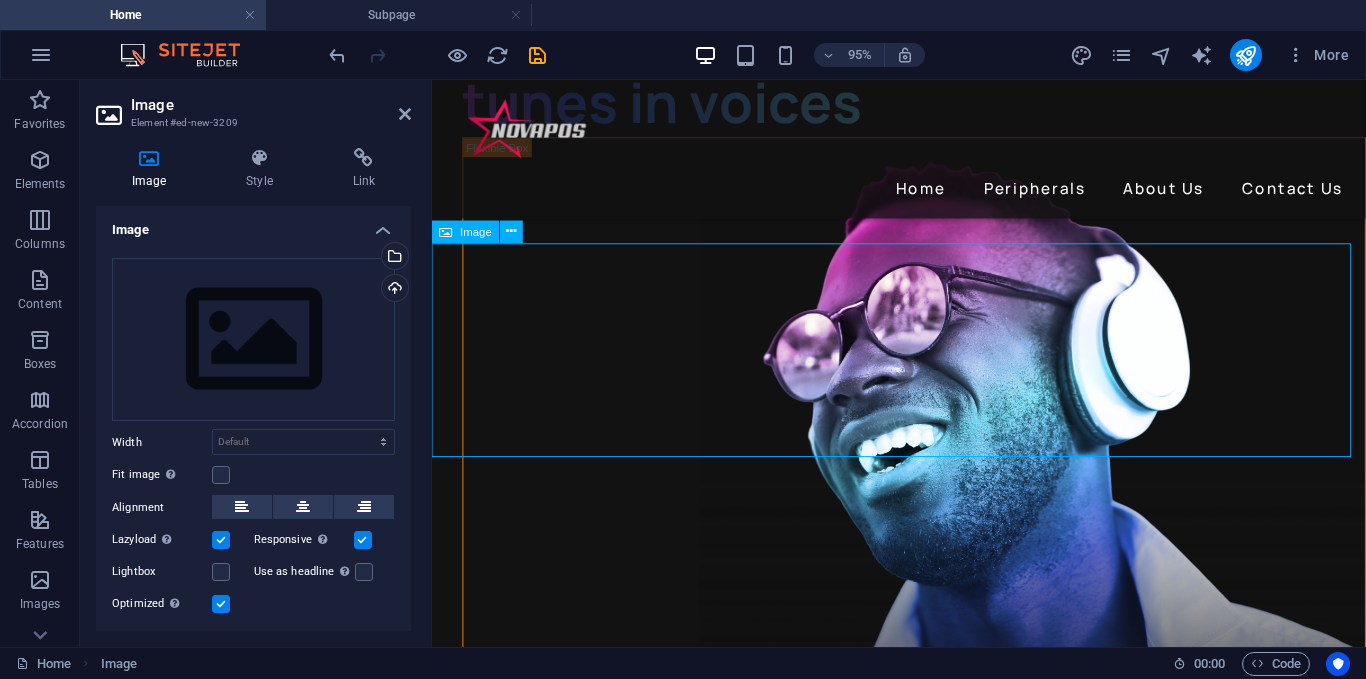 scroll, scrollTop: 3808, scrollLeft: 0, axis: vertical 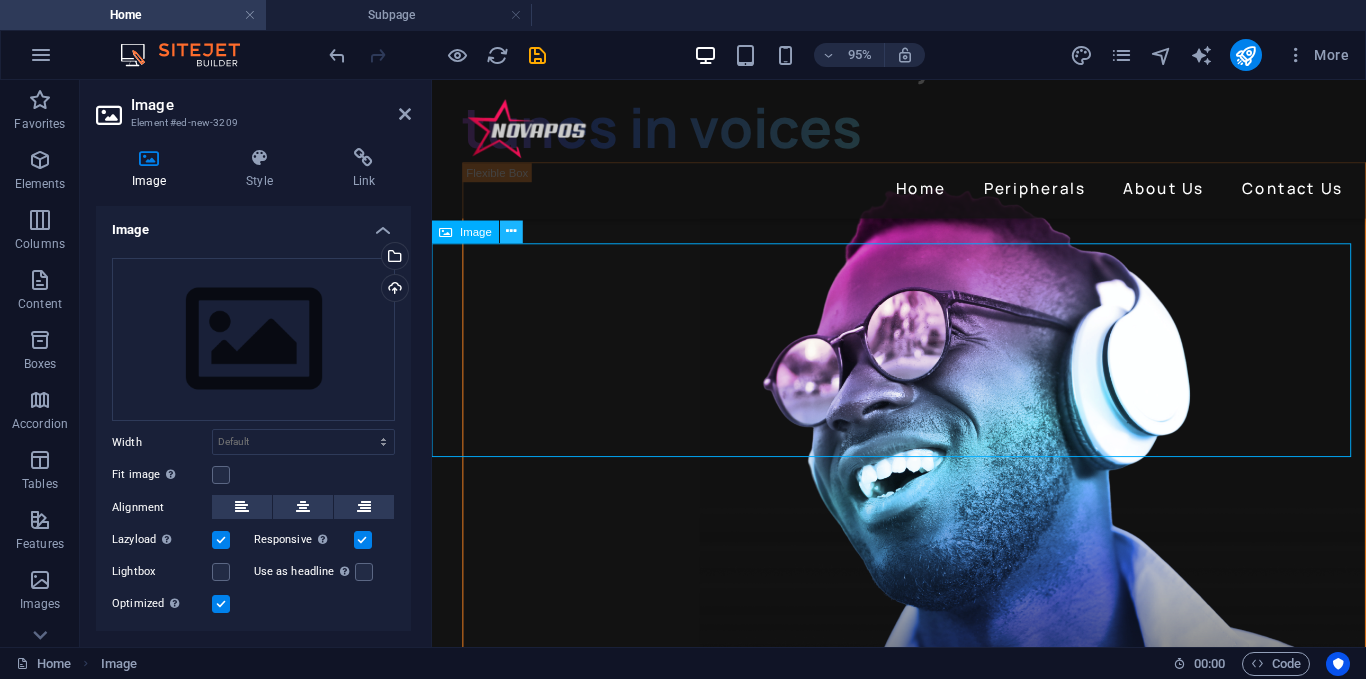 click at bounding box center [512, 231] 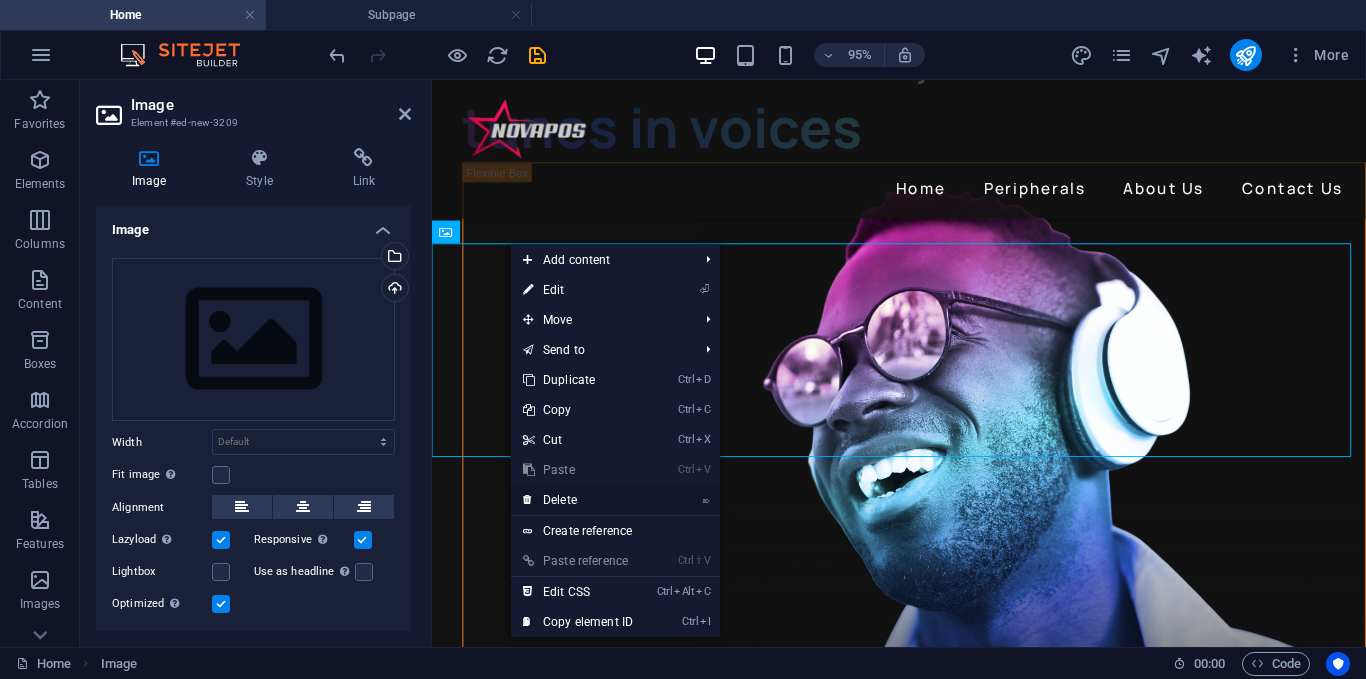 click on "⌦  Delete" at bounding box center [578, 500] 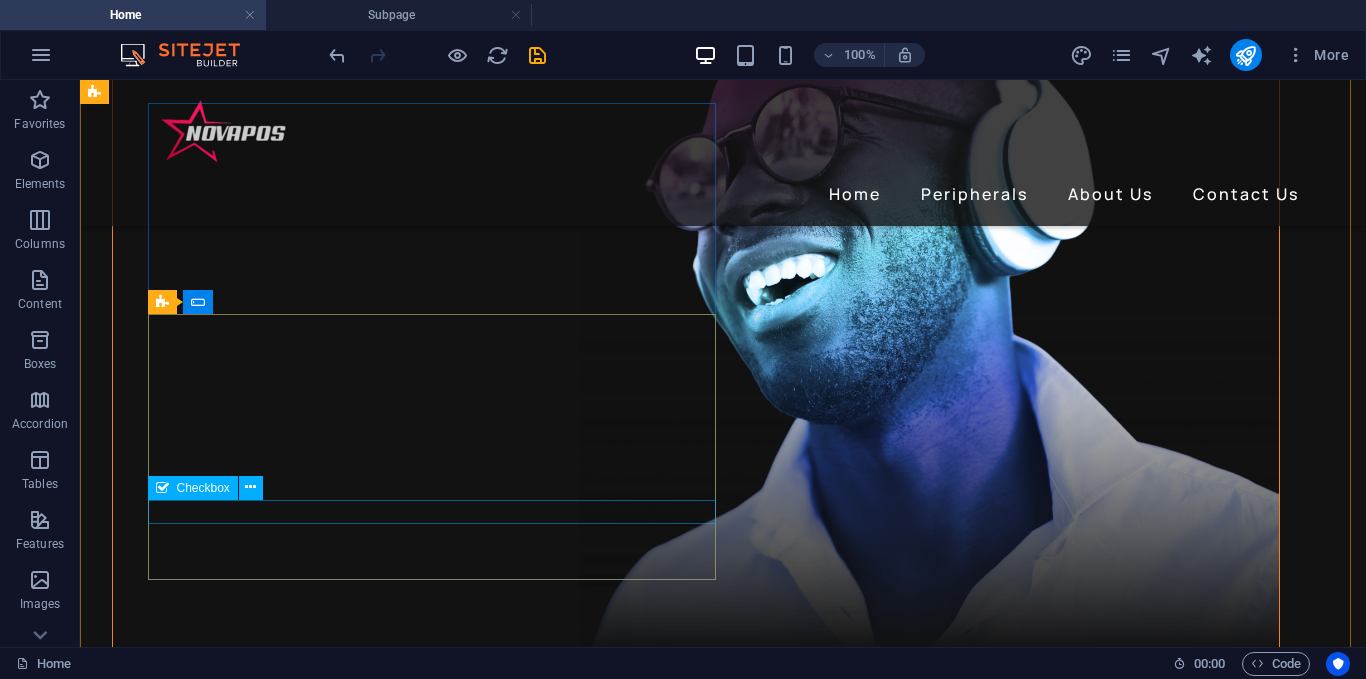 scroll, scrollTop: 3969, scrollLeft: 0, axis: vertical 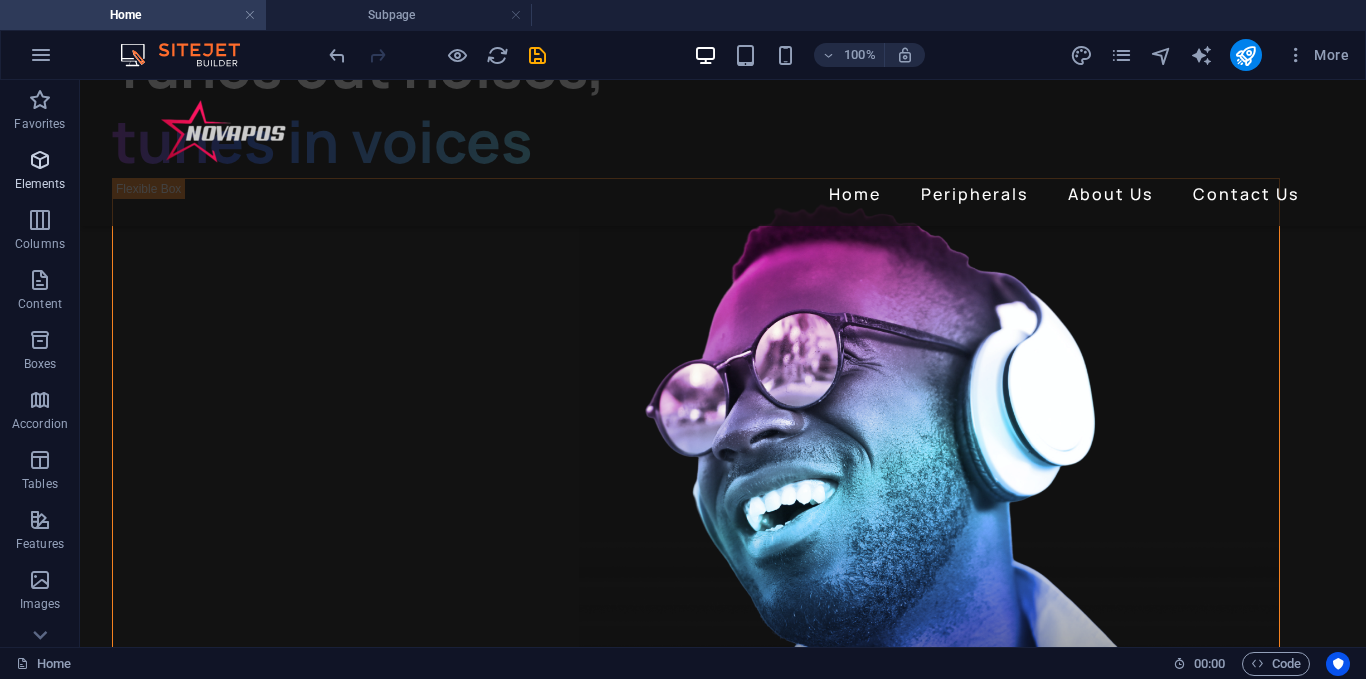 click on "Elements" at bounding box center [40, 172] 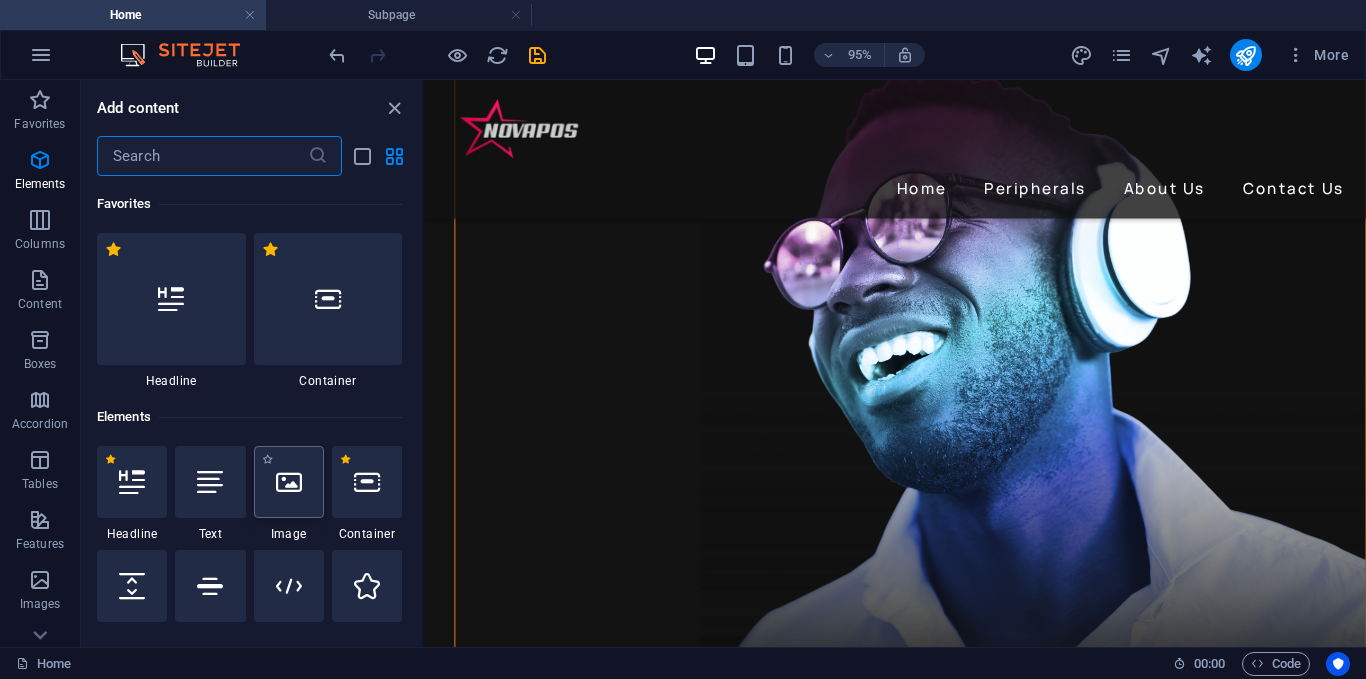 scroll, scrollTop: 3829, scrollLeft: 0, axis: vertical 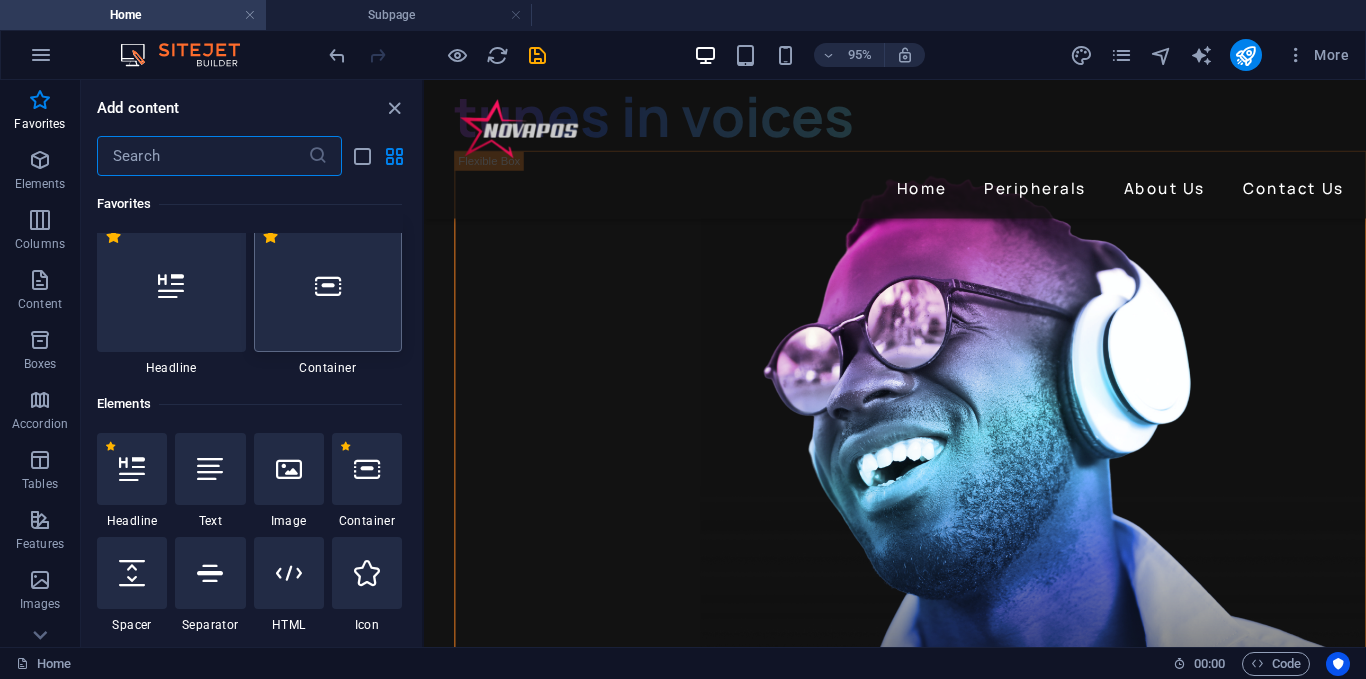 click at bounding box center (328, 286) 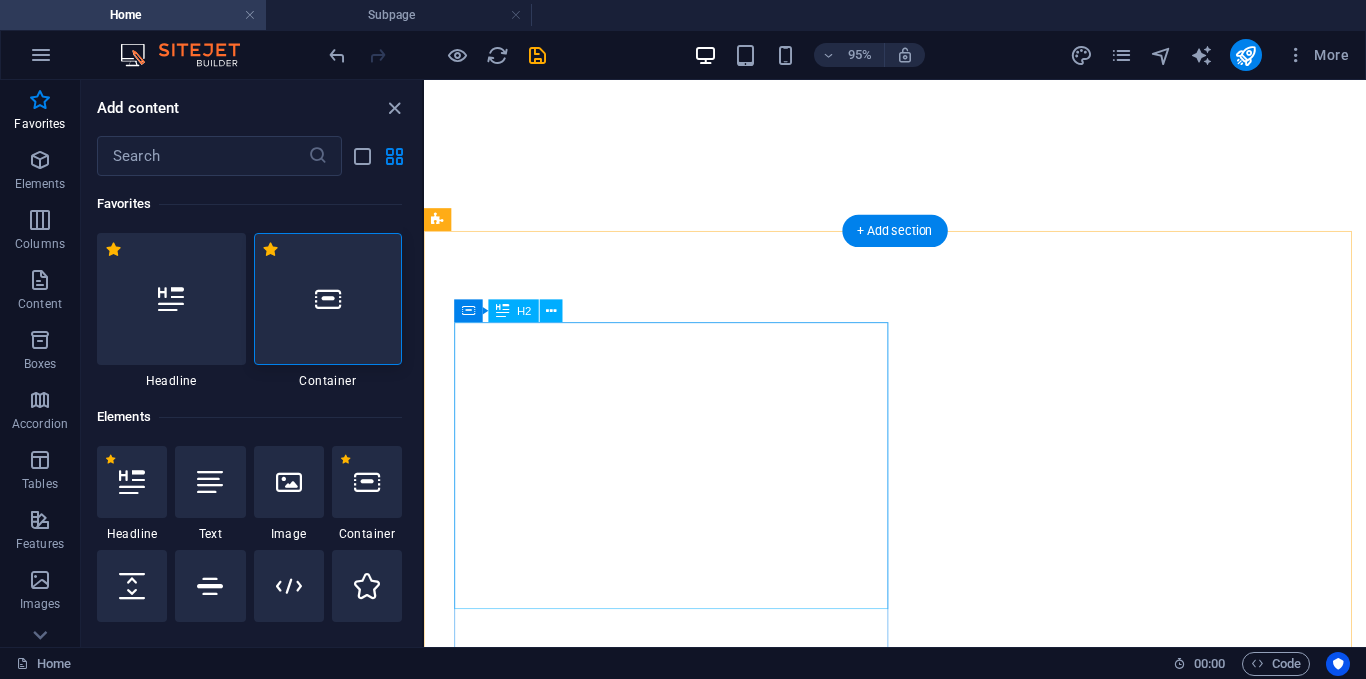 scroll, scrollTop: 0, scrollLeft: 0, axis: both 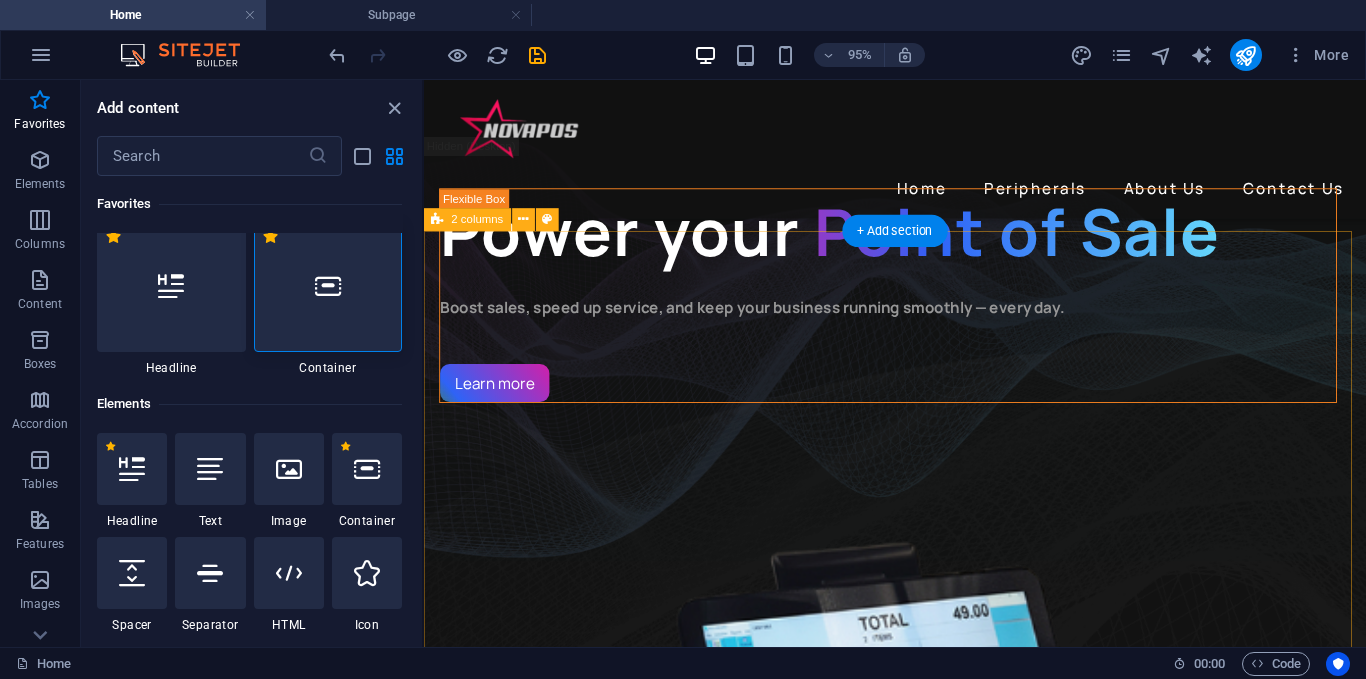 click on "Contact us if you have any questions   I have read and understand the privacy policy. Unreadable? Load new Send  Message" at bounding box center (920, 12907) 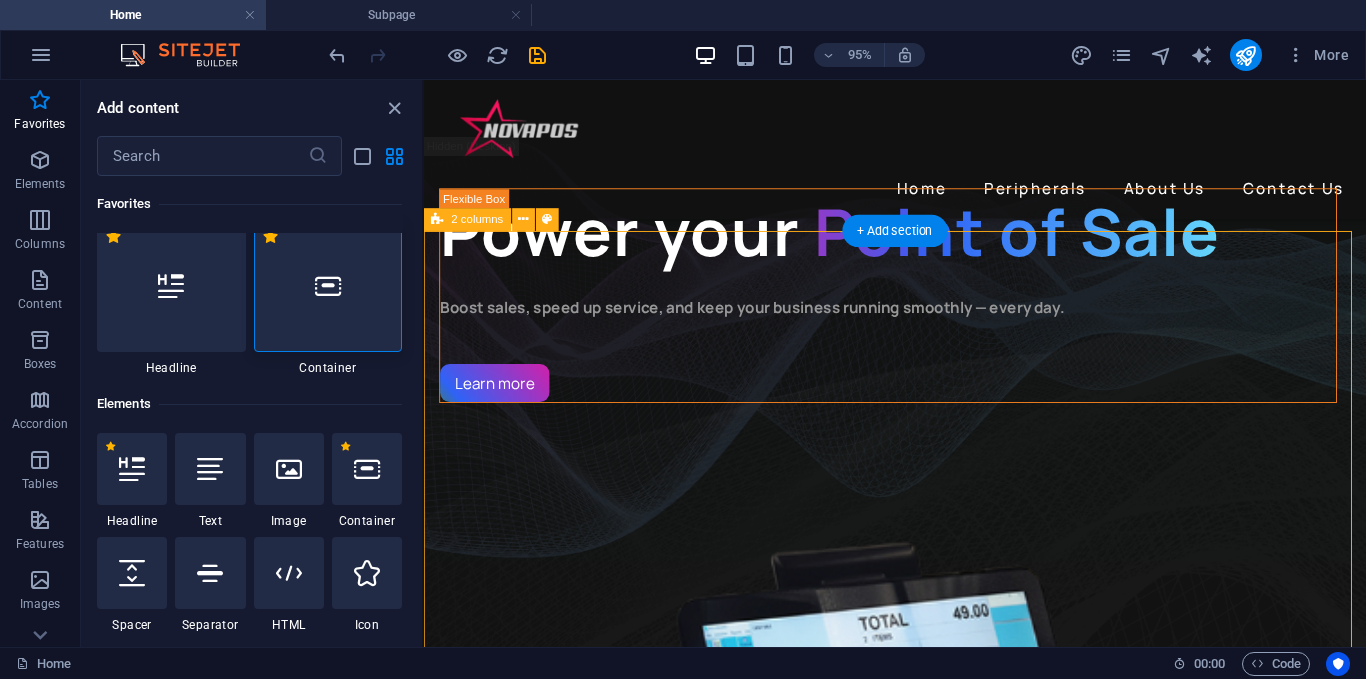 scroll, scrollTop: 0, scrollLeft: 0, axis: both 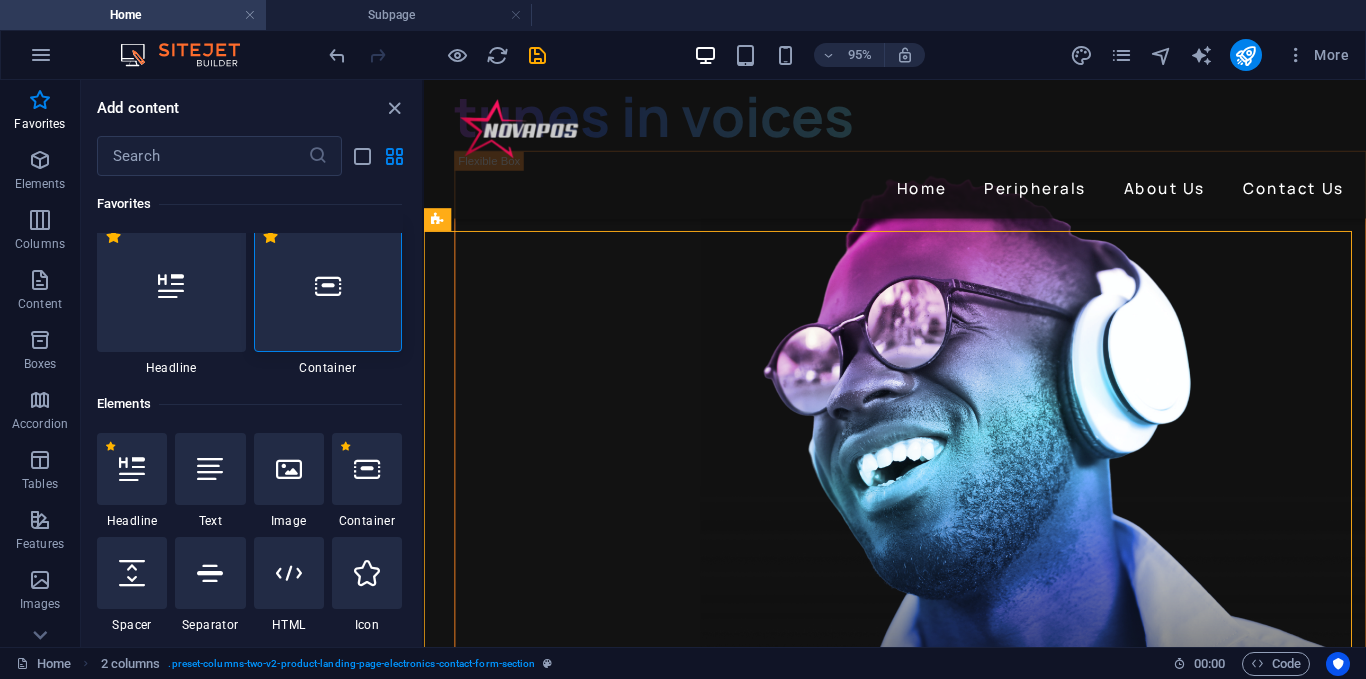 click at bounding box center [328, 286] 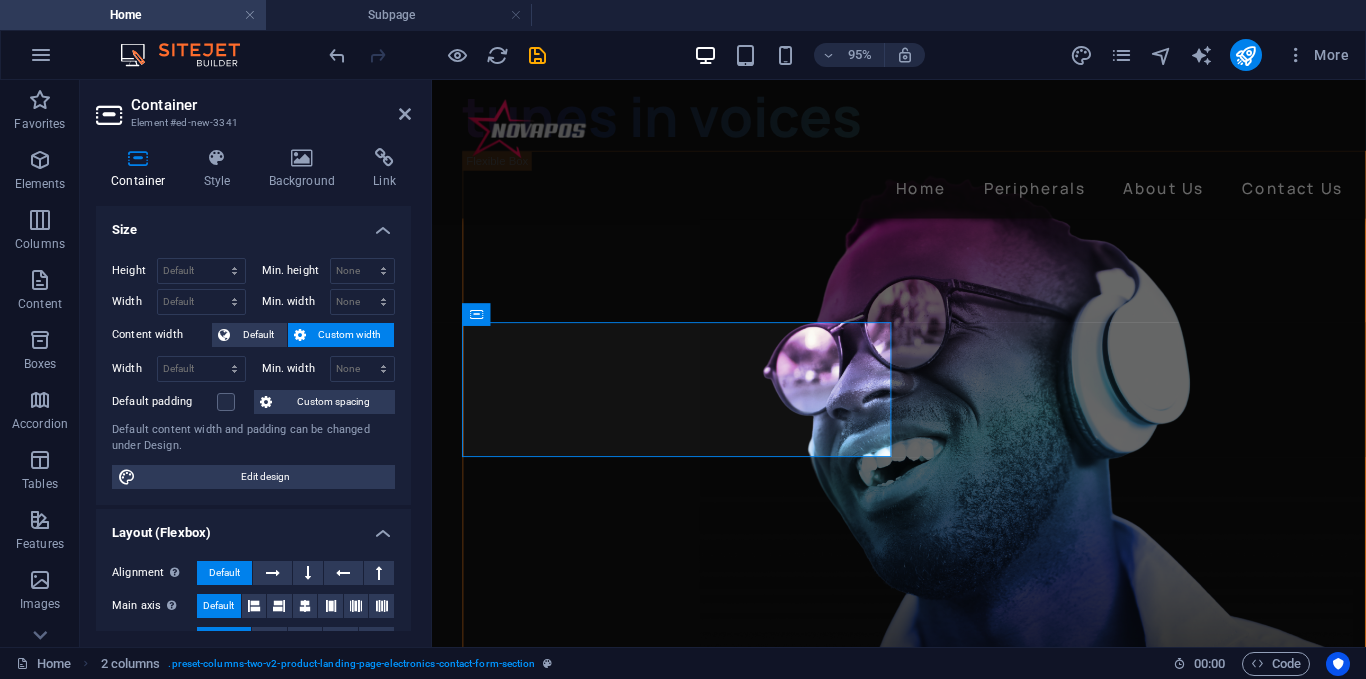 scroll, scrollTop: 3821, scrollLeft: 0, axis: vertical 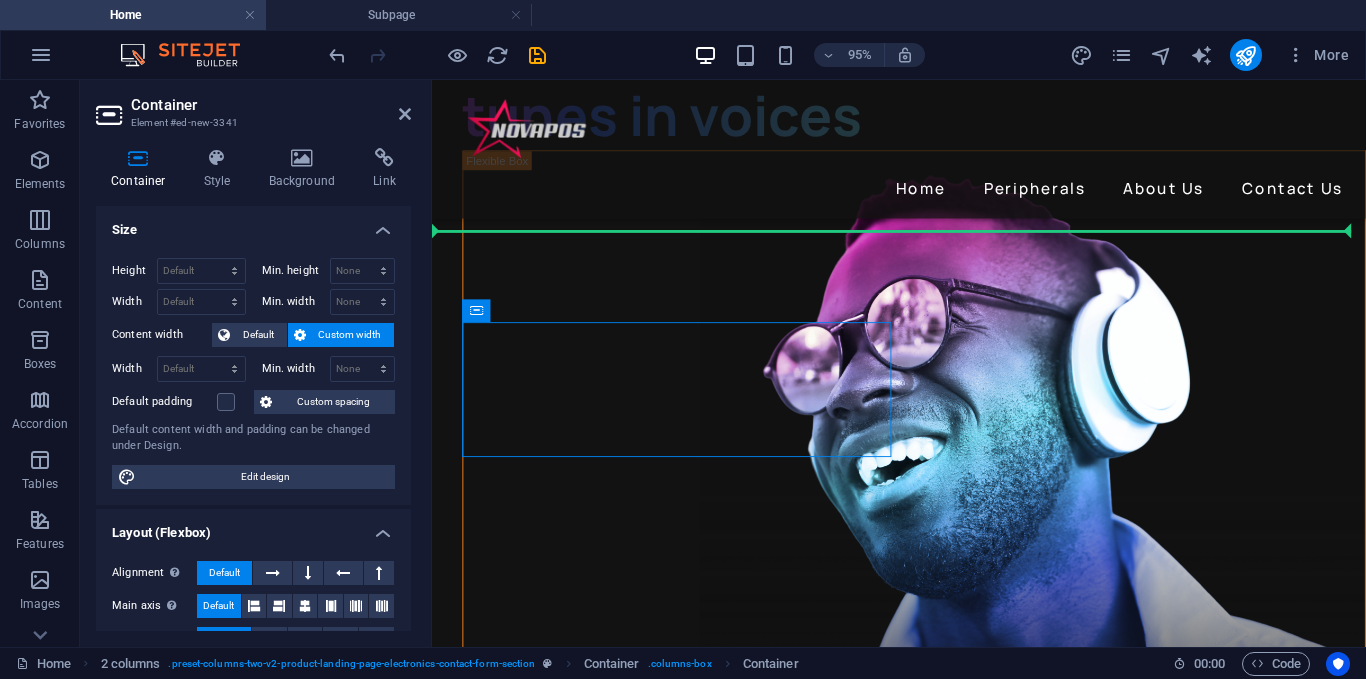 drag, startPoint x: 626, startPoint y: 378, endPoint x: 1276, endPoint y: 542, distance: 670.37006 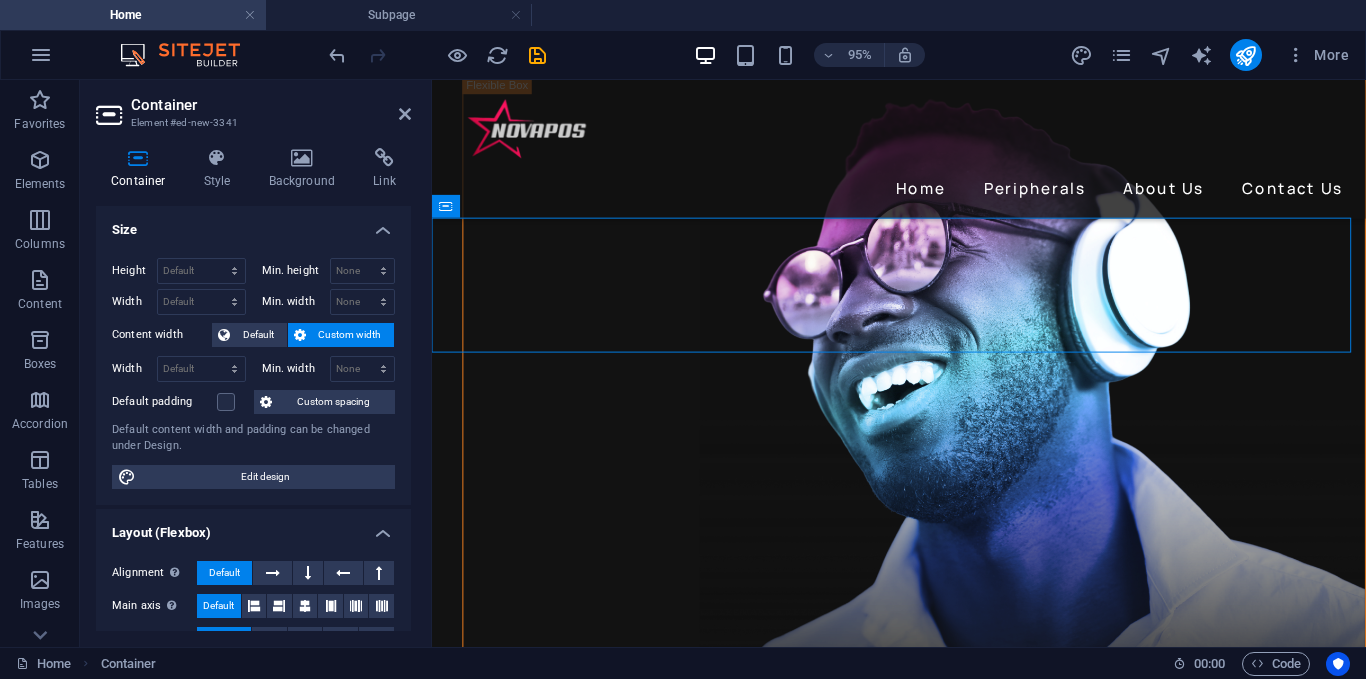 scroll, scrollTop: 3921, scrollLeft: 0, axis: vertical 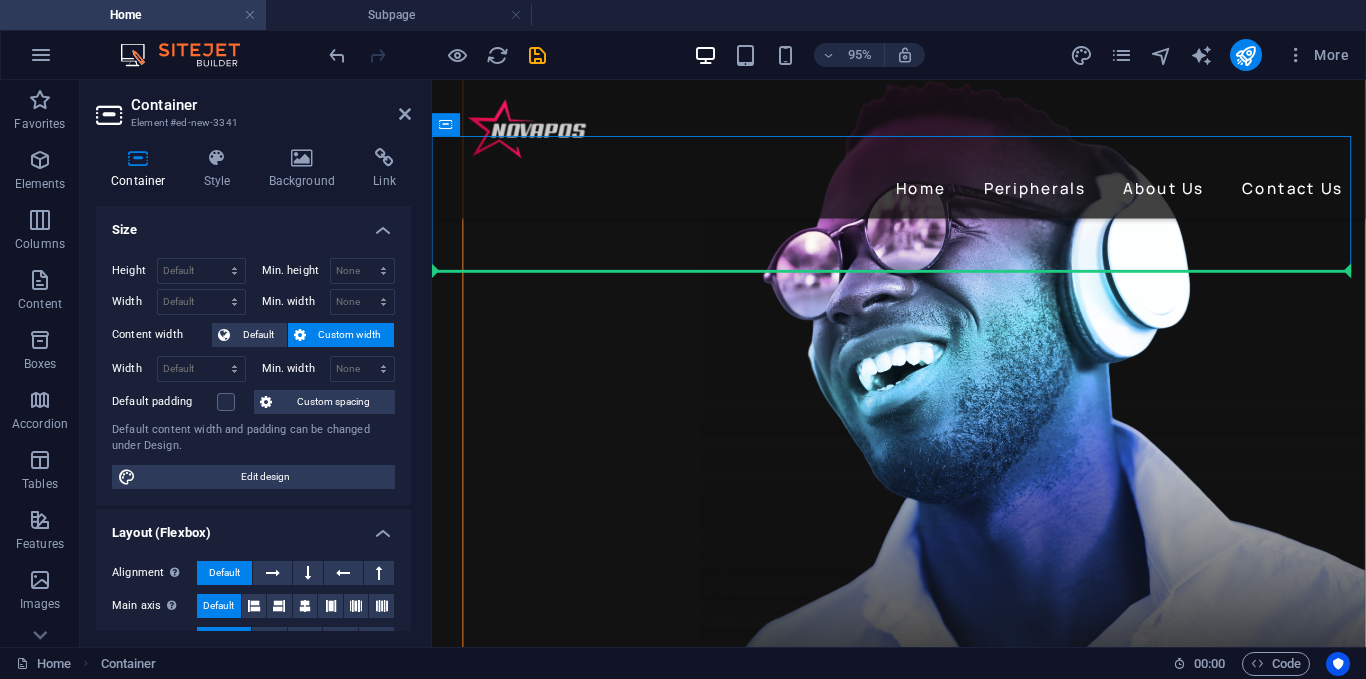 drag, startPoint x: 1079, startPoint y: 251, endPoint x: 1319, endPoint y: 558, distance: 389.67807 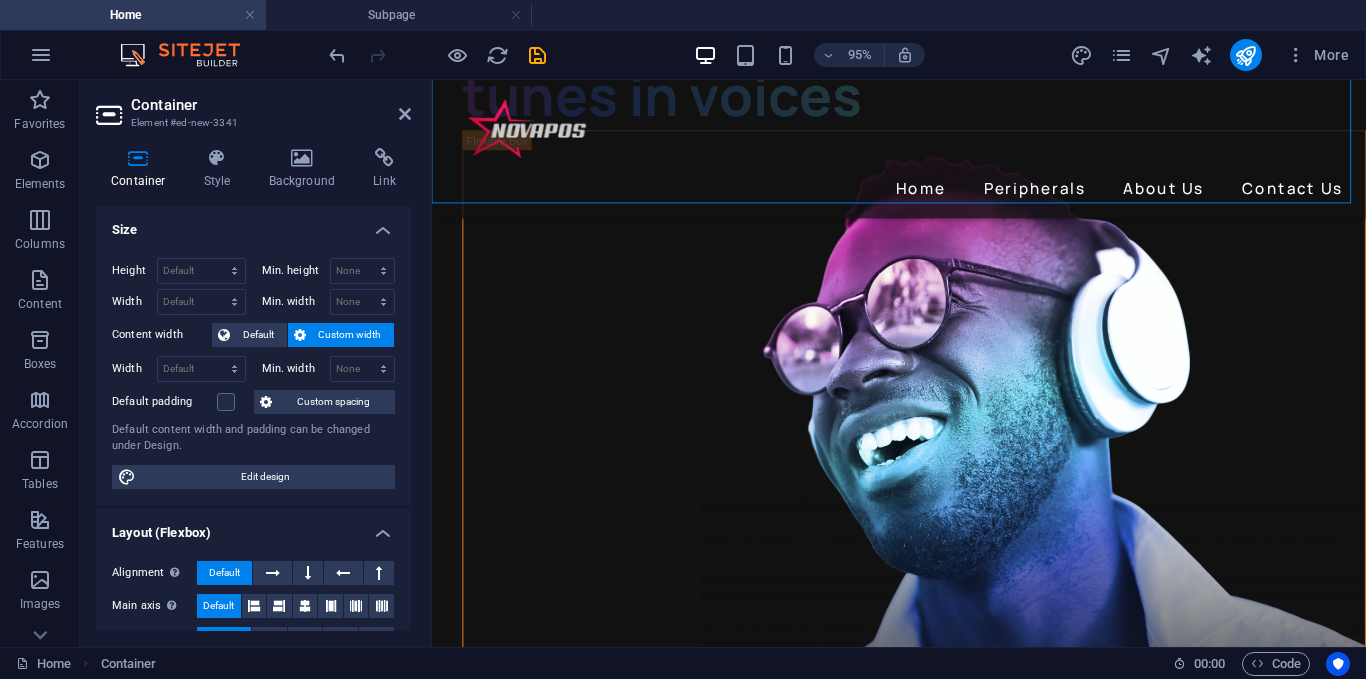 scroll, scrollTop: 3821, scrollLeft: 0, axis: vertical 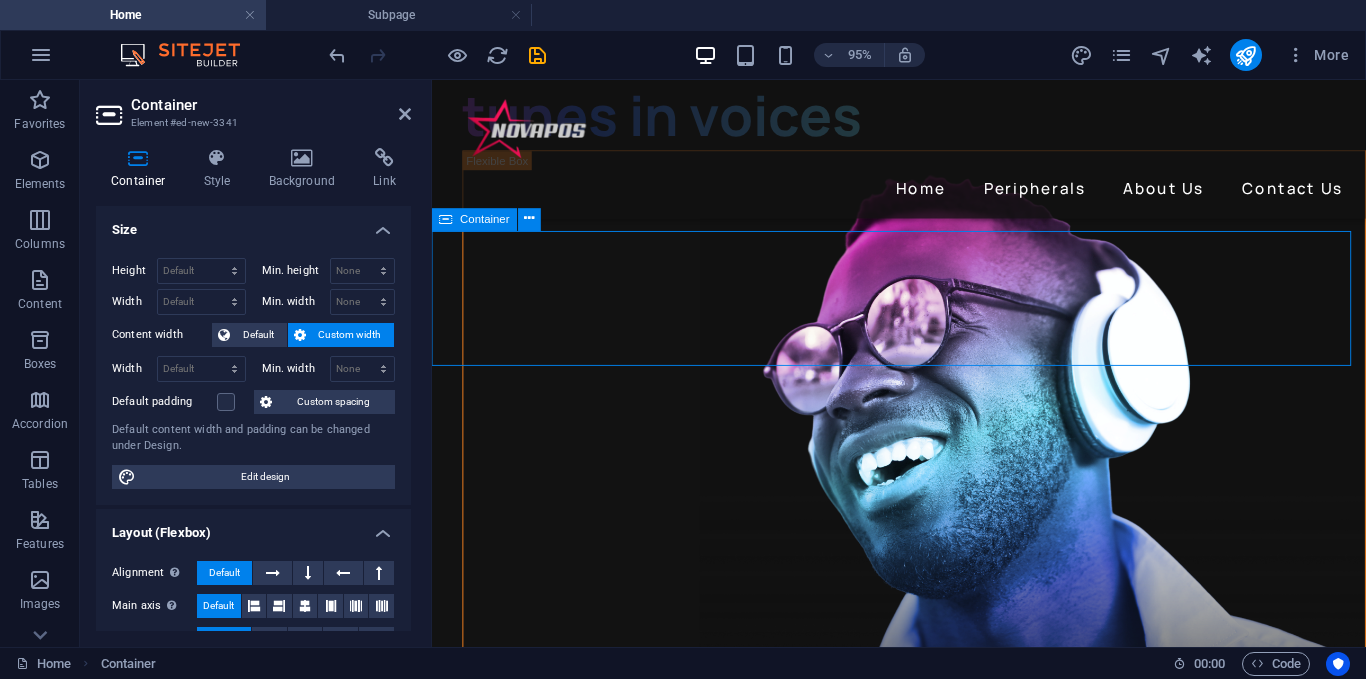 click on "Drop content here or  Add elements  Paste clipboard" at bounding box center (923, 8632) 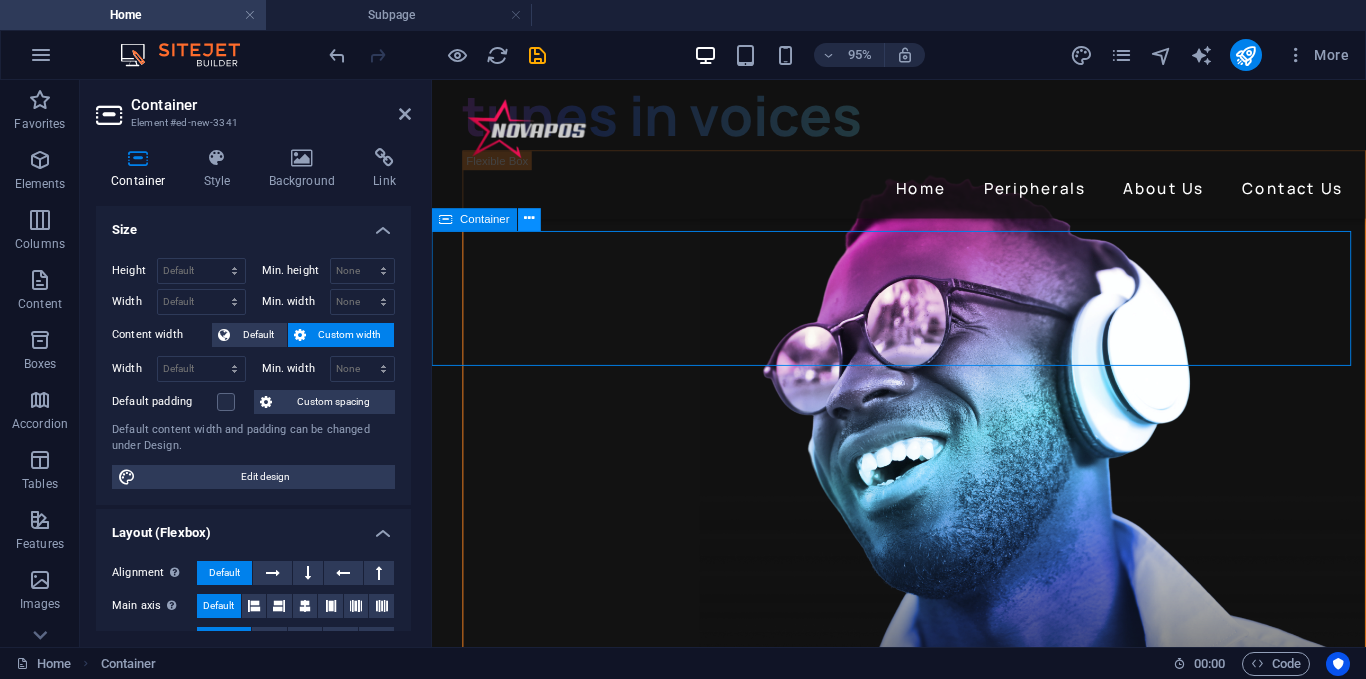 click at bounding box center (530, 220) 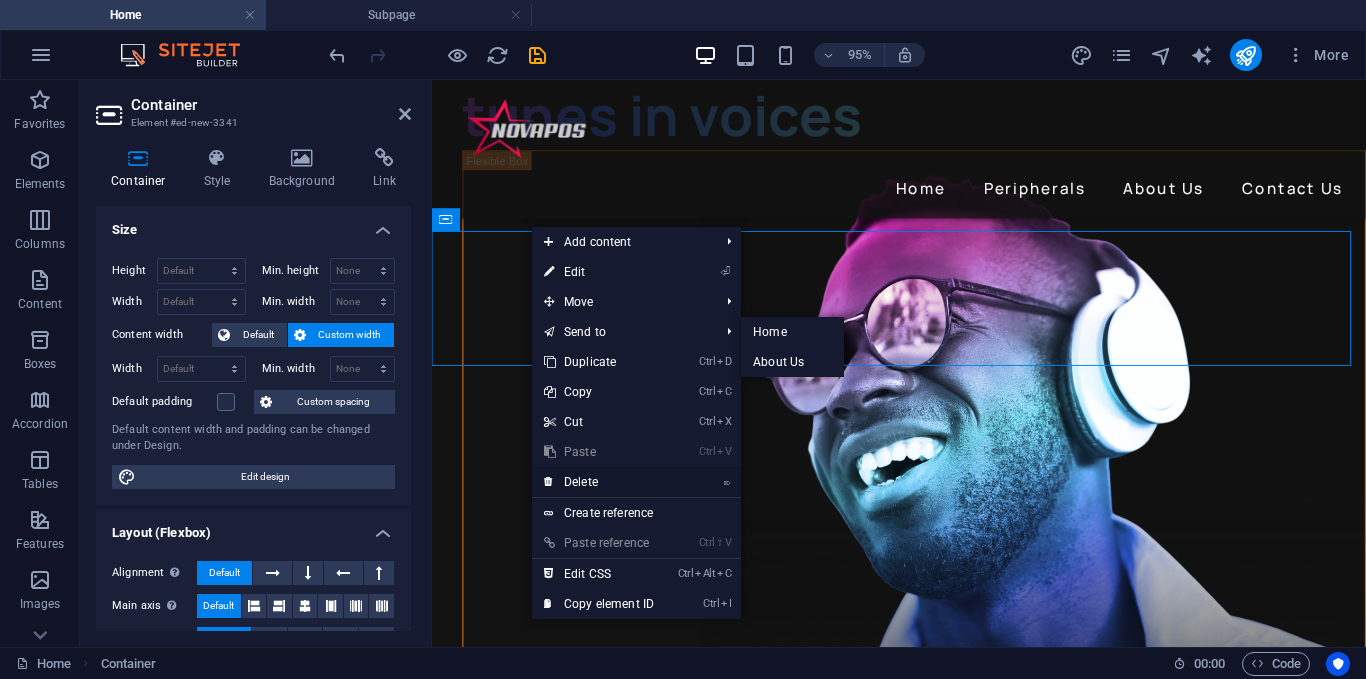 click on "⌦  Delete" at bounding box center [599, 482] 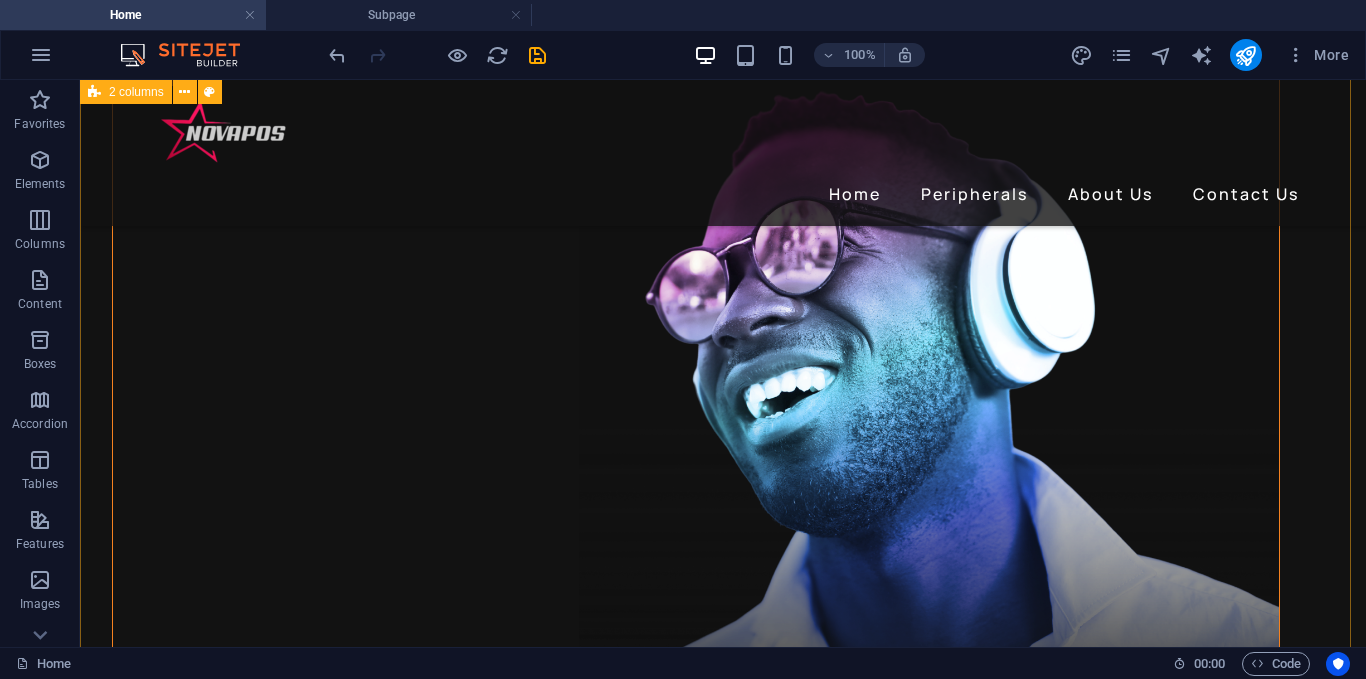 click on "Contact us if you have any questions   I have read and understand the privacy policy. Unreadable? Load new Send  Message" at bounding box center [723, 10148] 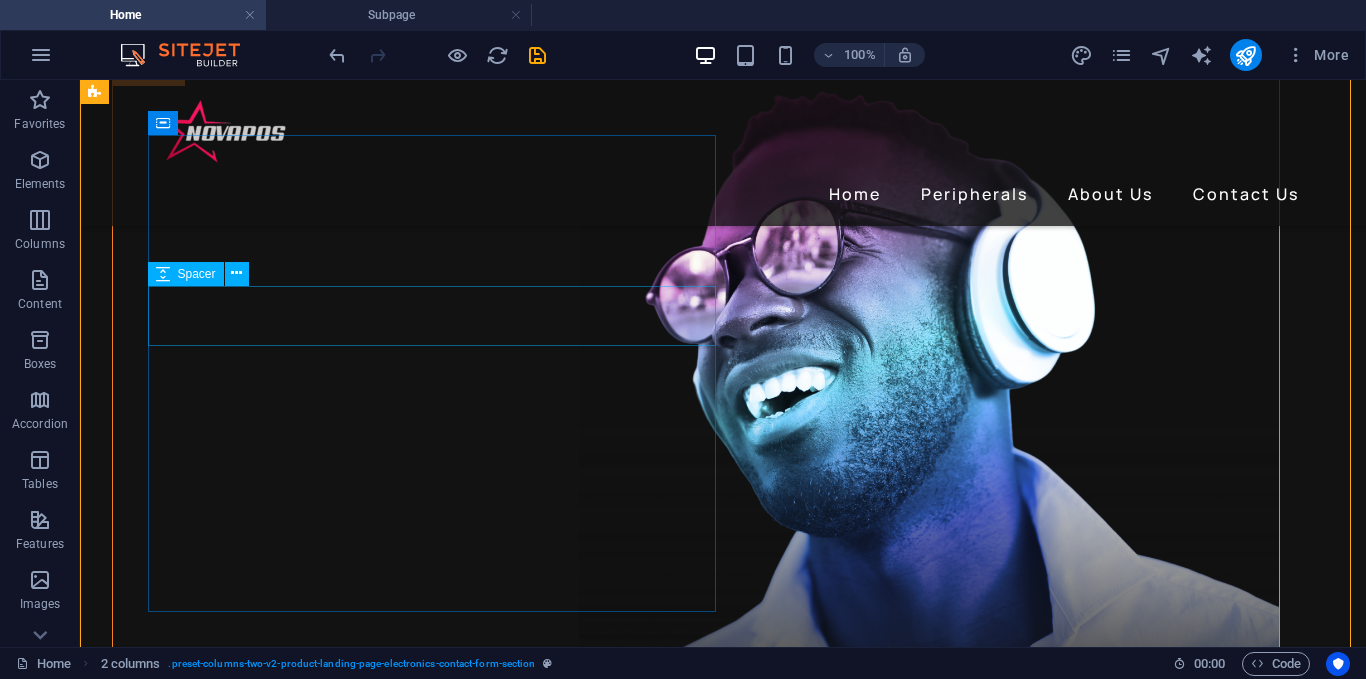 scroll, scrollTop: 3982, scrollLeft: 0, axis: vertical 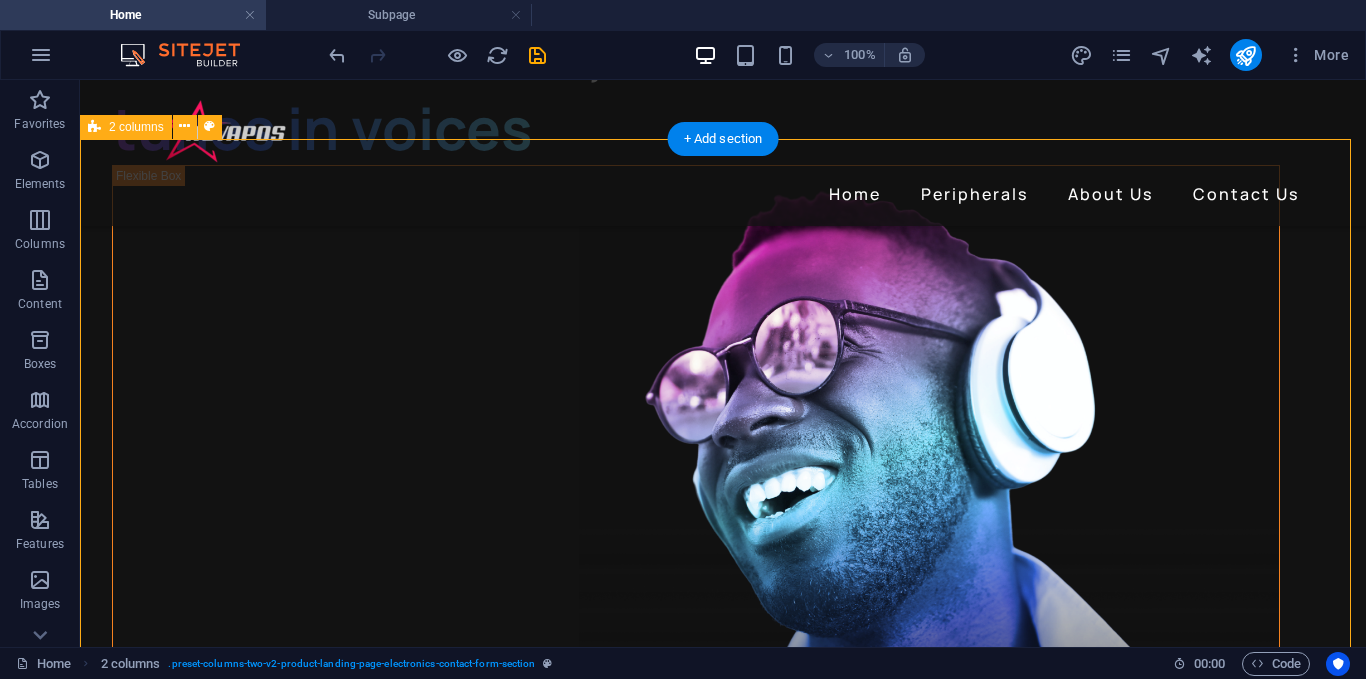 click on "Contact us if you have any questions   I have read and understand the privacy policy. Unreadable? Load new Send  Message" at bounding box center (723, 10248) 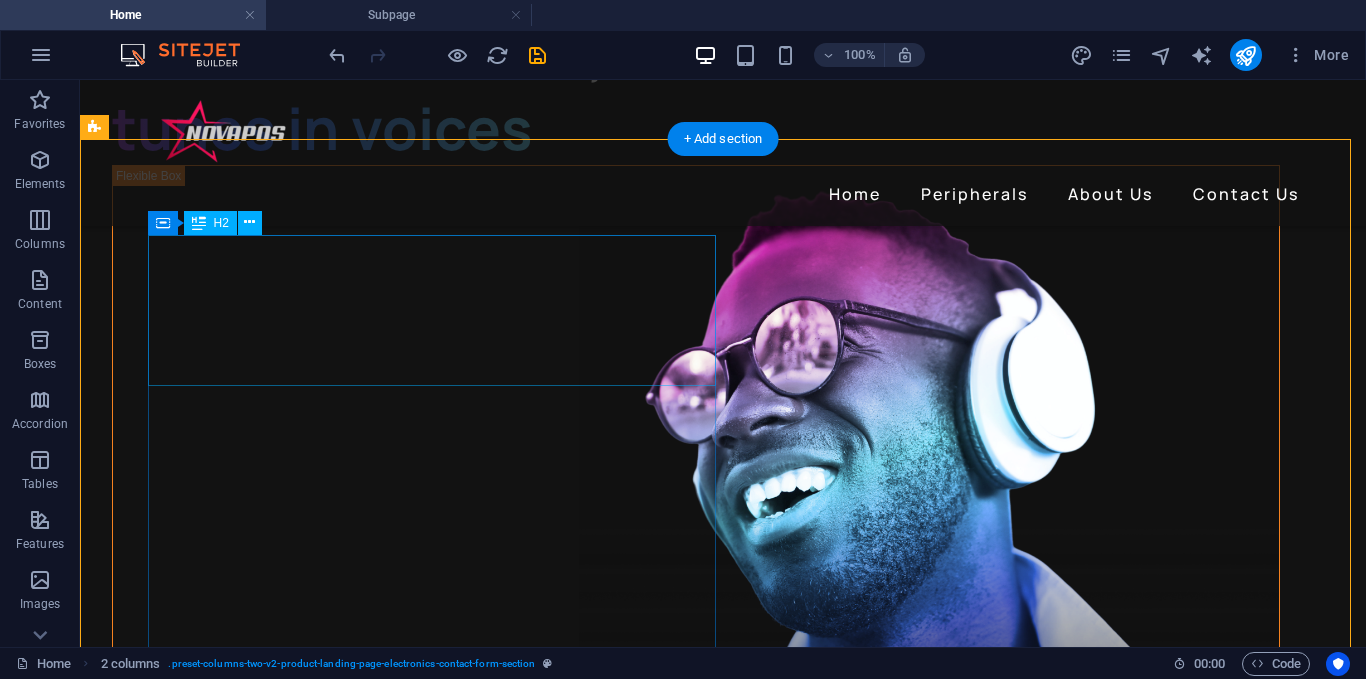 click on "Contact us if you have any questions" at bounding box center (396, 10080) 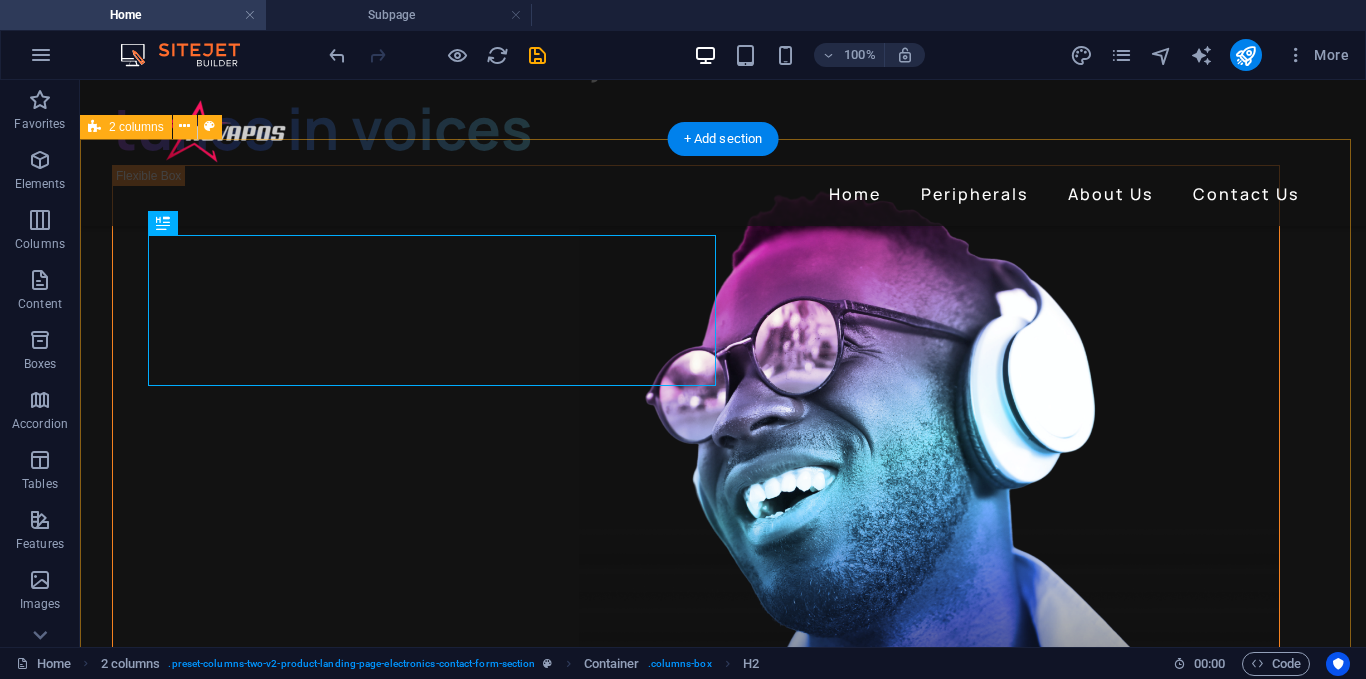 click on "Contact us if you have any questions   I have read and understand the privacy policy. Unreadable? Load new Send  Message" at bounding box center (723, 10248) 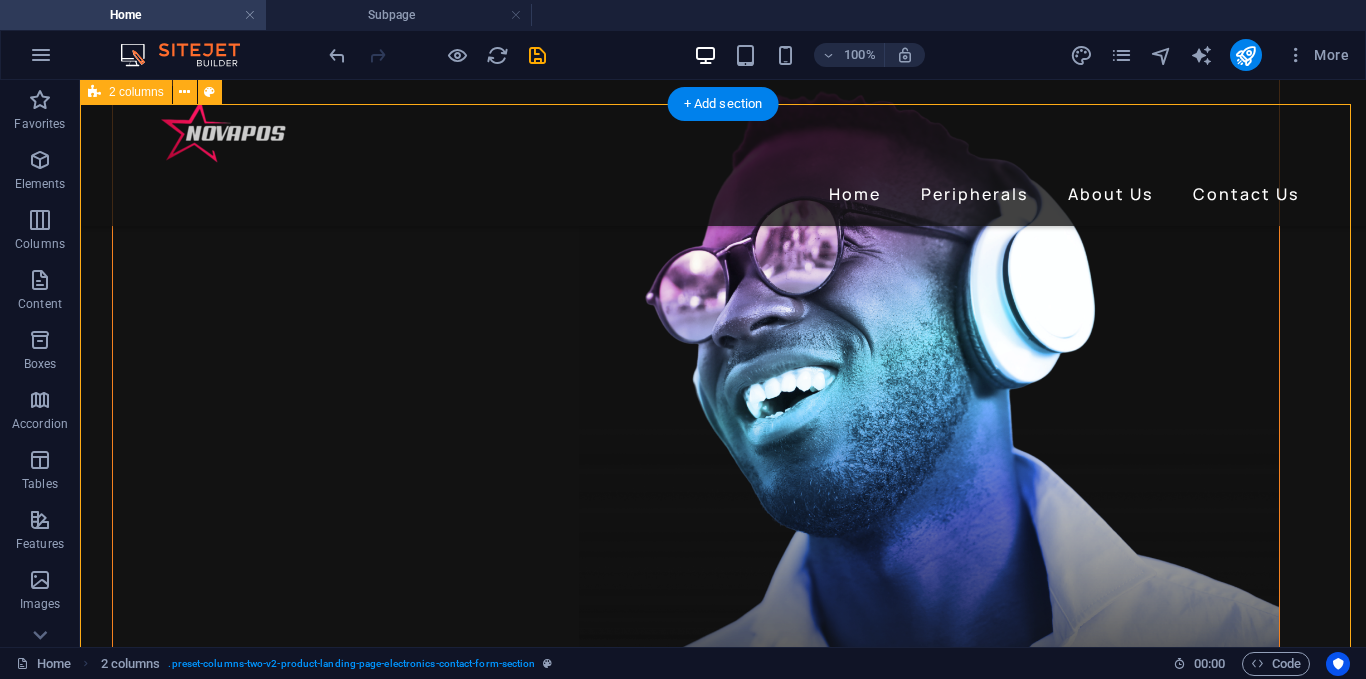 scroll, scrollTop: 3982, scrollLeft: 0, axis: vertical 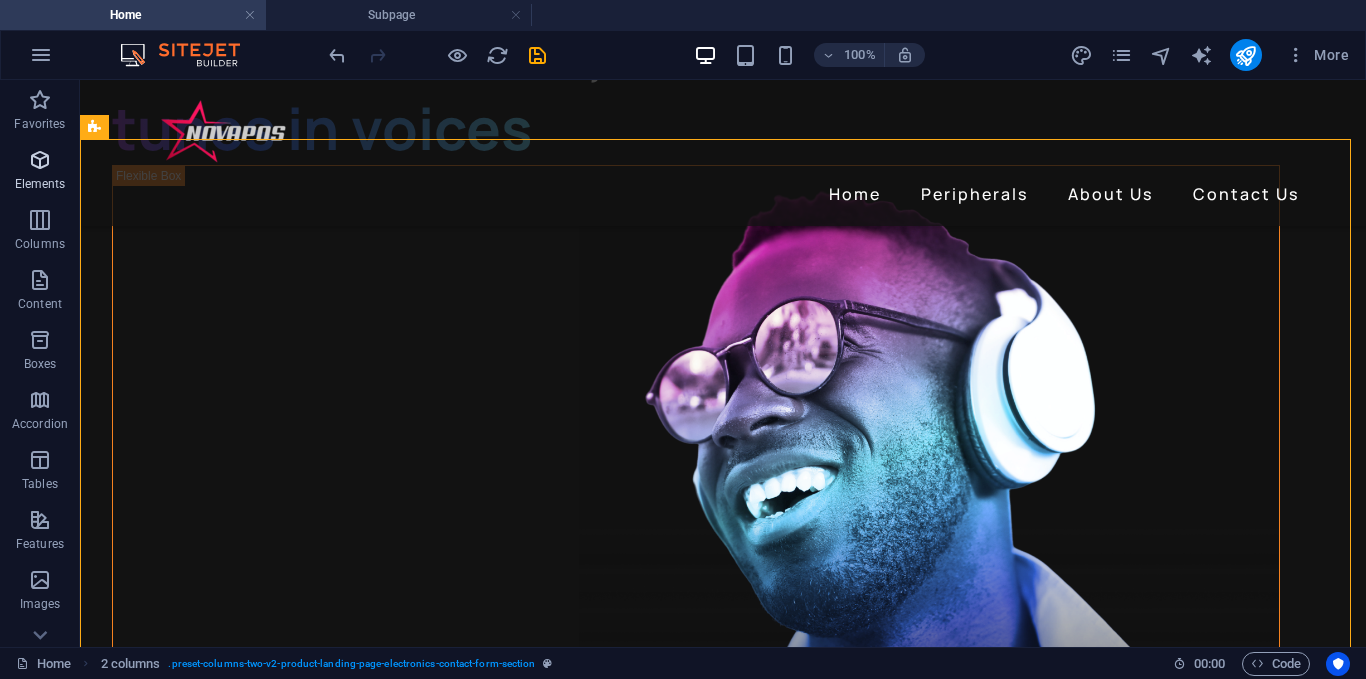 click on "Elements" at bounding box center [40, 184] 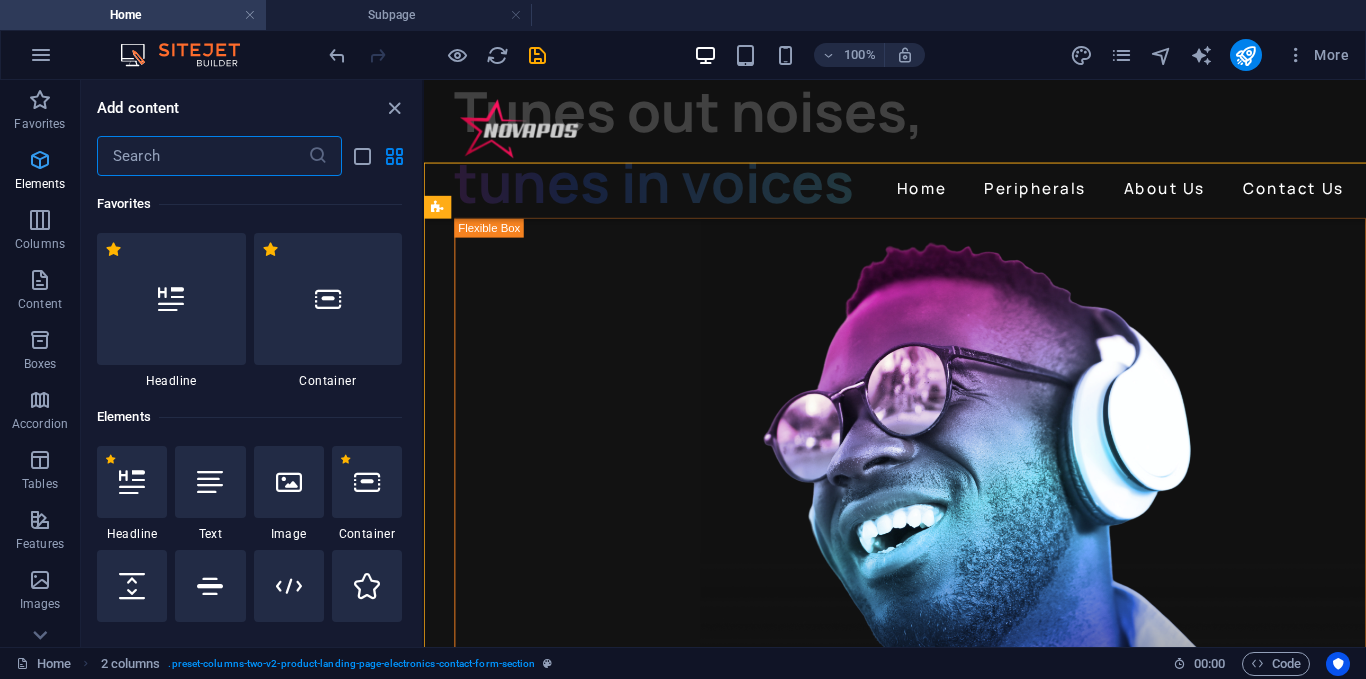 scroll, scrollTop: 3842, scrollLeft: 0, axis: vertical 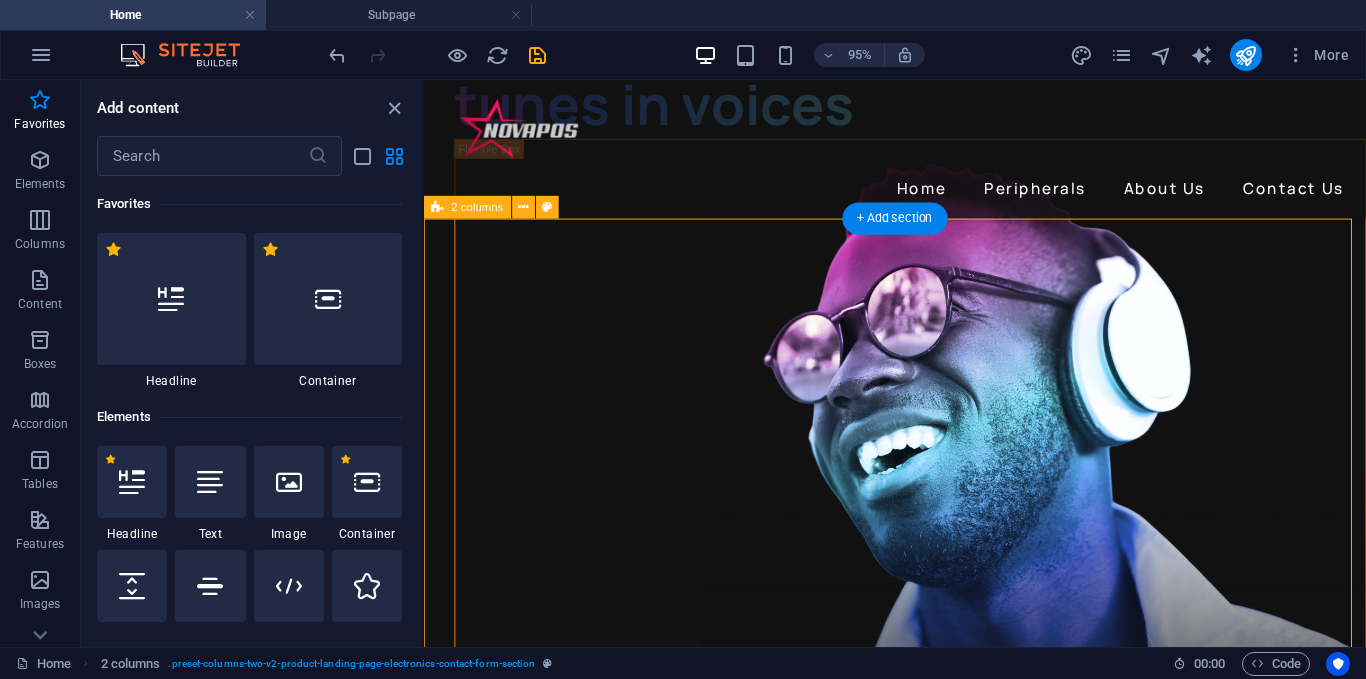 click on "Contact us if you have any questions   I have read and understand the privacy policy. Unreadable? Load new Send  Message" at bounding box center (920, 9066) 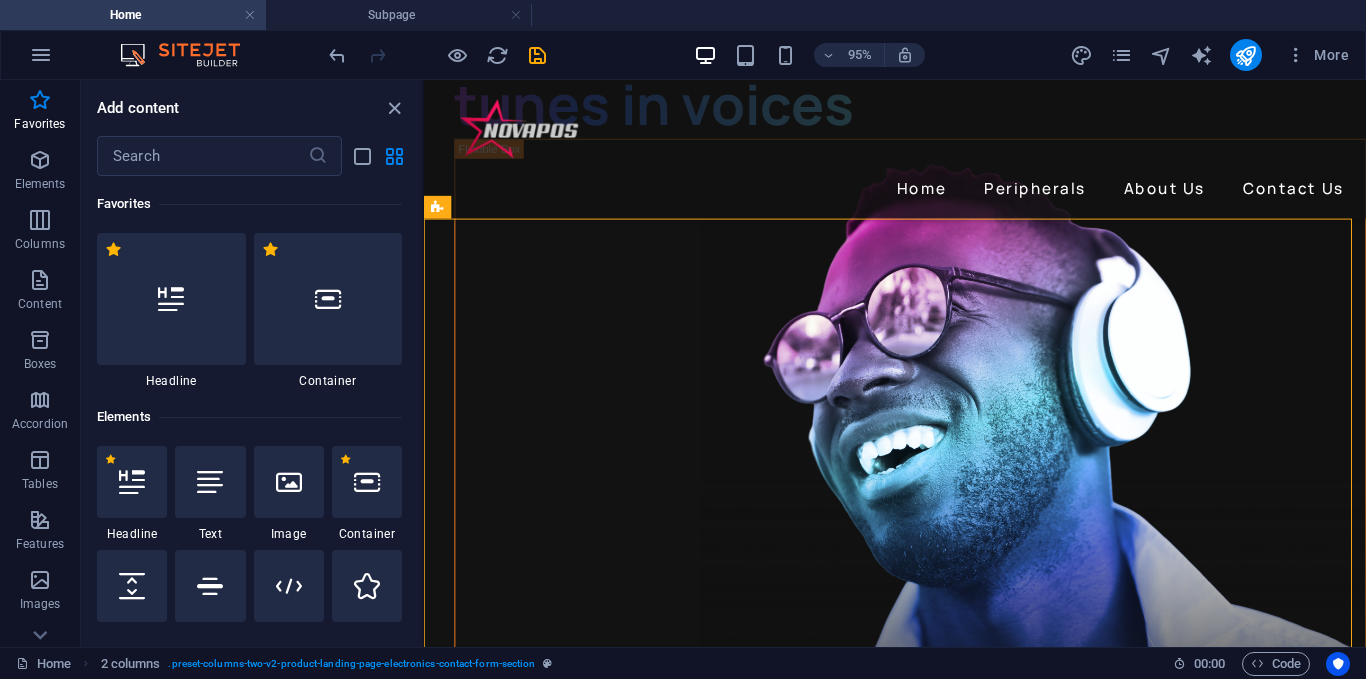 click at bounding box center [367, 482] 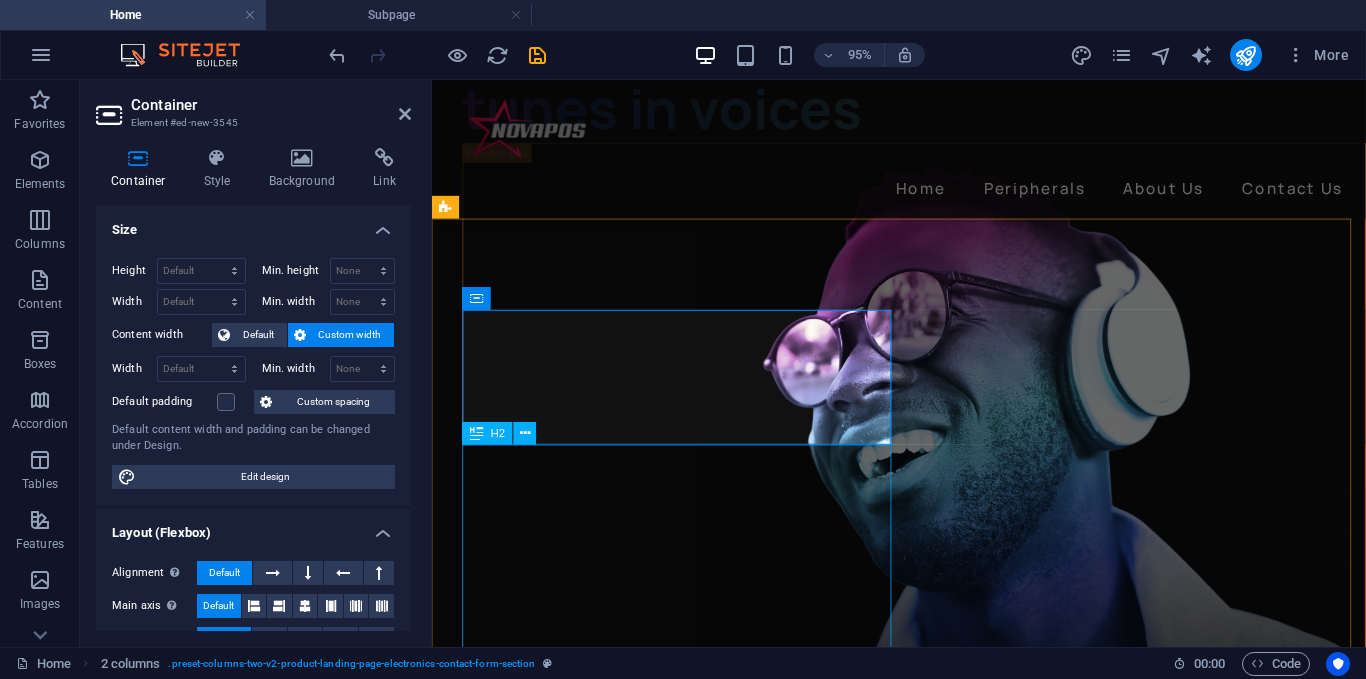 scroll, scrollTop: 3834, scrollLeft: 0, axis: vertical 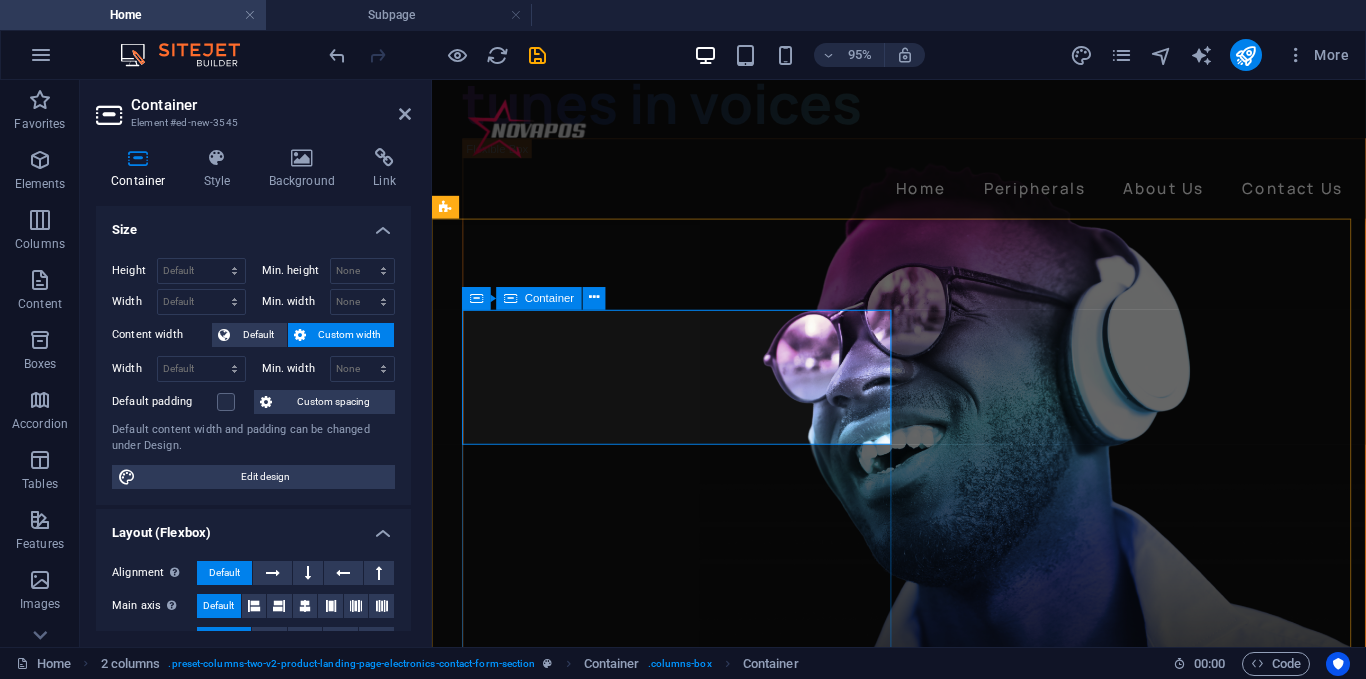 click on "Drop content here or  Add elements  Paste clipboard" at bounding box center [694, 8715] 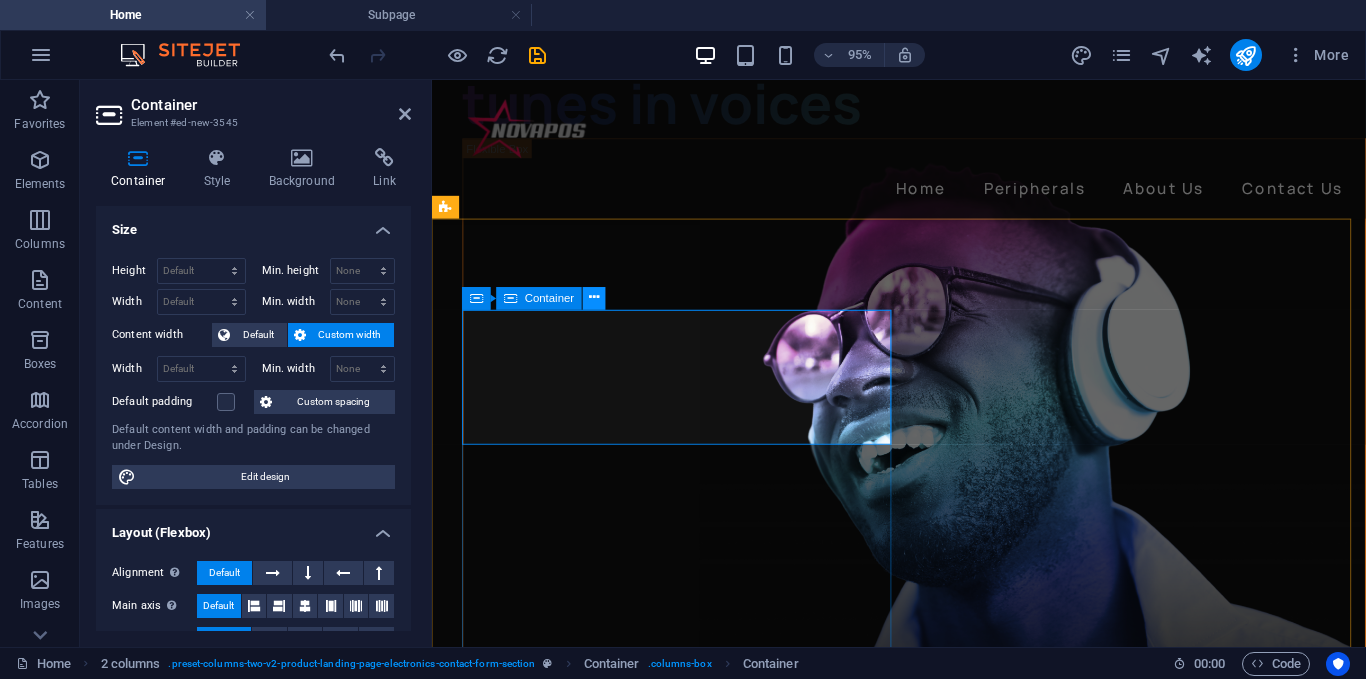 click at bounding box center [594, 298] 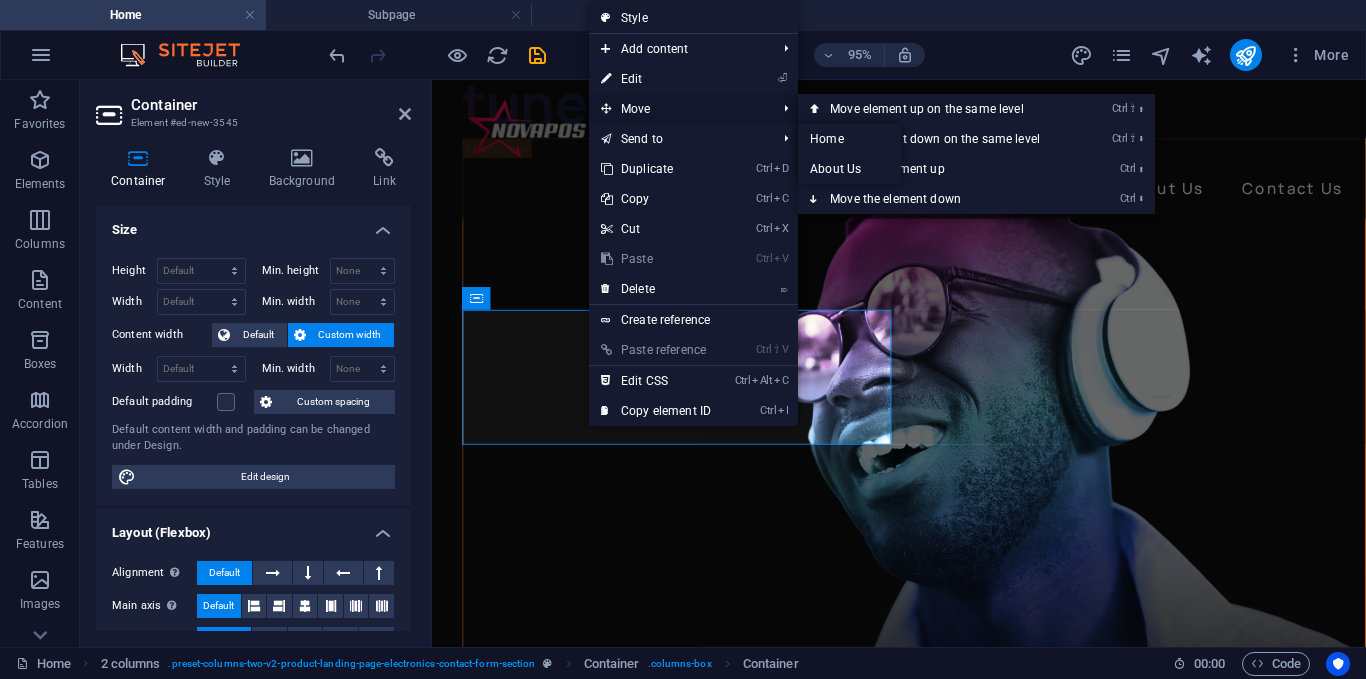 click on "Move" at bounding box center [678, 109] 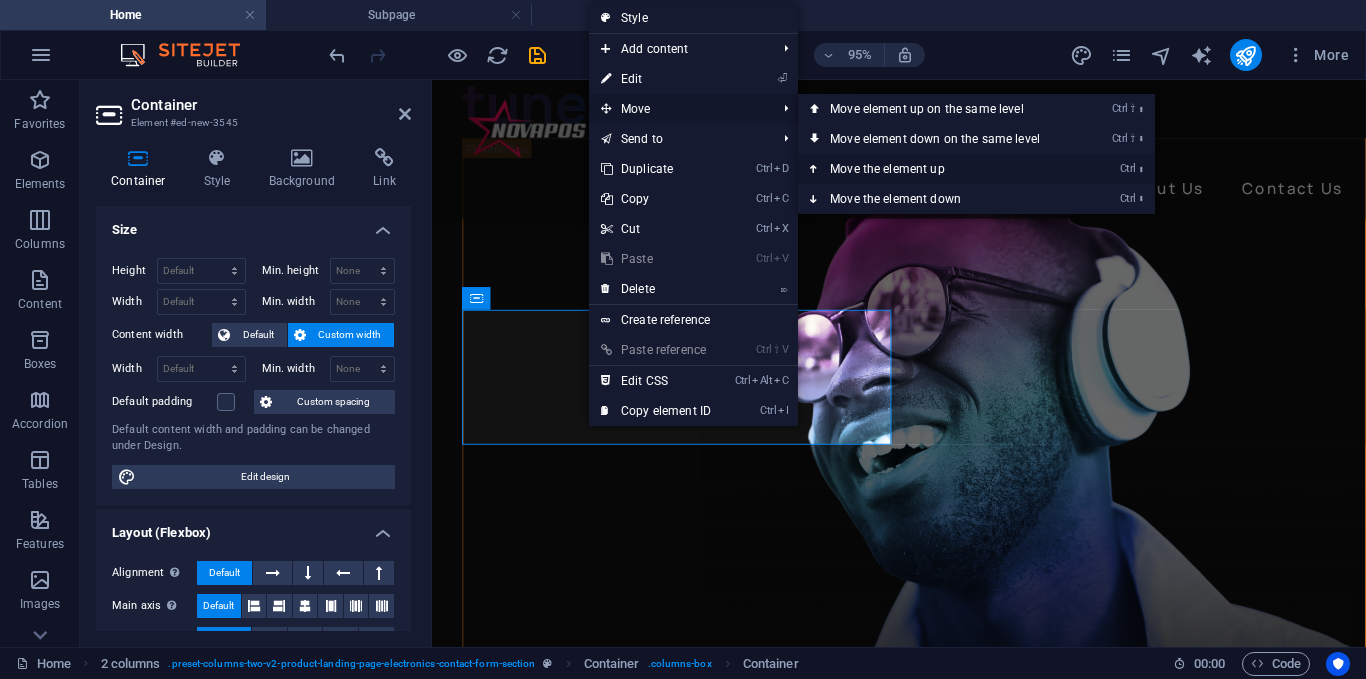 click on "Ctrl ⬆  Move the element up" at bounding box center (939, 169) 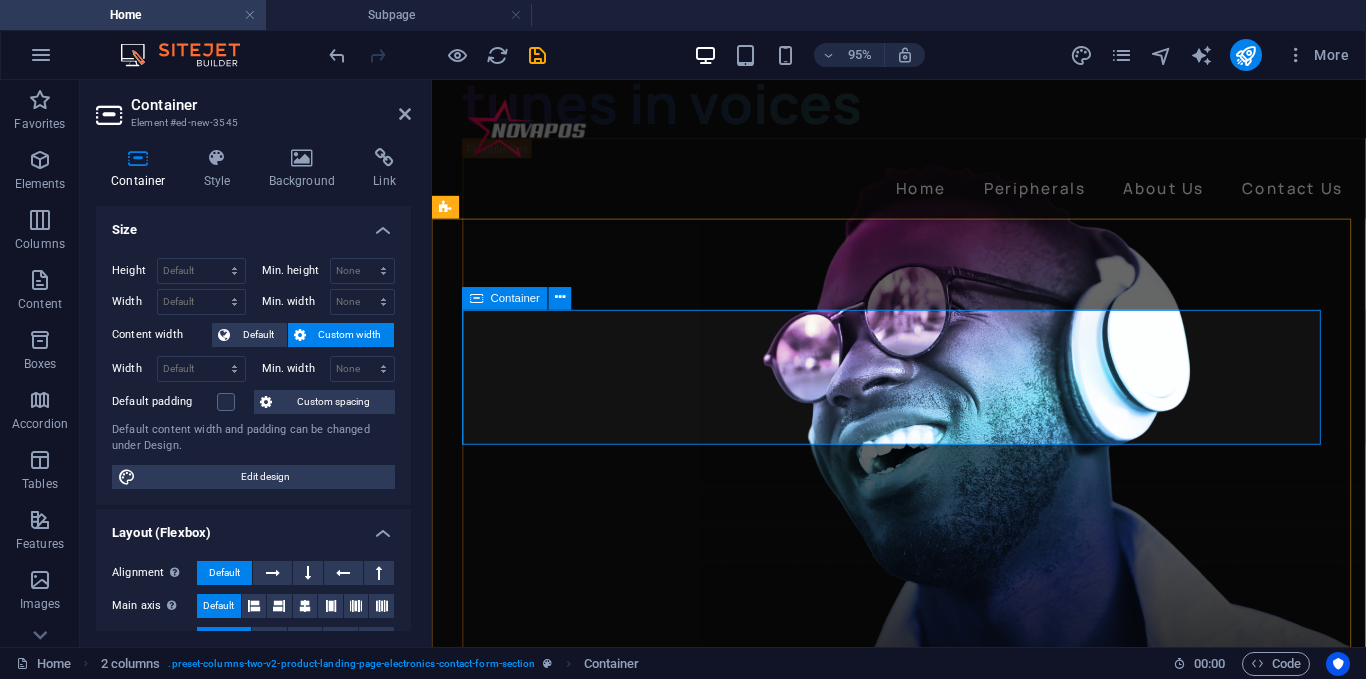 click on "Drop content here or  Add elements  Paste clipboard" at bounding box center (923, 8715) 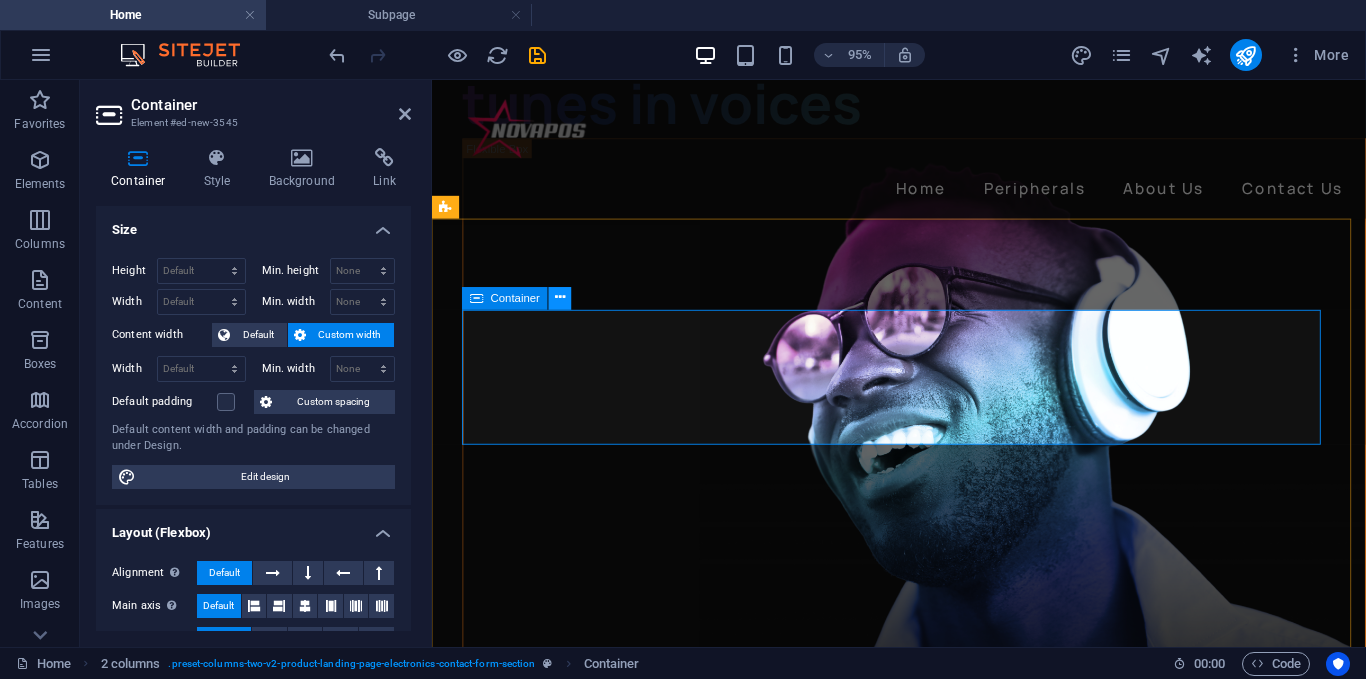 click at bounding box center (560, 298) 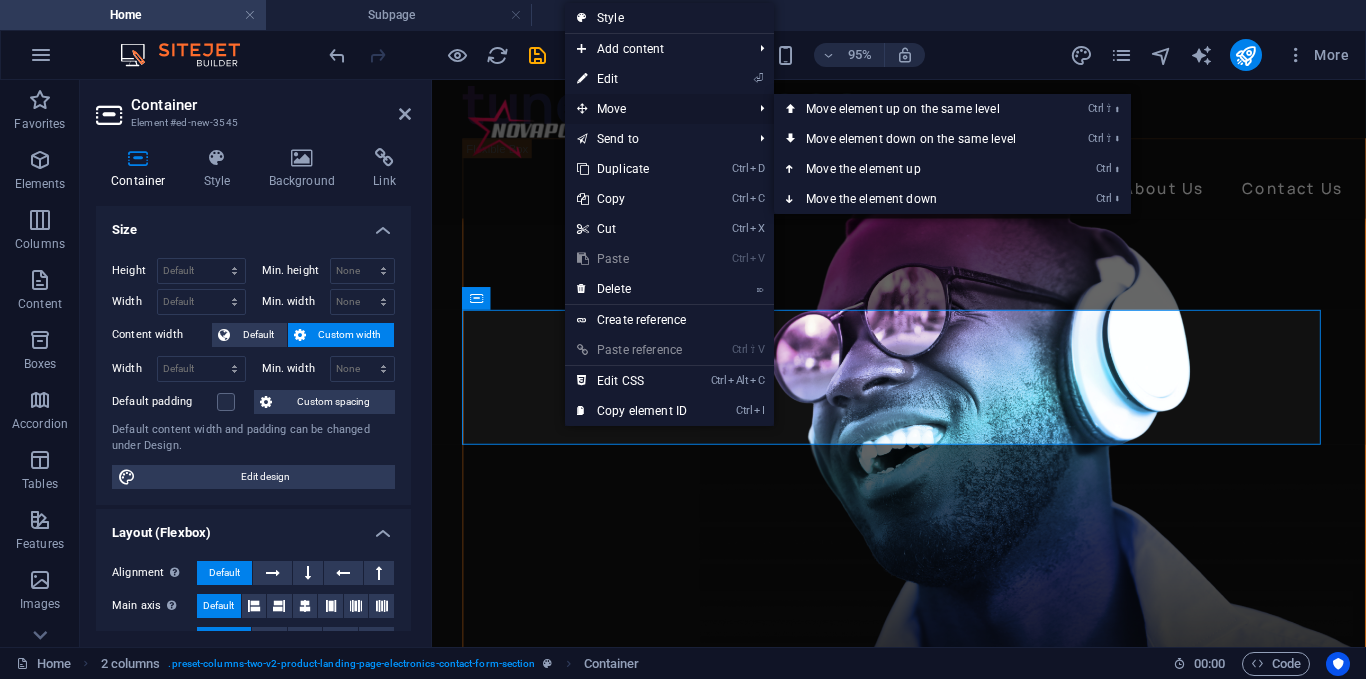 click on "Move" at bounding box center [654, 109] 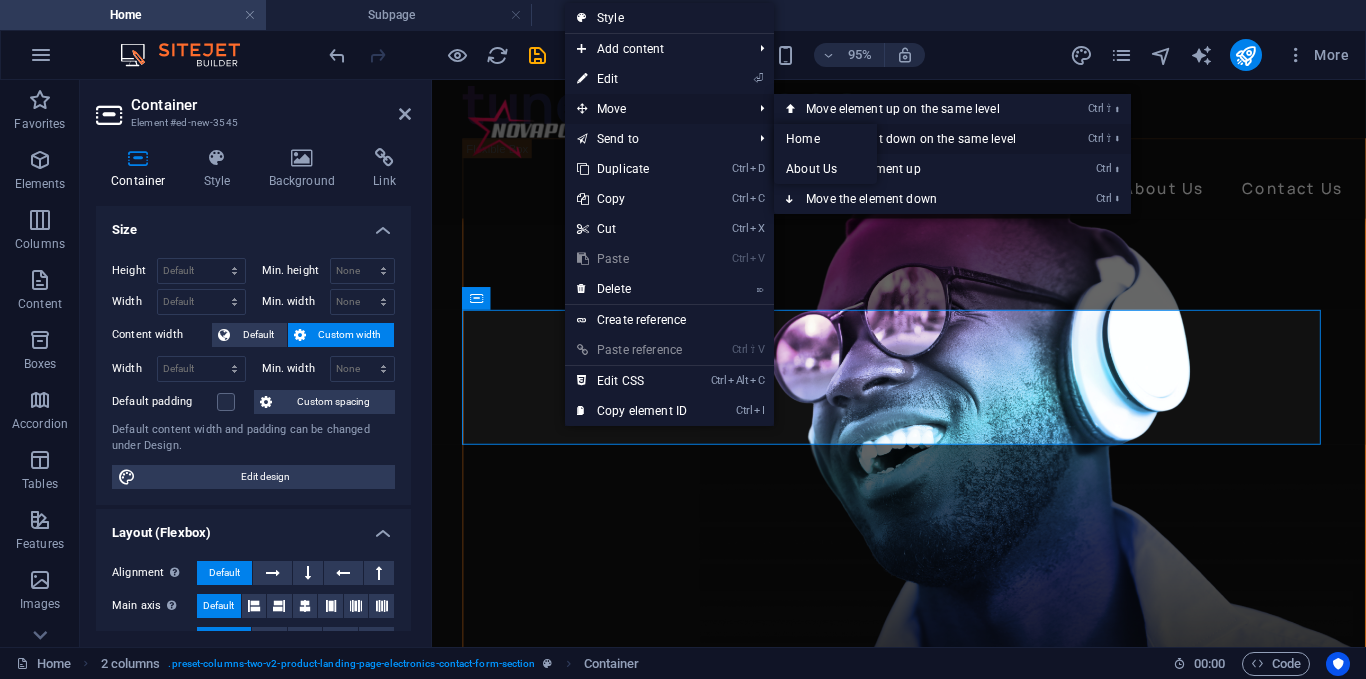 click on "Ctrl ⇧ ⬇  Move element down on the same level" at bounding box center (915, 139) 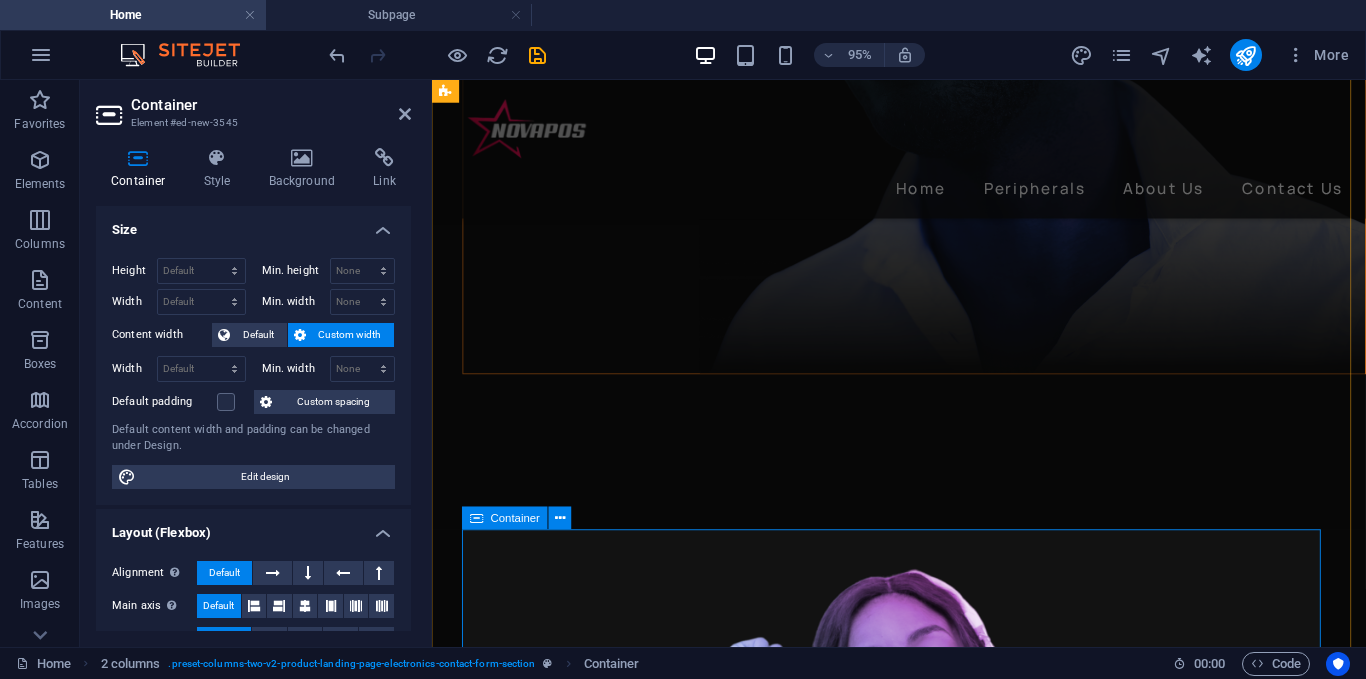 scroll, scrollTop: 4316, scrollLeft: 0, axis: vertical 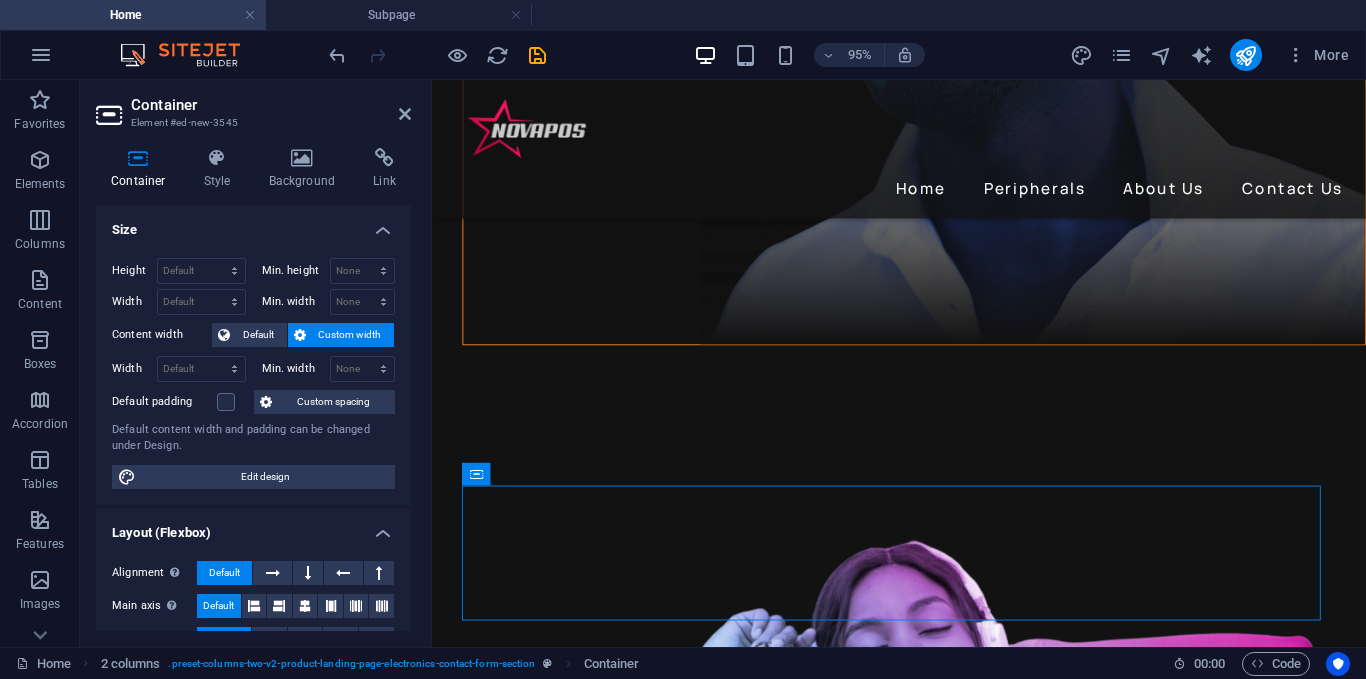 drag, startPoint x: 916, startPoint y: 585, endPoint x: 1194, endPoint y: 256, distance: 430.72614 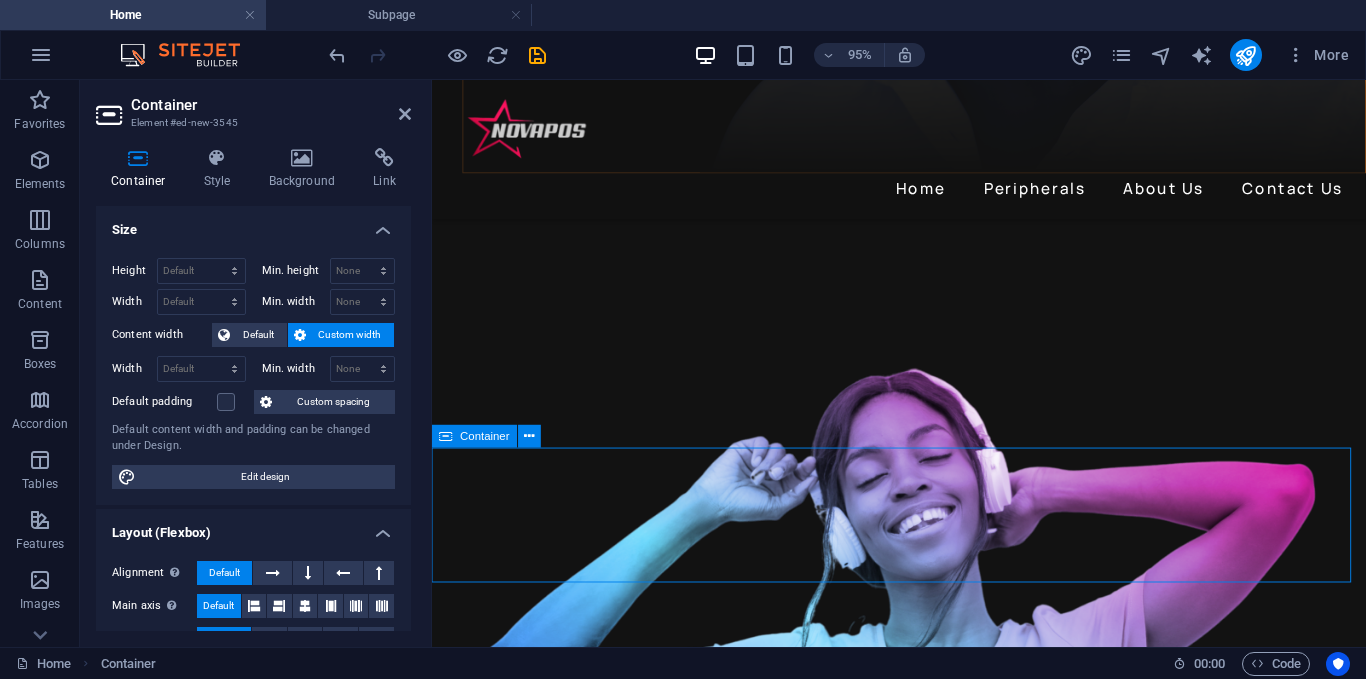 scroll, scrollTop: 4516, scrollLeft: 0, axis: vertical 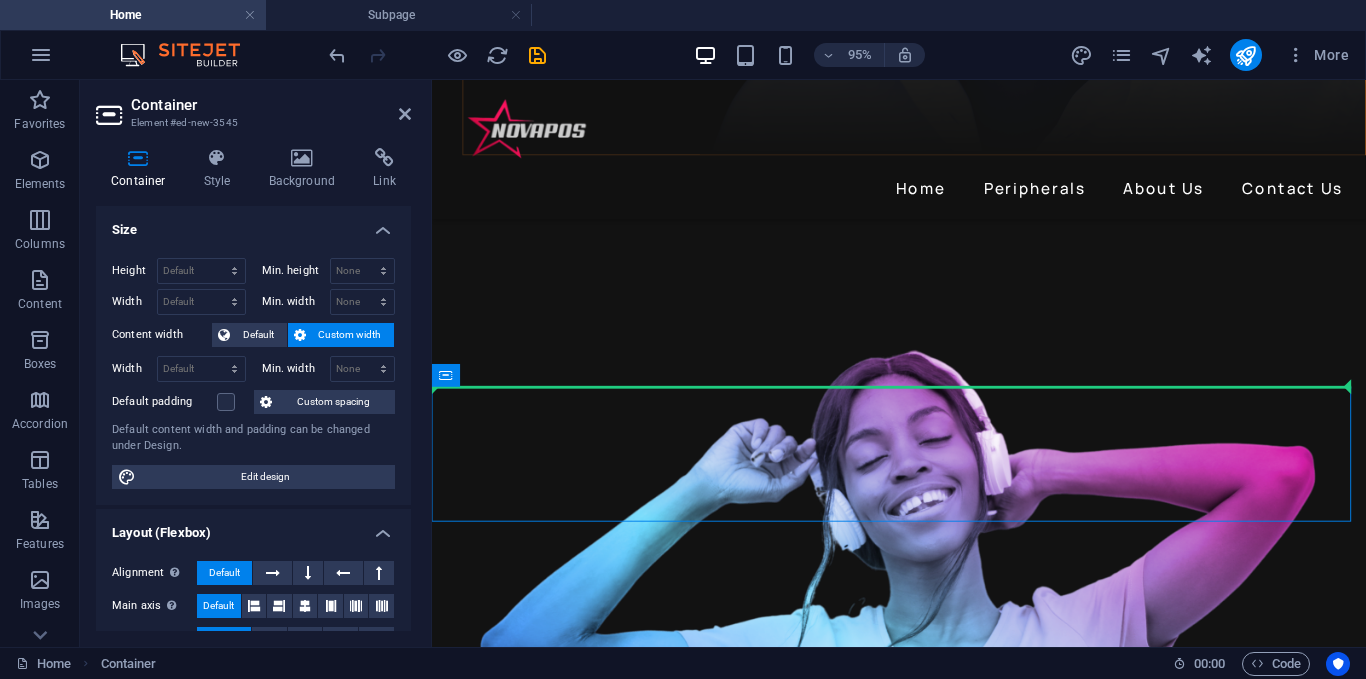 drag, startPoint x: 710, startPoint y: 461, endPoint x: 606, endPoint y: 368, distance: 139.51703 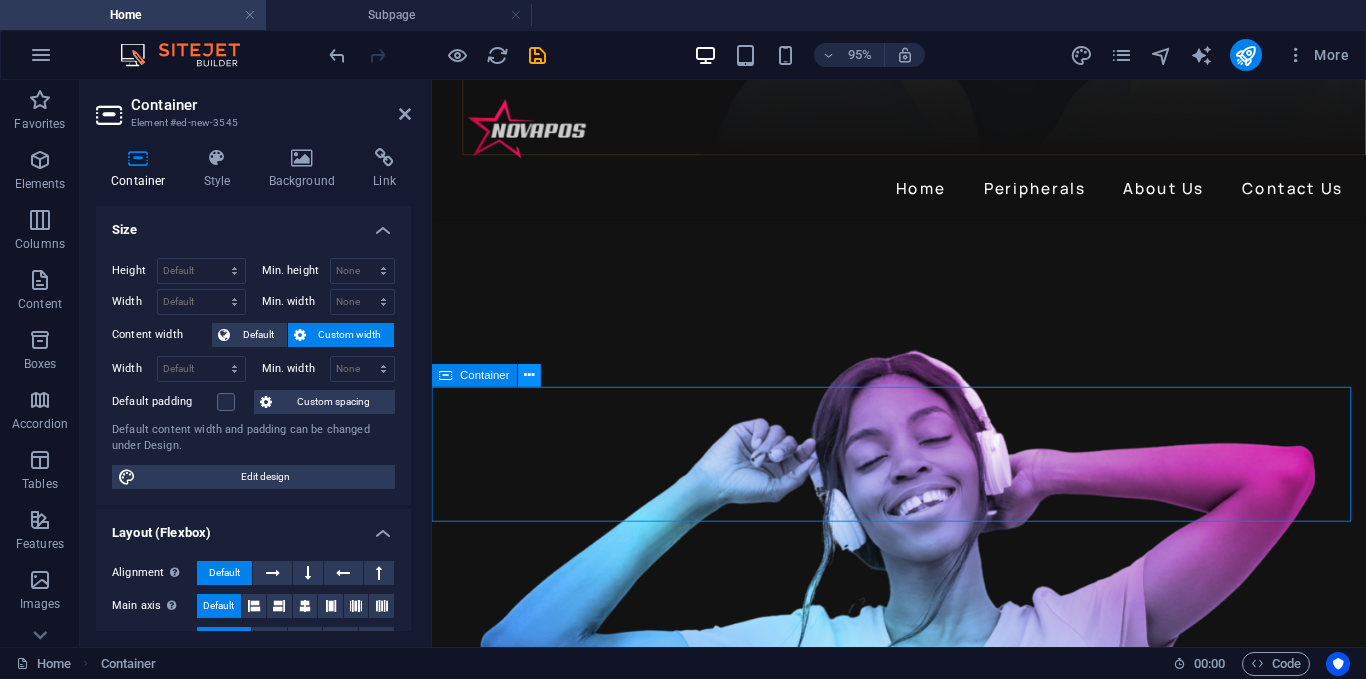 click at bounding box center (530, 376) 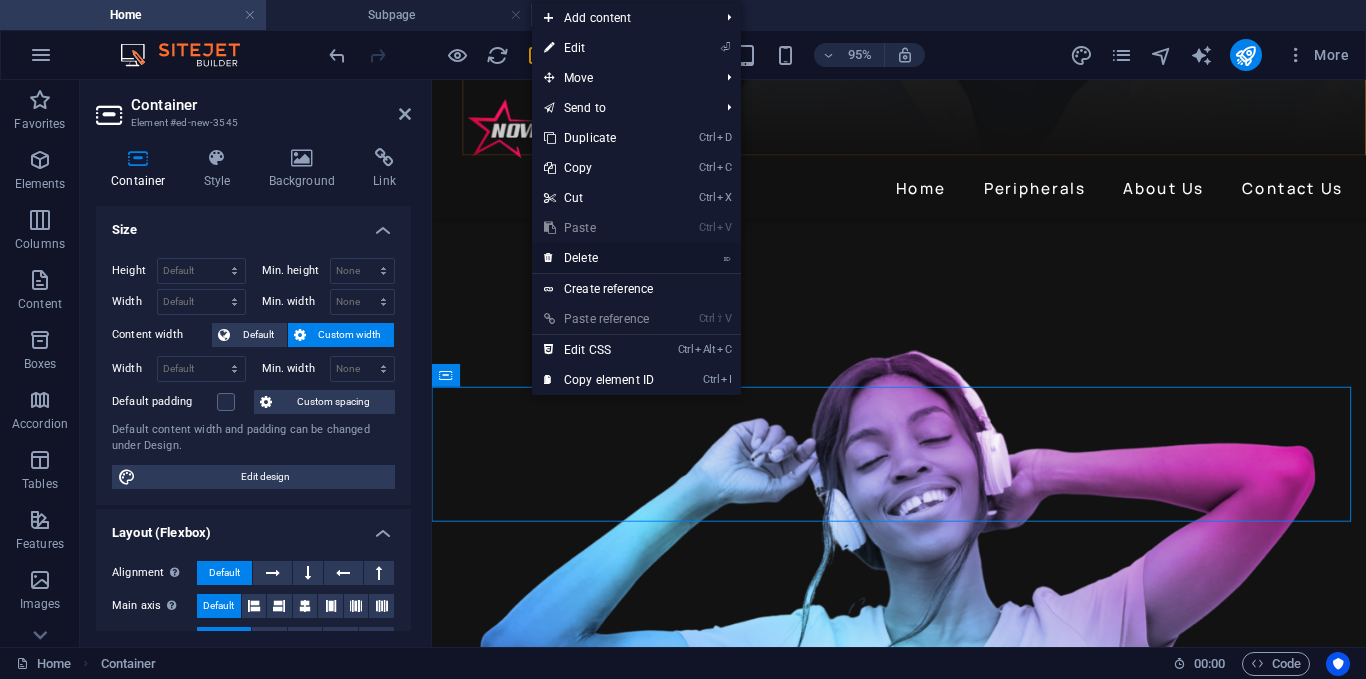 click on "⌦  Delete" at bounding box center [599, 258] 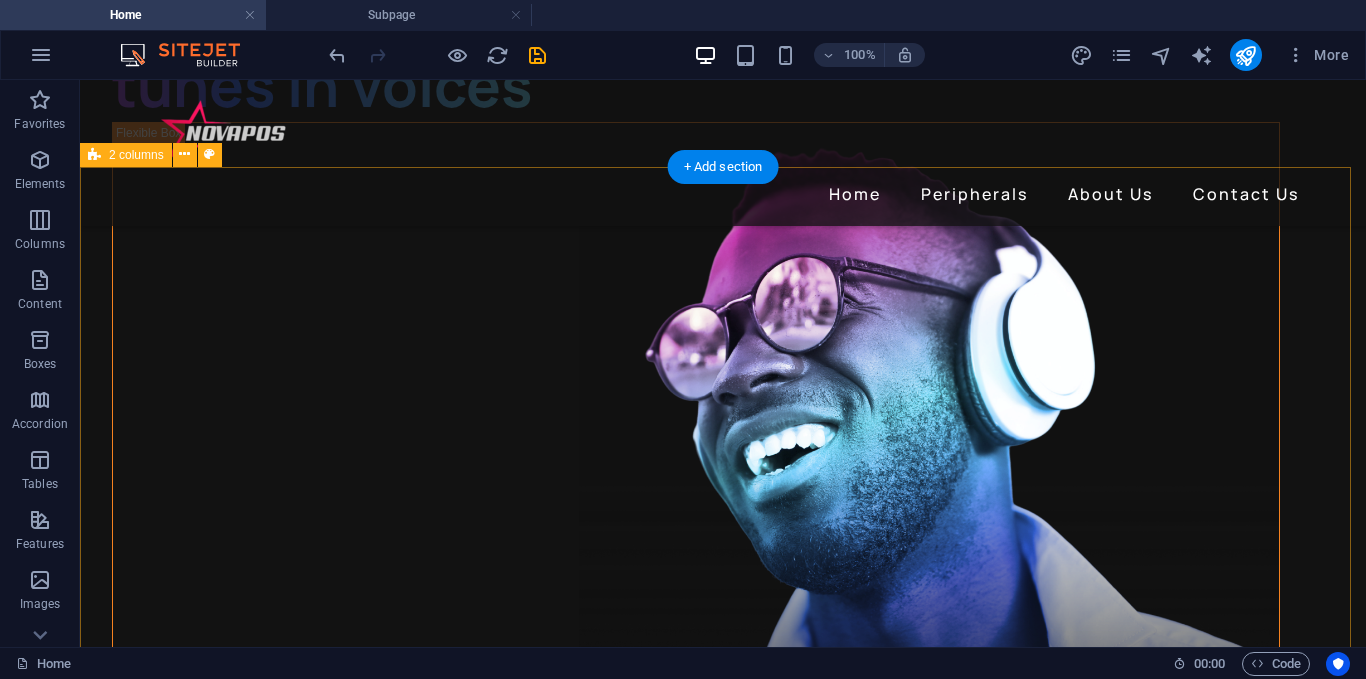 scroll, scrollTop: 4027, scrollLeft: 0, axis: vertical 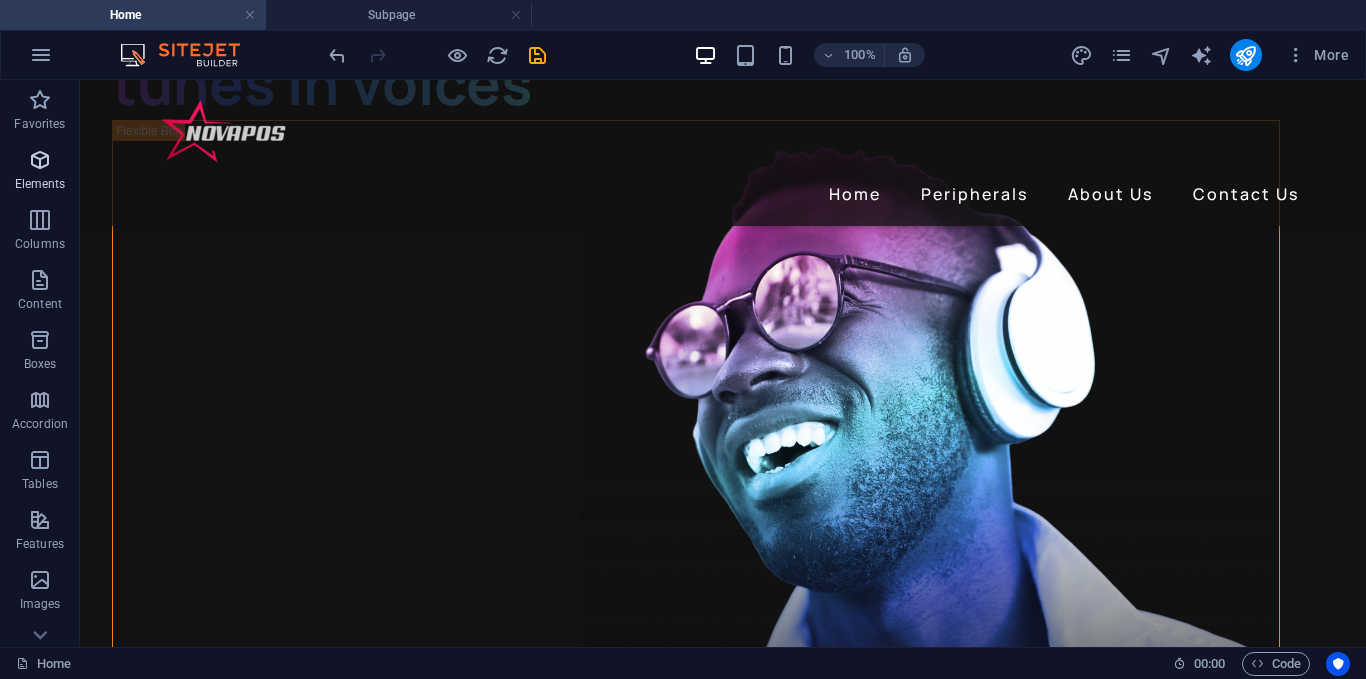 click on "Elements" at bounding box center [40, 184] 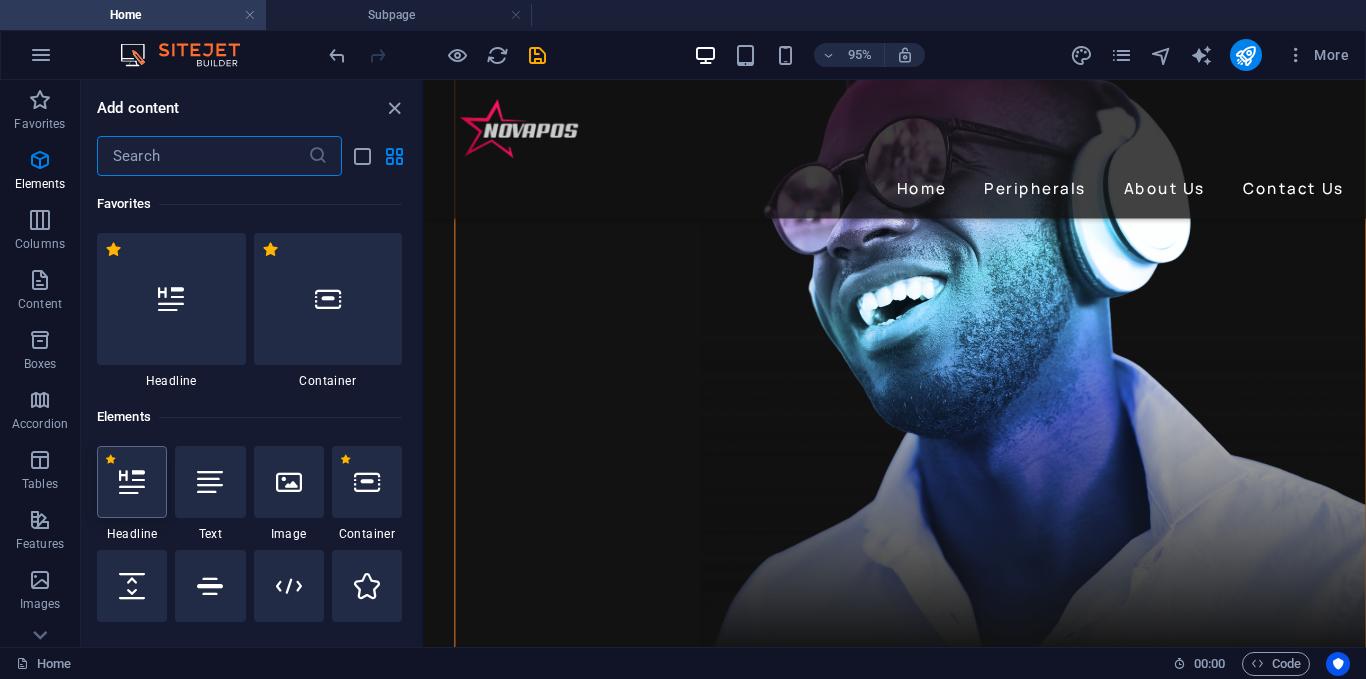scroll, scrollTop: 3887, scrollLeft: 0, axis: vertical 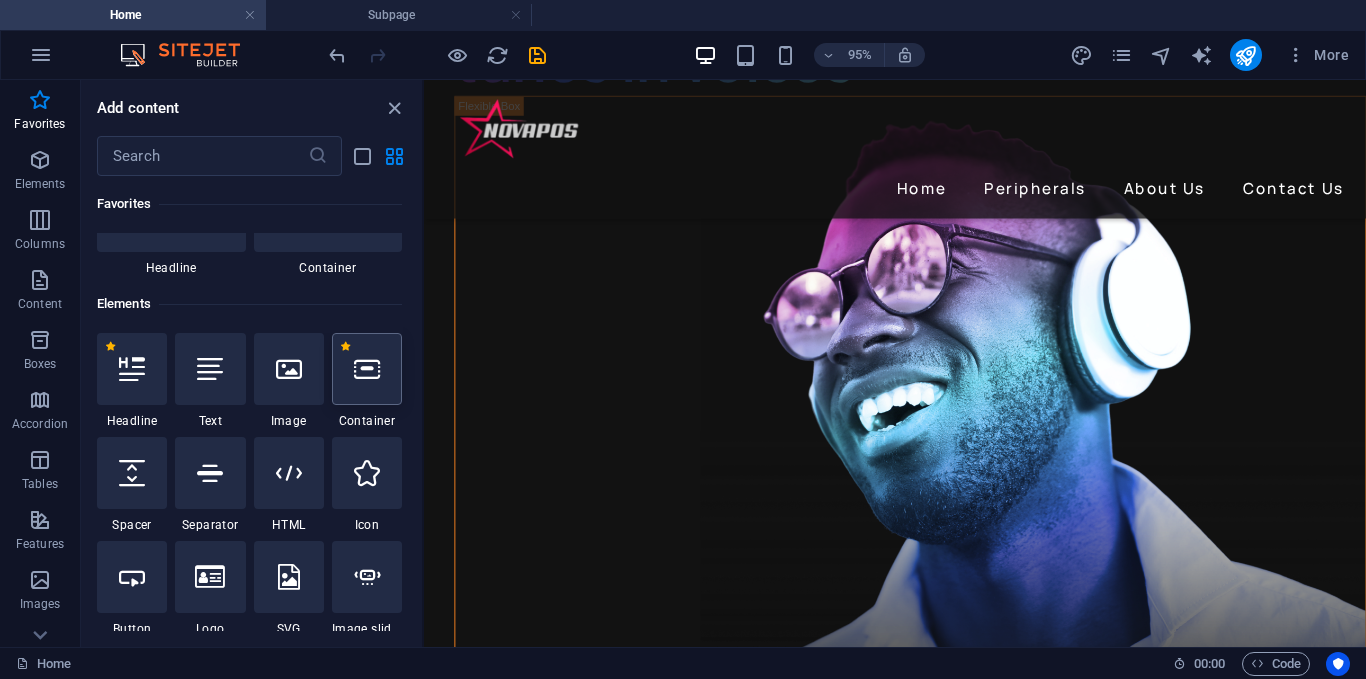 click at bounding box center (367, 369) 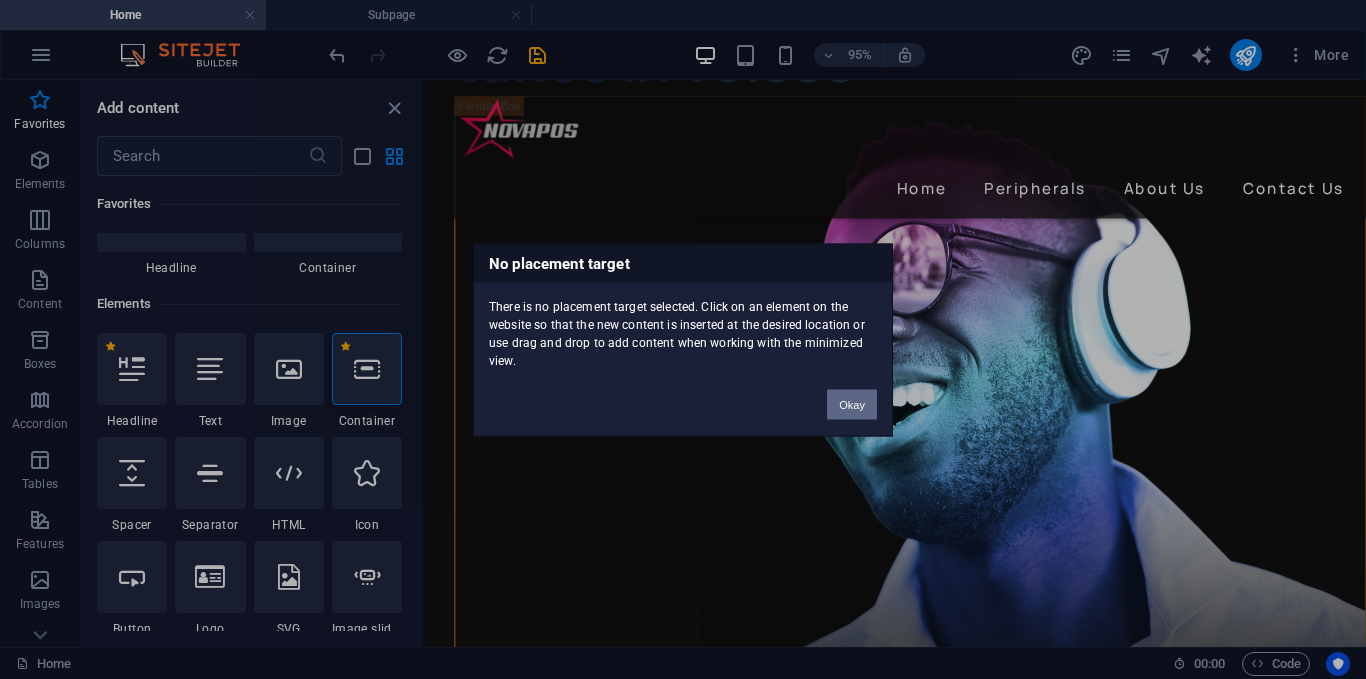 click on "Okay" at bounding box center (852, 404) 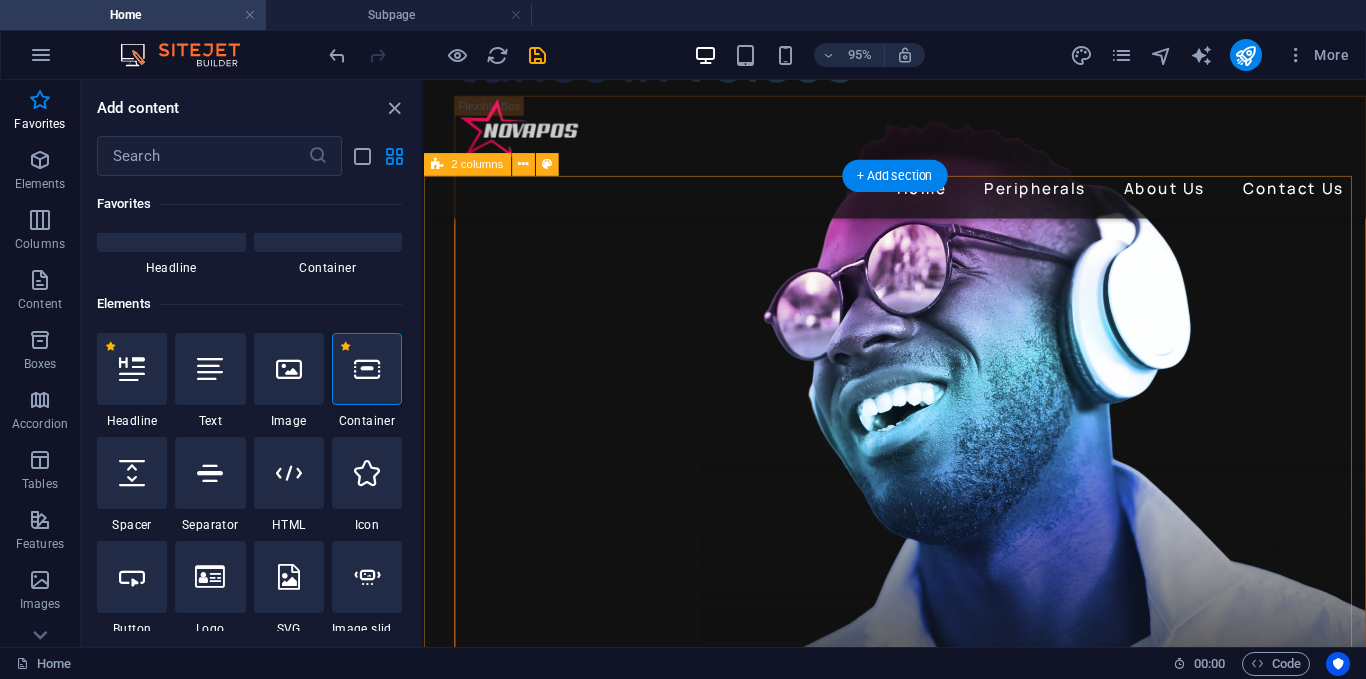 click on "Contact us if you have any questions   I have read and understand the privacy policy. Unreadable? Load new Send  Message" at bounding box center [920, 9021] 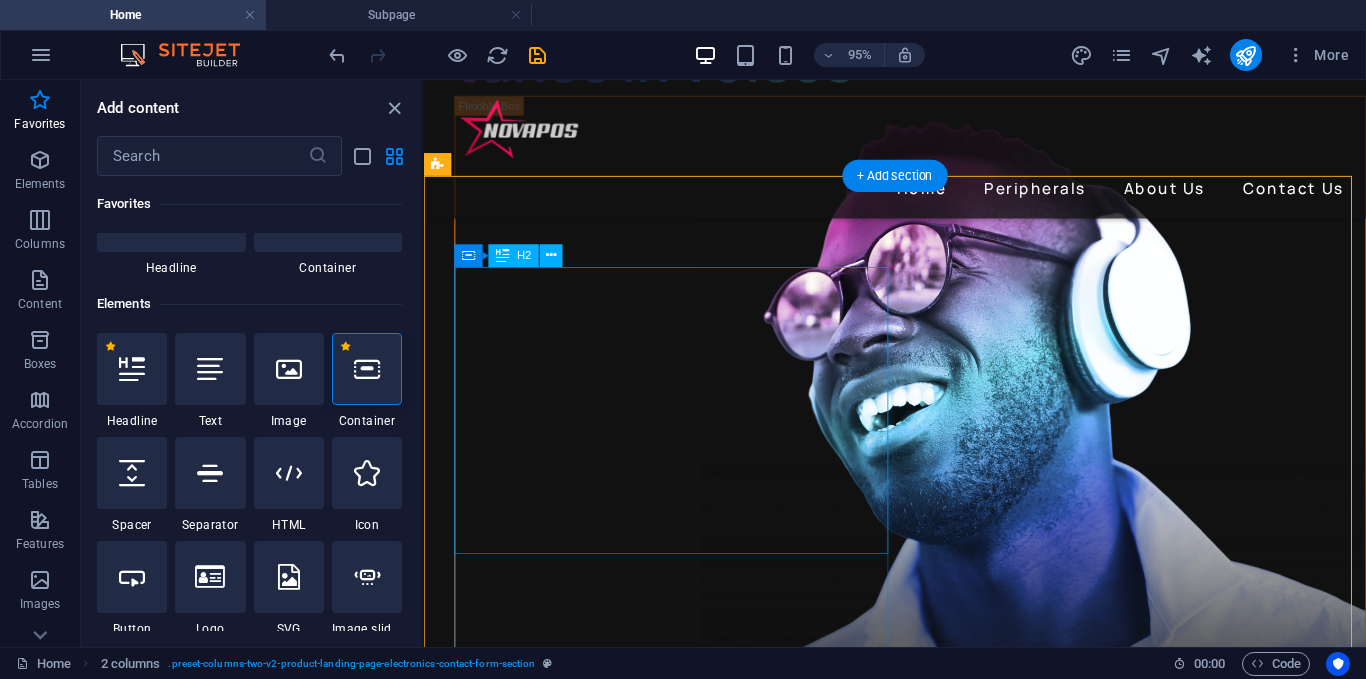click on "Contact us if you have any questions" at bounding box center [688, 8811] 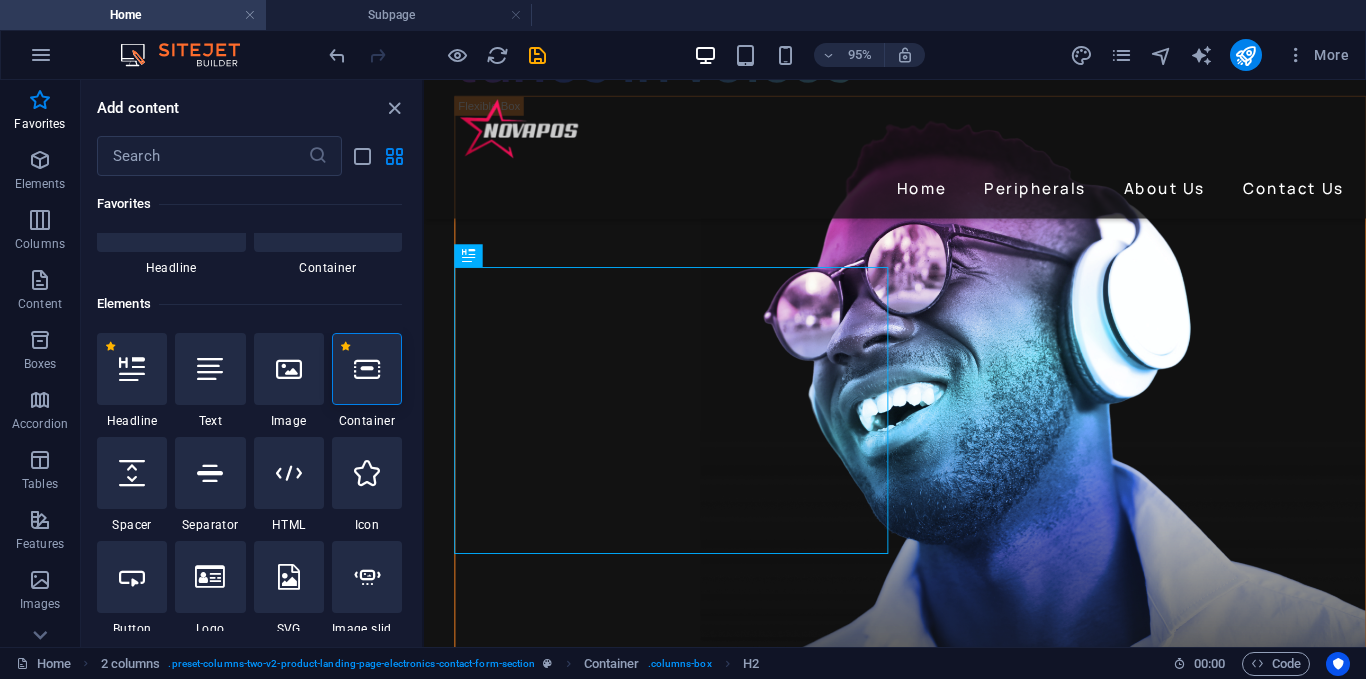 click at bounding box center [367, 369] 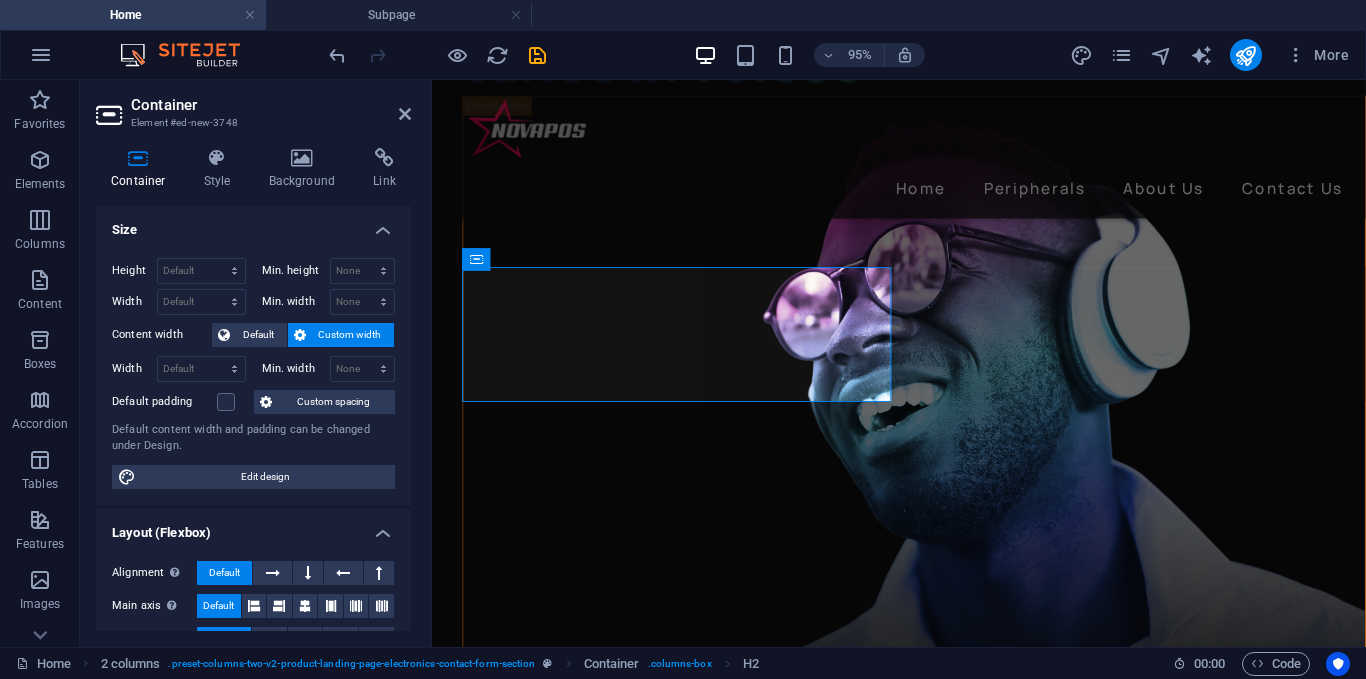 scroll, scrollTop: 3879, scrollLeft: 0, axis: vertical 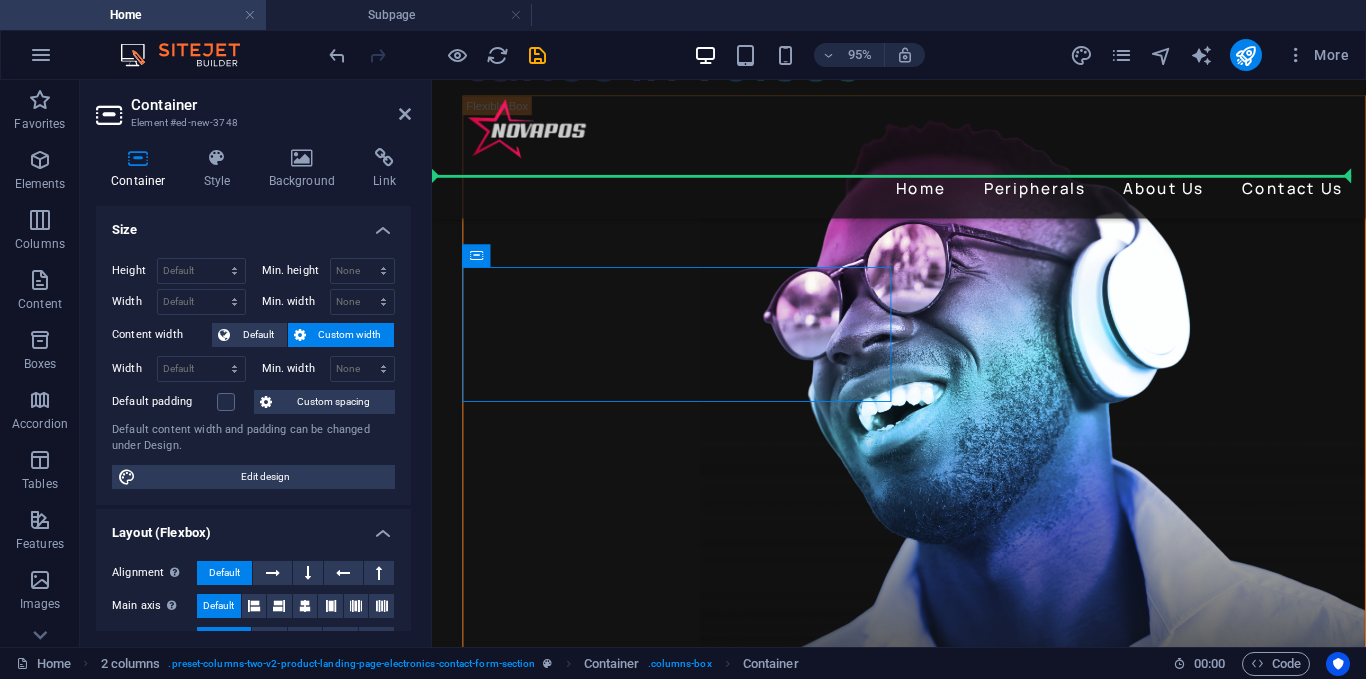 drag, startPoint x: 831, startPoint y: 391, endPoint x: 1086, endPoint y: 462, distance: 264.69983 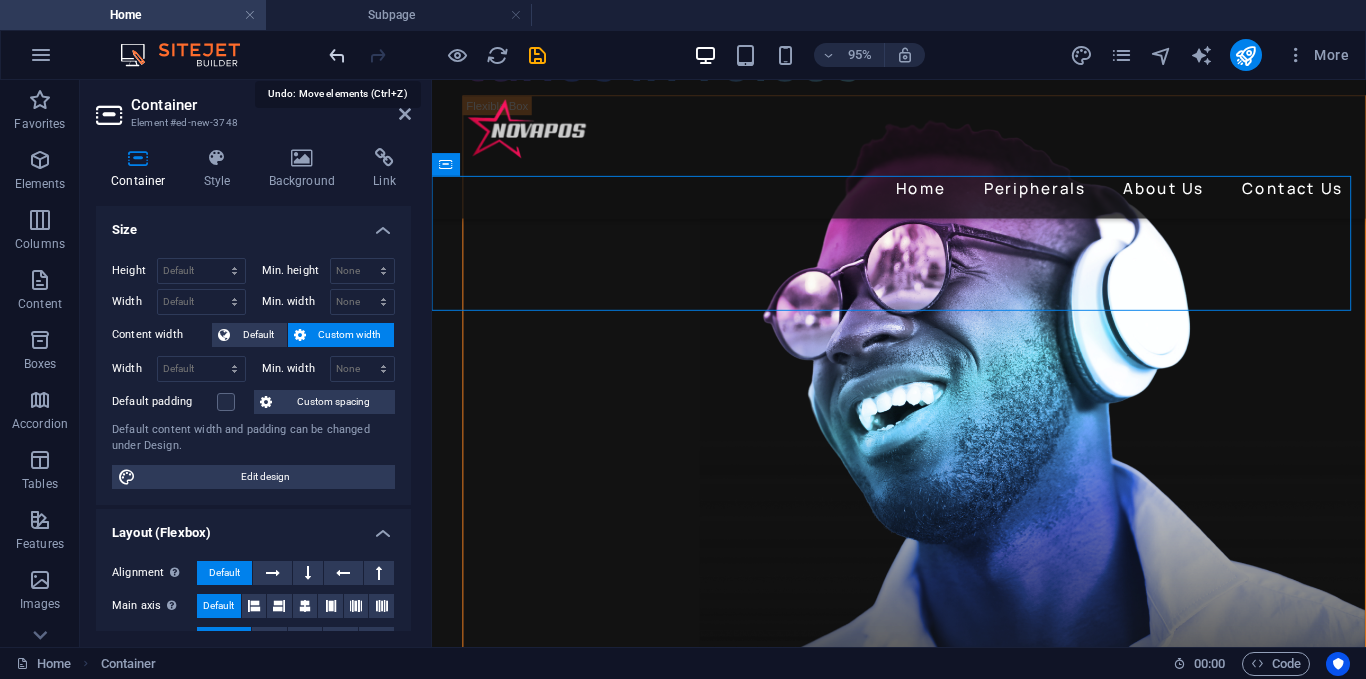 click at bounding box center (337, 55) 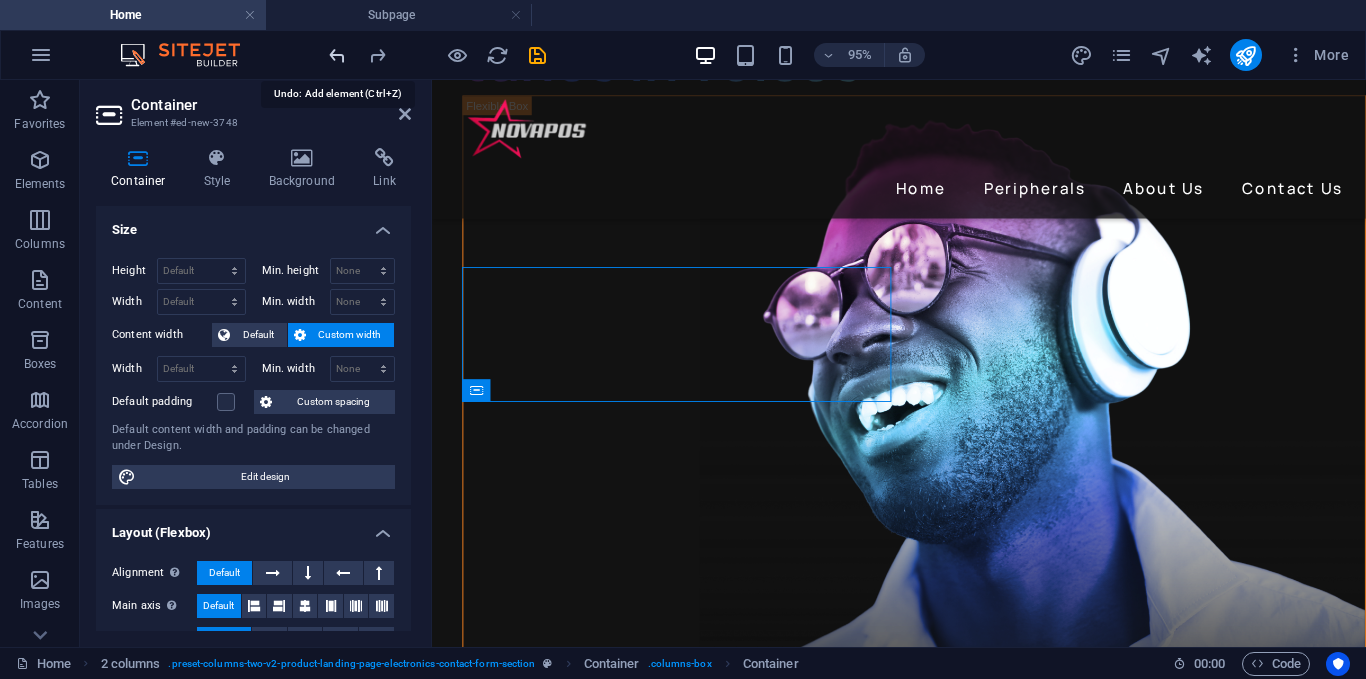 click at bounding box center [337, 55] 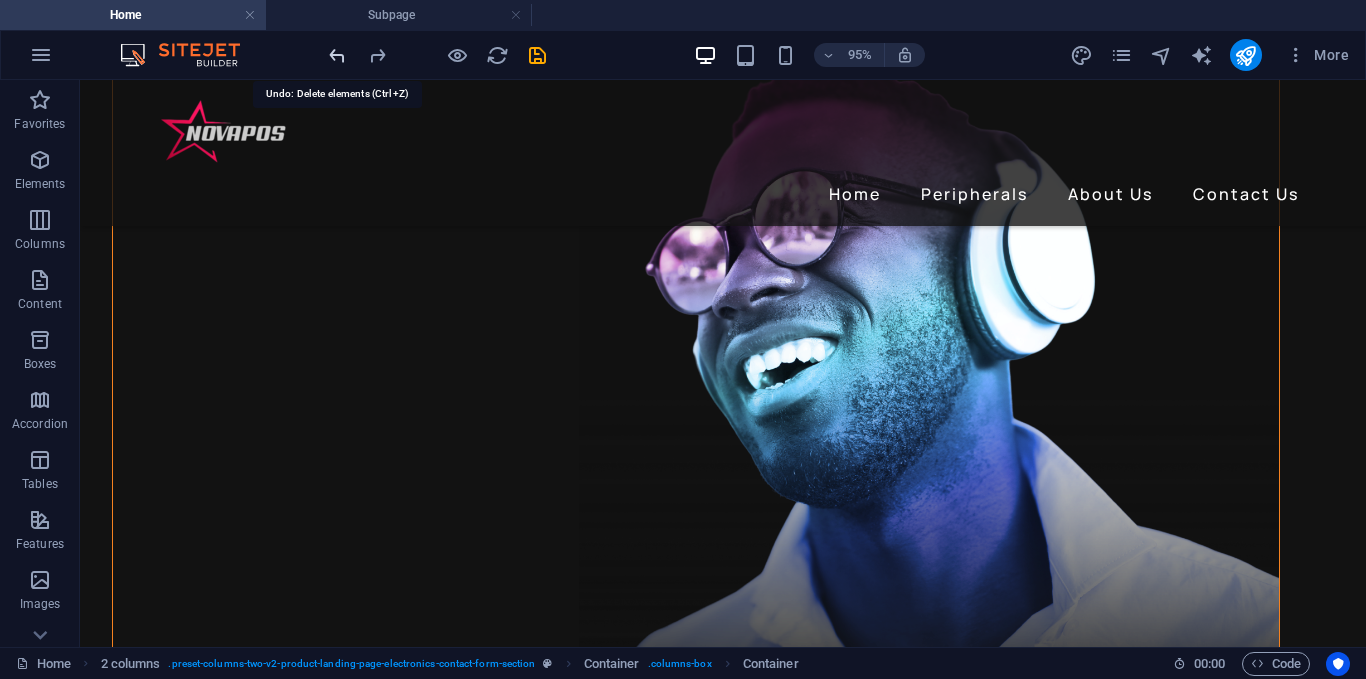 scroll, scrollTop: 4027, scrollLeft: 0, axis: vertical 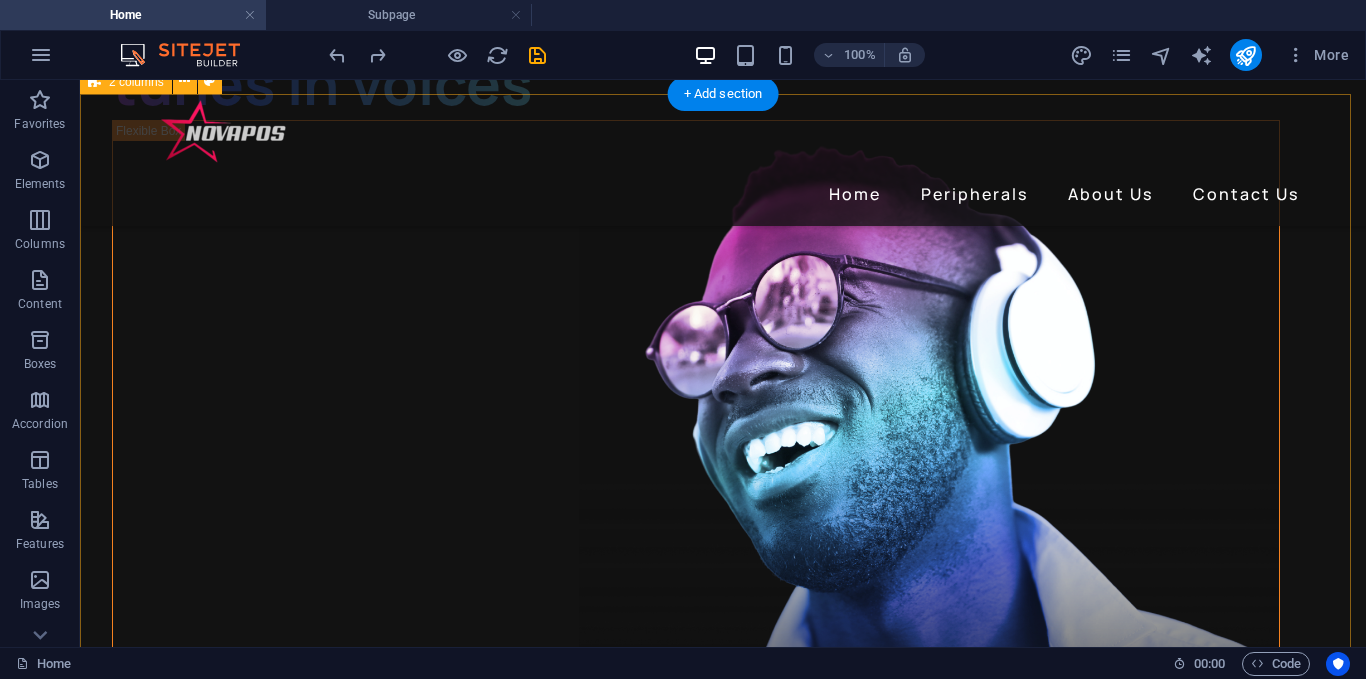click on "Contact us if you have any questions   I have read and understand the privacy policy. Unreadable? Load new Send  Message" at bounding box center (723, 10203) 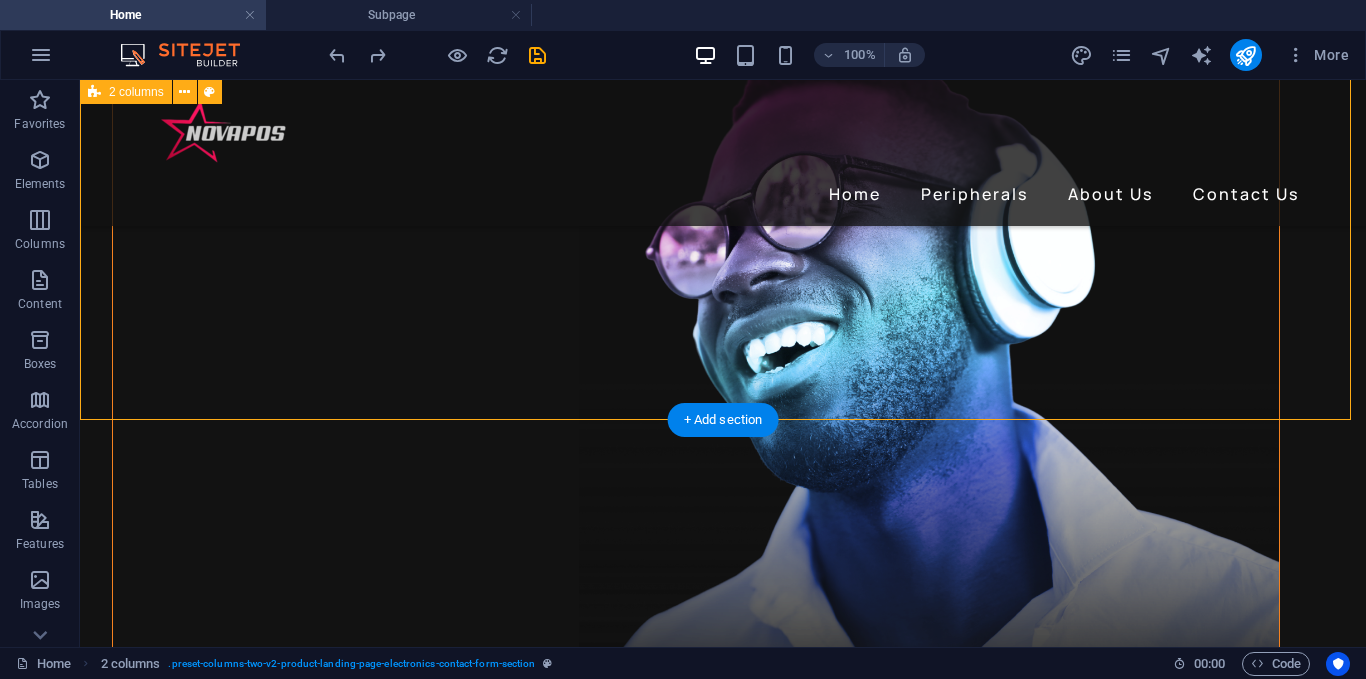 scroll, scrollTop: 4427, scrollLeft: 0, axis: vertical 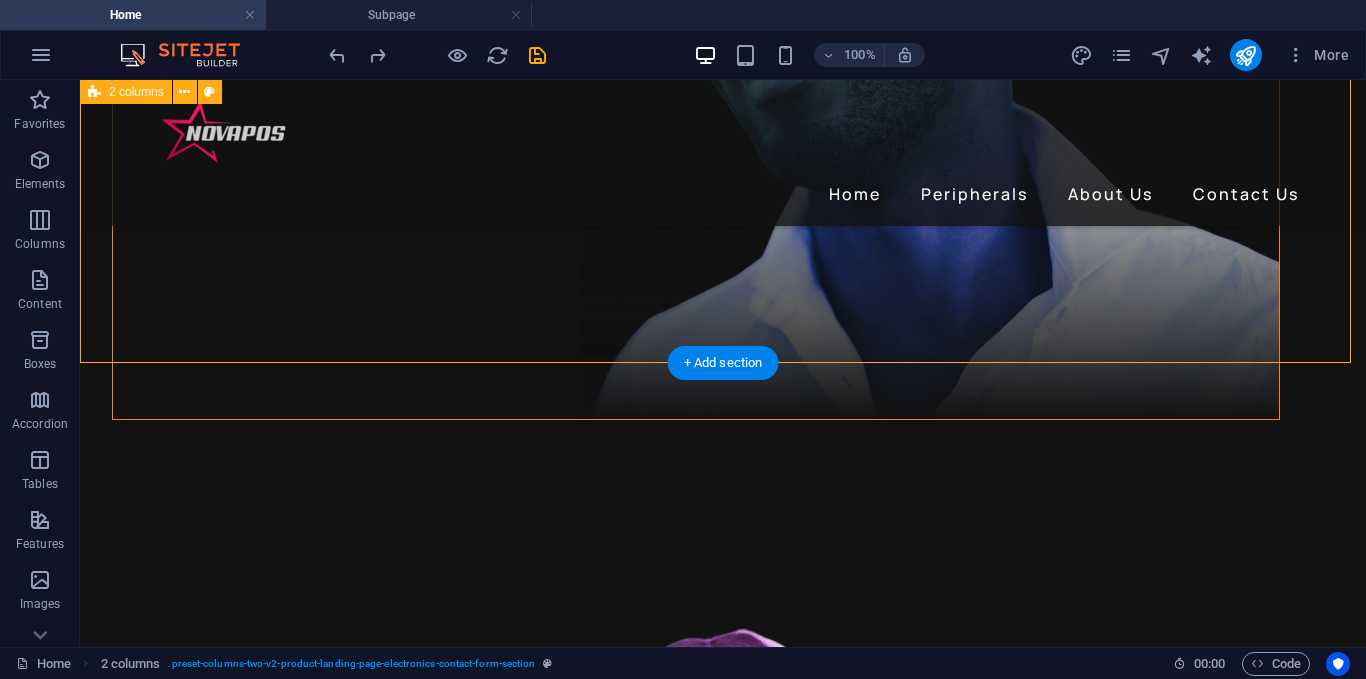 click on "Contact us if you have any questions   I have read and understand the privacy policy. Unreadable? Load new Send  Message" at bounding box center [723, 9803] 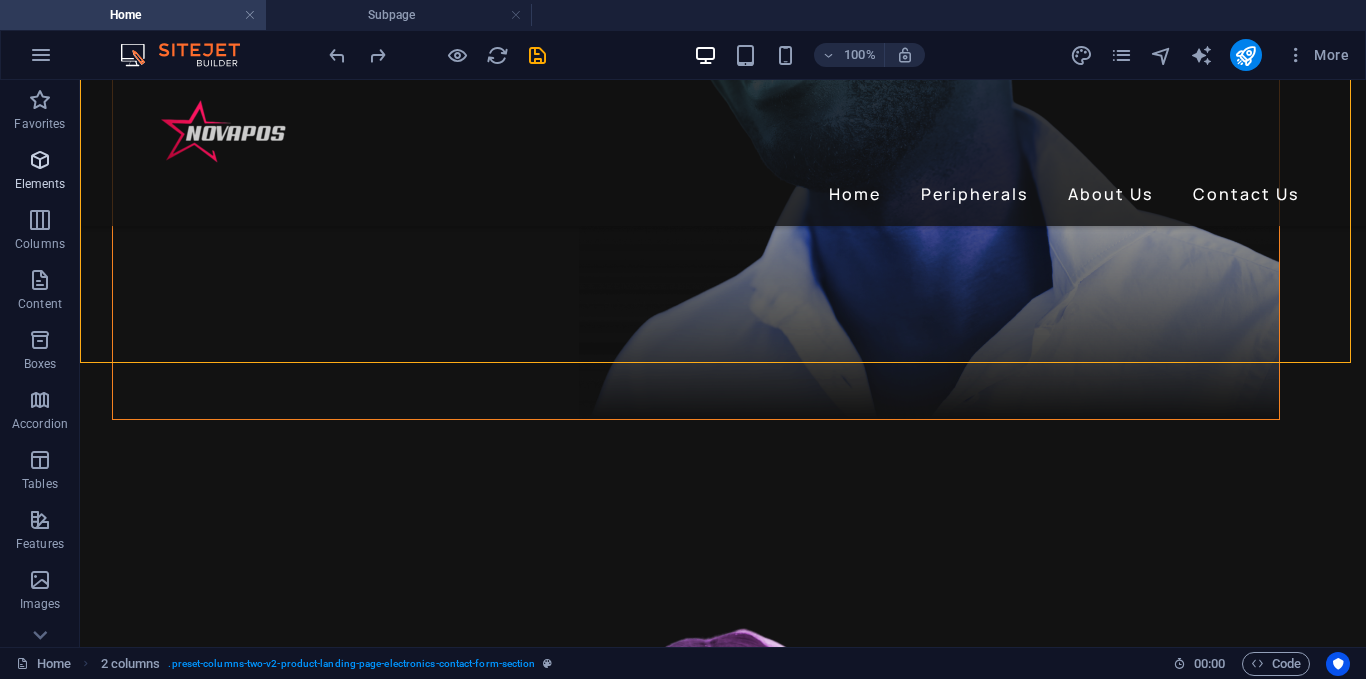 click on "Elements" at bounding box center (40, 184) 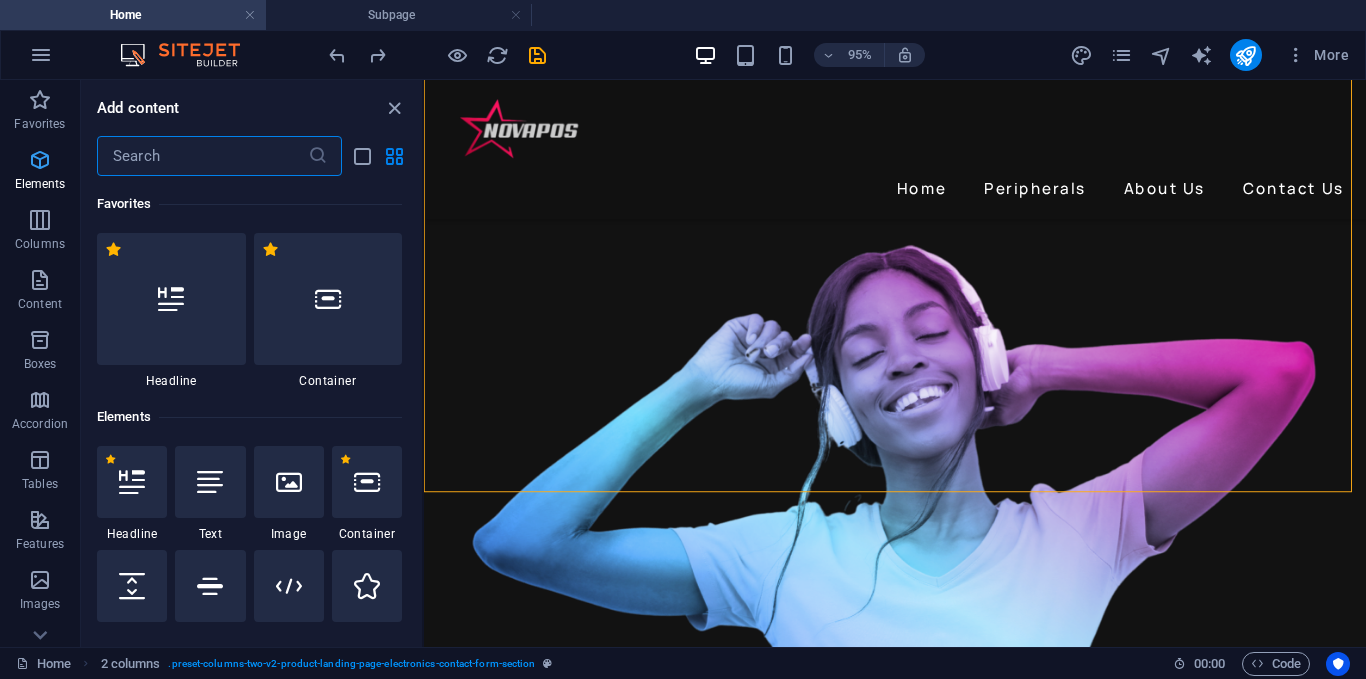 scroll, scrollTop: 4525, scrollLeft: 0, axis: vertical 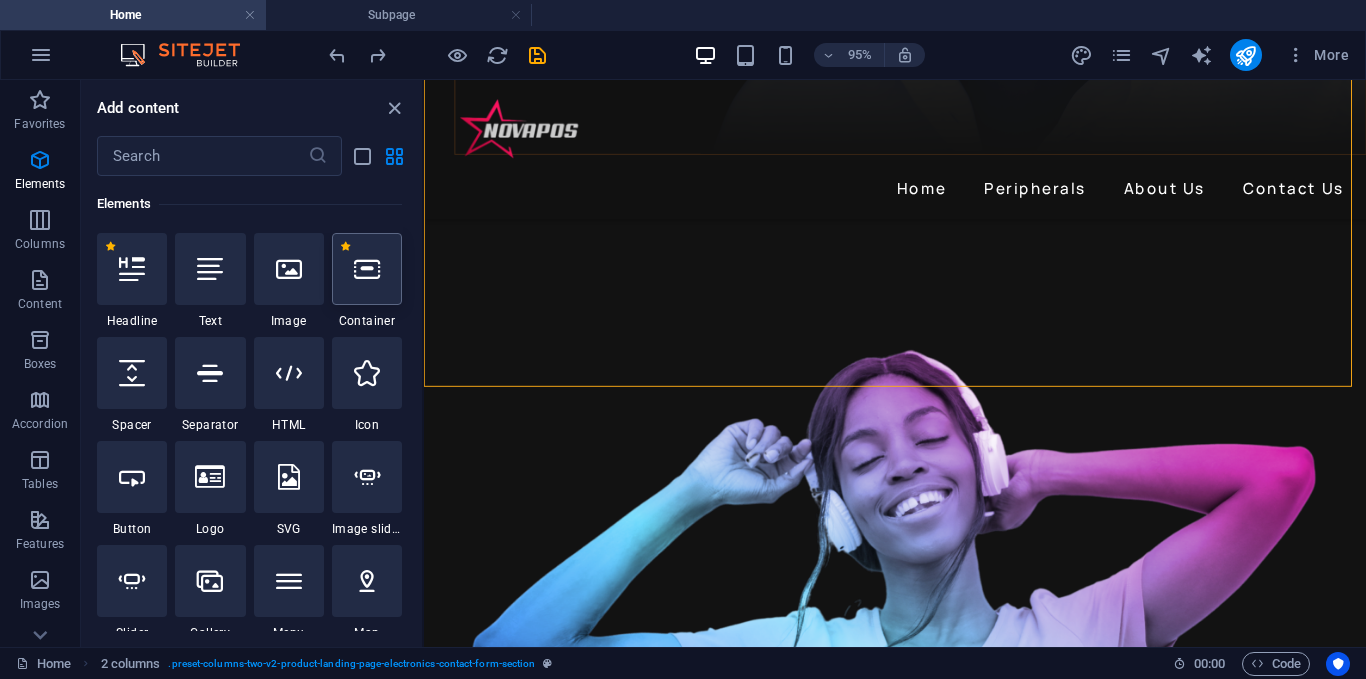 drag, startPoint x: 380, startPoint y: 294, endPoint x: 559, endPoint y: 351, distance: 187.85632 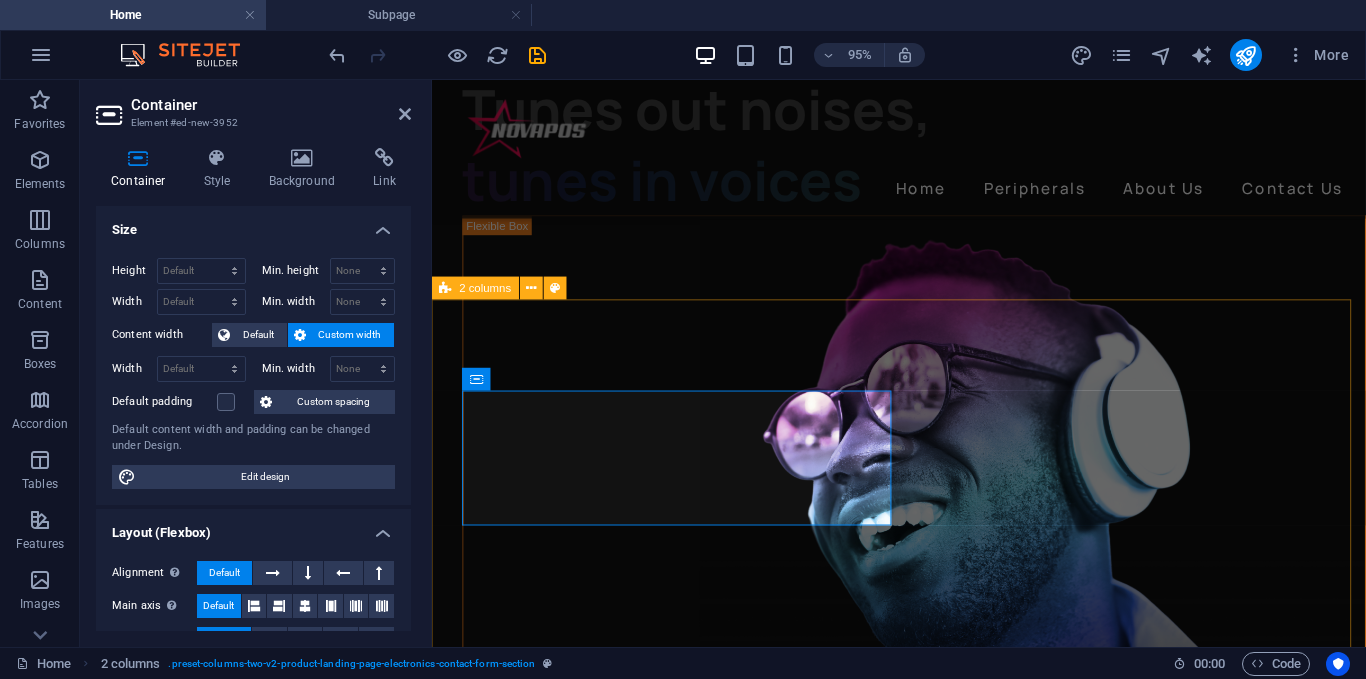 scroll, scrollTop: 3750, scrollLeft: 0, axis: vertical 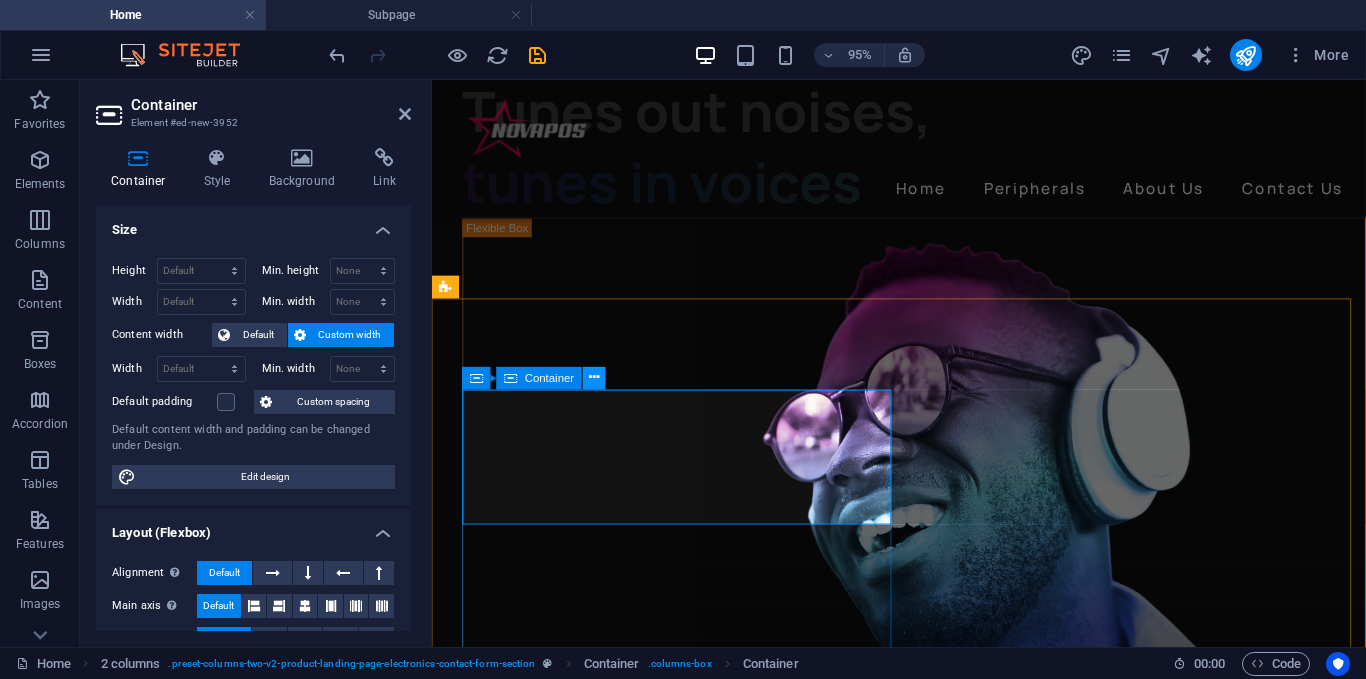 click at bounding box center [594, 378] 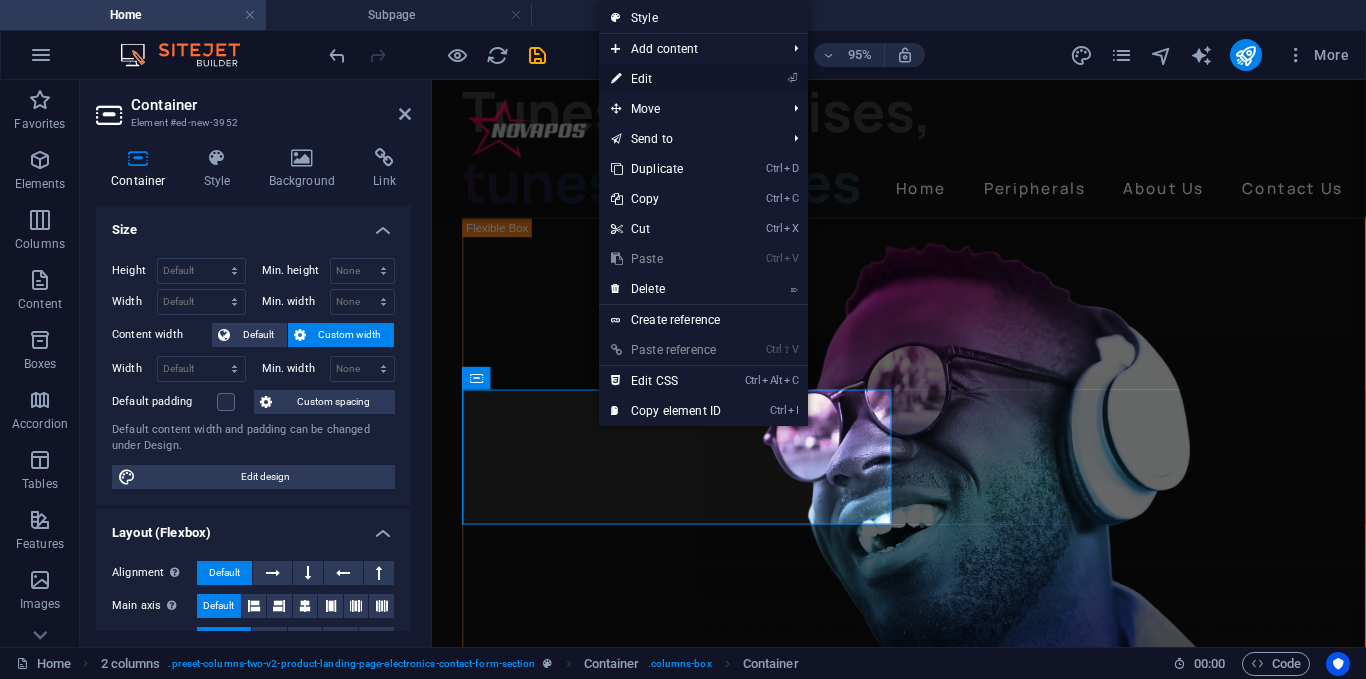 click on "⏎  Edit" at bounding box center [666, 79] 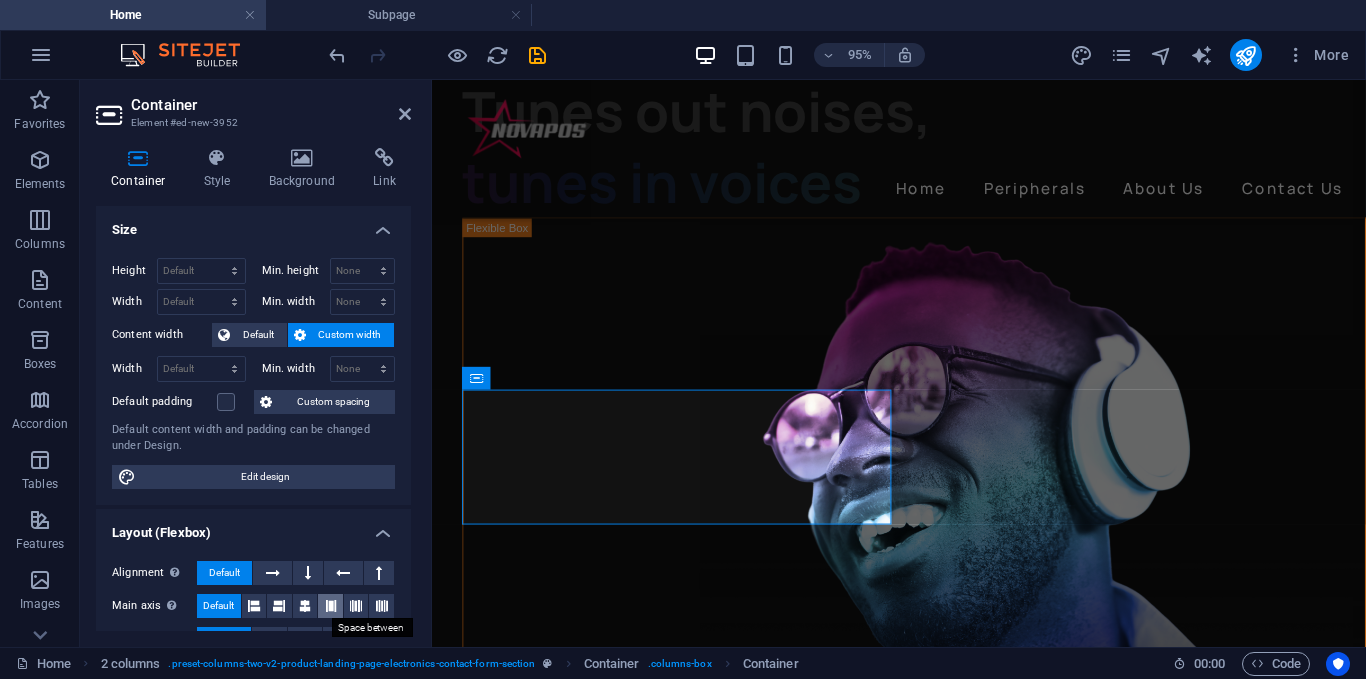 scroll, scrollTop: 100, scrollLeft: 0, axis: vertical 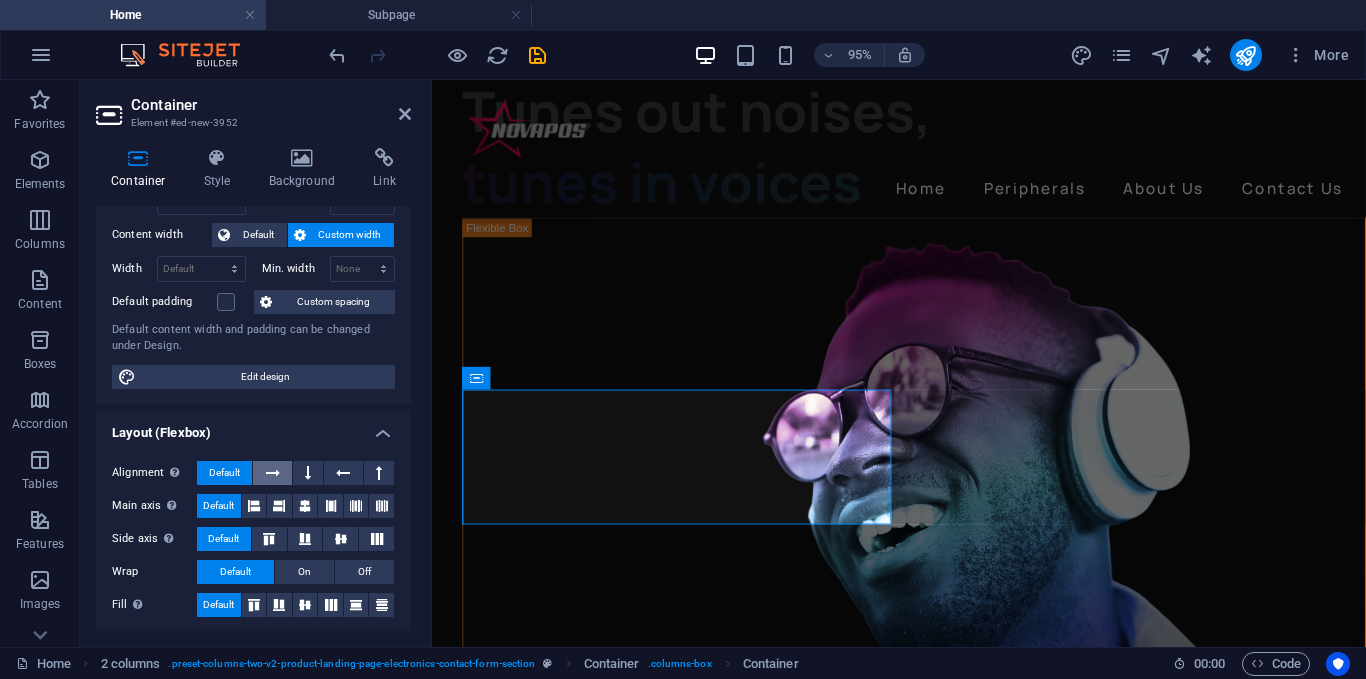 click at bounding box center (273, 473) 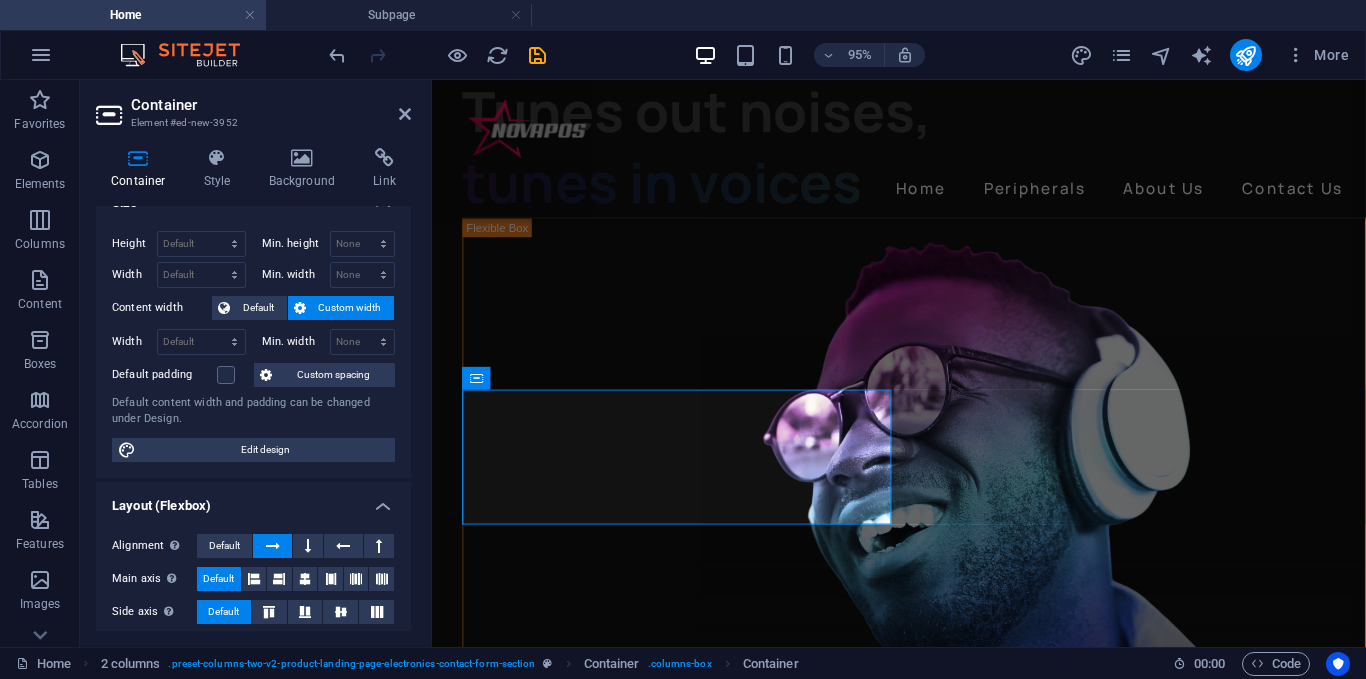 scroll, scrollTop: 0, scrollLeft: 0, axis: both 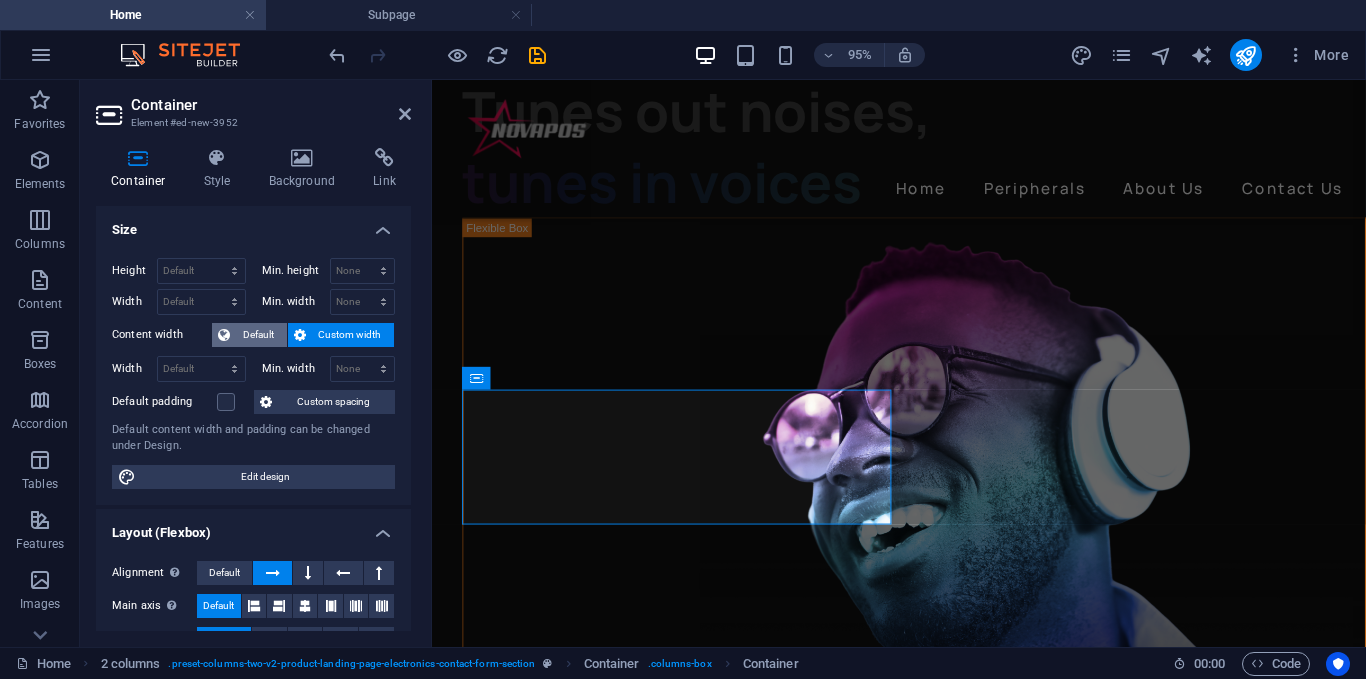 click on "Default" at bounding box center [258, 335] 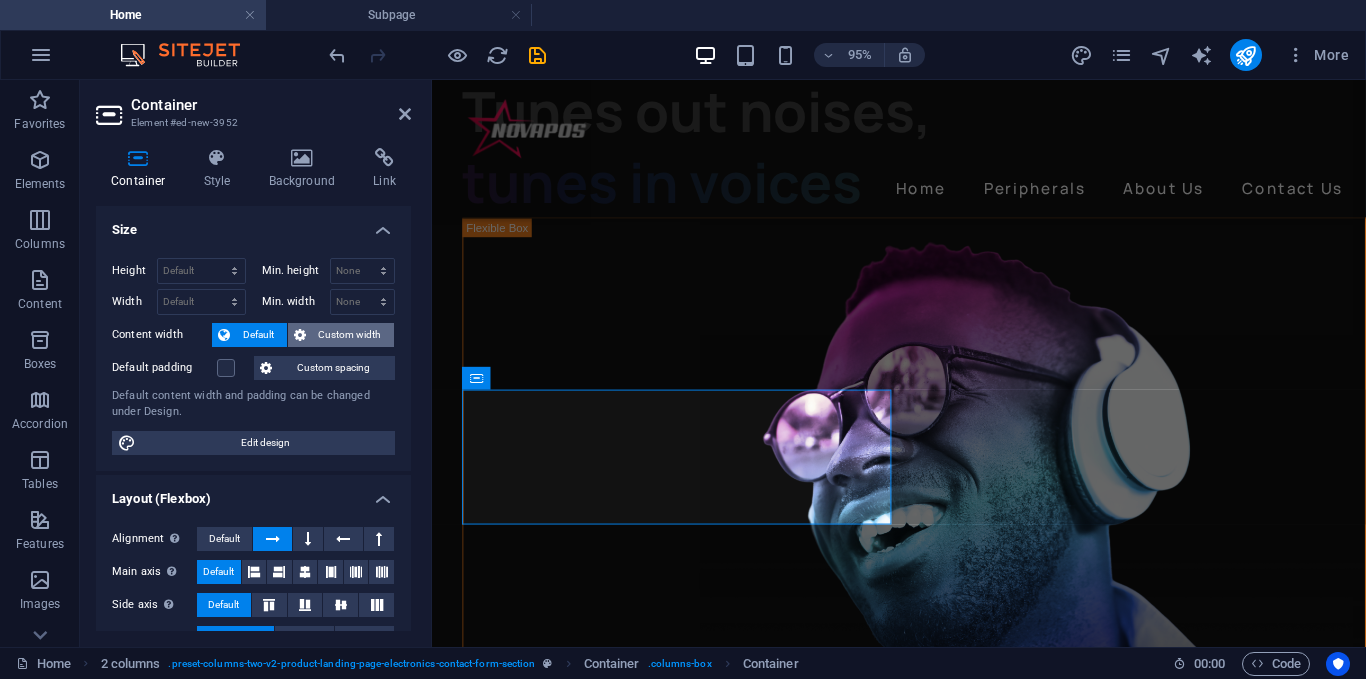 click on "Custom width" at bounding box center [350, 335] 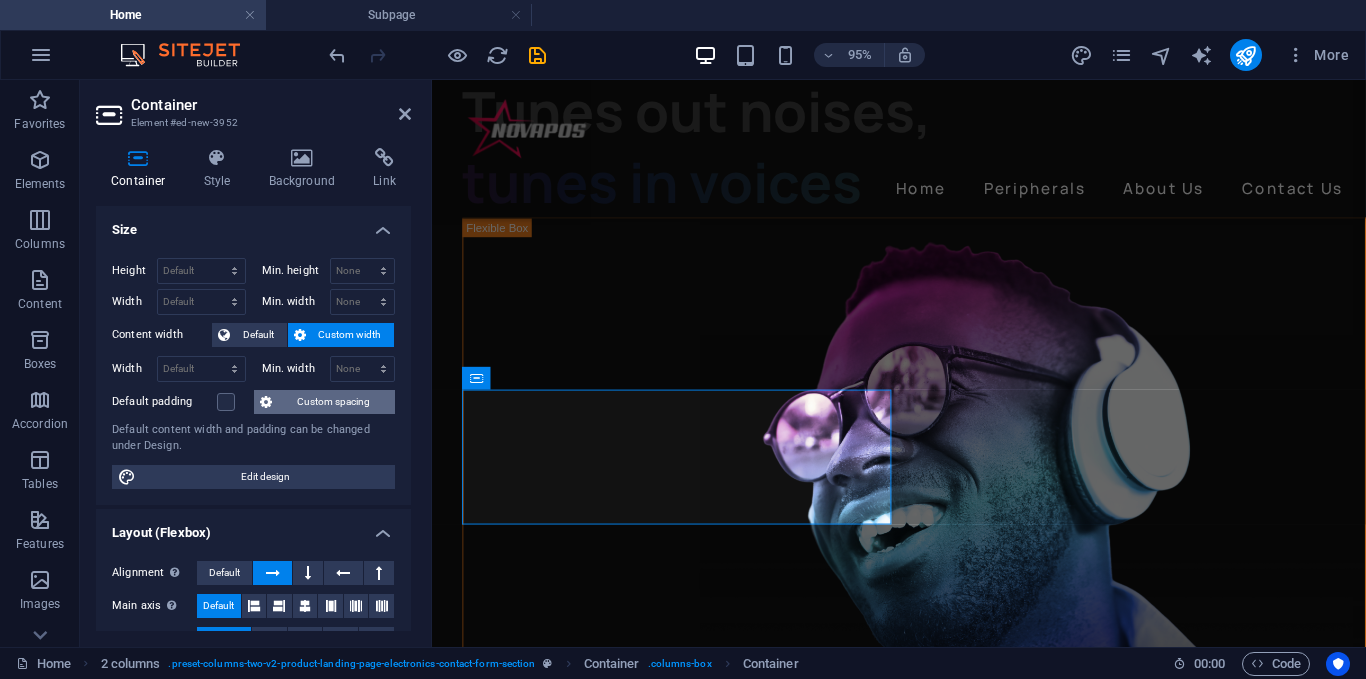 click on "Custom spacing" at bounding box center (333, 402) 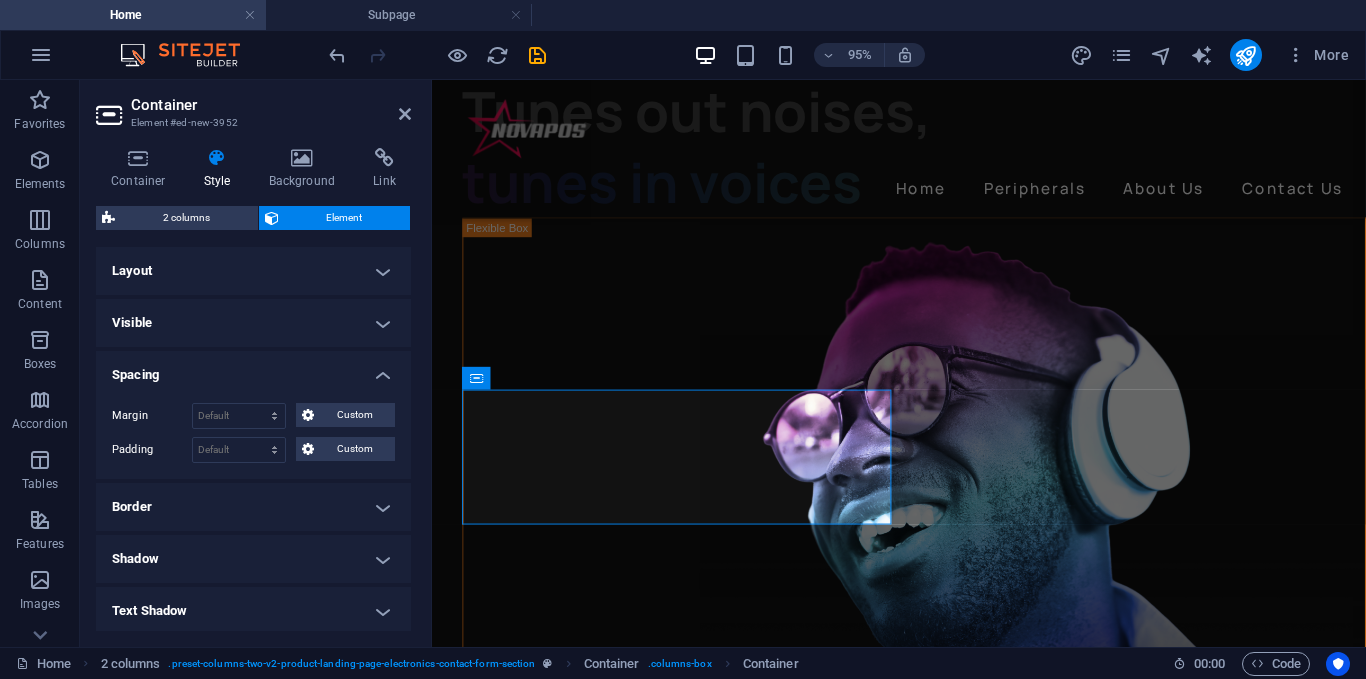 click on "Layout" at bounding box center [253, 271] 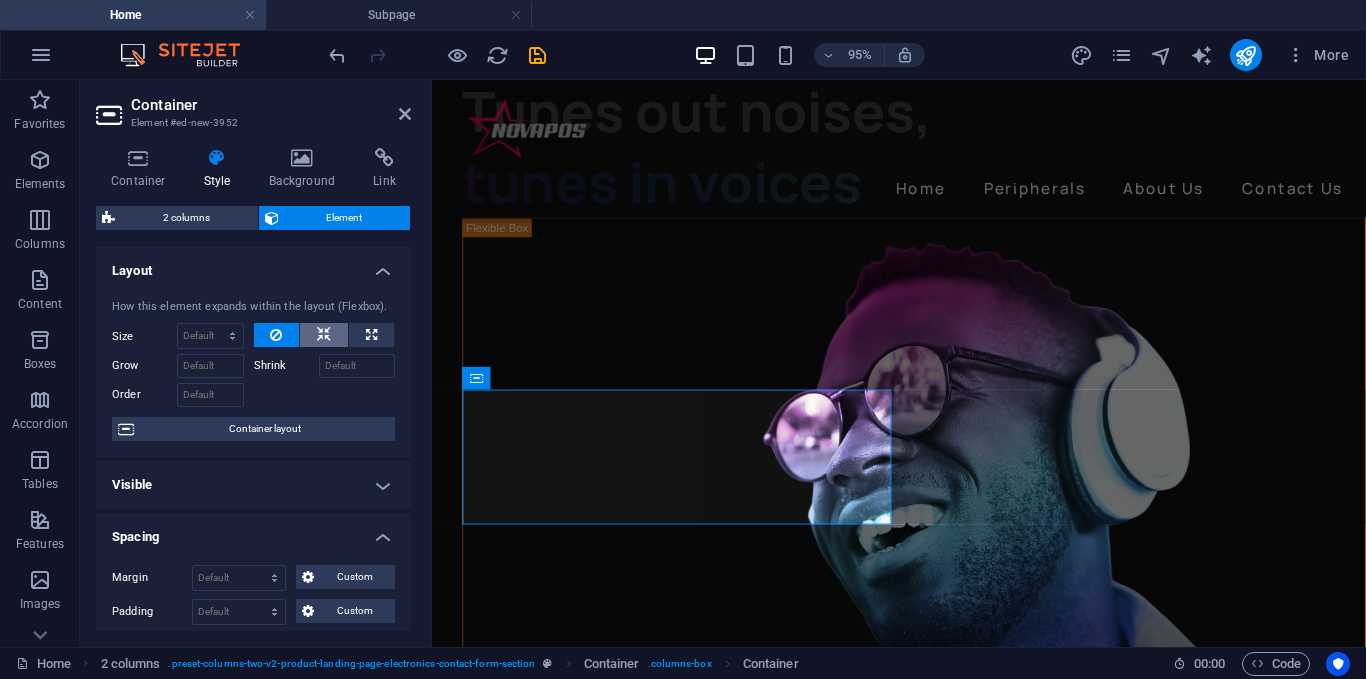 click at bounding box center (324, 335) 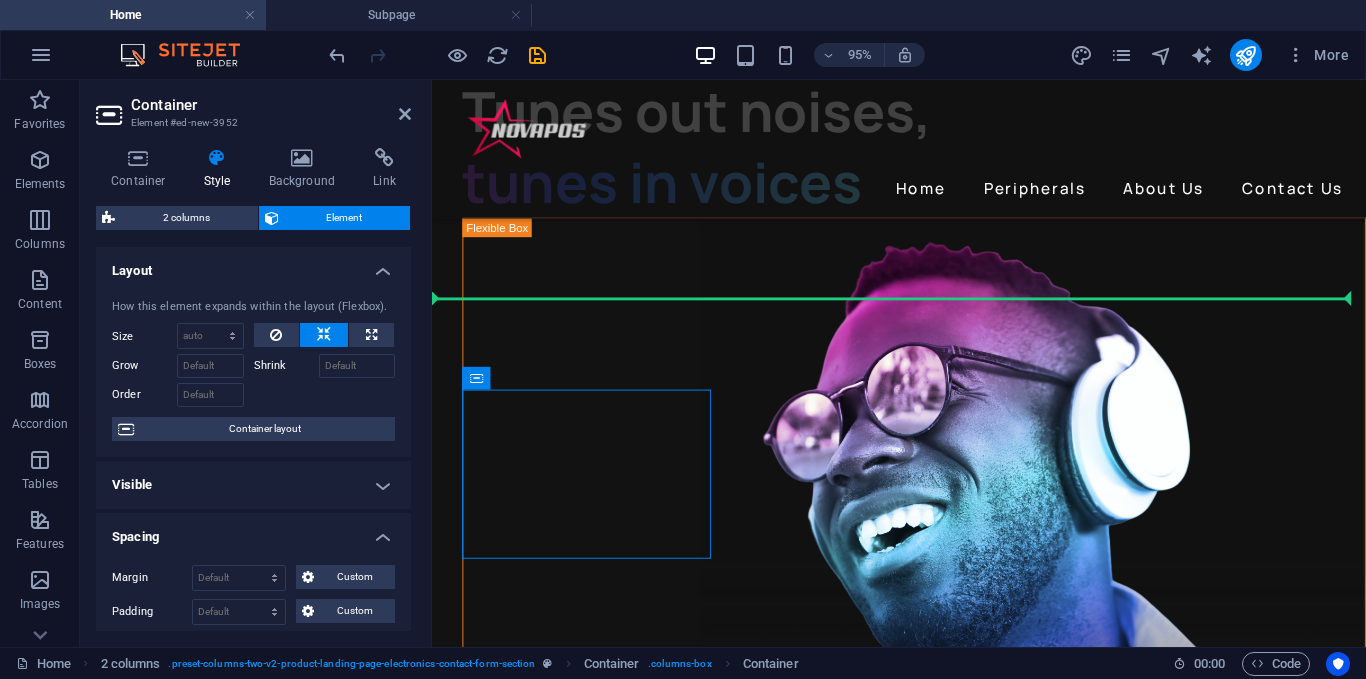 drag, startPoint x: 600, startPoint y: 490, endPoint x: 1259, endPoint y: 508, distance: 659.2458 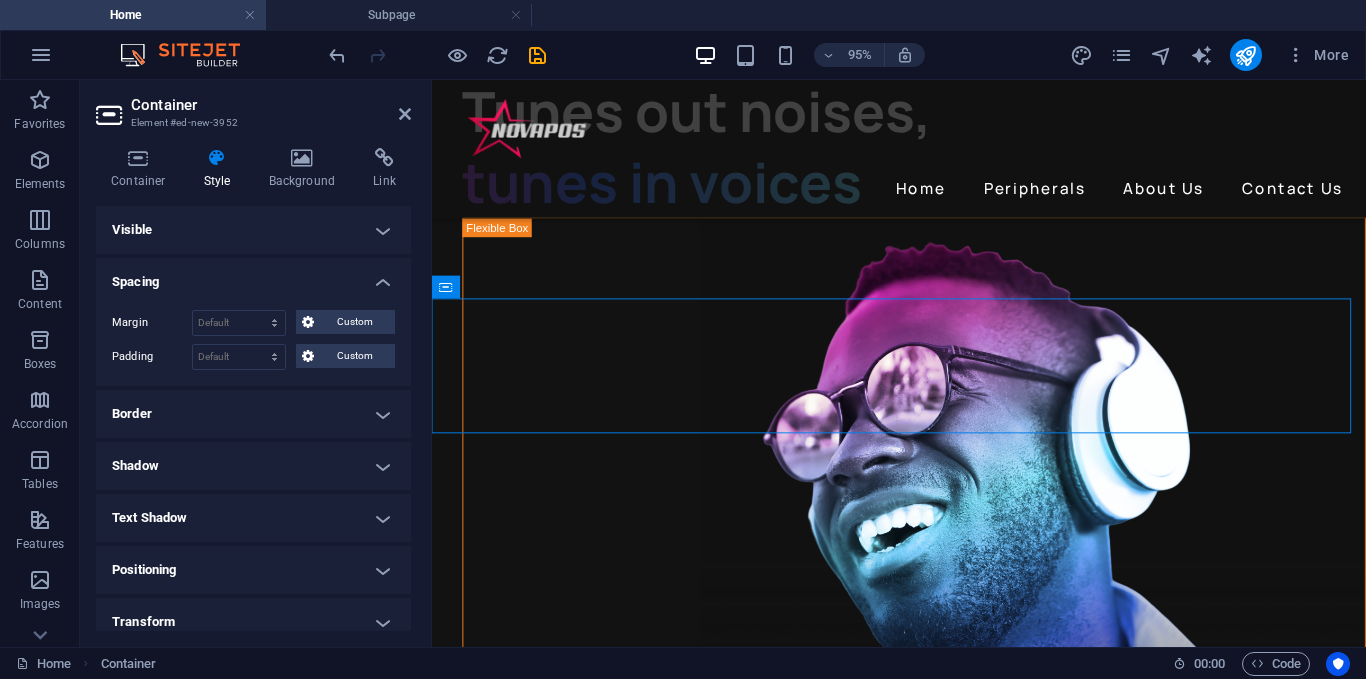 click on "Default px rem % vh vw Custom Custom" at bounding box center (293, 357) 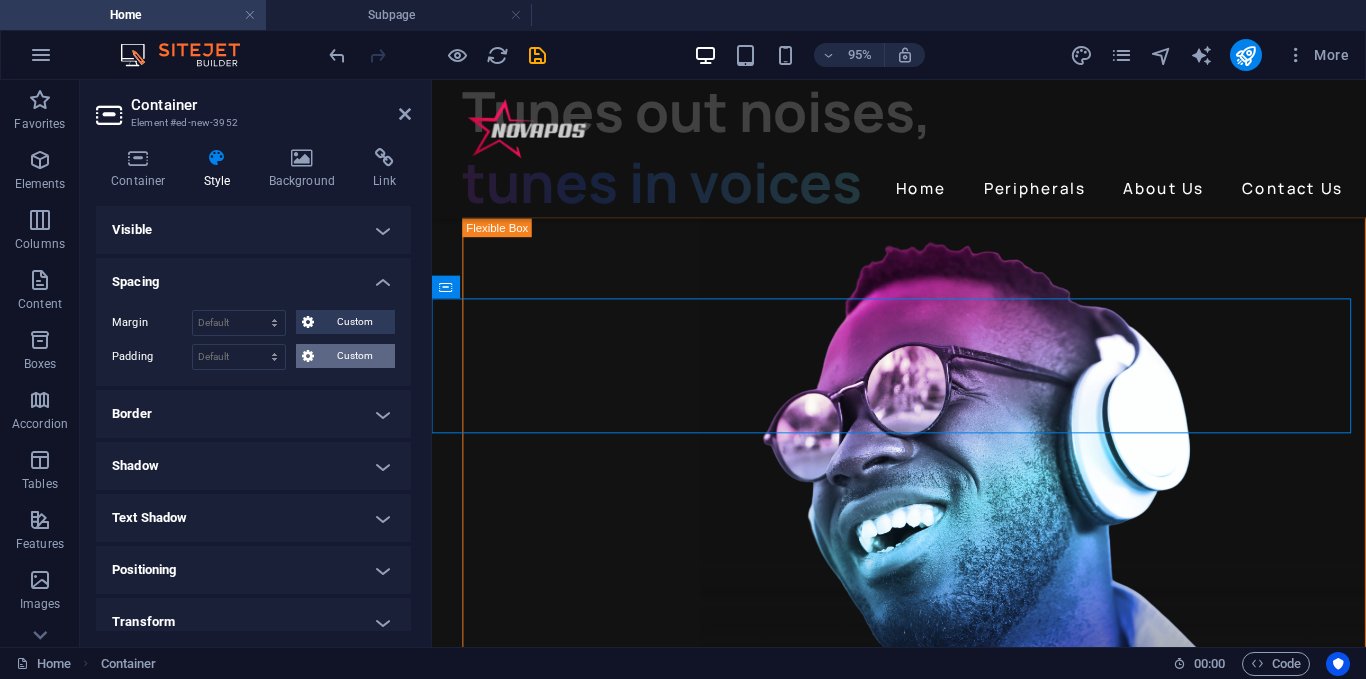 click on "Custom" at bounding box center (354, 356) 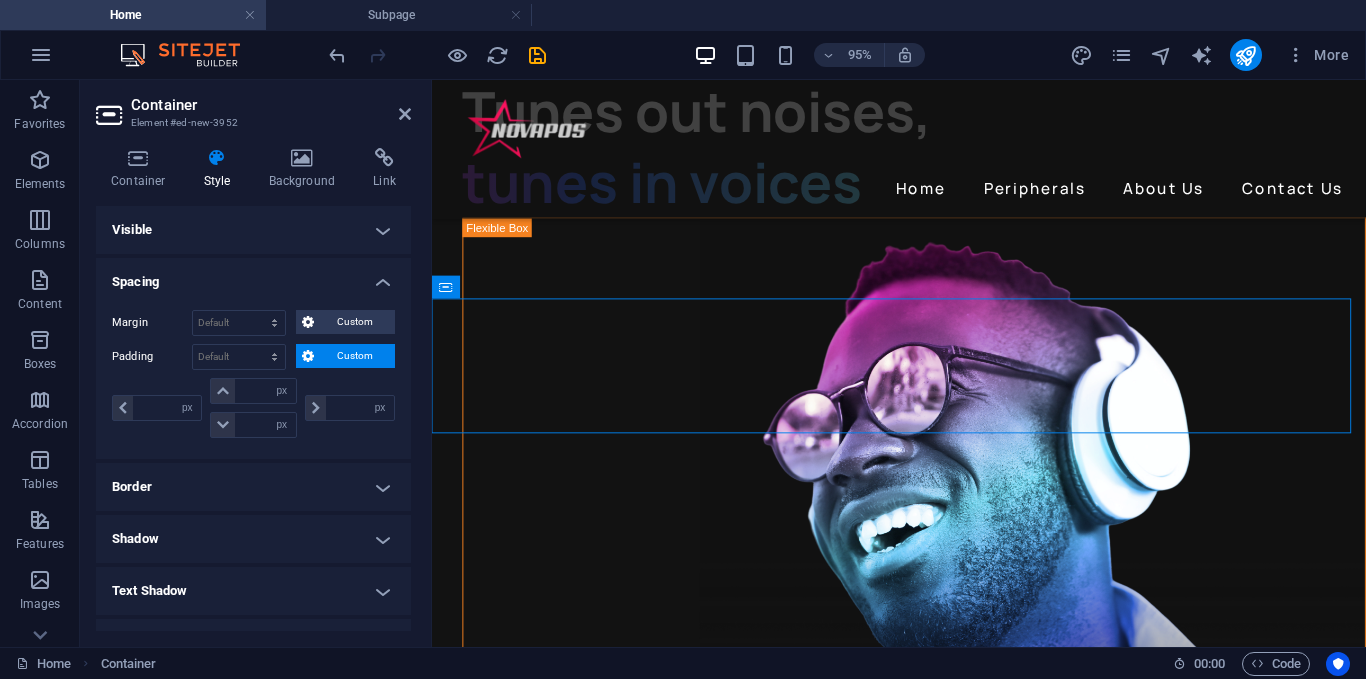 click on "Custom" at bounding box center [354, 356] 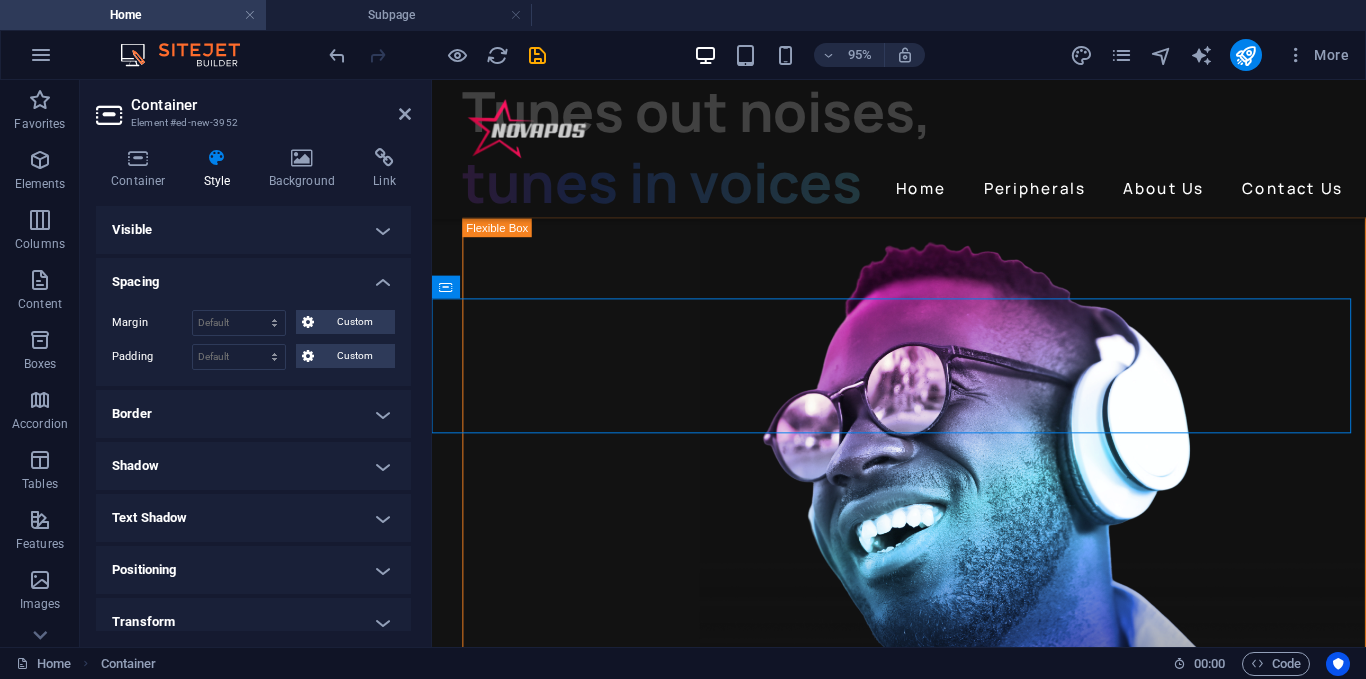click on "Positioning" at bounding box center [253, 570] 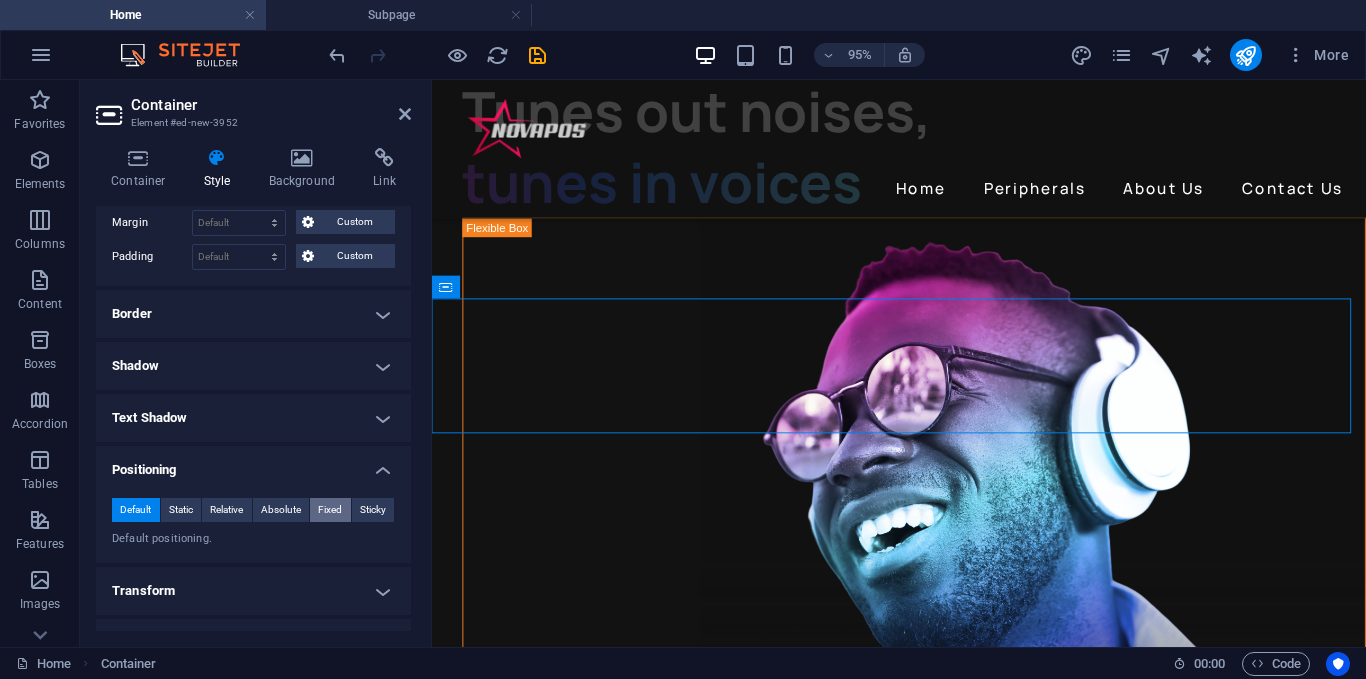 scroll, scrollTop: 200, scrollLeft: 0, axis: vertical 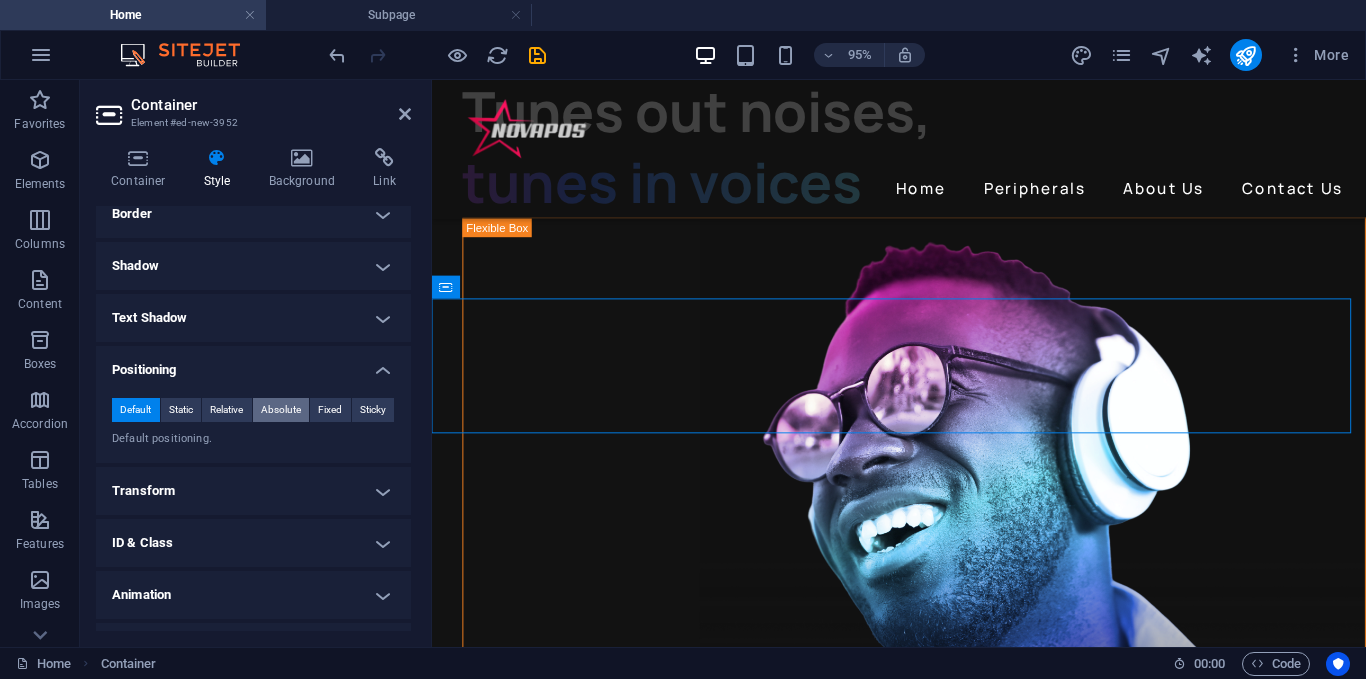 click on "Absolute" at bounding box center [281, 410] 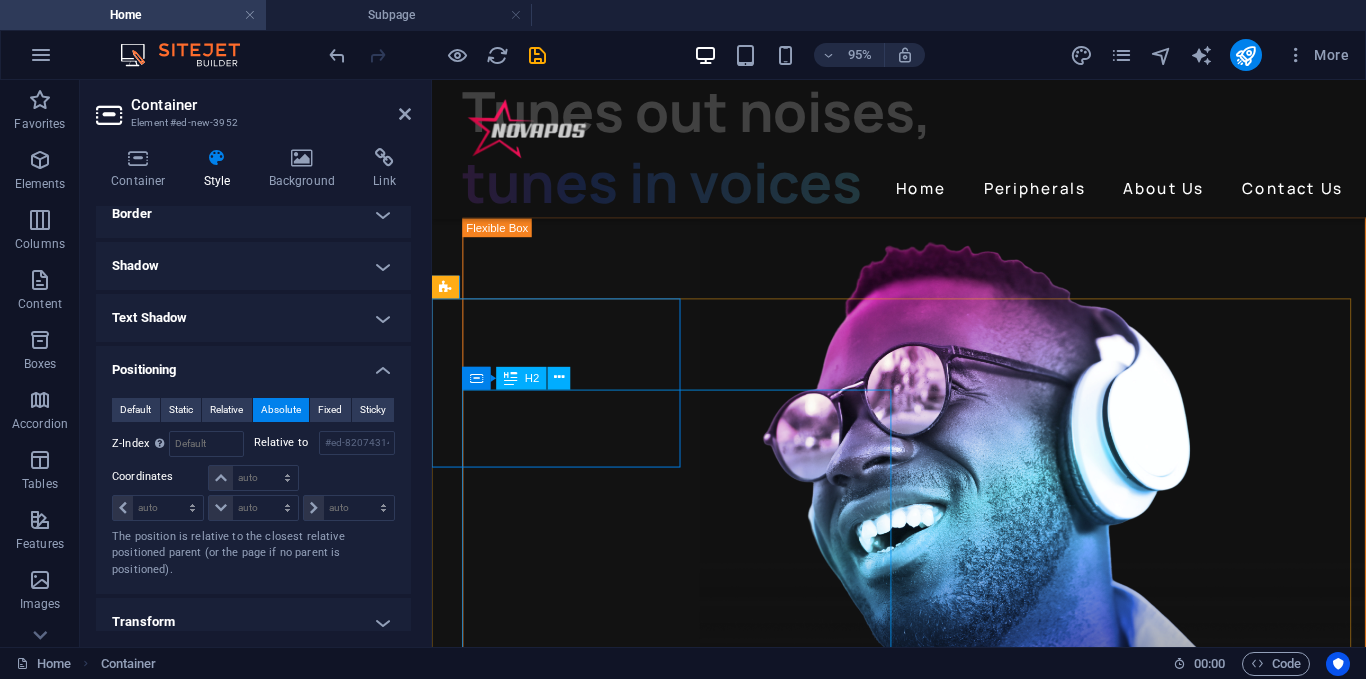 drag, startPoint x: 973, startPoint y: 458, endPoint x: 949, endPoint y: 337, distance: 123.35721 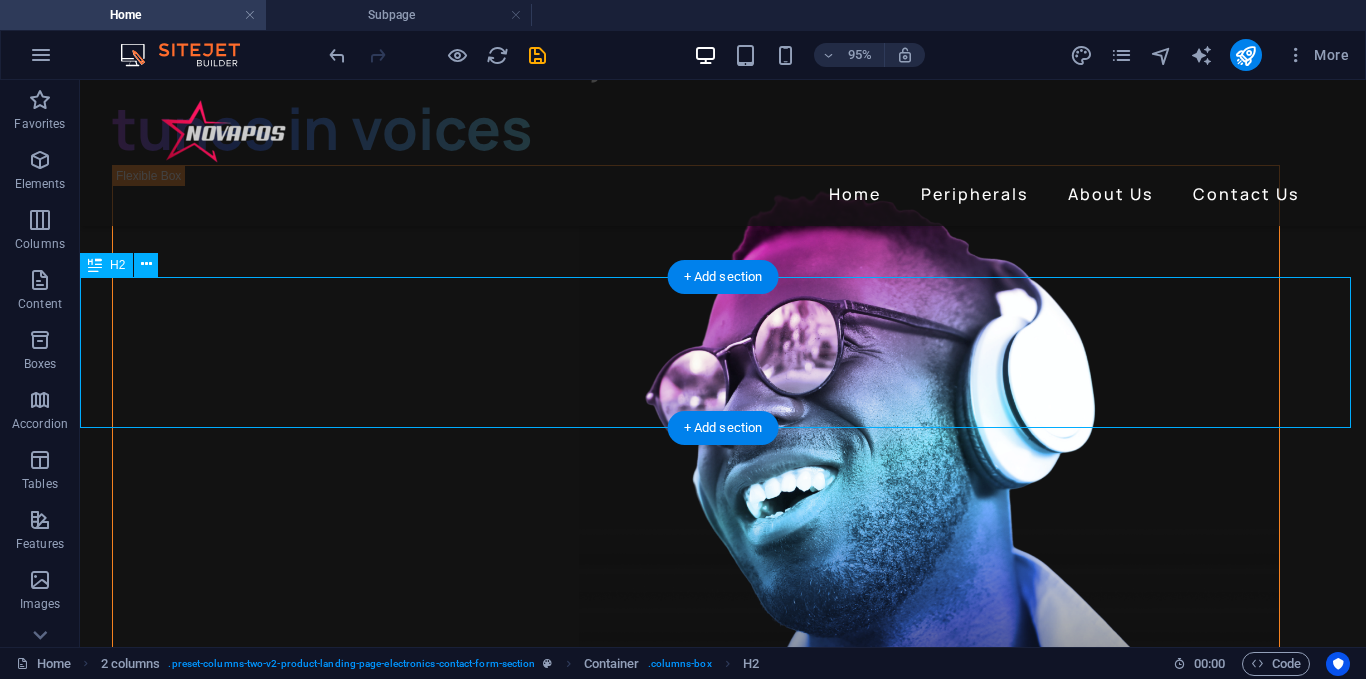 scroll, scrollTop: 3844, scrollLeft: 0, axis: vertical 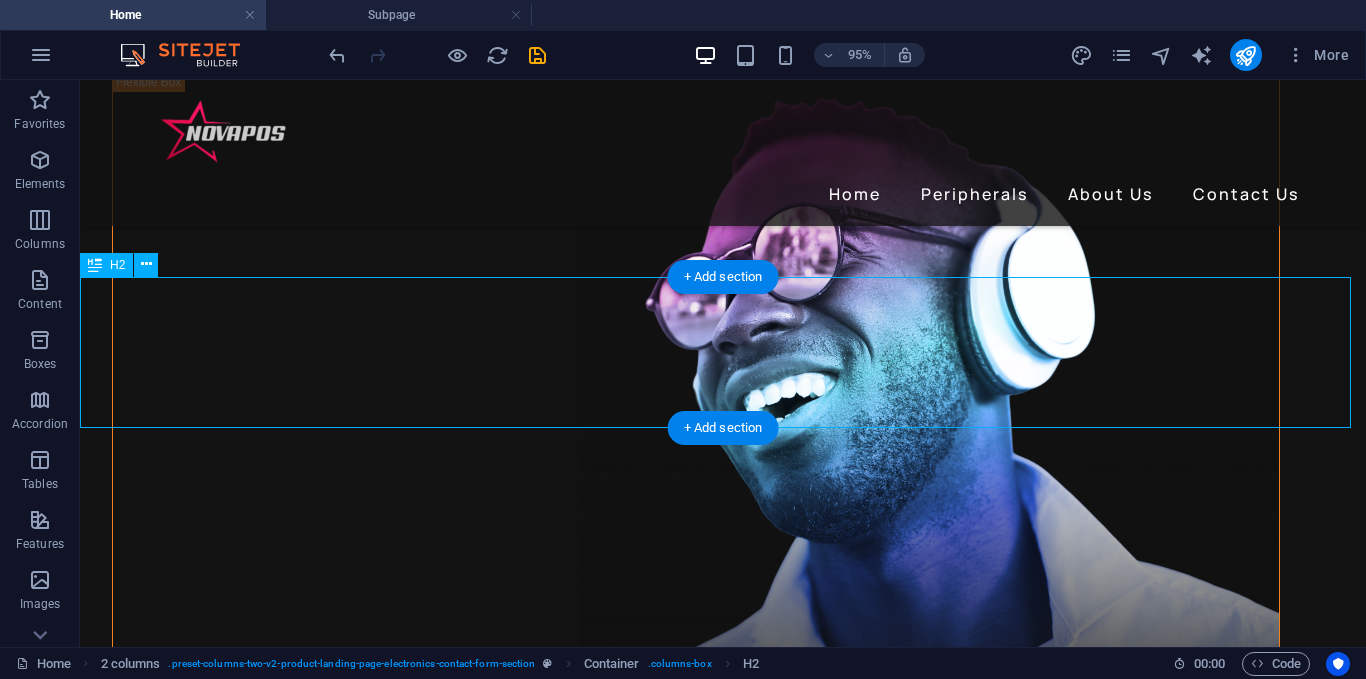 click on "Contact us if you have any questions" at bounding box center [723, 9890] 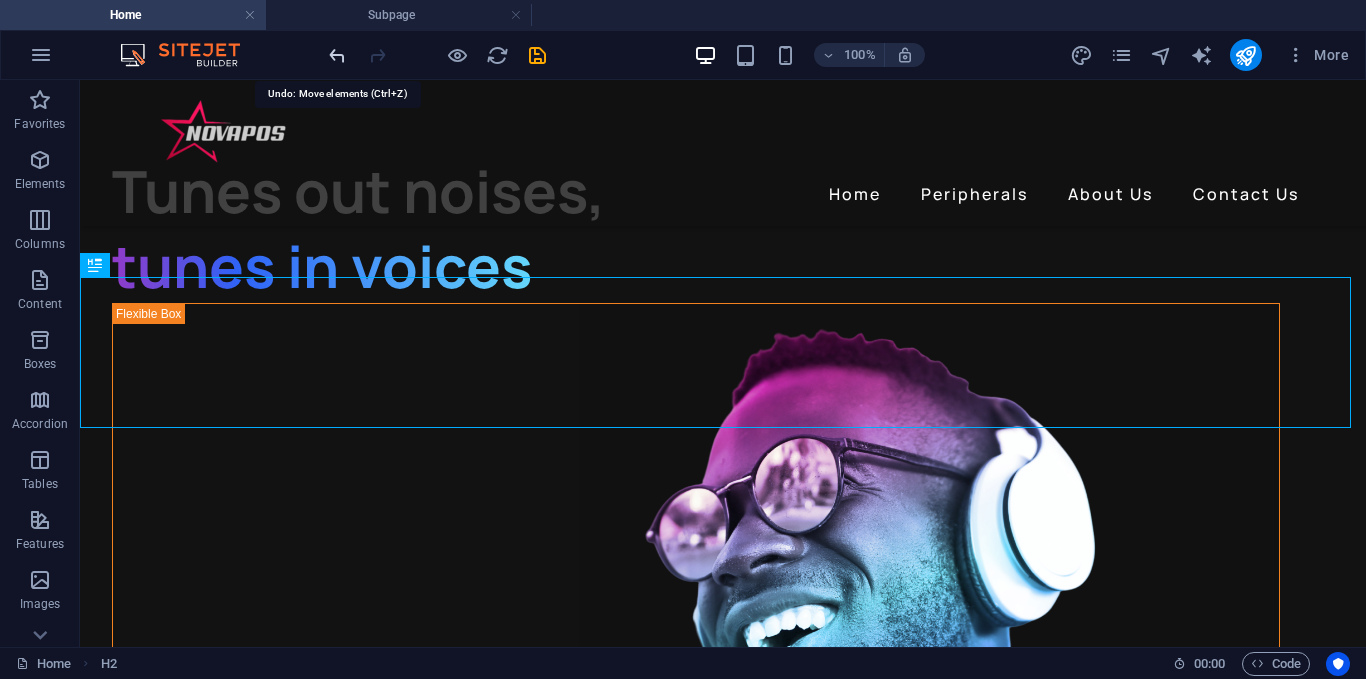 click at bounding box center [337, 55] 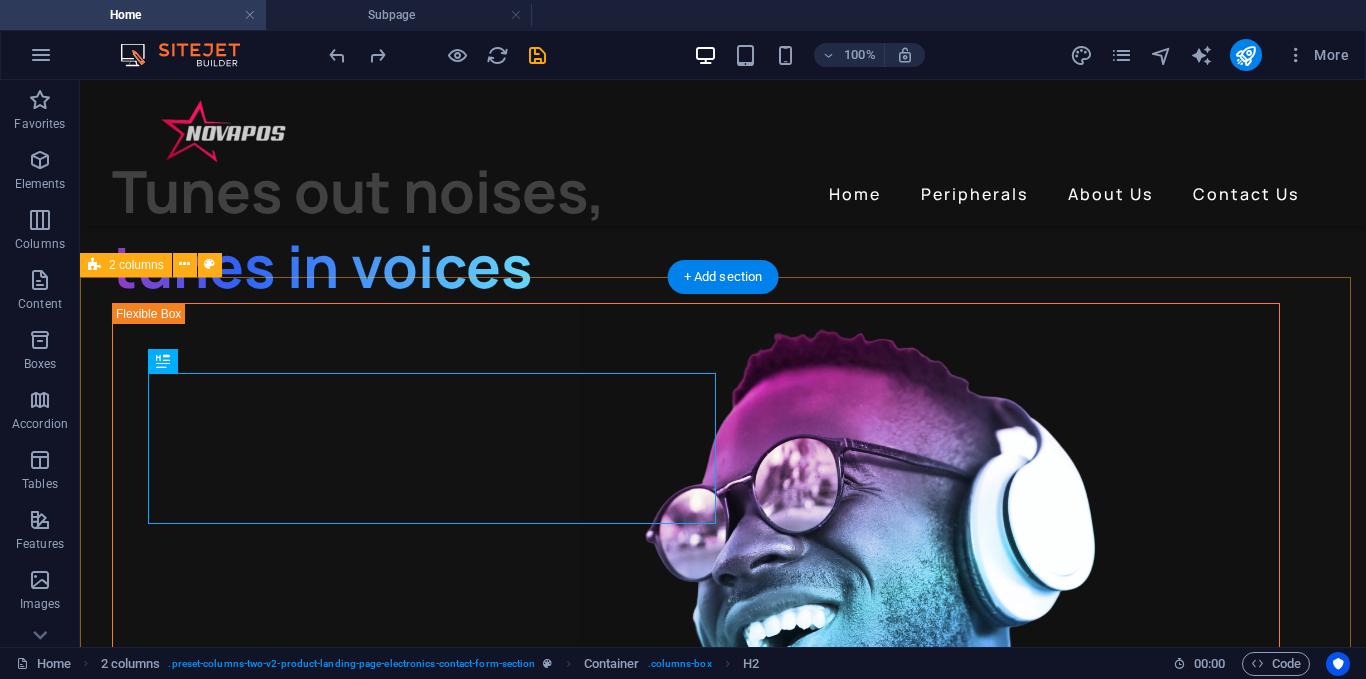 click on "Contact us if you have any questions   I have read and understand the privacy policy. Unreadable? Load new Send  Message" at bounding box center (723, 10386) 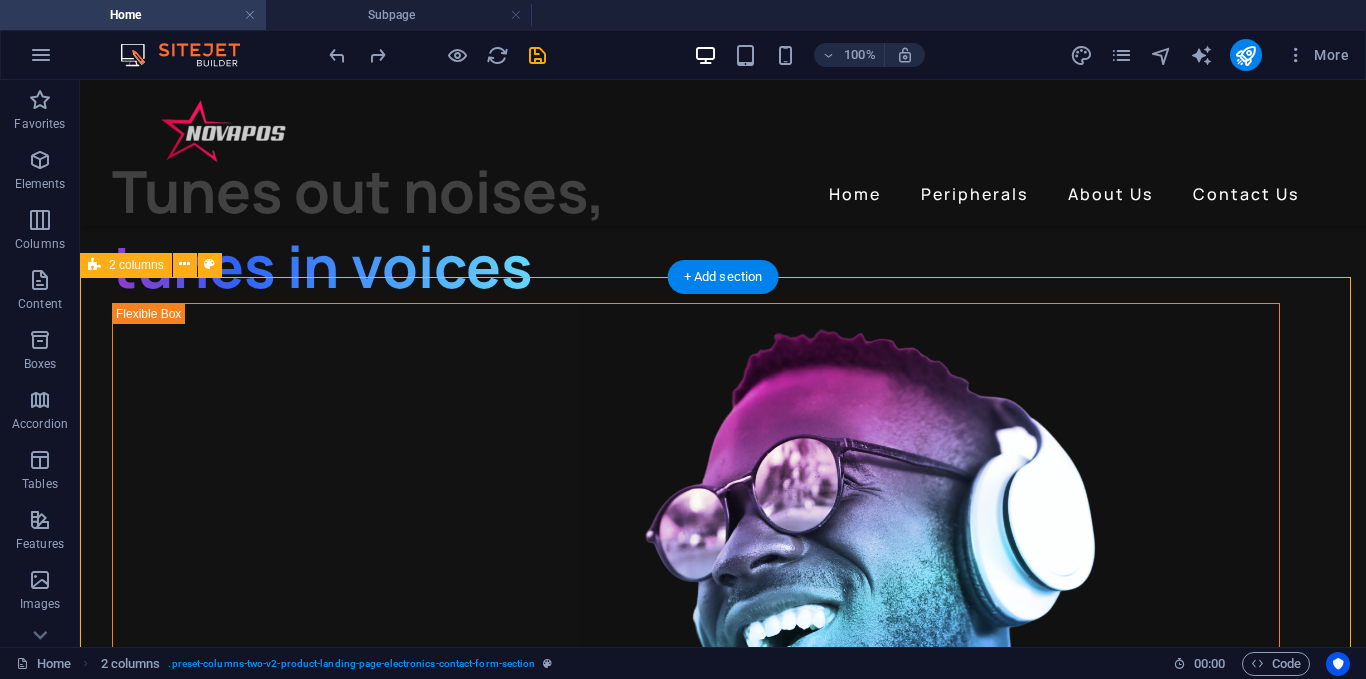 click on "Contact us if you have any questions   I have read and understand the privacy policy. Unreadable? Load new Send  Message" at bounding box center [723, 10386] 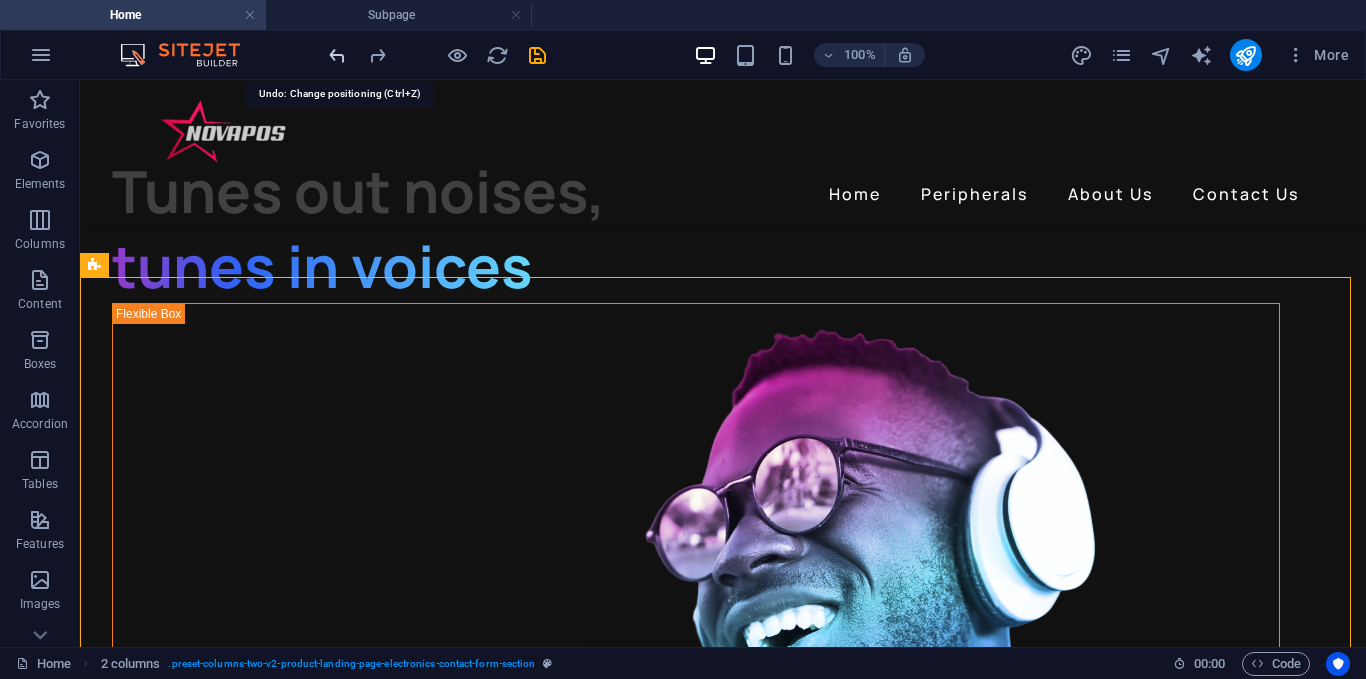 drag, startPoint x: 336, startPoint y: 55, endPoint x: 247, endPoint y: 7, distance: 101.118744 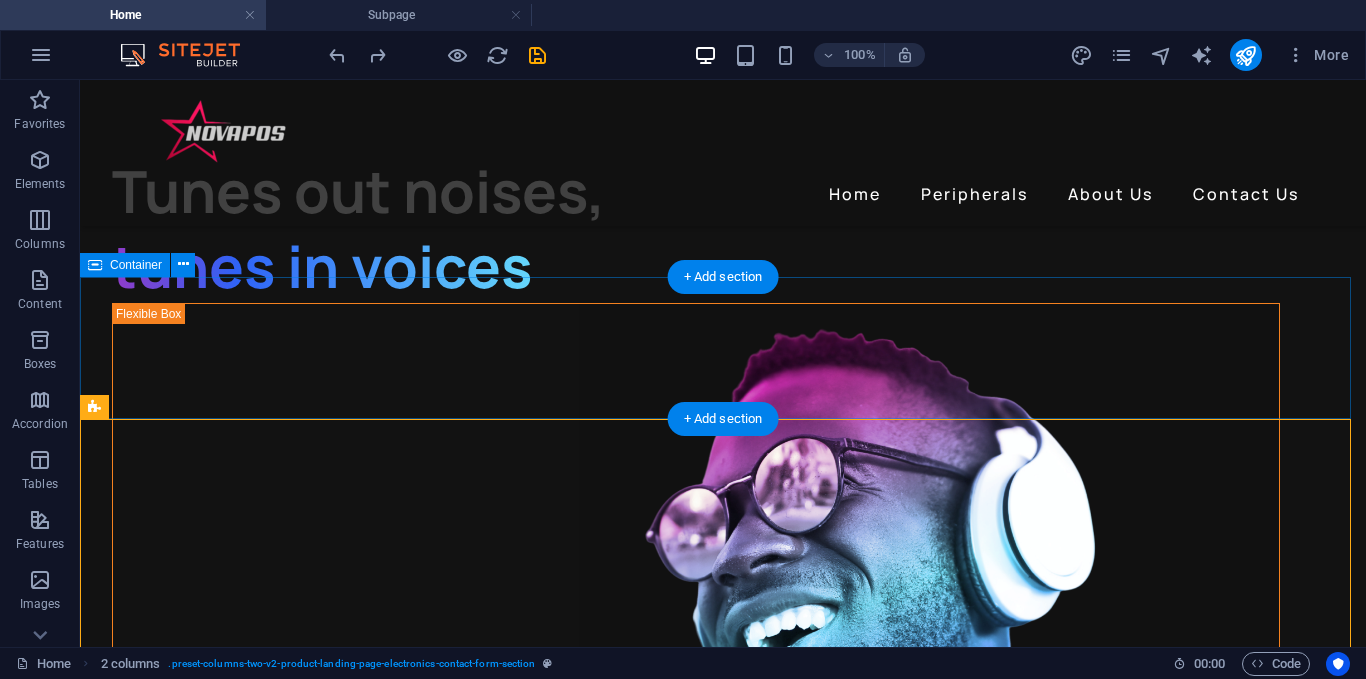 click on "Drop content here or  Add elements  Paste clipboard" at bounding box center (723, 10118) 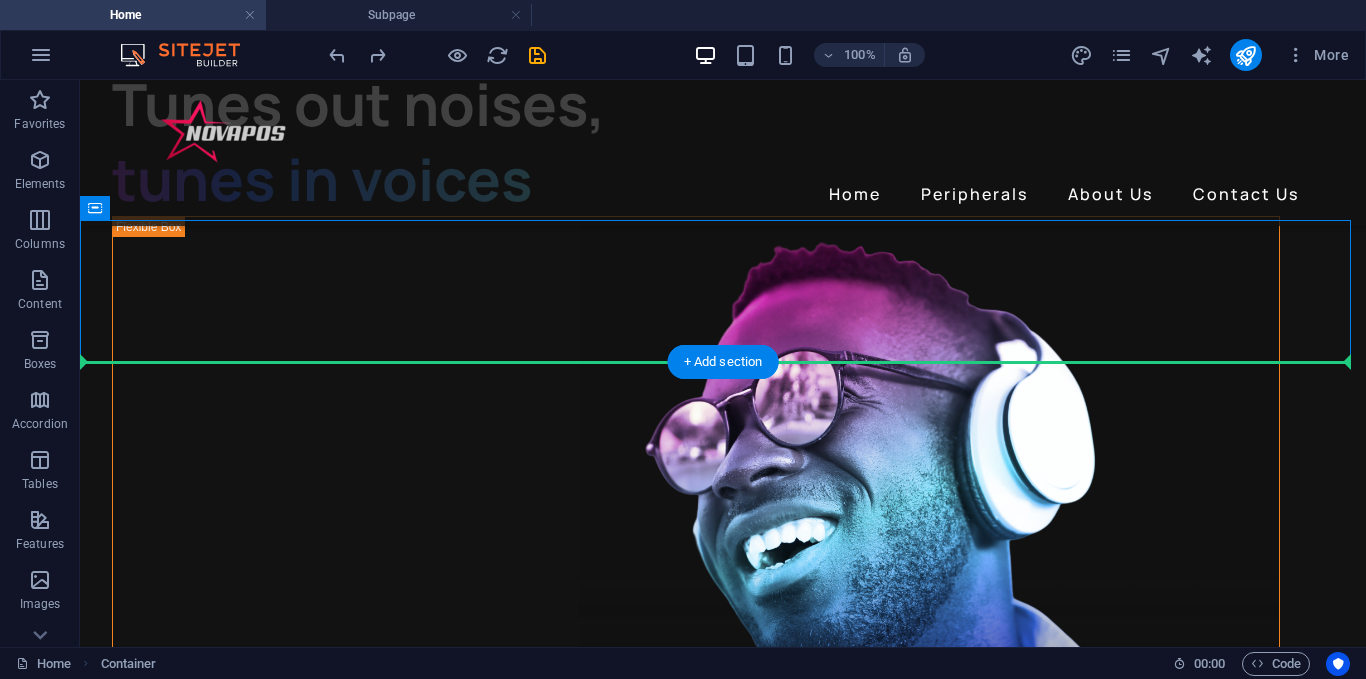 drag, startPoint x: 337, startPoint y: 321, endPoint x: 1263, endPoint y: 581, distance: 961.8087 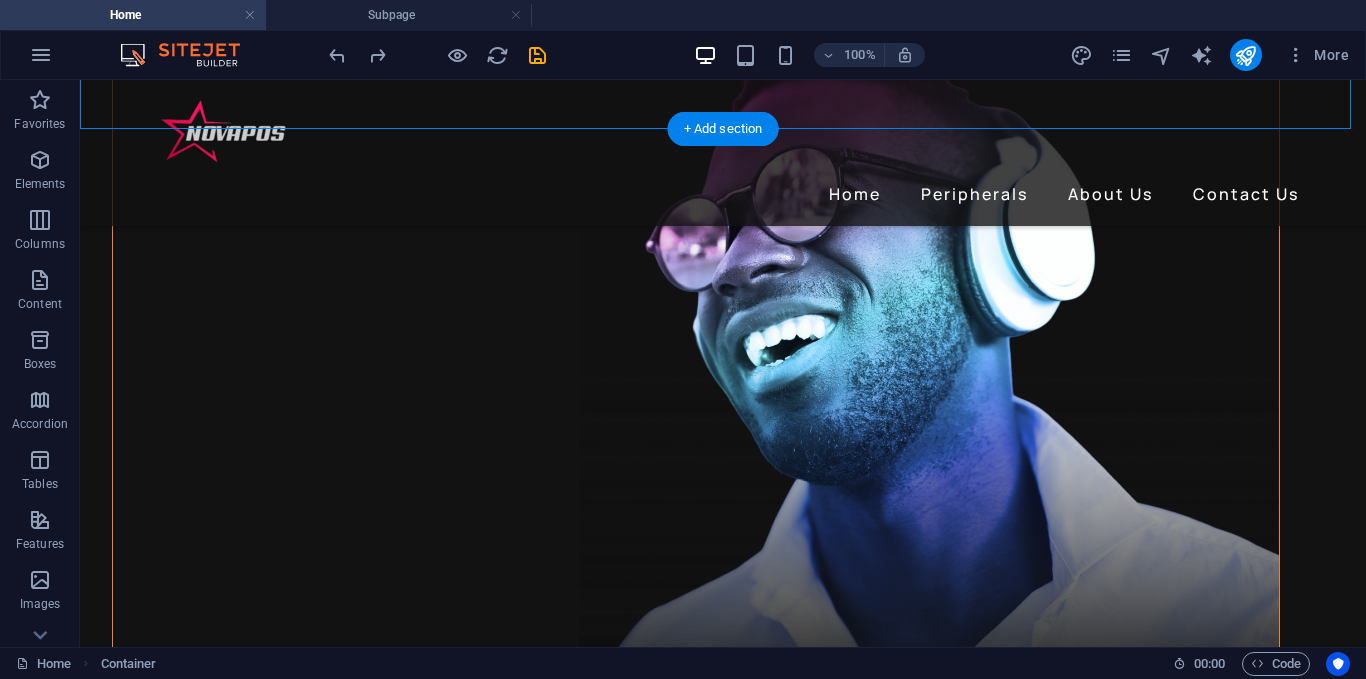 scroll, scrollTop: 3934, scrollLeft: 0, axis: vertical 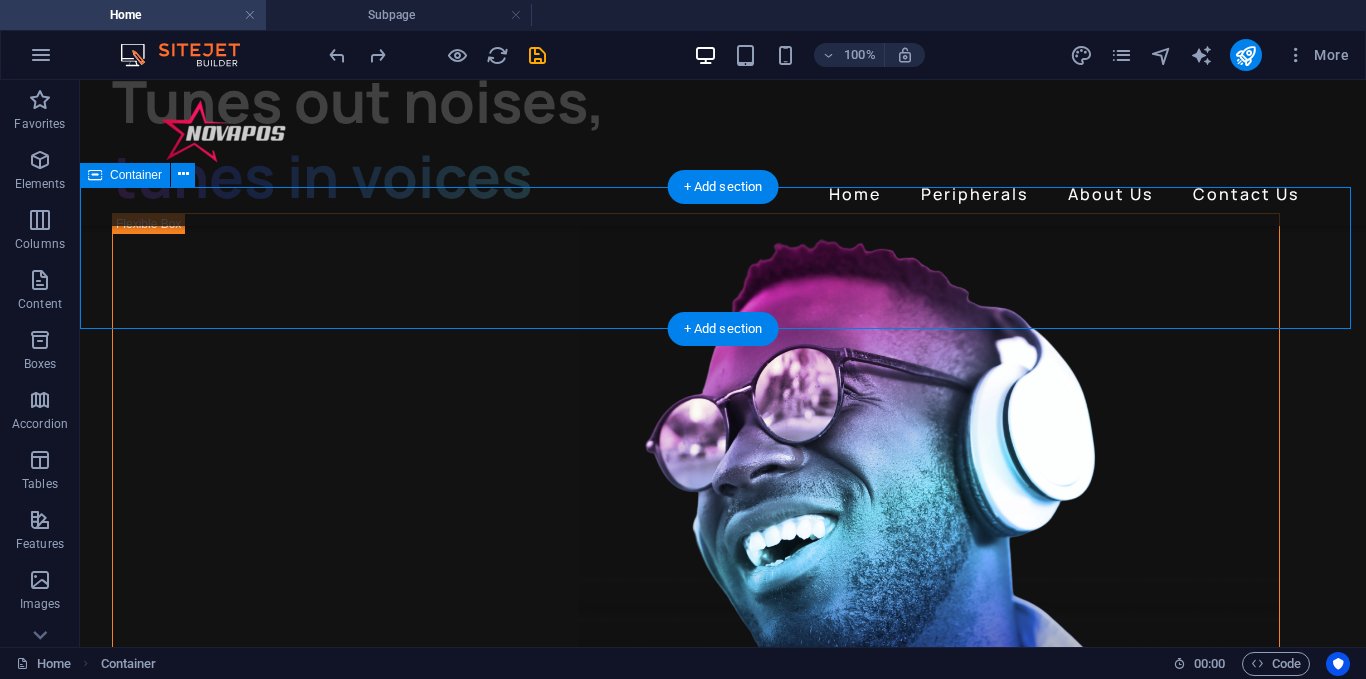 click on "Drop content here or  Add elements  Paste clipboard" at bounding box center (723, 10028) 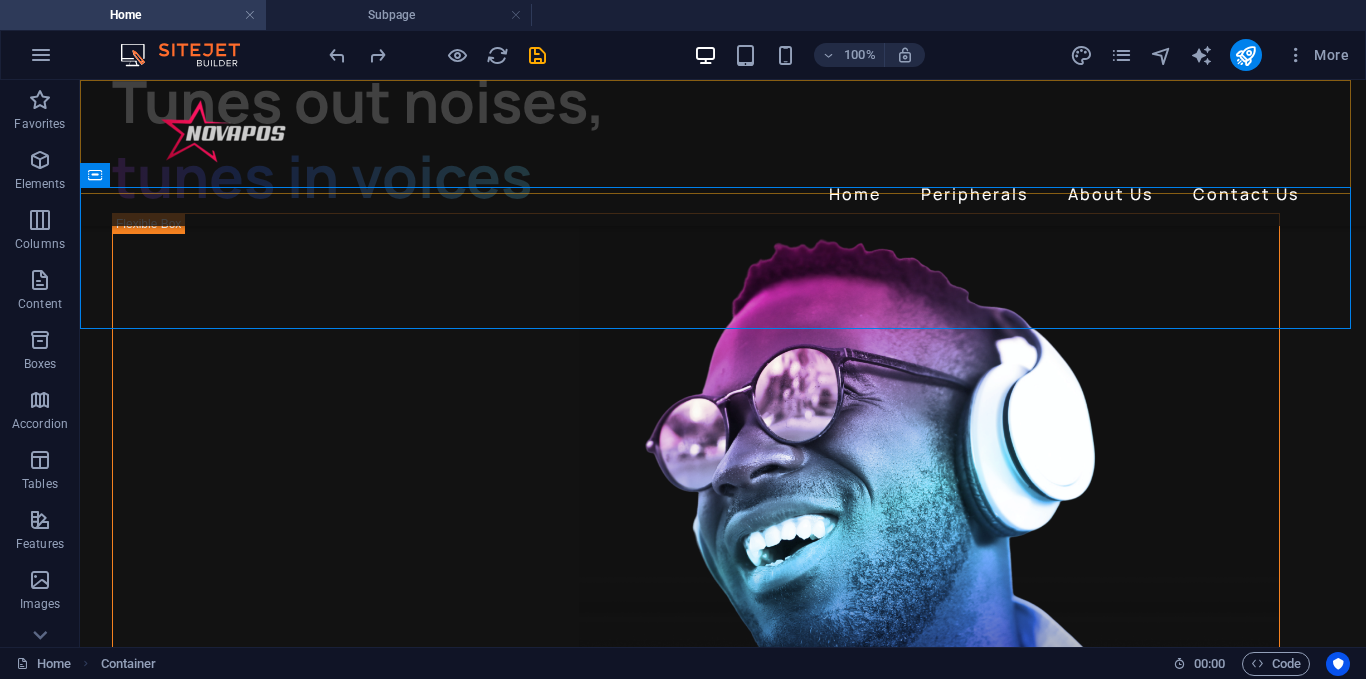 click on "Home Peripherals About Us Contact Us" at bounding box center [723, 153] 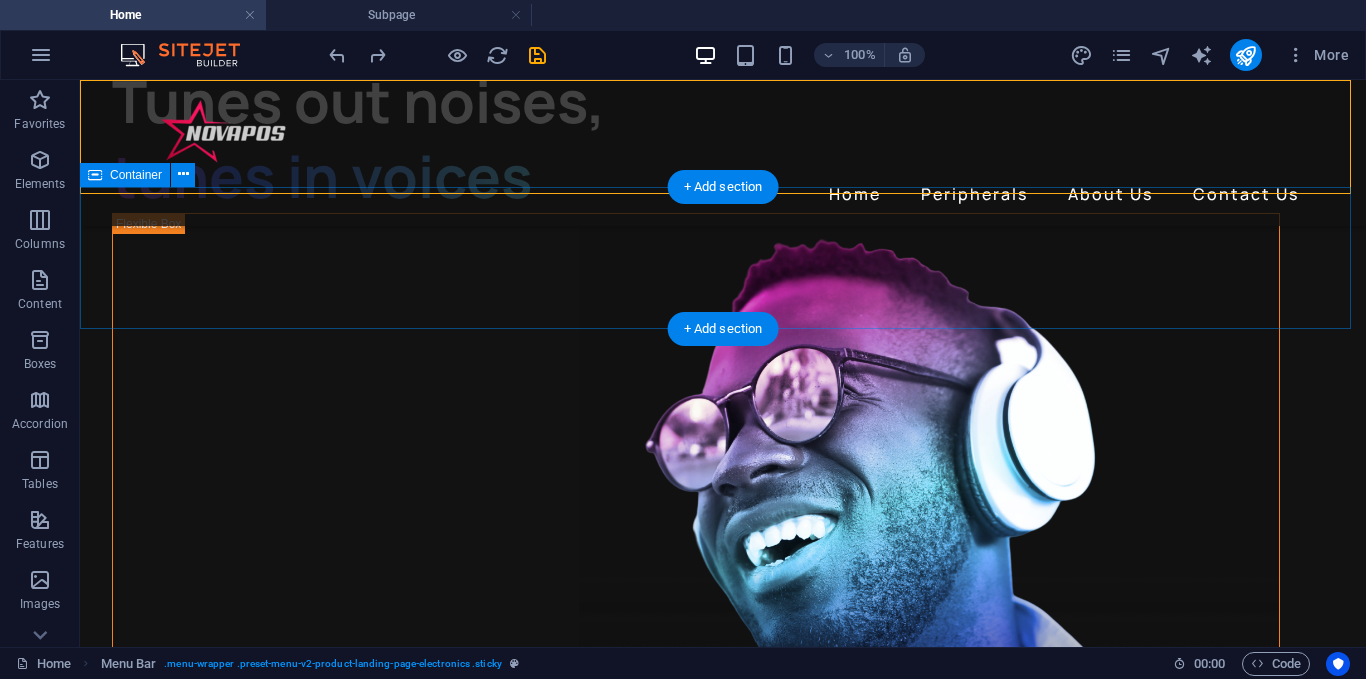 click on "Drop content here or  Add elements  Paste clipboard" at bounding box center (723, 10028) 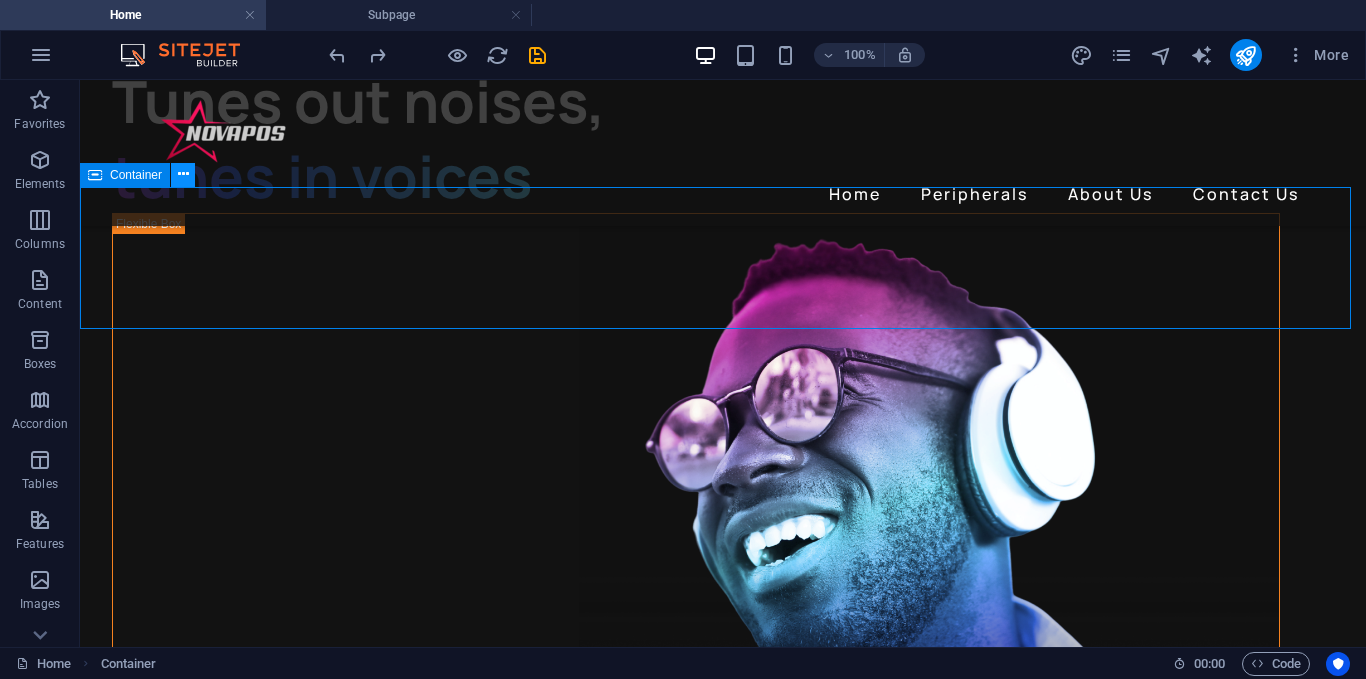 click at bounding box center (183, 174) 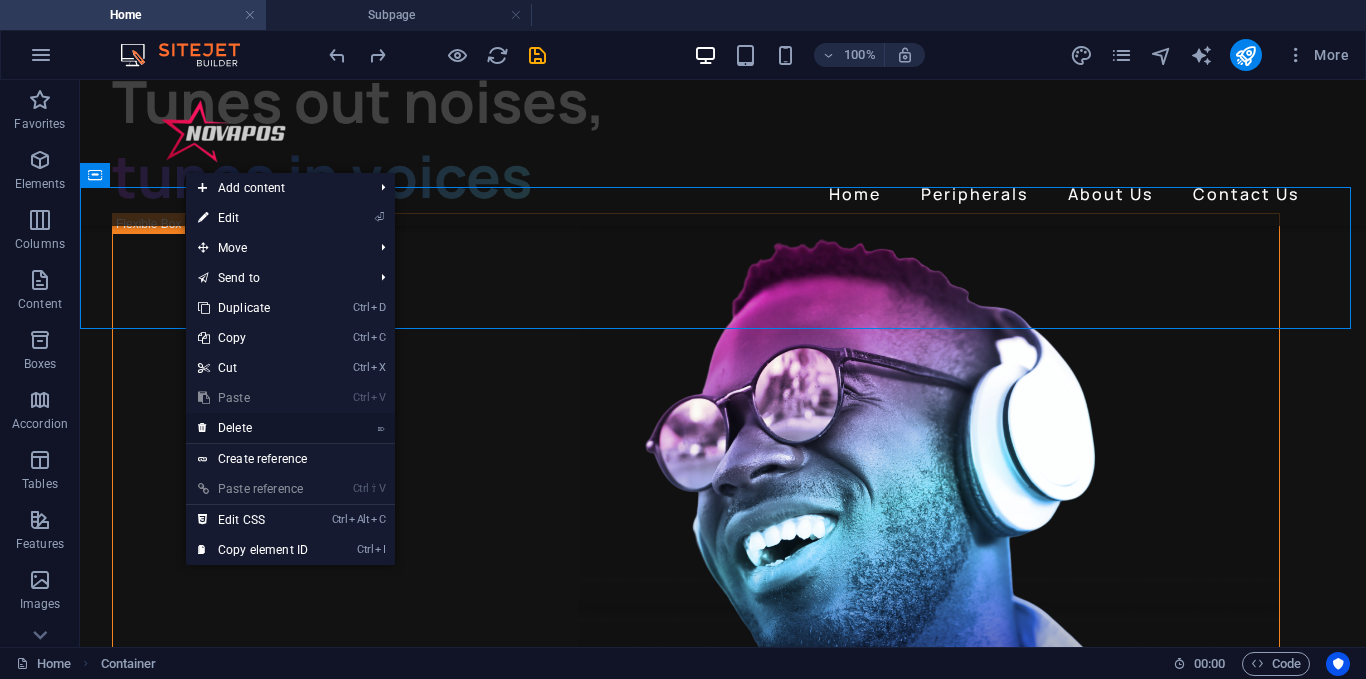 click on "⌦  Delete" at bounding box center (253, 428) 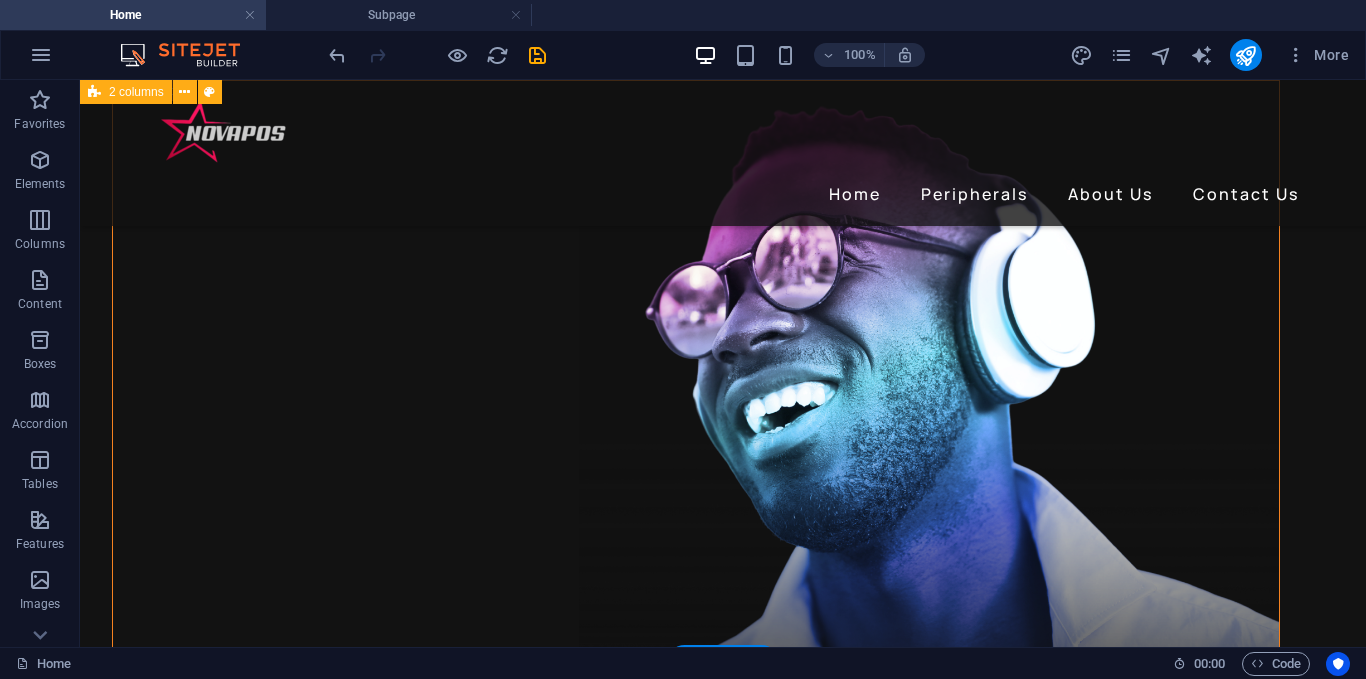 scroll, scrollTop: 4034, scrollLeft: 0, axis: vertical 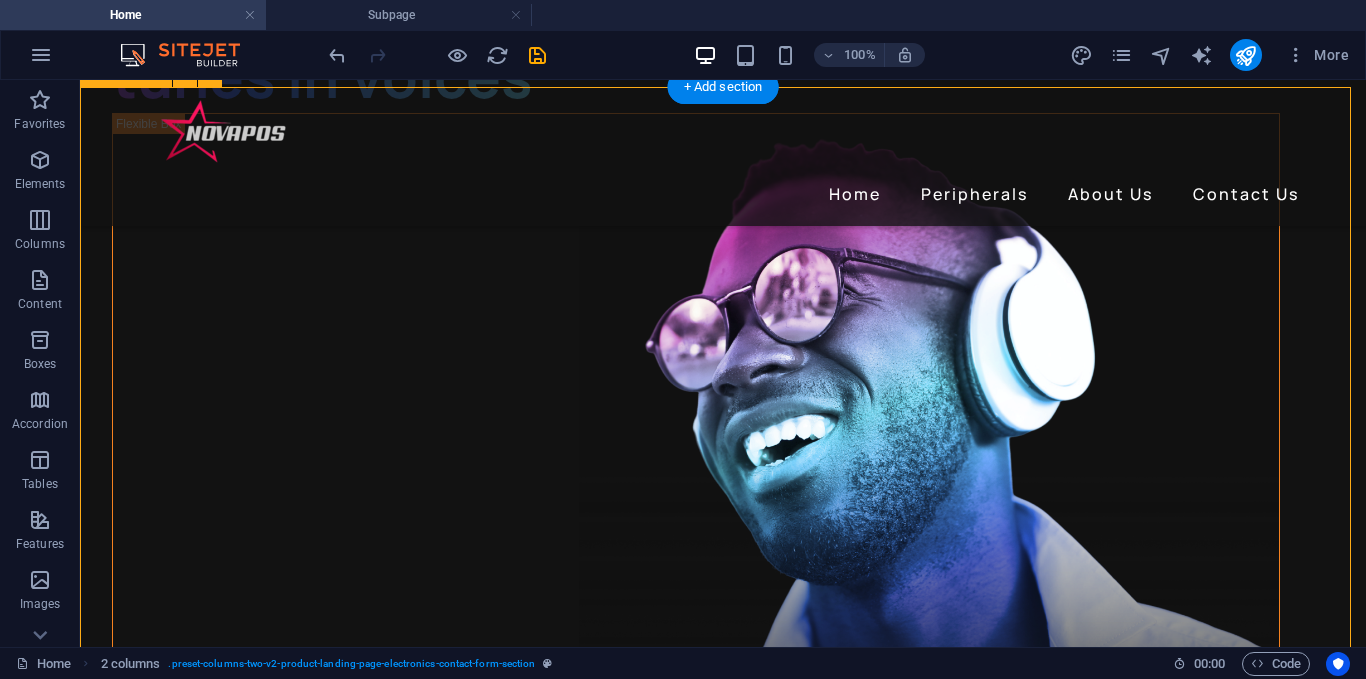 click on "Contact us if you have any questions   I have read and understand the privacy policy. Unreadable? Load new Send  Message" at bounding box center (723, 10196) 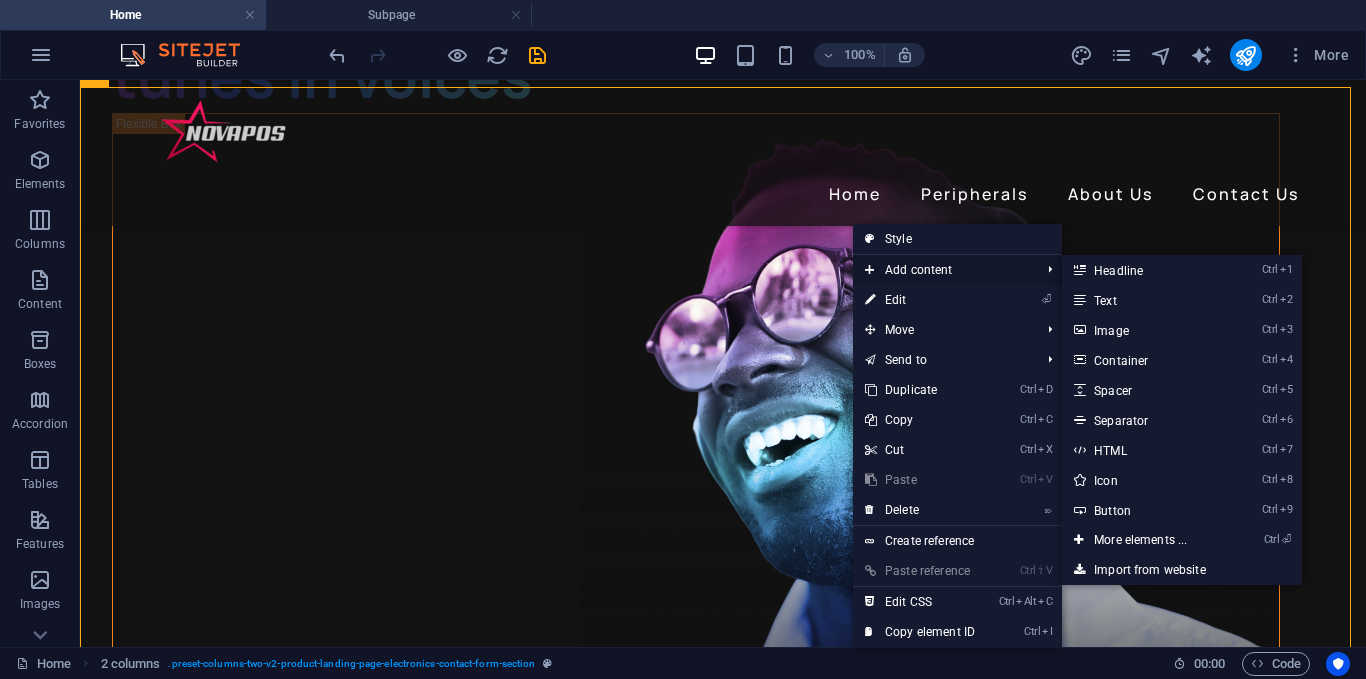 click on "Add content" at bounding box center [942, 270] 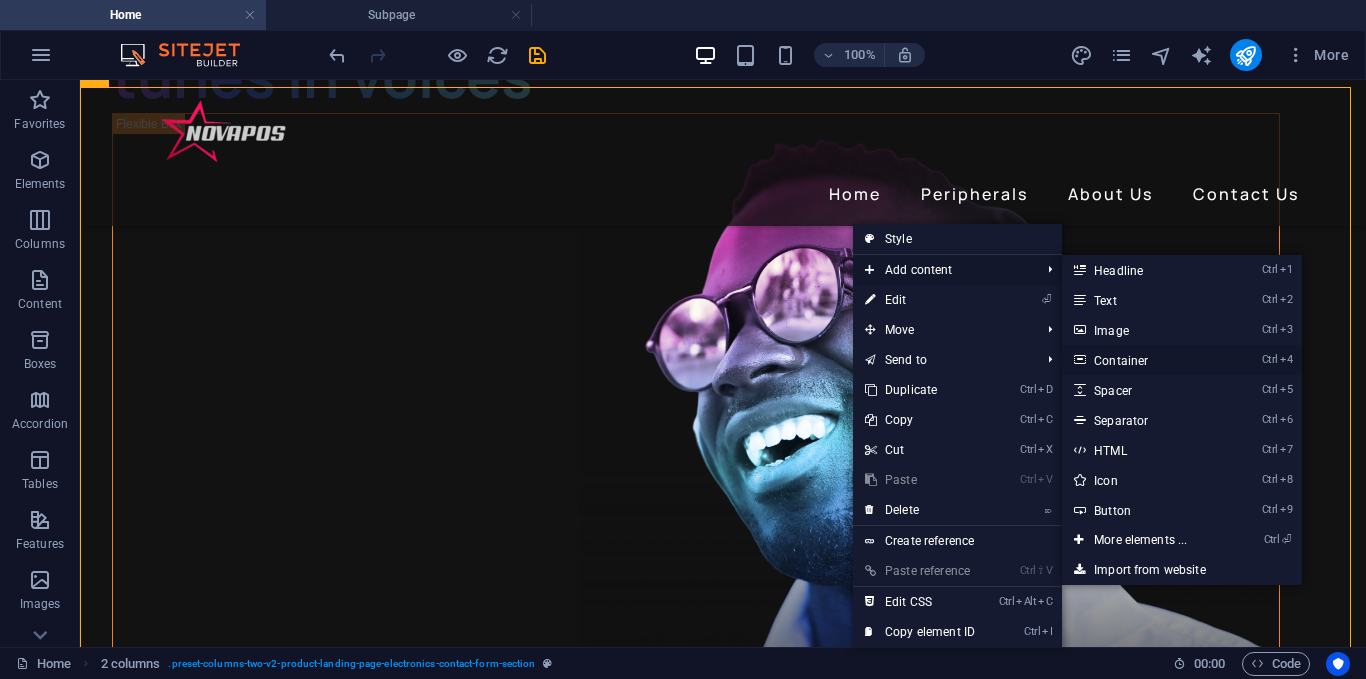 drag, startPoint x: 1112, startPoint y: 361, endPoint x: 258, endPoint y: 239, distance: 862.6703 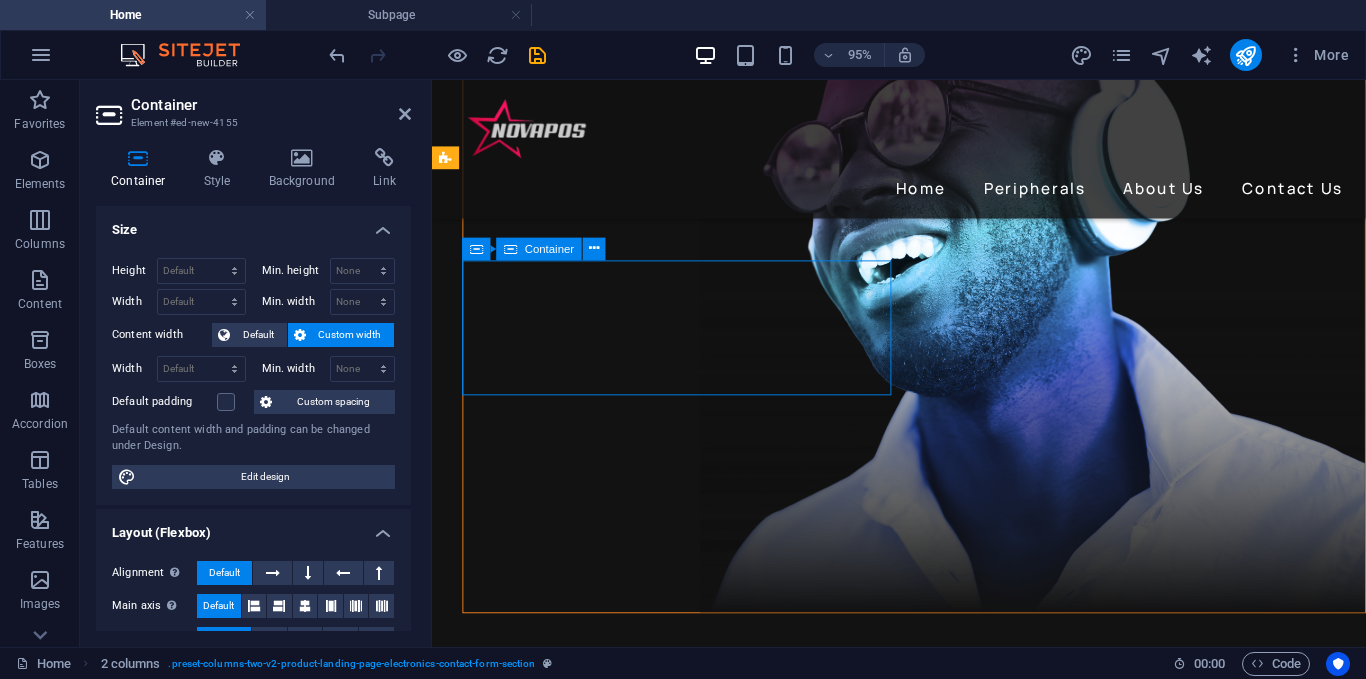 scroll, scrollTop: 3886, scrollLeft: 0, axis: vertical 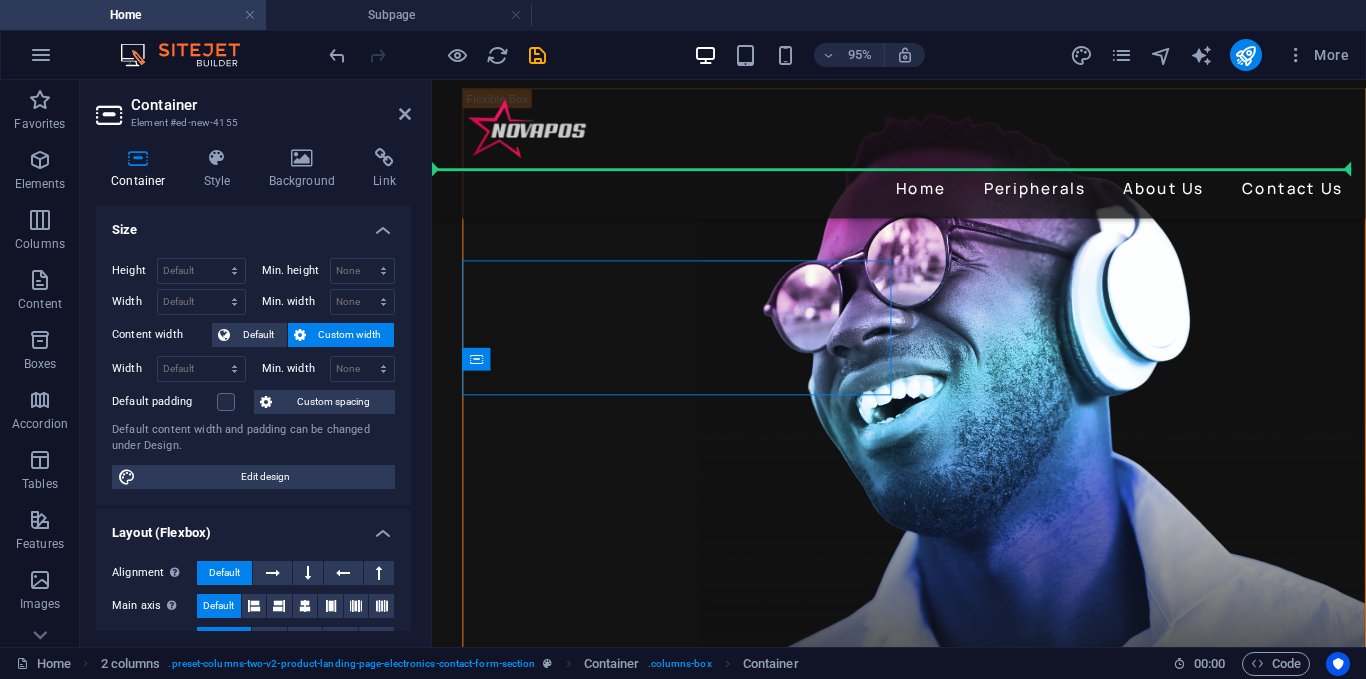 drag, startPoint x: 690, startPoint y: 319, endPoint x: 1257, endPoint y: 499, distance: 594.8857 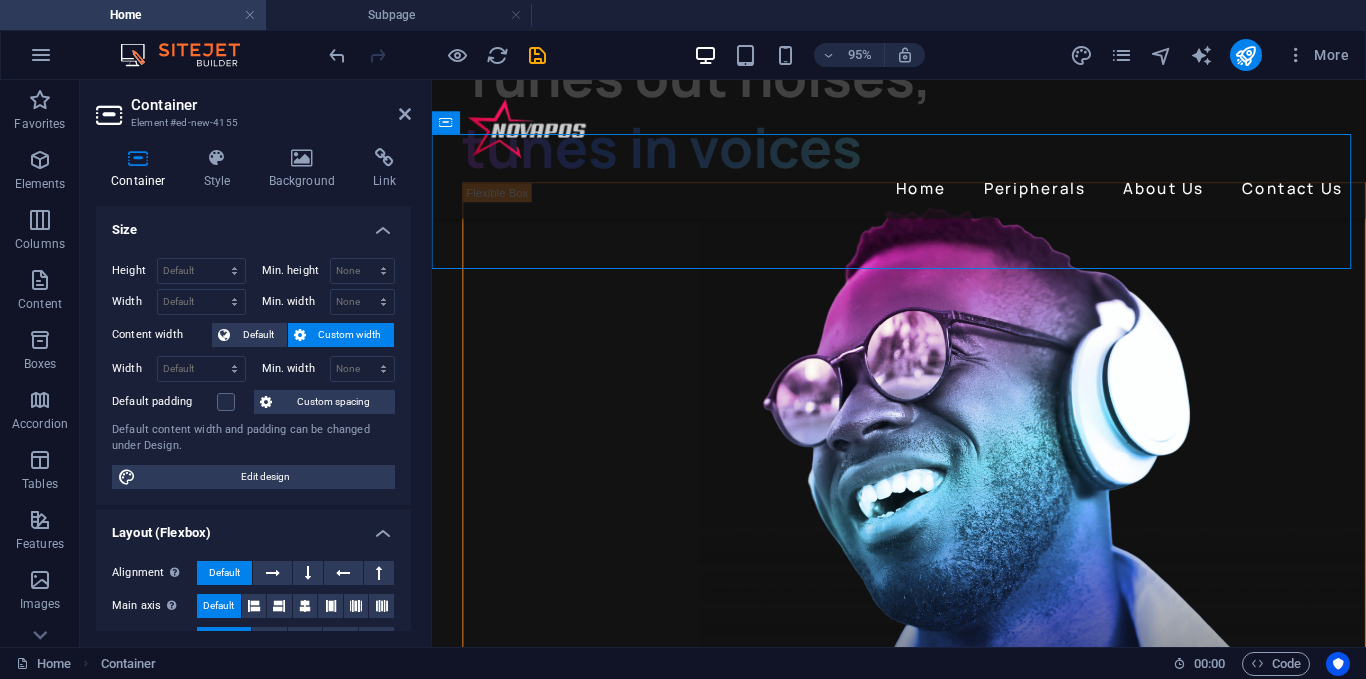 scroll, scrollTop: 3786, scrollLeft: 0, axis: vertical 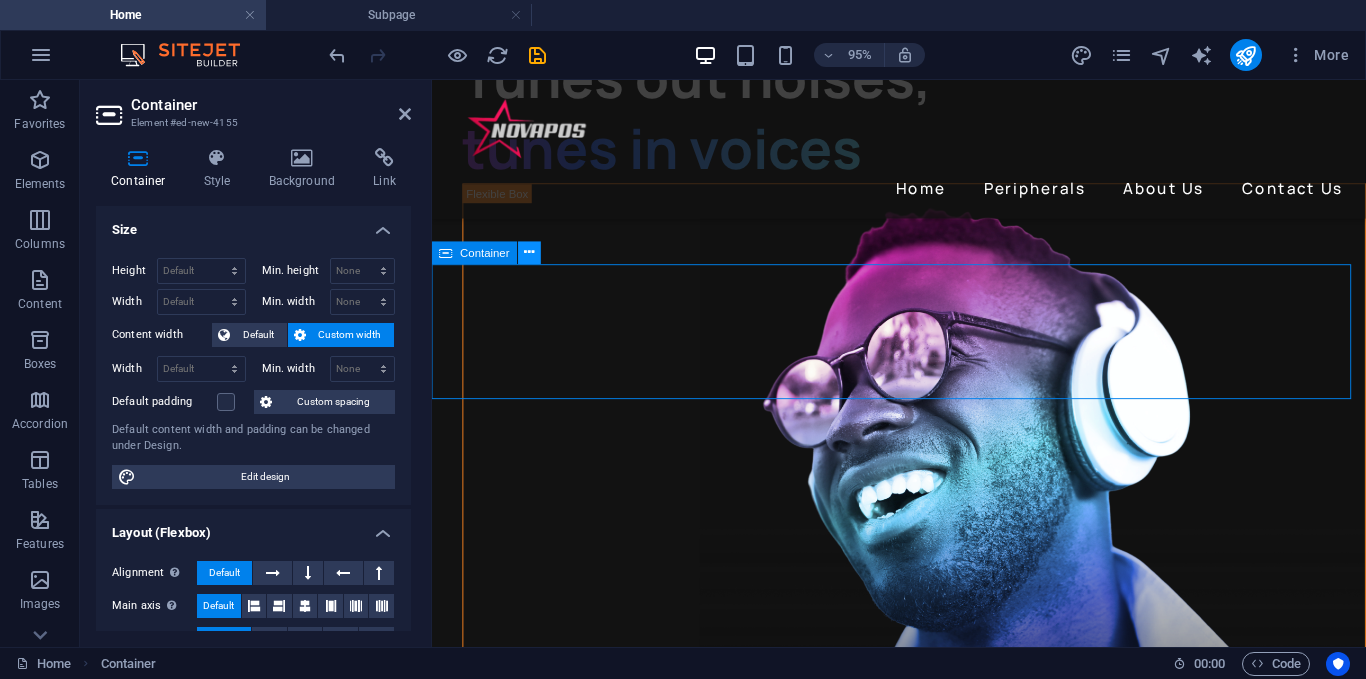 click at bounding box center [530, 253] 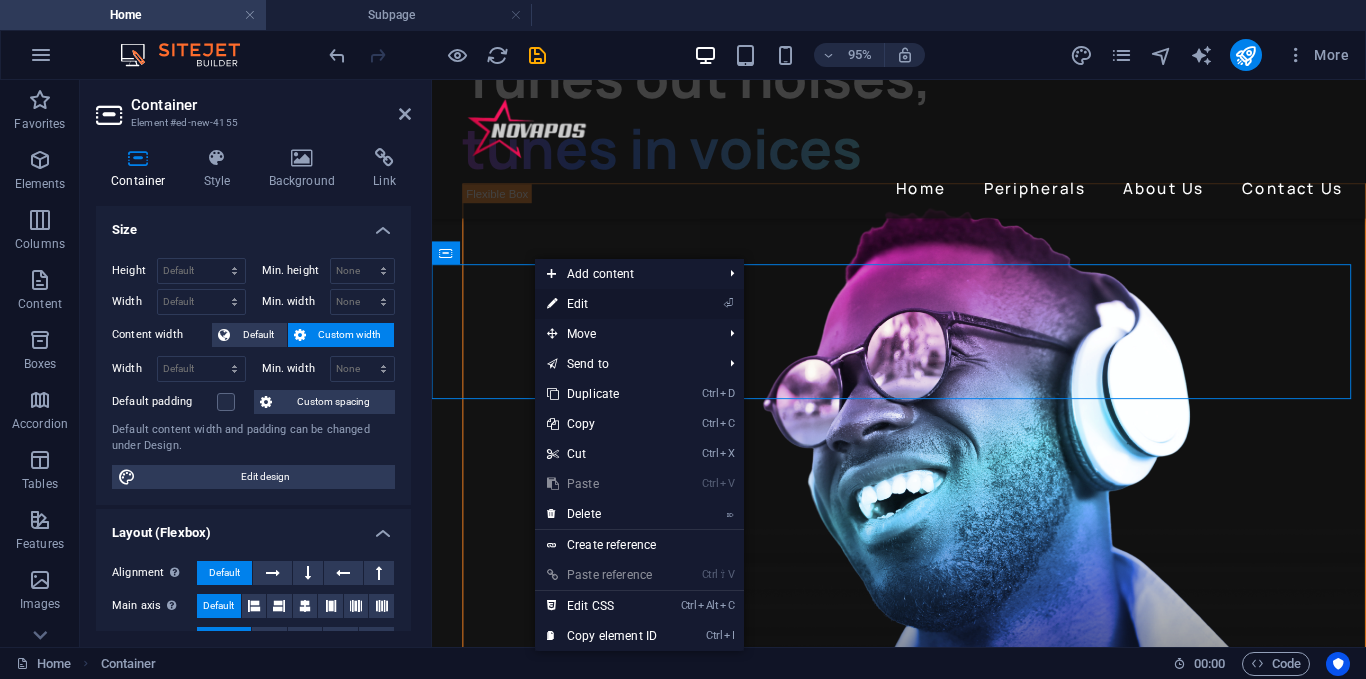 click on "⏎  Edit" at bounding box center [602, 304] 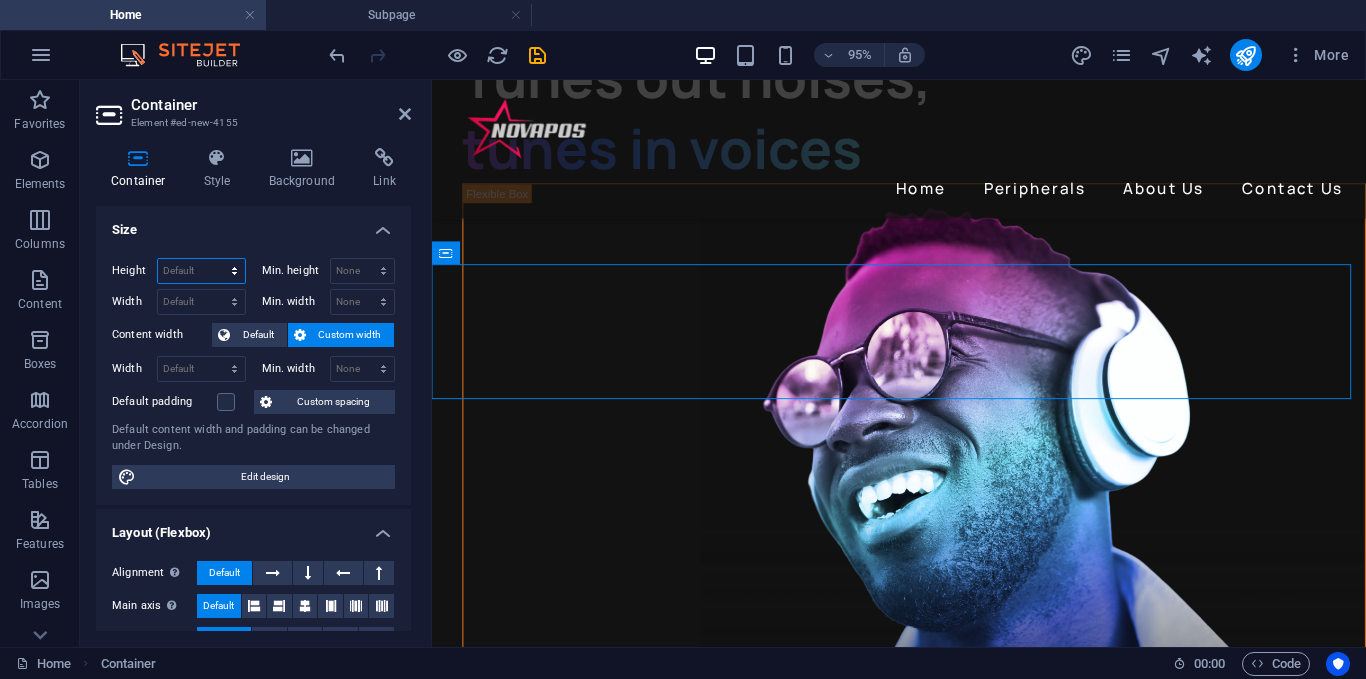 click on "Default px rem % vh vw" at bounding box center (201, 271) 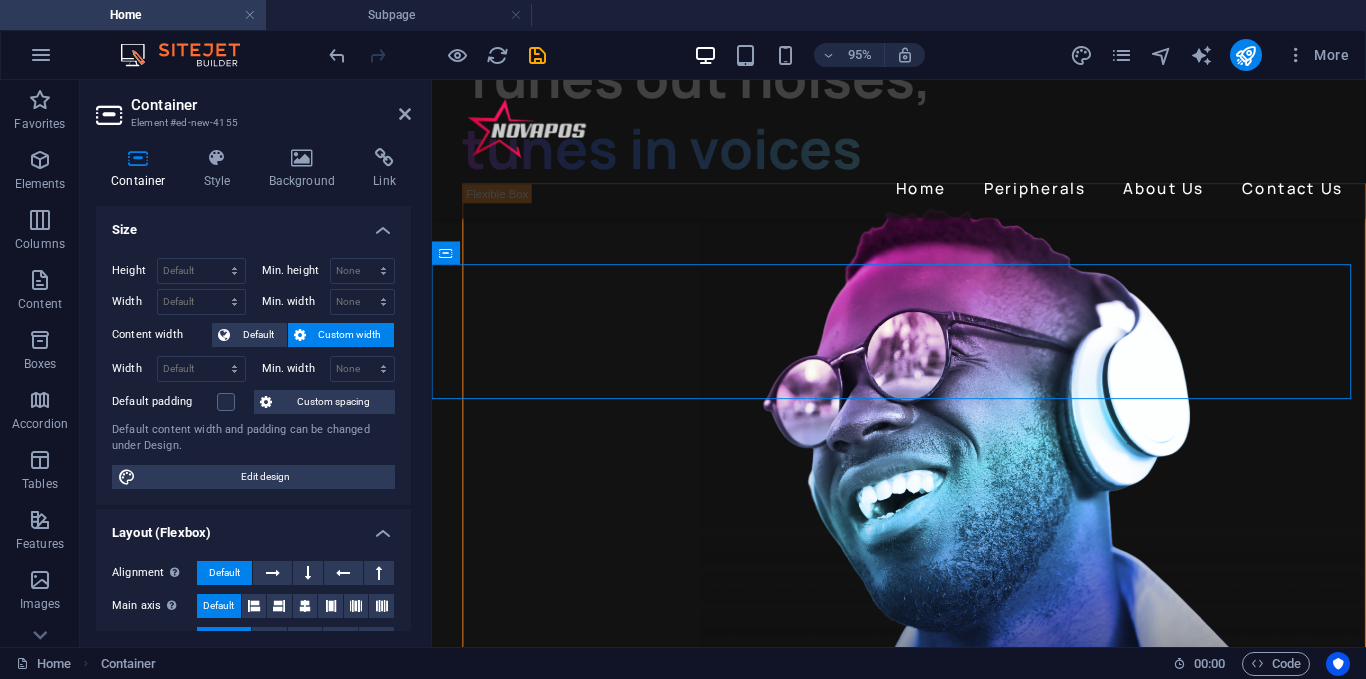 click on "Custom width" at bounding box center [350, 335] 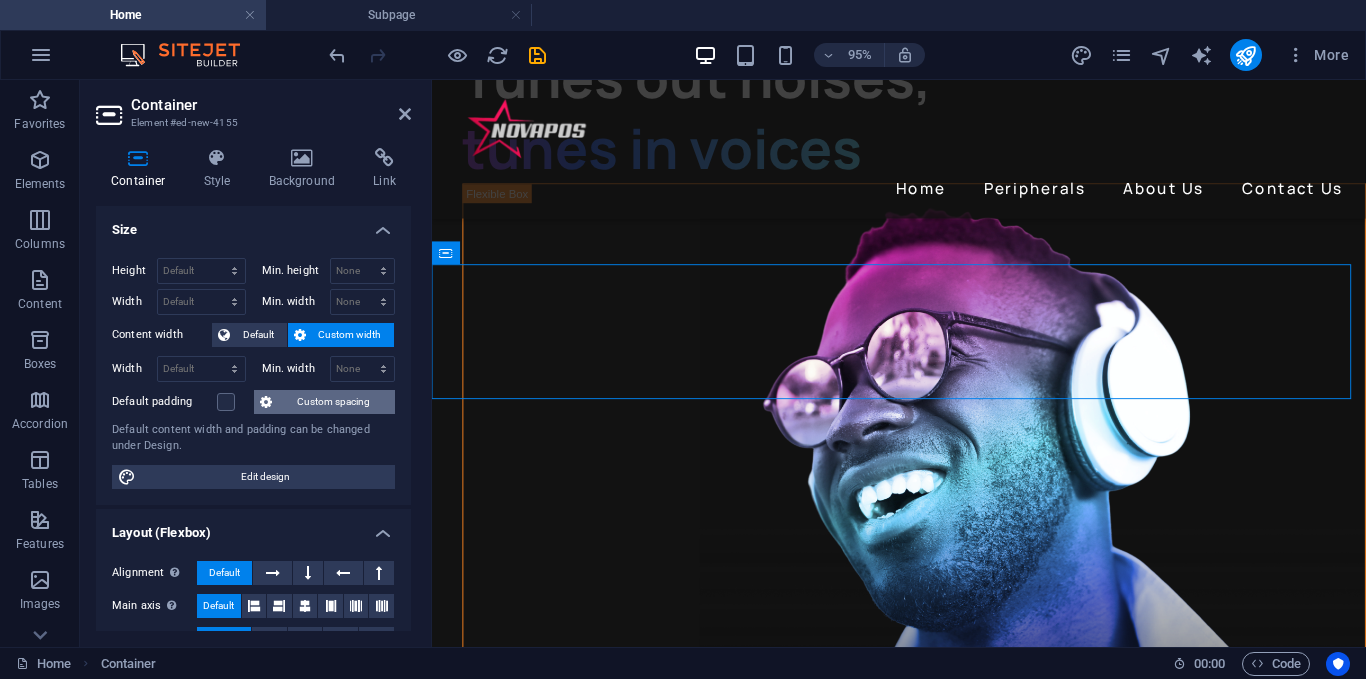 click on "Custom spacing" at bounding box center (333, 402) 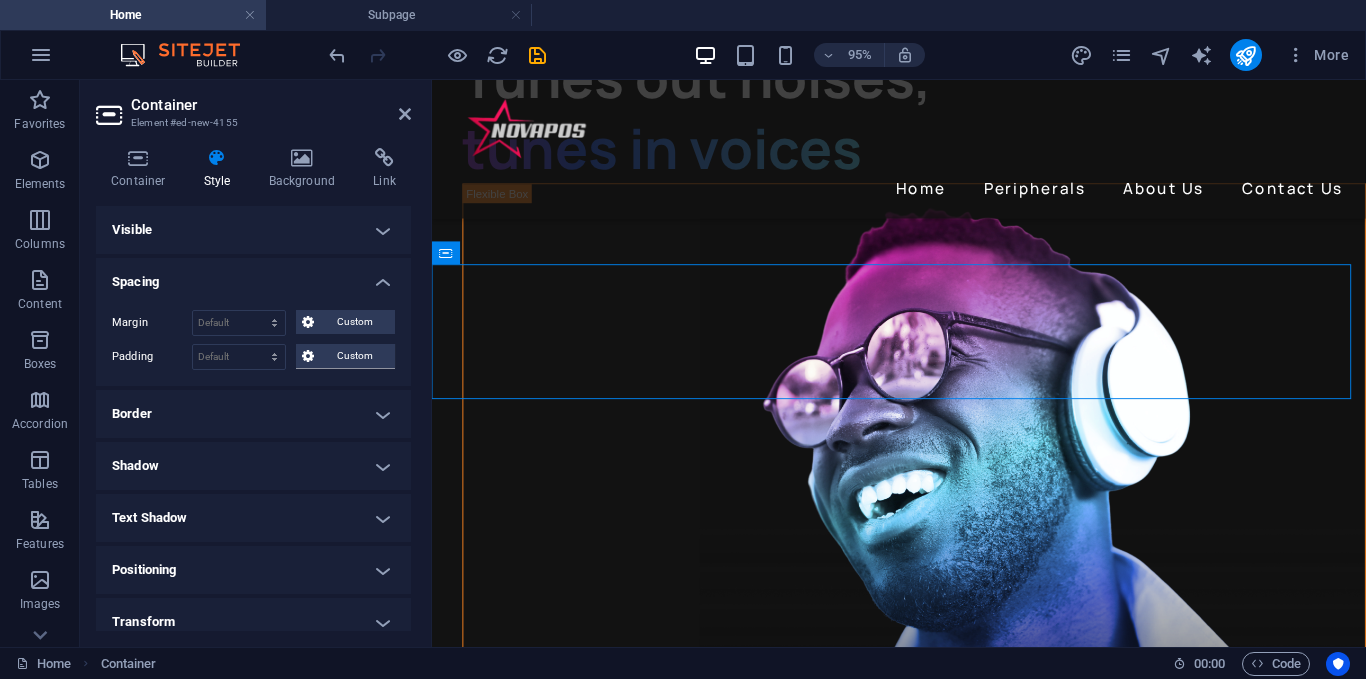 click on "Border" at bounding box center (253, 414) 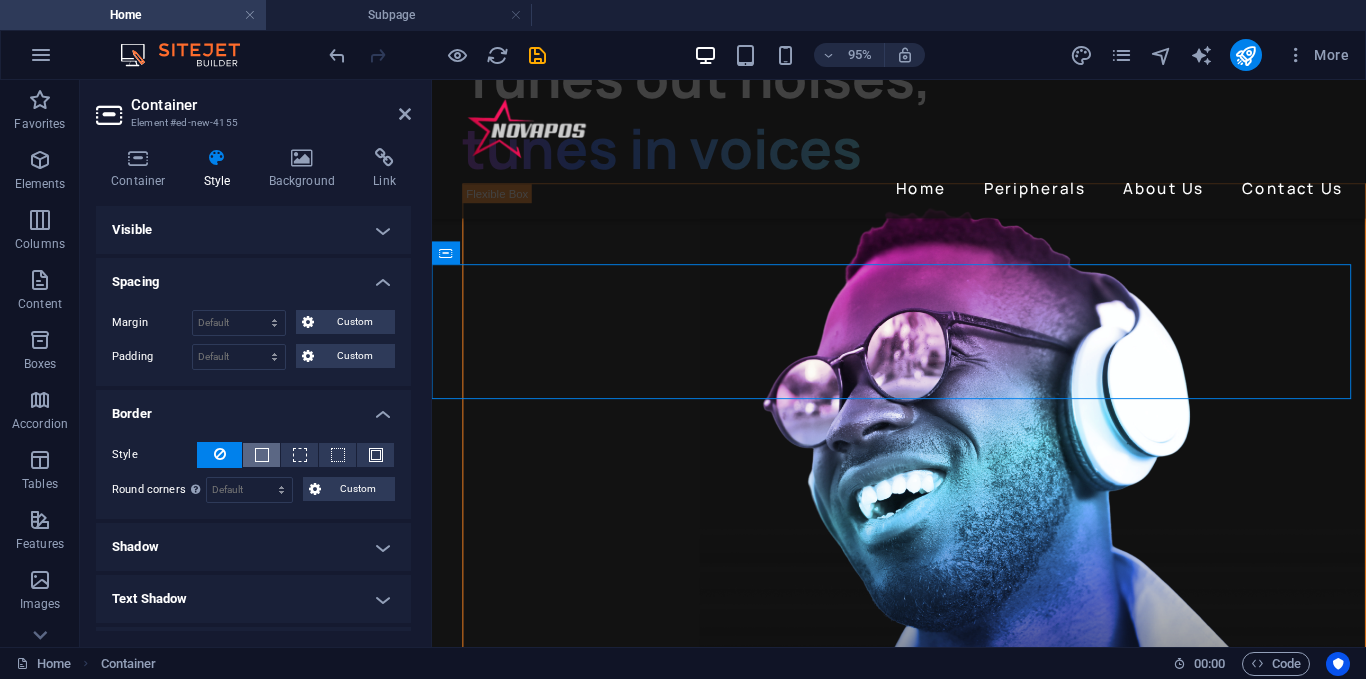 click at bounding box center [262, 455] 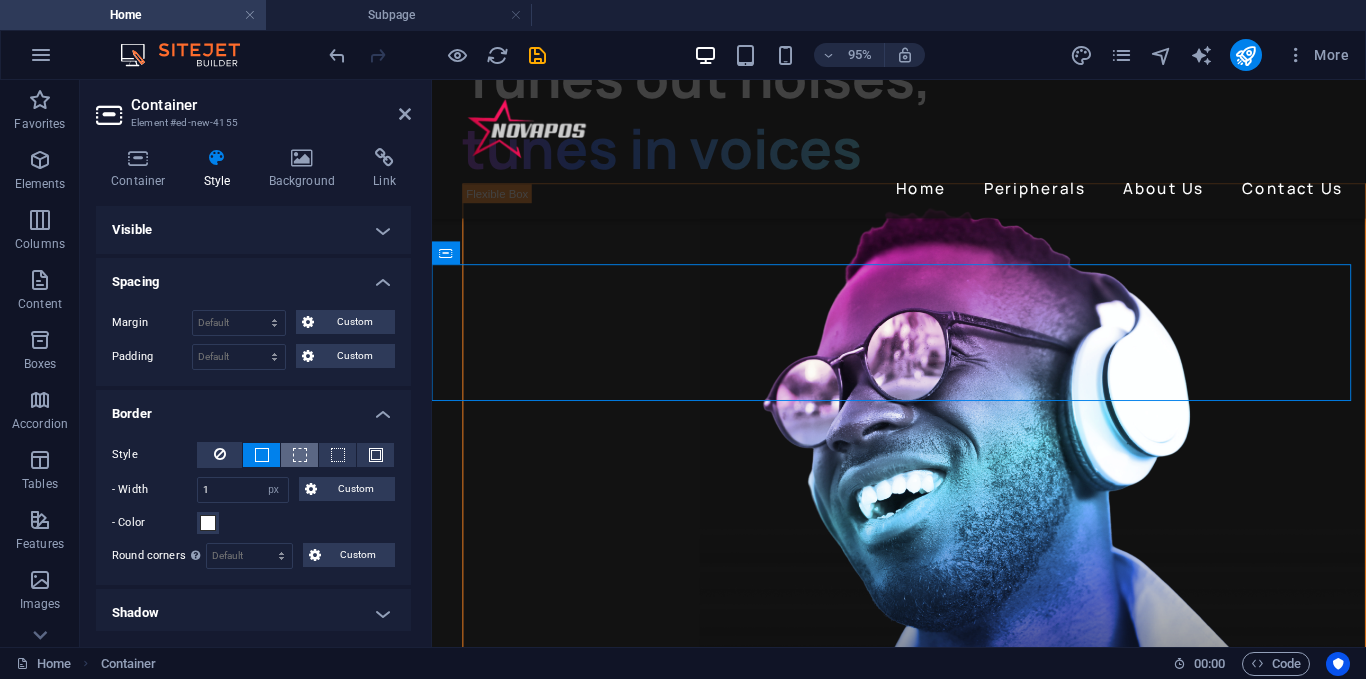 click at bounding box center (300, 455) 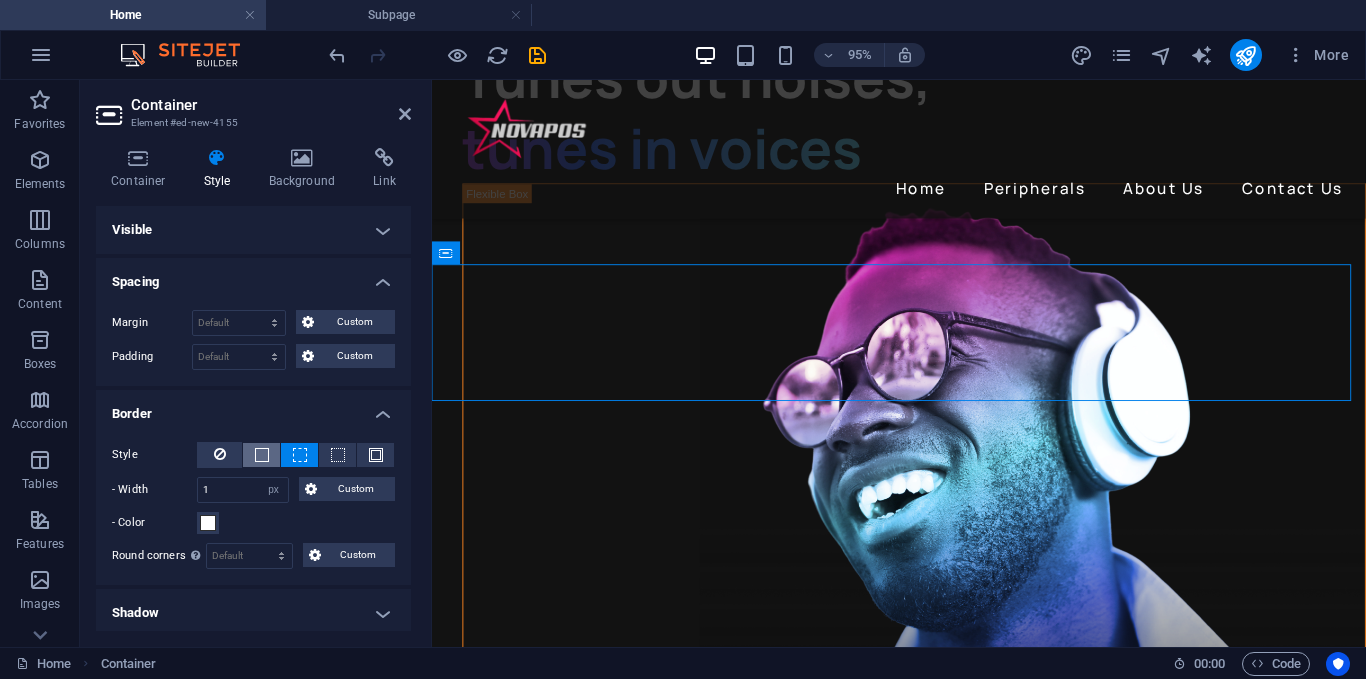 click at bounding box center (262, 455) 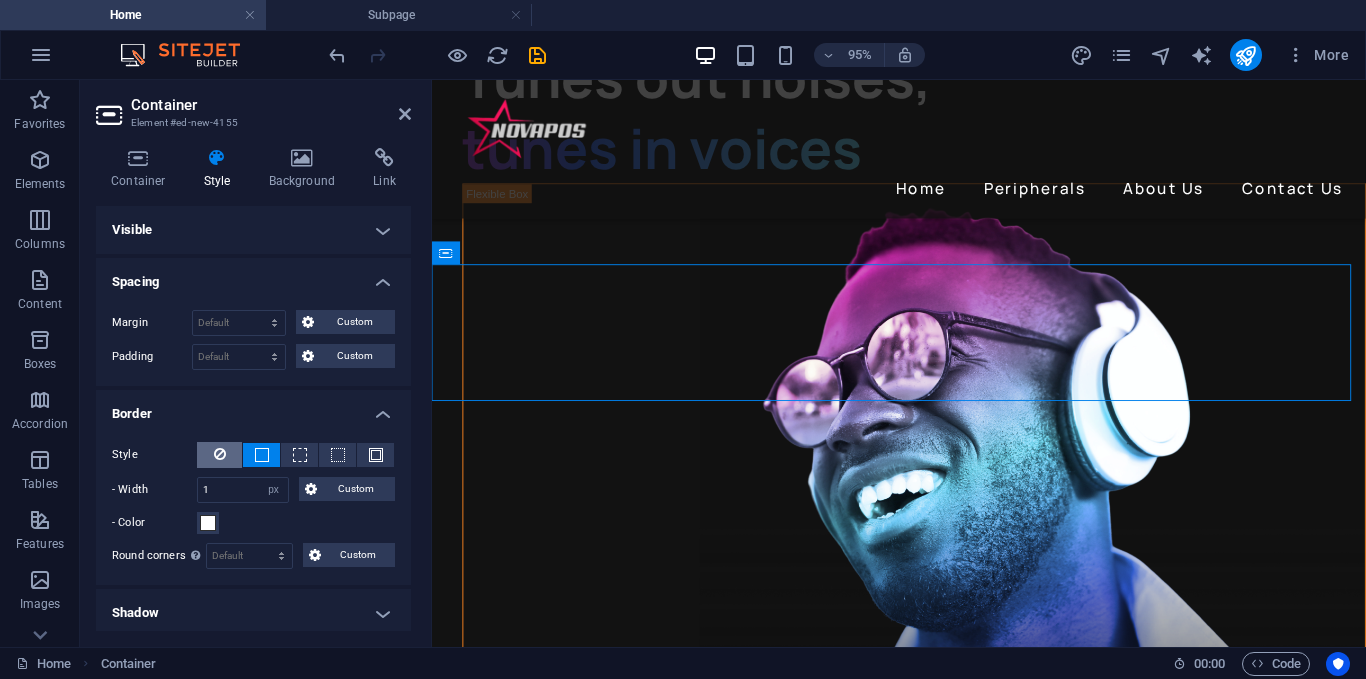 click at bounding box center (220, 454) 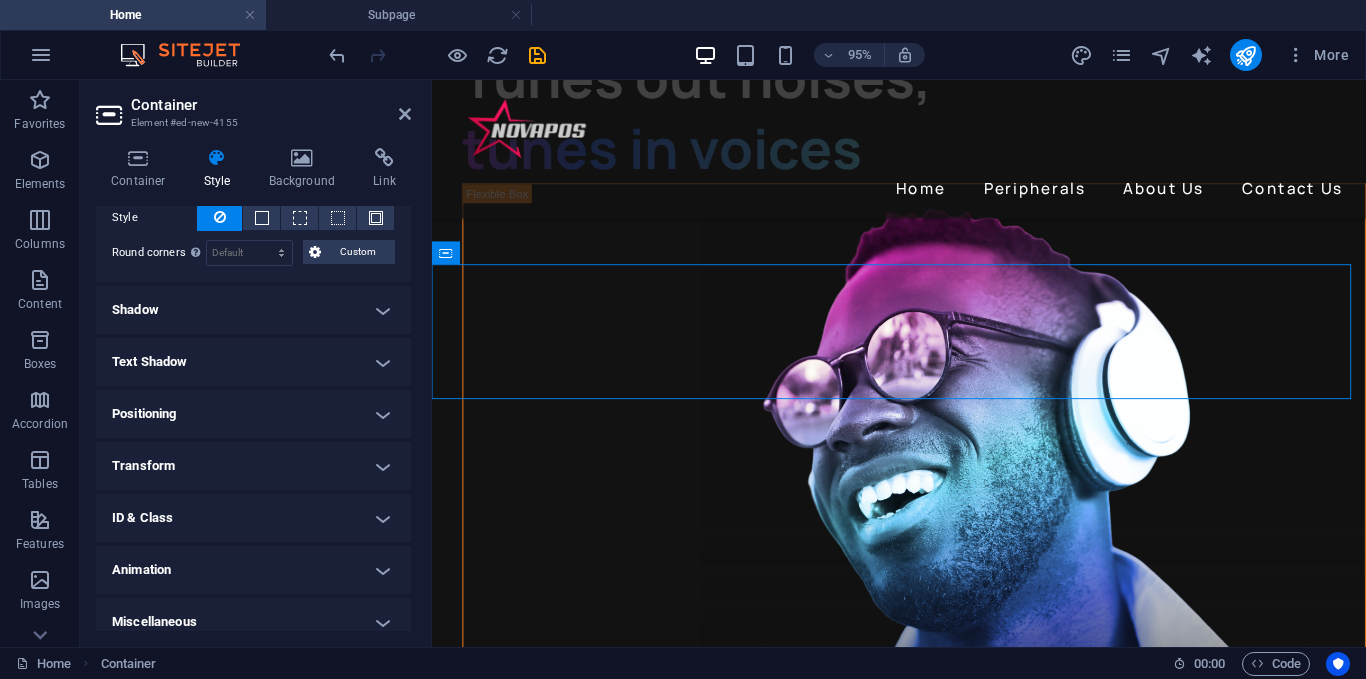 scroll, scrollTop: 252, scrollLeft: 0, axis: vertical 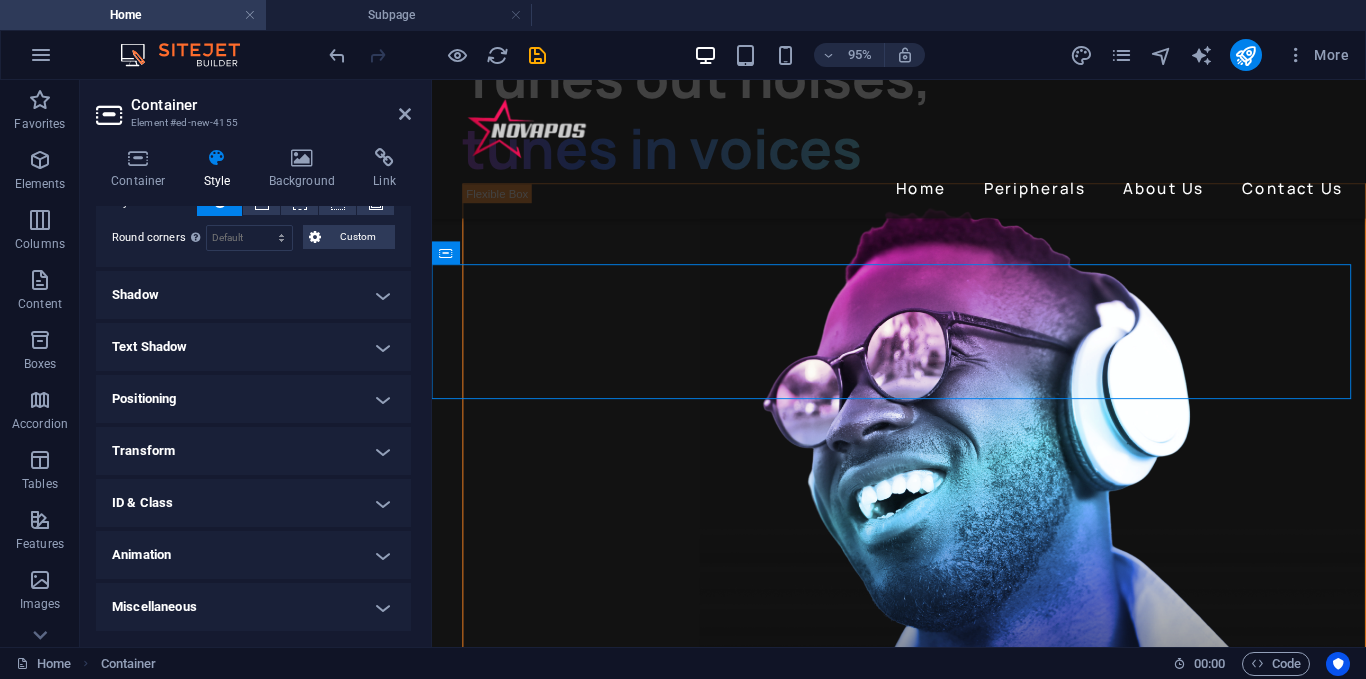 click on "Positioning" at bounding box center (253, 399) 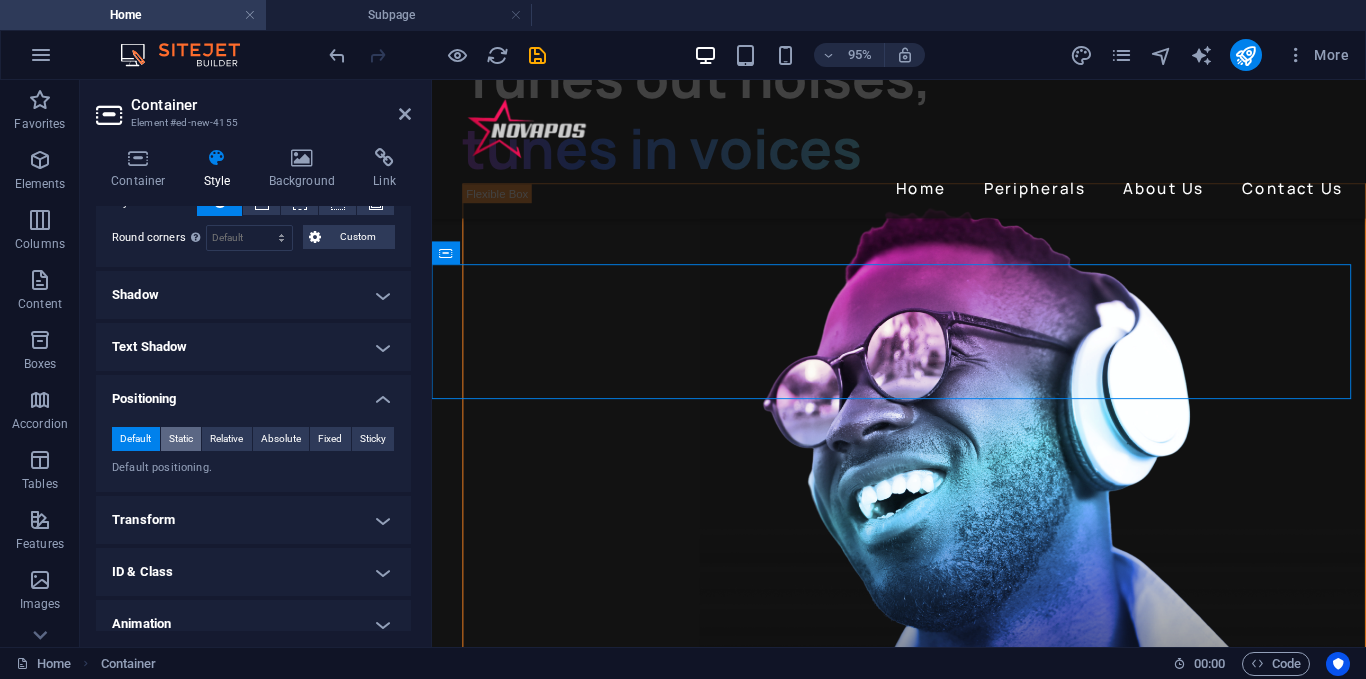 click on "Static" at bounding box center (181, 439) 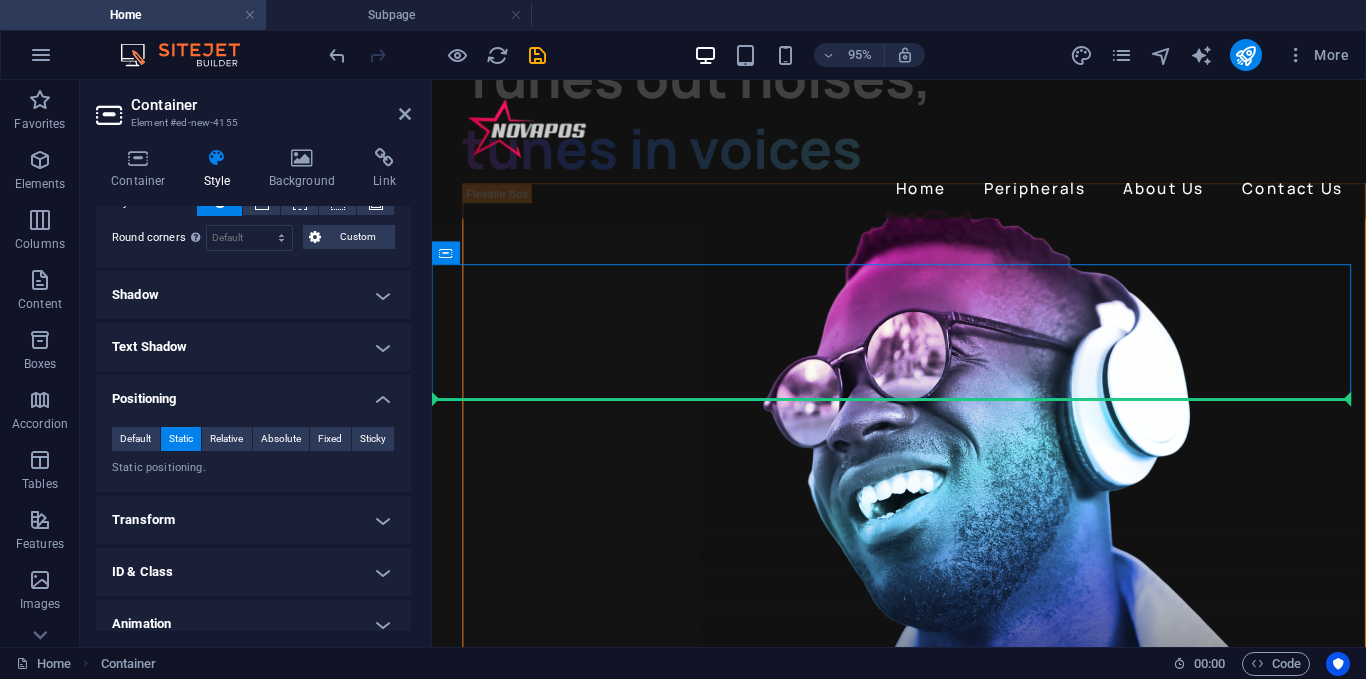 drag, startPoint x: 719, startPoint y: 313, endPoint x: 1311, endPoint y: 557, distance: 640.31244 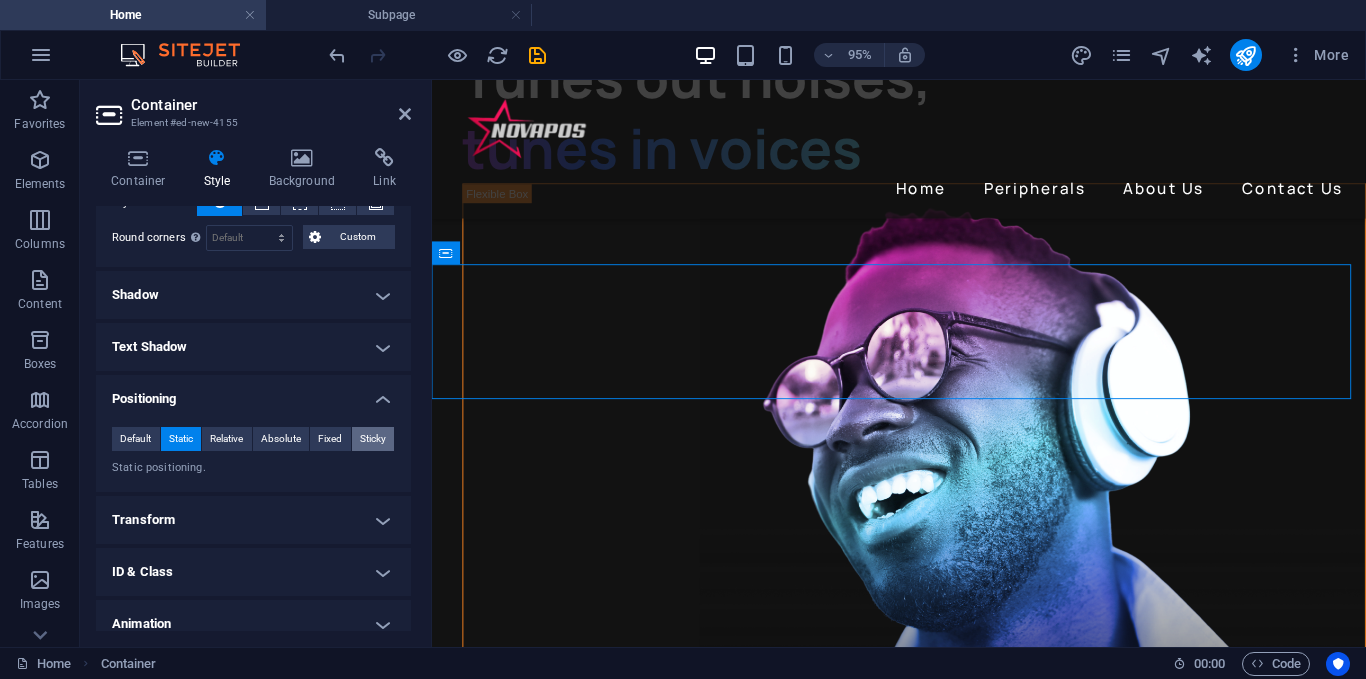 click on "Sticky" at bounding box center (373, 439) 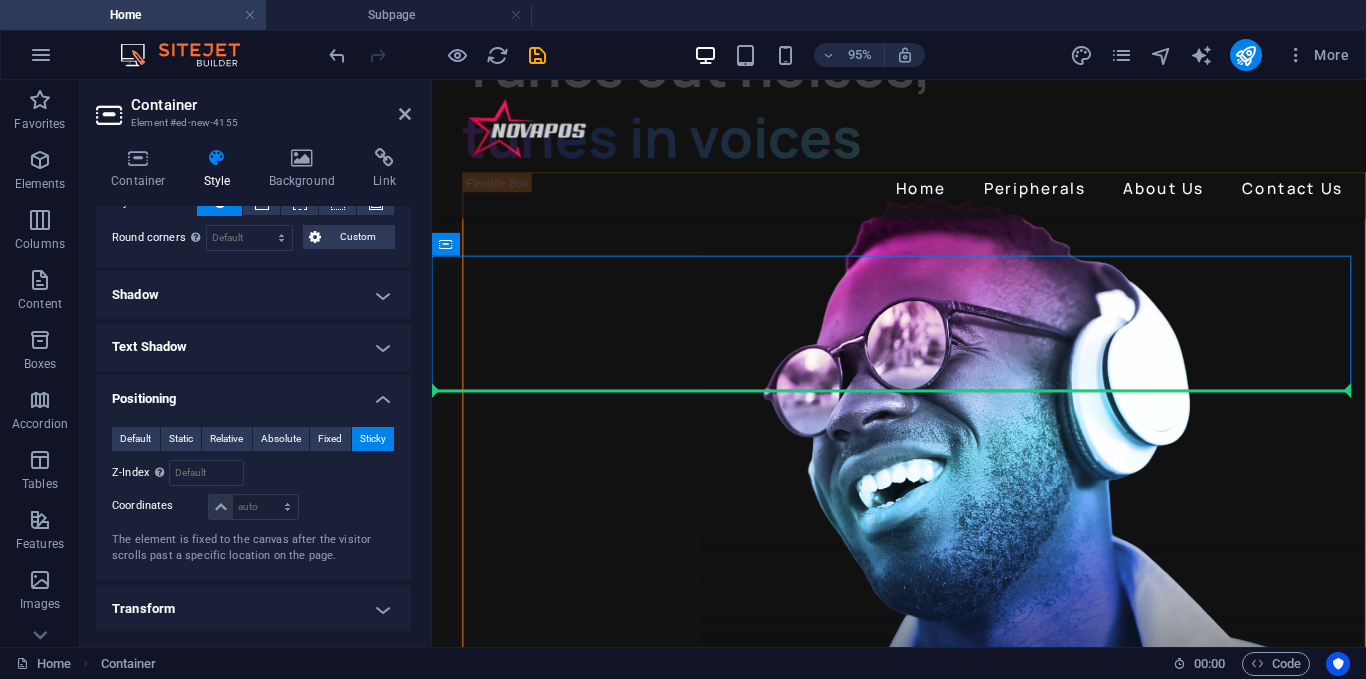 drag, startPoint x: 605, startPoint y: 347, endPoint x: 1410, endPoint y: 618, distance: 849.39154 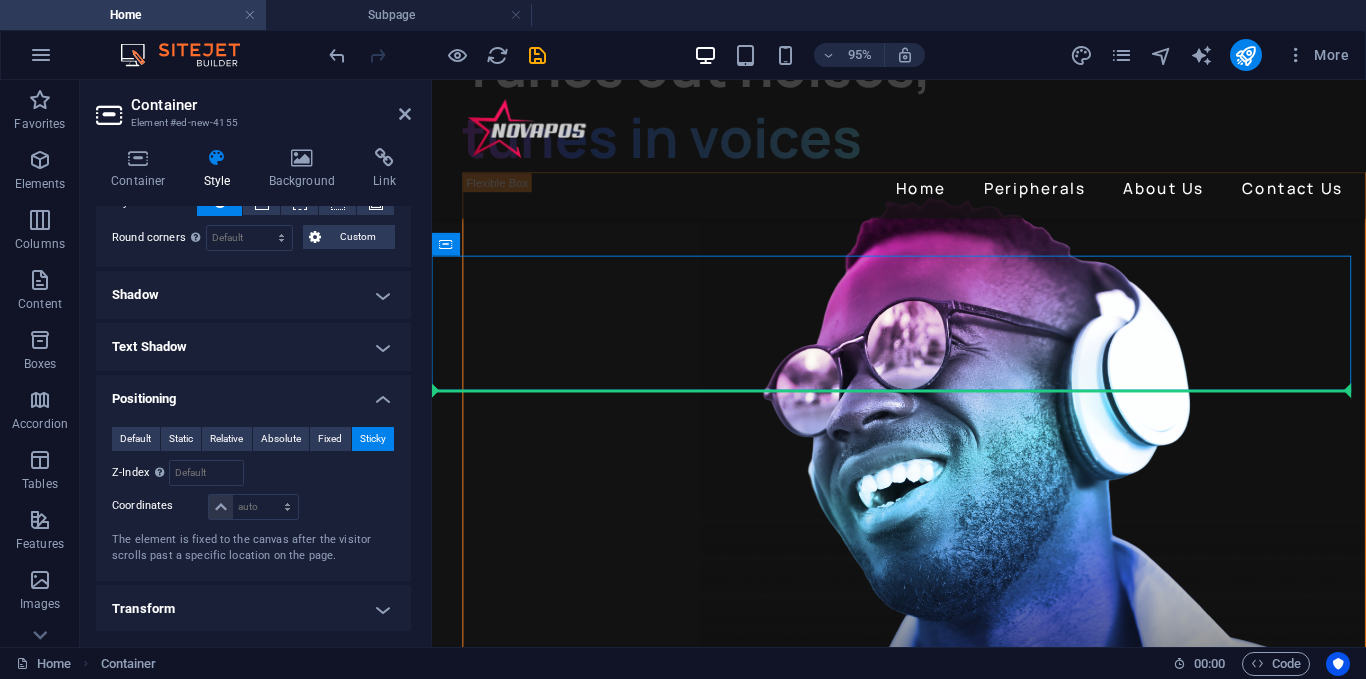 click on "Skip to main content
Home Peripherals About Us Contact Us Power your   Point of Sale Boost sales, speed up service, and keep your business running smoothly — every day. Learn more Smart Sleek Effortless Powered by an Intel i3 processor and pre-loaded with Windows 10 Pro, our flagship POS unit delivers smooth, reliable performance right out of the box. Sleek in design and built for speed, it's the perfect solution for modern businesses that demand efficiency and style. Built-in Wifi
2 Line Rear Display Intel Core i3
Premium Sound
Premium Sound
Tunes out noises, tunes in voices Feel the music Gadgets Headphones Wireless delivers premium playback with fine-tuned acoustics that maximize clarity breadth, and balance. All day play 24 hours of listening time with Fast Fuel, a quick 5-minute charge provides 3 hours of playback. Compatible with Apple and Android Designed for Comfort The on-ear, cushioned ear cups are adjustable, so you can customize your fit for all-day listening comfort.
or ," at bounding box center (923, 3381) 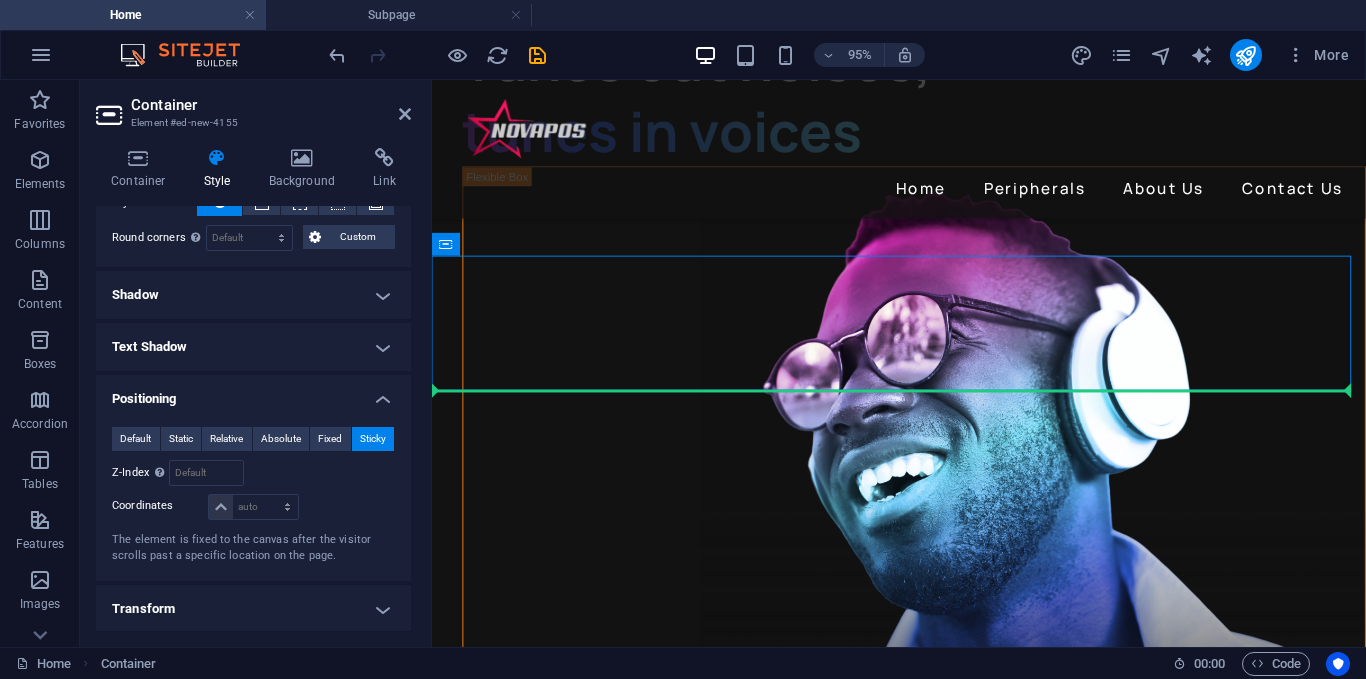 scroll, scrollTop: 3807, scrollLeft: 0, axis: vertical 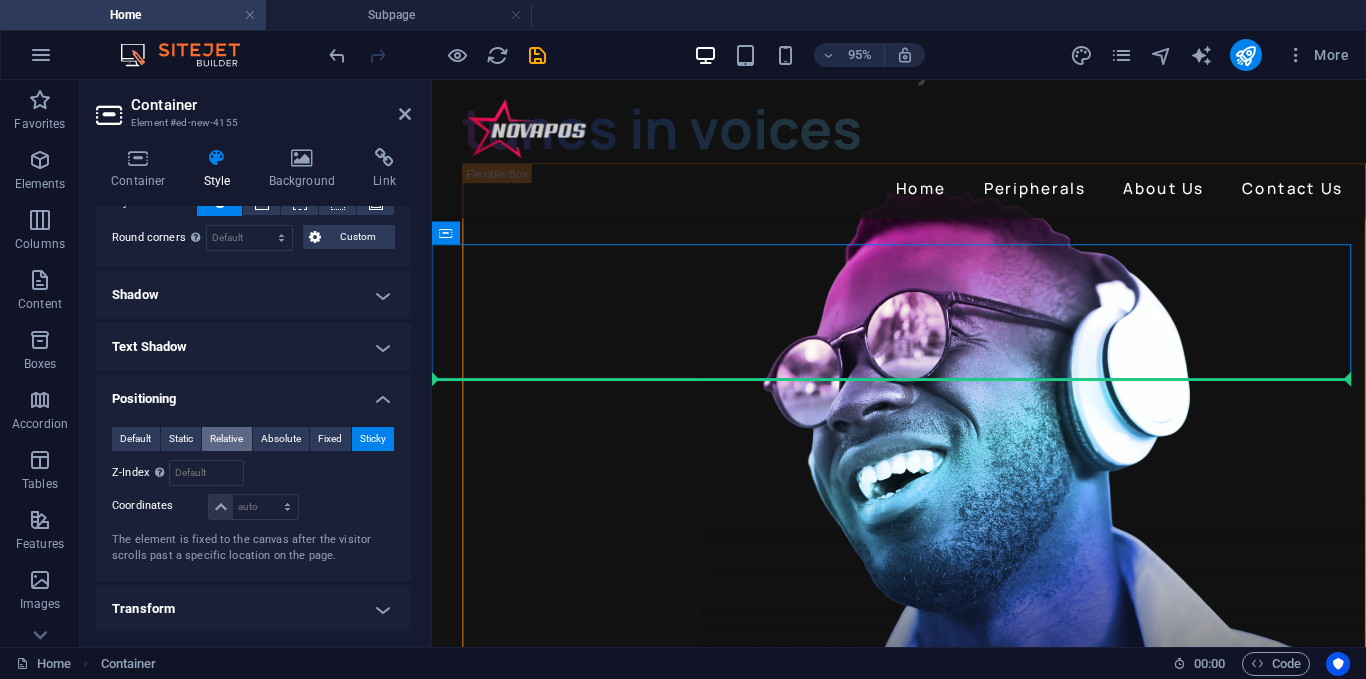 click on "Relative" at bounding box center [226, 439] 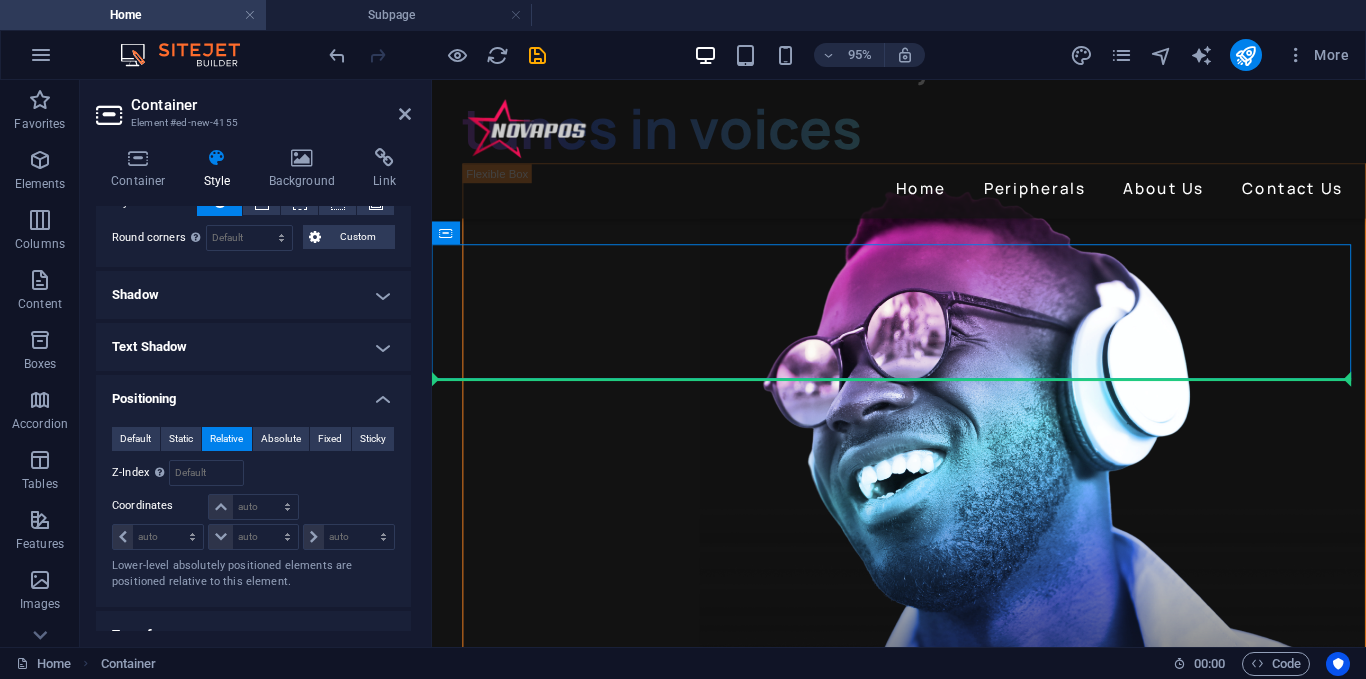 drag, startPoint x: 610, startPoint y: 316, endPoint x: 1235, endPoint y: 587, distance: 681.2239 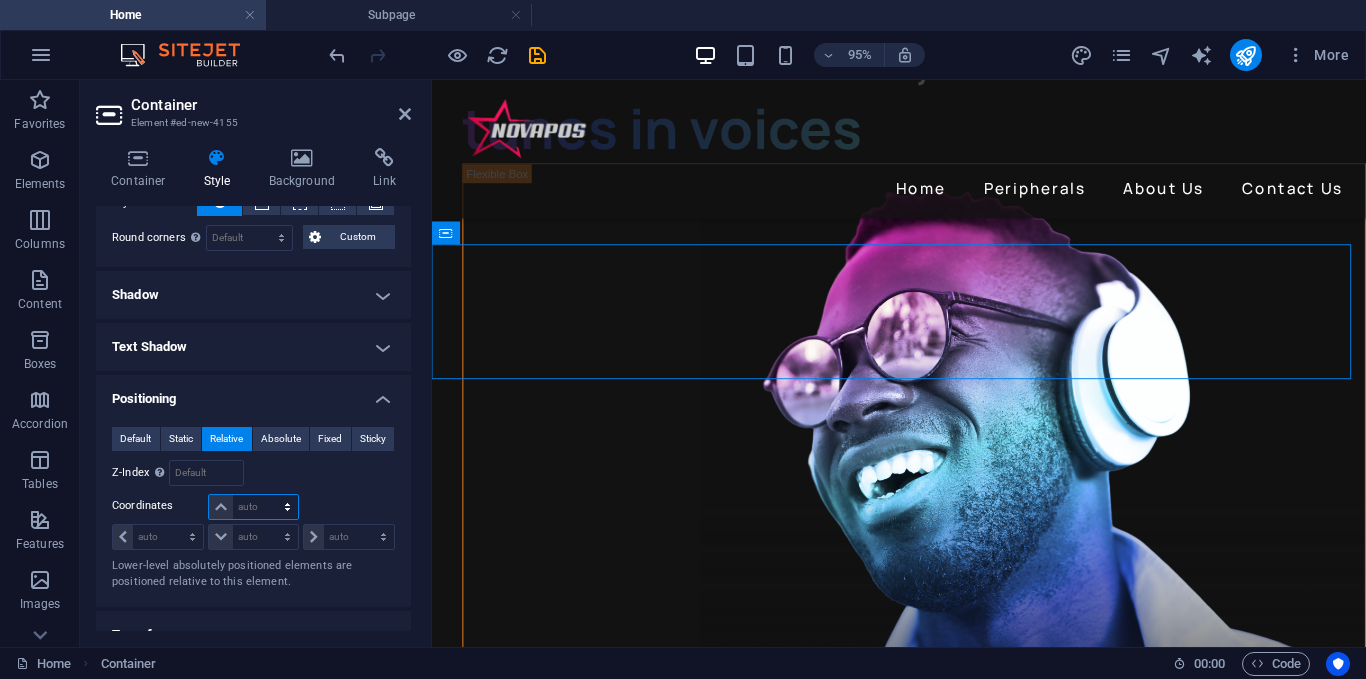 click on "auto px rem % em" at bounding box center (253, 507) 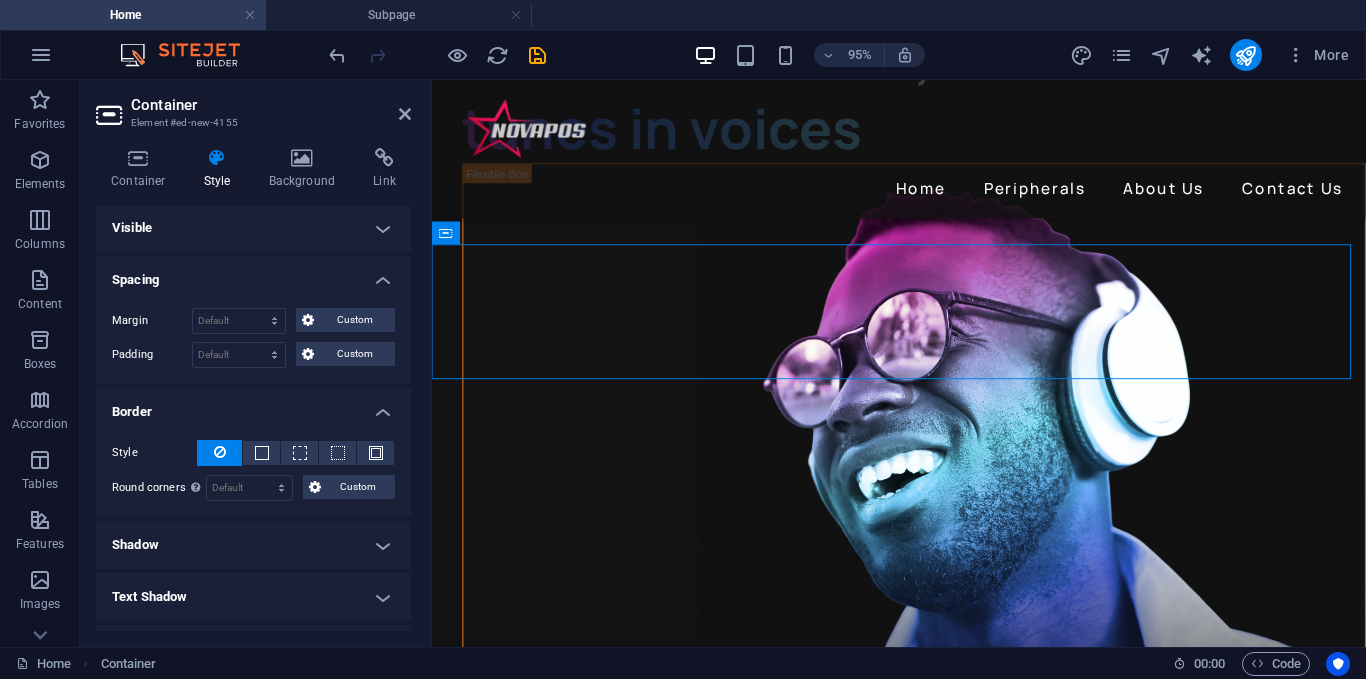 scroll, scrollTop: 0, scrollLeft: 0, axis: both 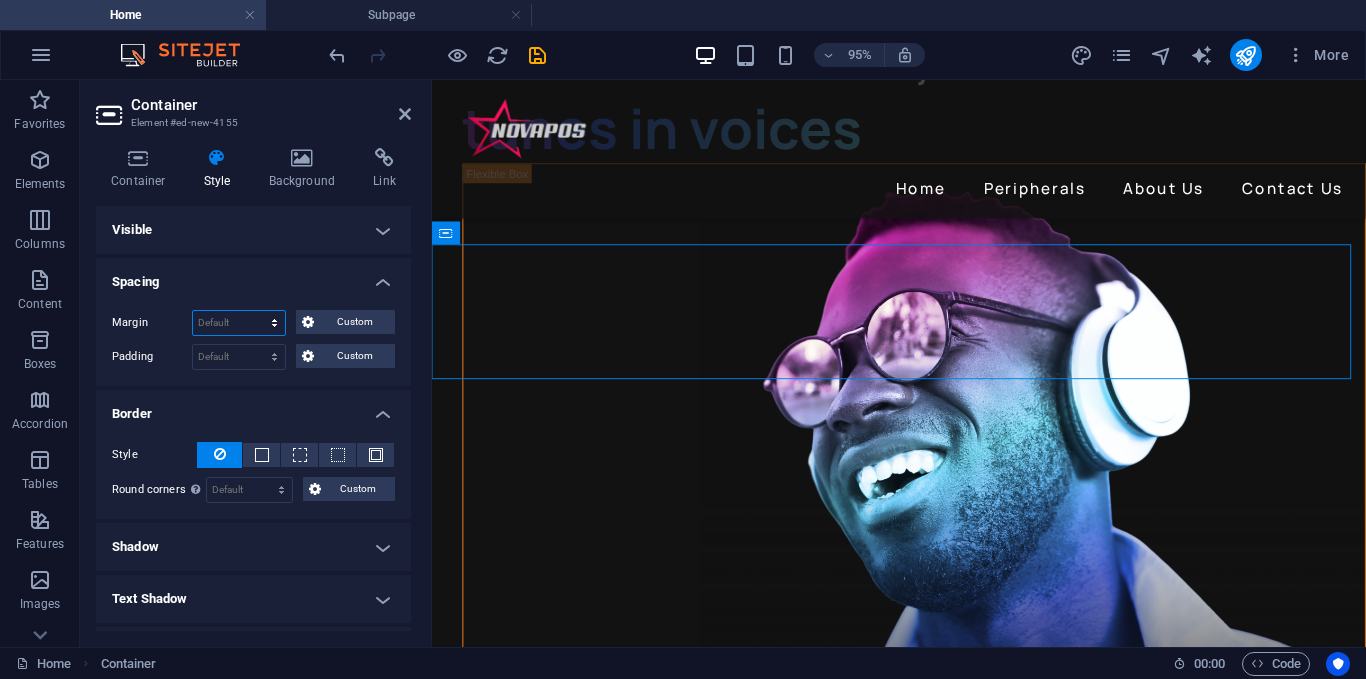 click on "Default auto px % rem vw vh Custom" at bounding box center (239, 323) 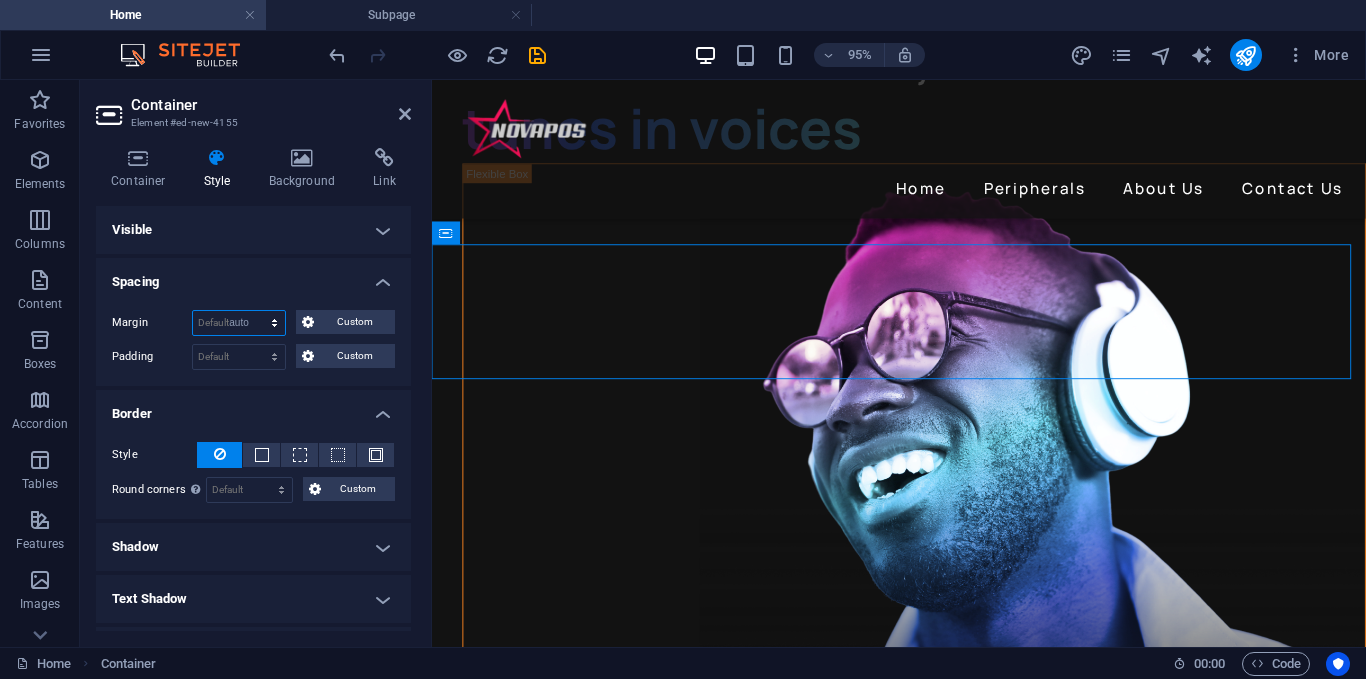 click on "Default auto px % rem vw vh Custom" at bounding box center (239, 323) 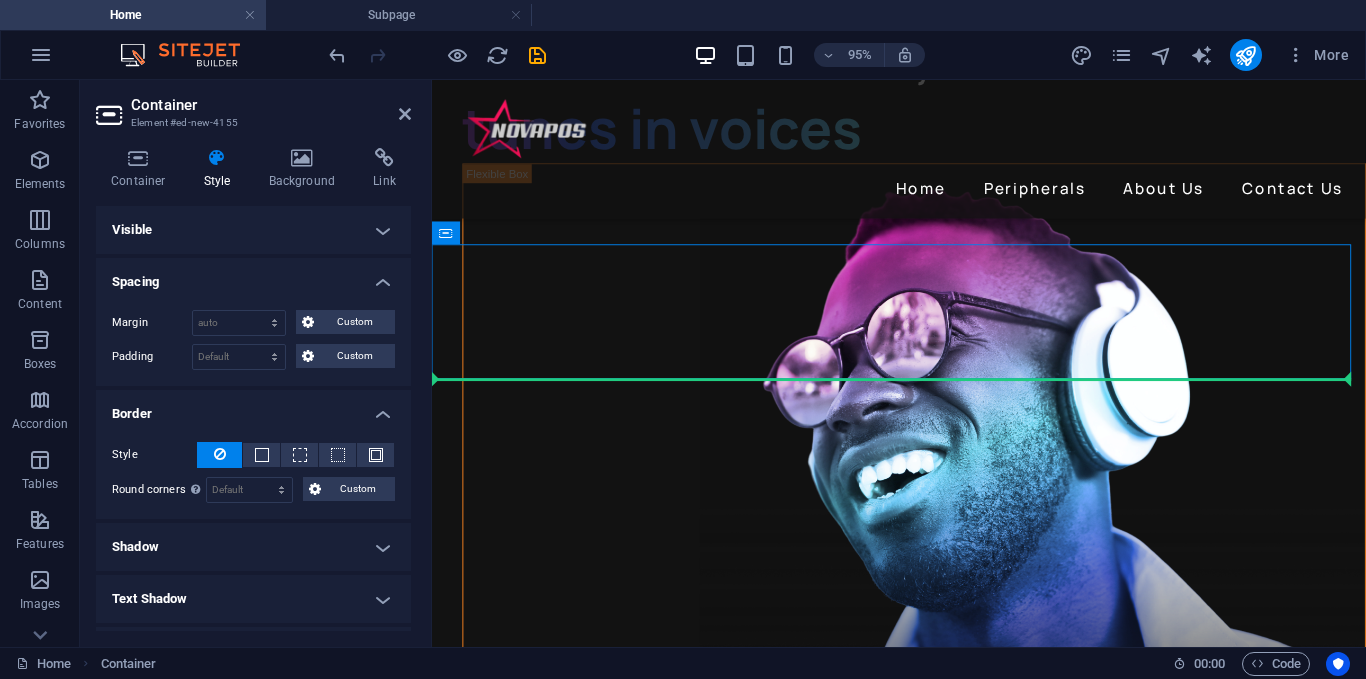 drag, startPoint x: 611, startPoint y: 362, endPoint x: 1393, endPoint y: 550, distance: 804.28107 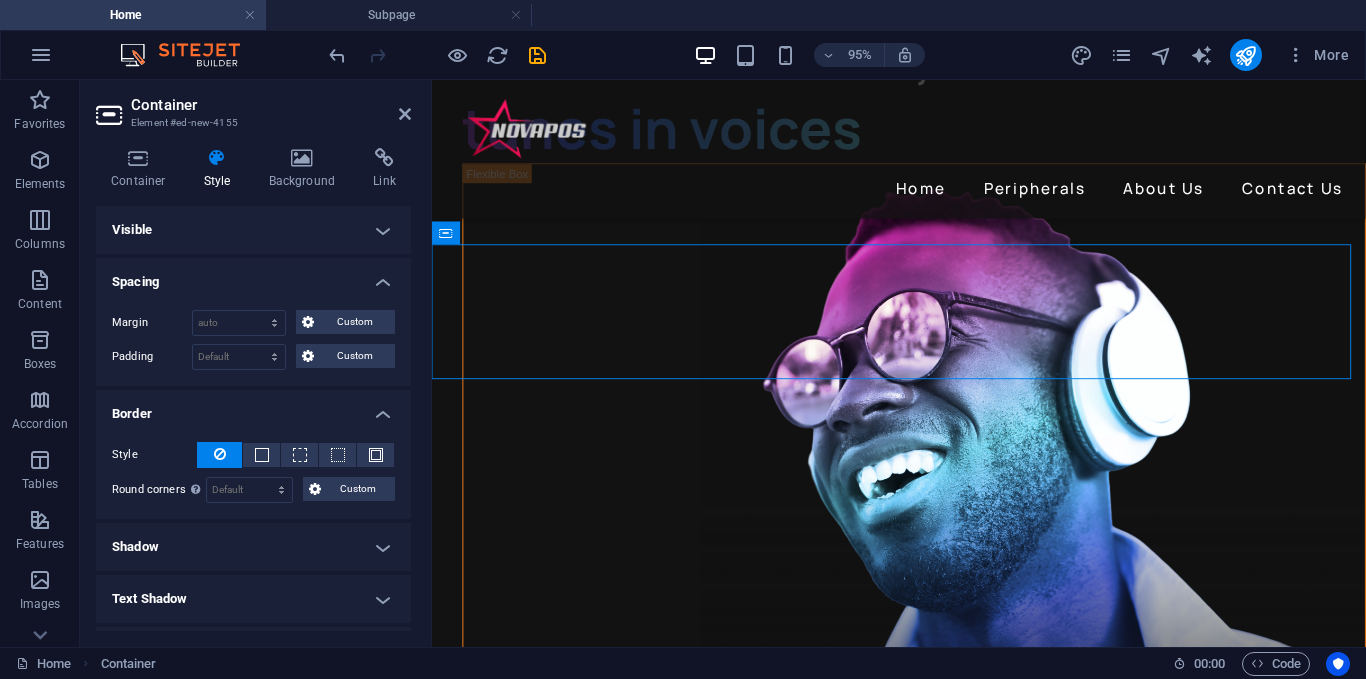 click on "Visible" at bounding box center [253, 230] 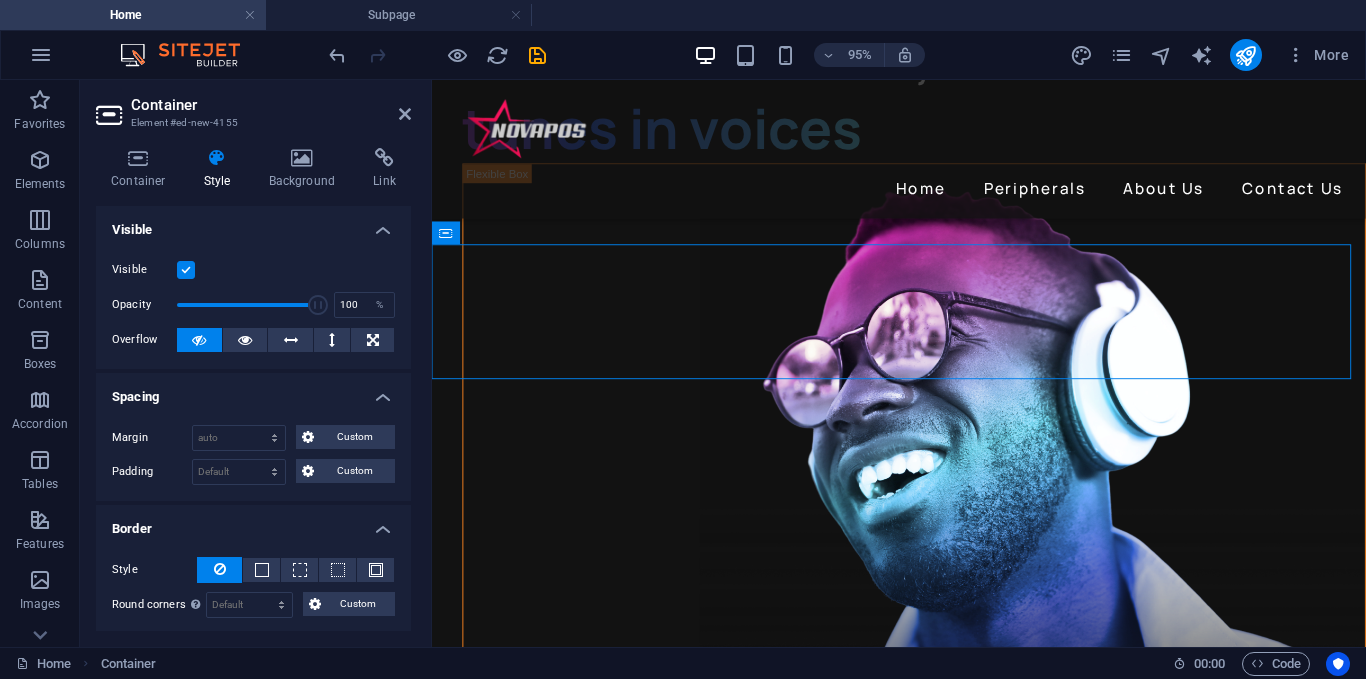 click on "Container Element #ed-new-4155" at bounding box center [253, 106] 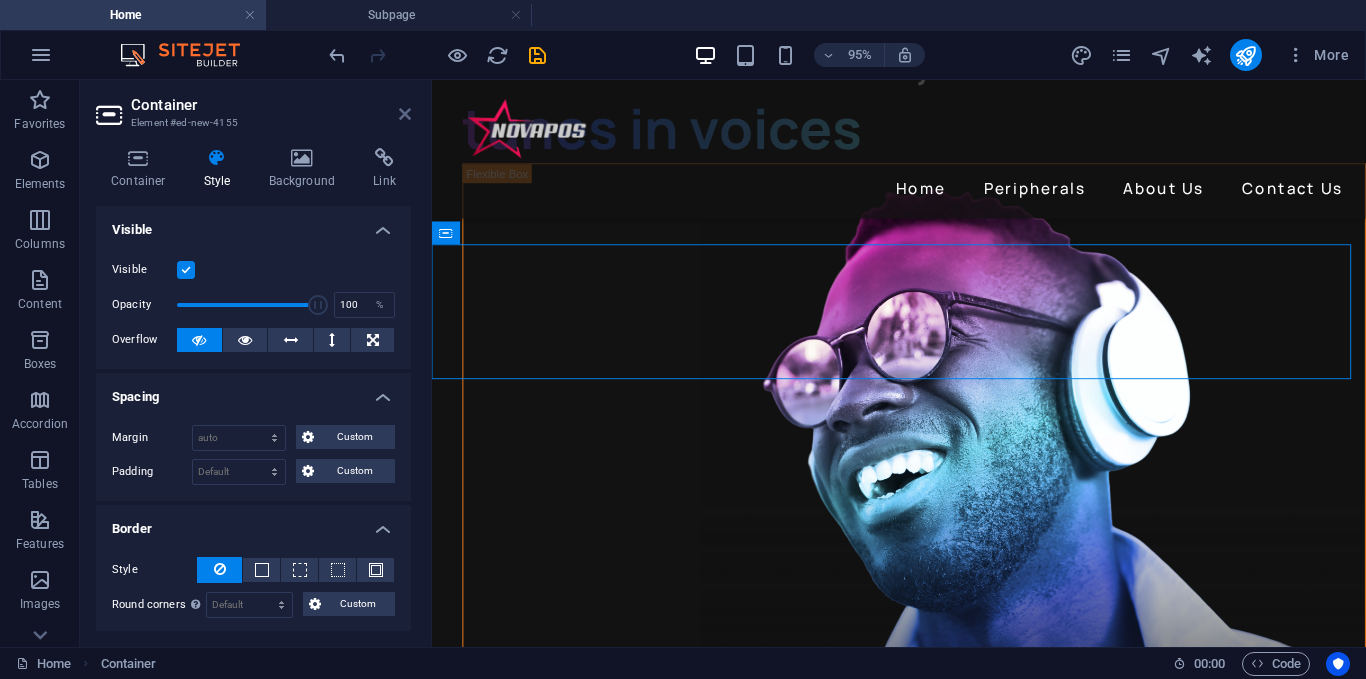 drag, startPoint x: 403, startPoint y: 117, endPoint x: 323, endPoint y: 39, distance: 111.73182 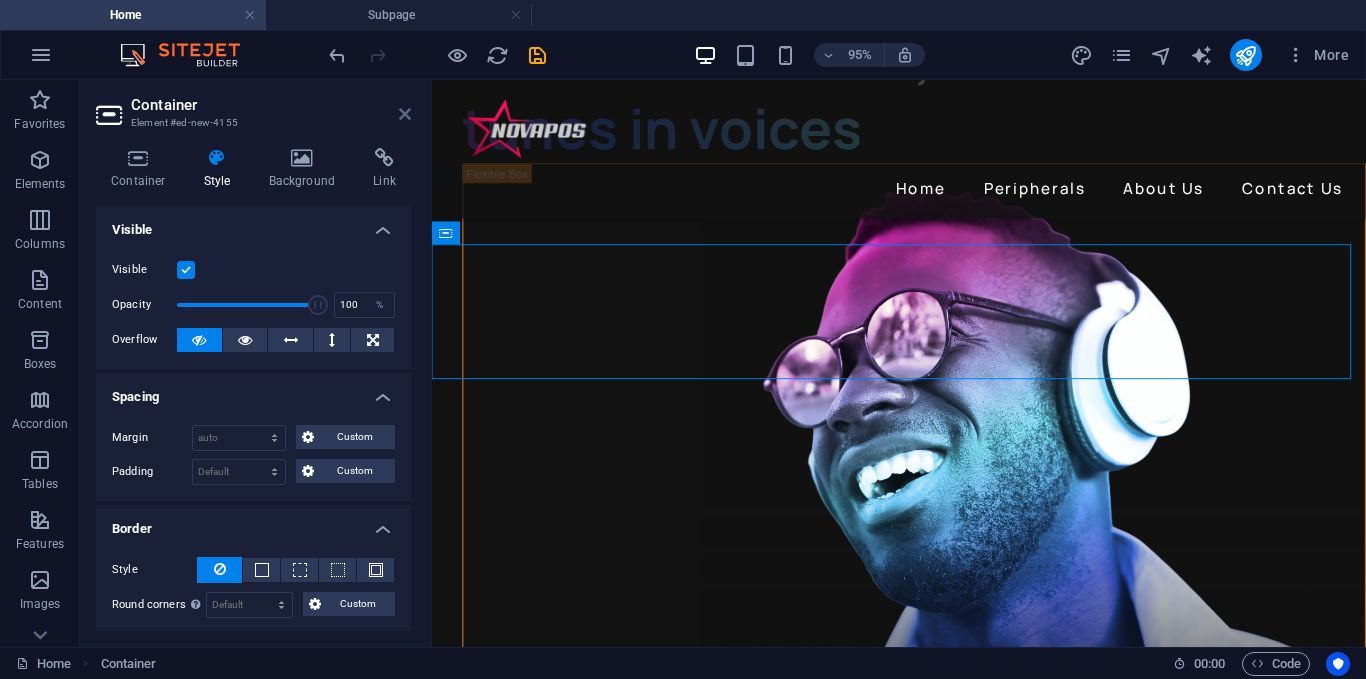 click at bounding box center [405, 114] 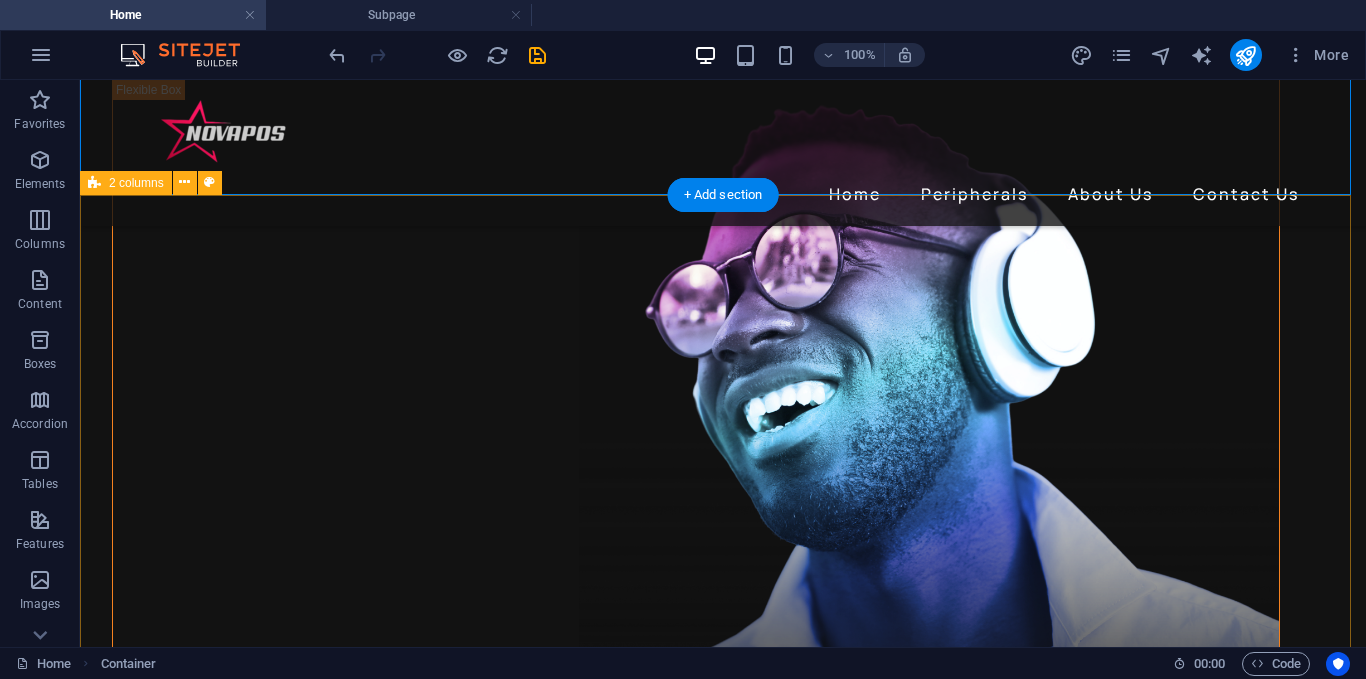 scroll, scrollTop: 3868, scrollLeft: 0, axis: vertical 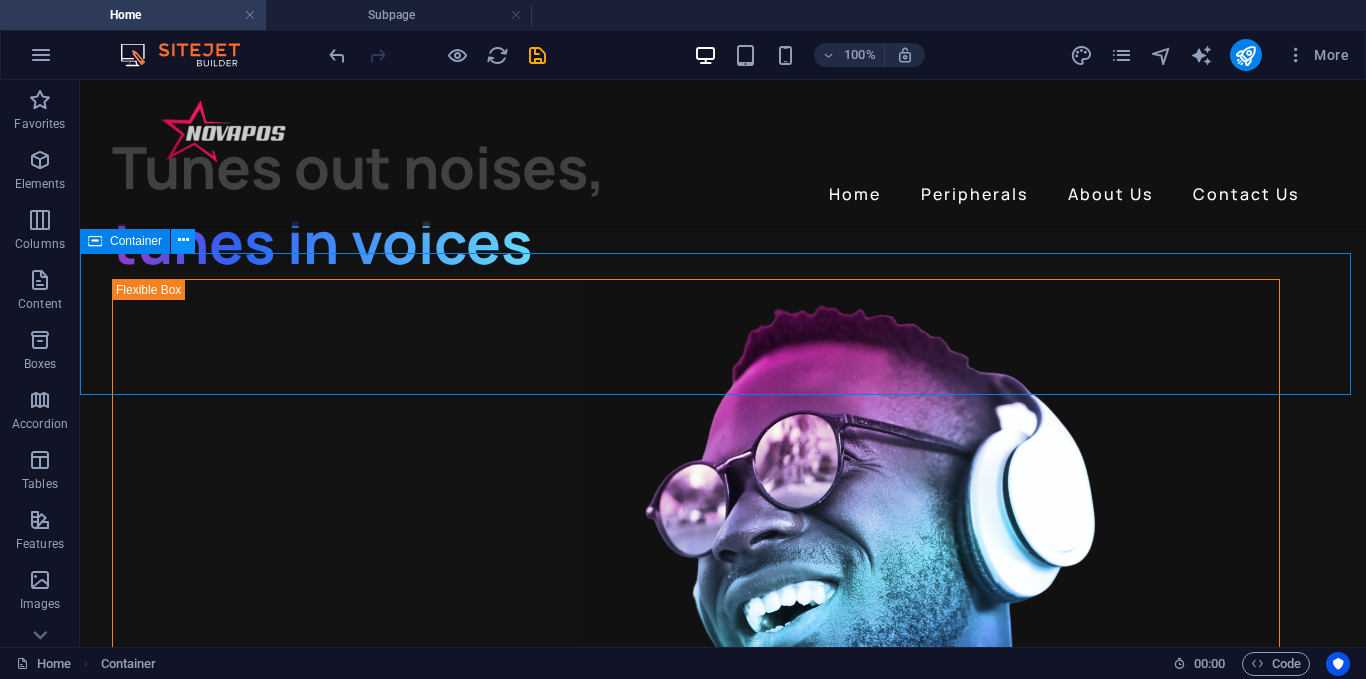 click at bounding box center (183, 240) 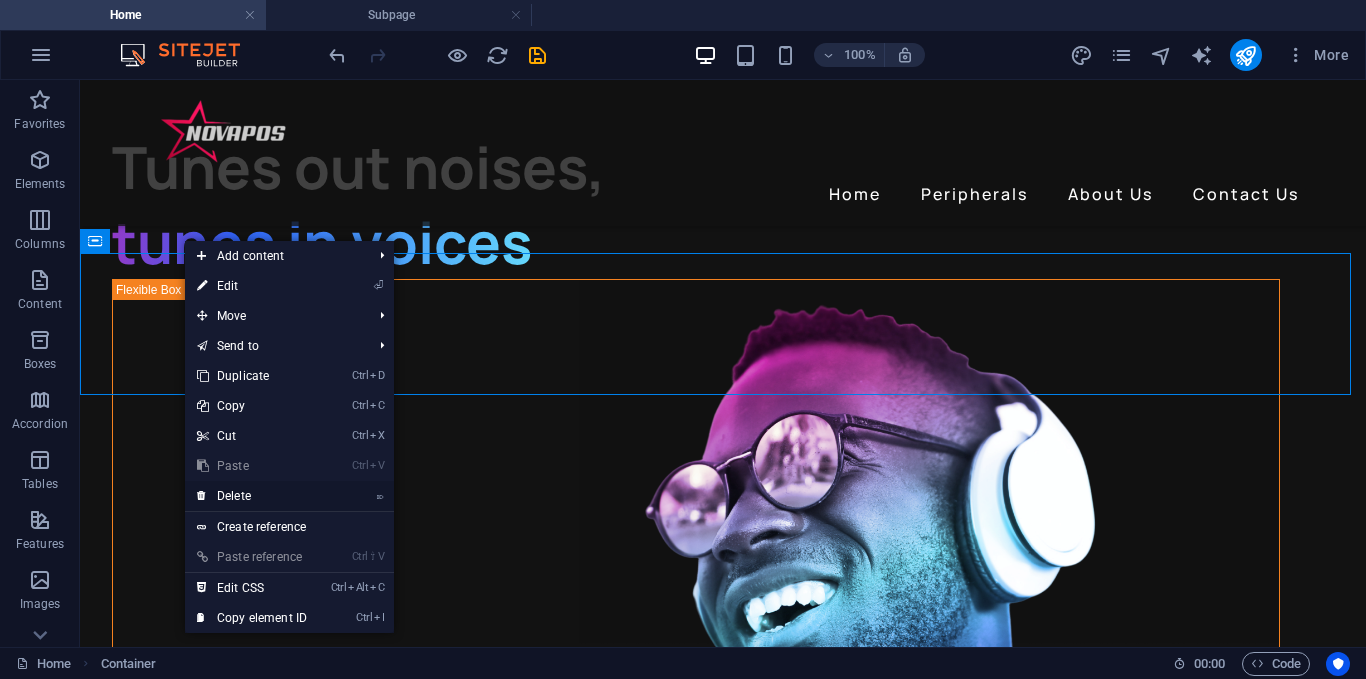 click on "⌦  Delete" at bounding box center [252, 496] 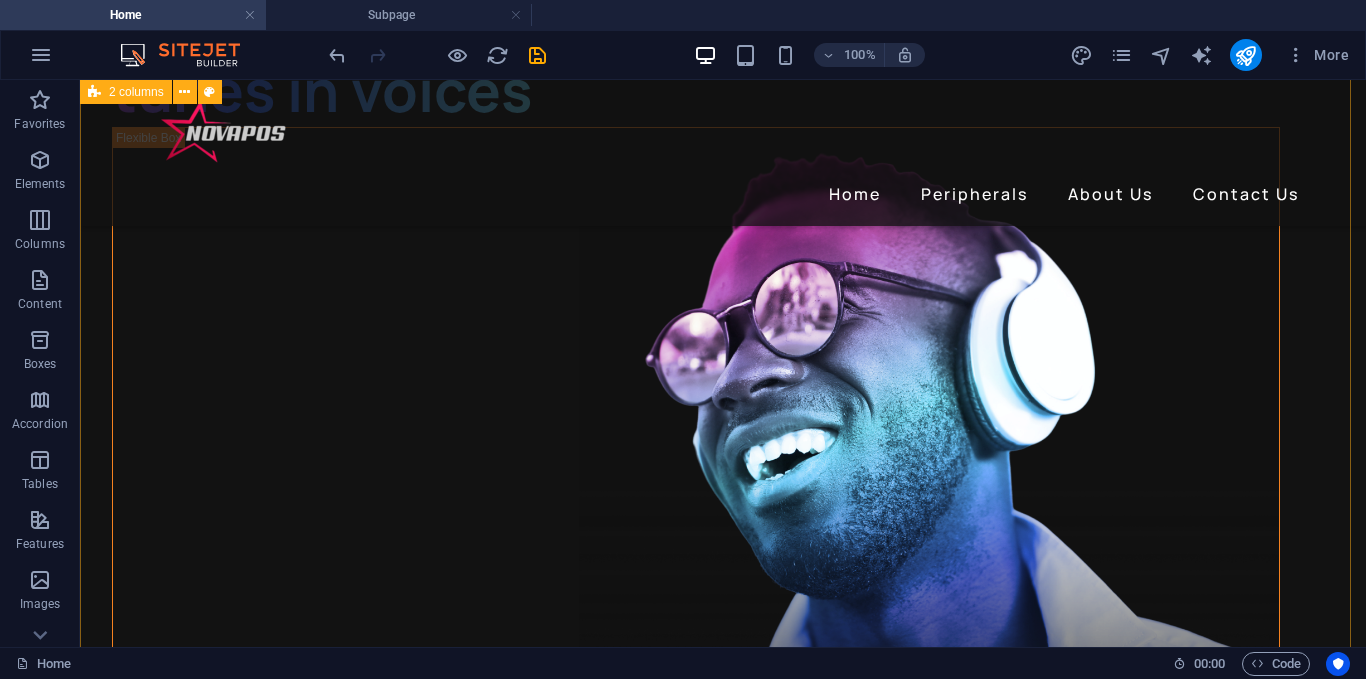 scroll, scrollTop: 4000, scrollLeft: 0, axis: vertical 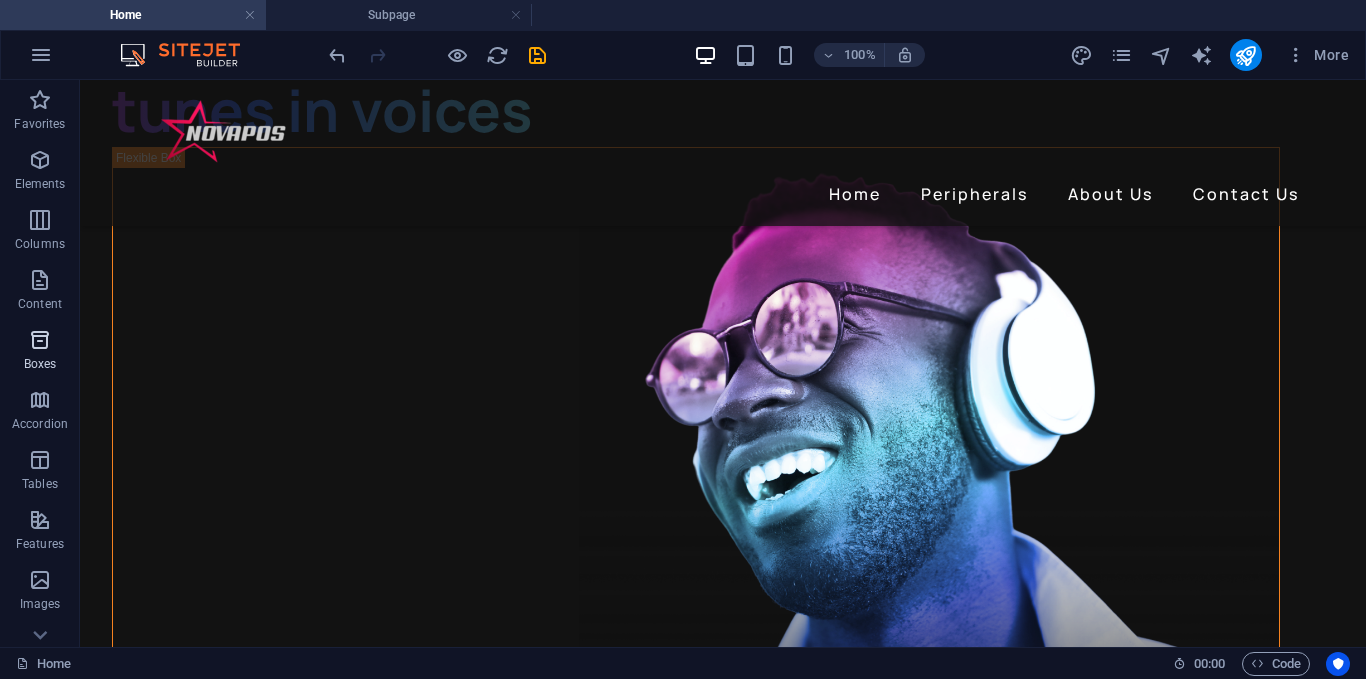 click at bounding box center (40, 340) 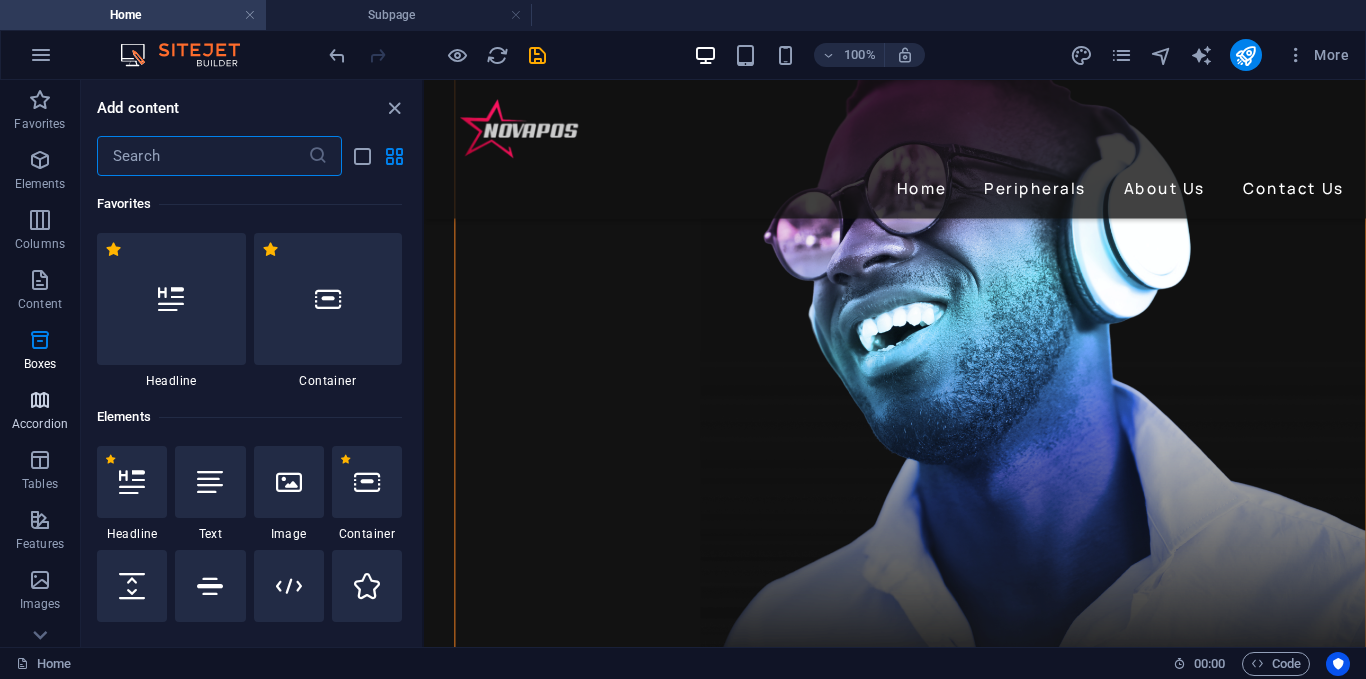 scroll, scrollTop: 3860, scrollLeft: 0, axis: vertical 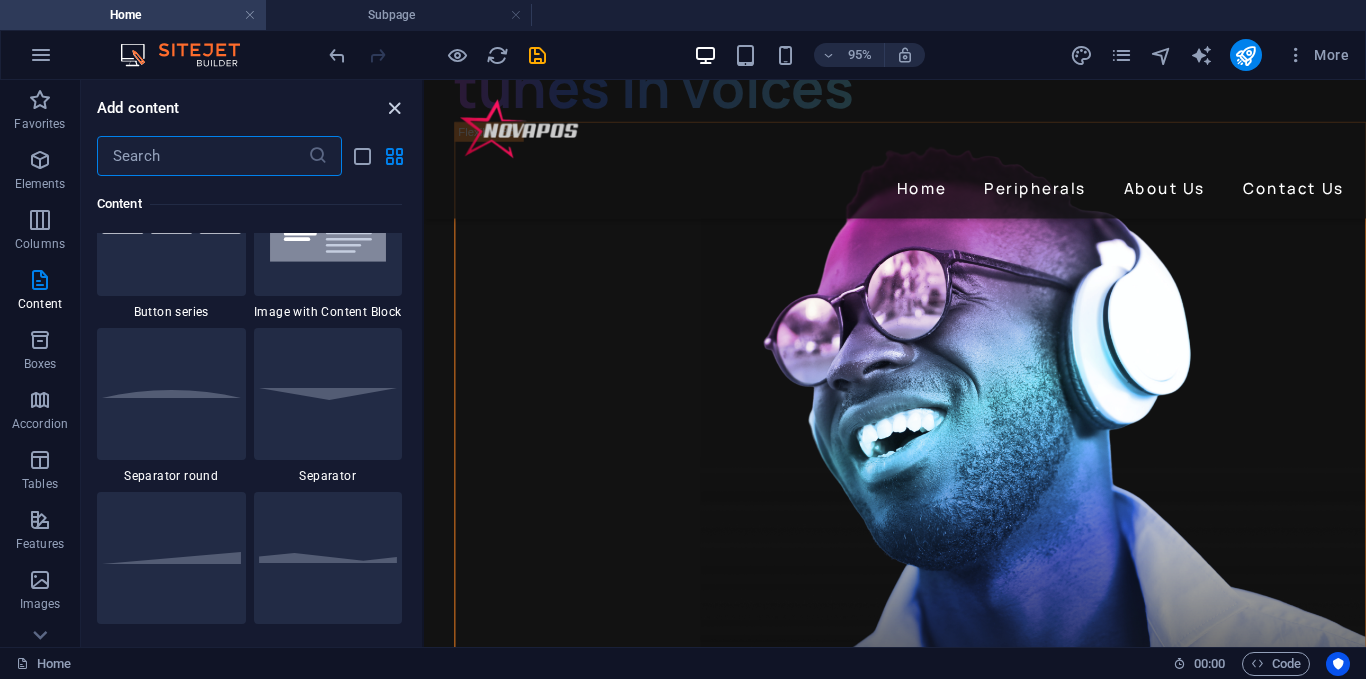 click at bounding box center (394, 108) 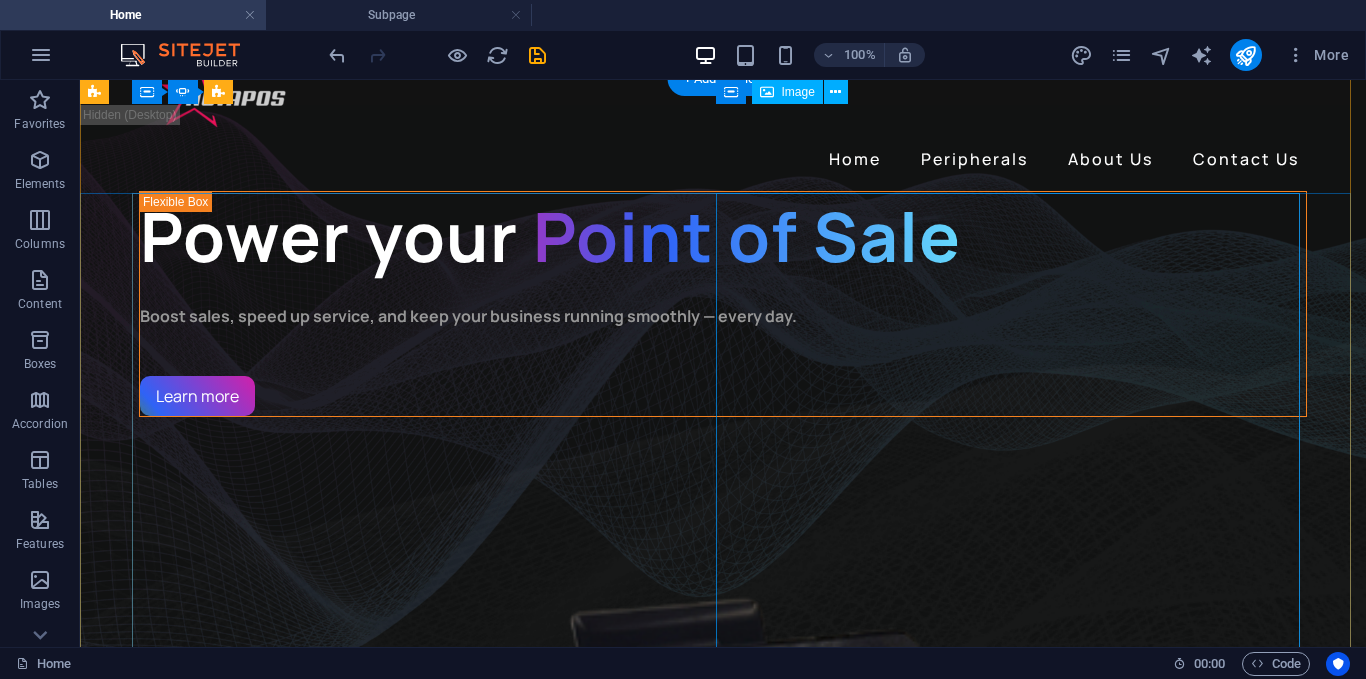 scroll, scrollTop: 0, scrollLeft: 0, axis: both 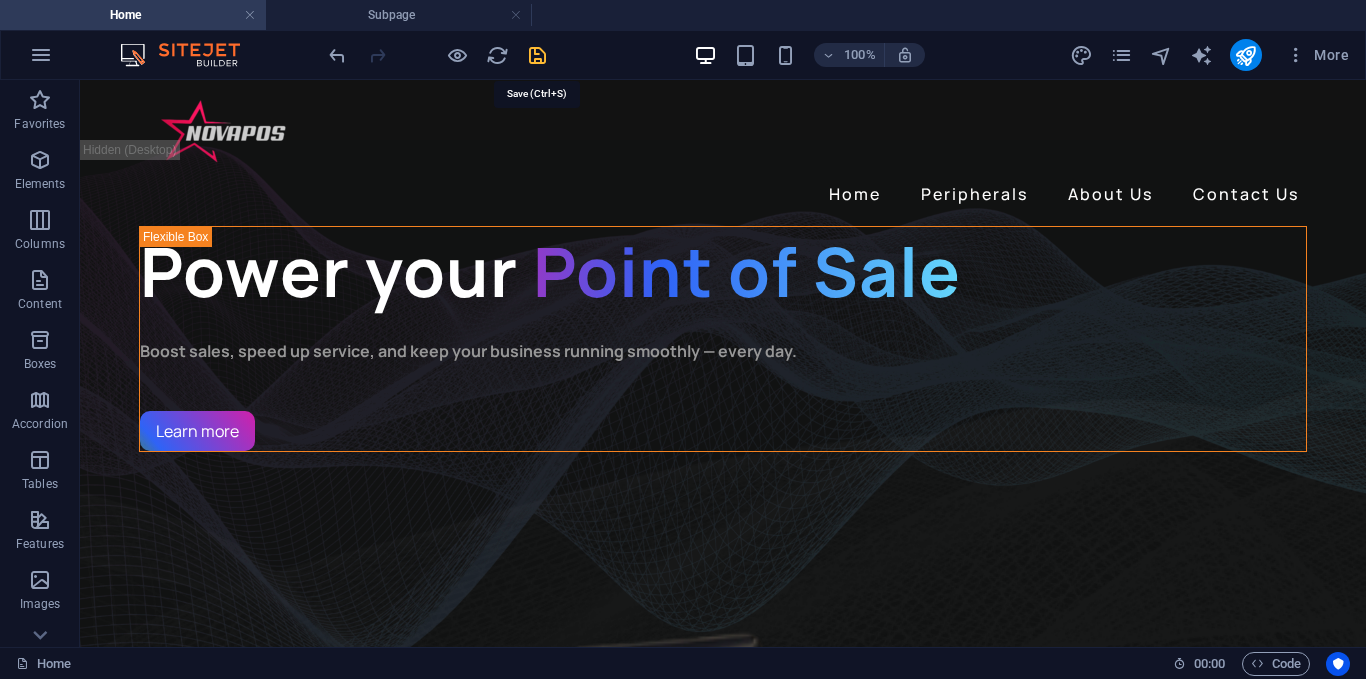 click at bounding box center [537, 55] 